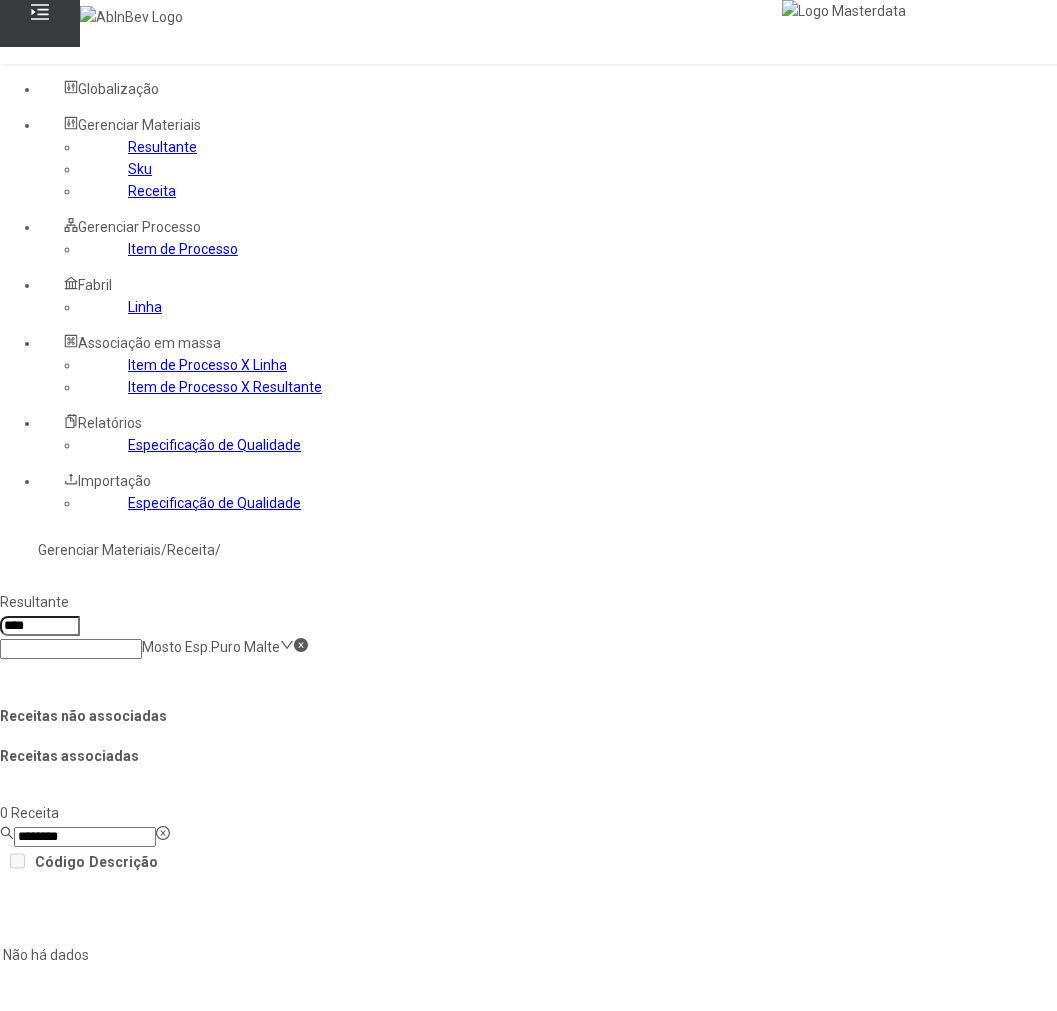 scroll, scrollTop: 0, scrollLeft: 0, axis: both 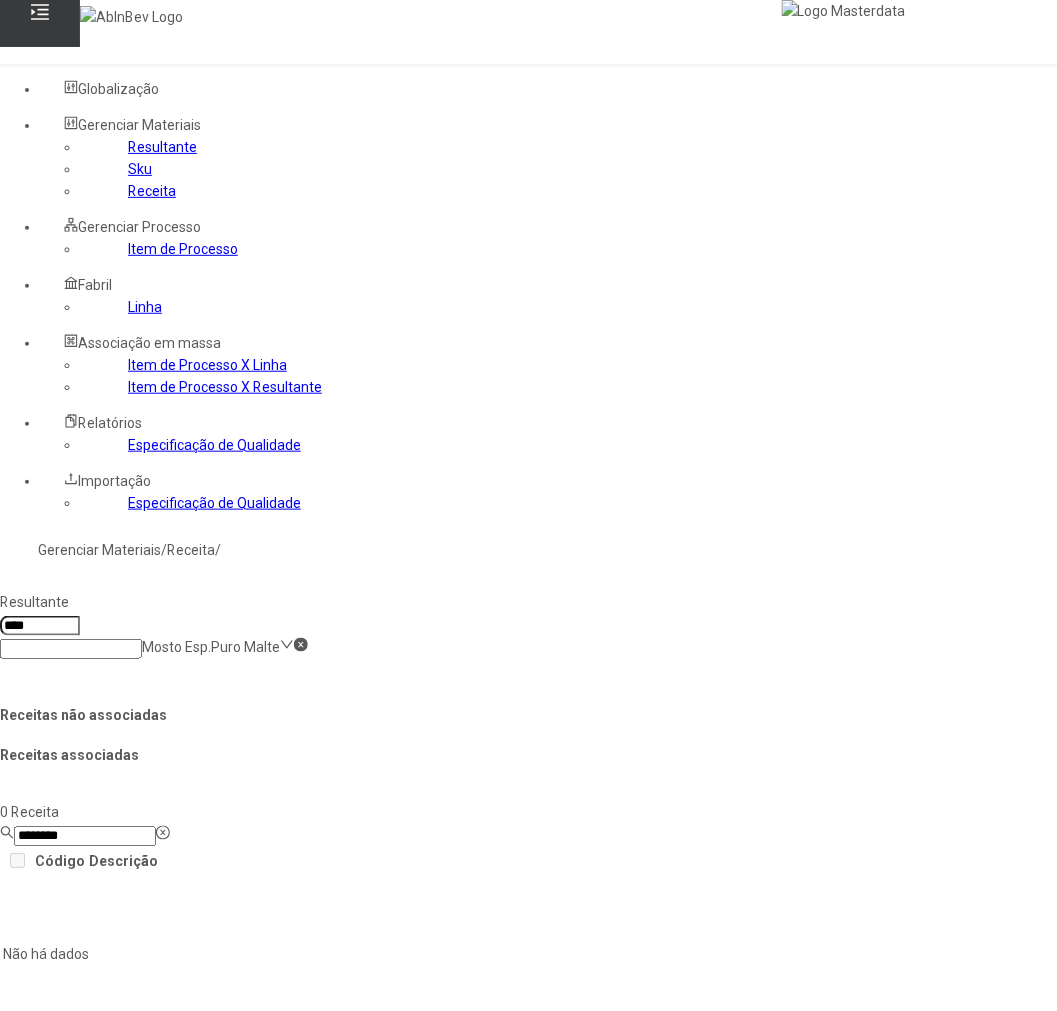 click on "Item de Processo" 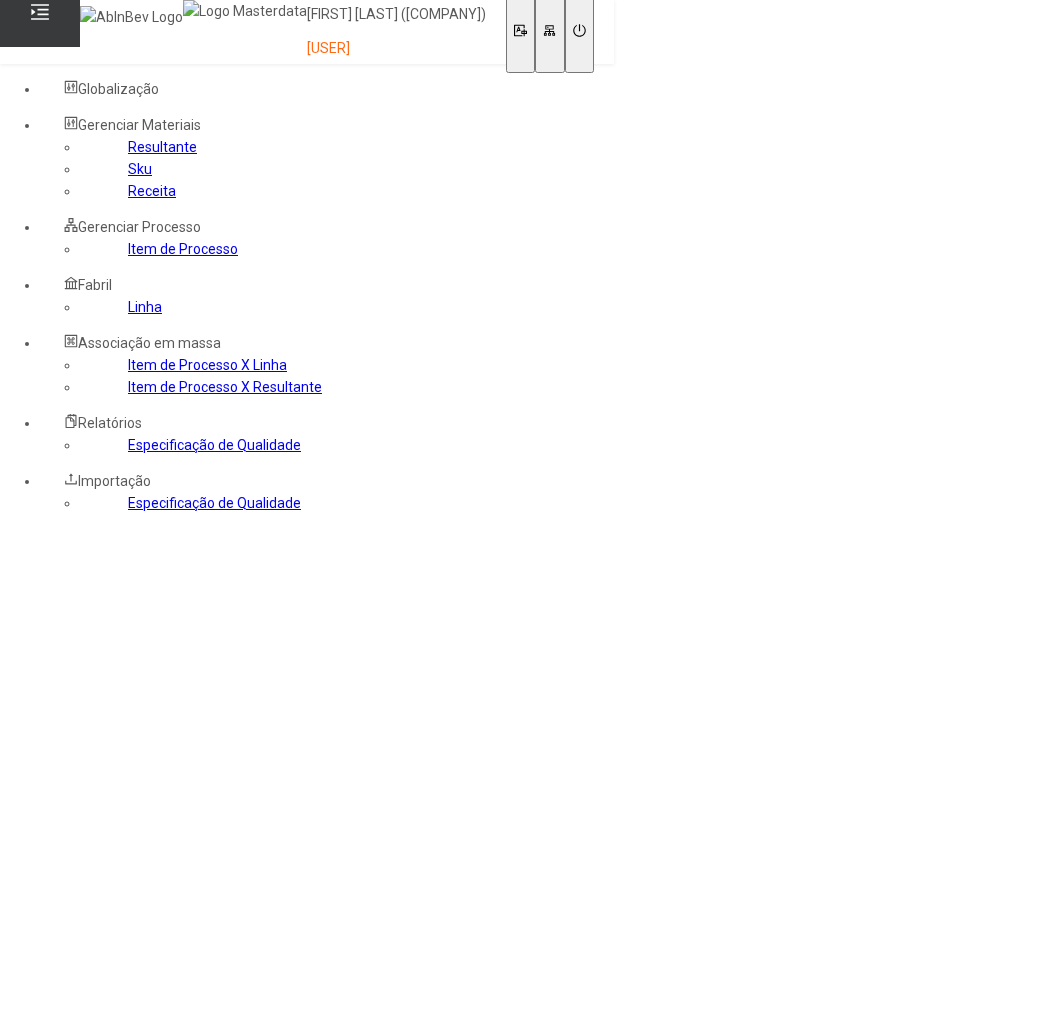 scroll, scrollTop: 0, scrollLeft: 0, axis: both 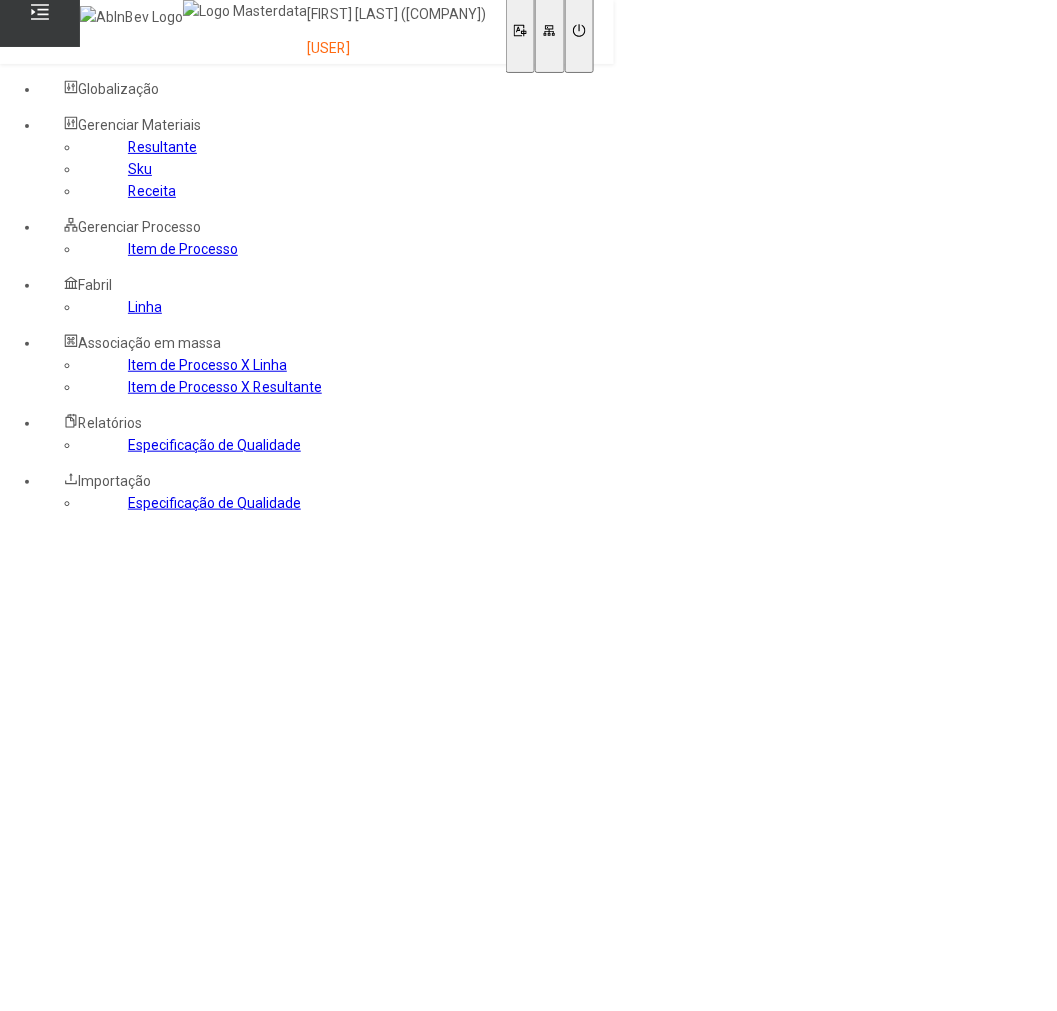 click on "Item de Processo" 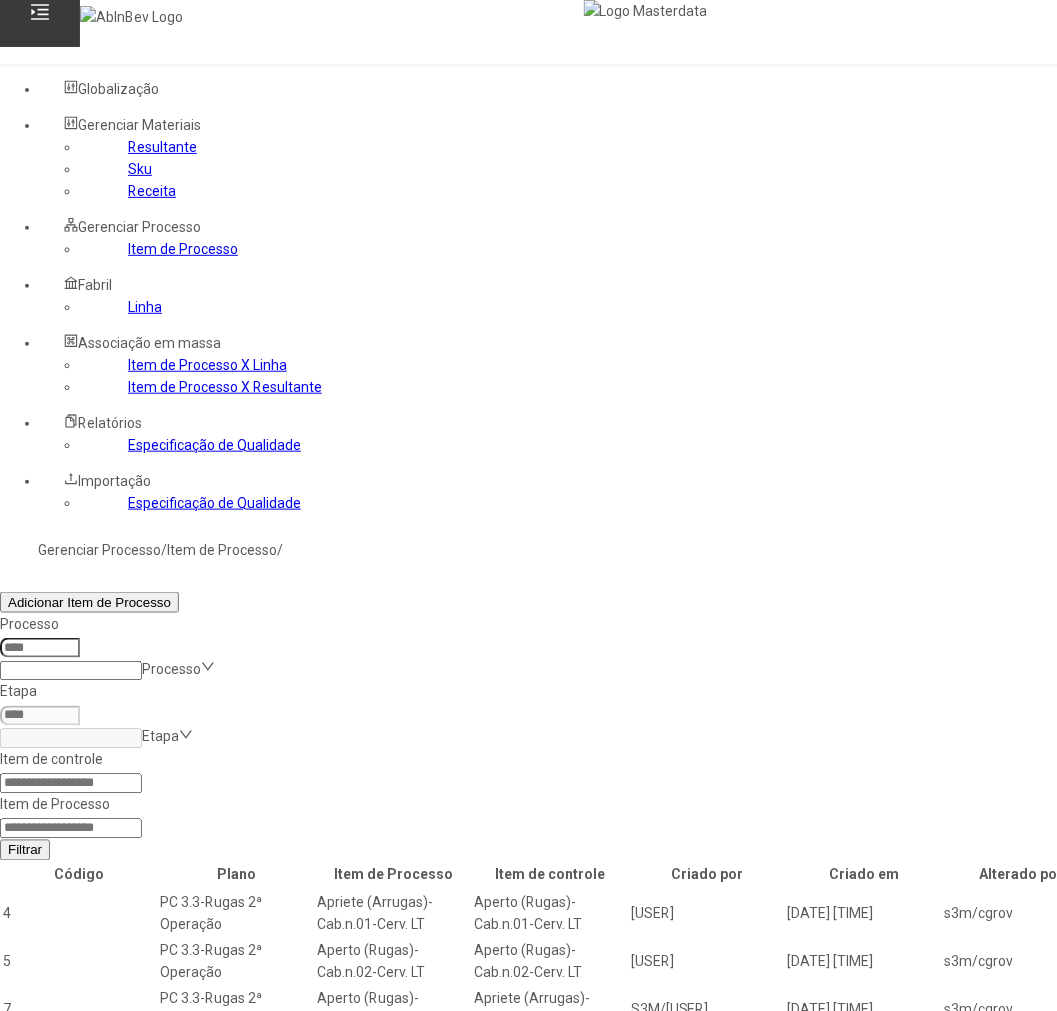 click 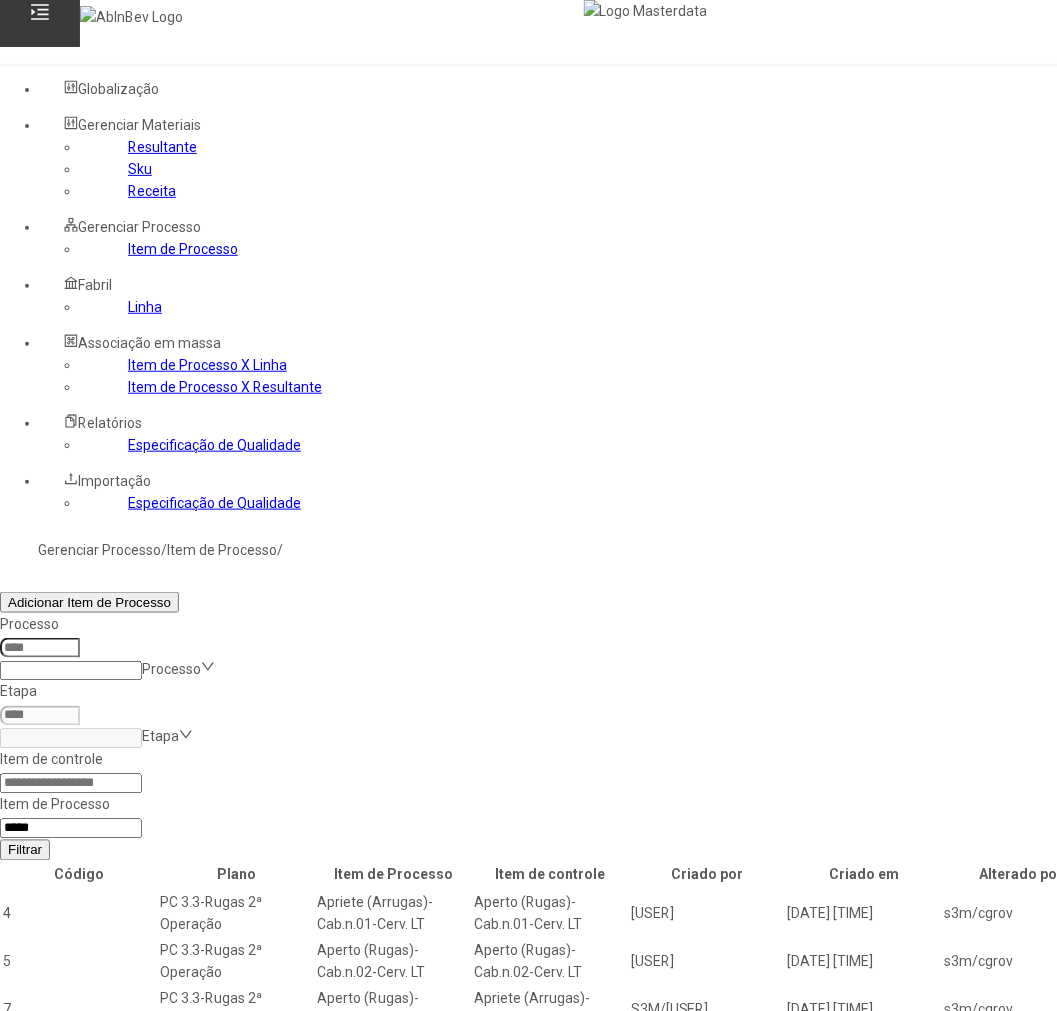 type on "*****" 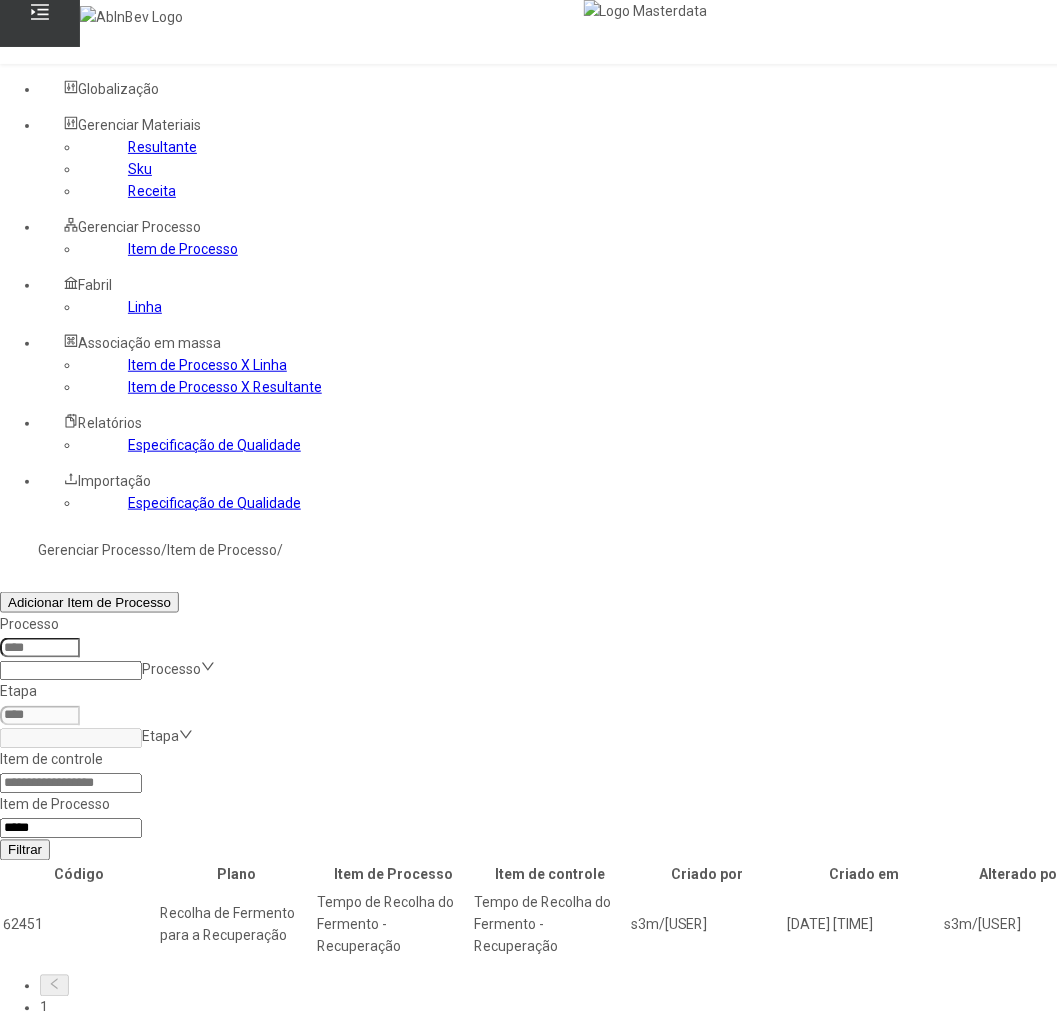 click 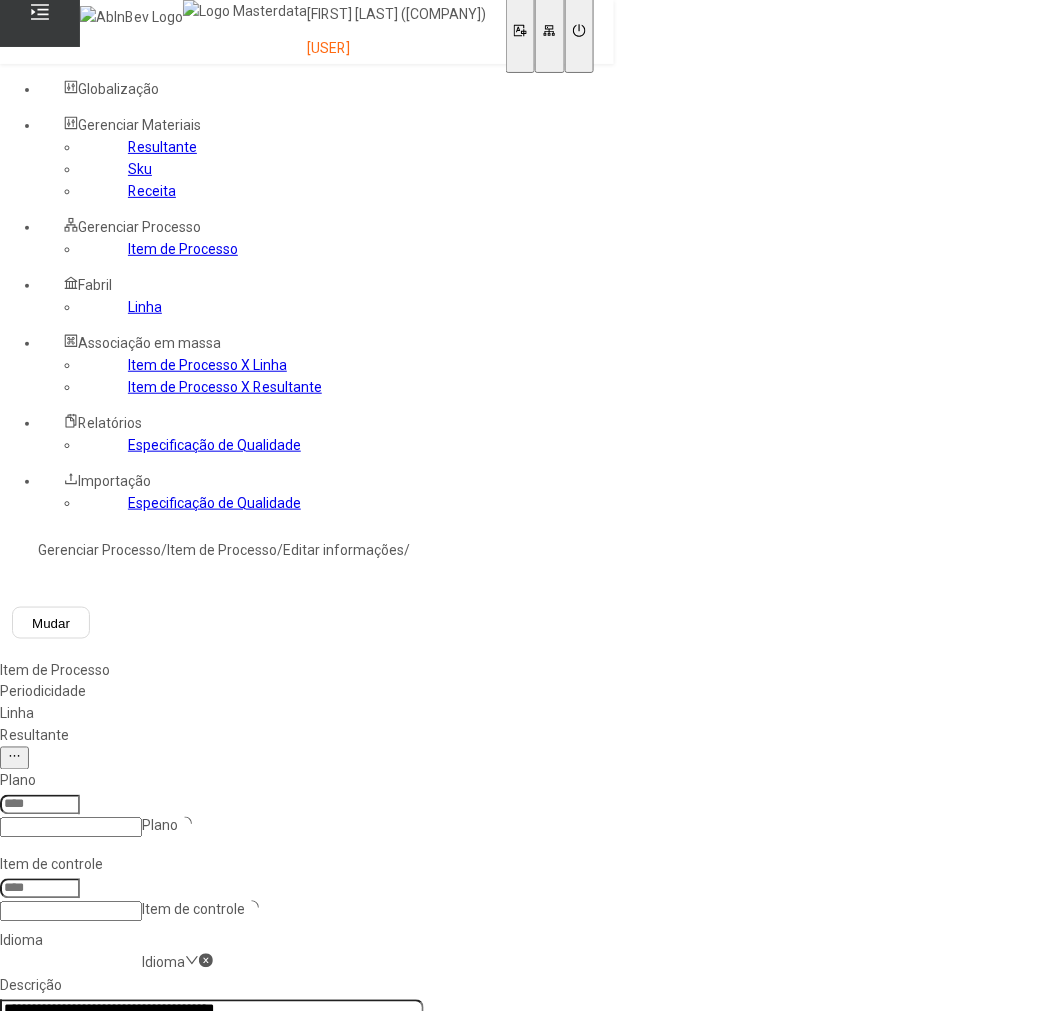 type on "****" 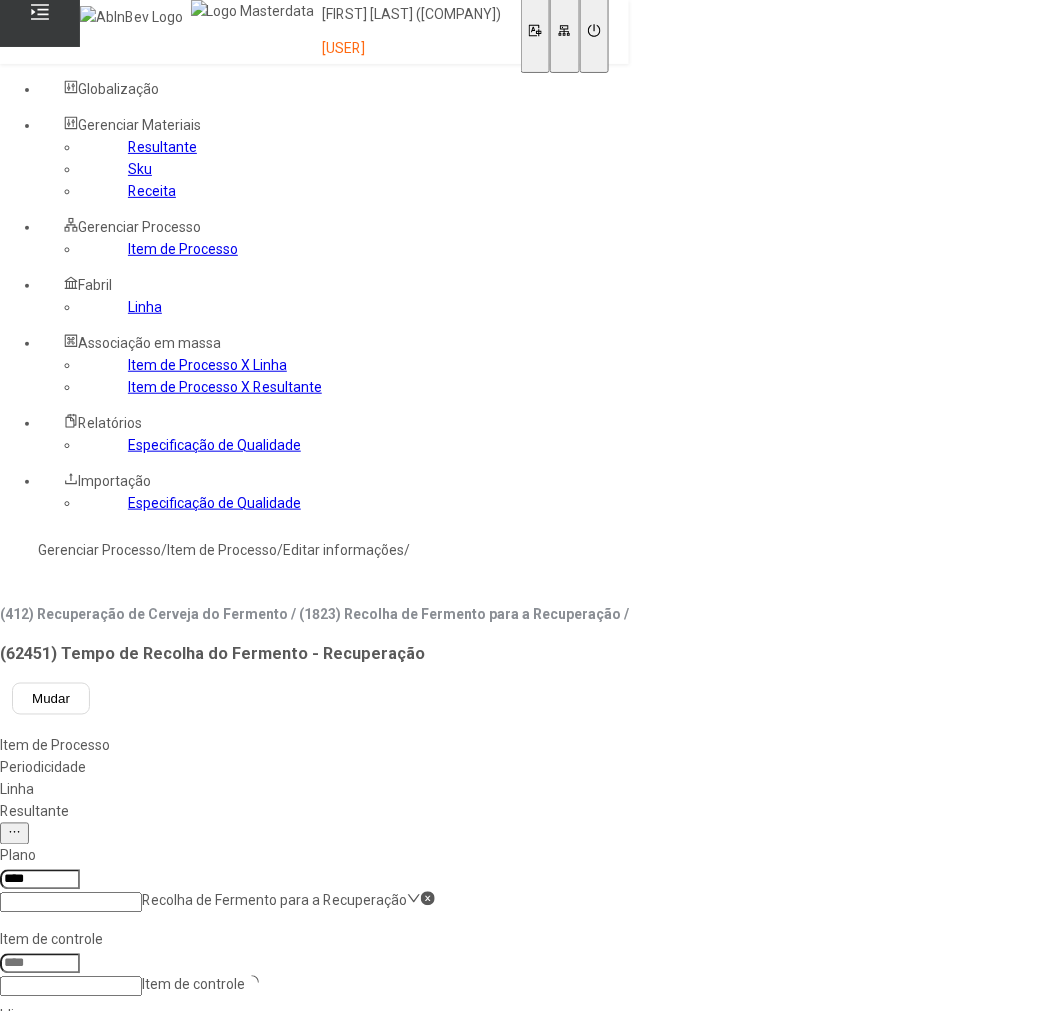 type on "*****" 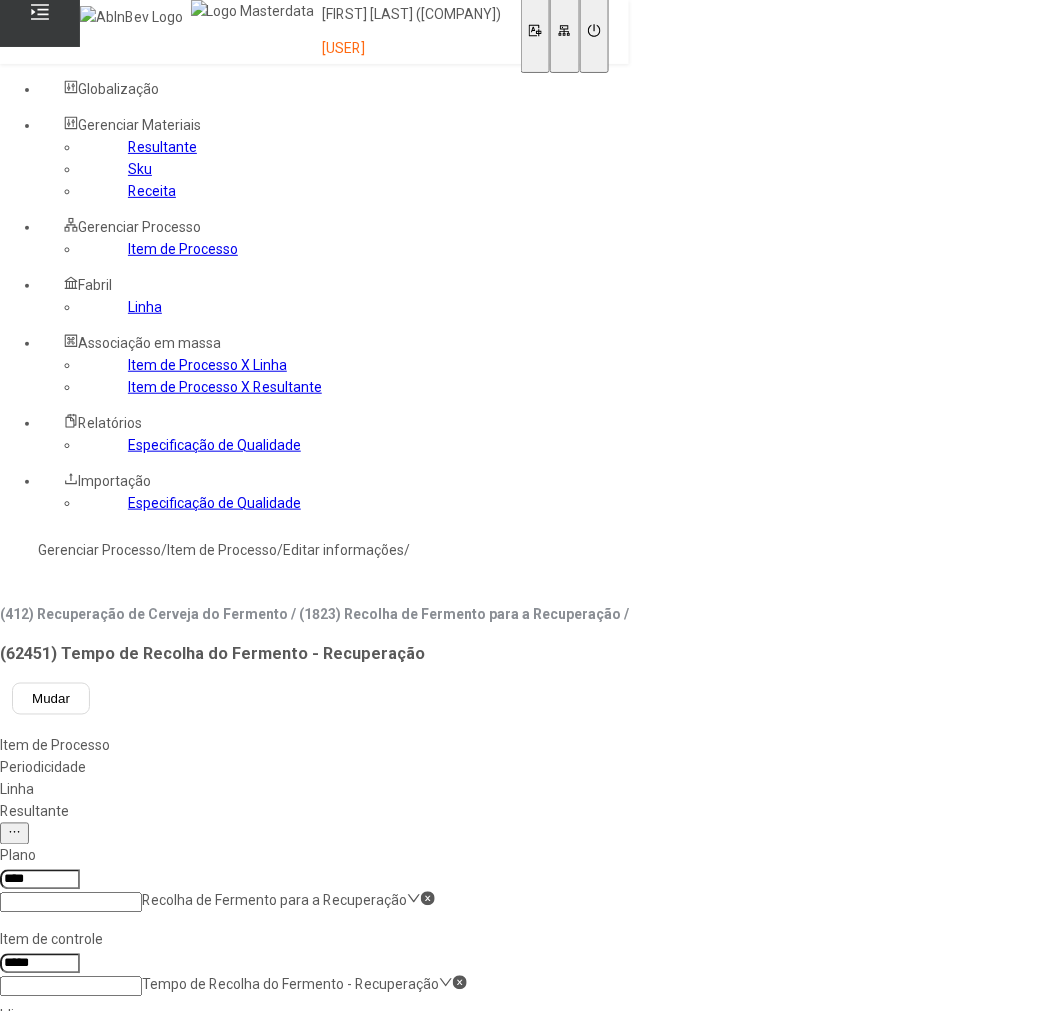 click on "Resultante" 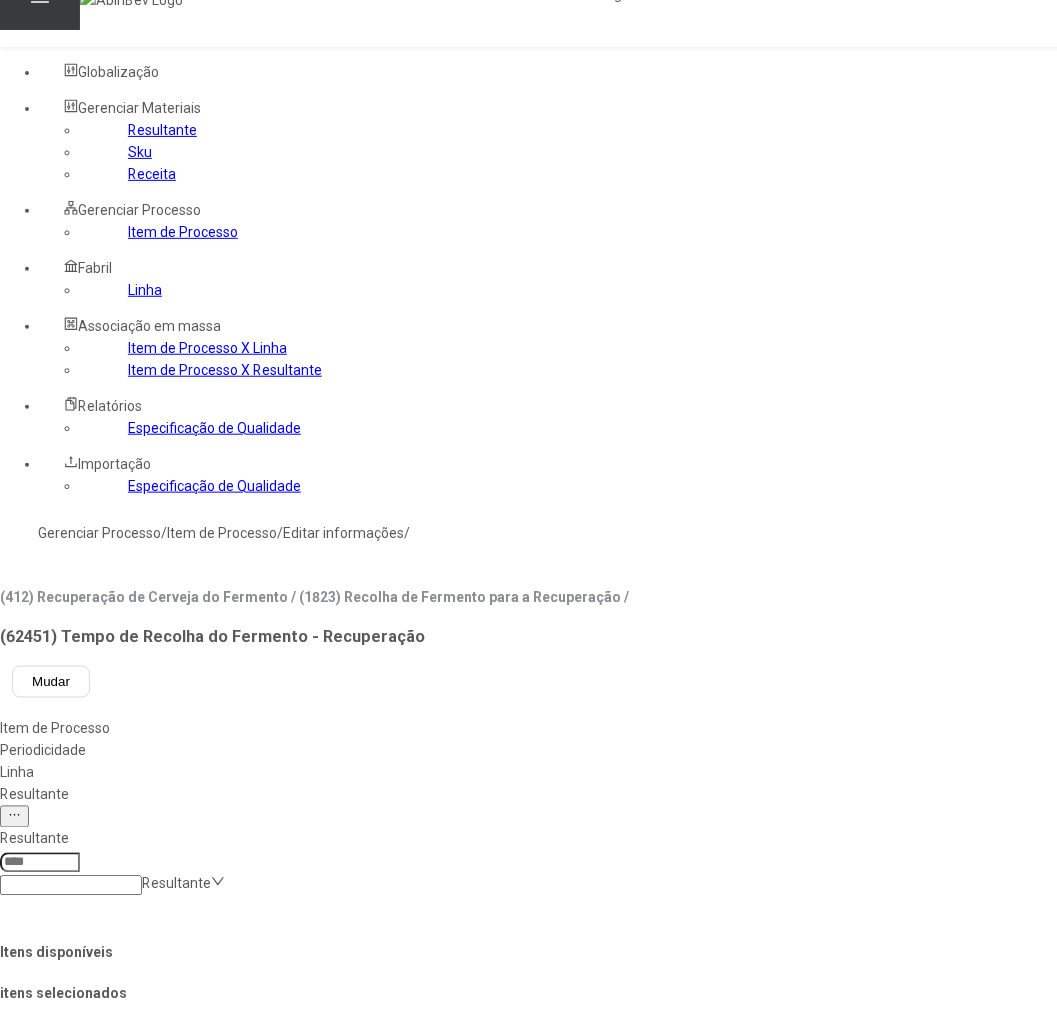 scroll, scrollTop: 0, scrollLeft: 0, axis: both 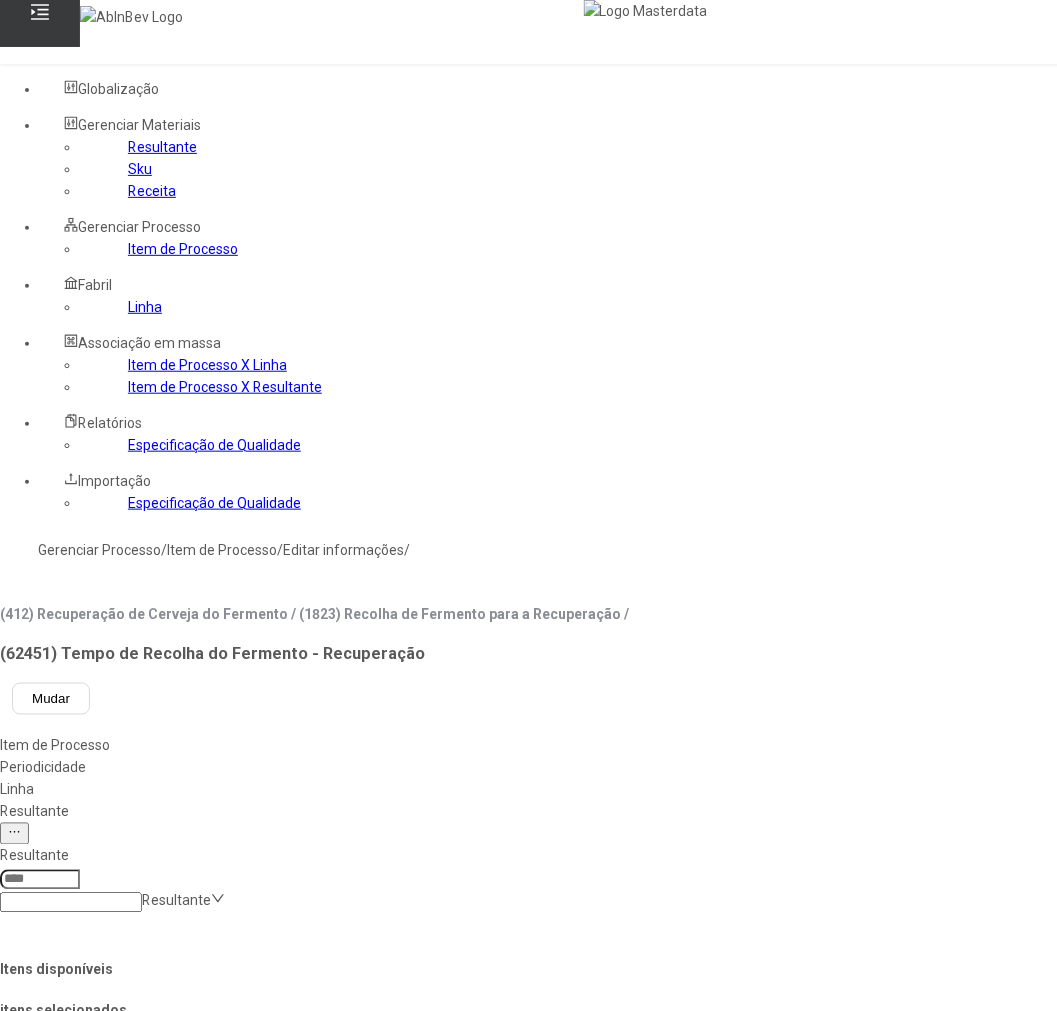 click 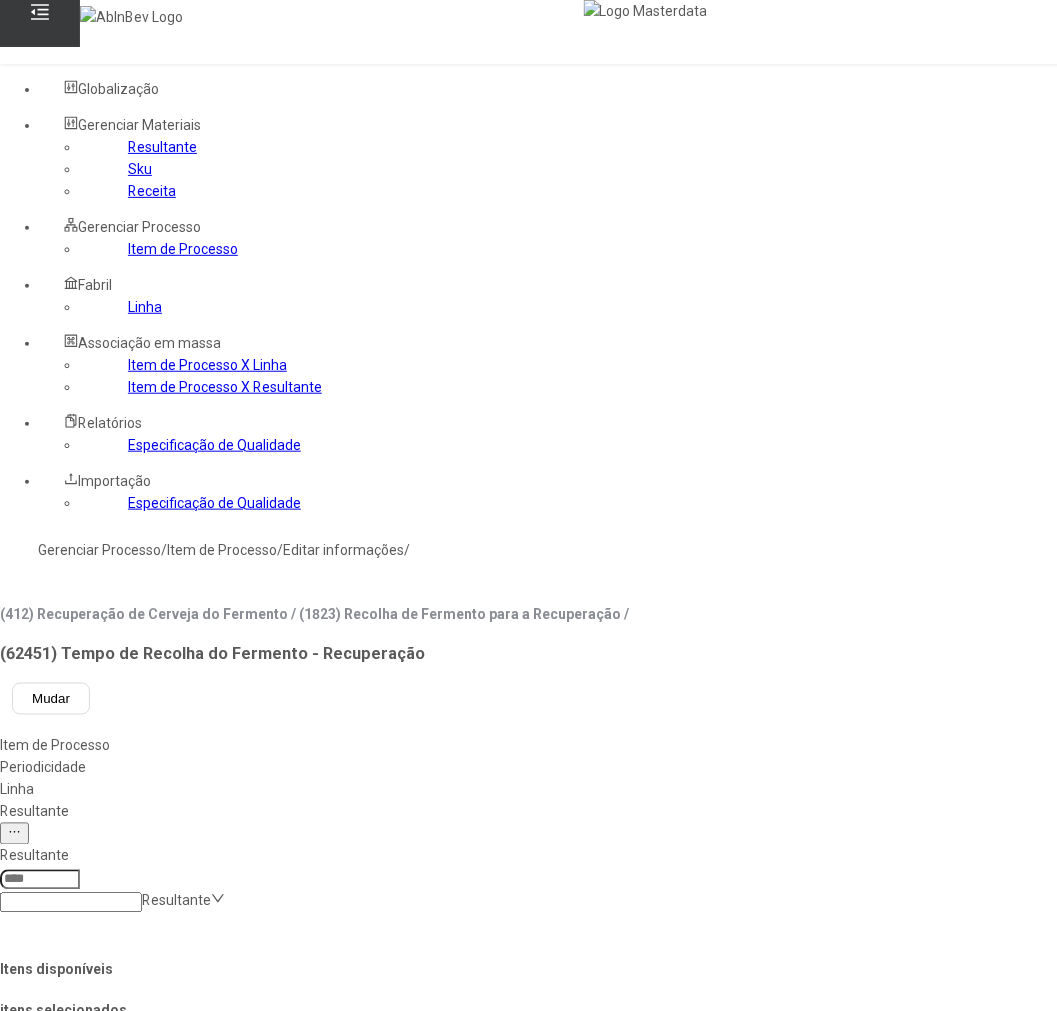 click 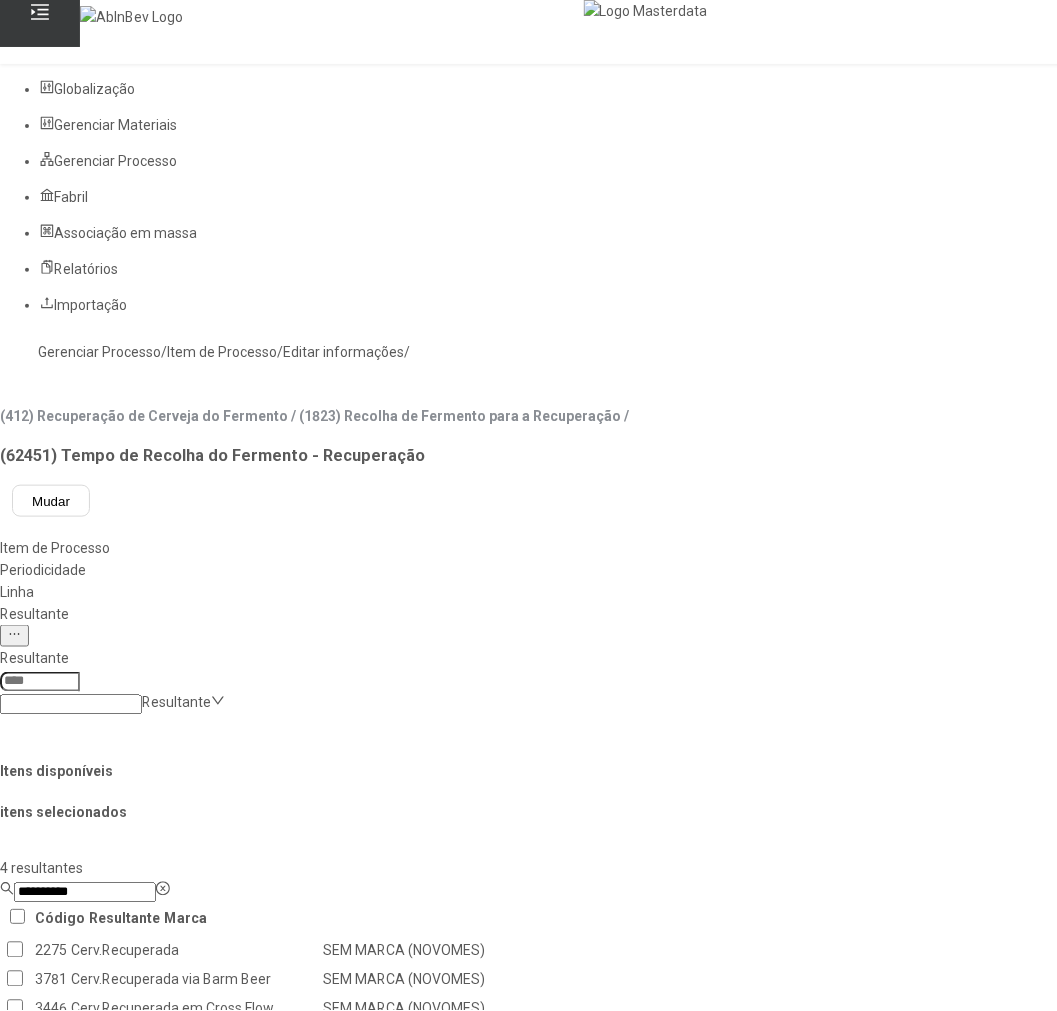 click on "Cerv.Recuperada" 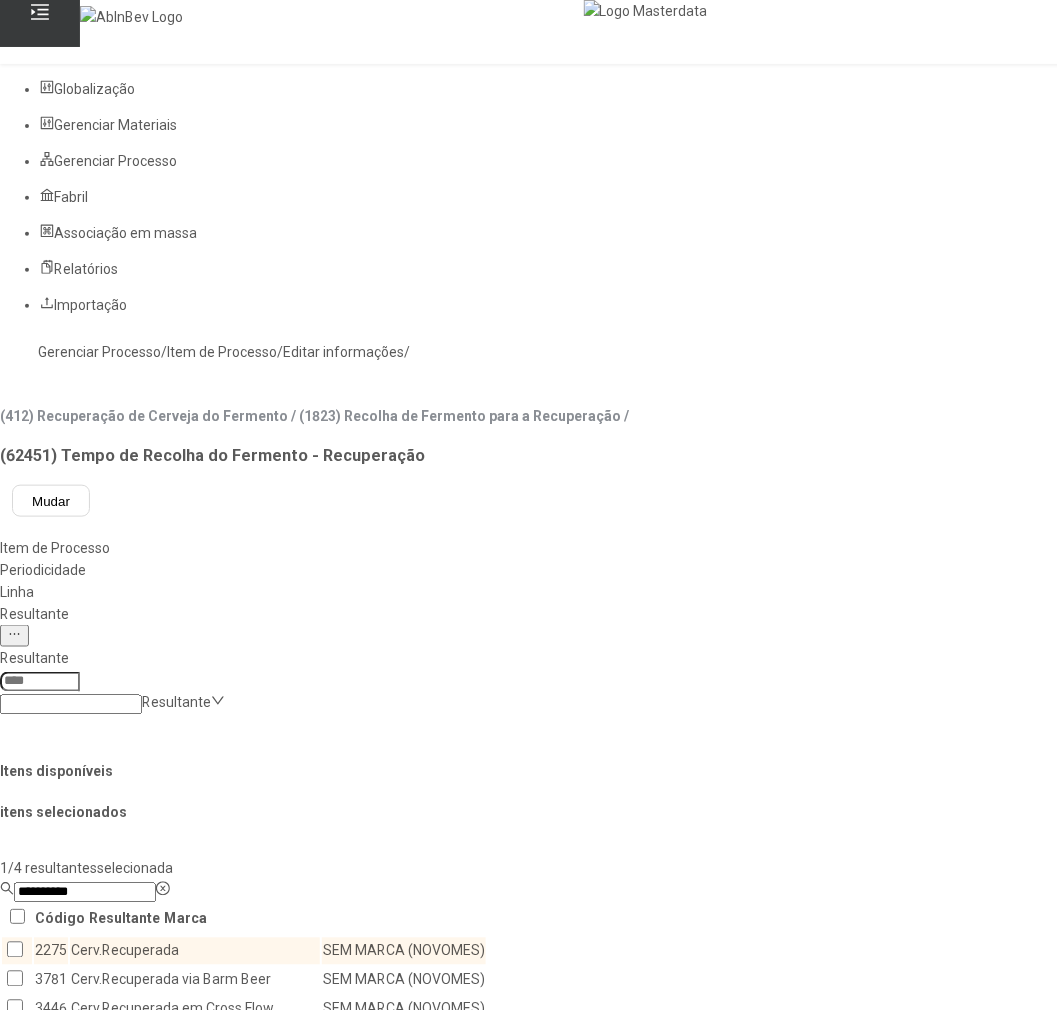click 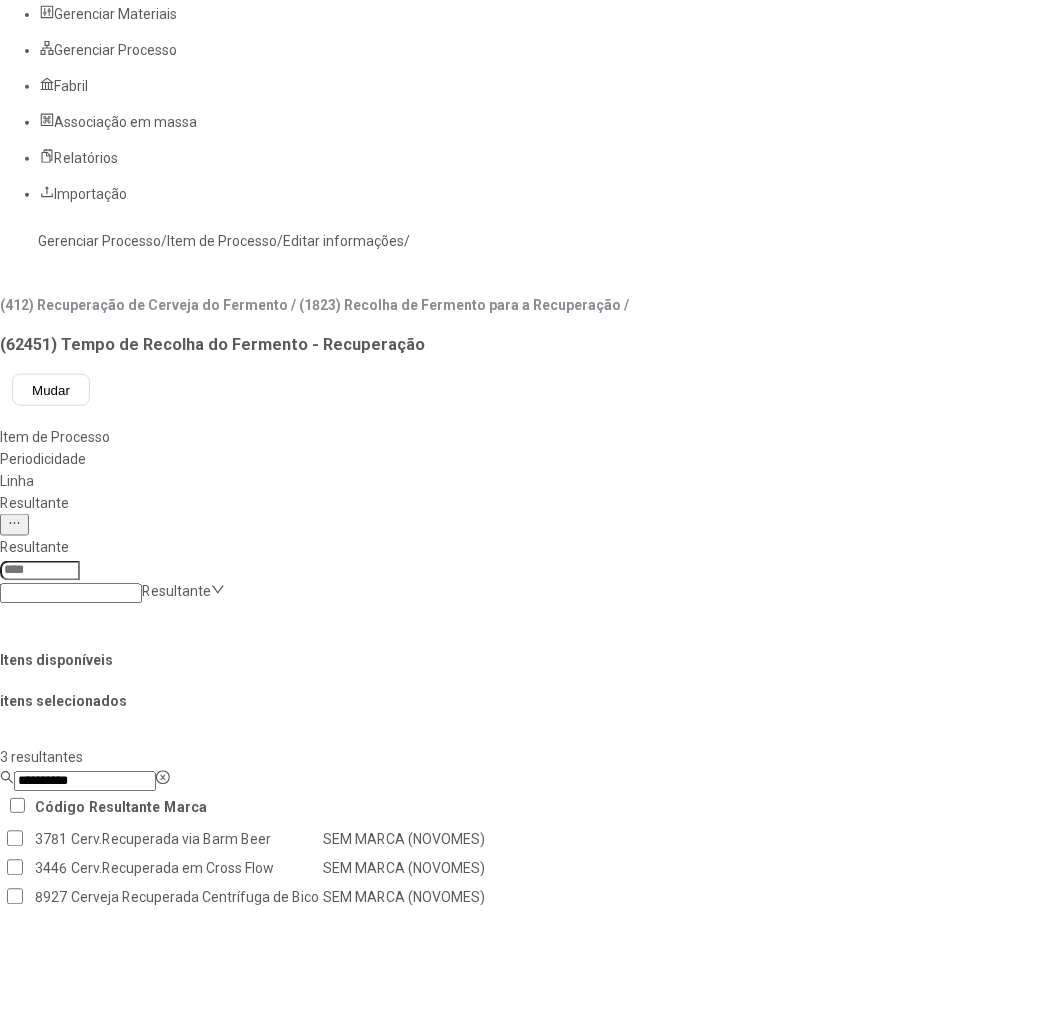 scroll, scrollTop: 0, scrollLeft: 0, axis: both 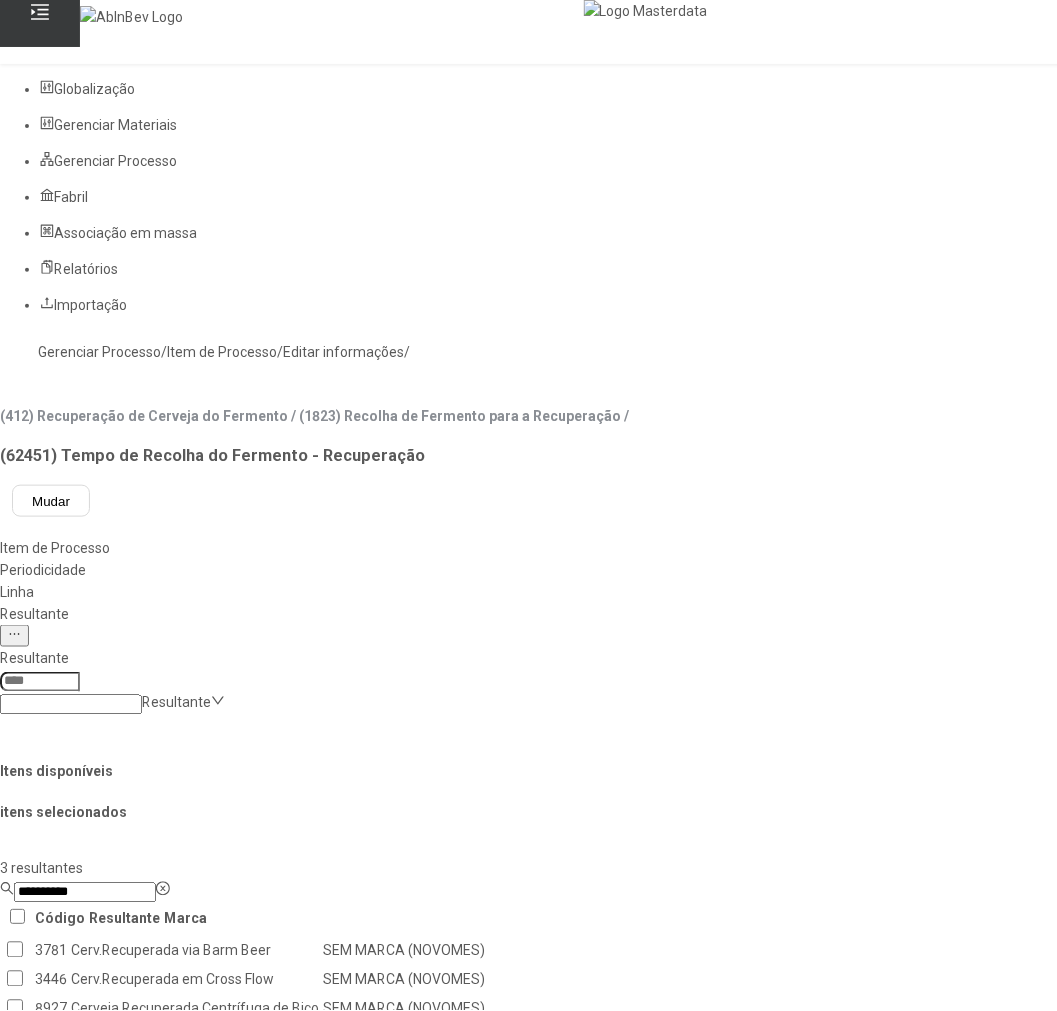 click on "Concluir associação" at bounding box center (124, 1769) 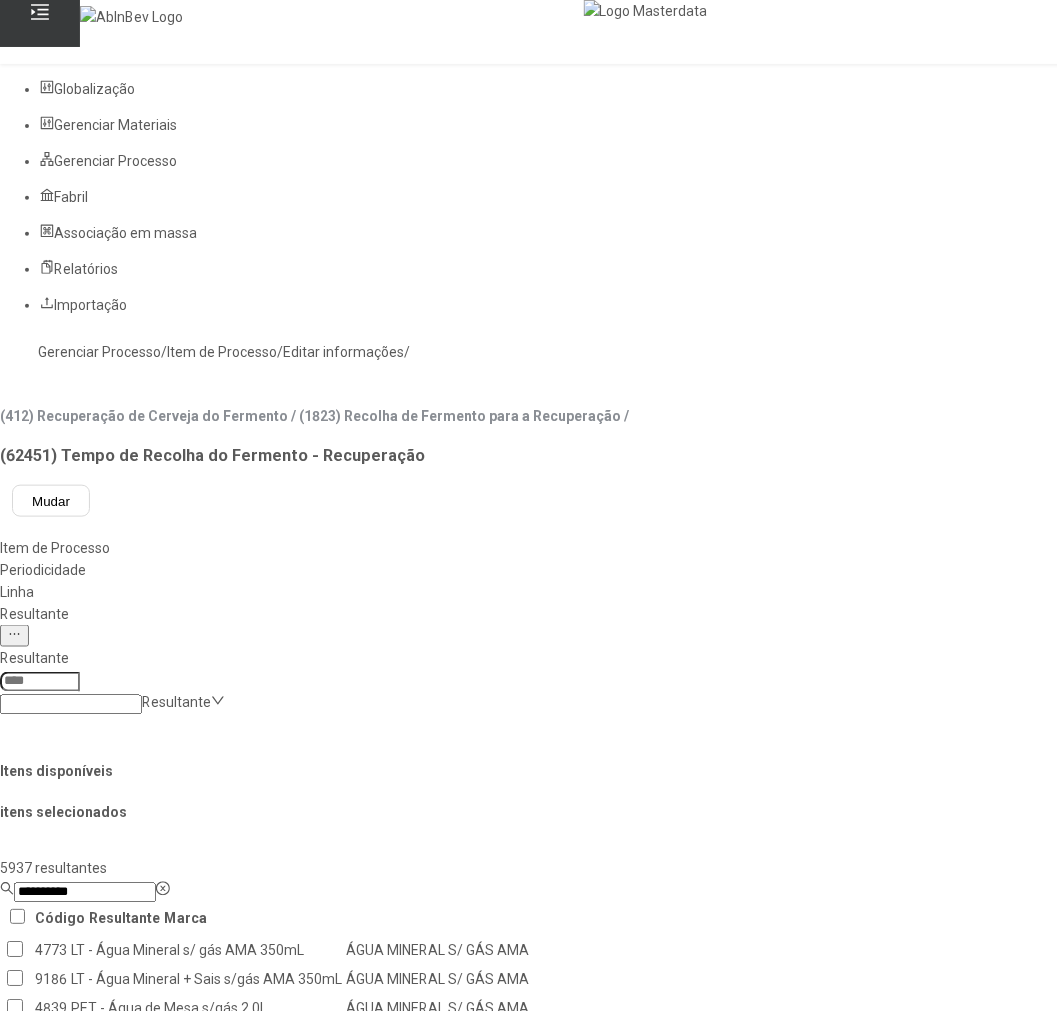 click on "Resultante  Resultante" 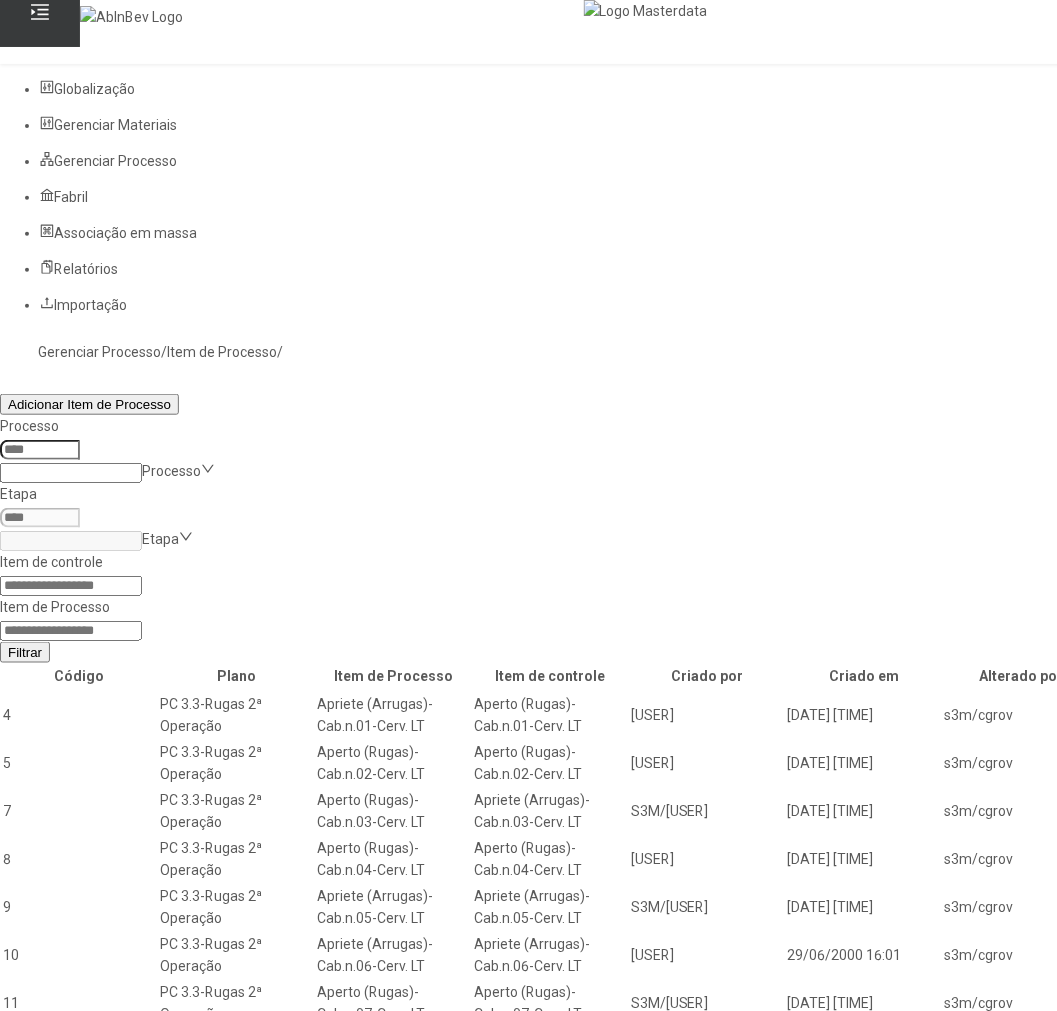 click 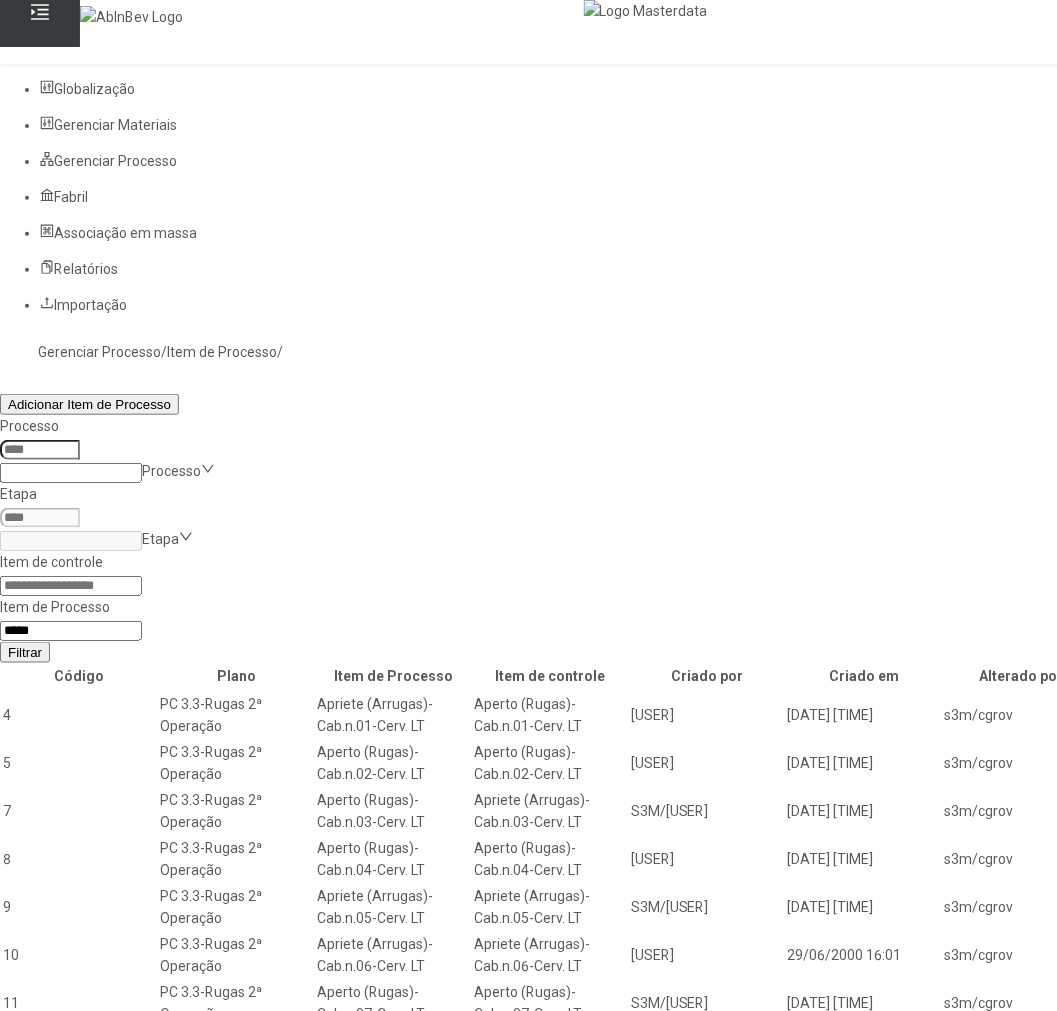 type on "*****" 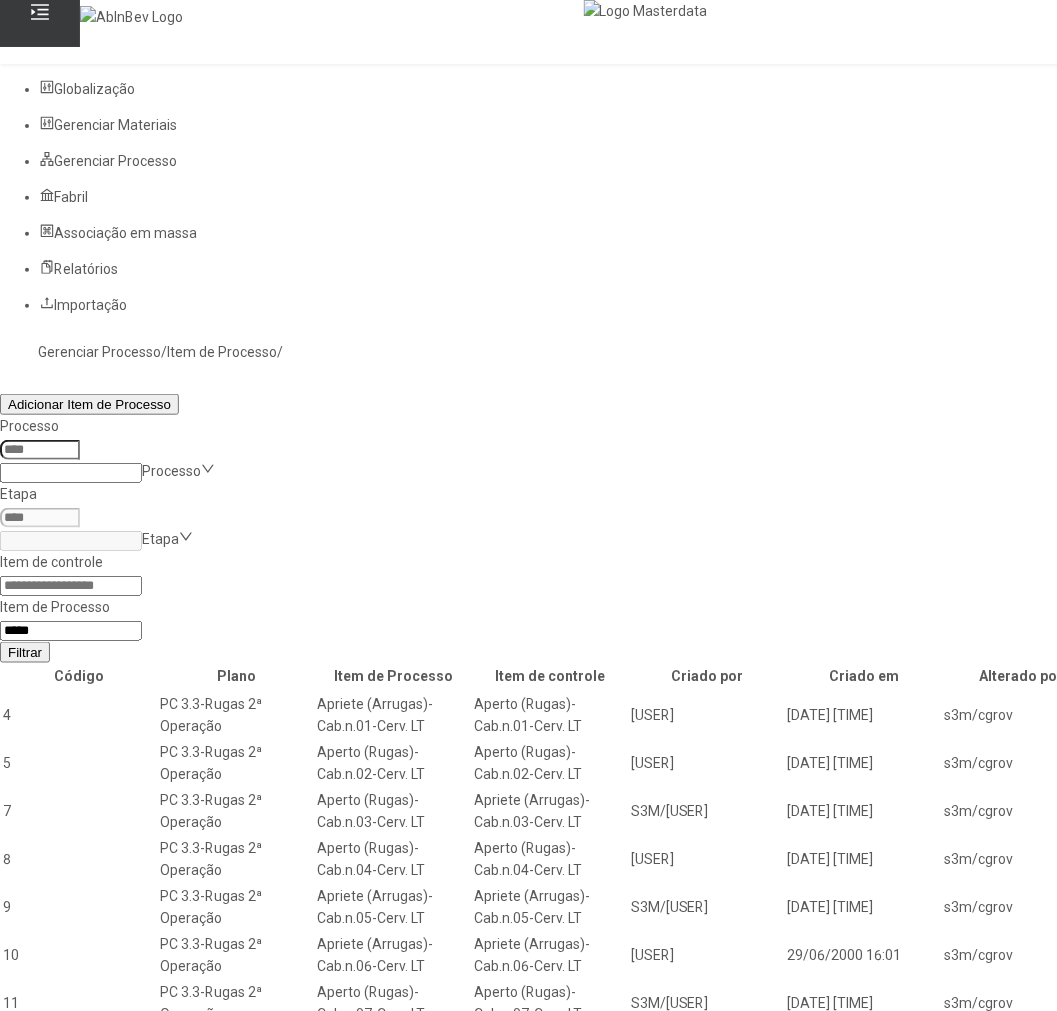 click on "Filtrar" 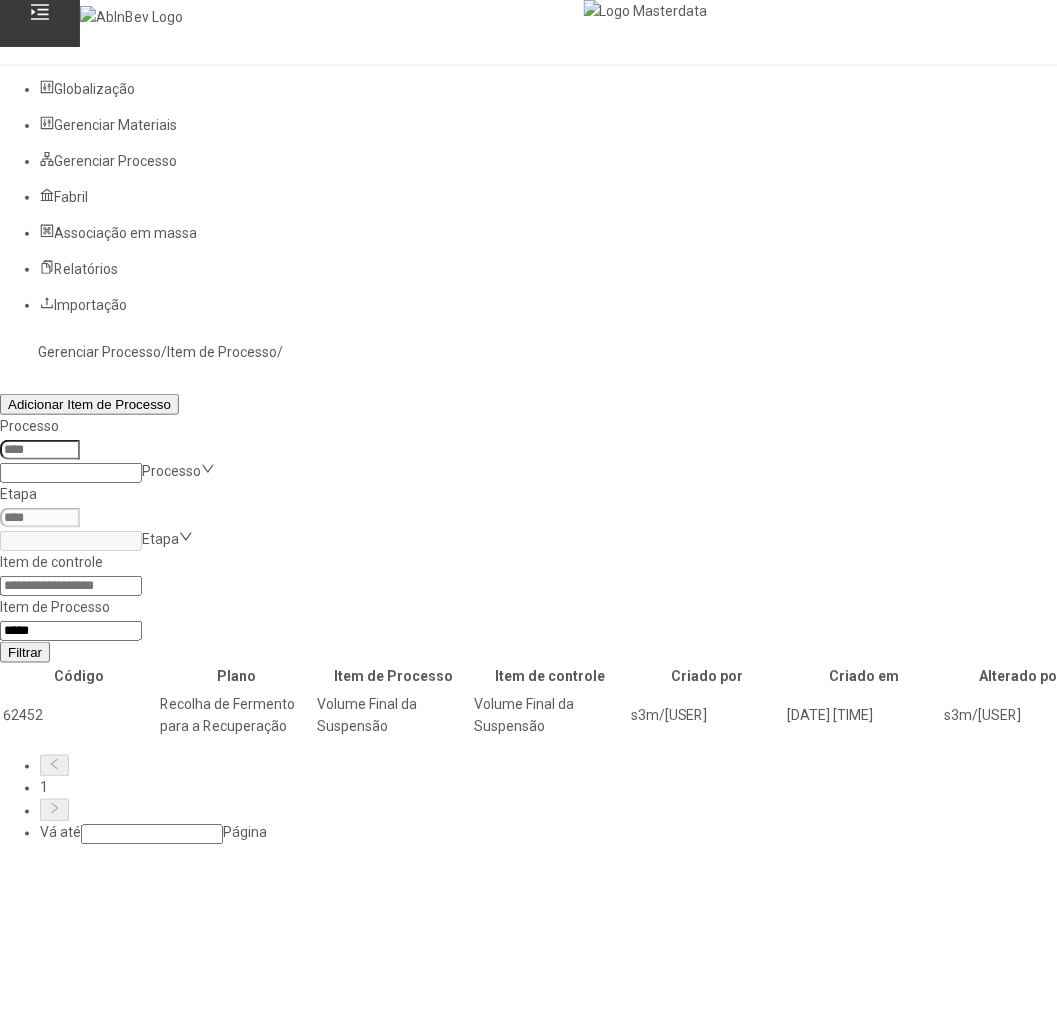 click 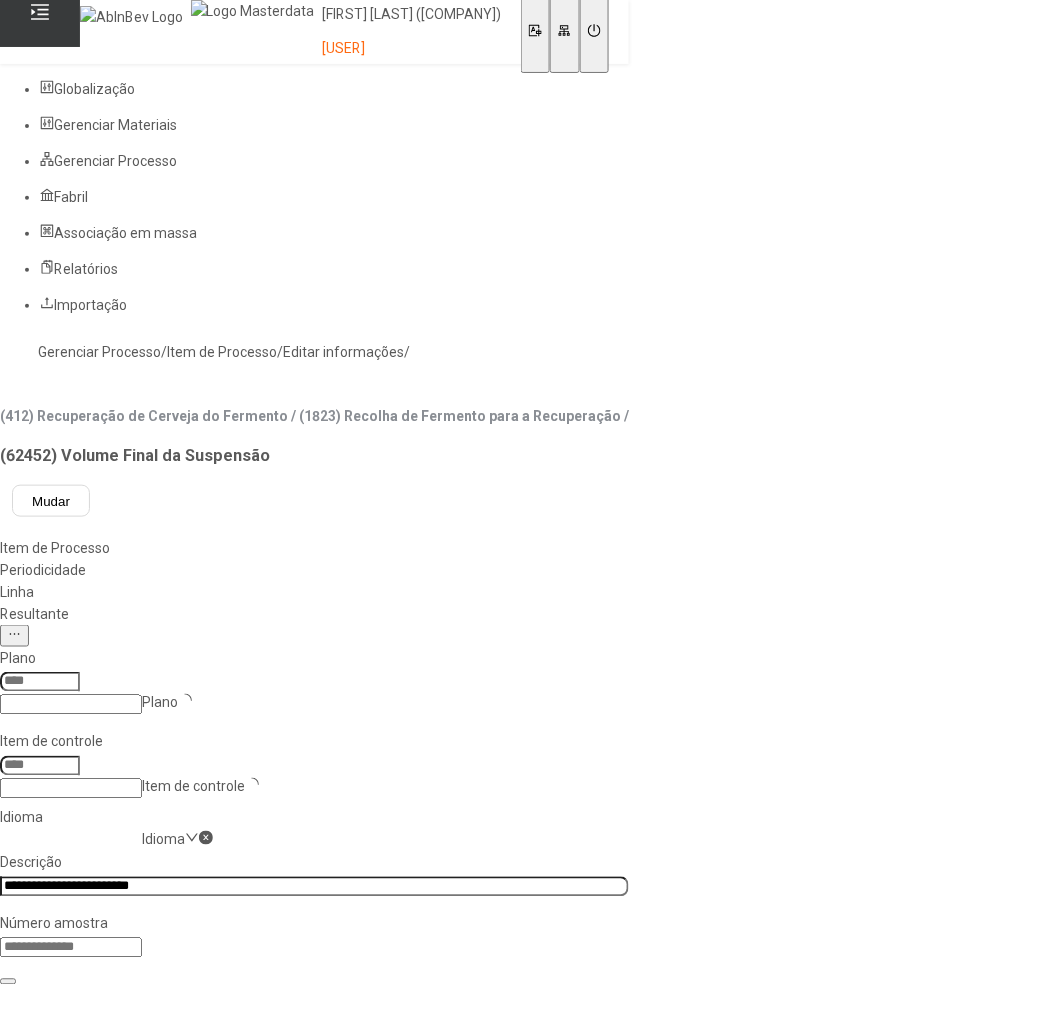 type on "****" 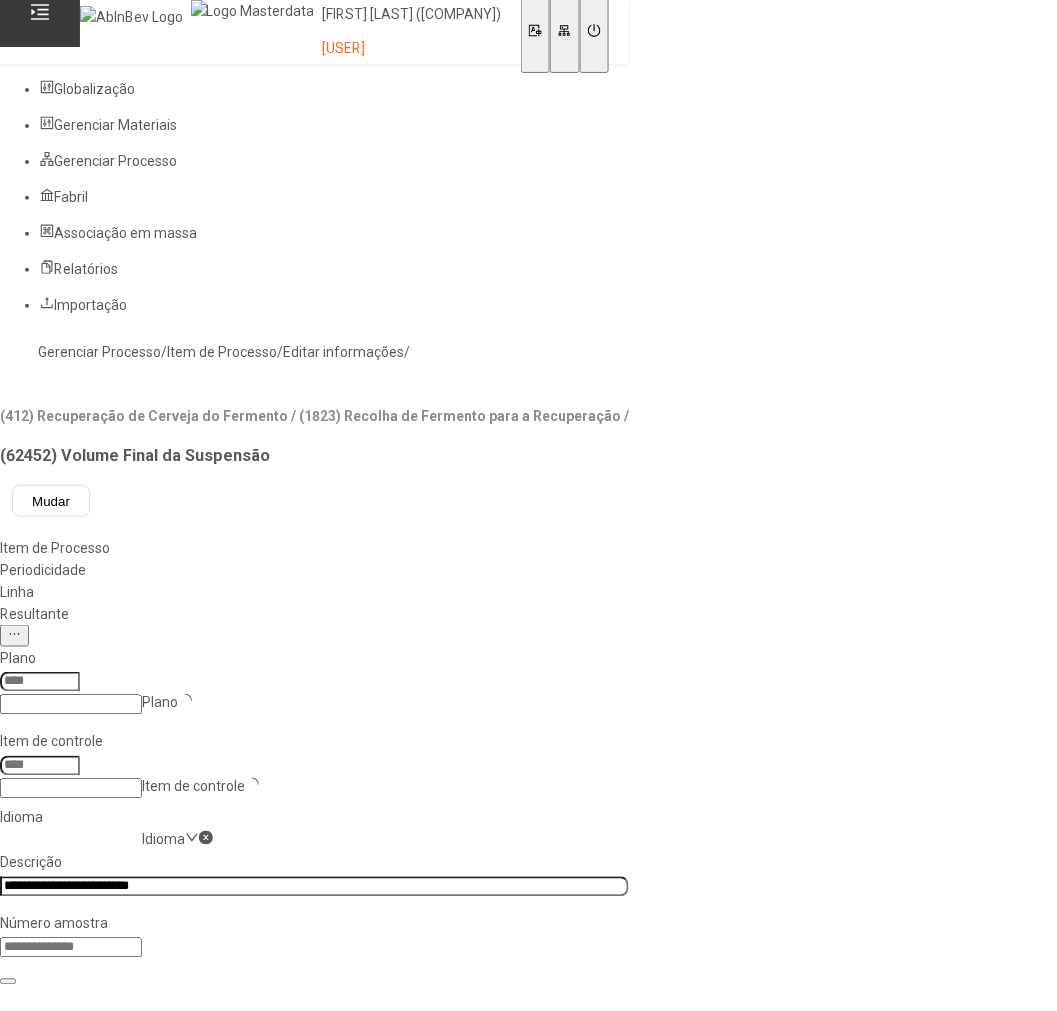 type on "*****" 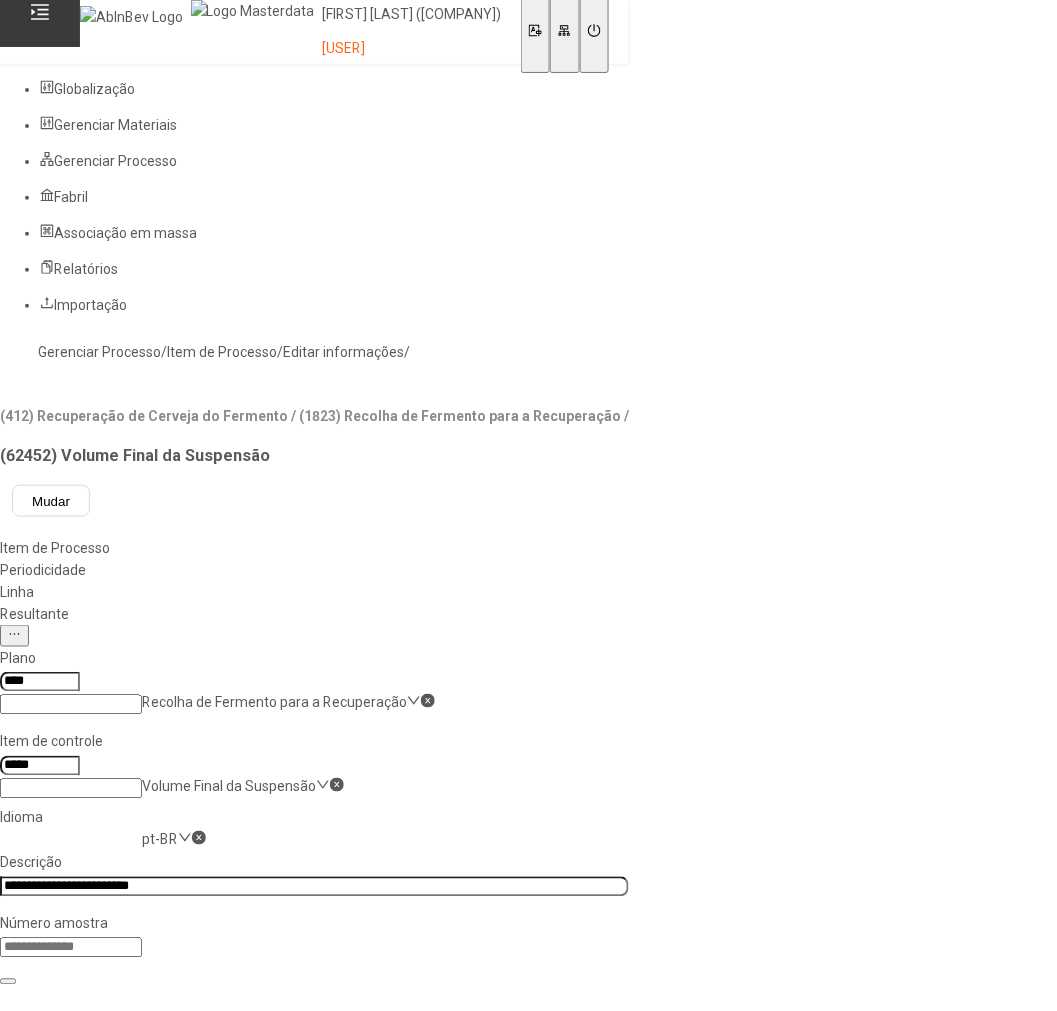click on "Resultante" 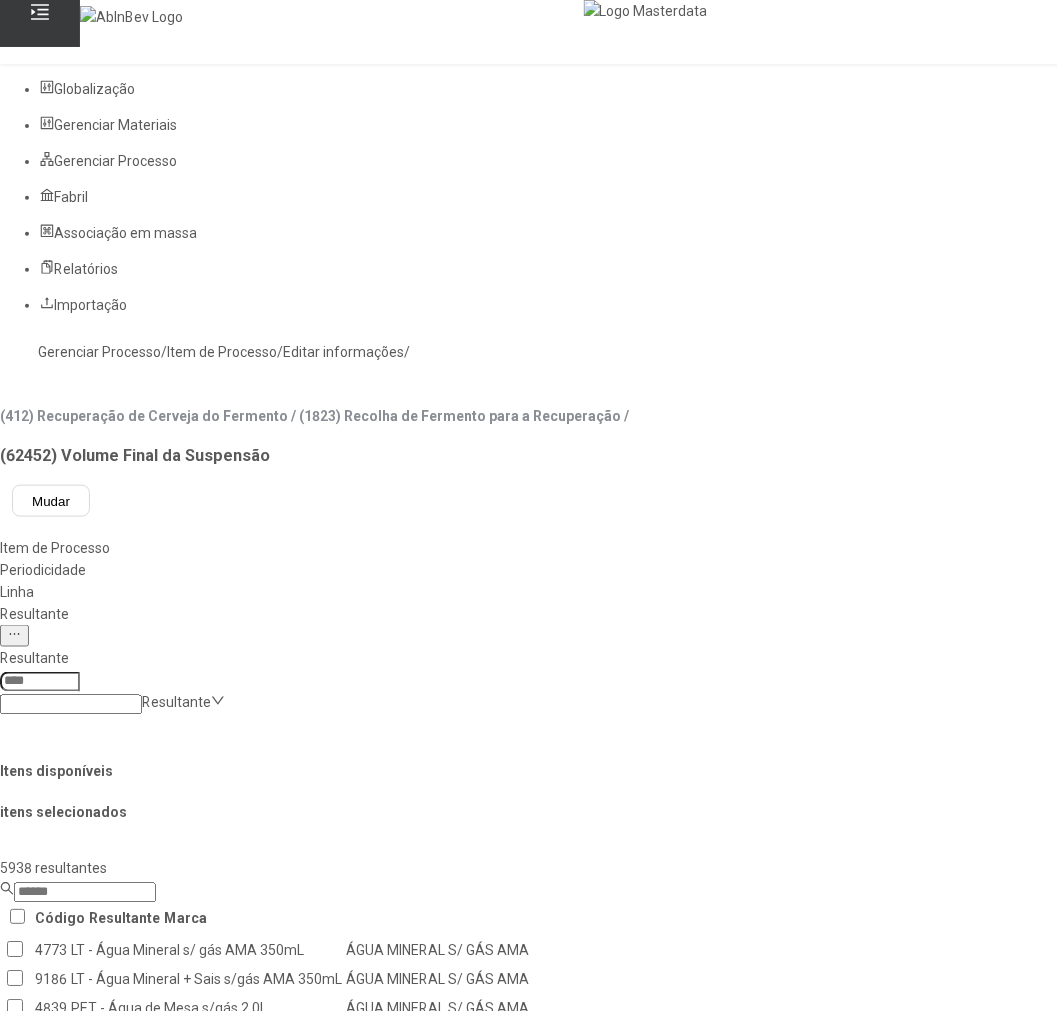 click 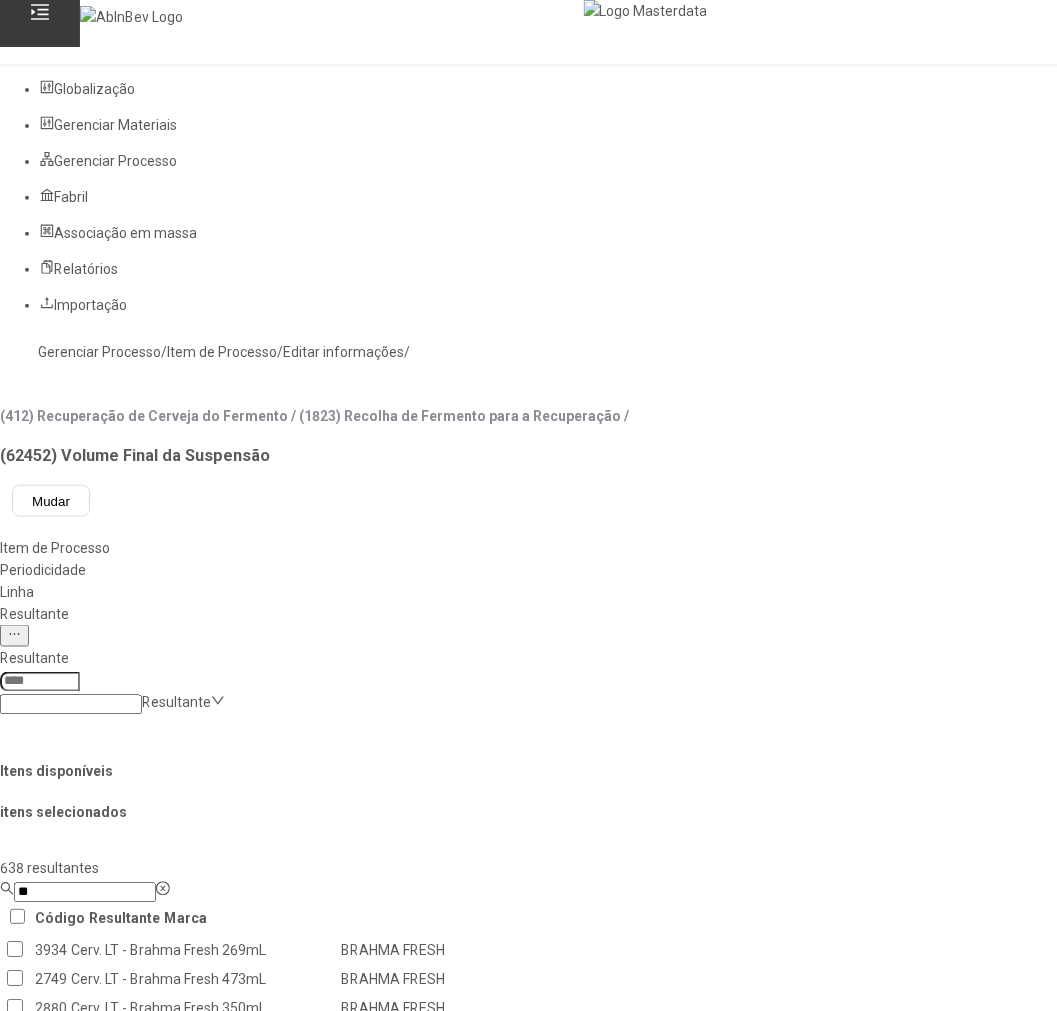 type on "*" 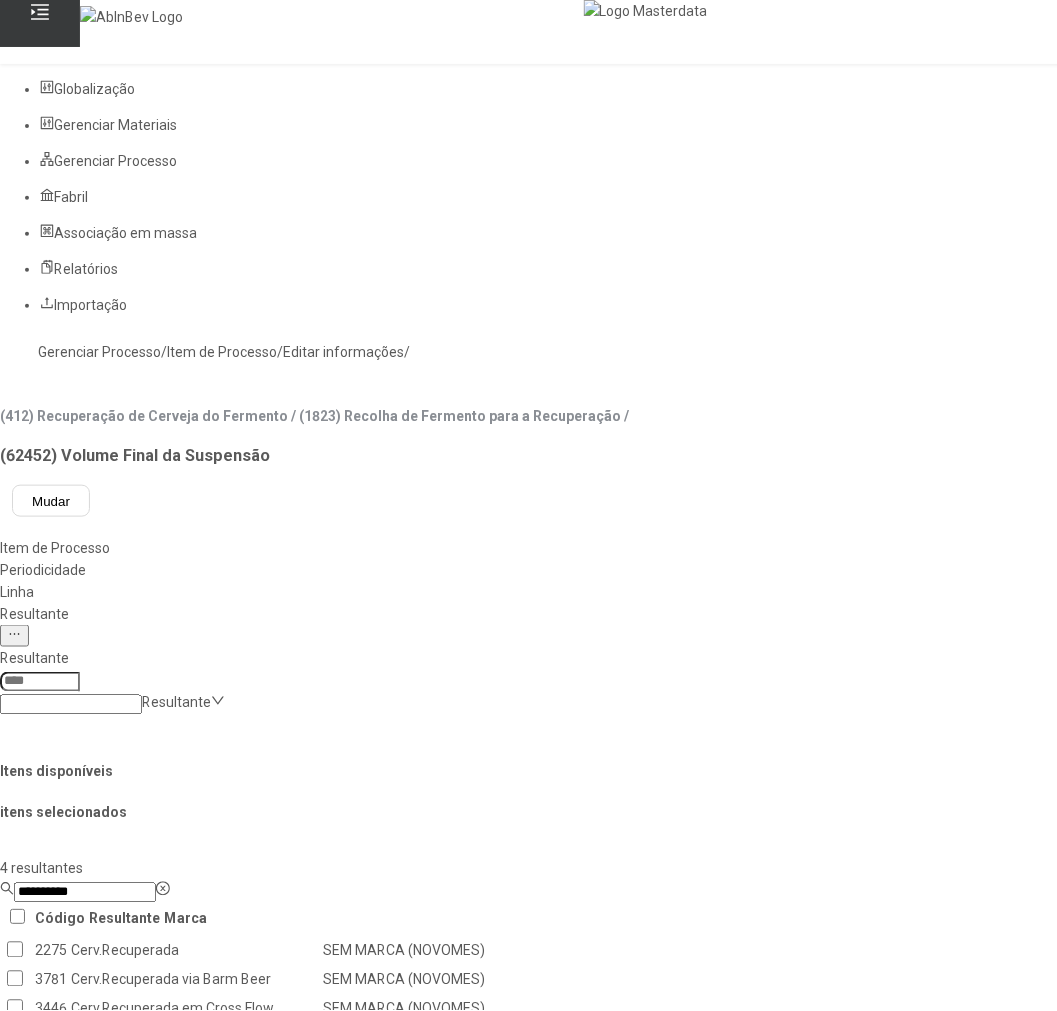 type on "**********" 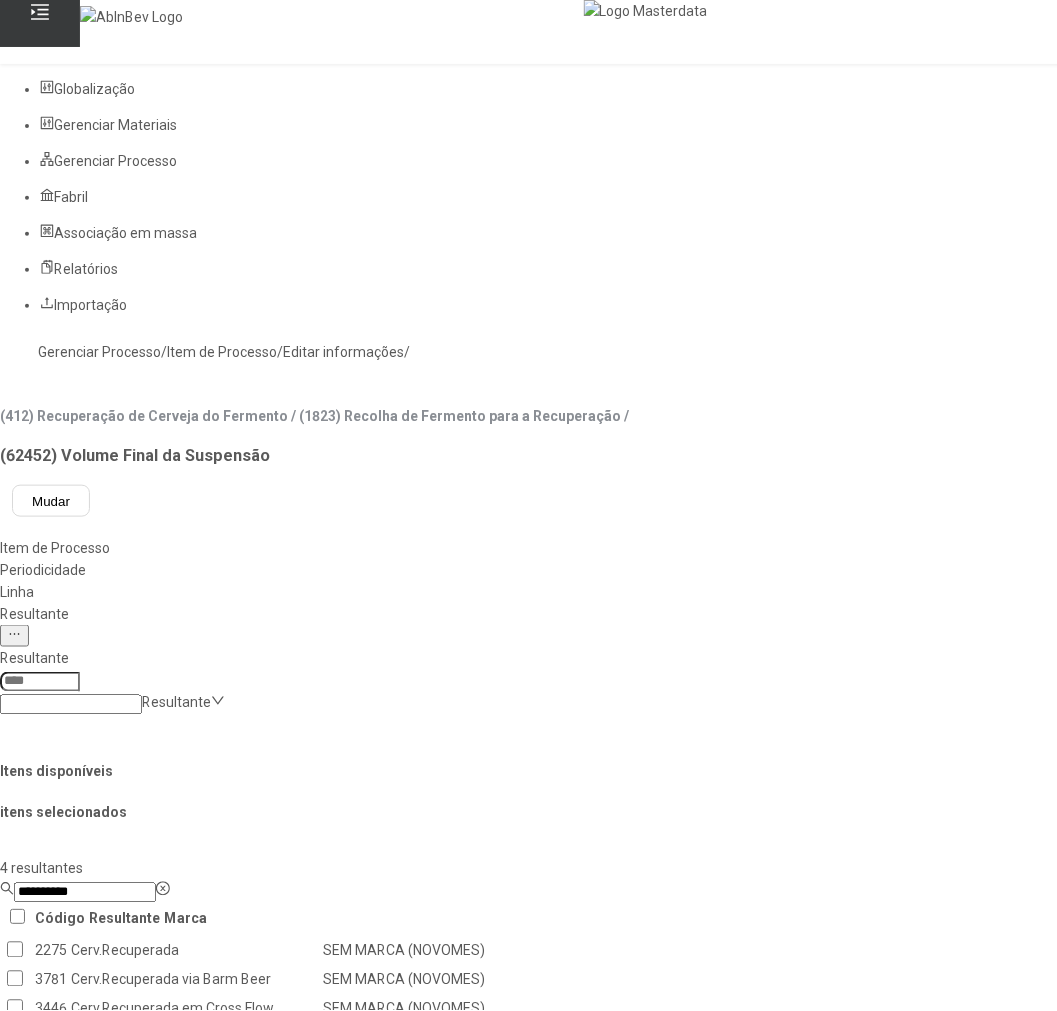 click on "Cerv.Recuperada" 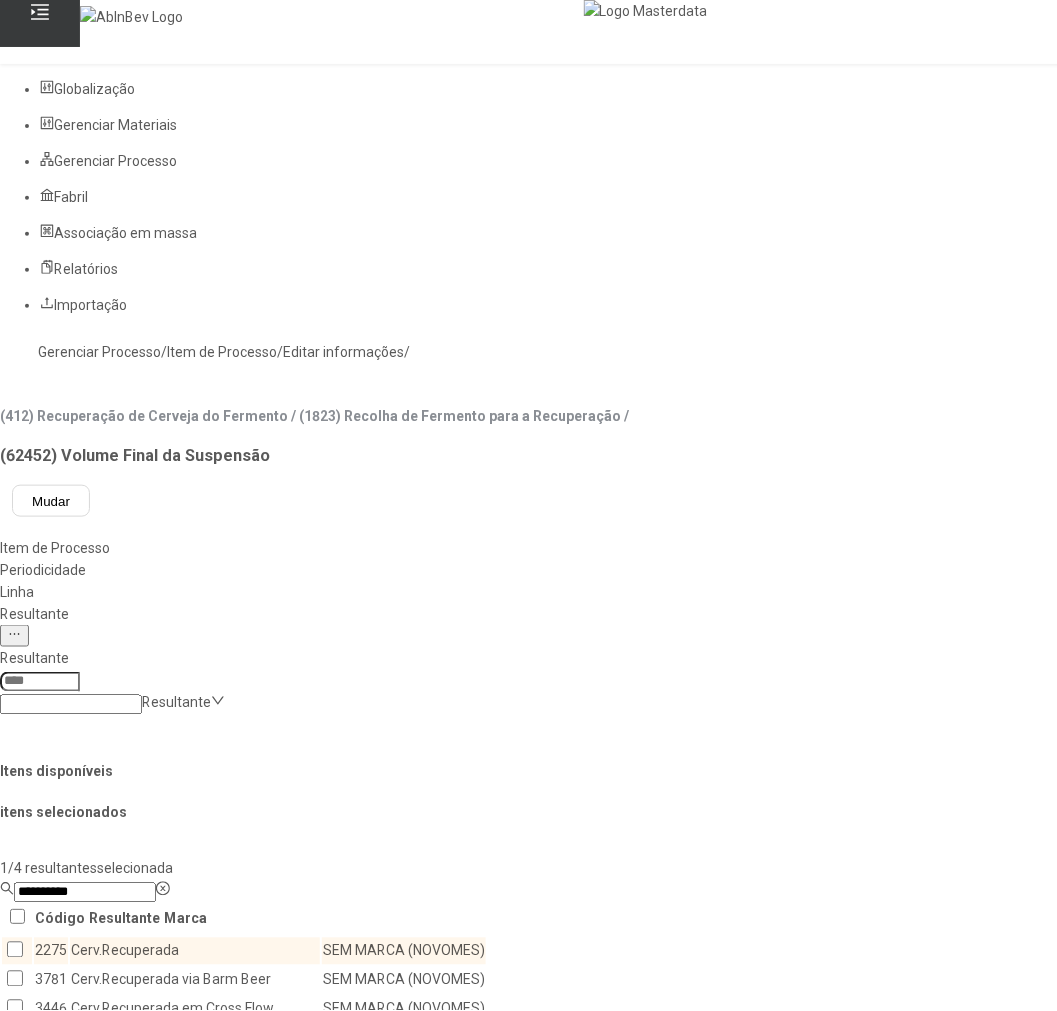 click 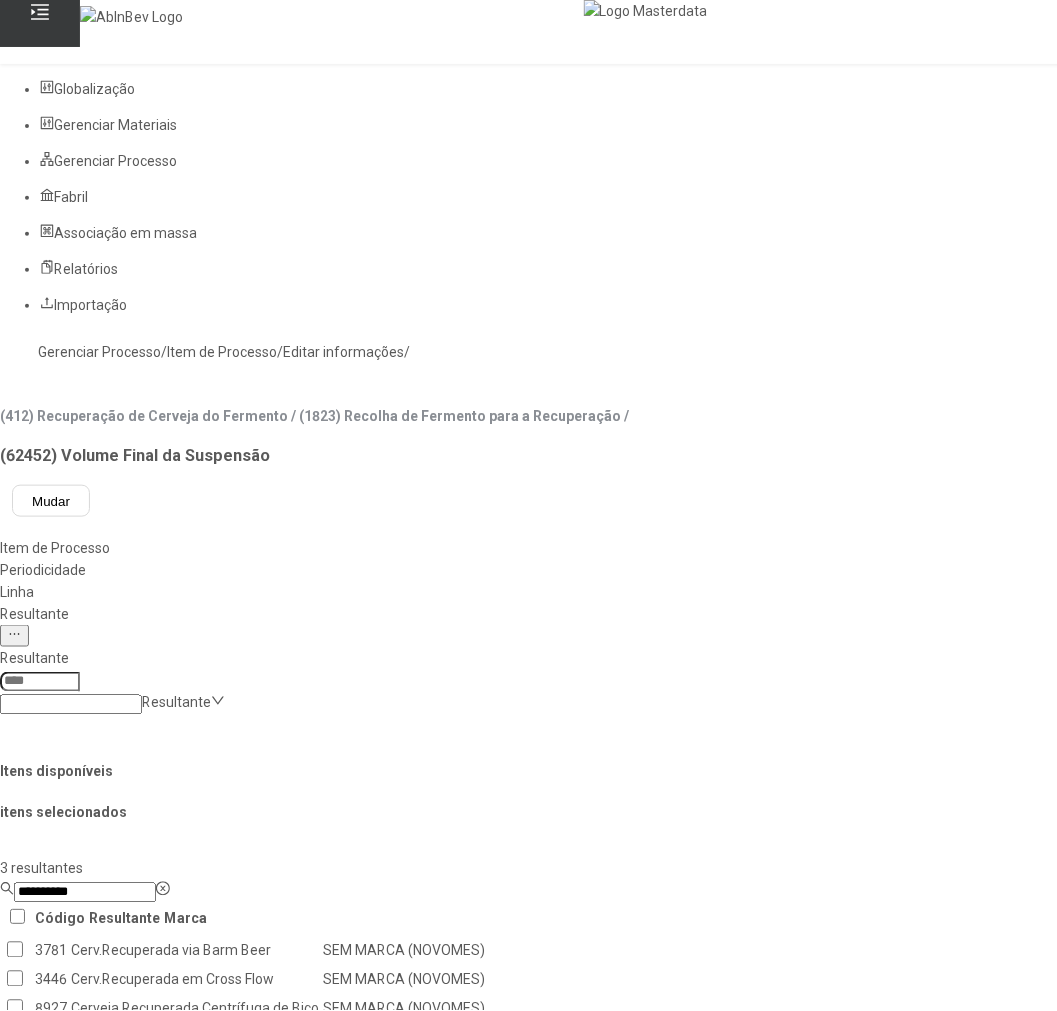 click on "Concluir associação" at bounding box center [124, 1769] 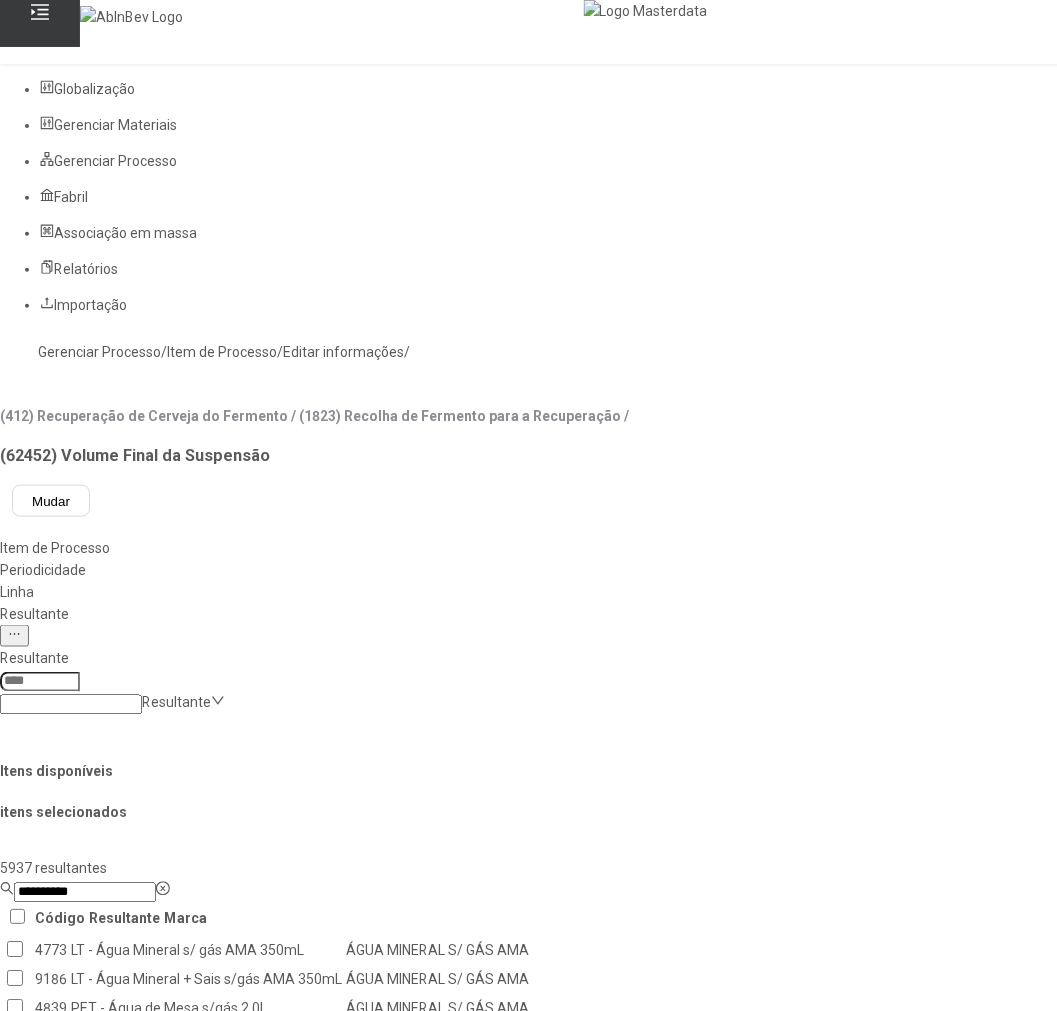 click on "Gerenciar Processo" 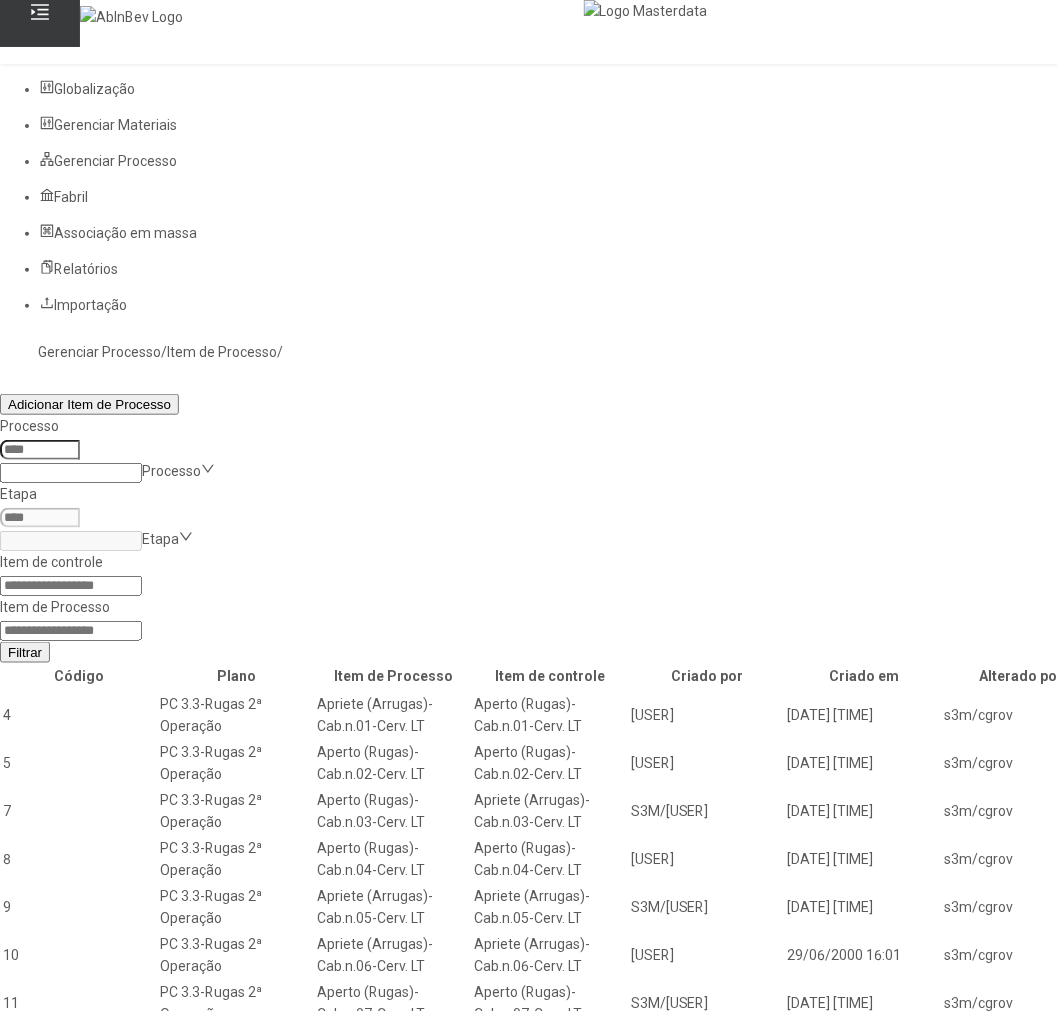click 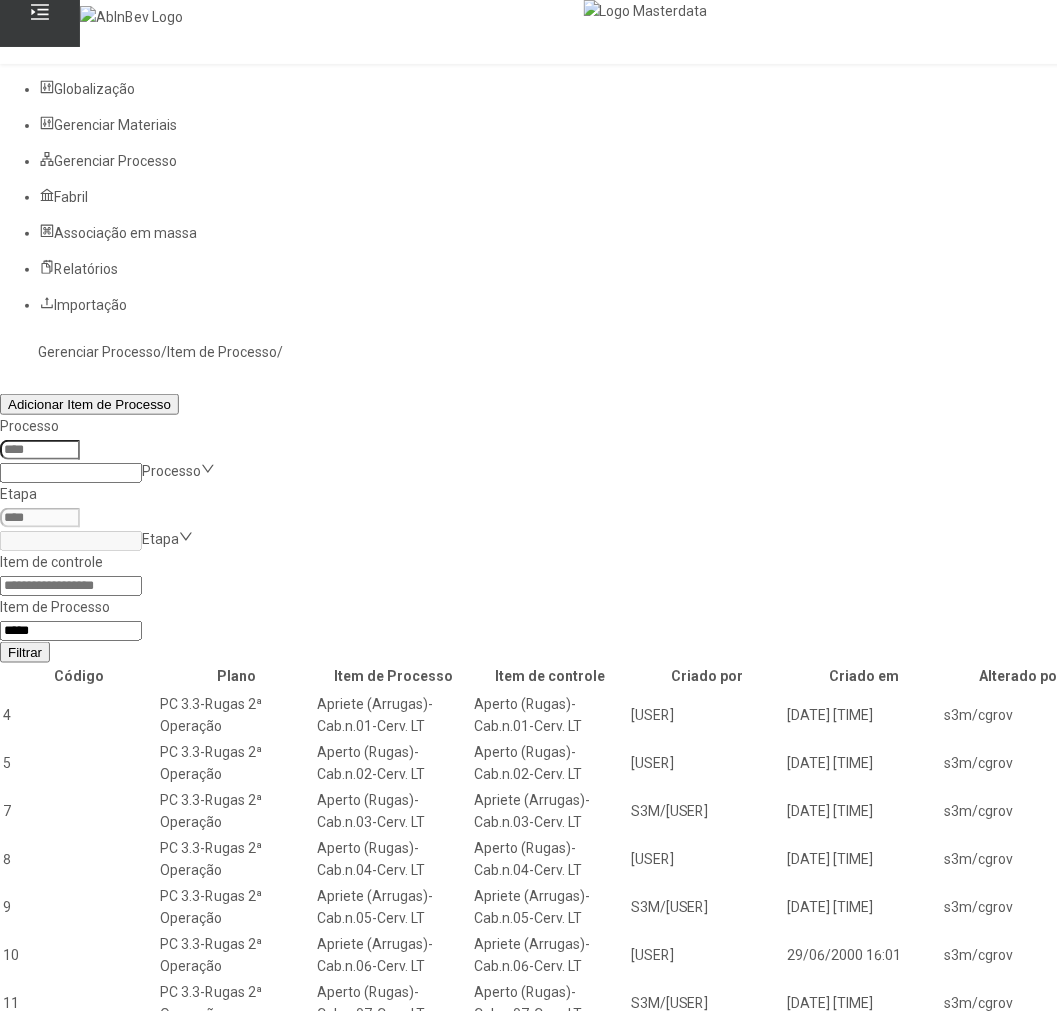 type on "*****" 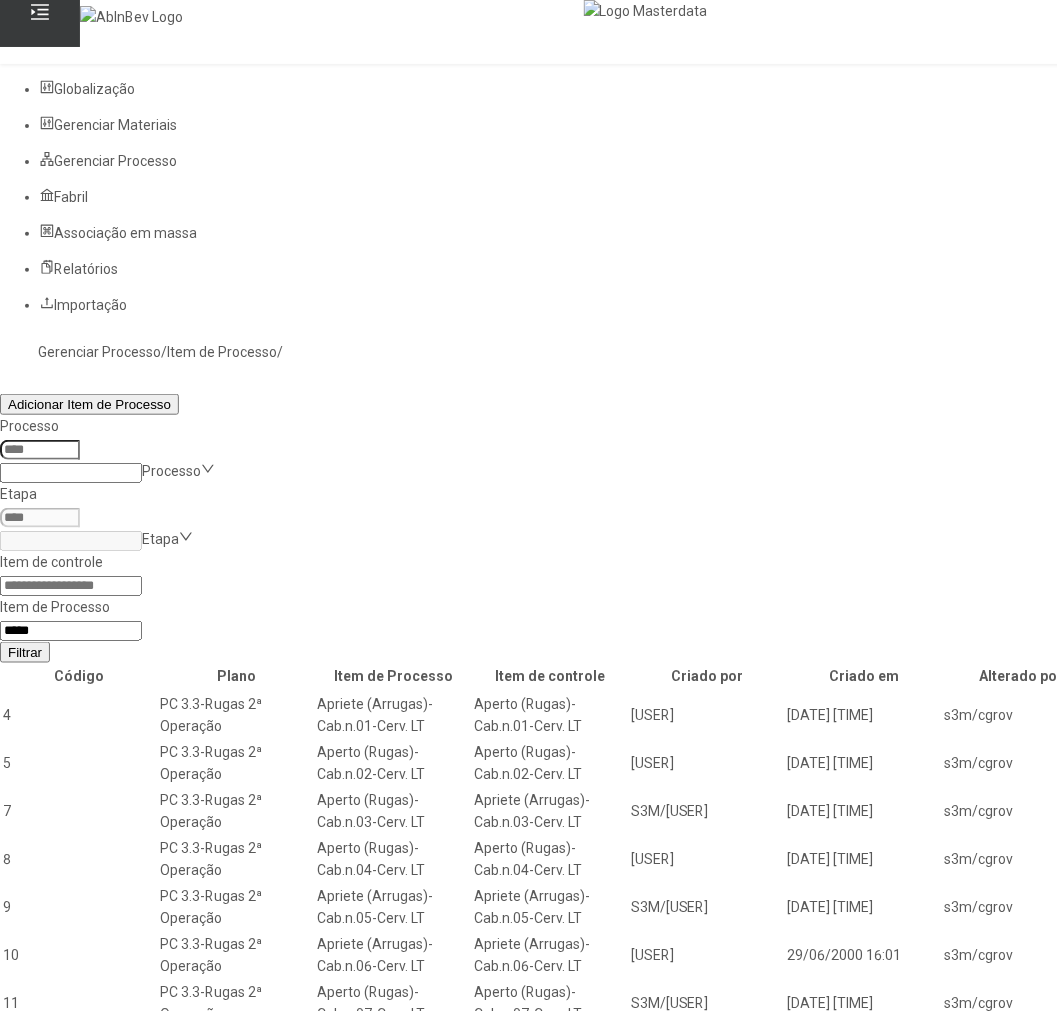 click on "Filtrar" 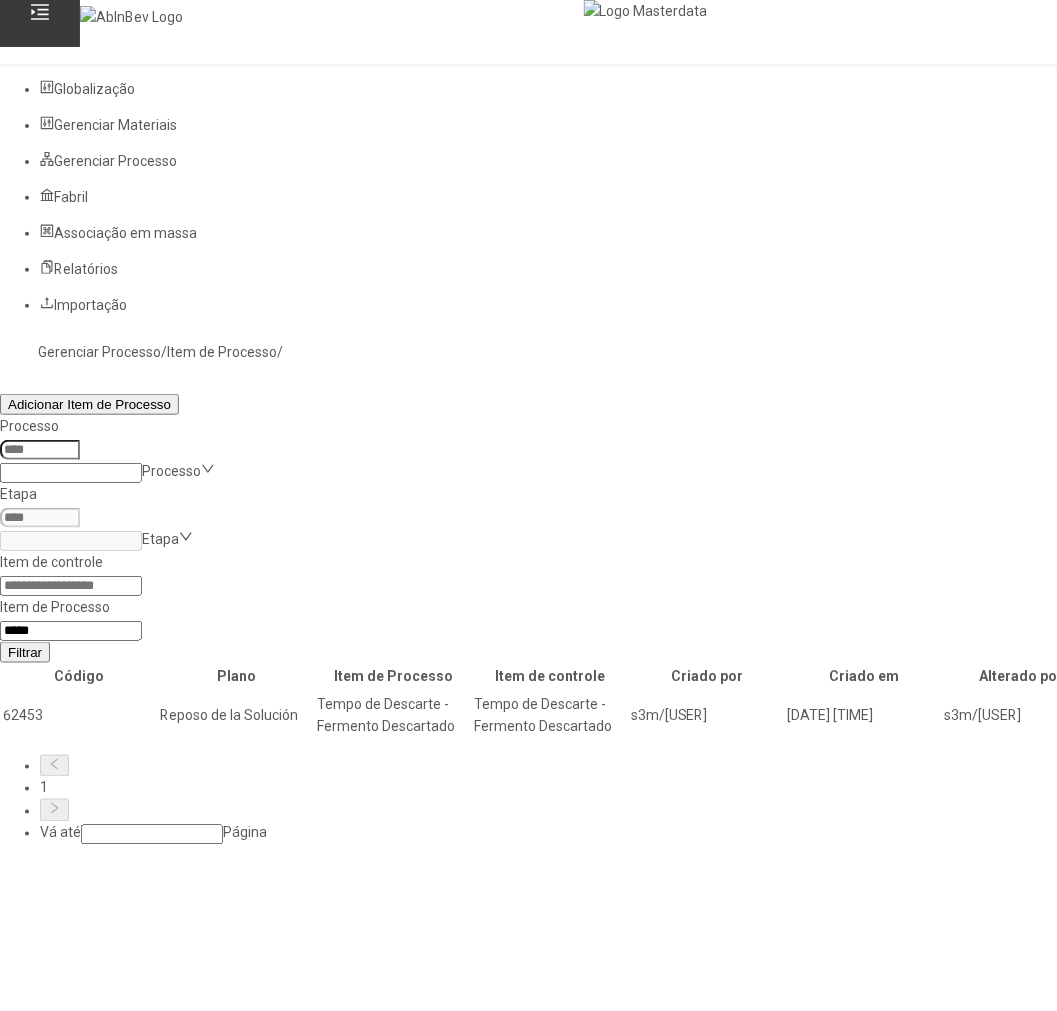 click 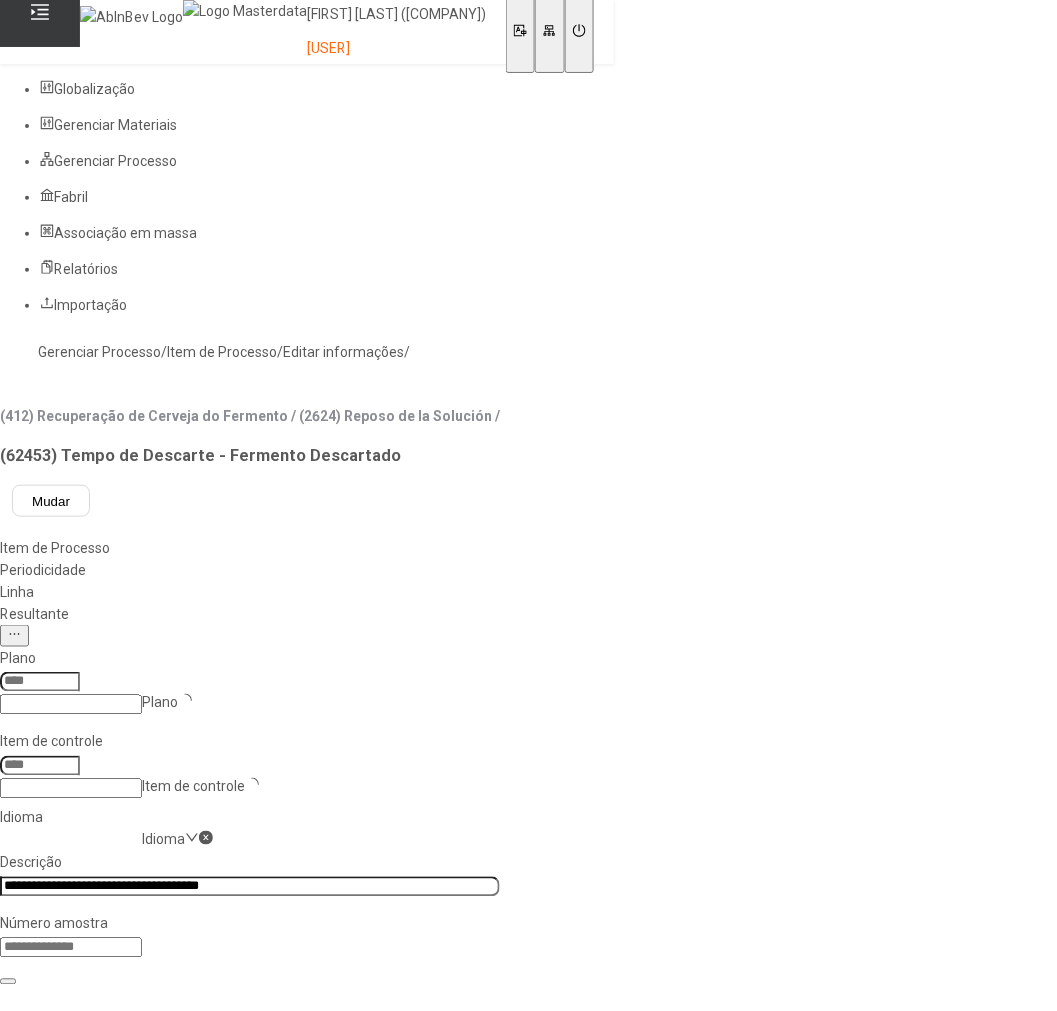 type on "****" 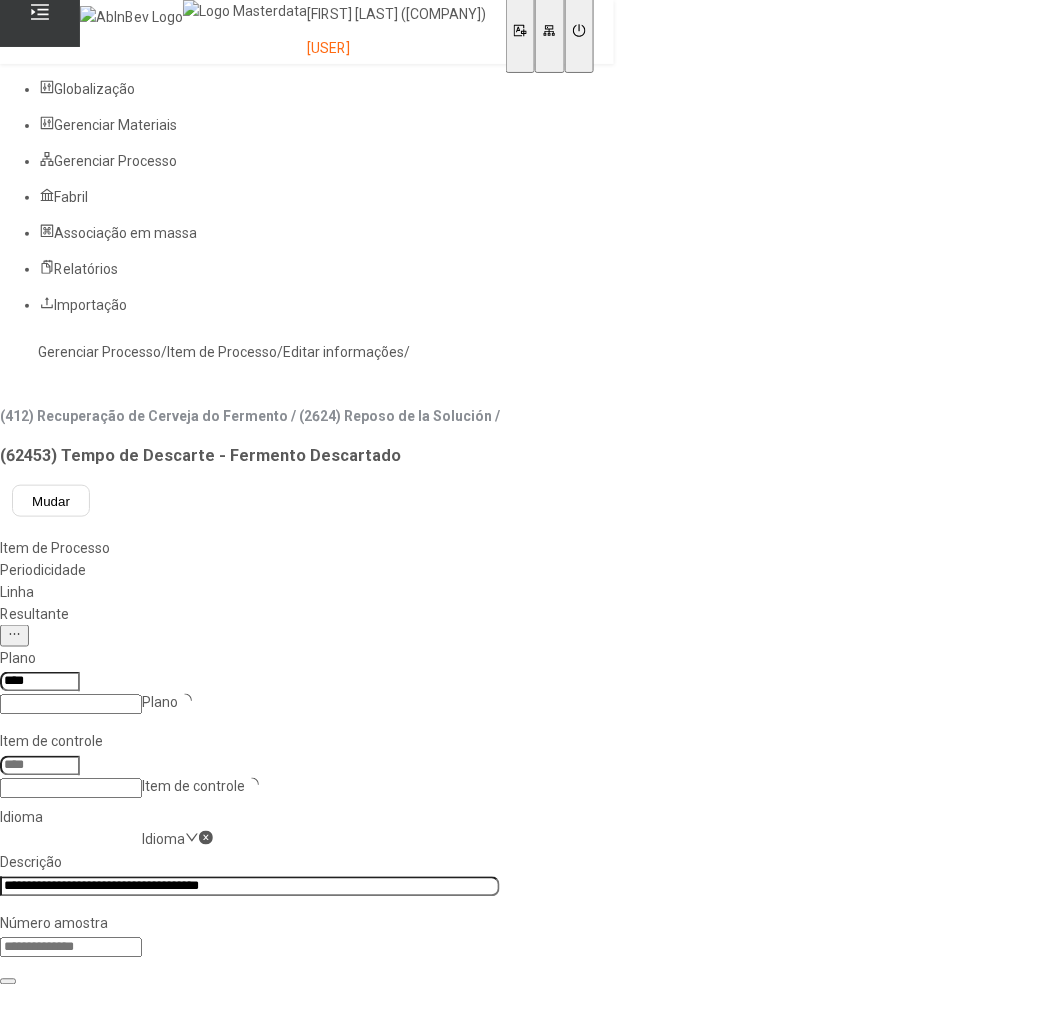 type on "*****" 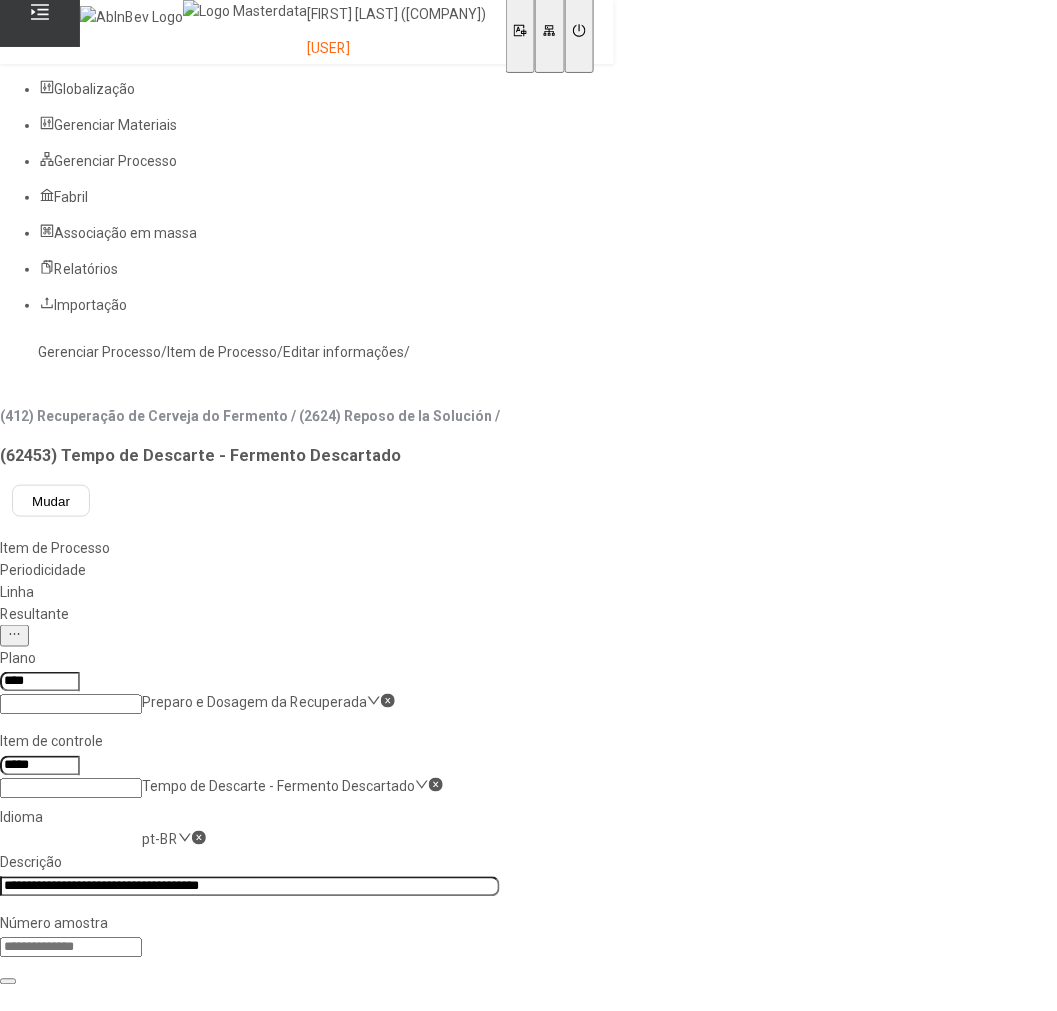 click on "Resultante" 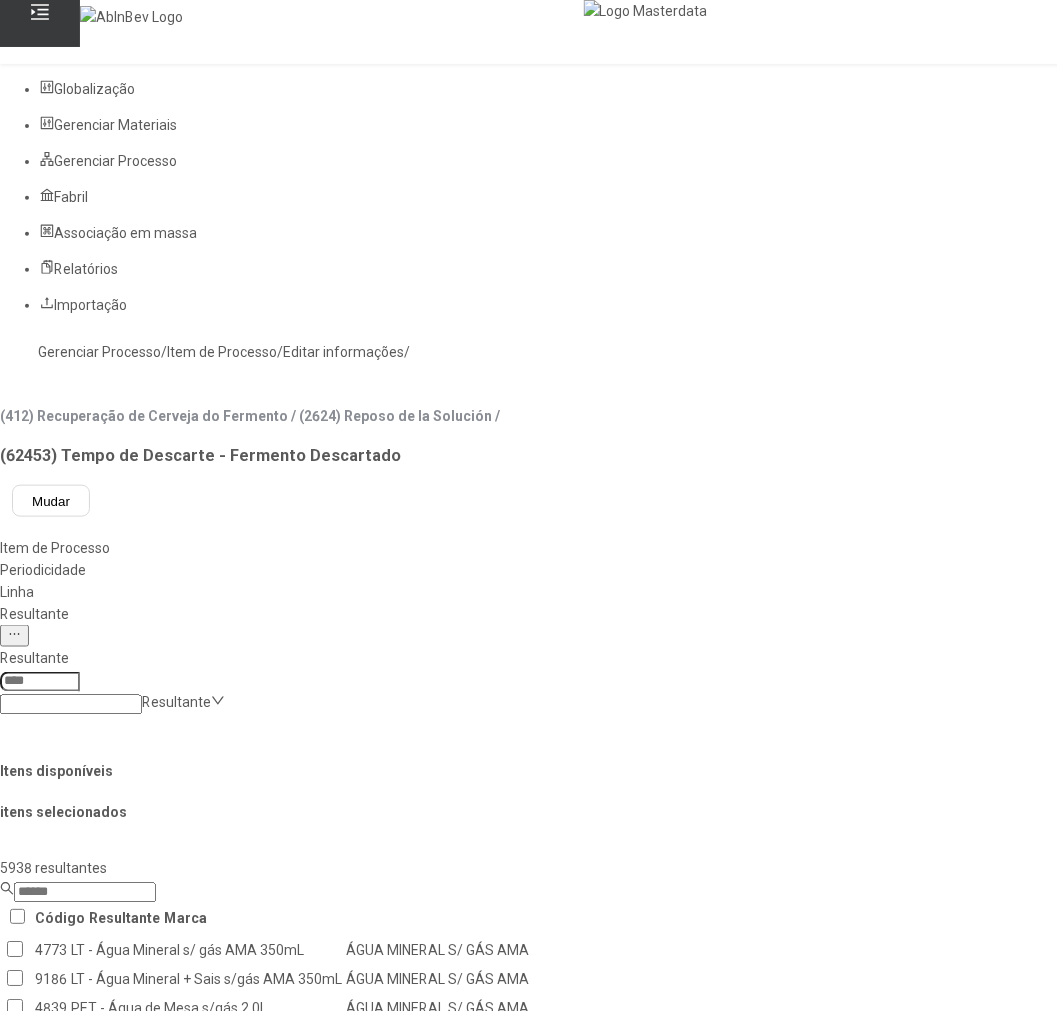 click 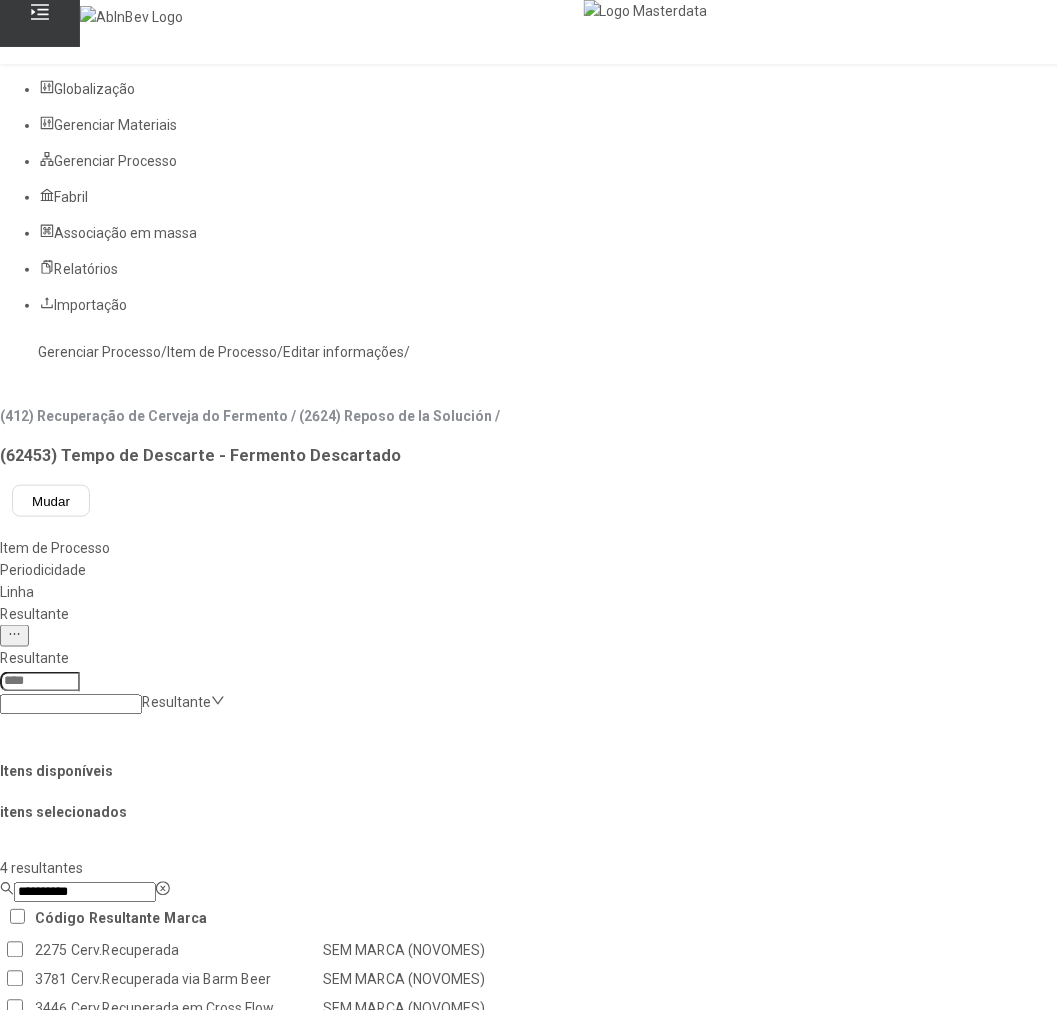 type on "**********" 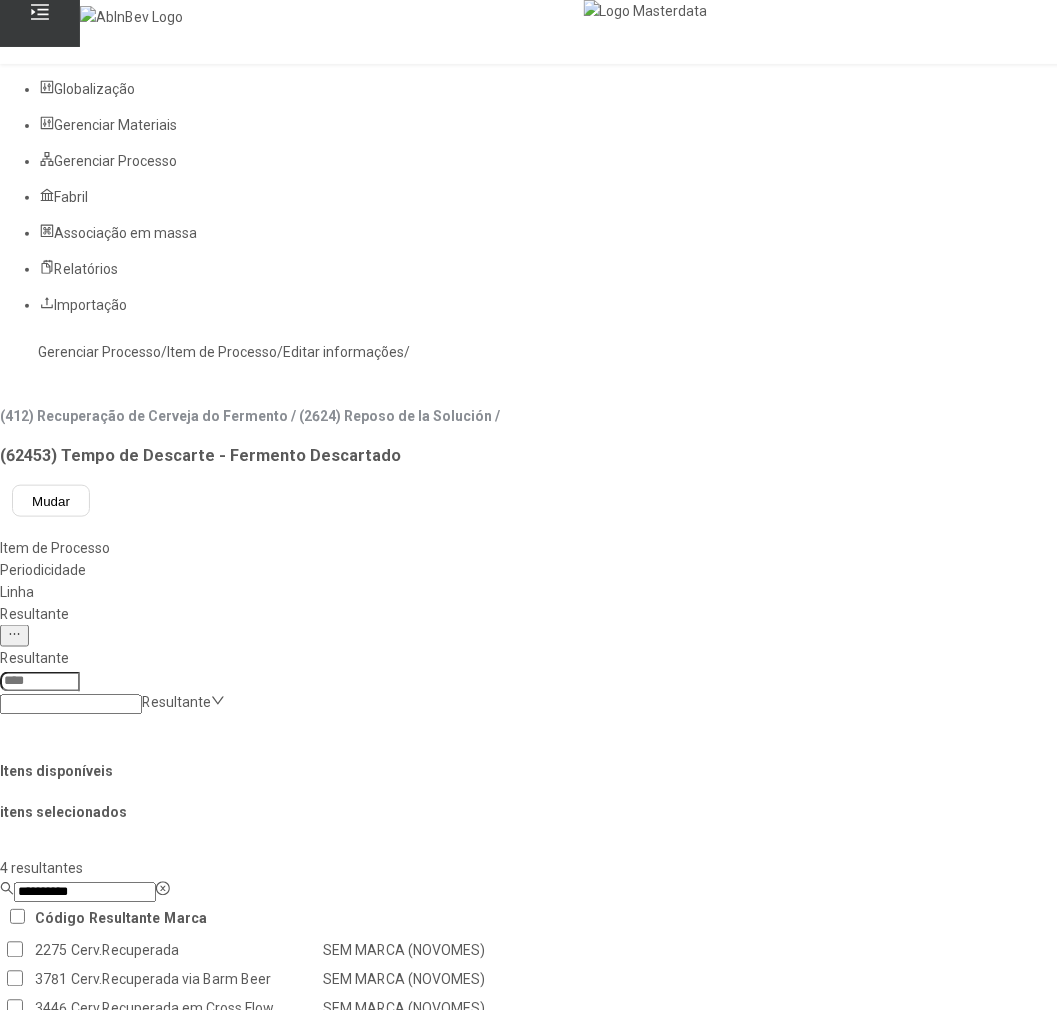 click on "Cerv.Recuperada" 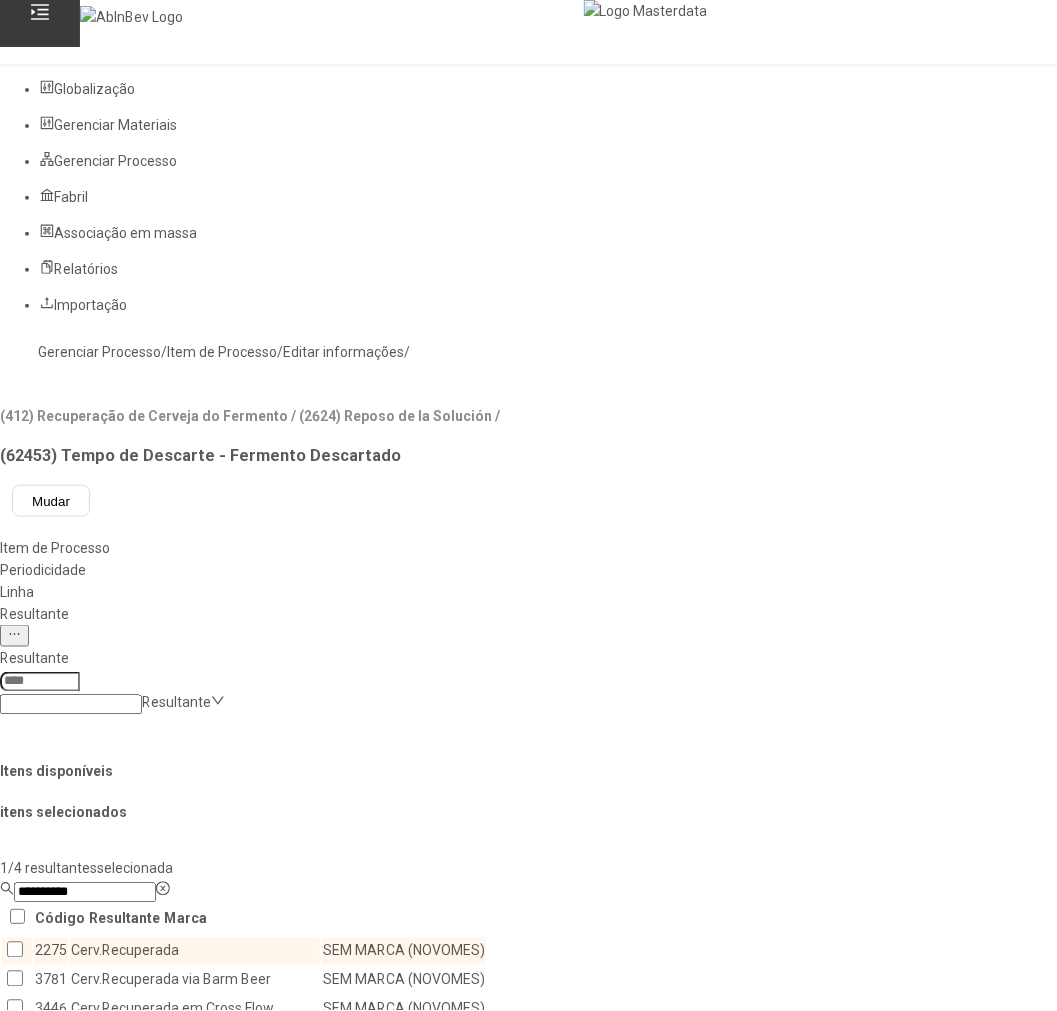 click 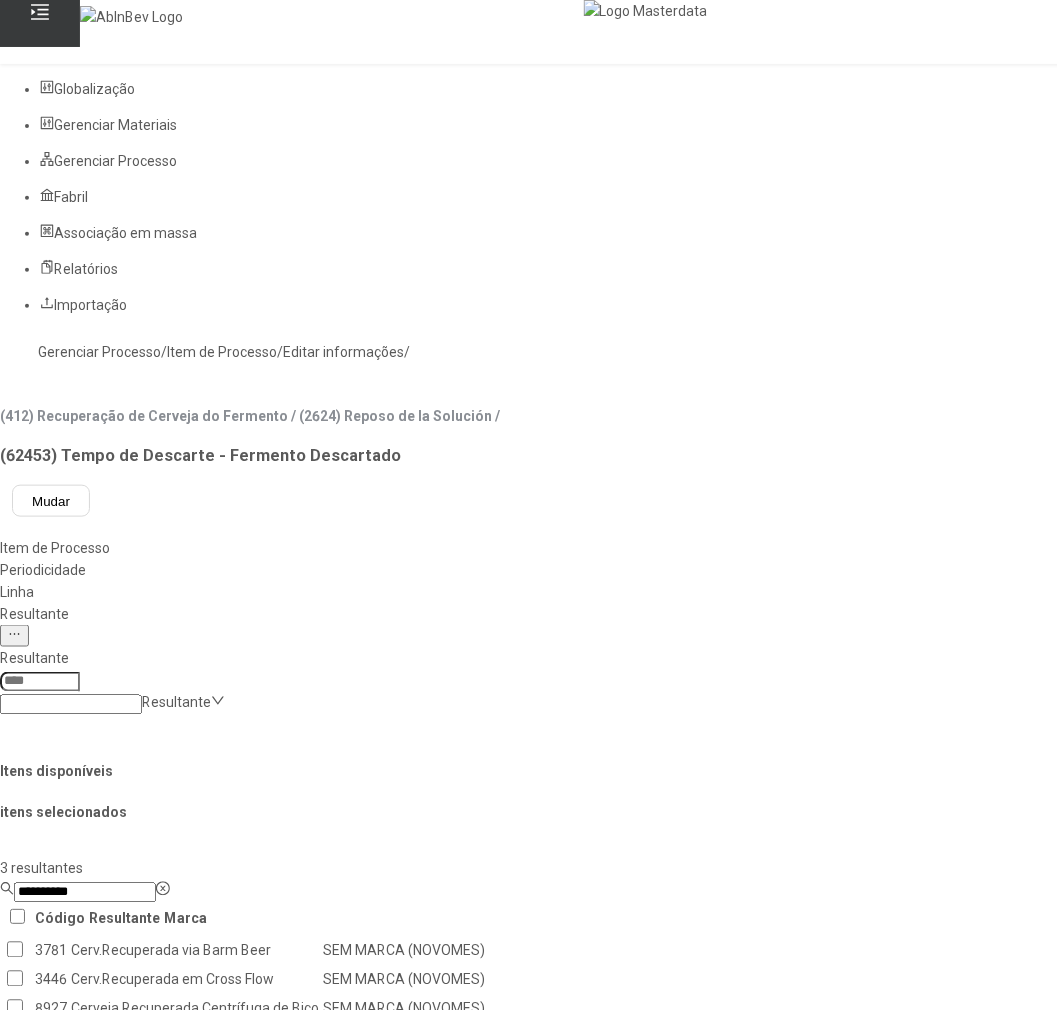 click on "Concluir associação" at bounding box center [124, 1769] 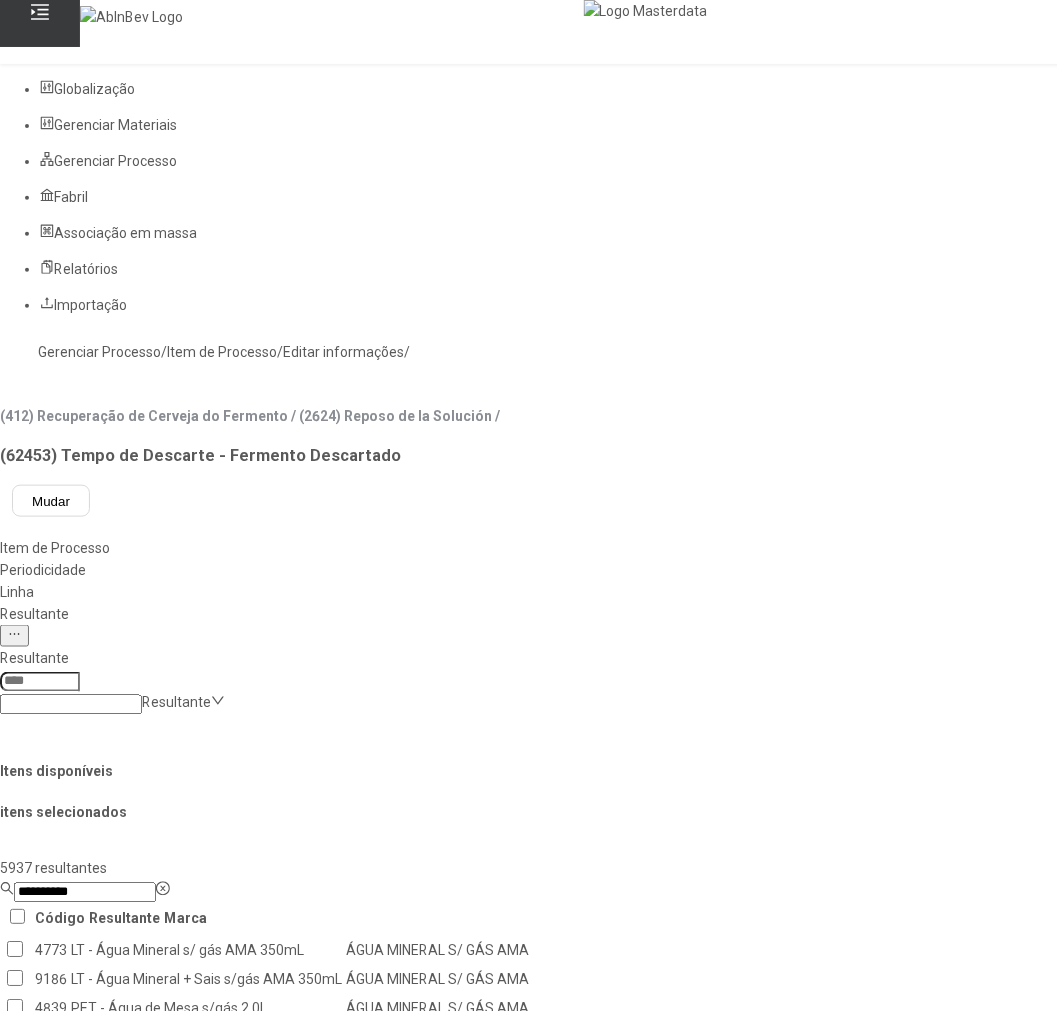 click on "Gerenciar Processo" 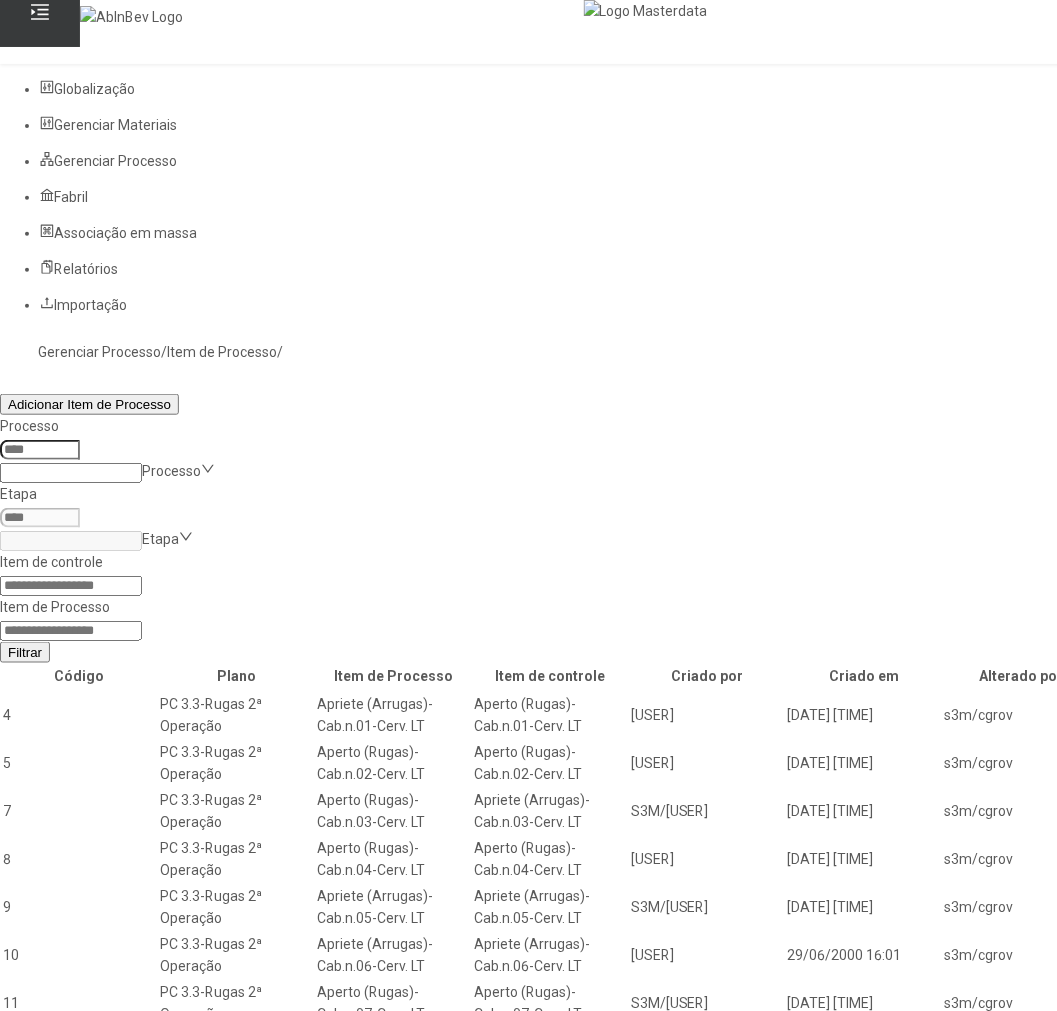 click 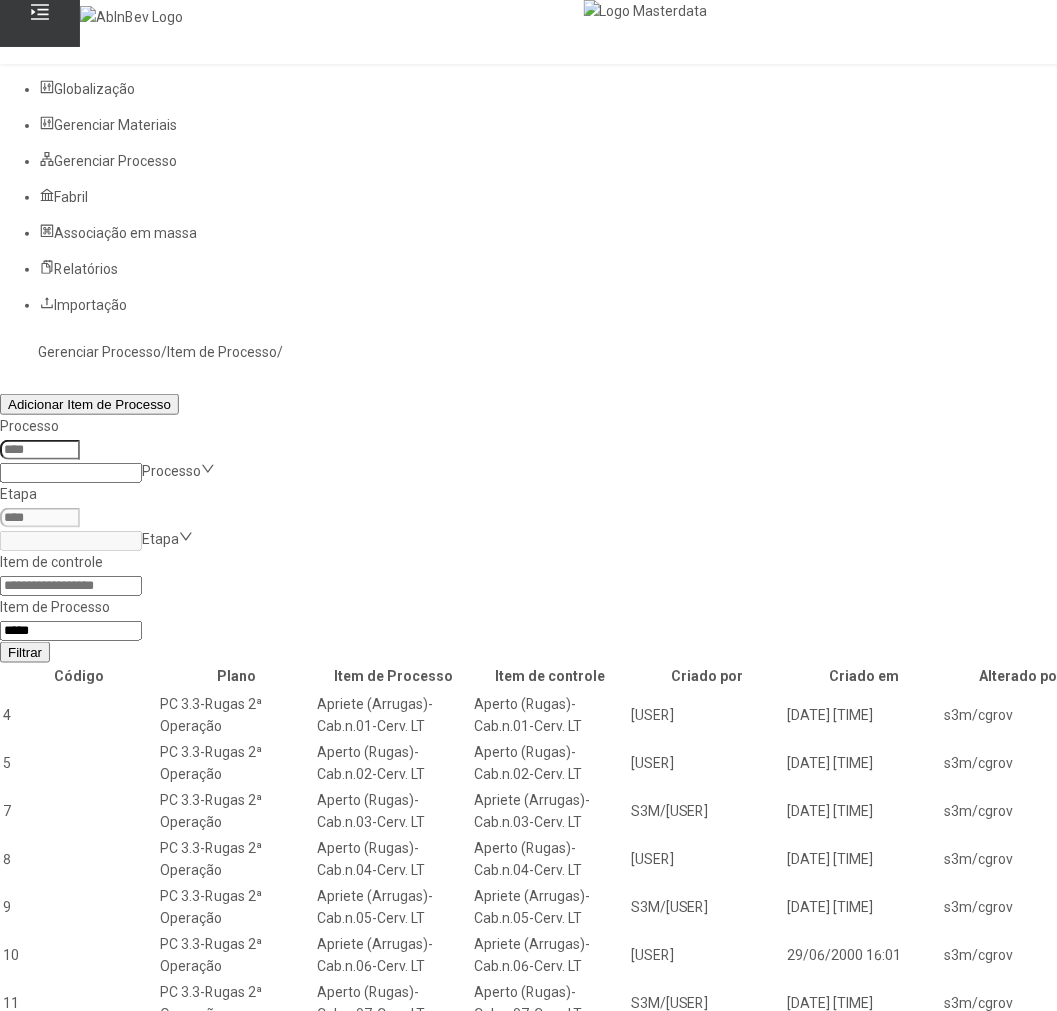 type on "*****" 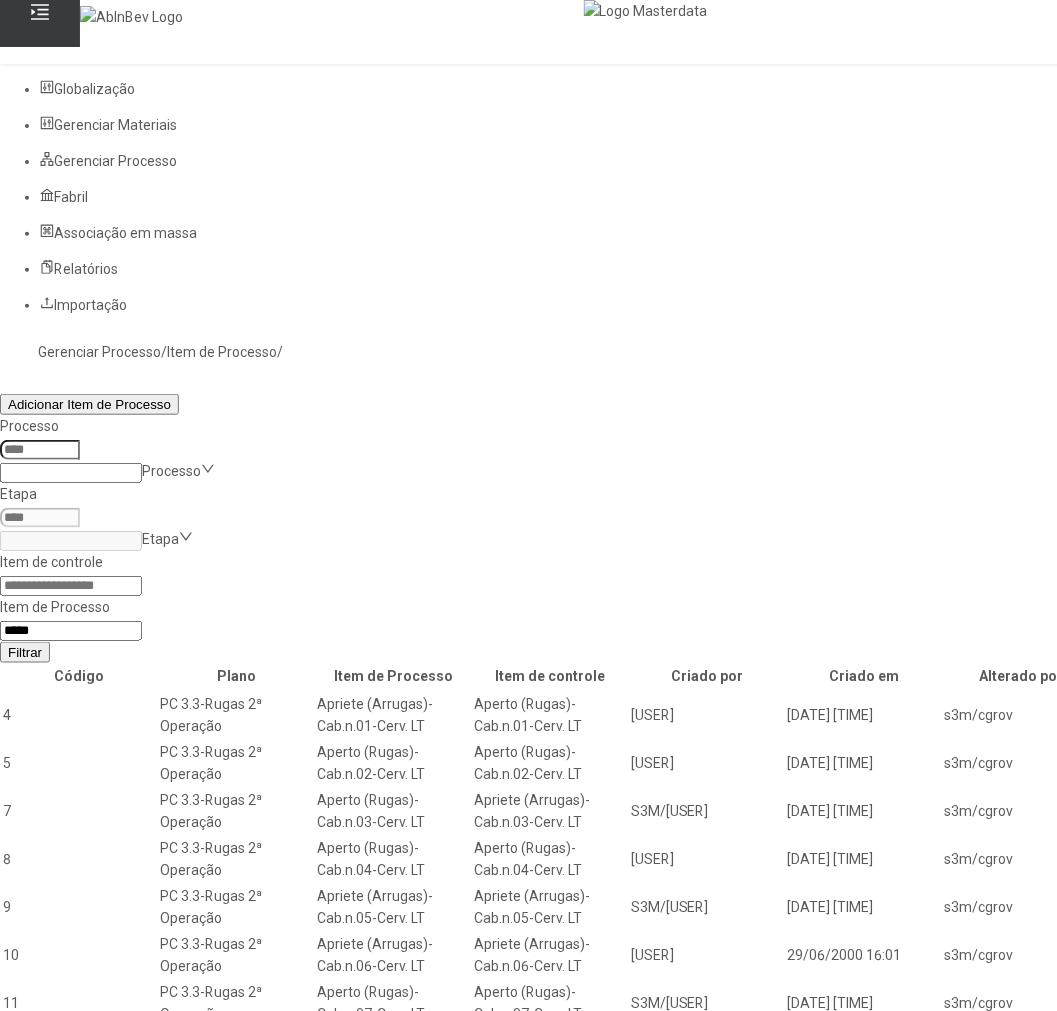 click on "Filtrar" 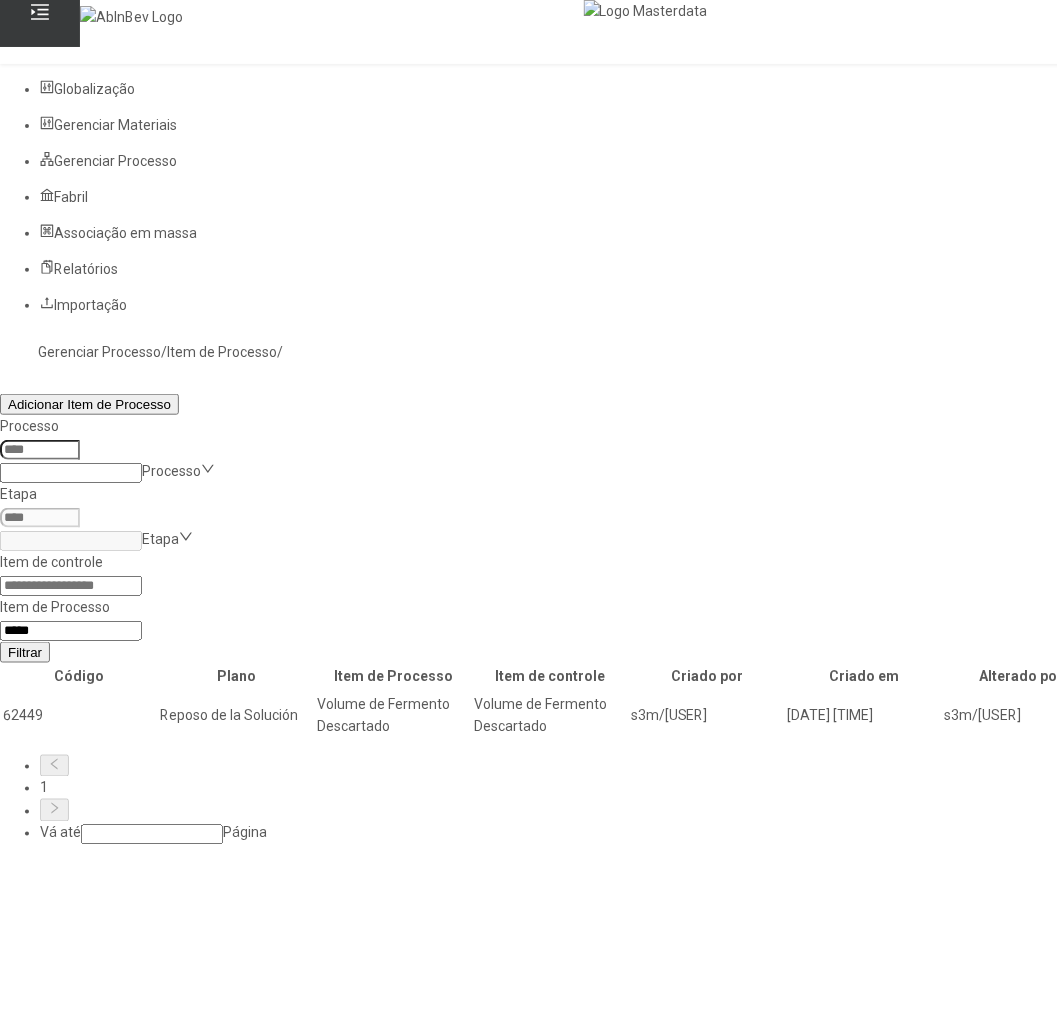 click 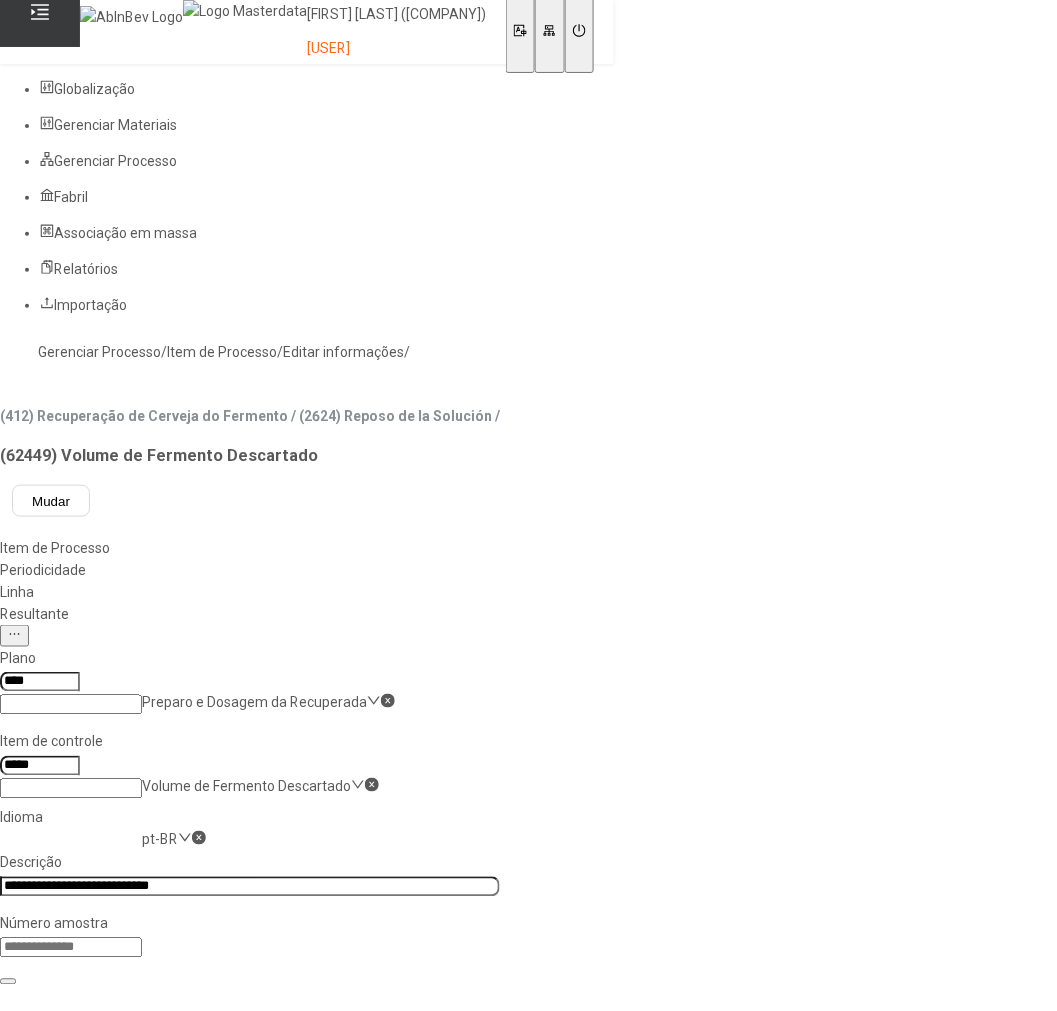 click on "Resultante" 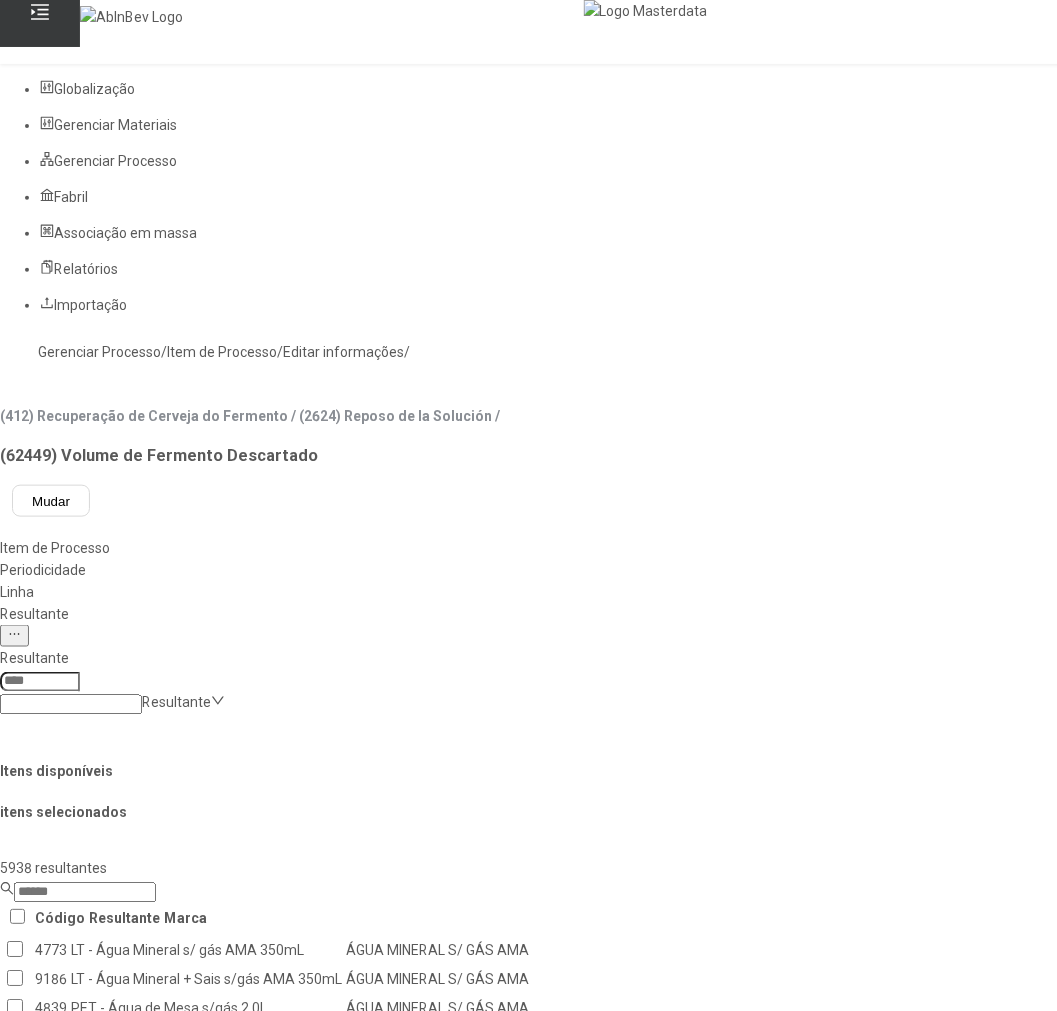 click 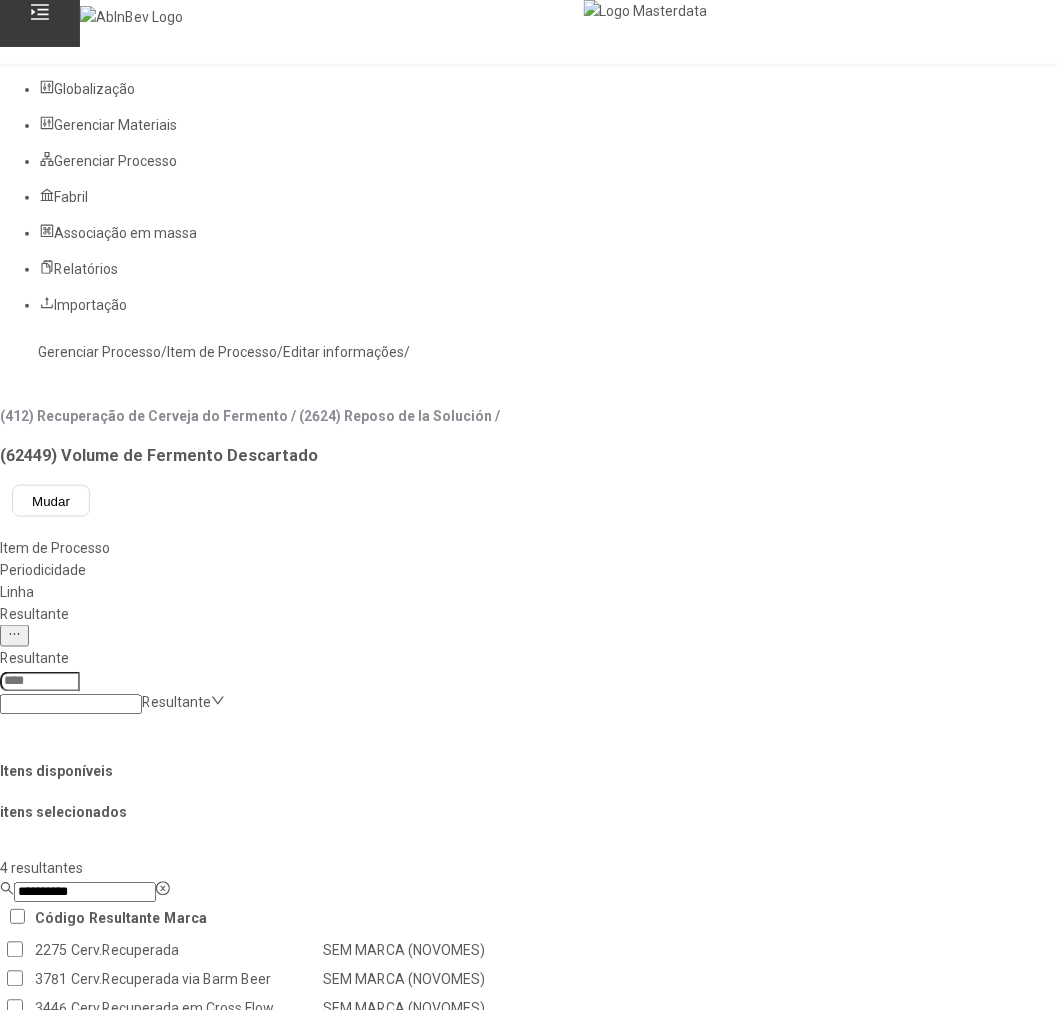 type on "**********" 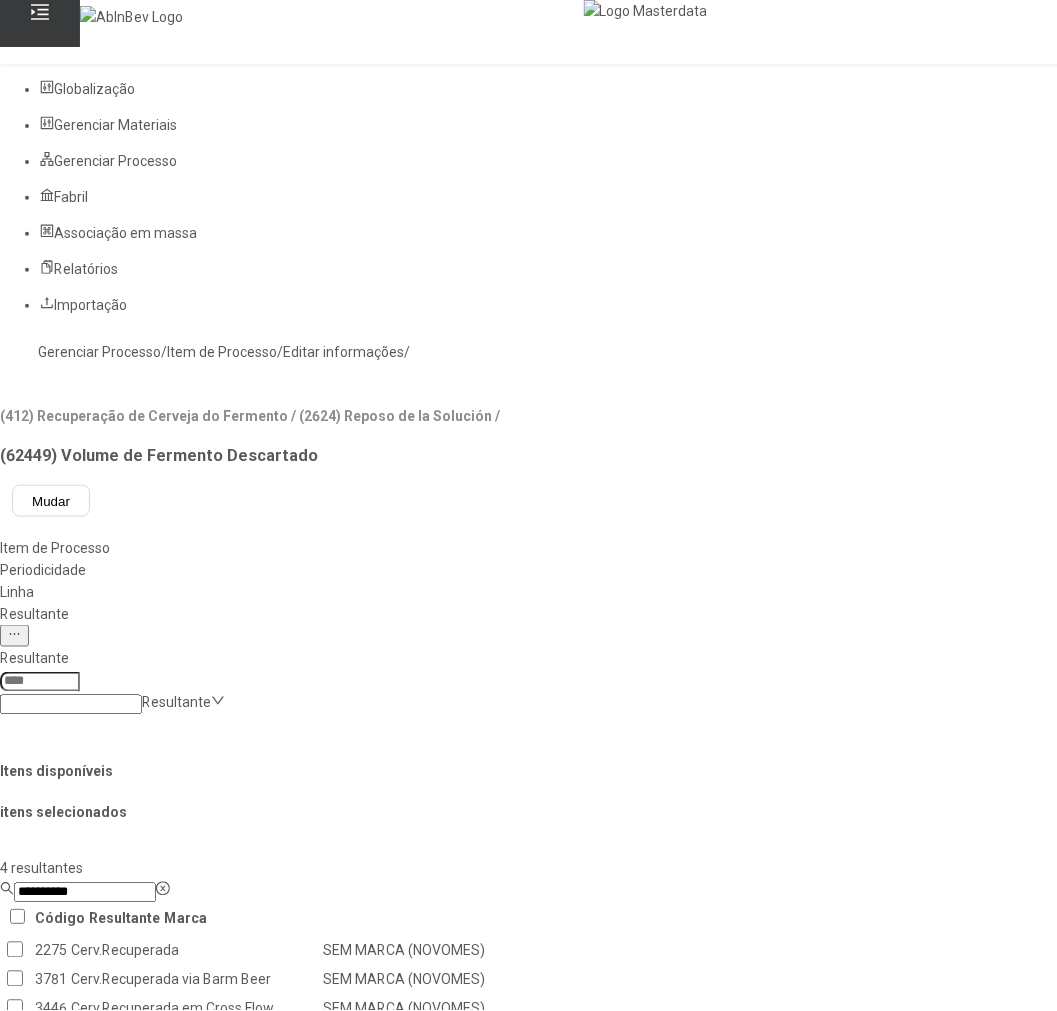 click on "Cerv.Recuperada" 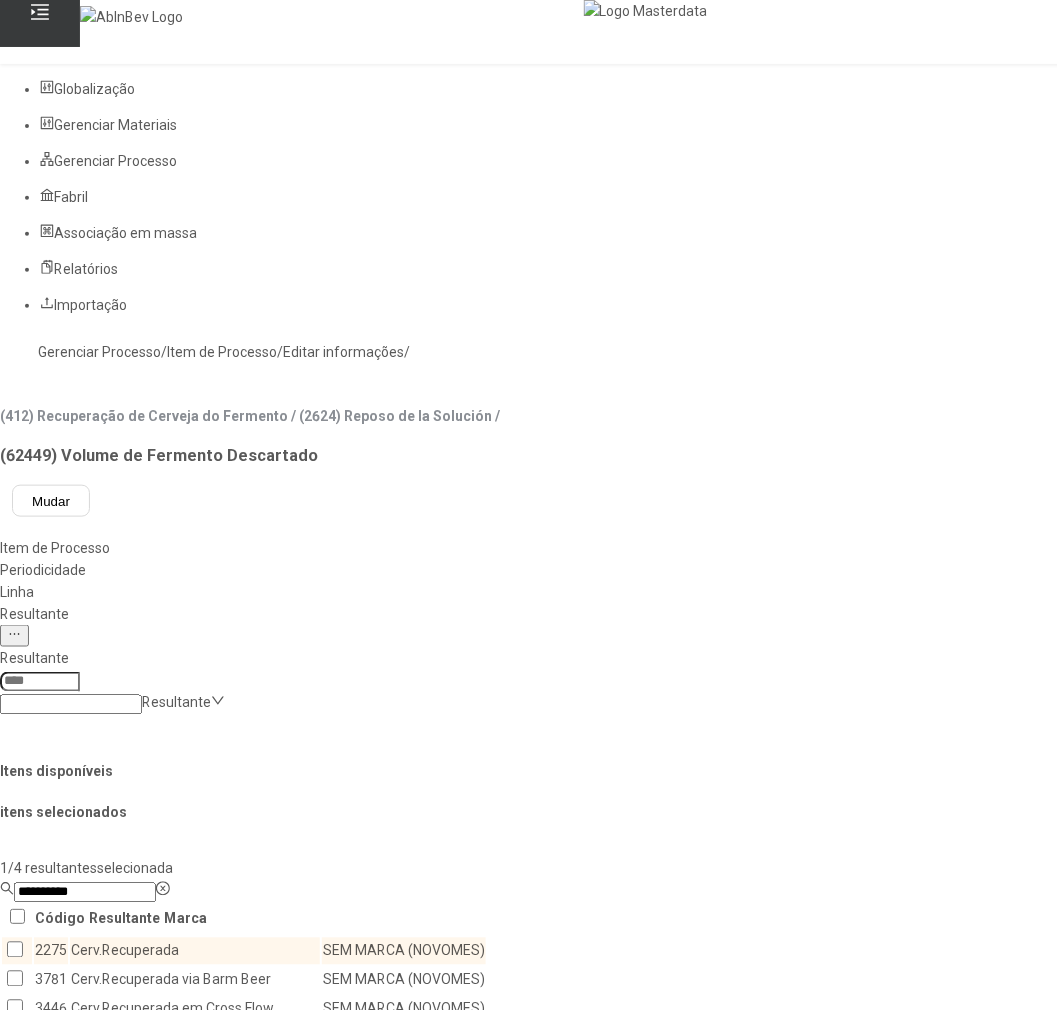 click 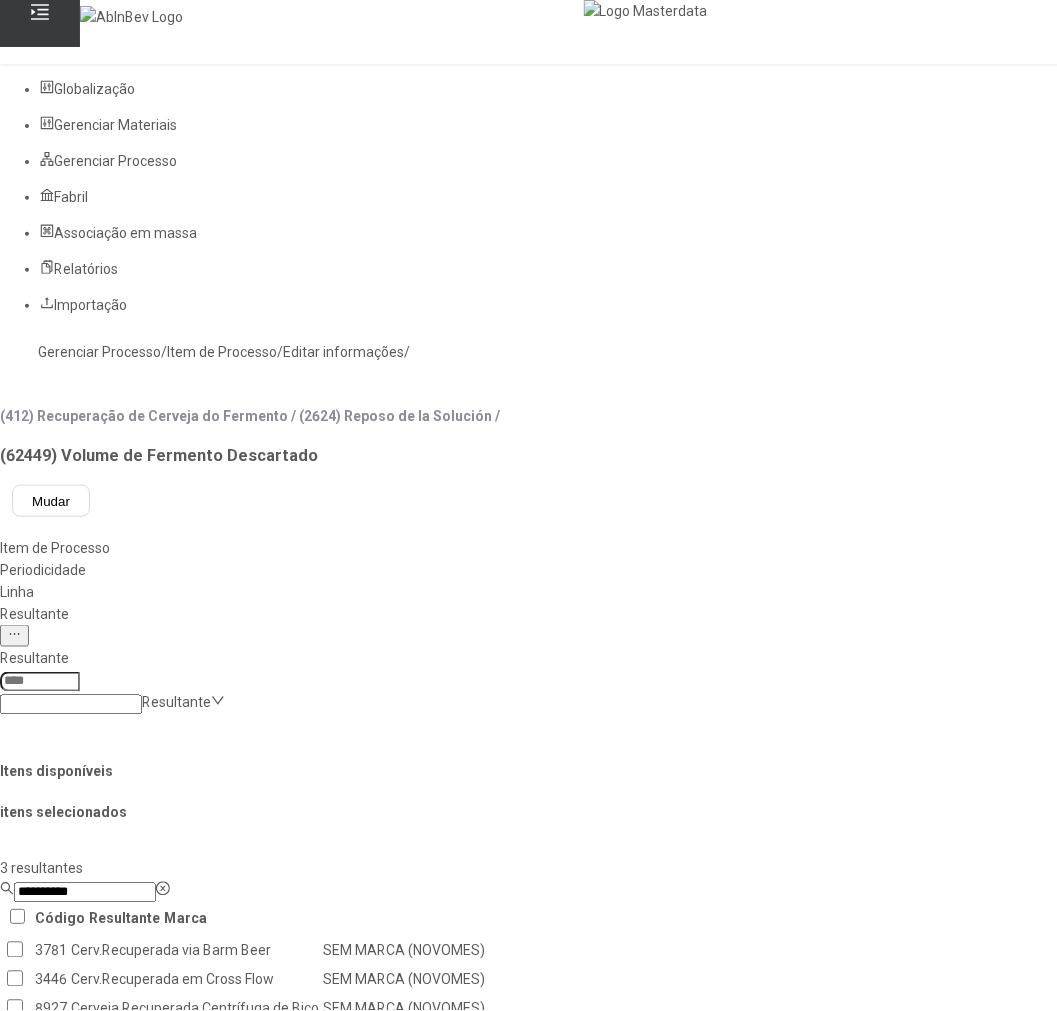 click on "Concluir associação" at bounding box center (124, 1769) 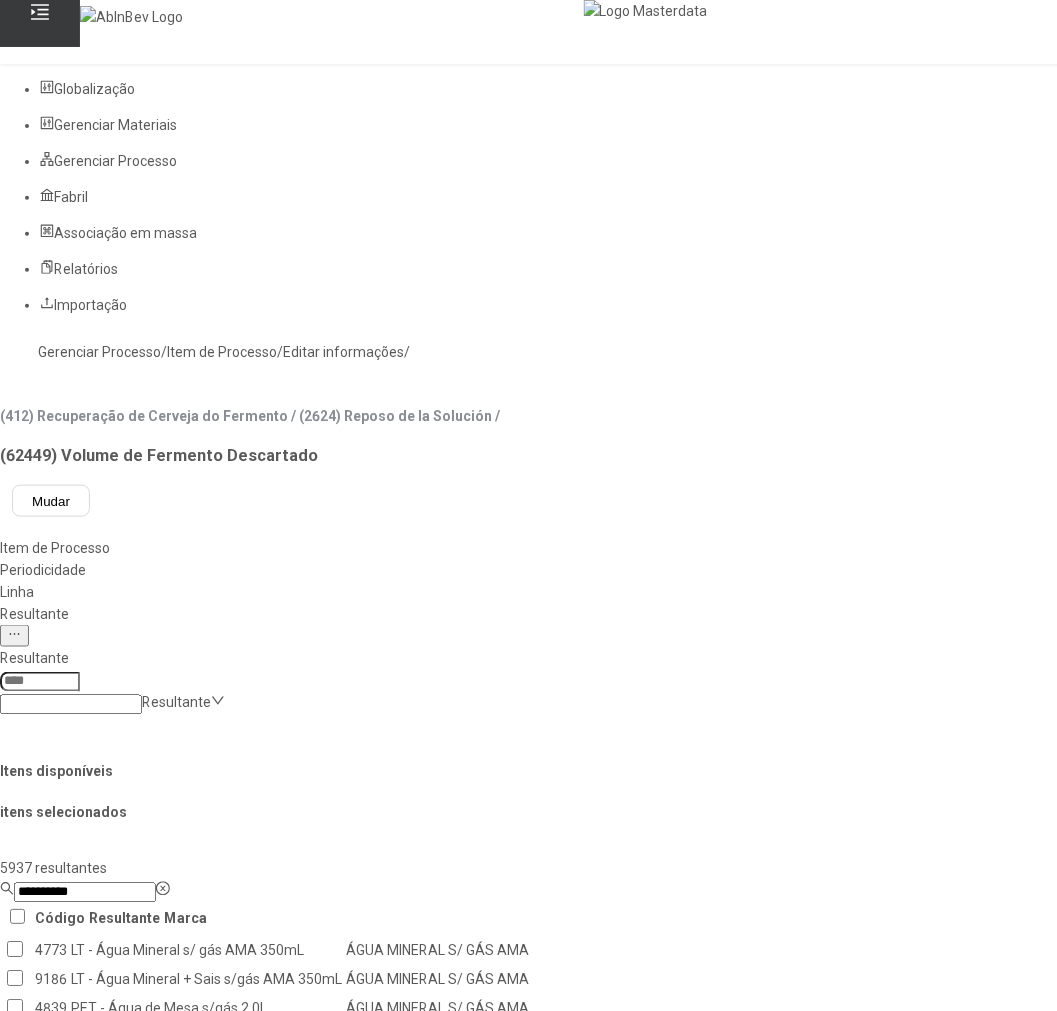 click on "Gerenciar Processo" 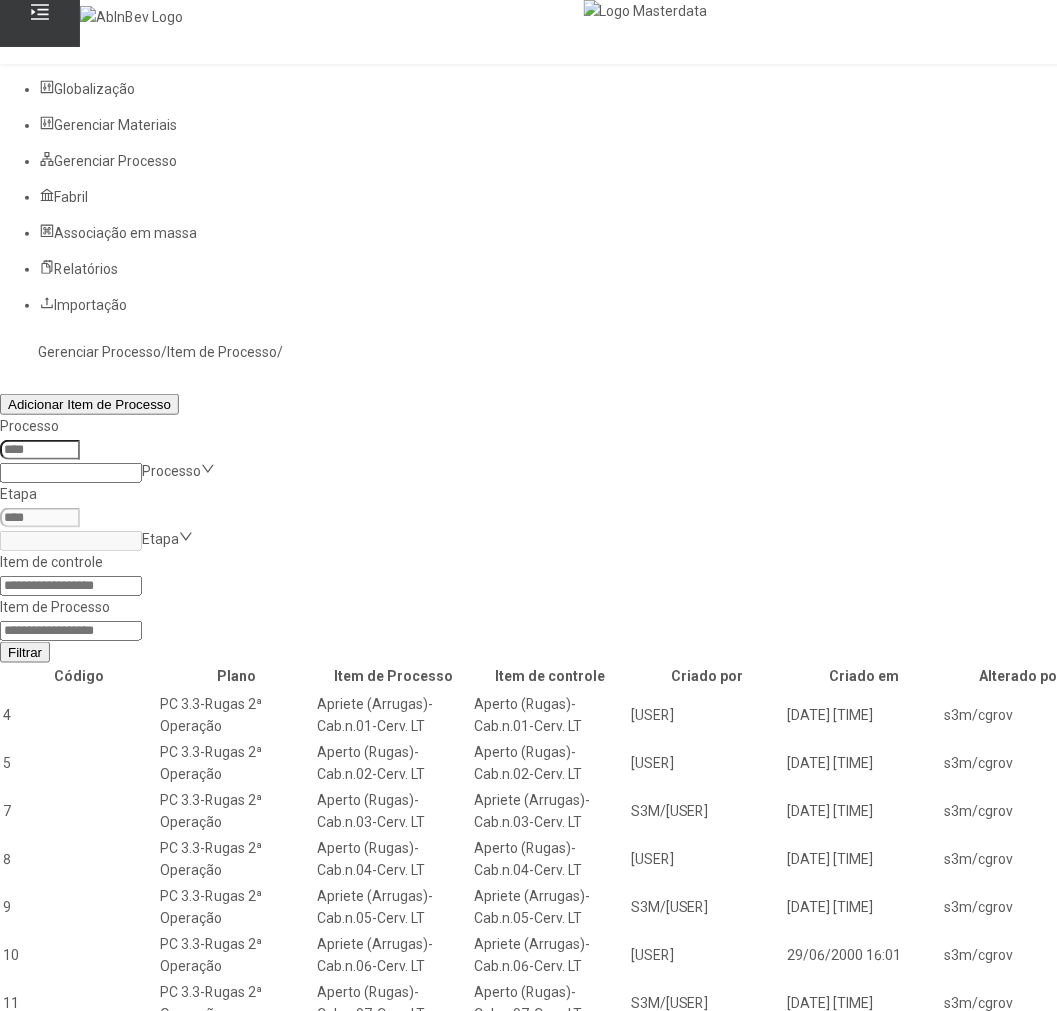 click 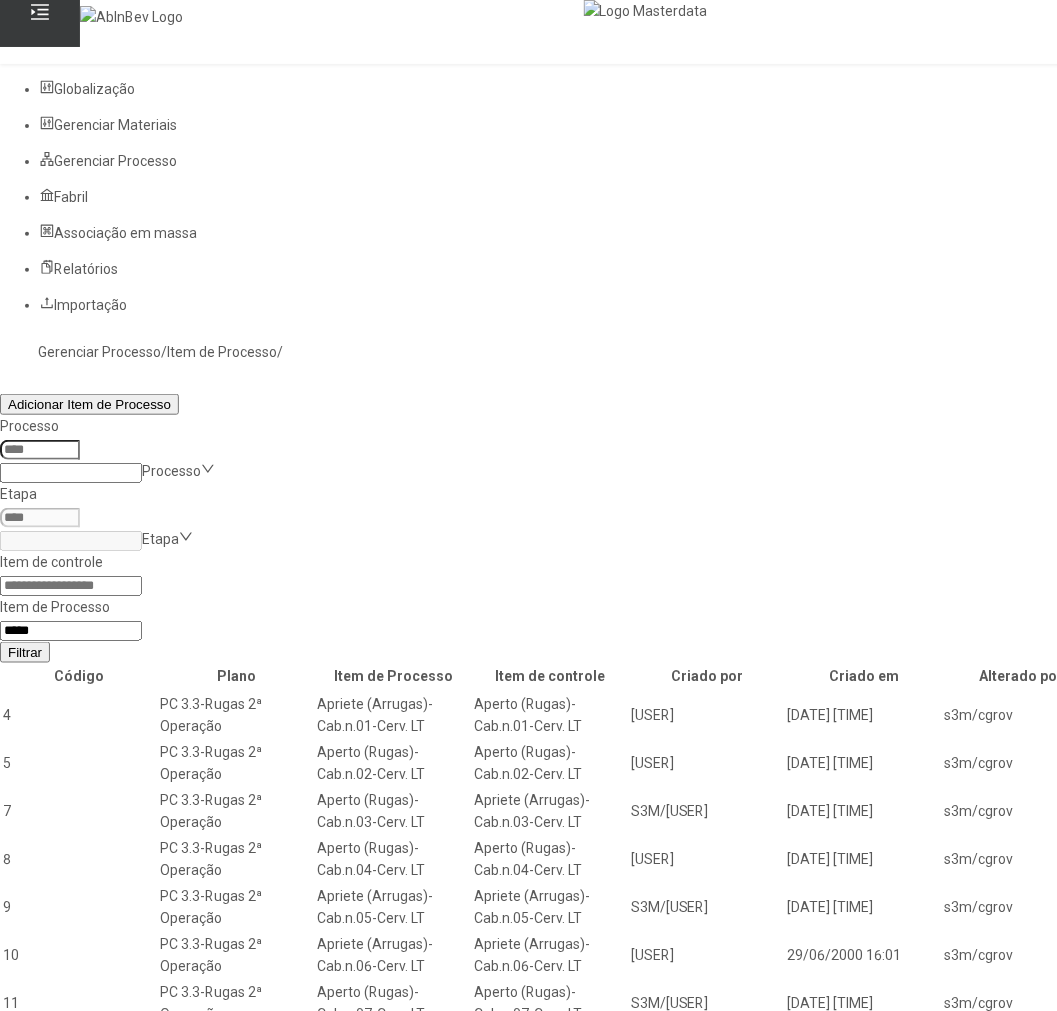 type on "*****" 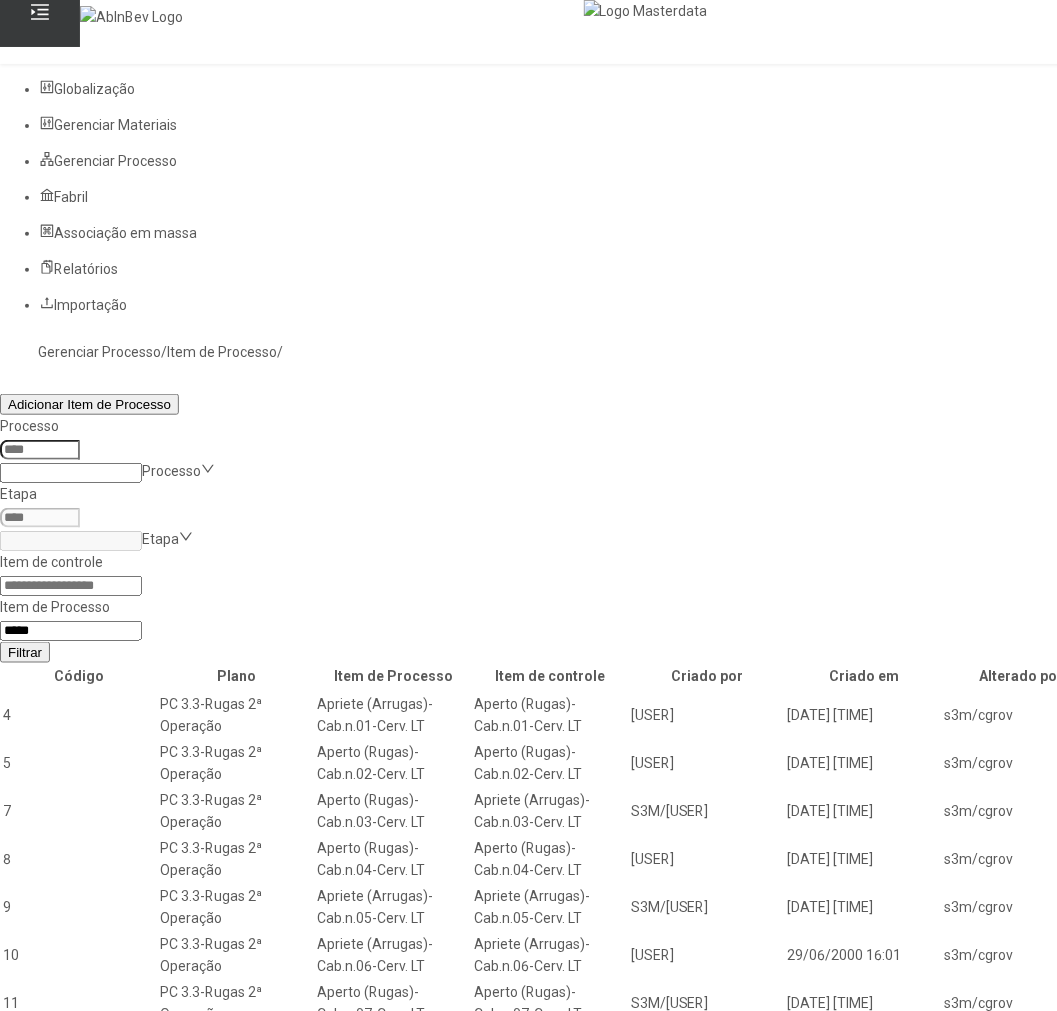 click on "Filtrar" 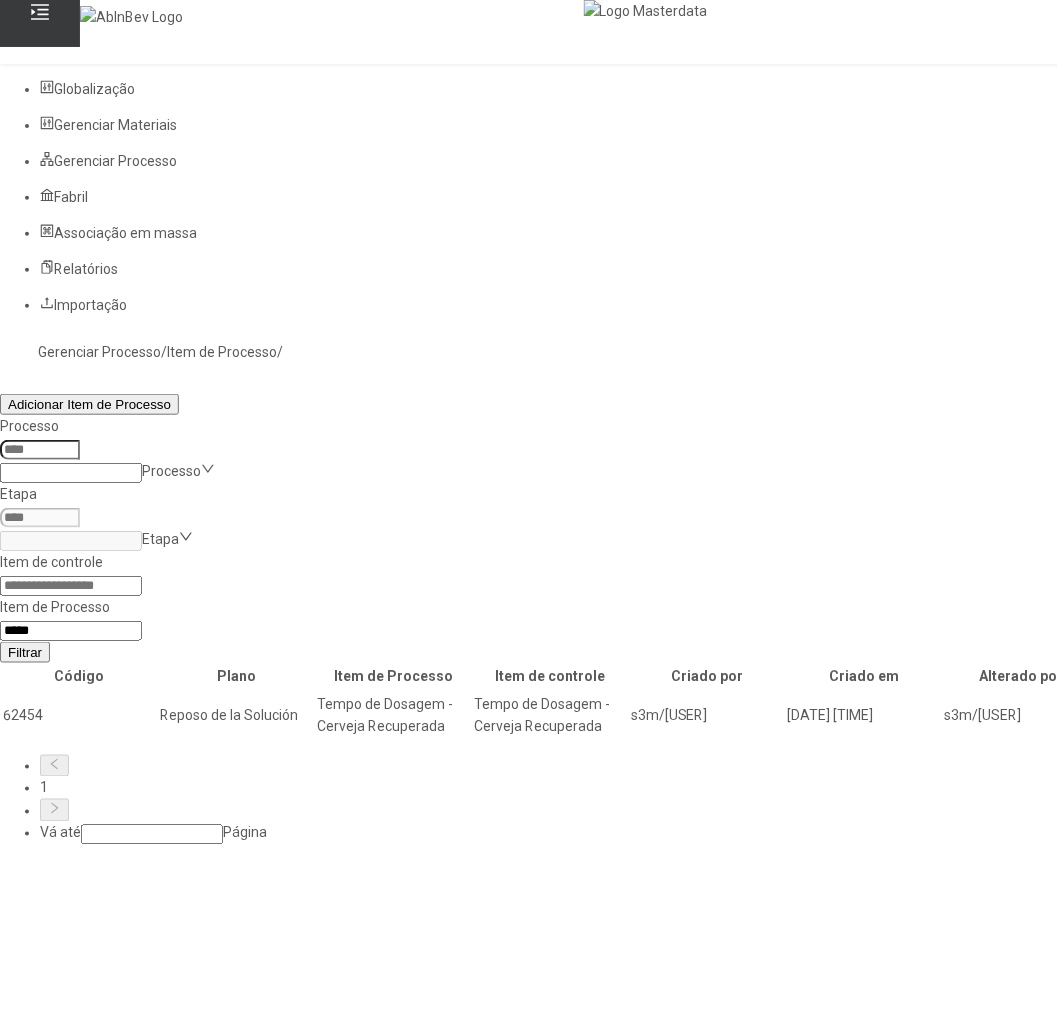 click at bounding box center [1302, 716] 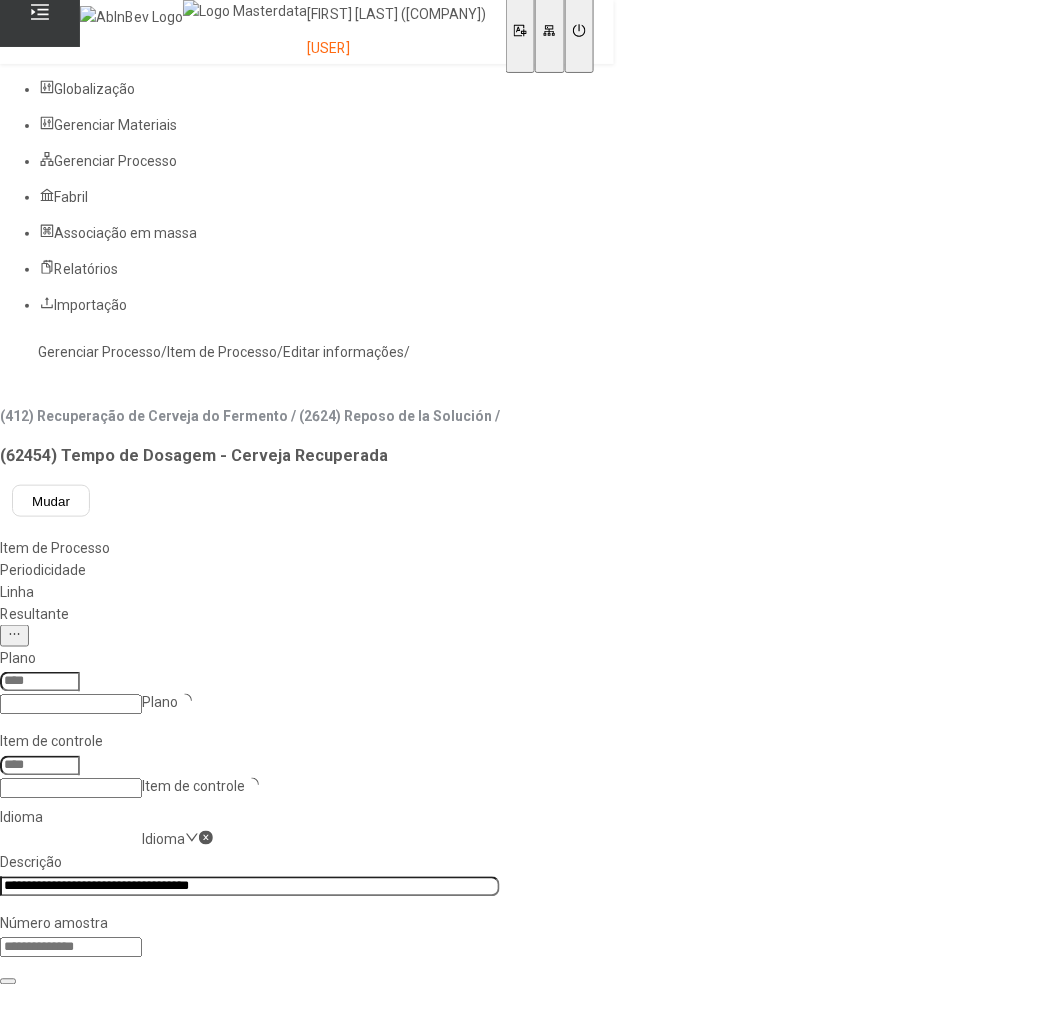 type on "****" 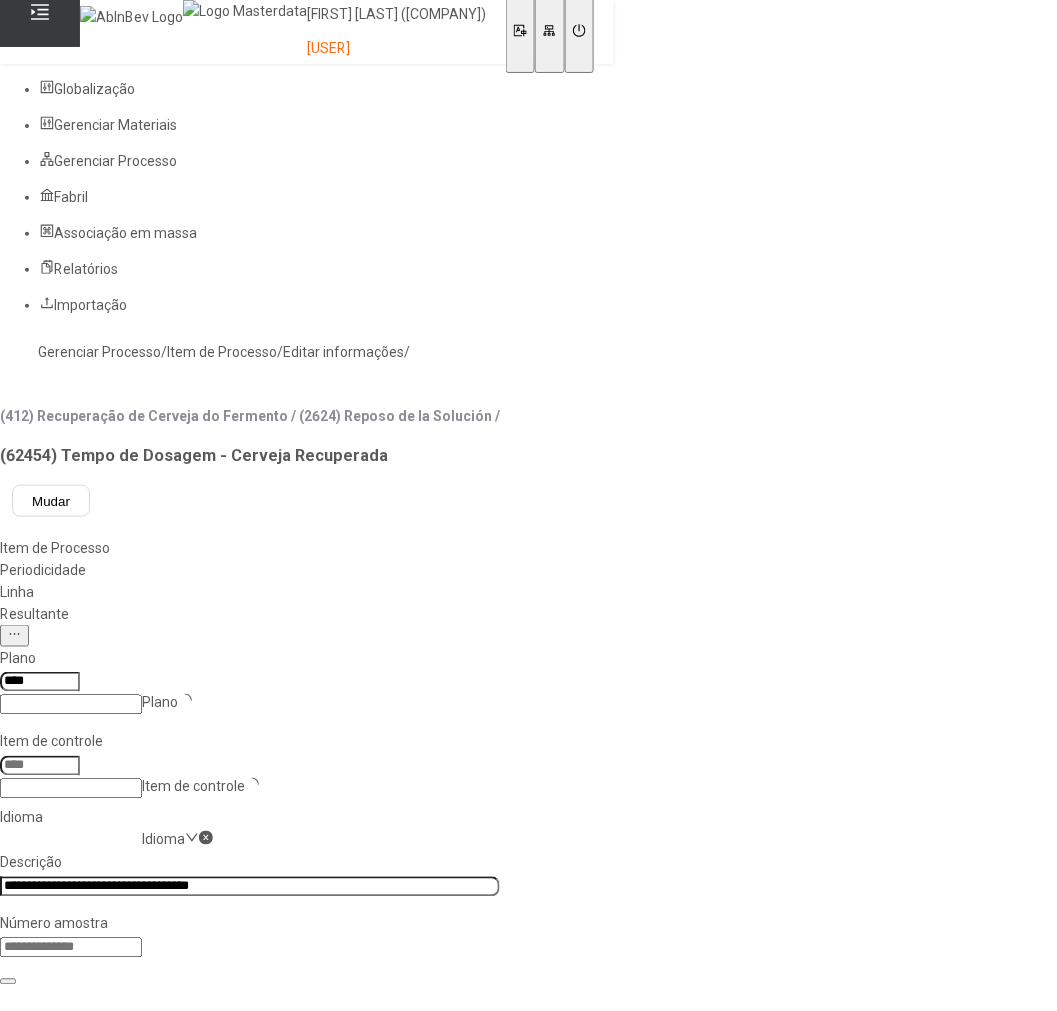 type on "*****" 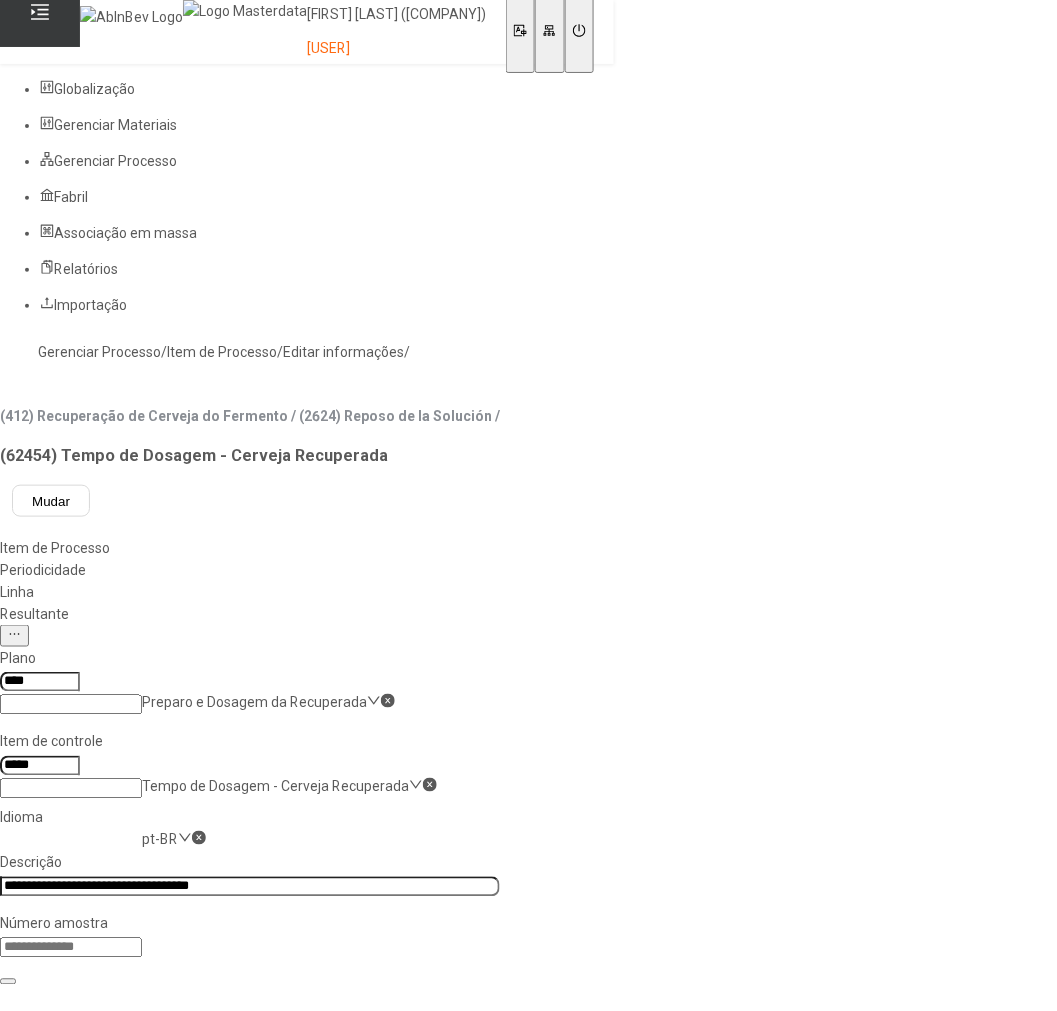 click on "Resultante" 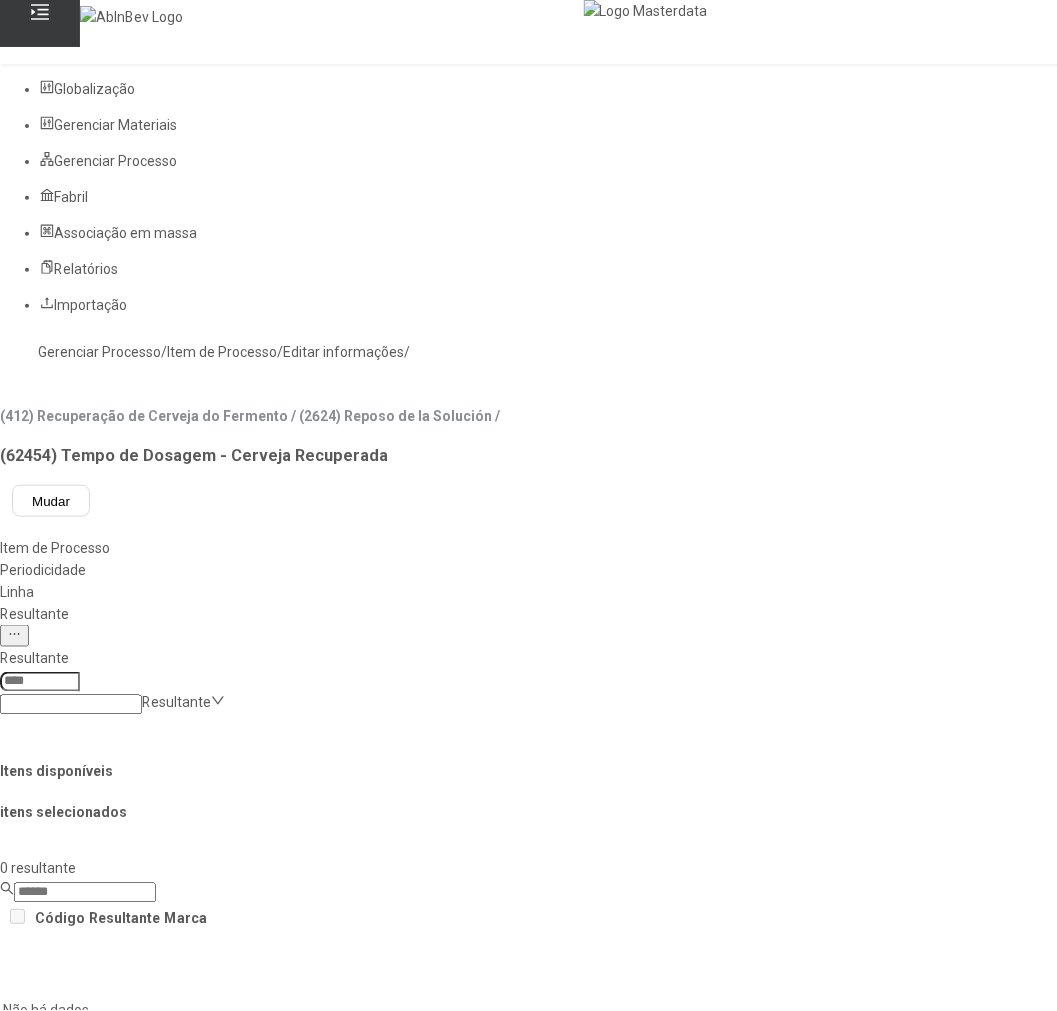 click 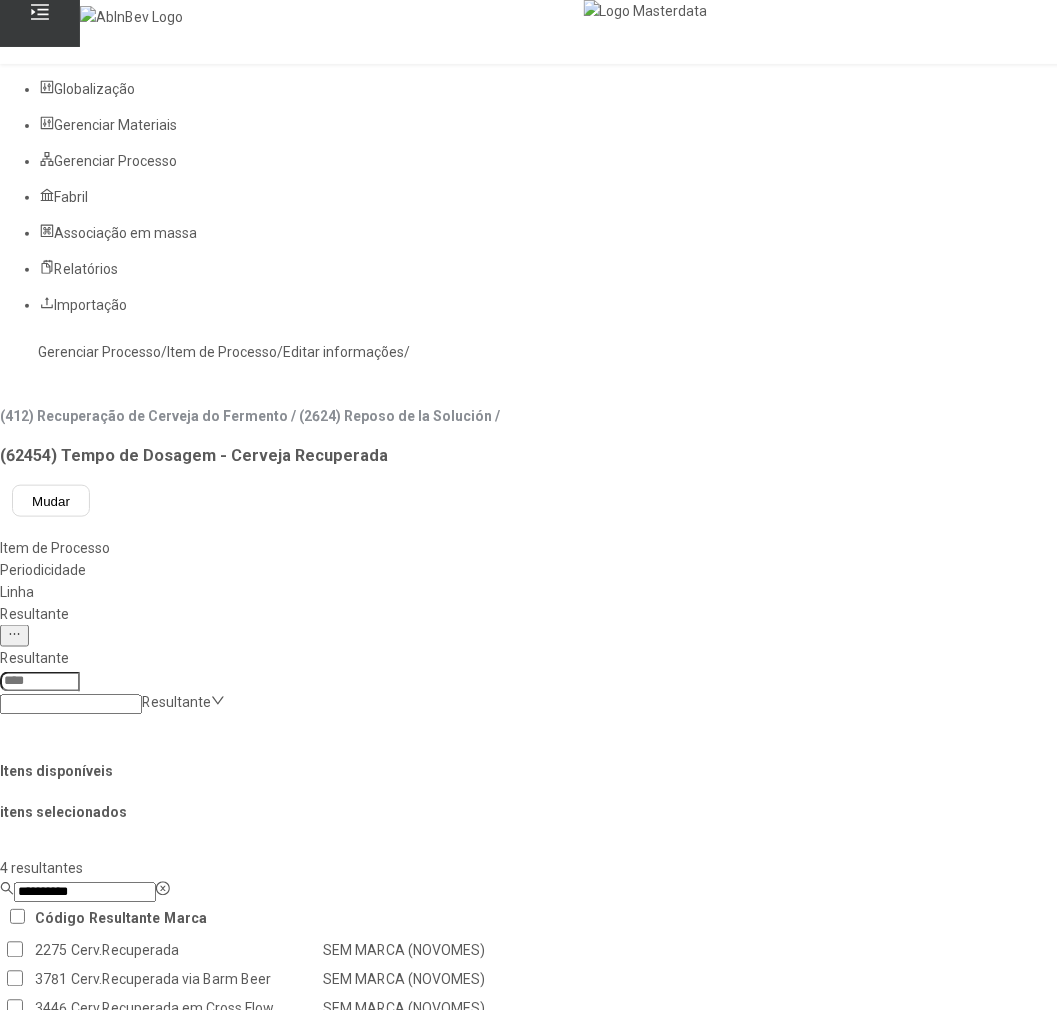 type on "**********" 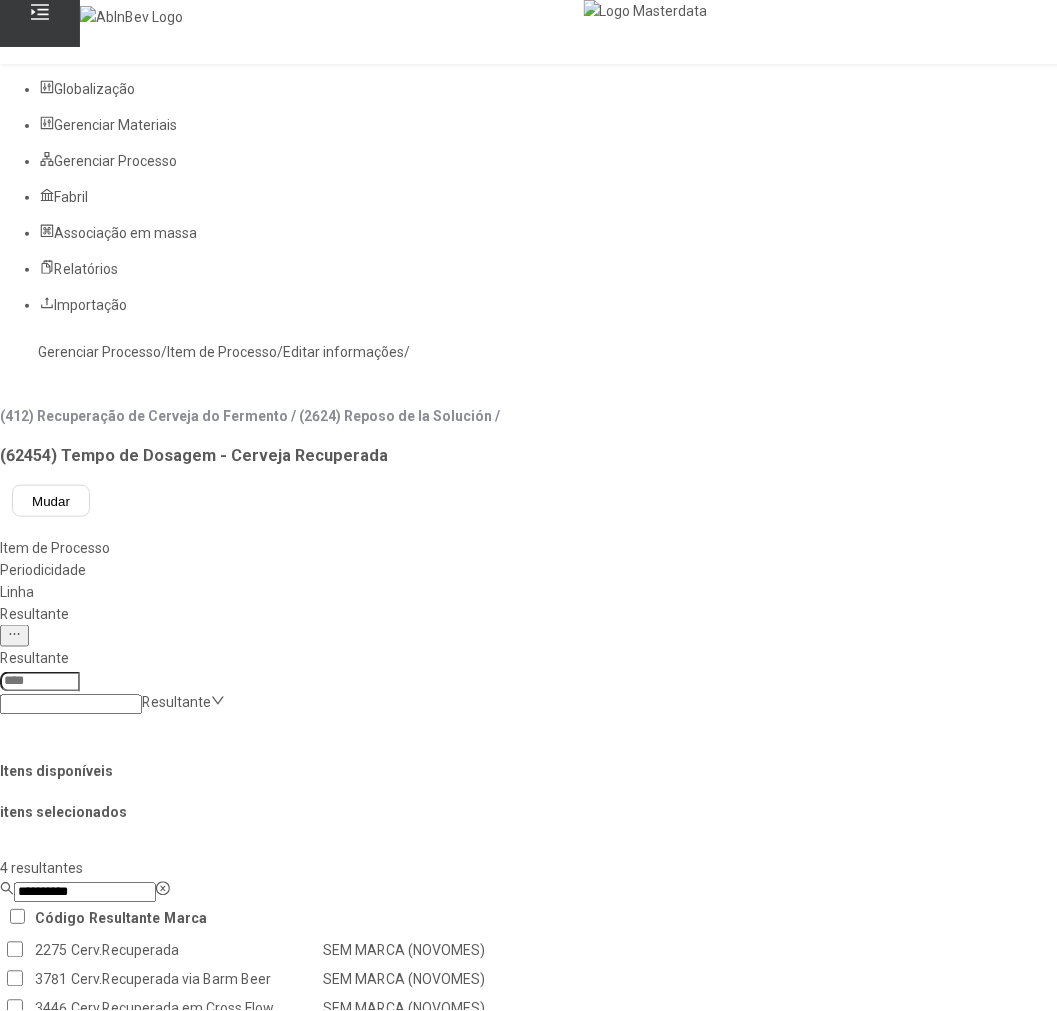 click on "Cerv.Recuperada" 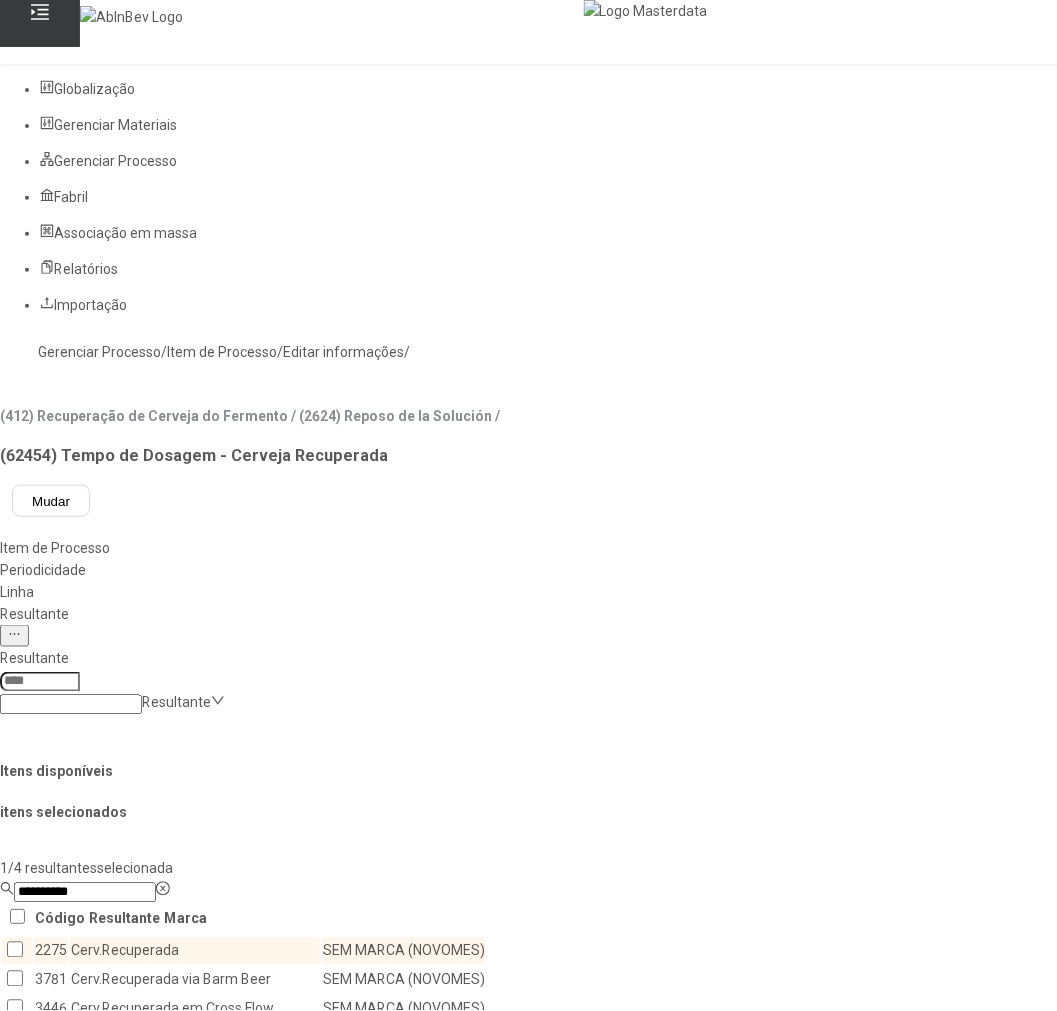 click 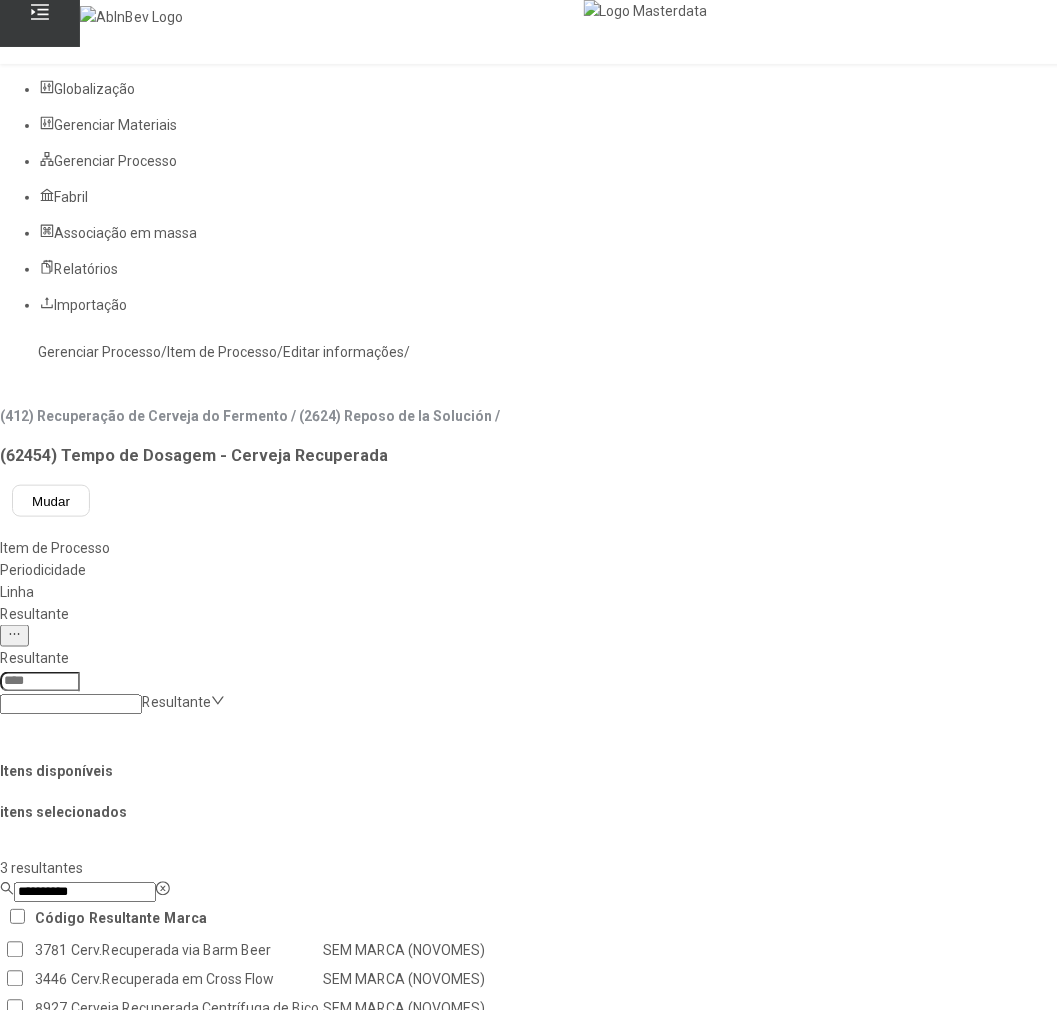 click on "Concluir associação" at bounding box center [124, 1769] 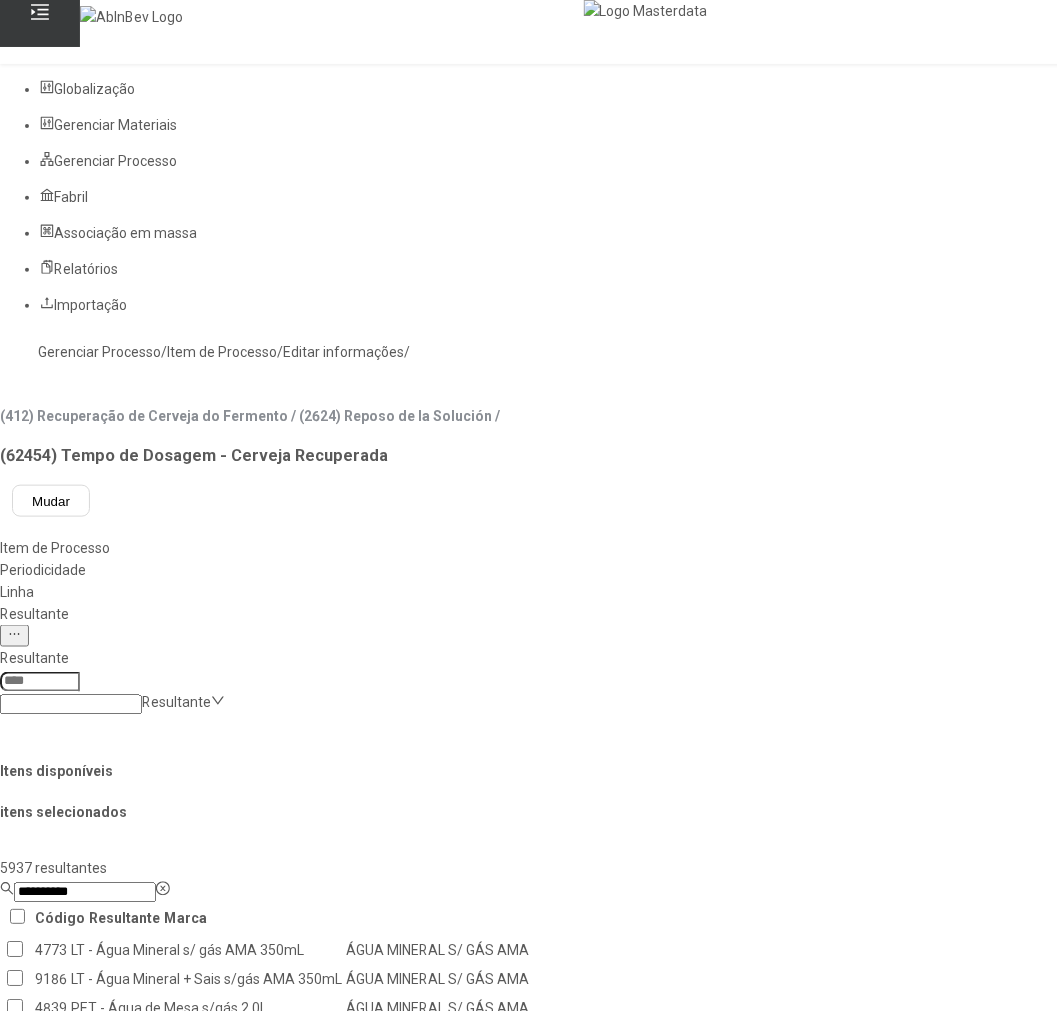 click on "Gerenciar Processo" 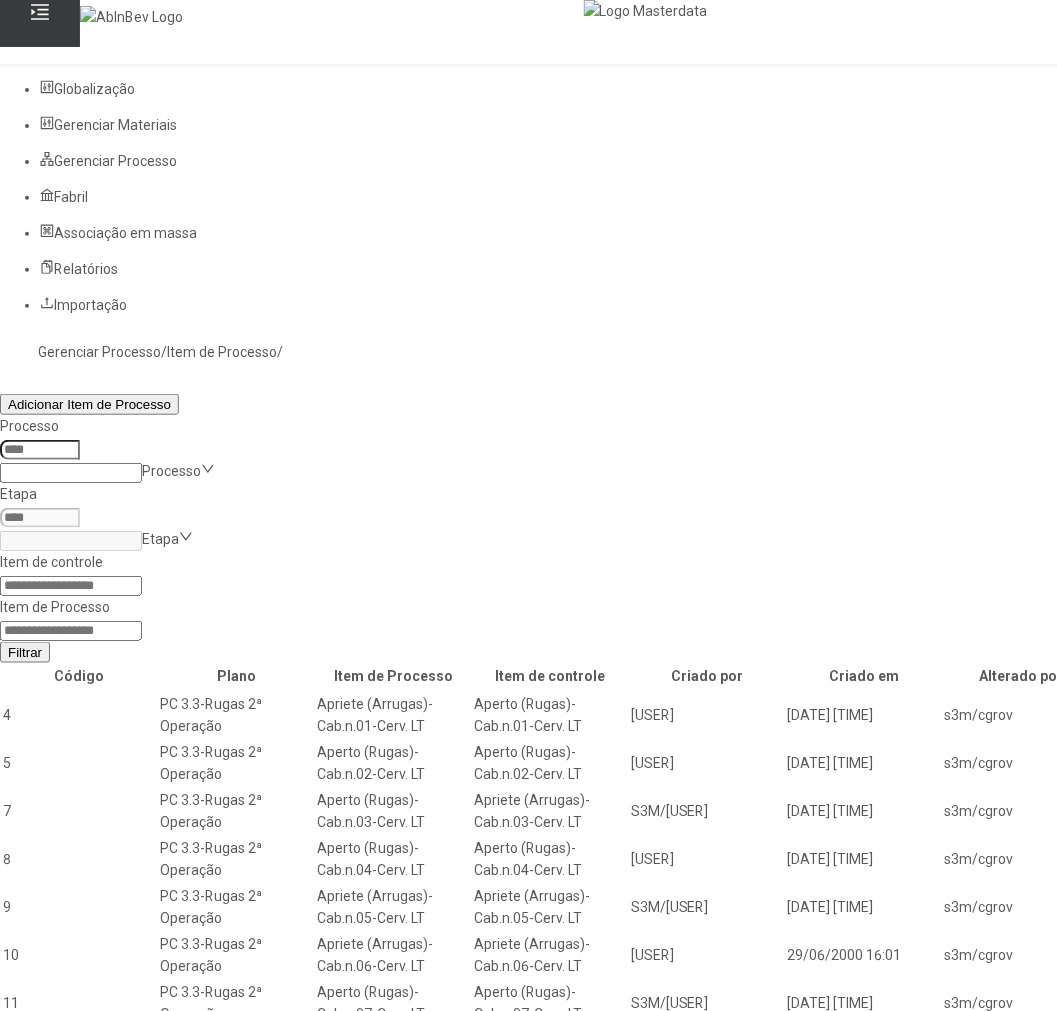 click 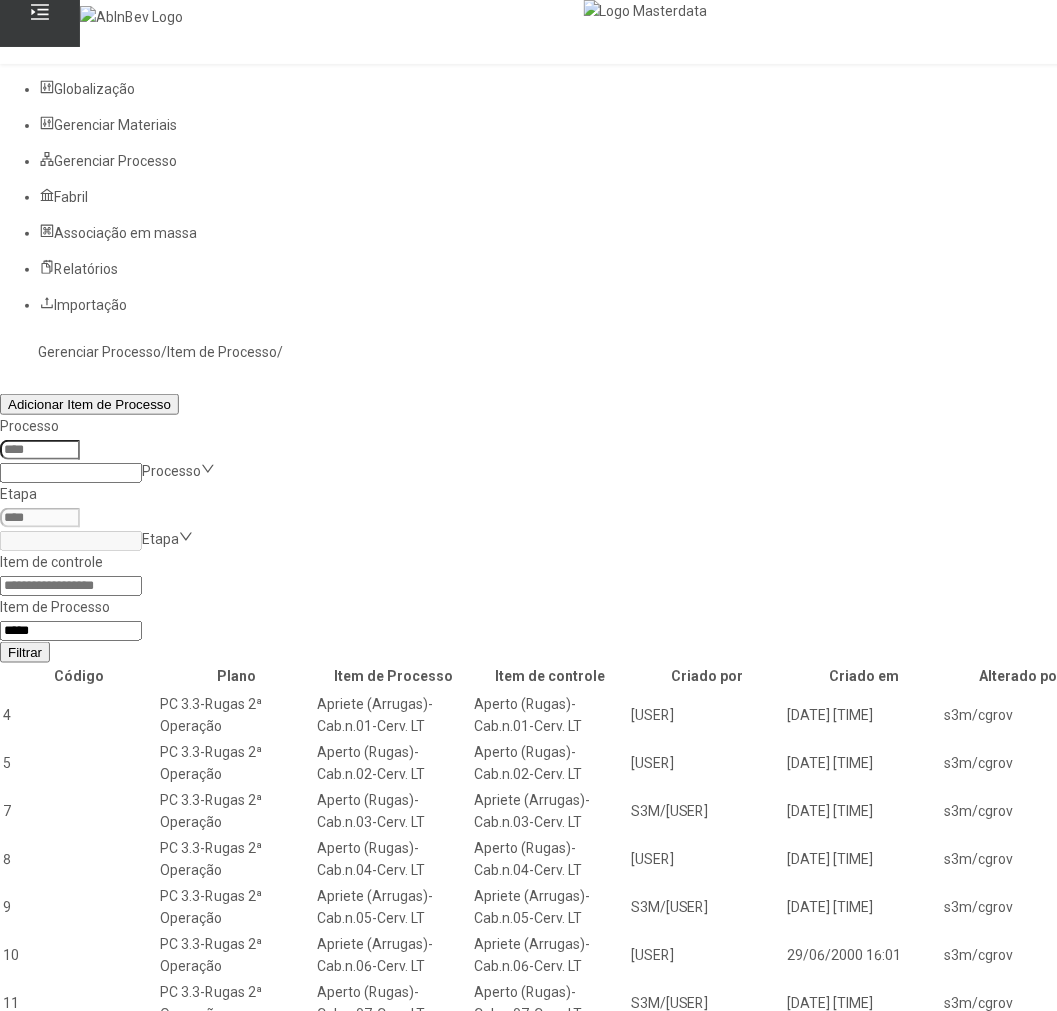 type on "*****" 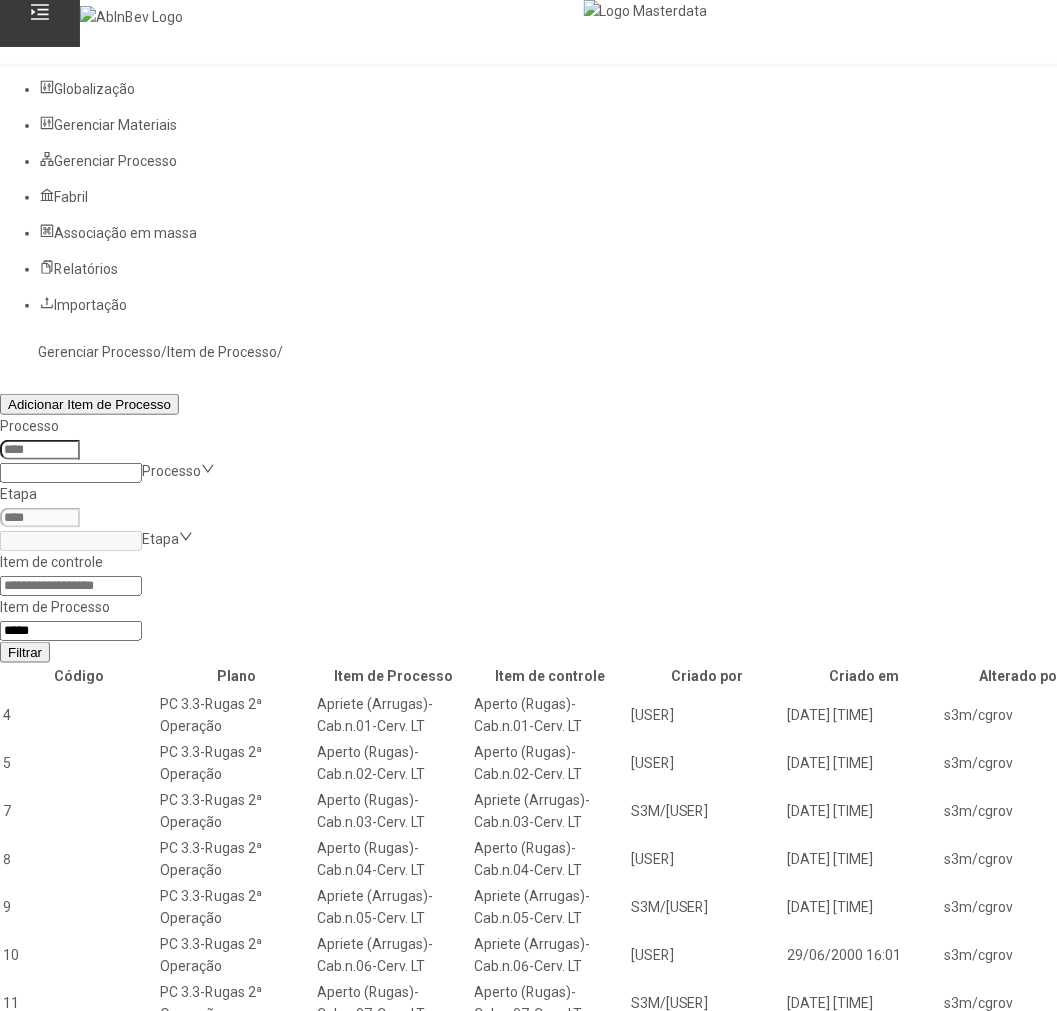 click on "Filtrar" 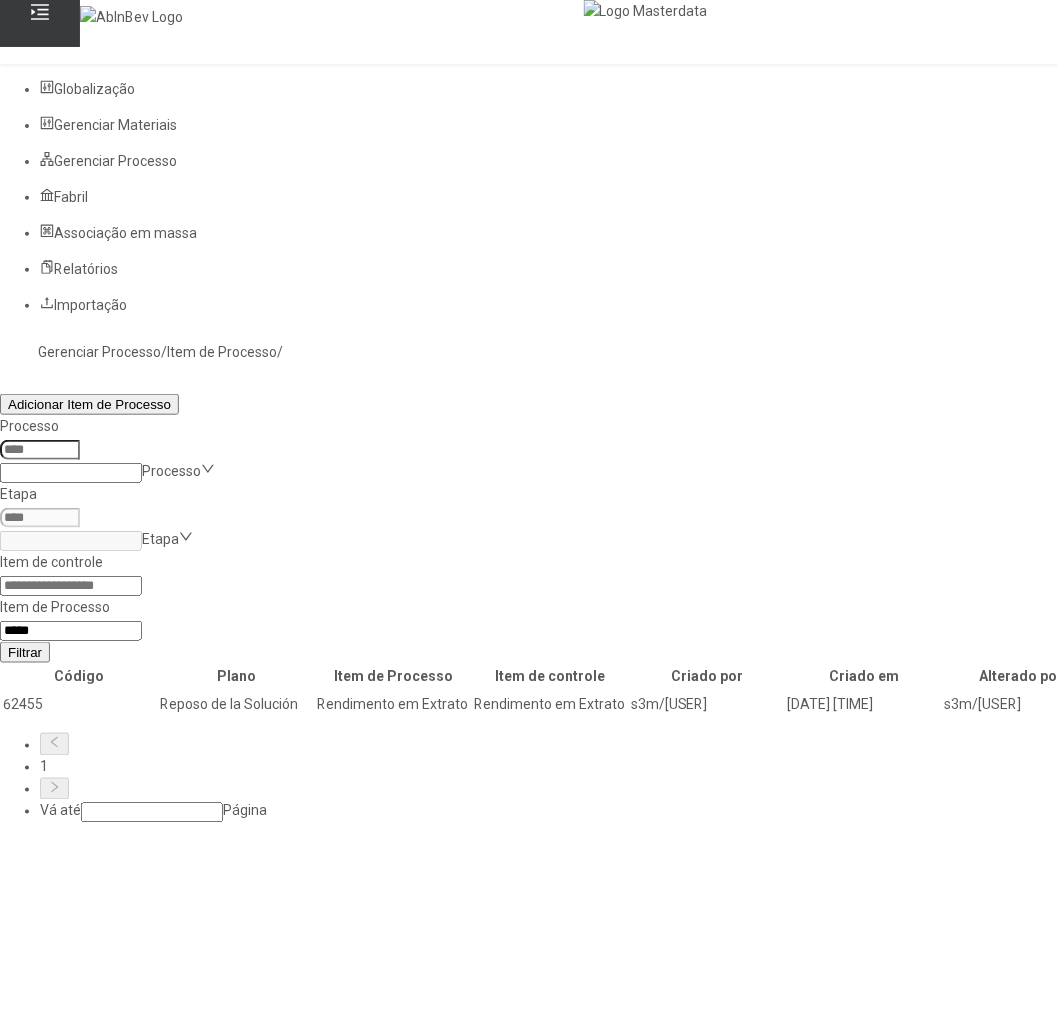 click 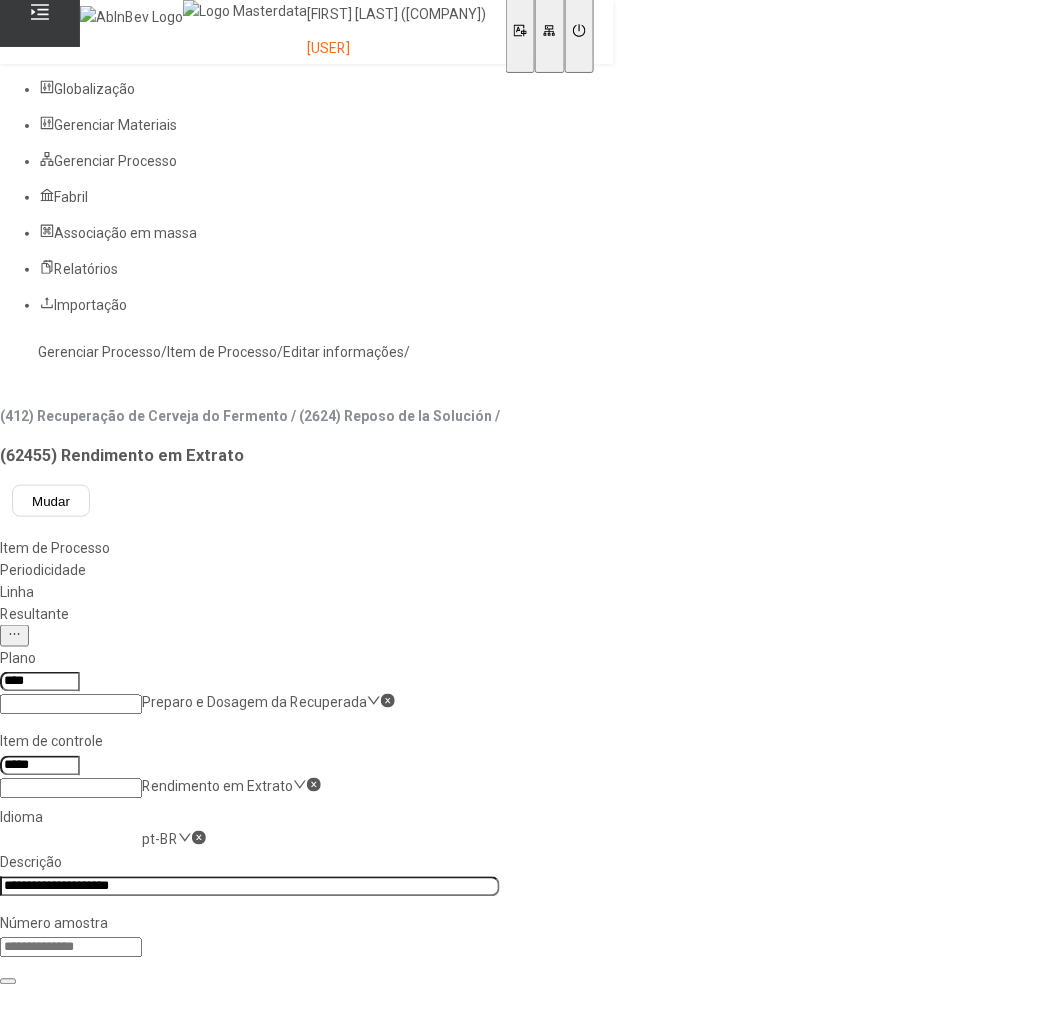 click on "Resultante" 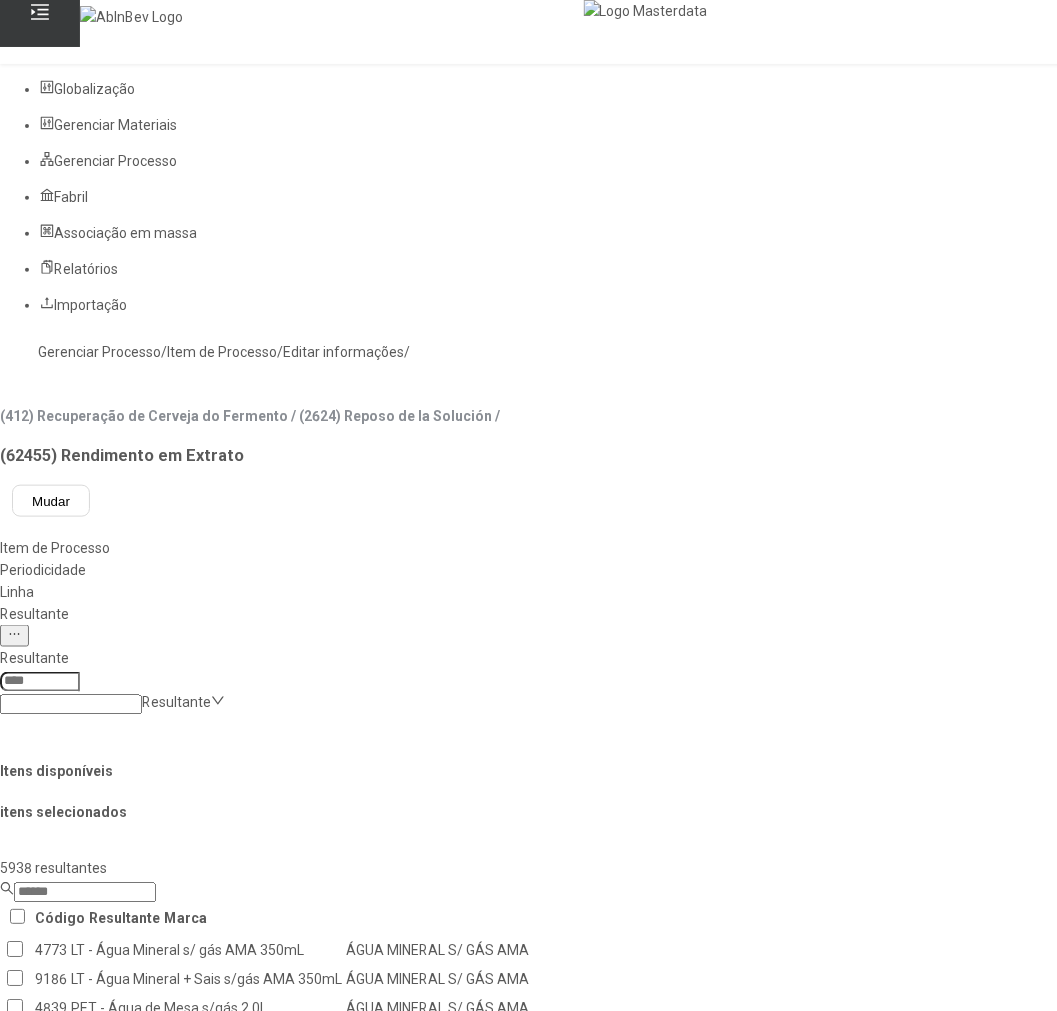 click 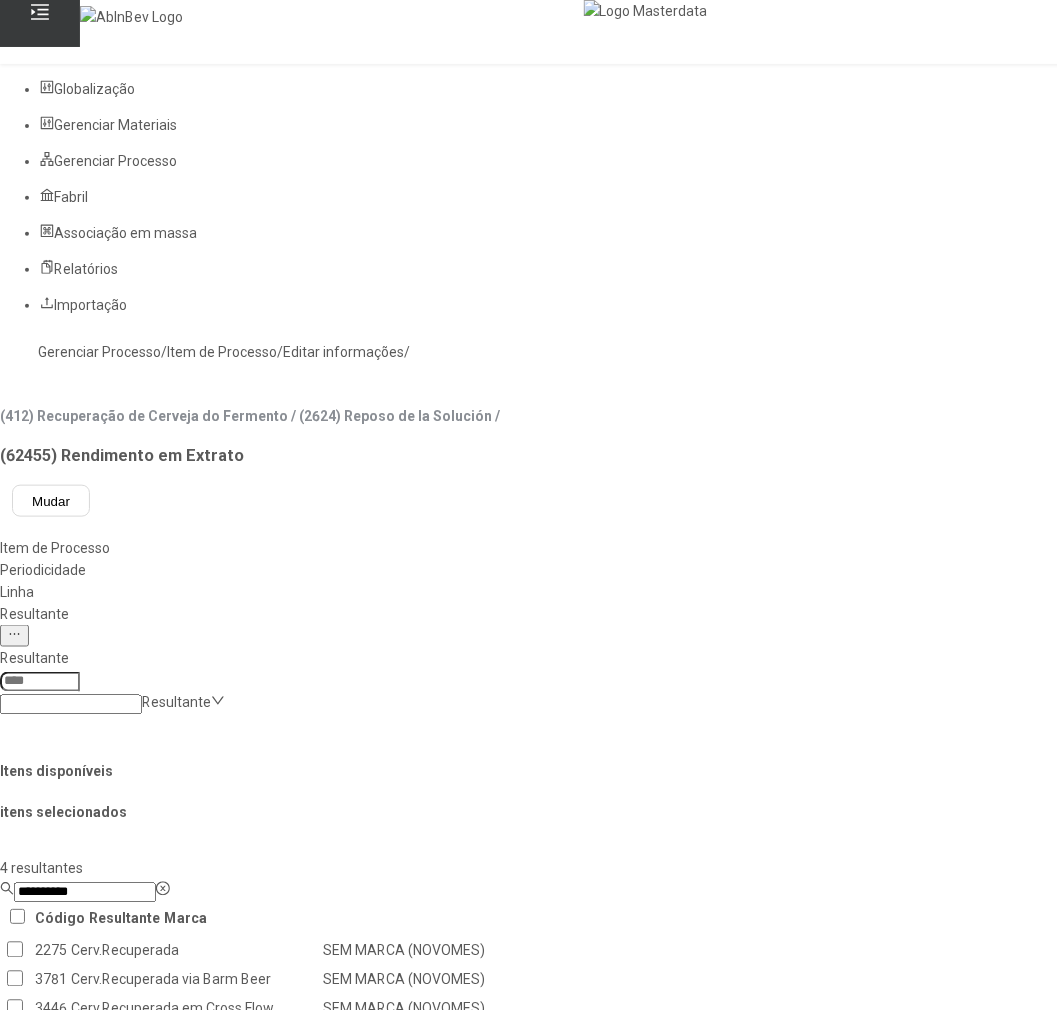 type on "**********" 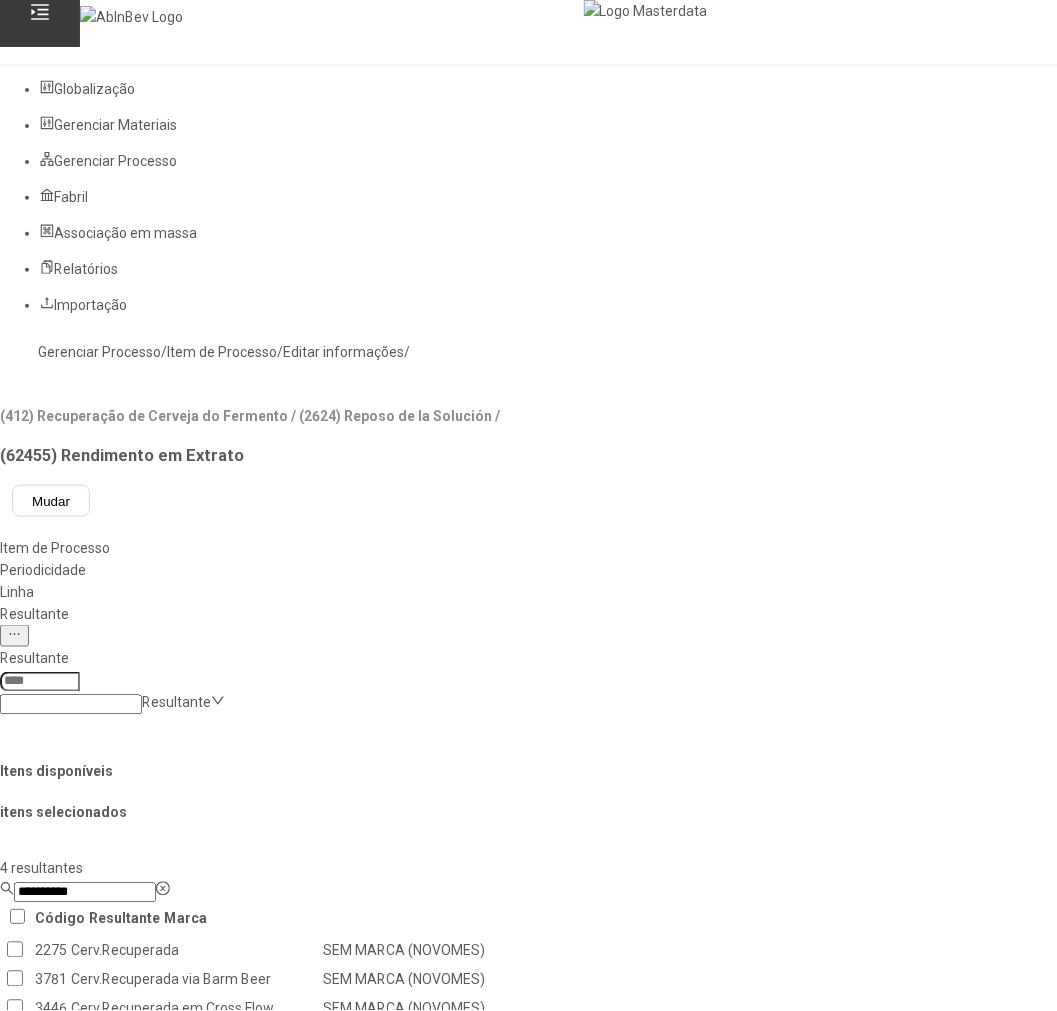click on "Cerv.Recuperada" 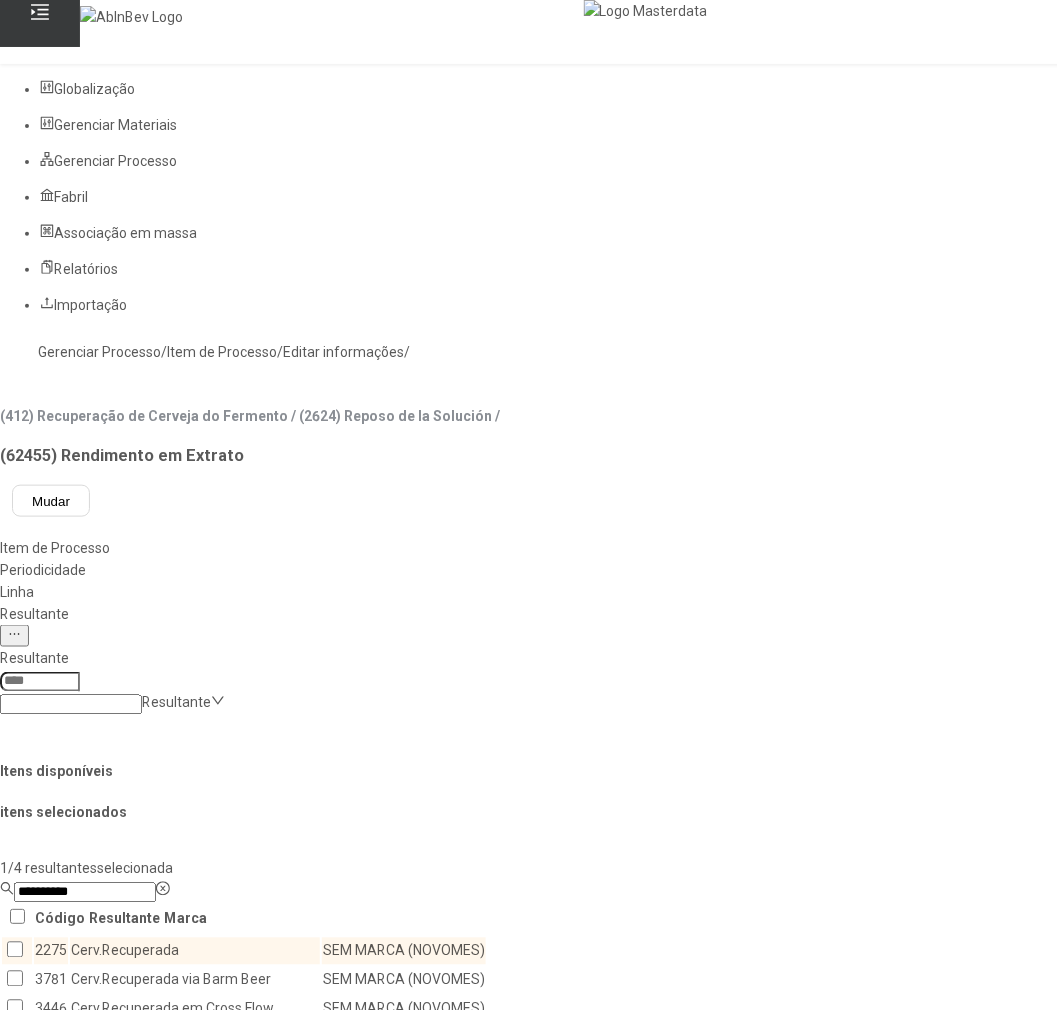 click 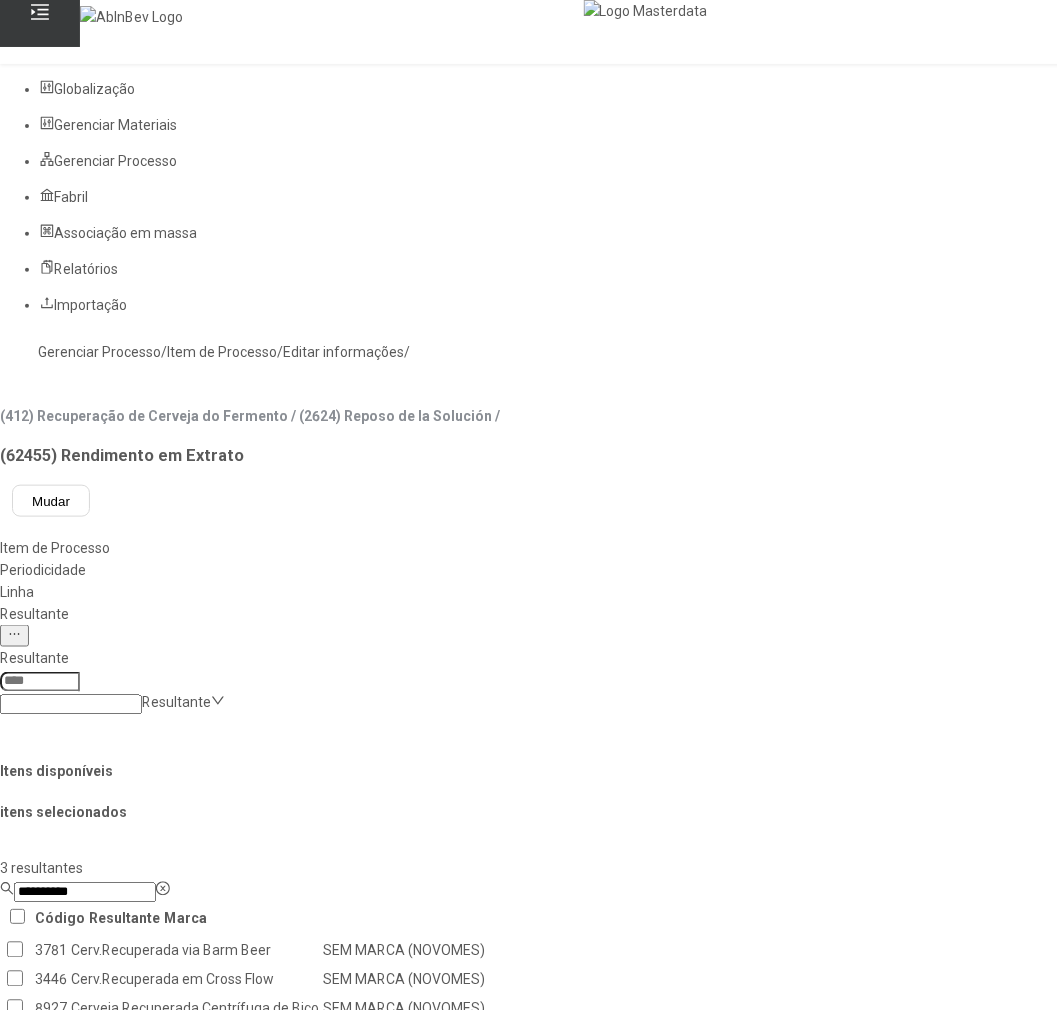 click on "**********" 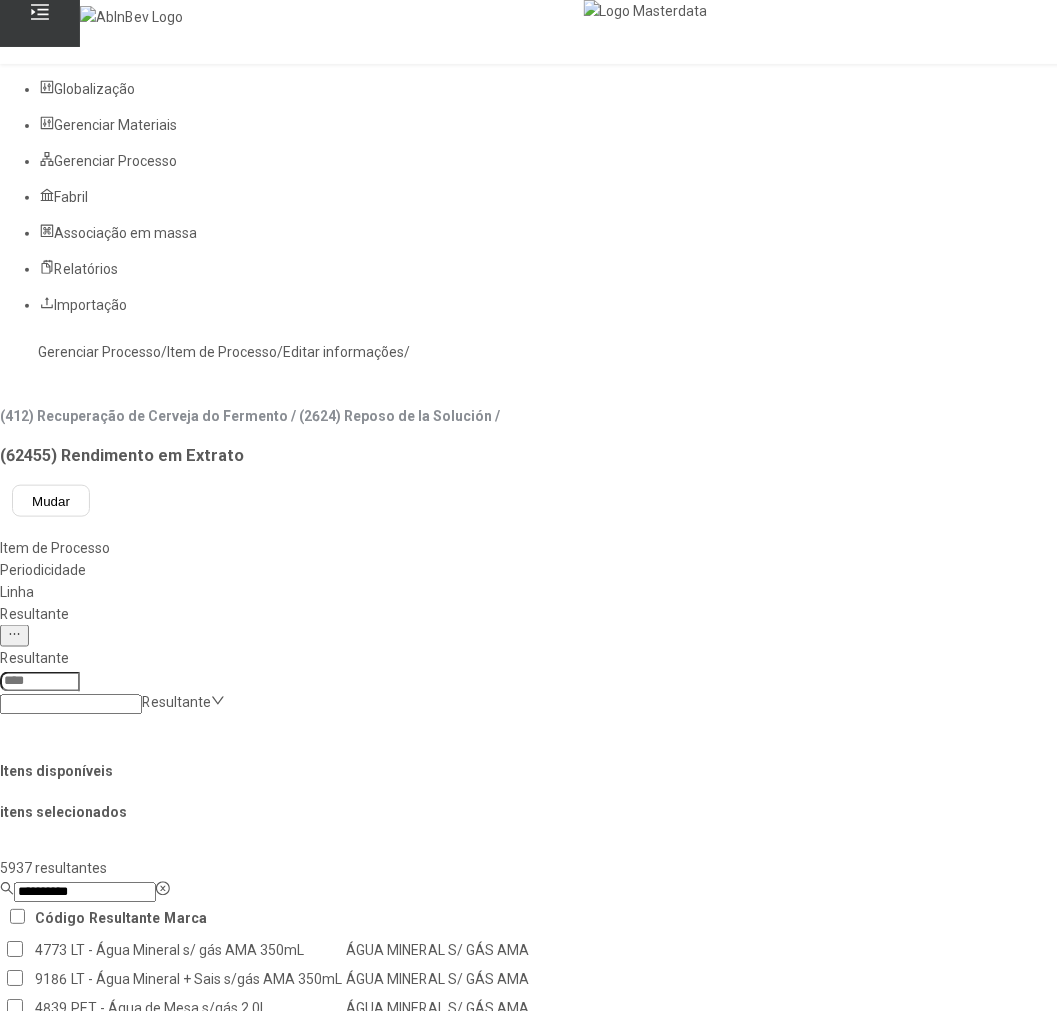 drag, startPoint x: 195, startPoint y: 108, endPoint x: 221, endPoint y: 143, distance: 43.60046 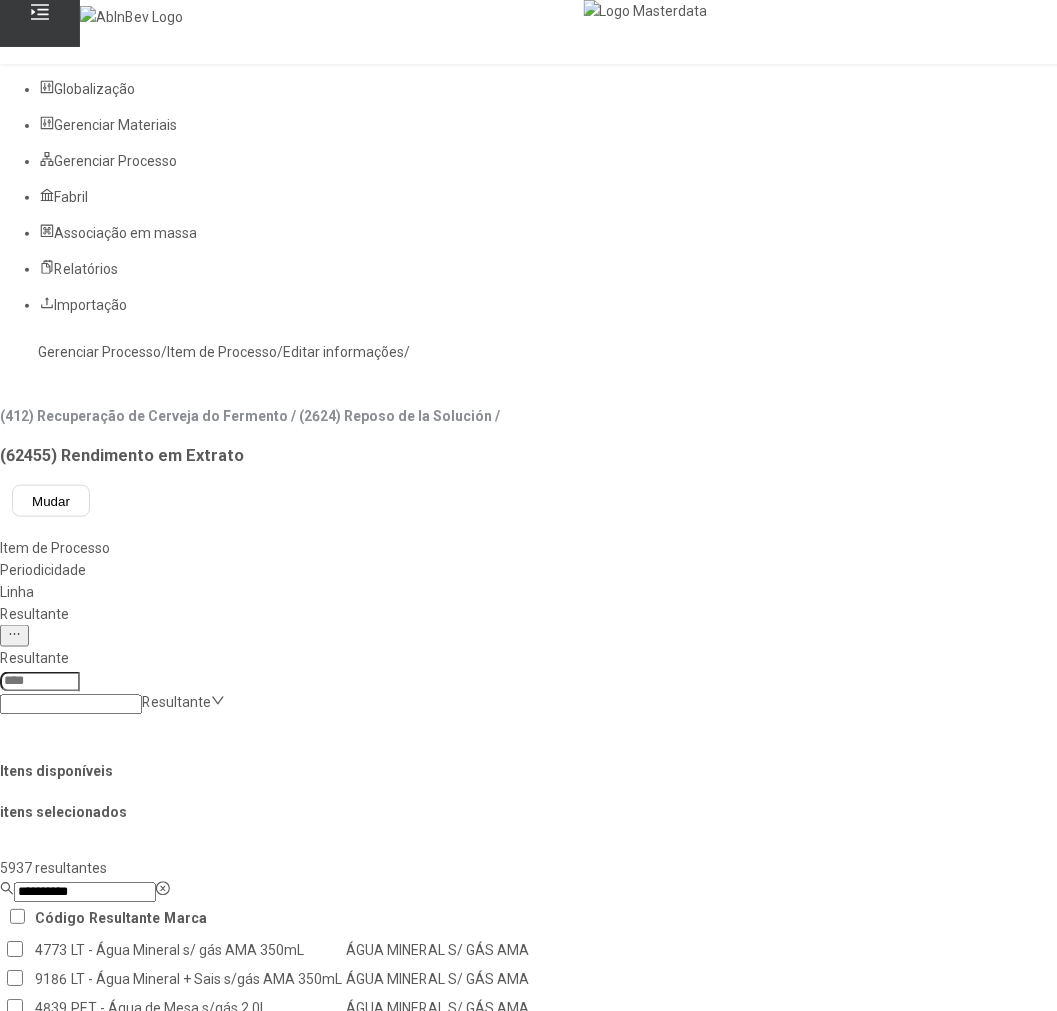 click on "Gerenciar Processo" 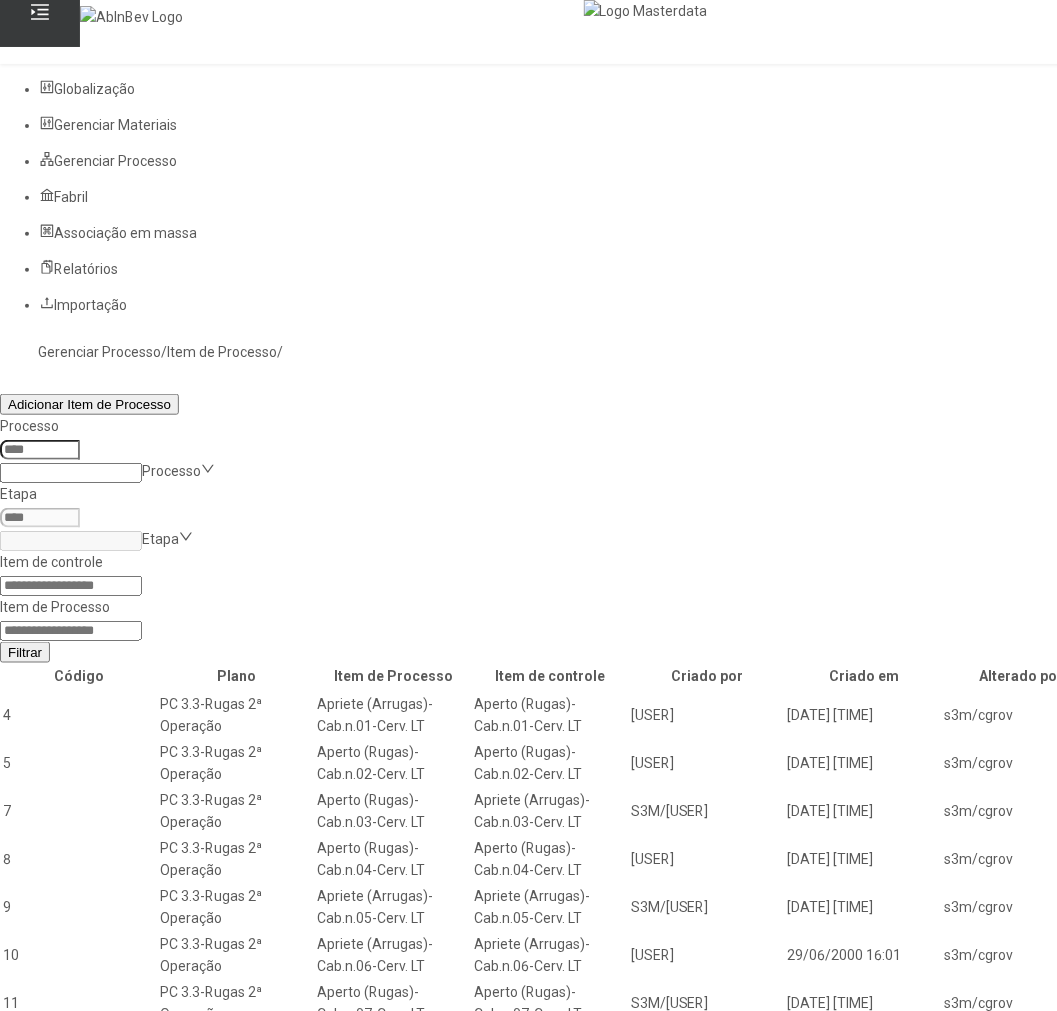 click 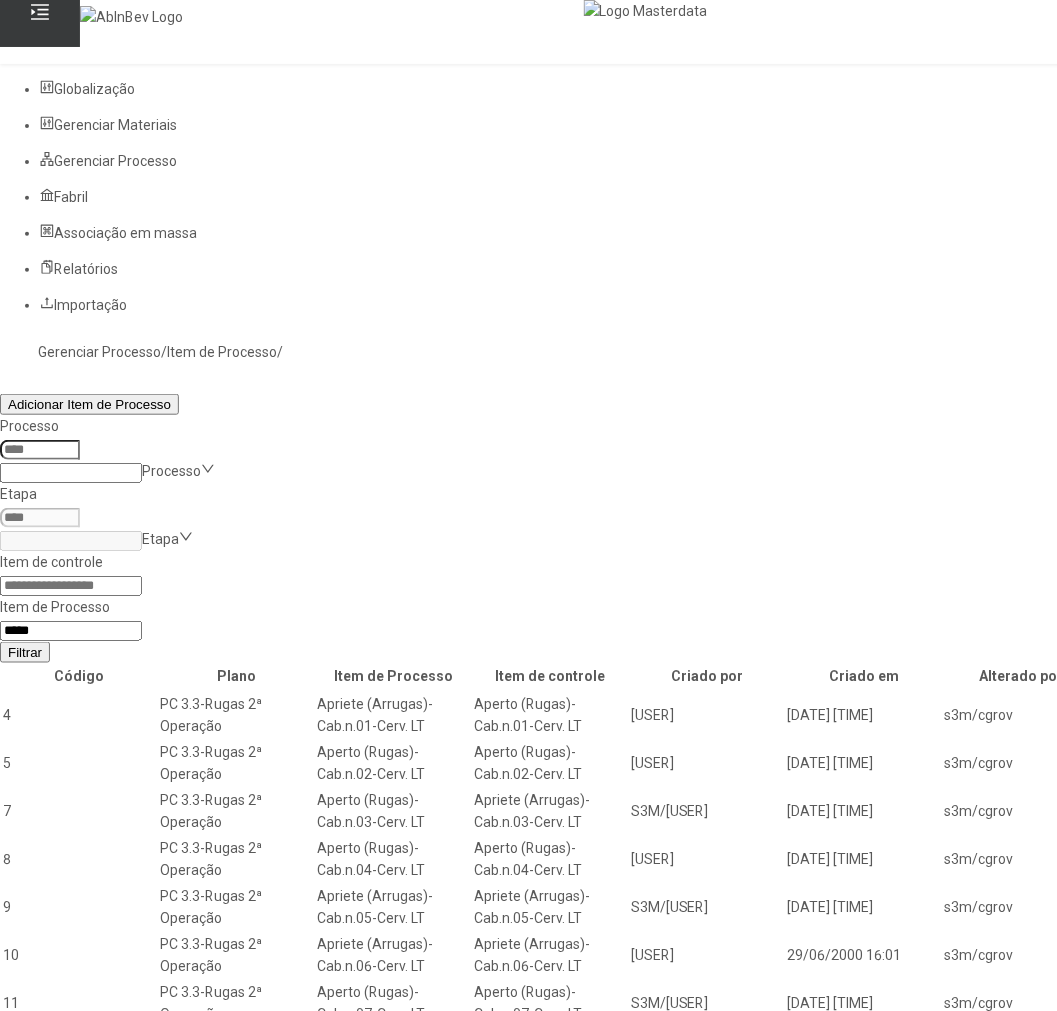type on "*****" 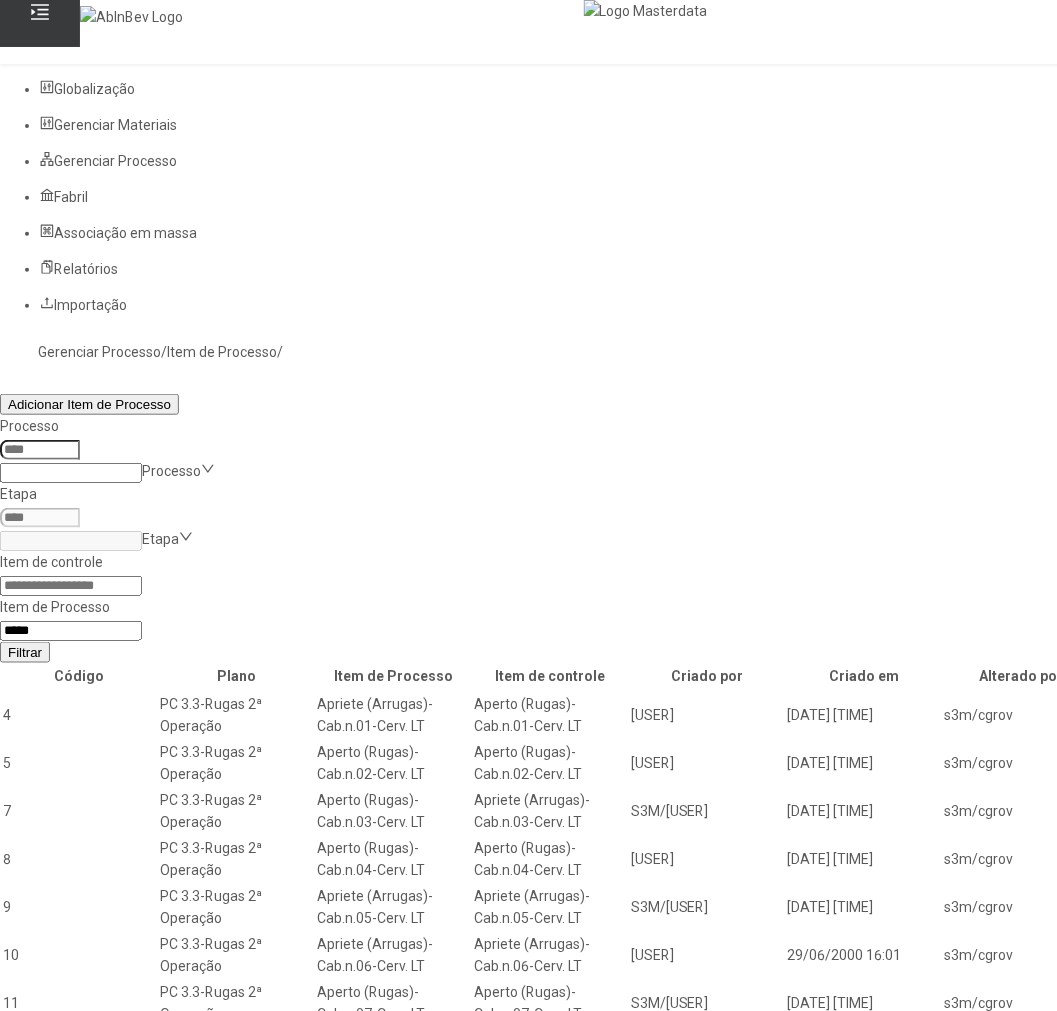 click on "Filtrar" 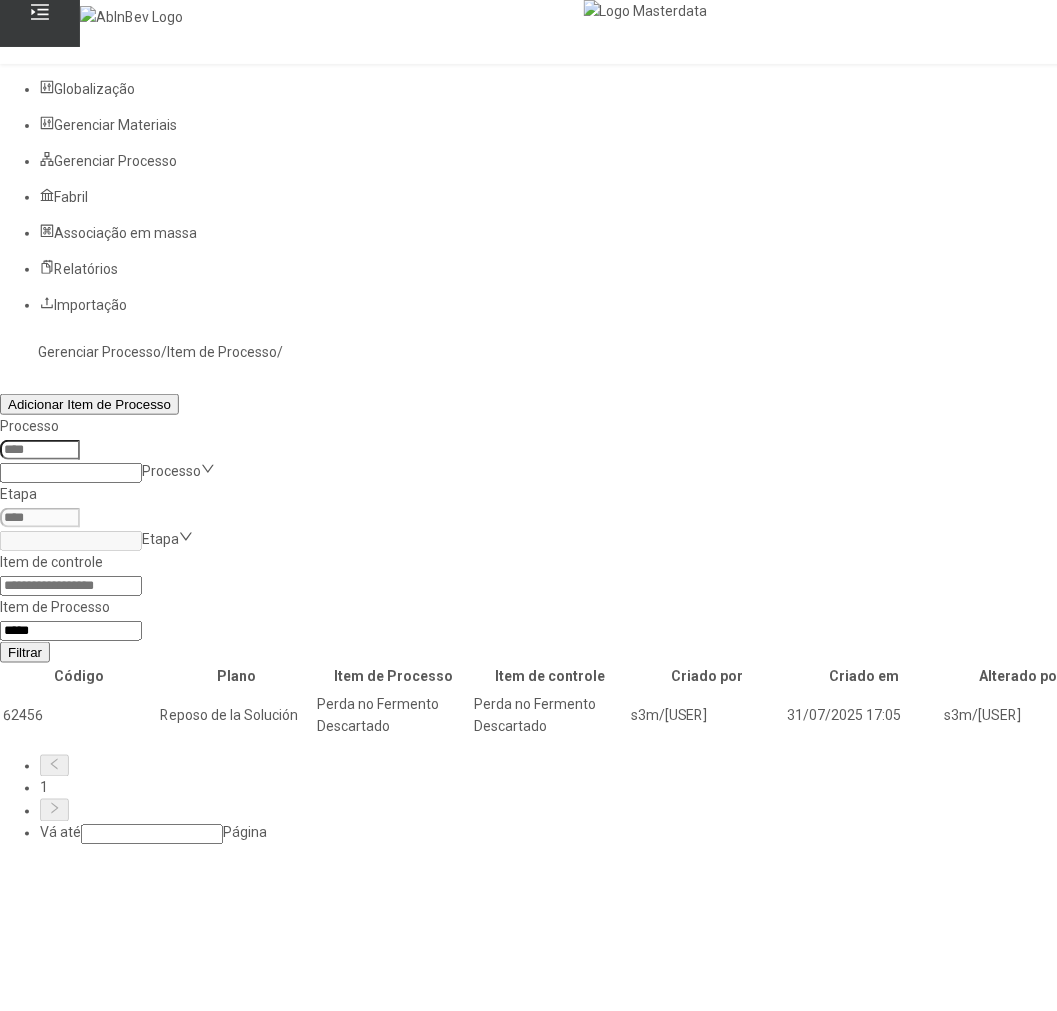 click 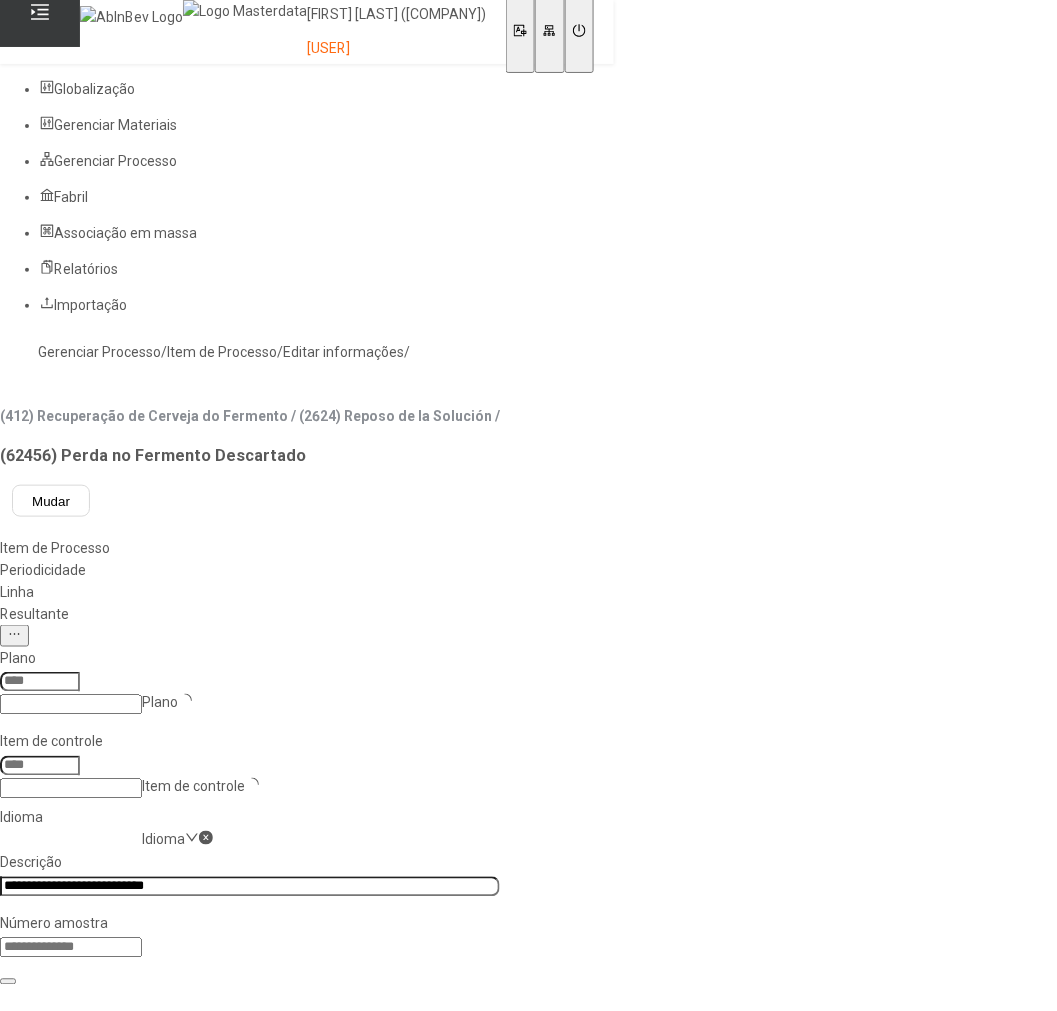 type on "****" 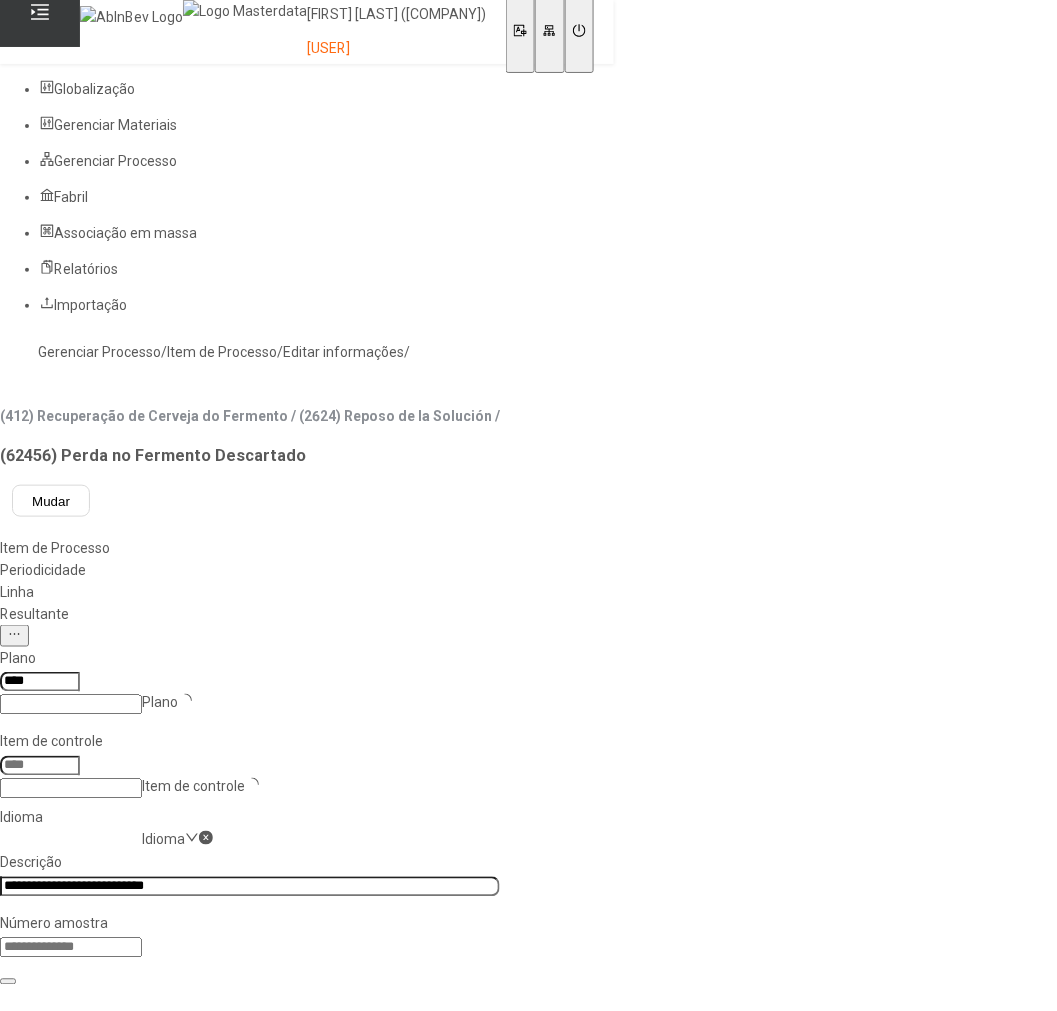 type on "*****" 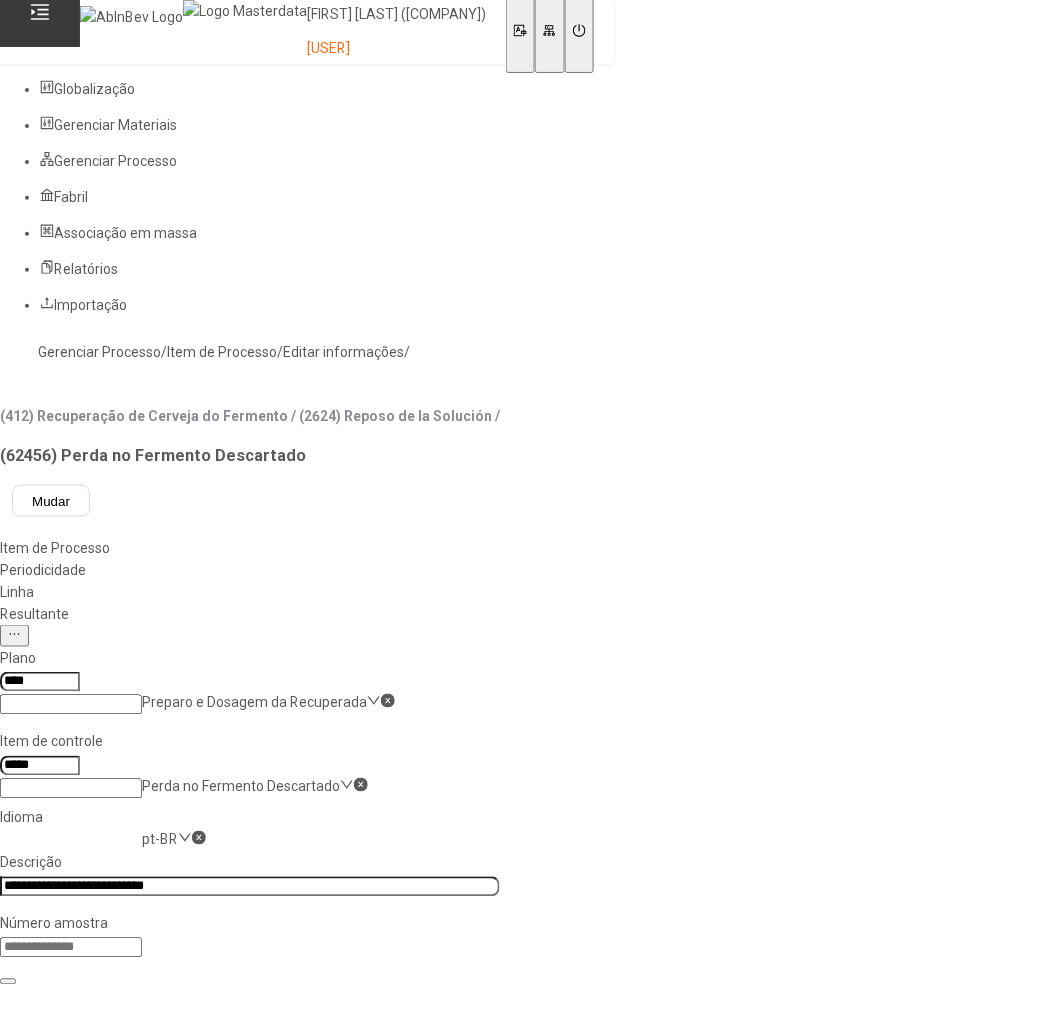 click on "Resultante" 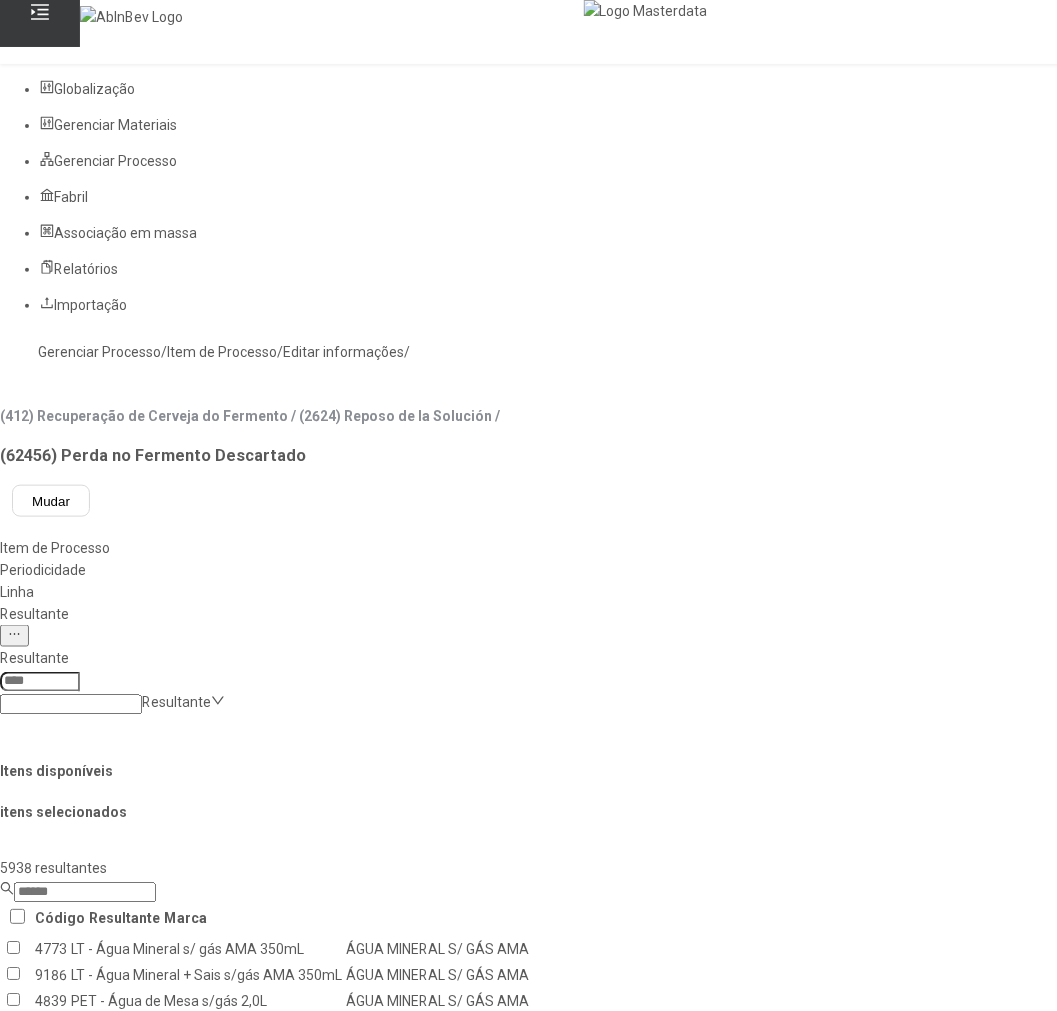 click 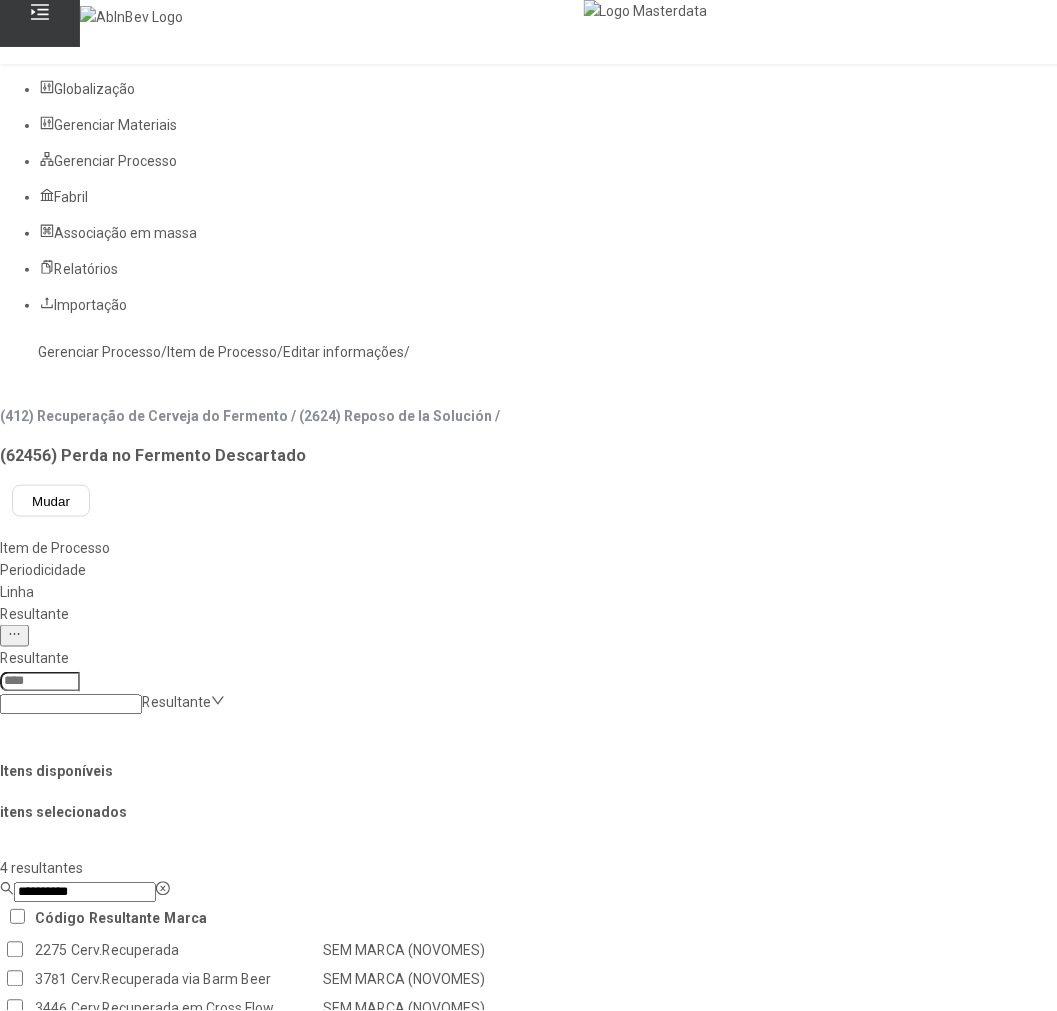 type on "**********" 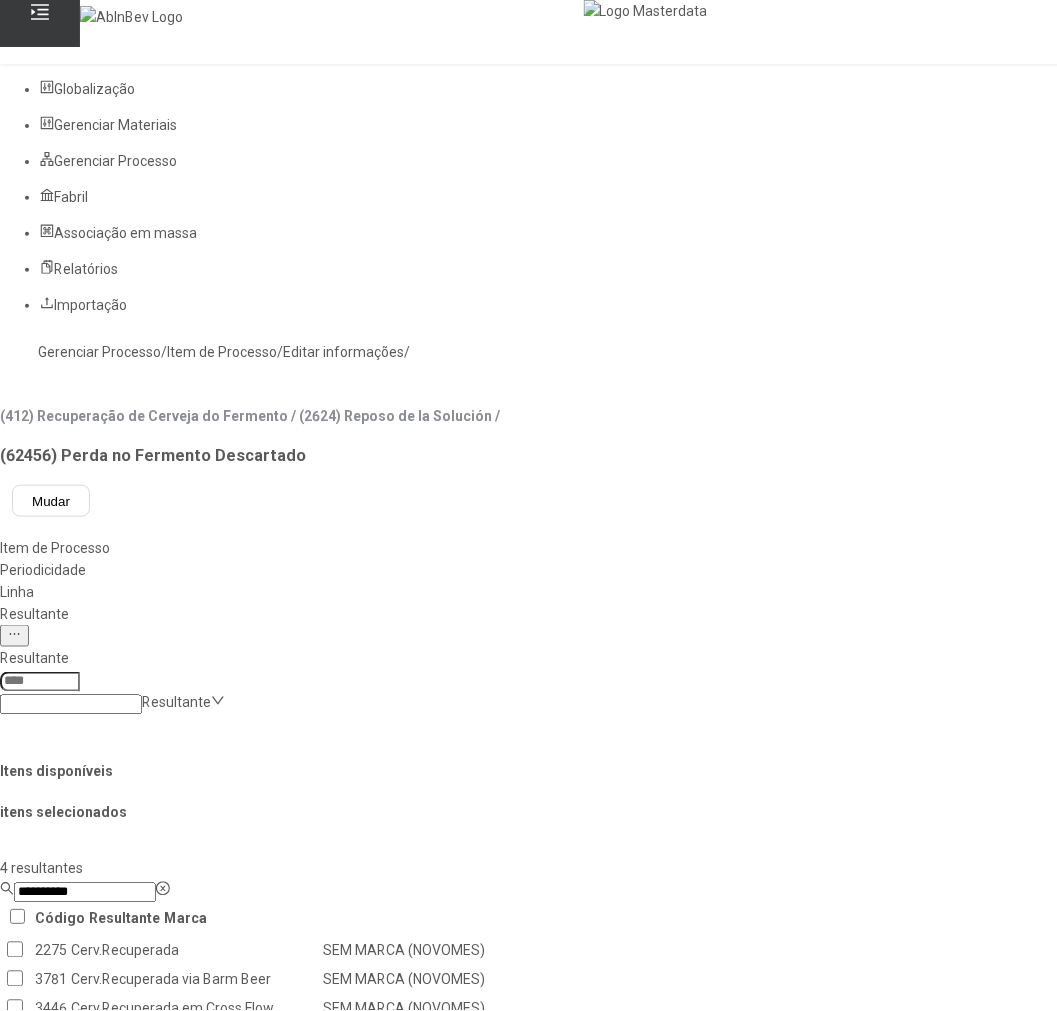 click on "Cerv.Recuperada" 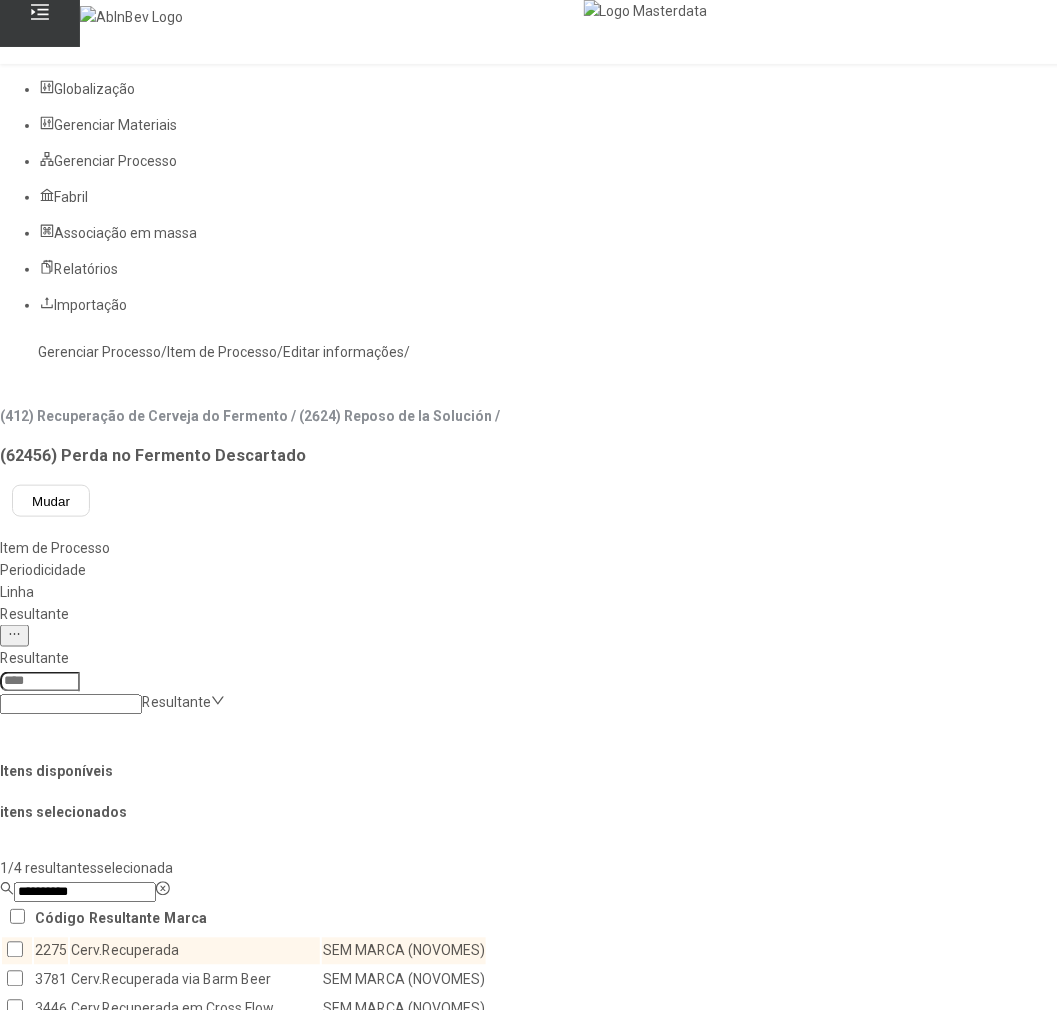 click 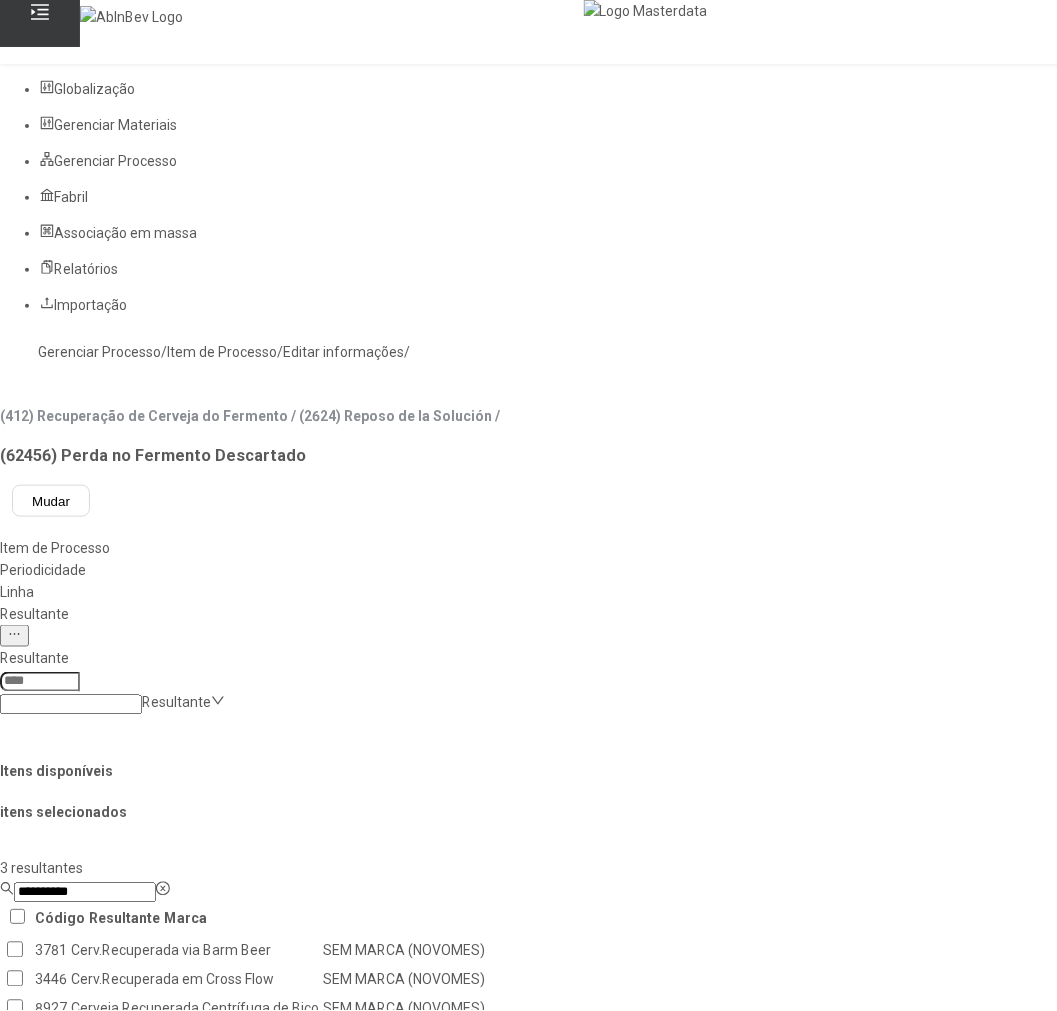 click on "Concluir associação" at bounding box center (124, 1769) 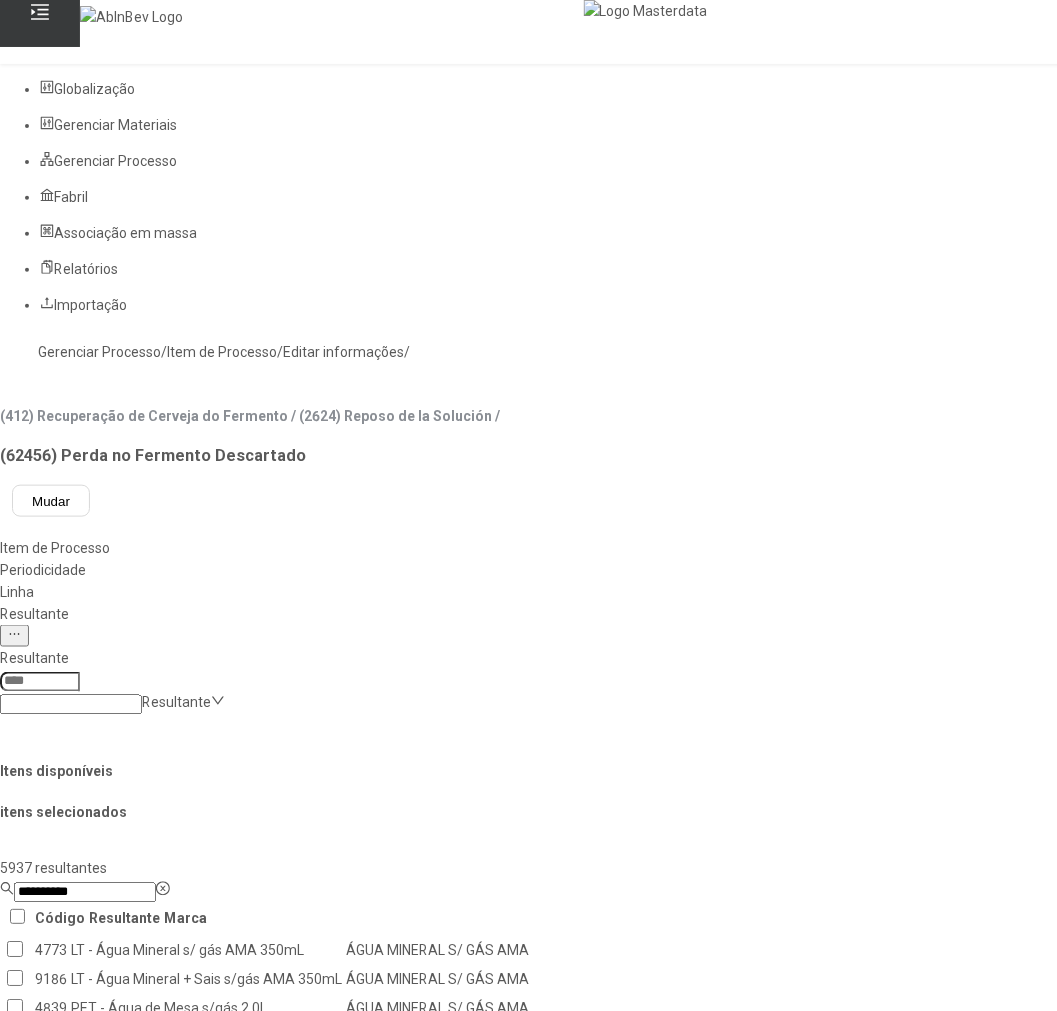 click on "Gerenciar Processo" 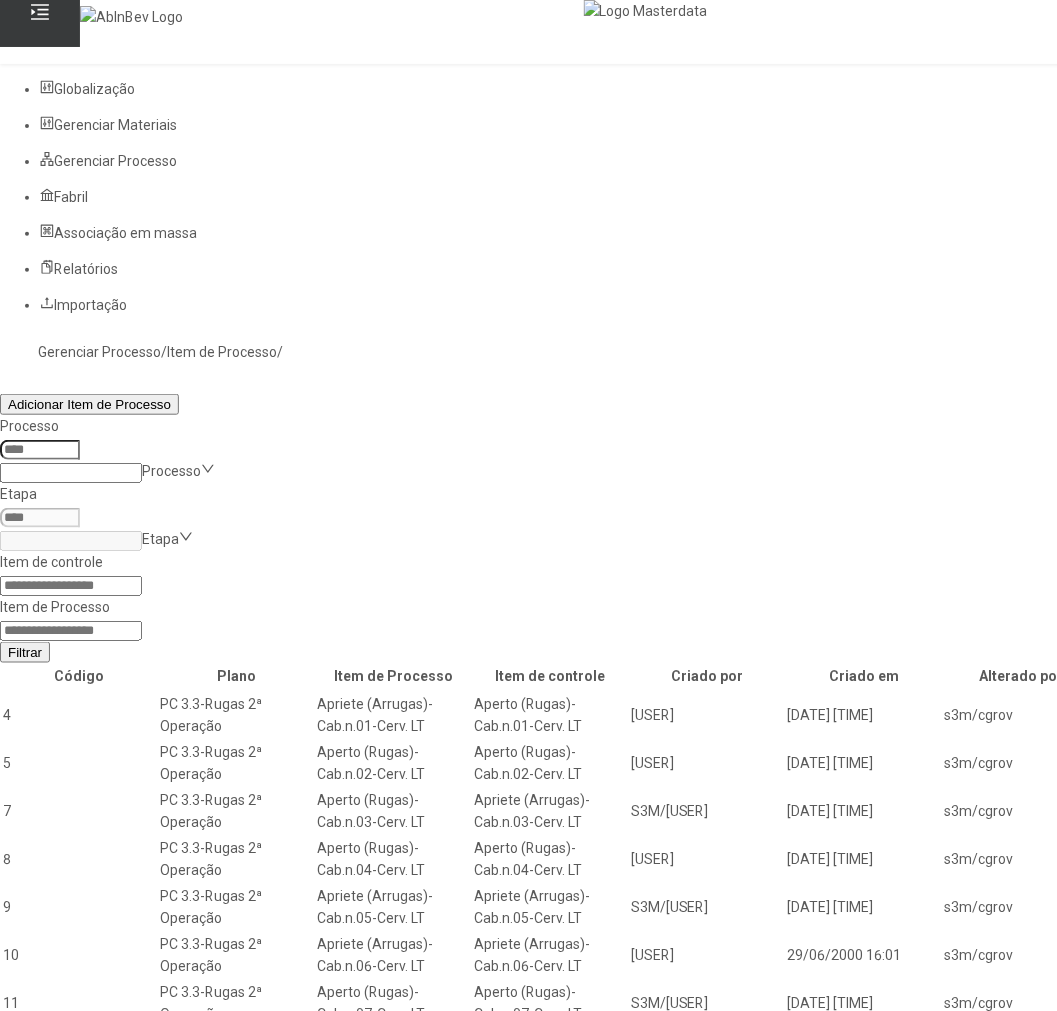 click 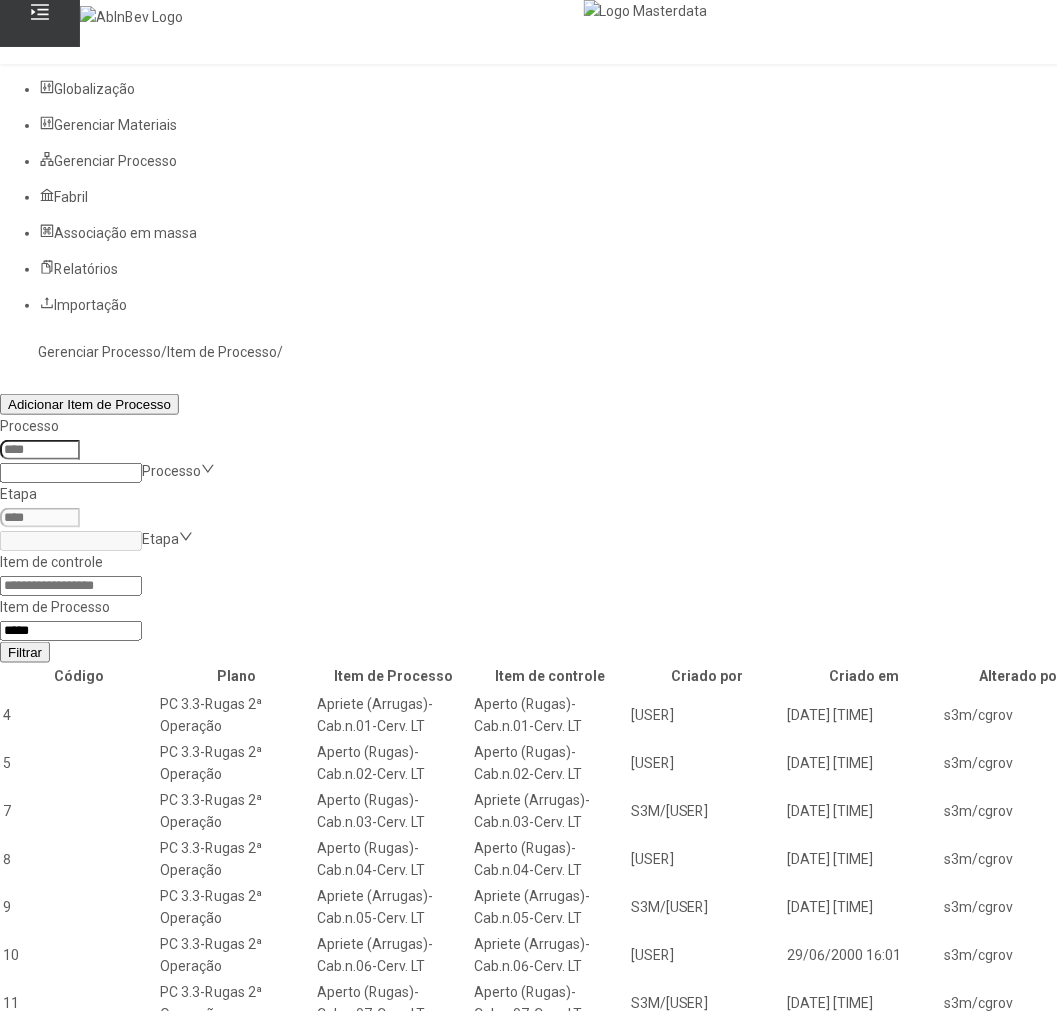 type on "*****" 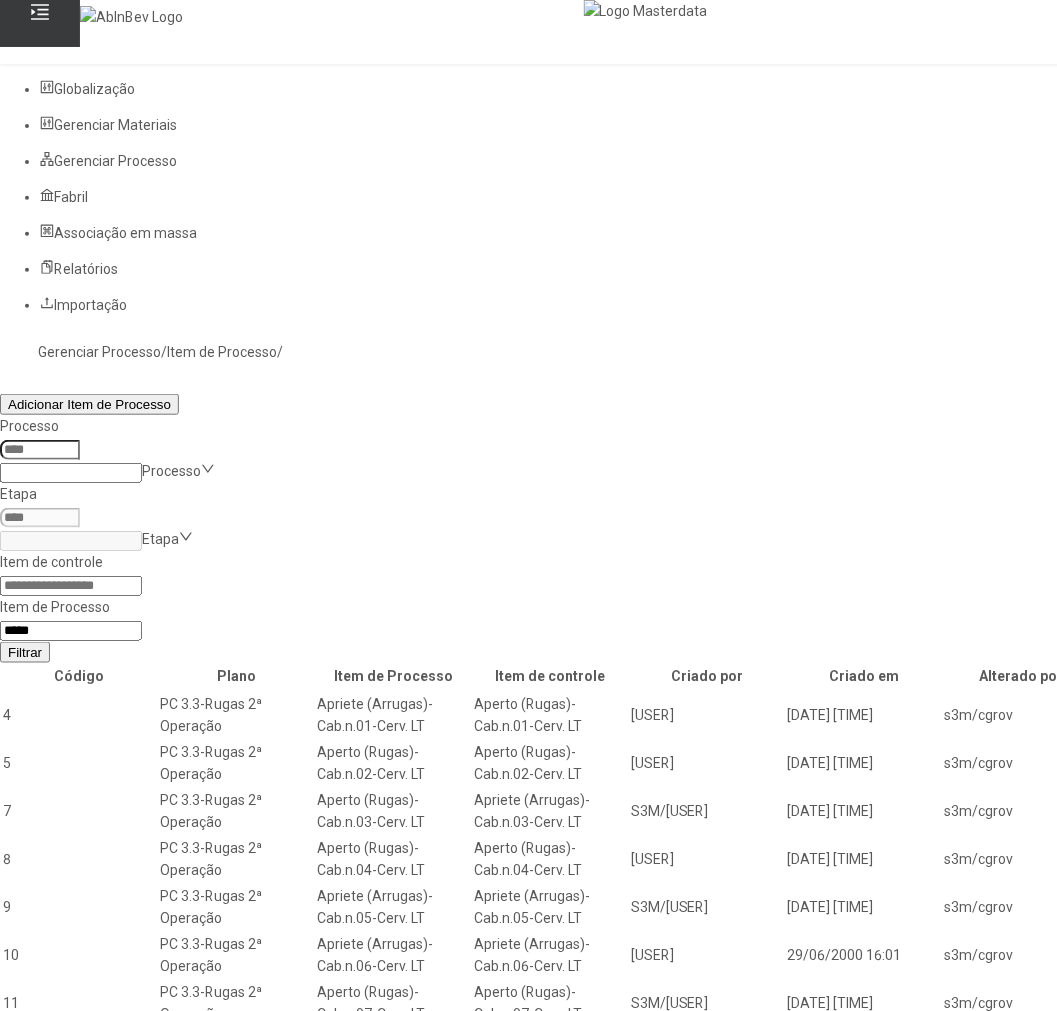click on "Filtrar" 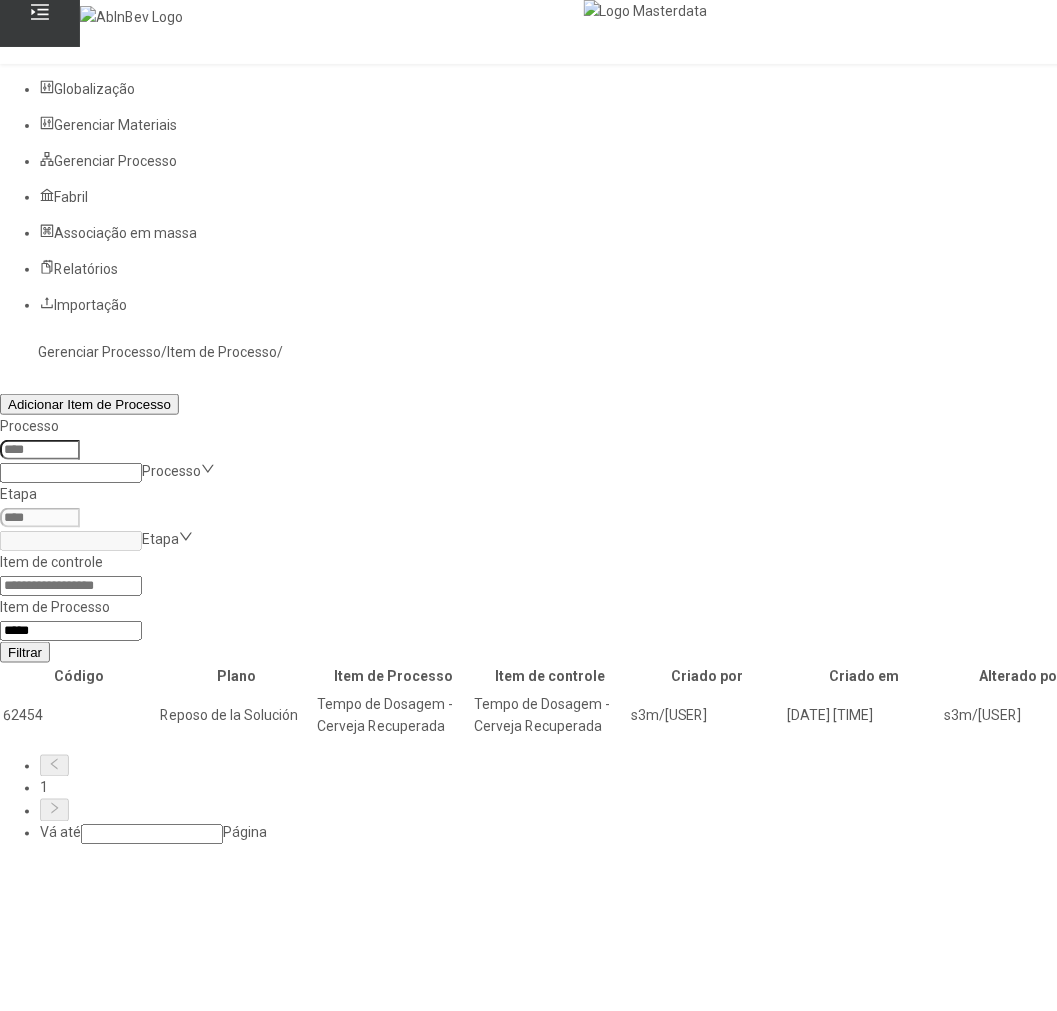 click at bounding box center [1302, 716] 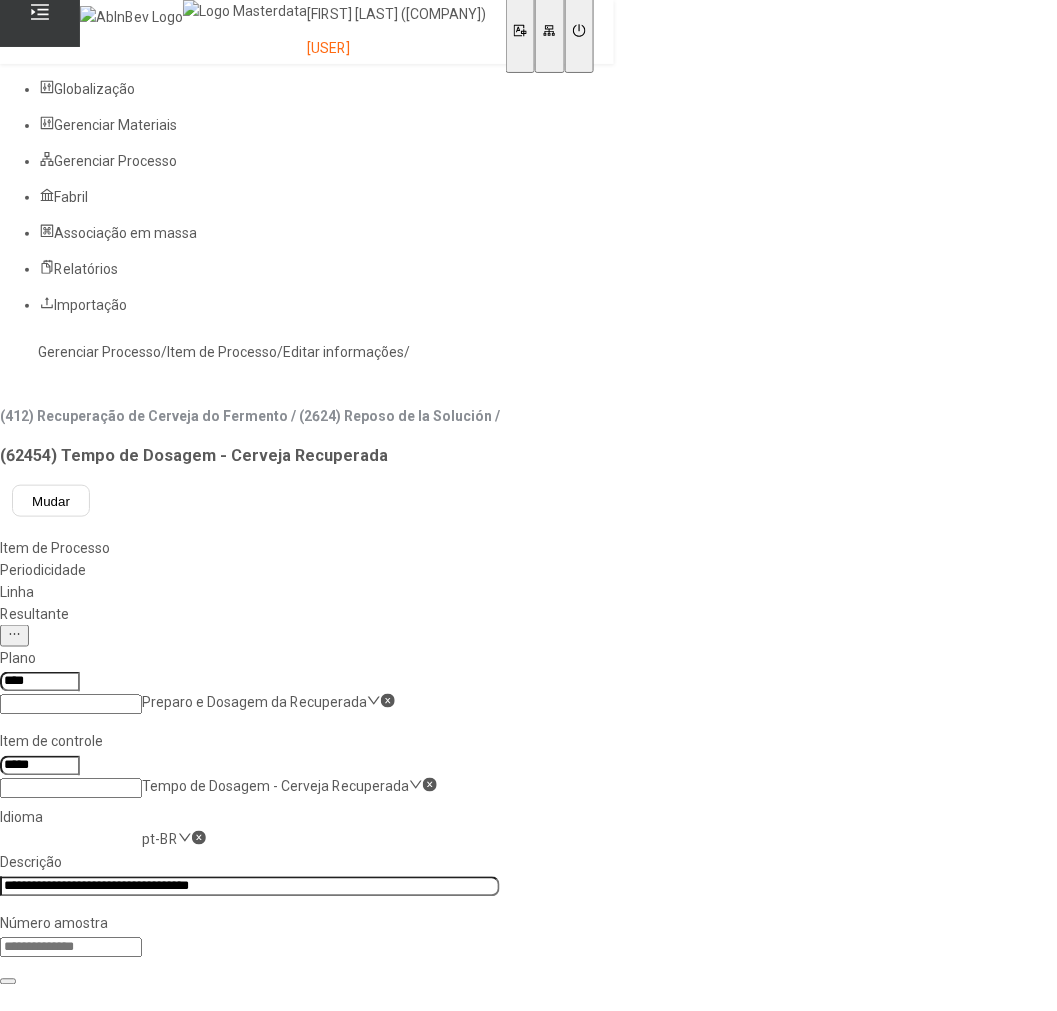 click on "Resultante" 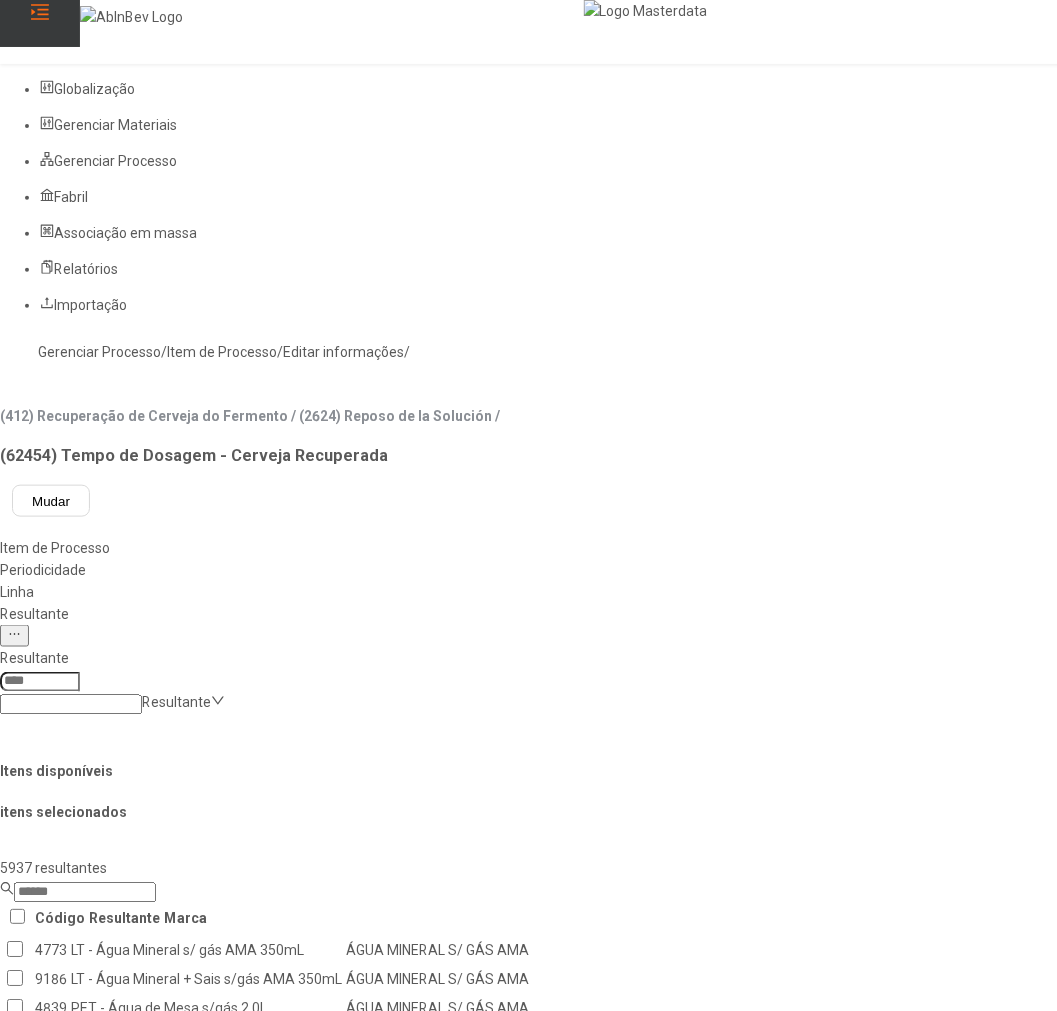 click 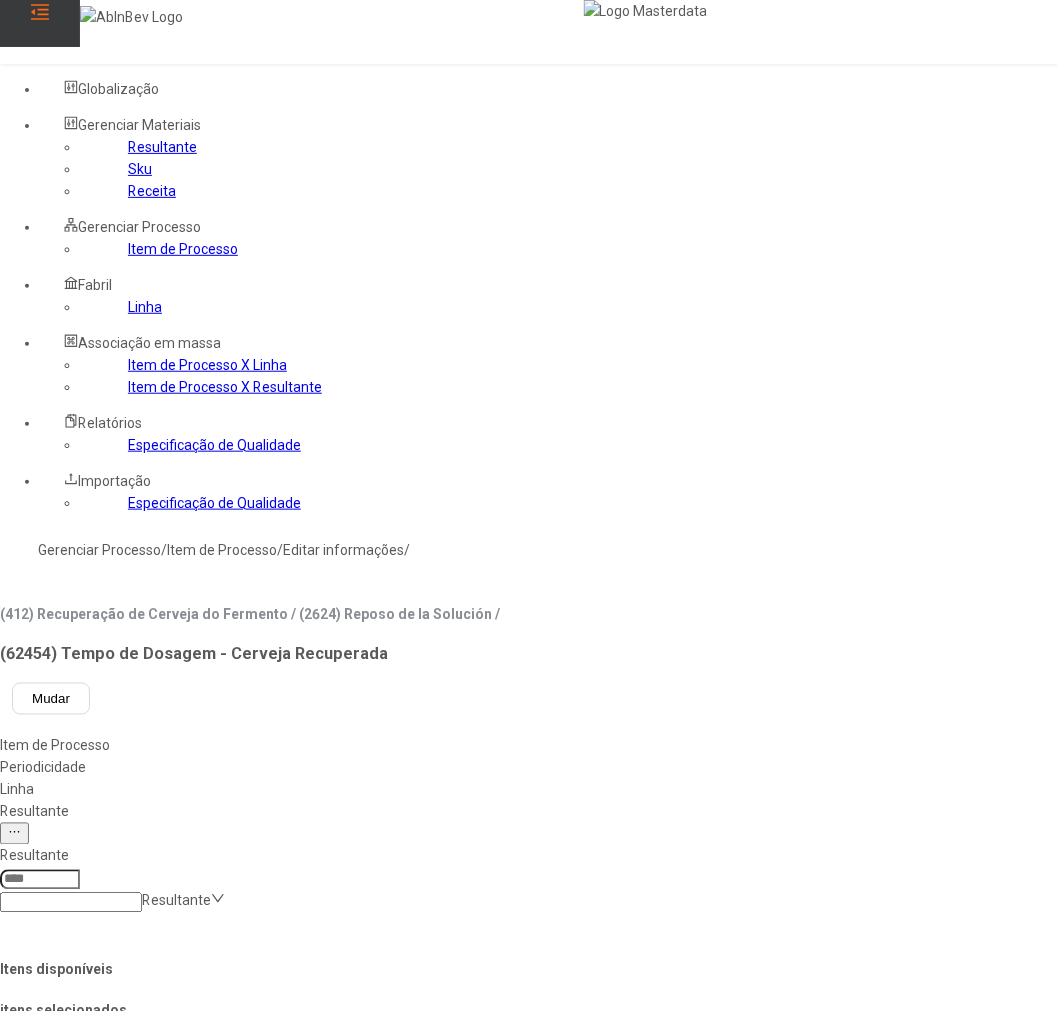 click on "Linha" 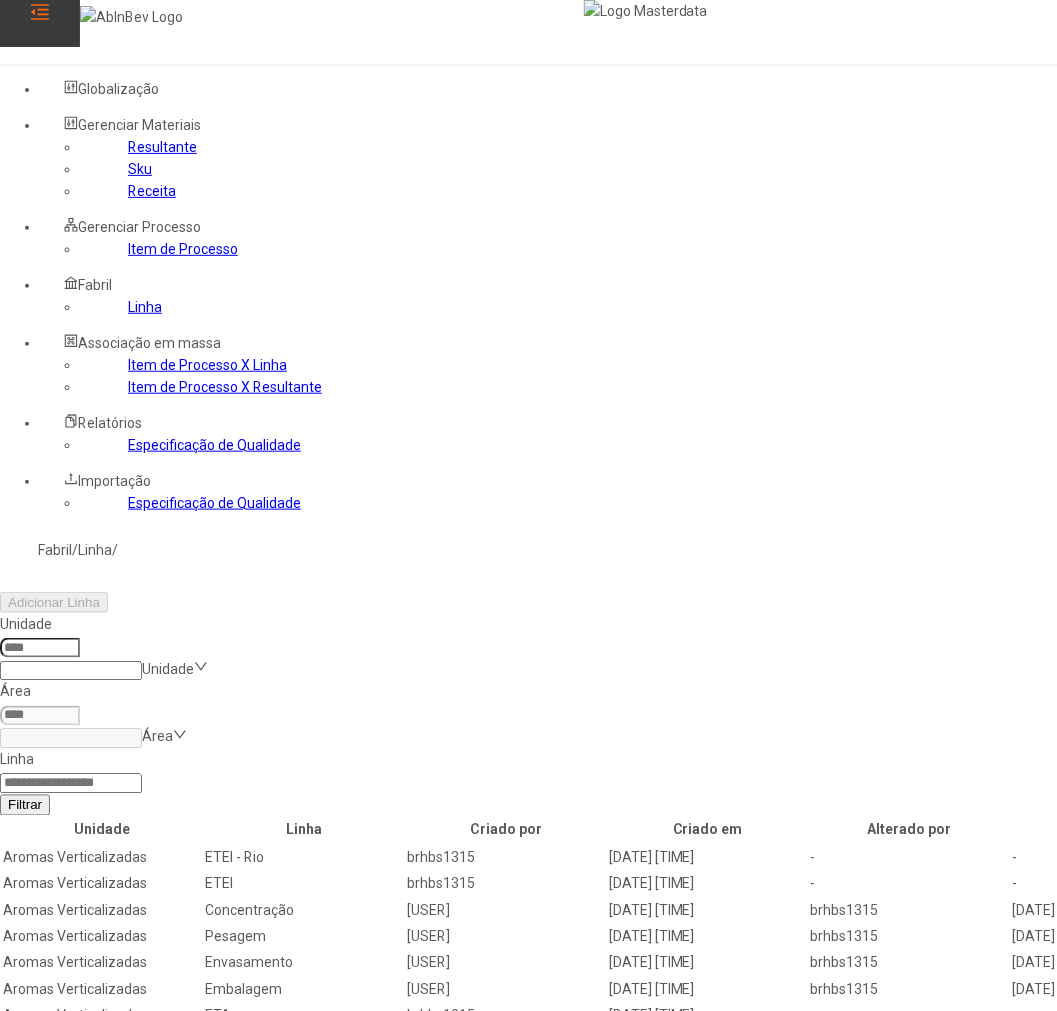 click at bounding box center (40, 648) 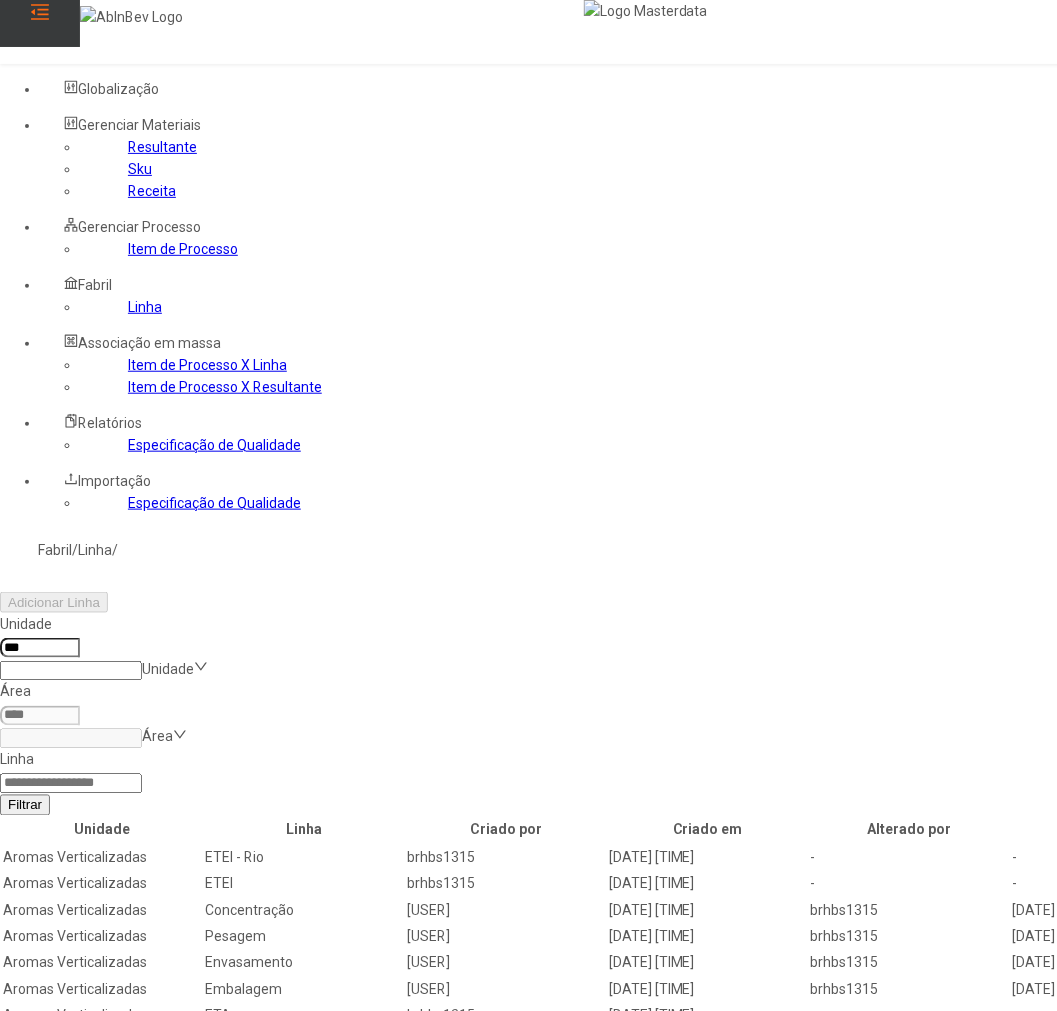 type on "****" 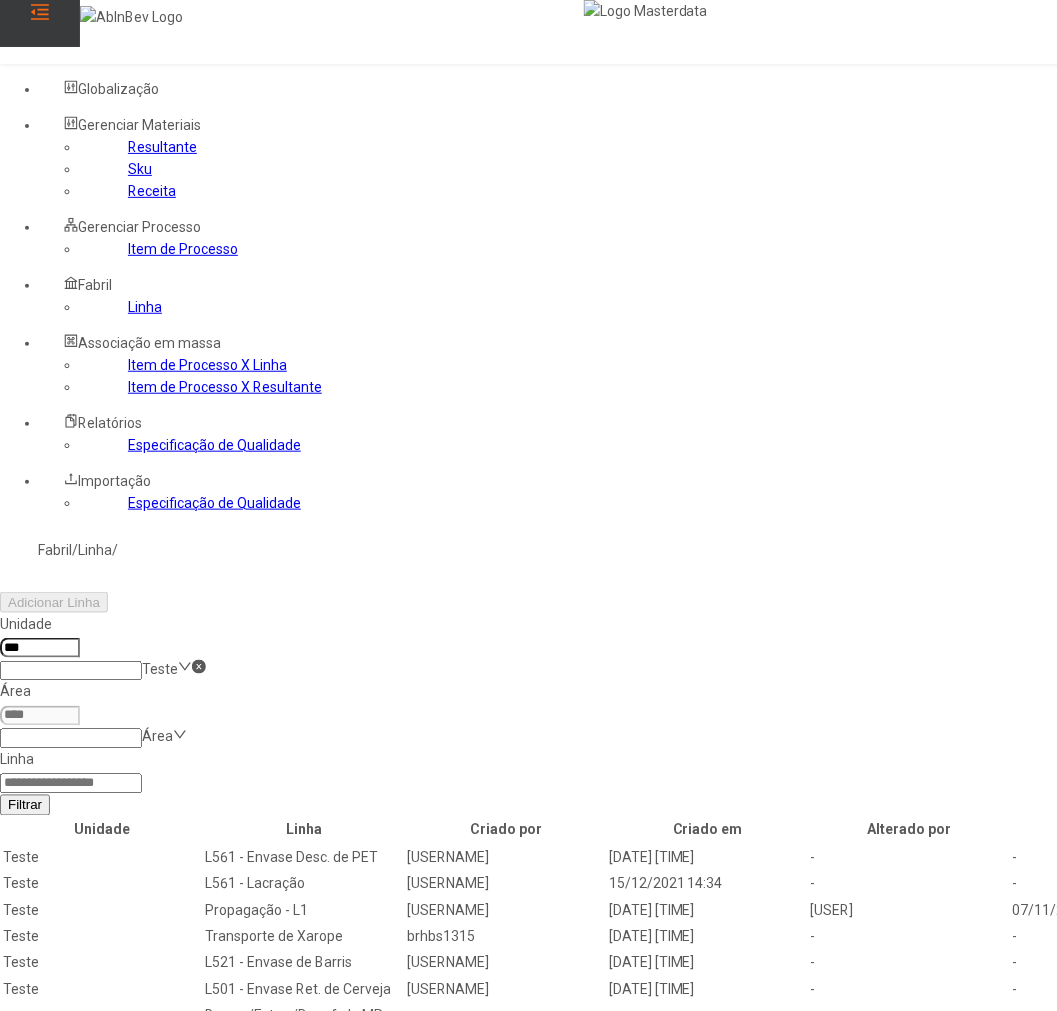 type on "***" 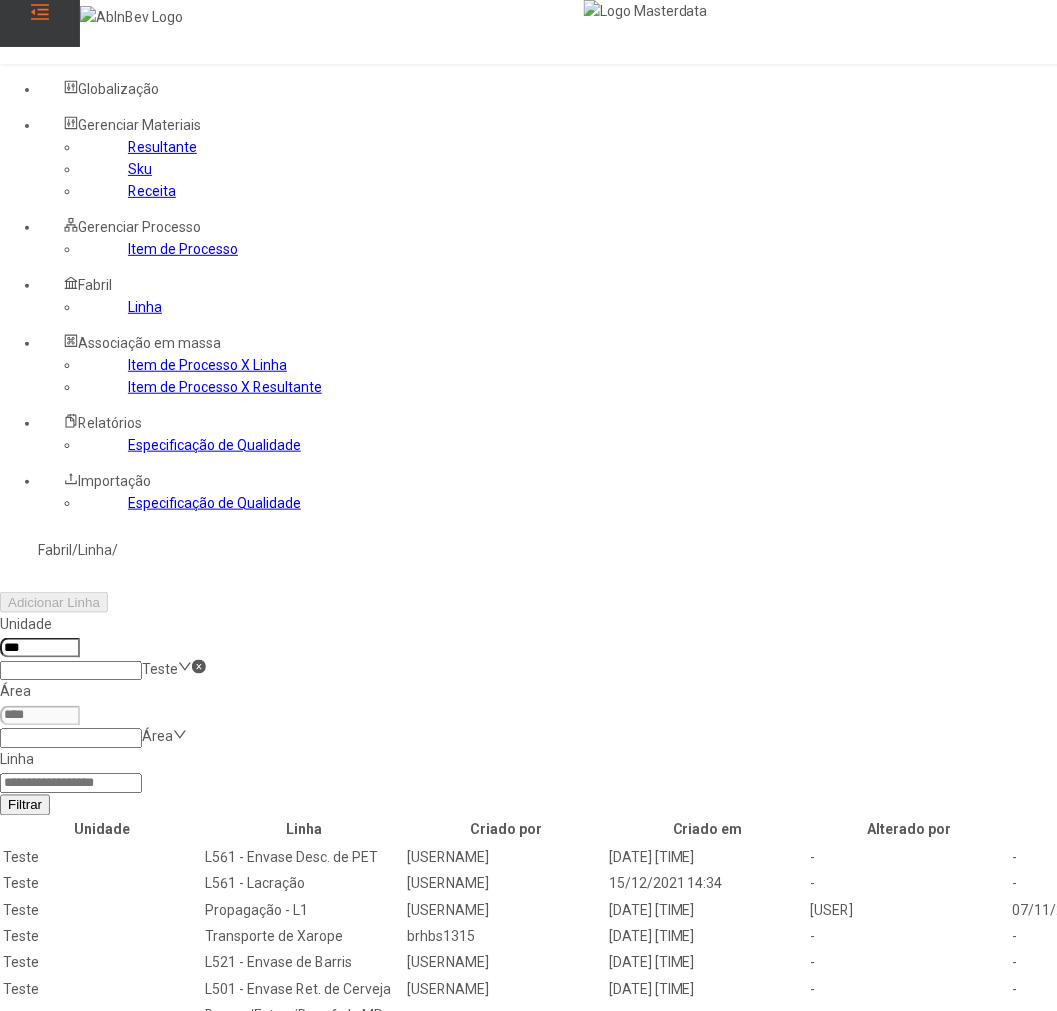 click at bounding box center [71, 739] 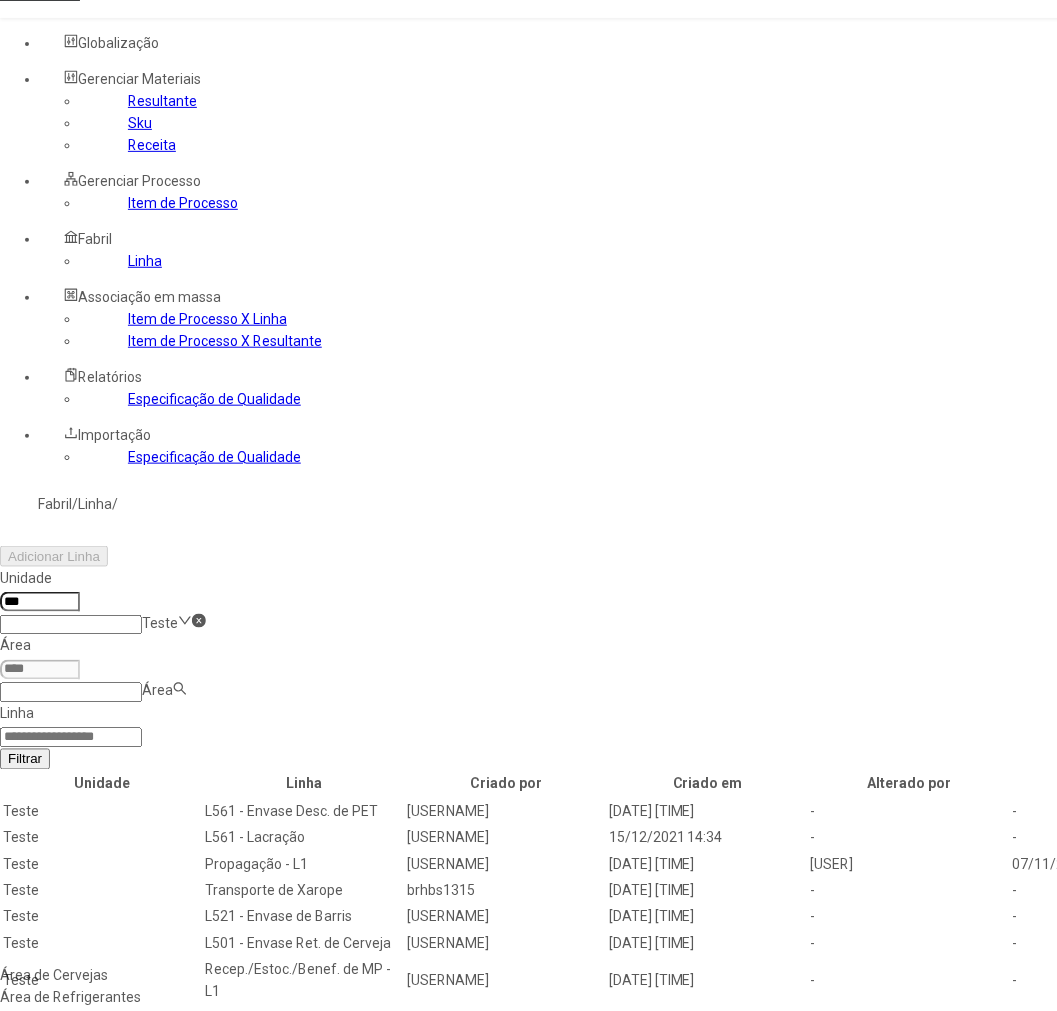 scroll, scrollTop: 68, scrollLeft: 0, axis: vertical 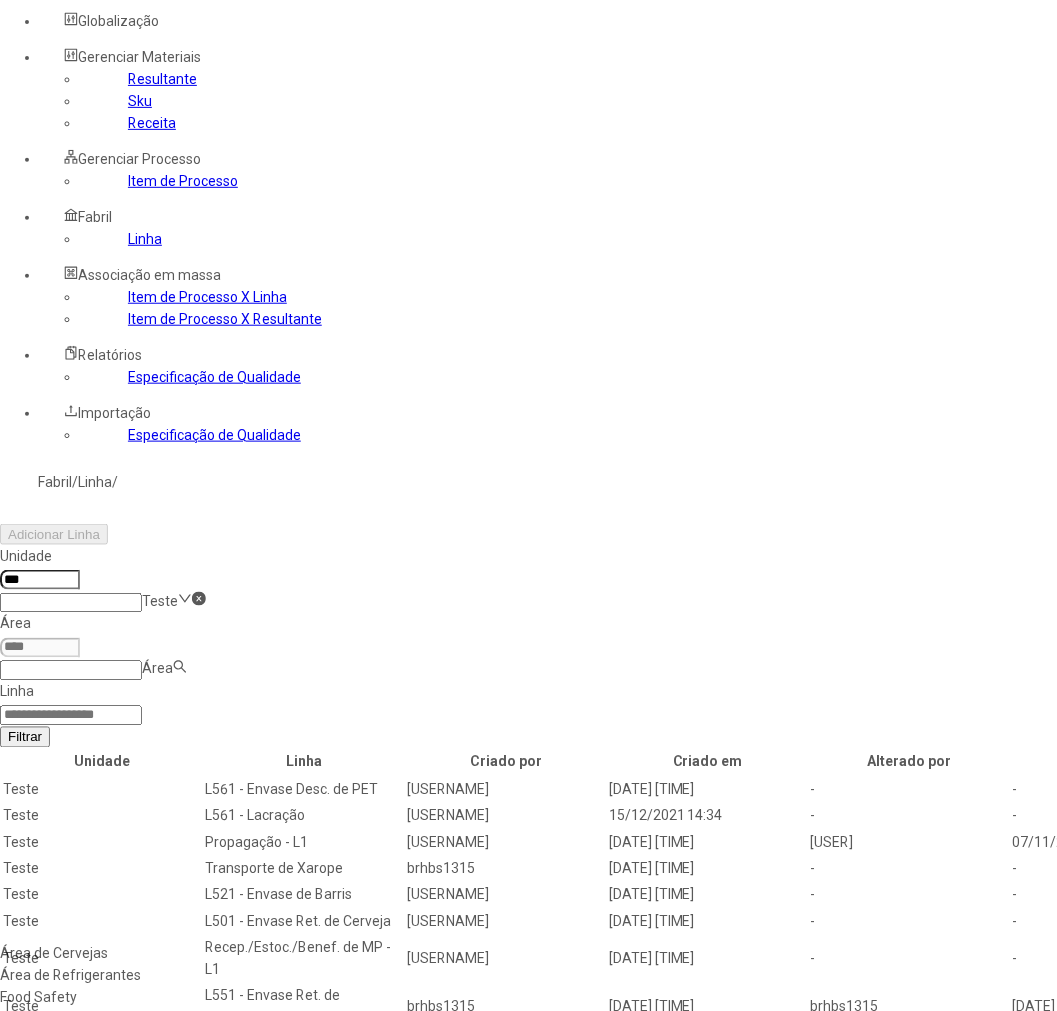click on "Área de Cervejas" at bounding box center (78, 954) 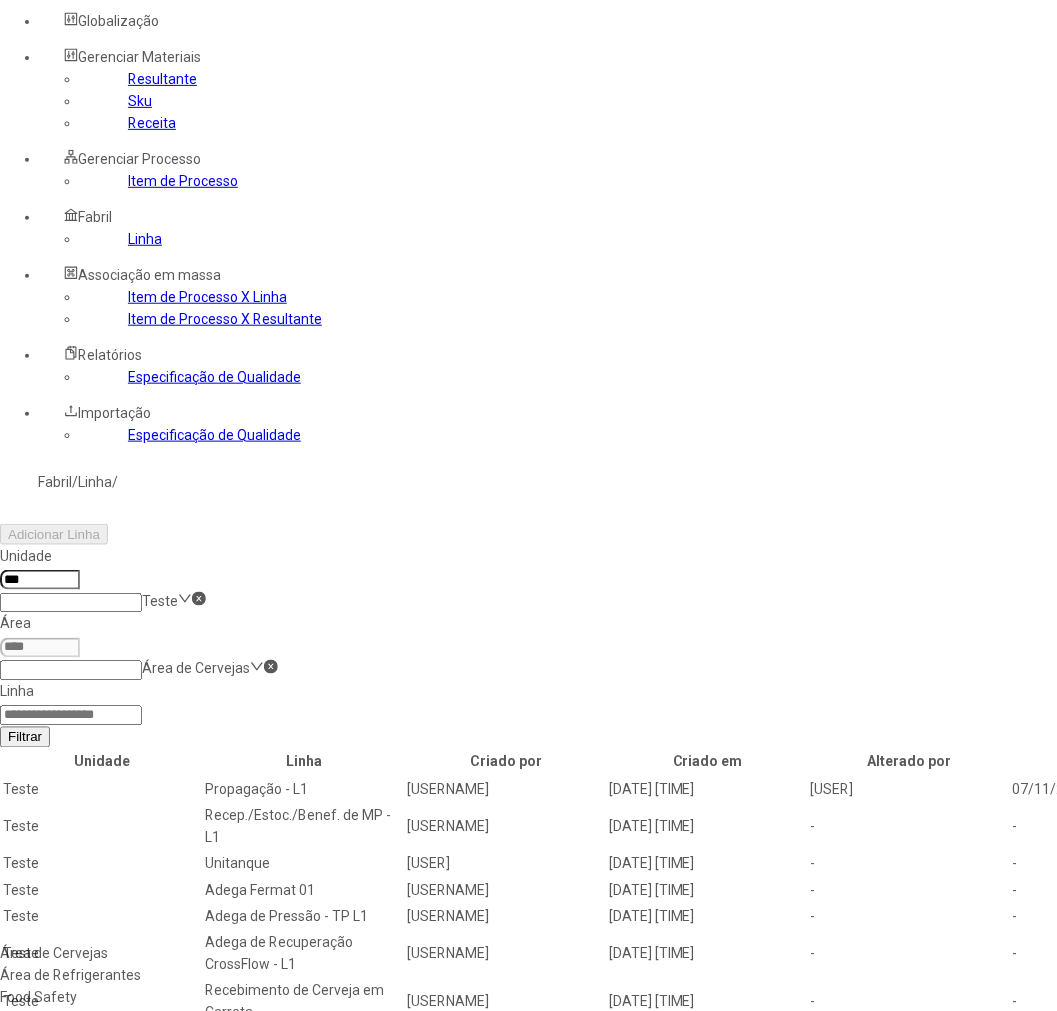scroll, scrollTop: 64, scrollLeft: 0, axis: vertical 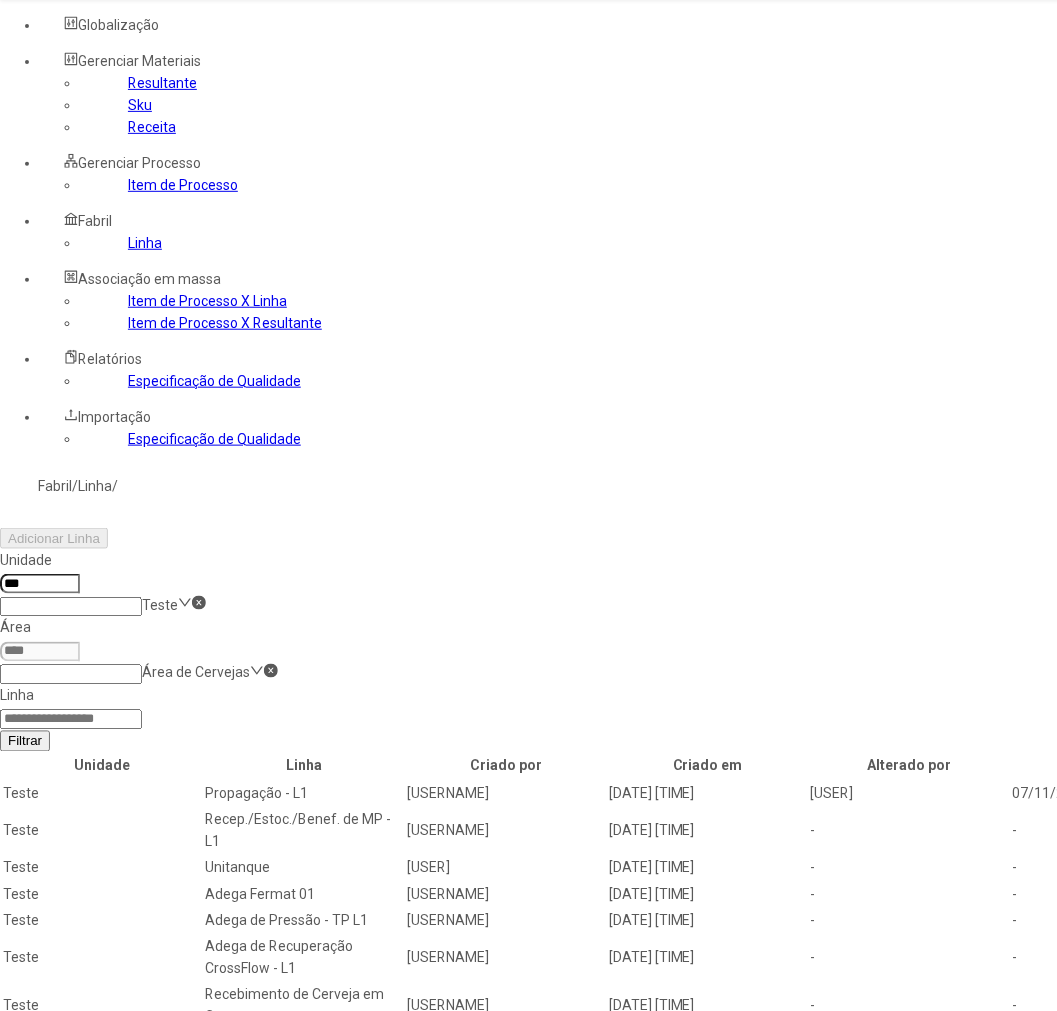 click 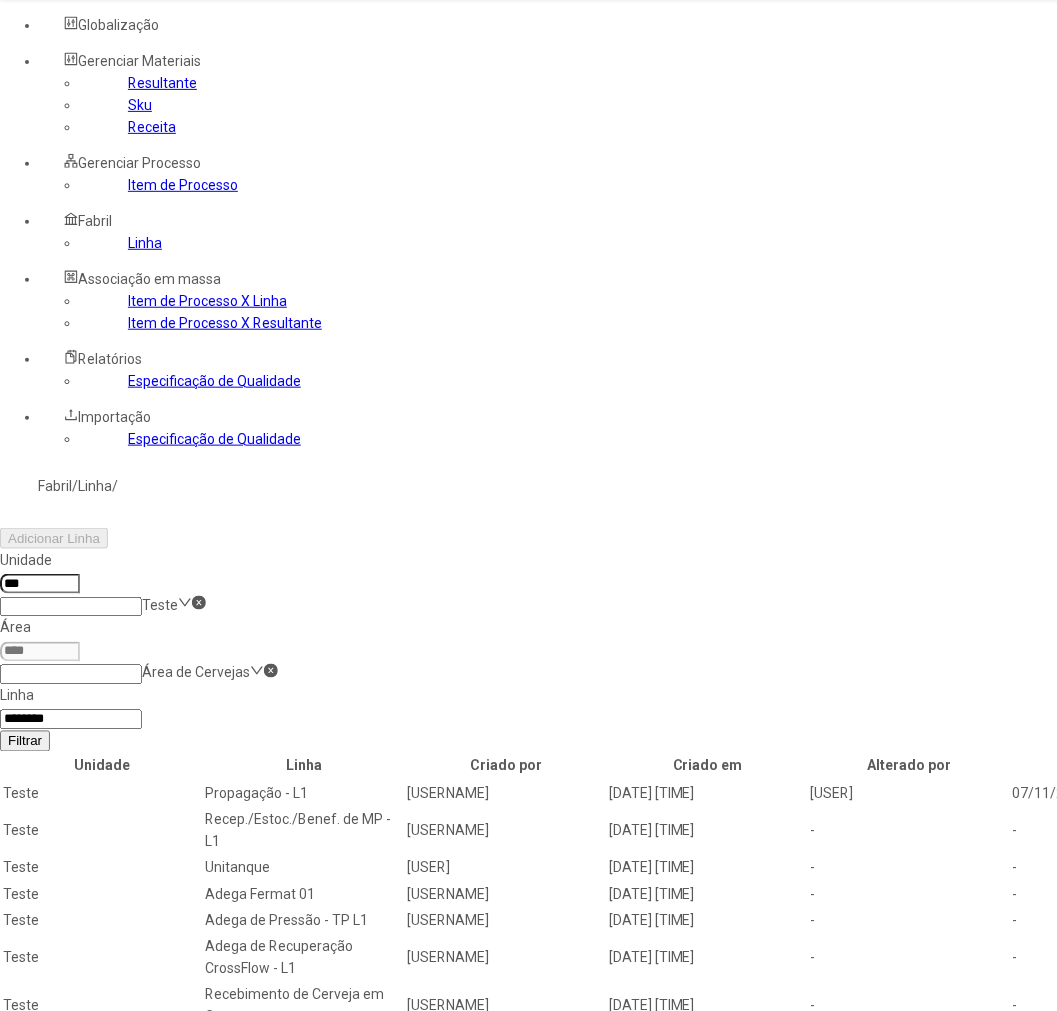 type on "********" 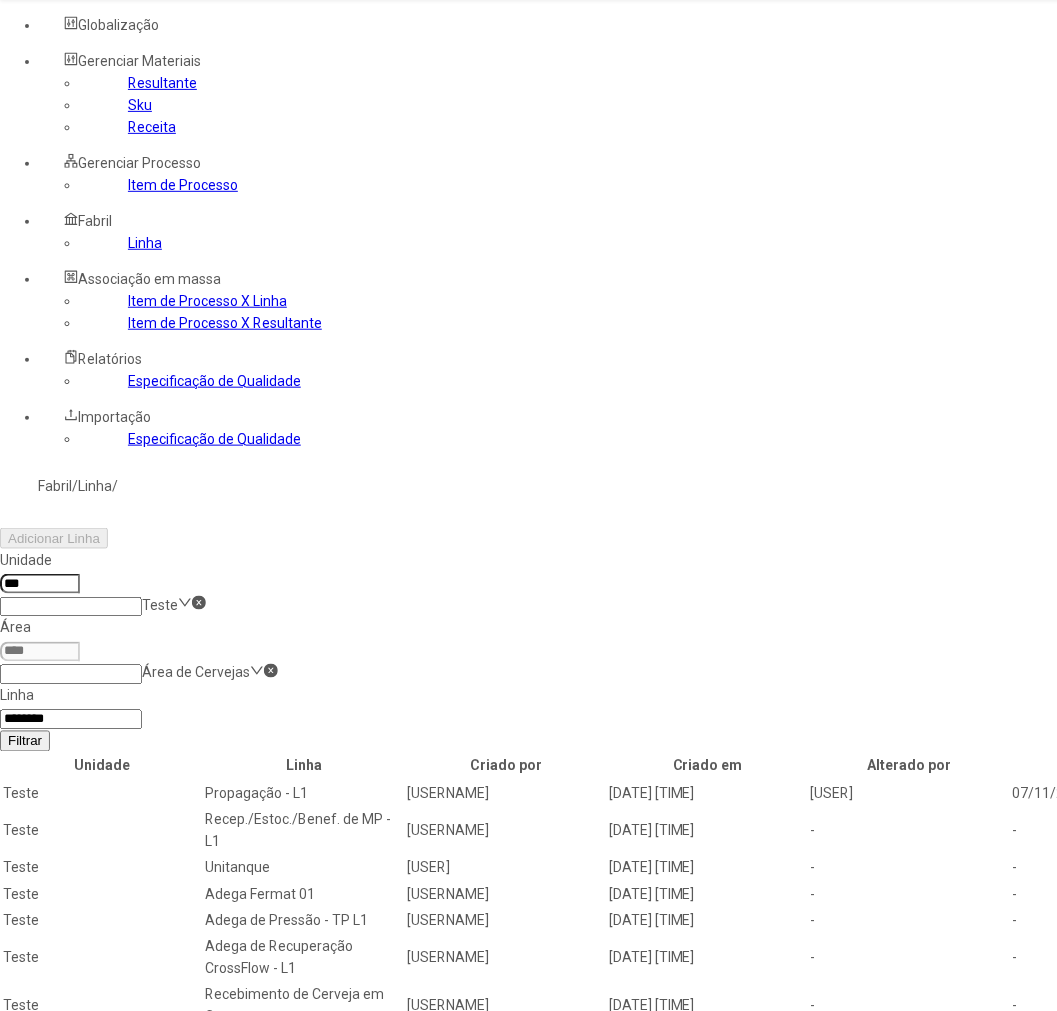 click on "Filtrar" 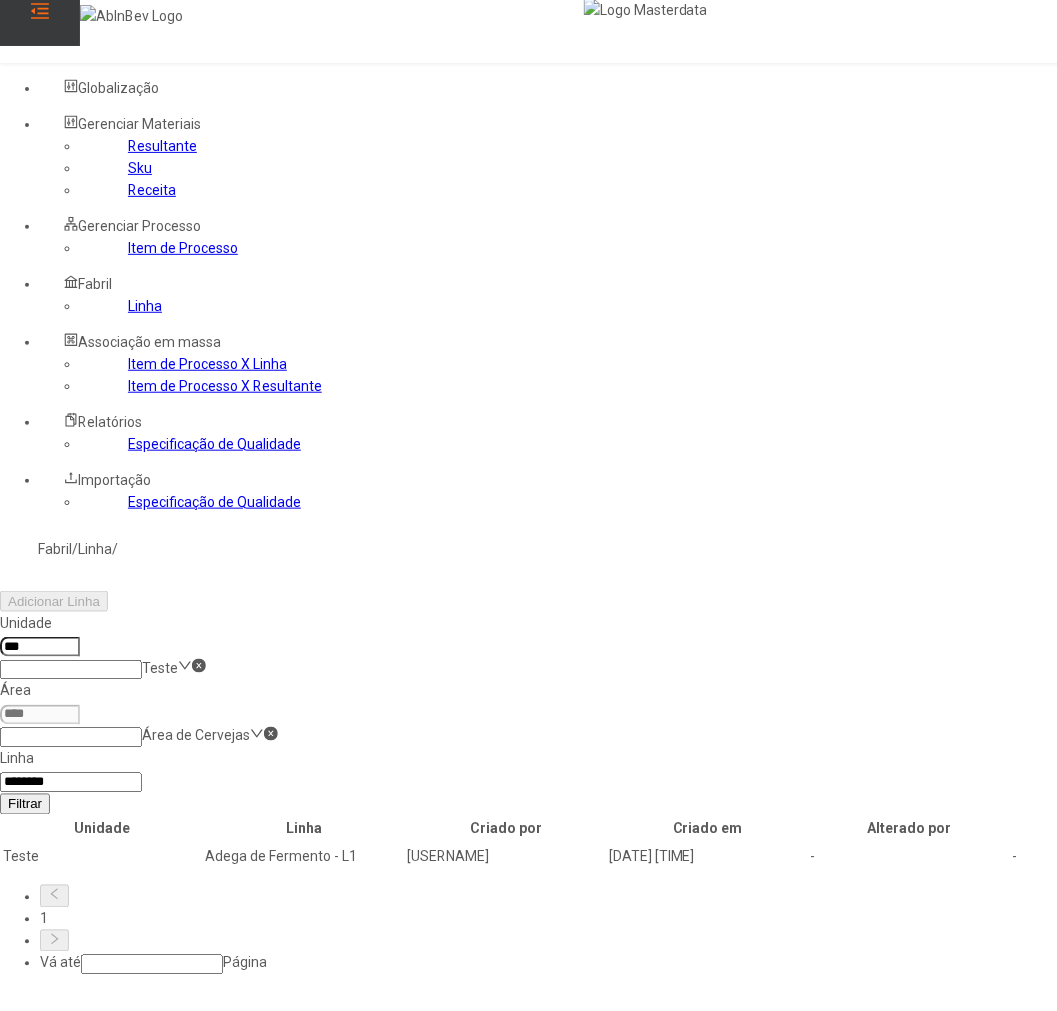 click 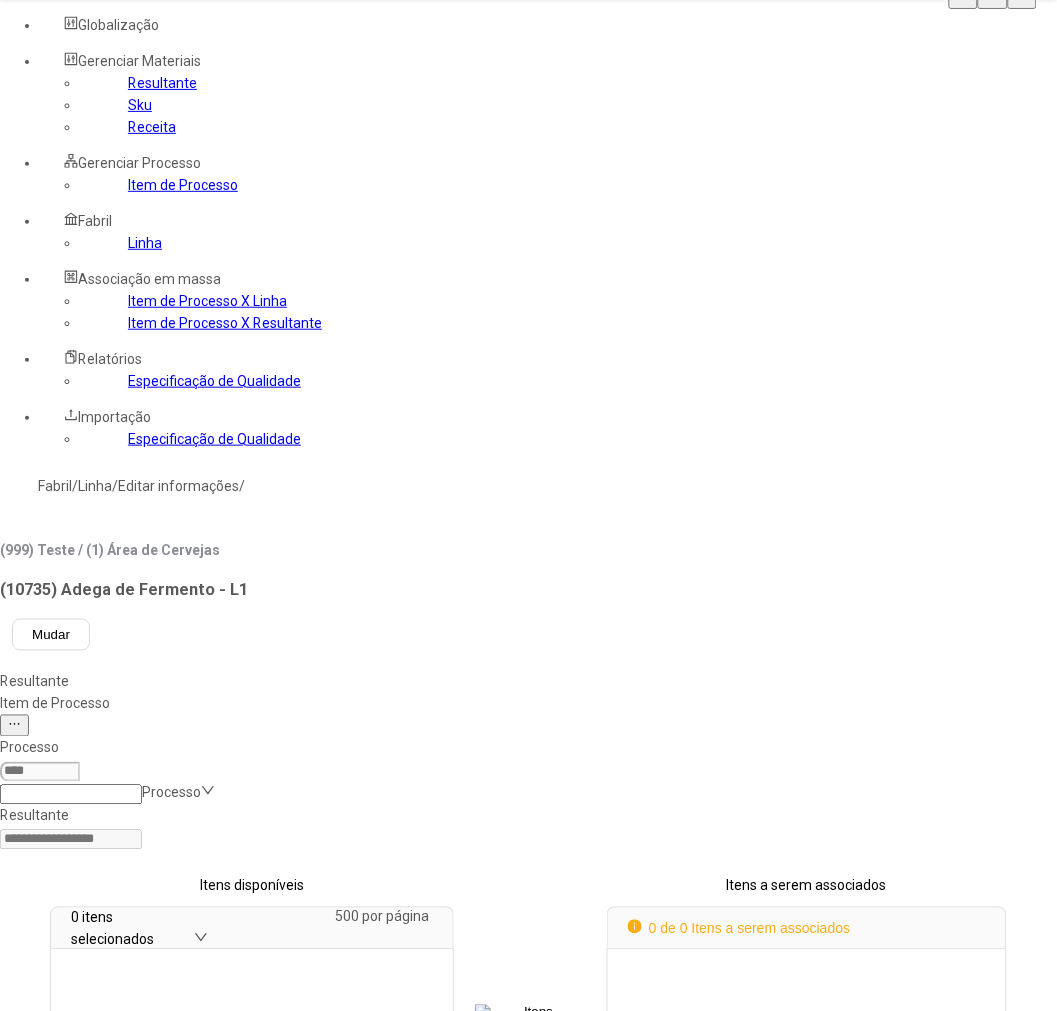 click on "Item de Processo" 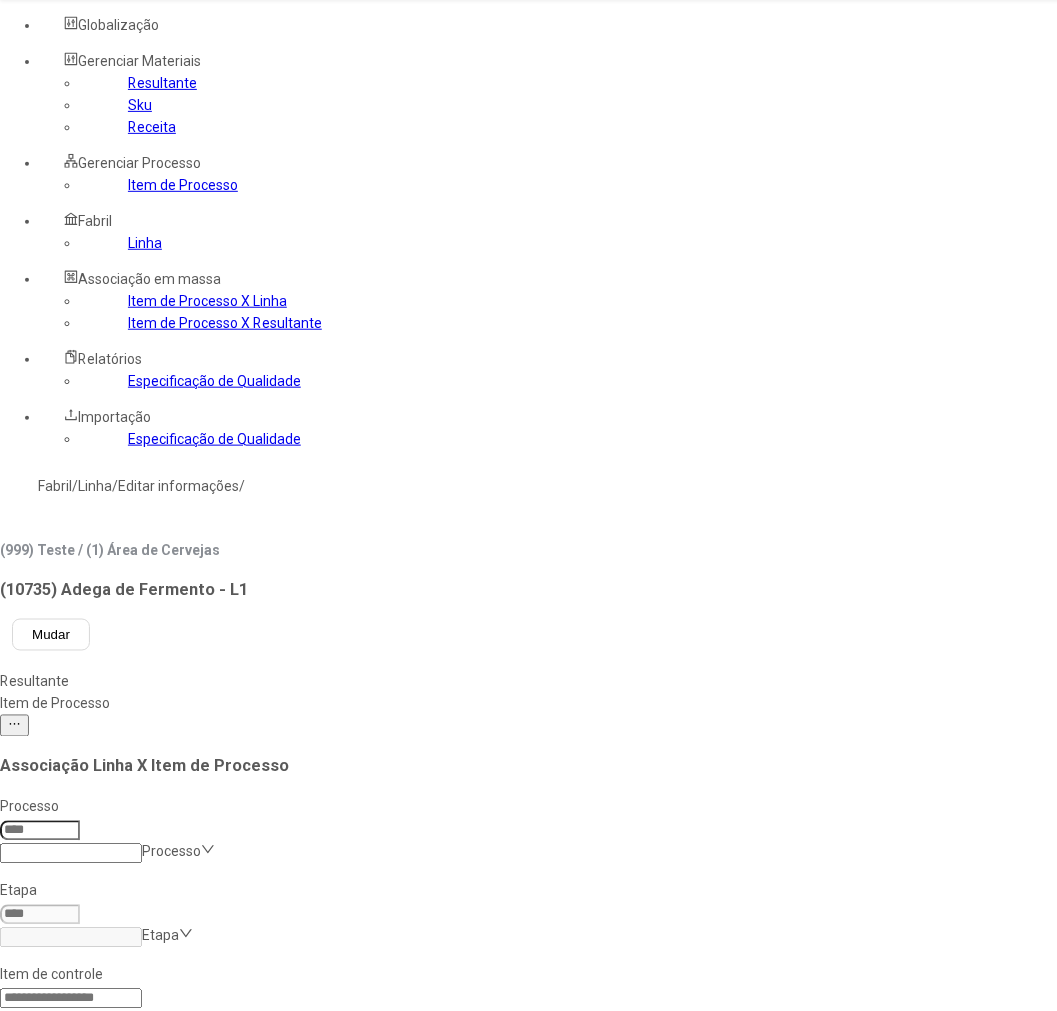 click at bounding box center [40, 831] 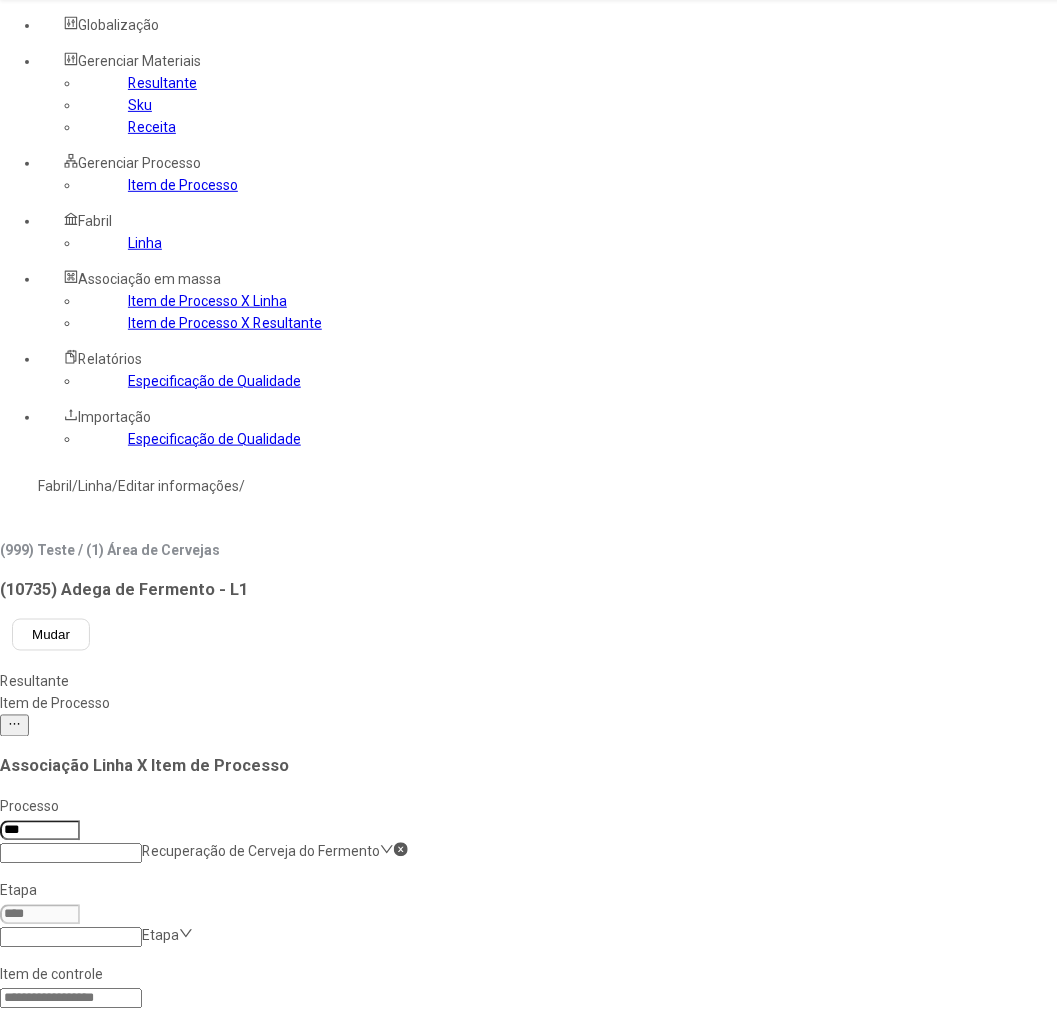 type on "***" 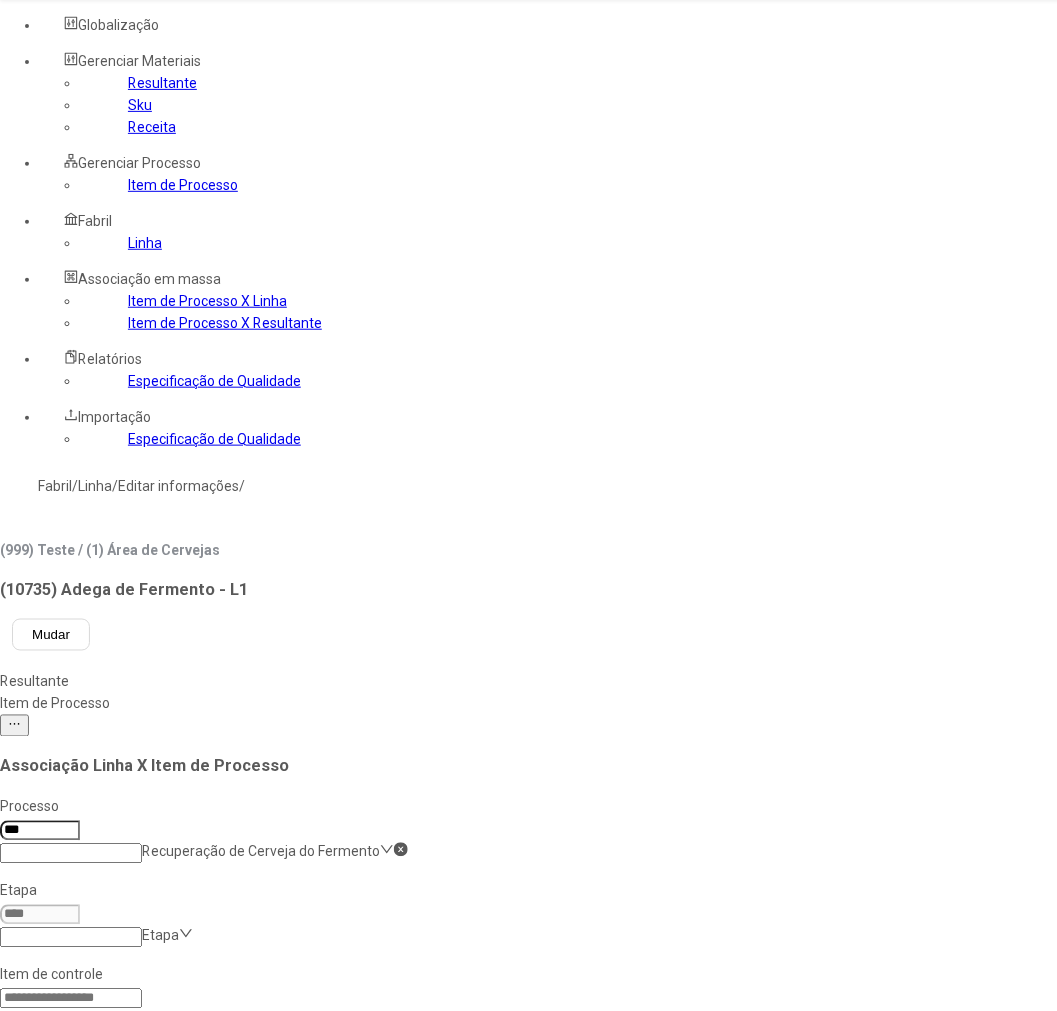 click 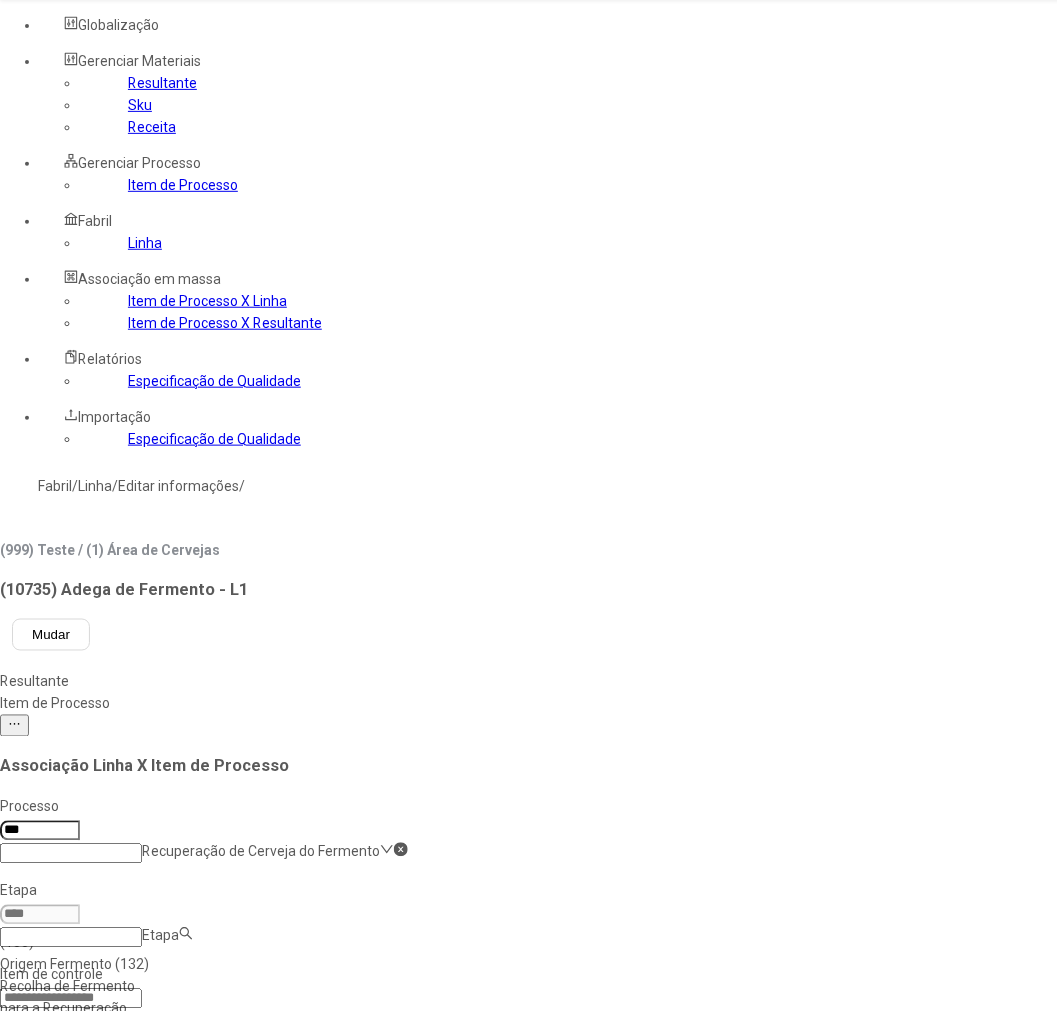 scroll, scrollTop: 64, scrollLeft: 0, axis: vertical 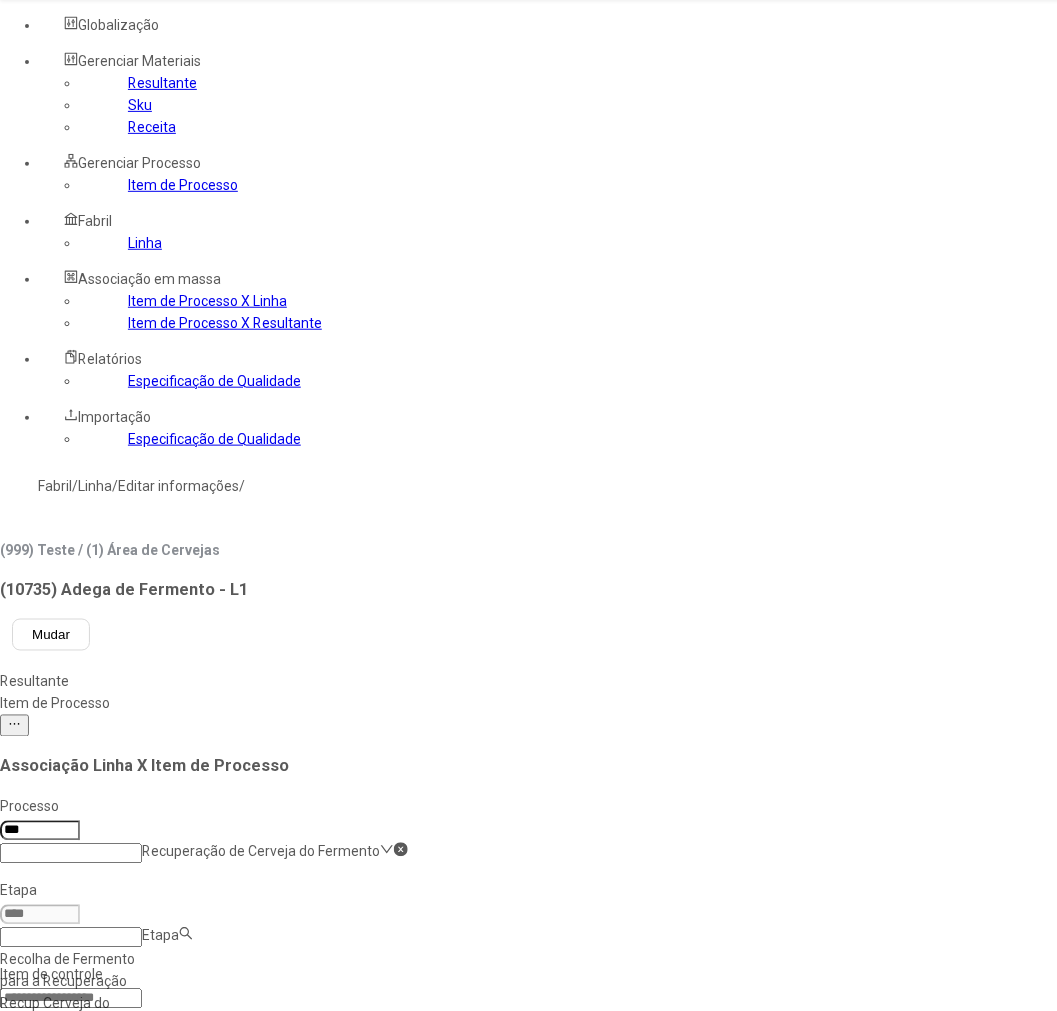 click on "Preparo e Dosagem da Recuperada" at bounding box center [81, 1125] 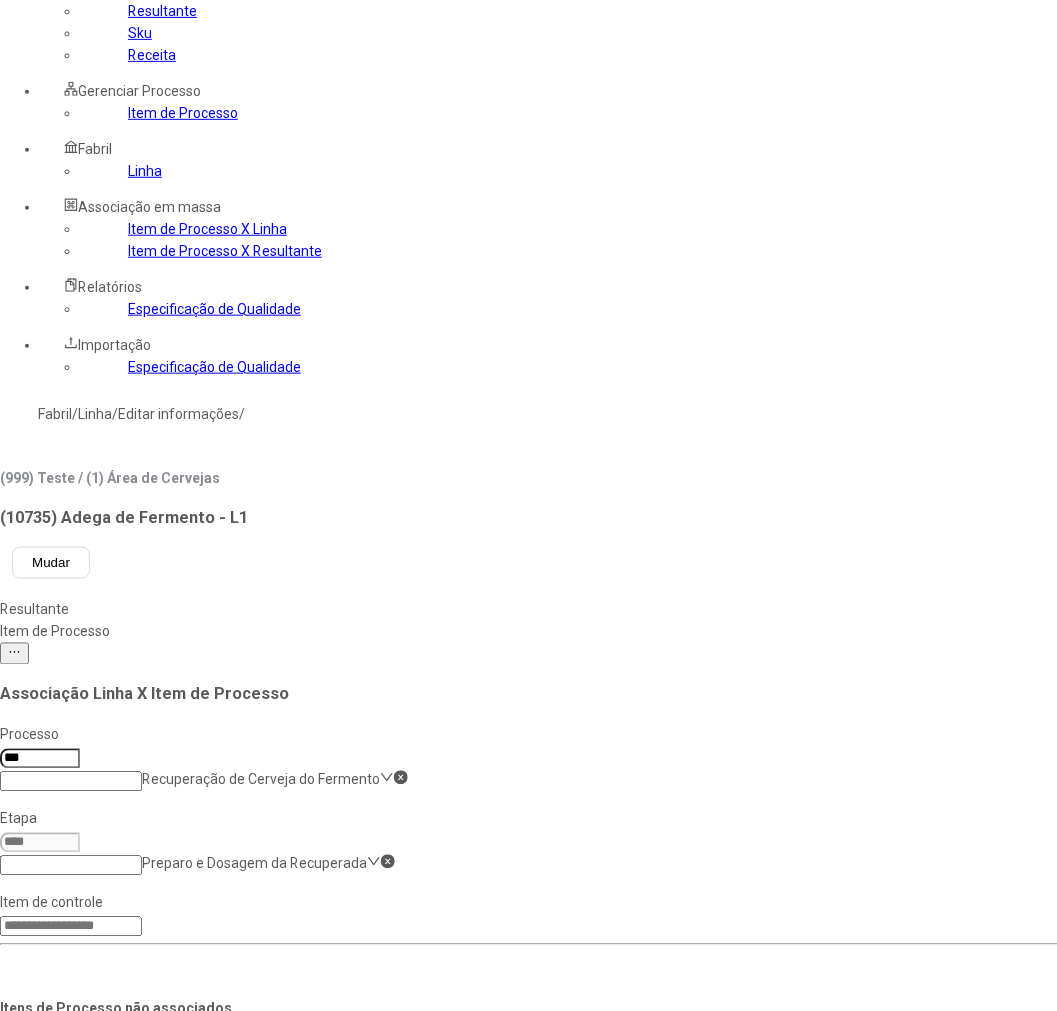 scroll, scrollTop: 175, scrollLeft: 0, axis: vertical 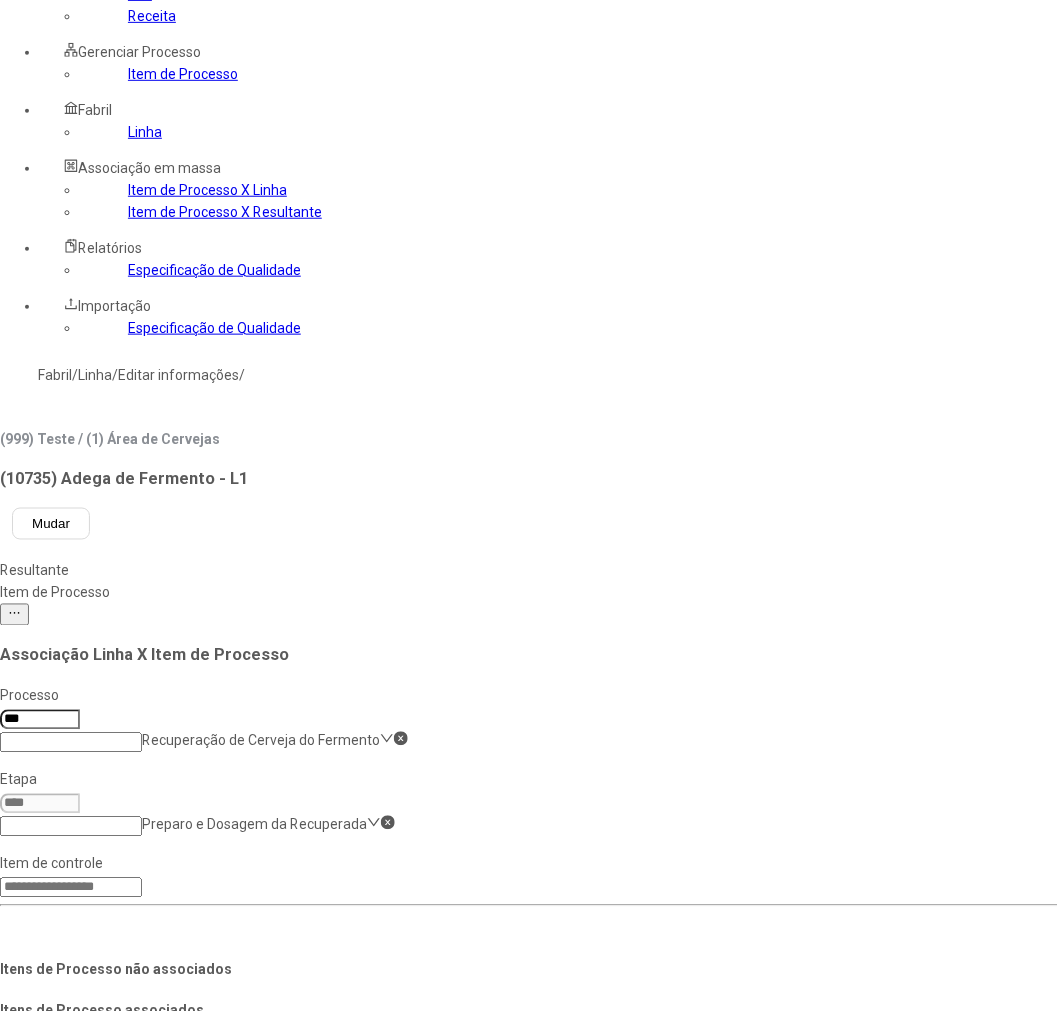 click 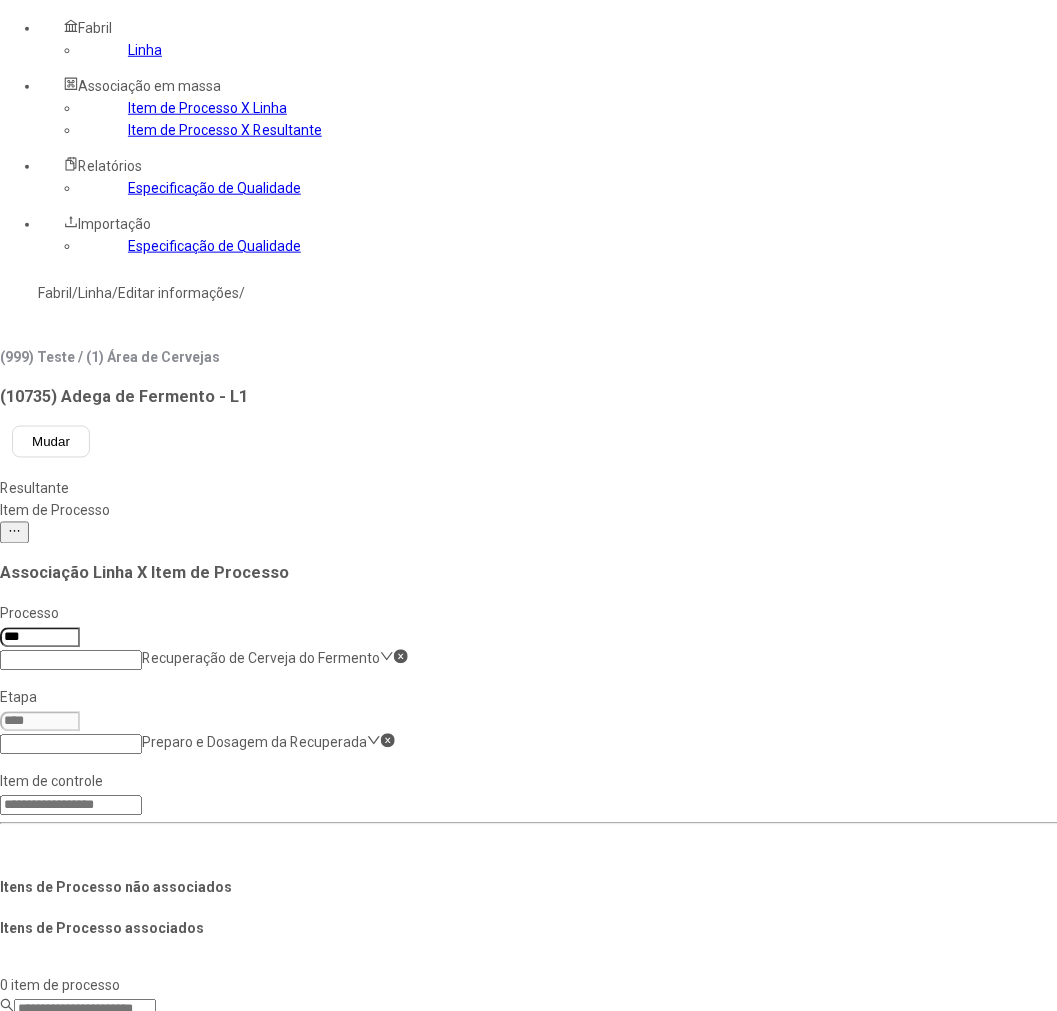 scroll, scrollTop: 397, scrollLeft: 0, axis: vertical 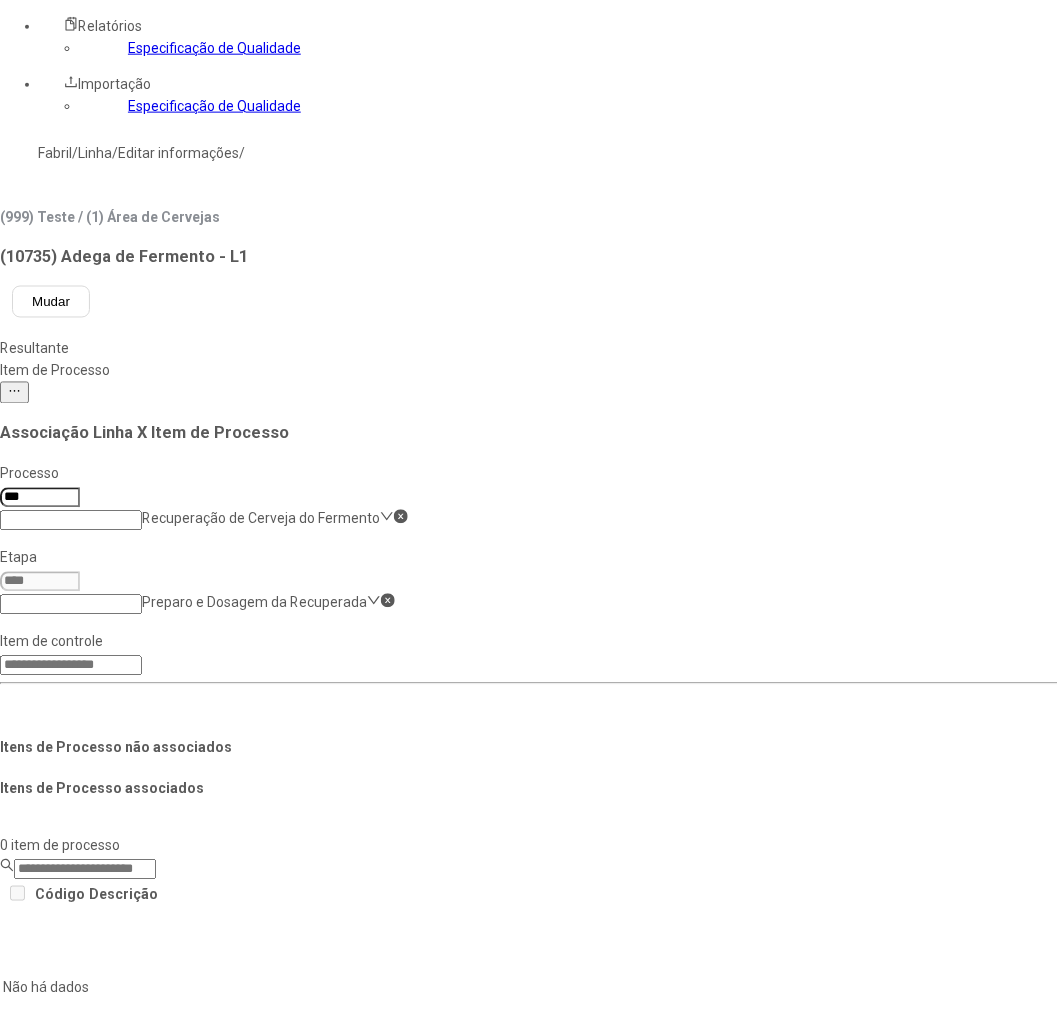click on "Salvar Alterações" 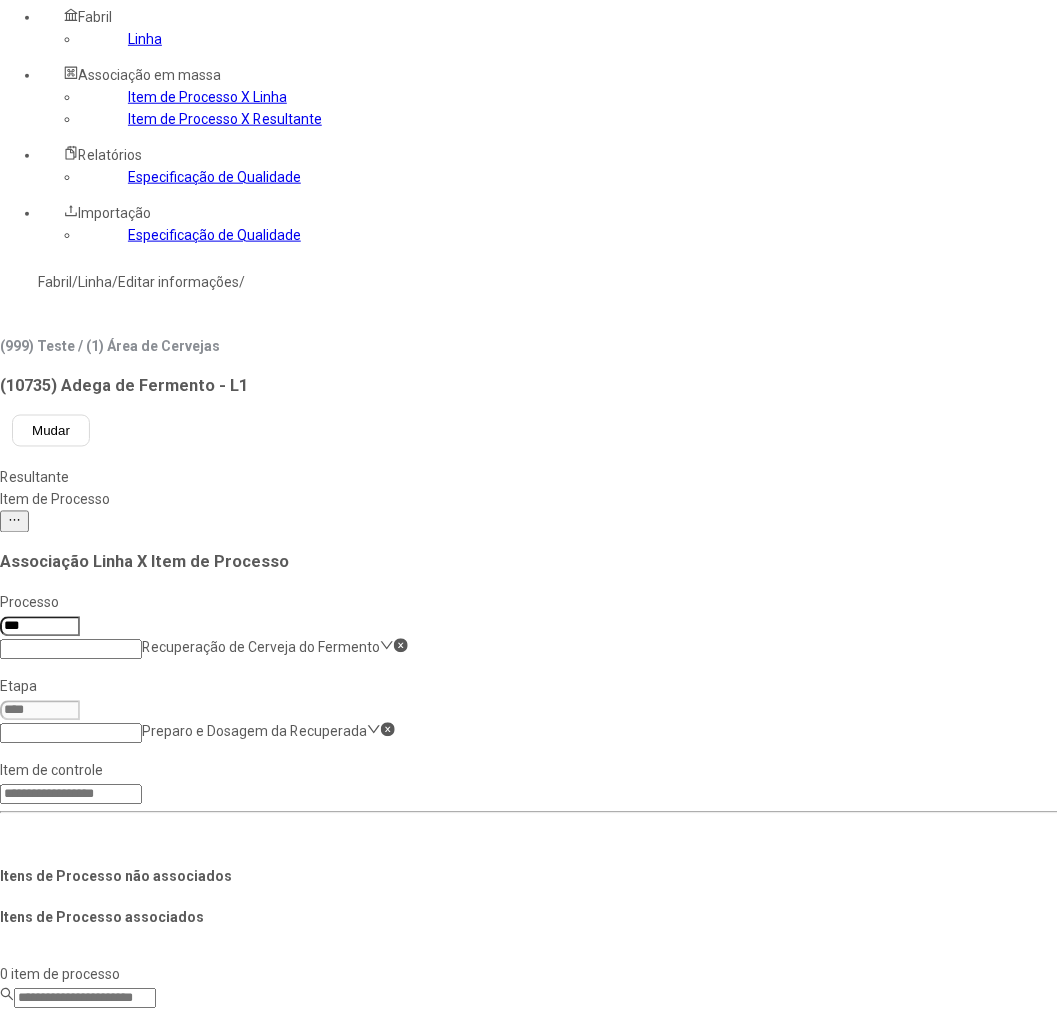 scroll, scrollTop: 175, scrollLeft: 0, axis: vertical 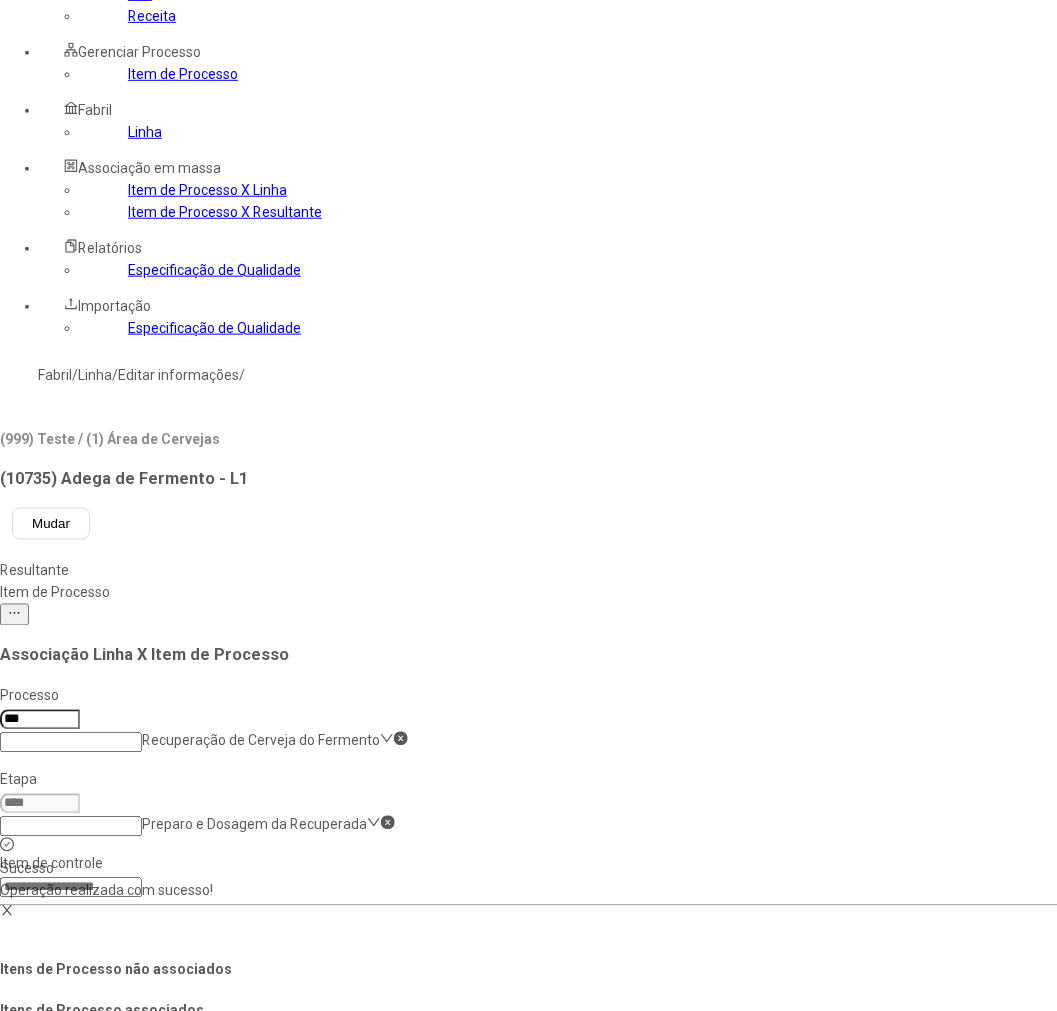 click on "Preparo e Dosagem da Recuperada" 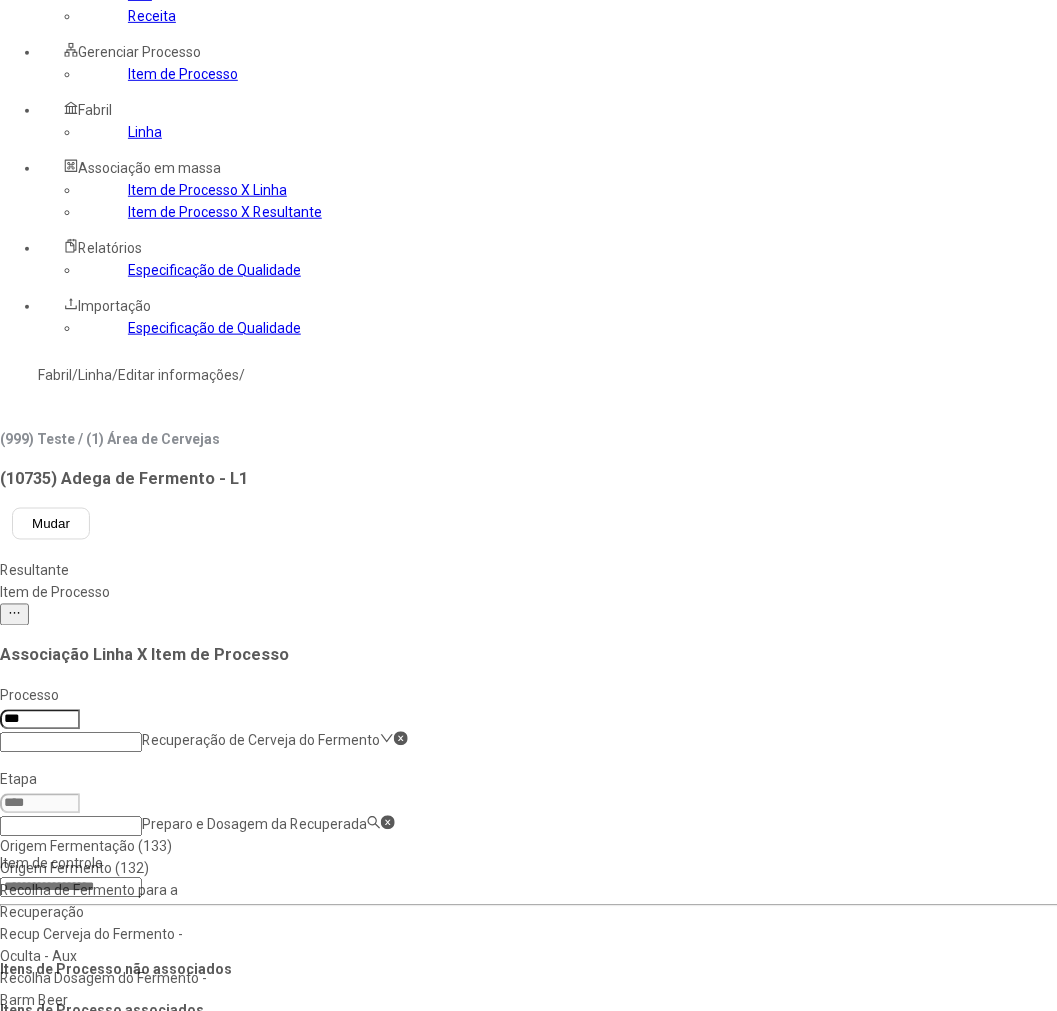 click on "Recup Cerveja do Fermento - Oculta - Aux" at bounding box center (113, 946) 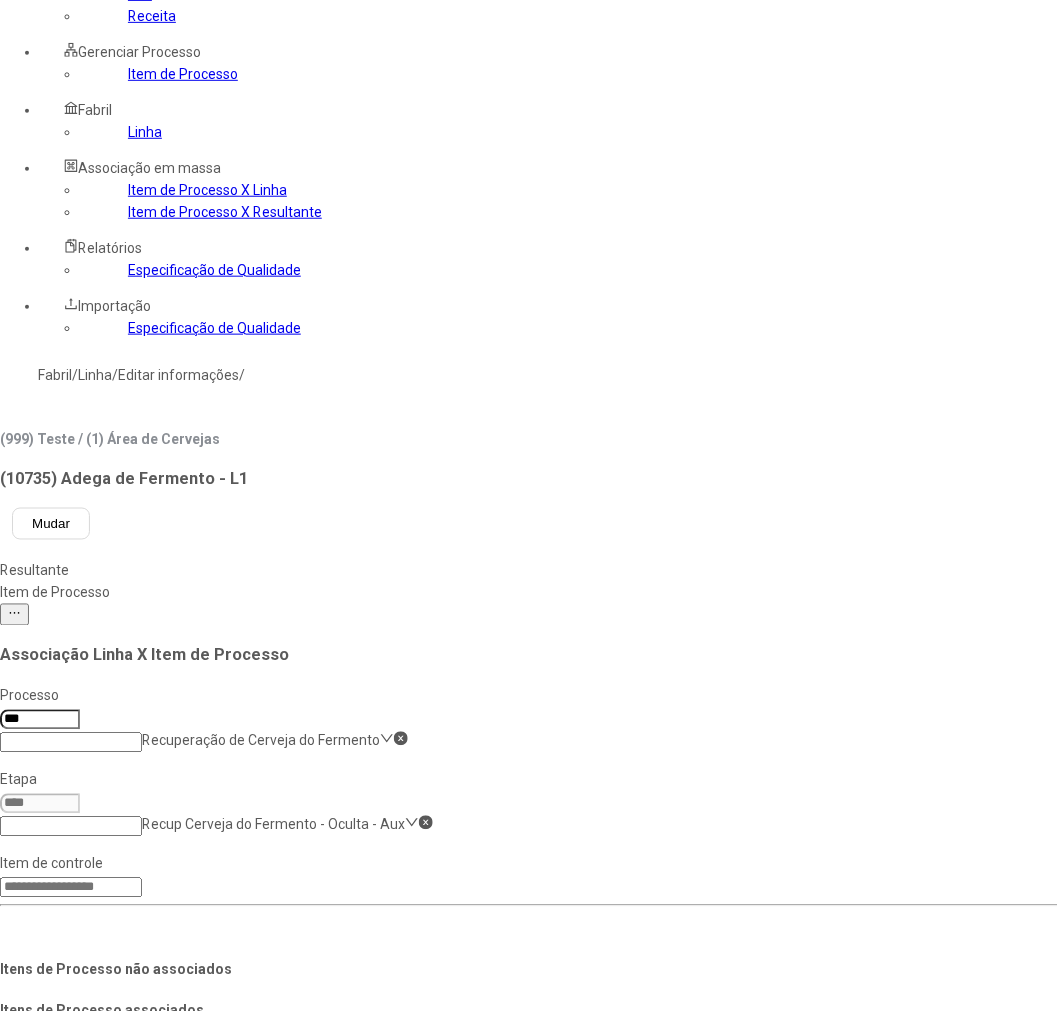 click on "Recup Cerveja do Fermento - Oculta - Aux" 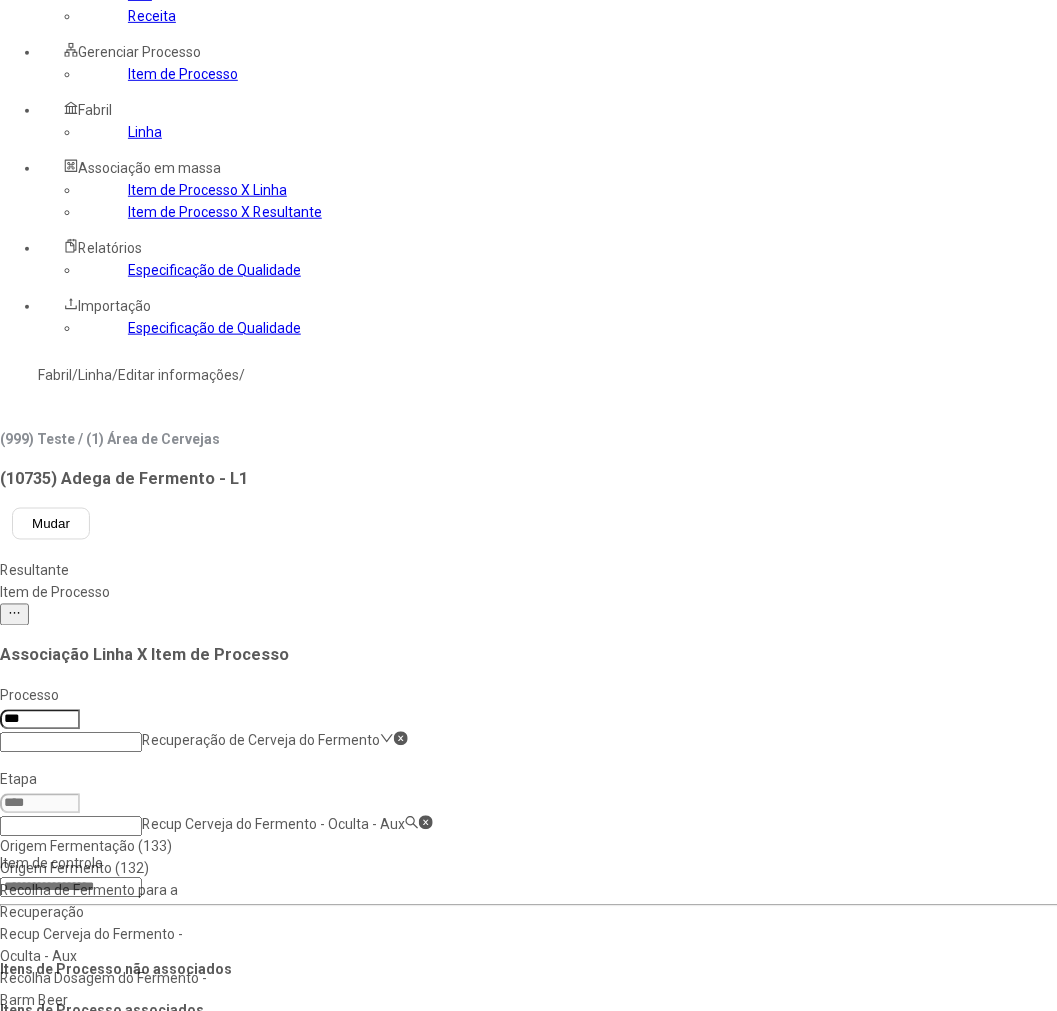 click on "Recolha de Fermento para a Recuperação" at bounding box center (113, 902) 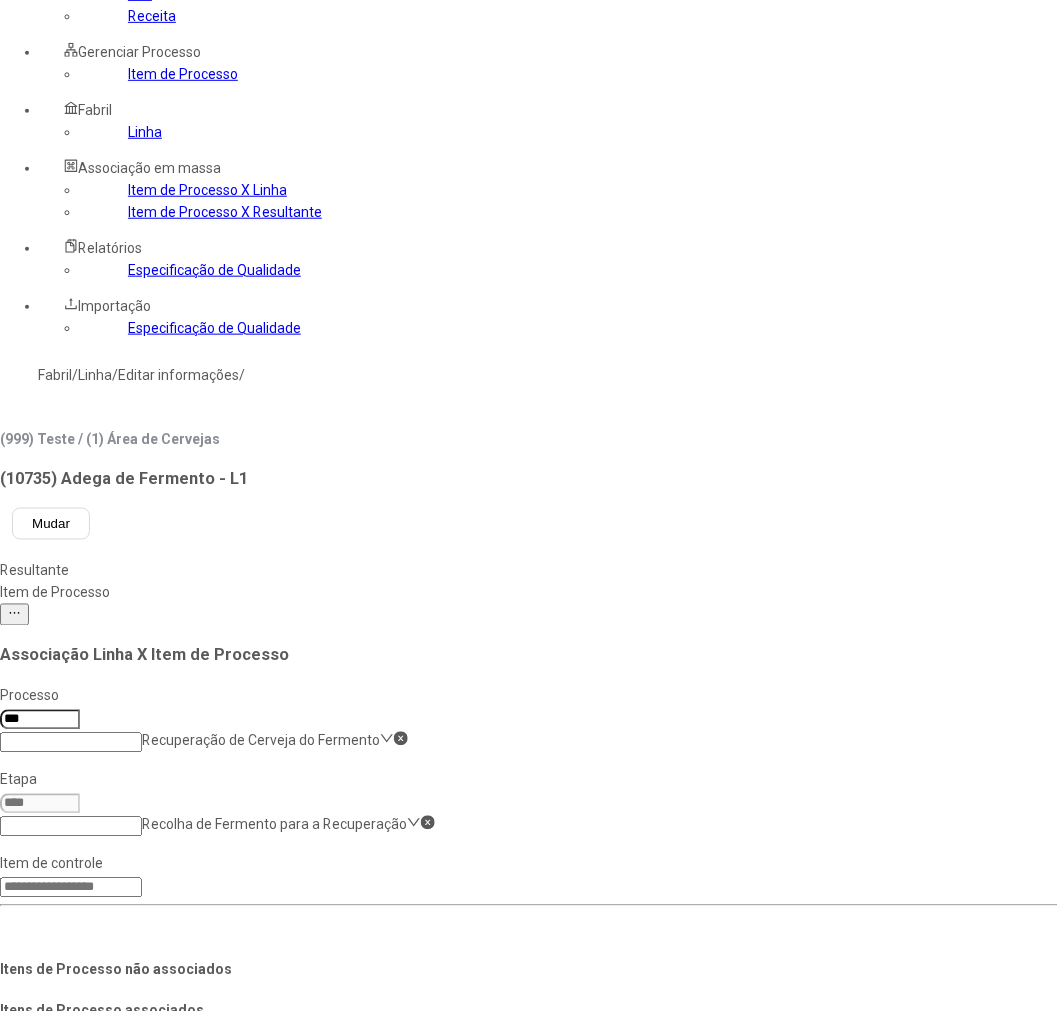 click 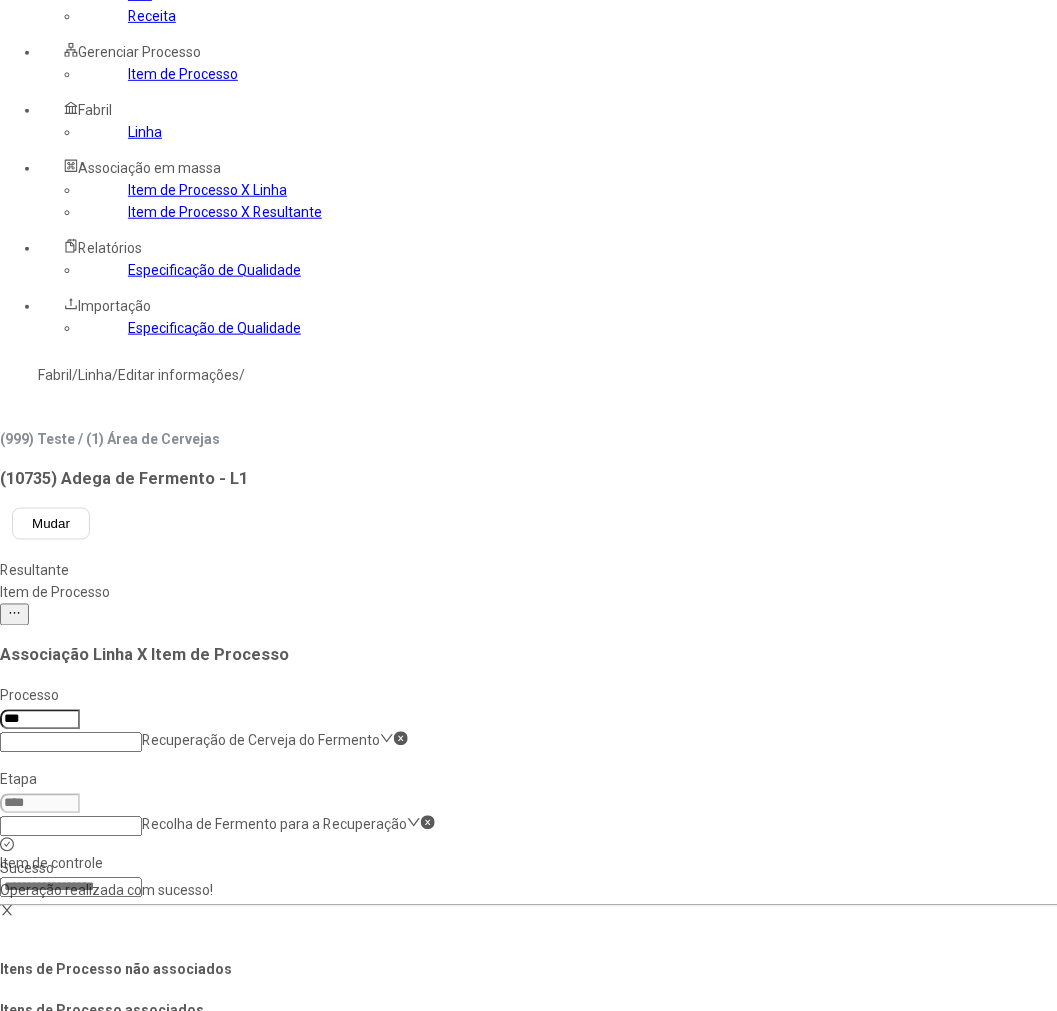 click on "Recolha de Fermento para a Recuperação" 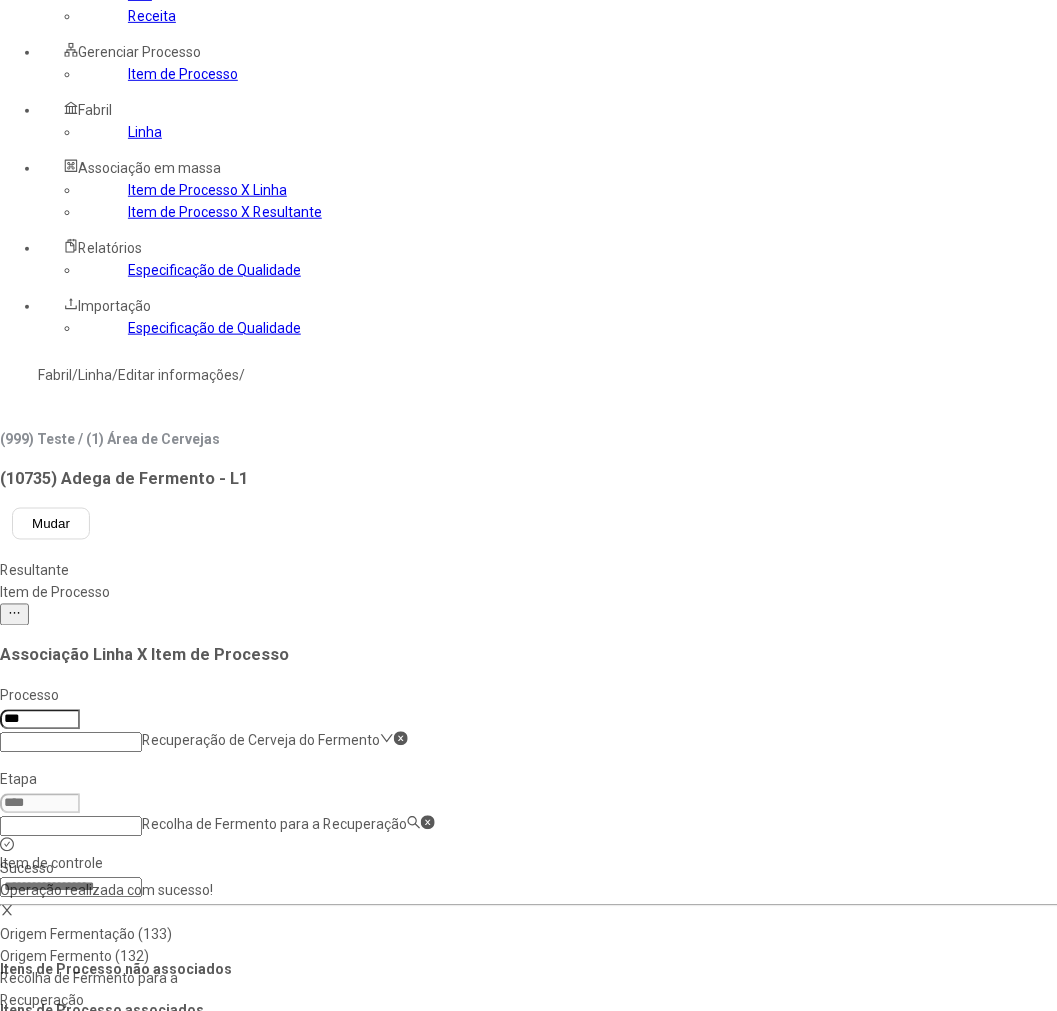 click on "Recolha de Fermento para a Recuperação" at bounding box center (113, 990) 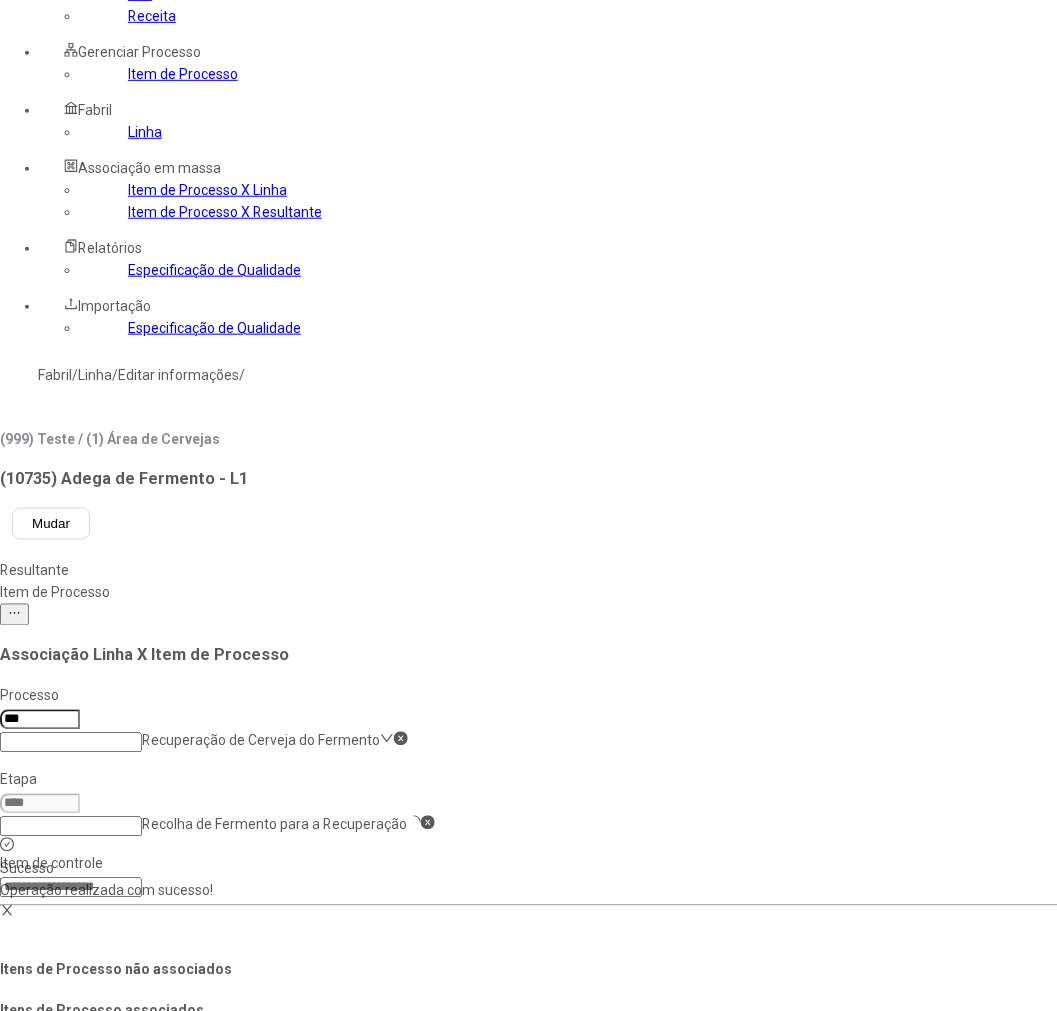 click on "Etapa Recolha de Fermento para a Recuperação" 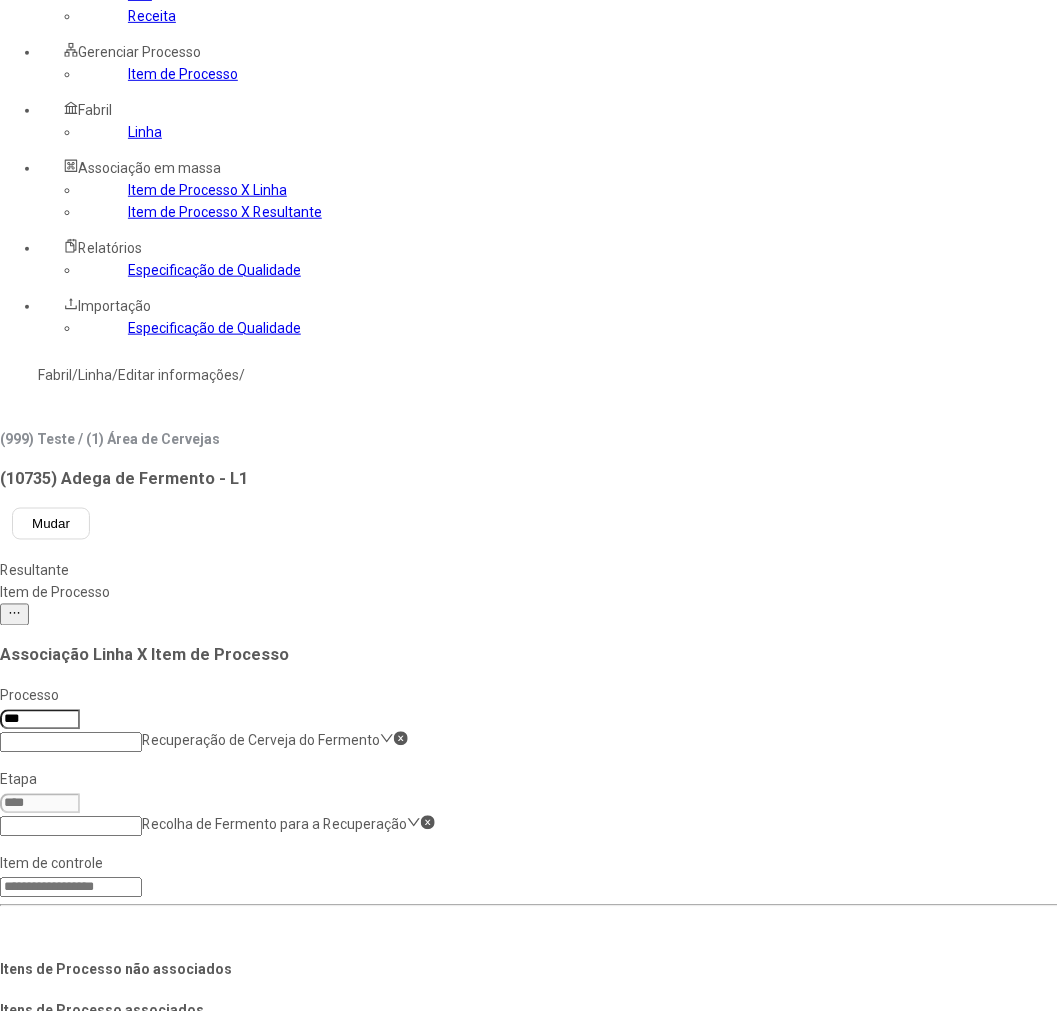 click on "Recolha de Fermento para a Recuperação" 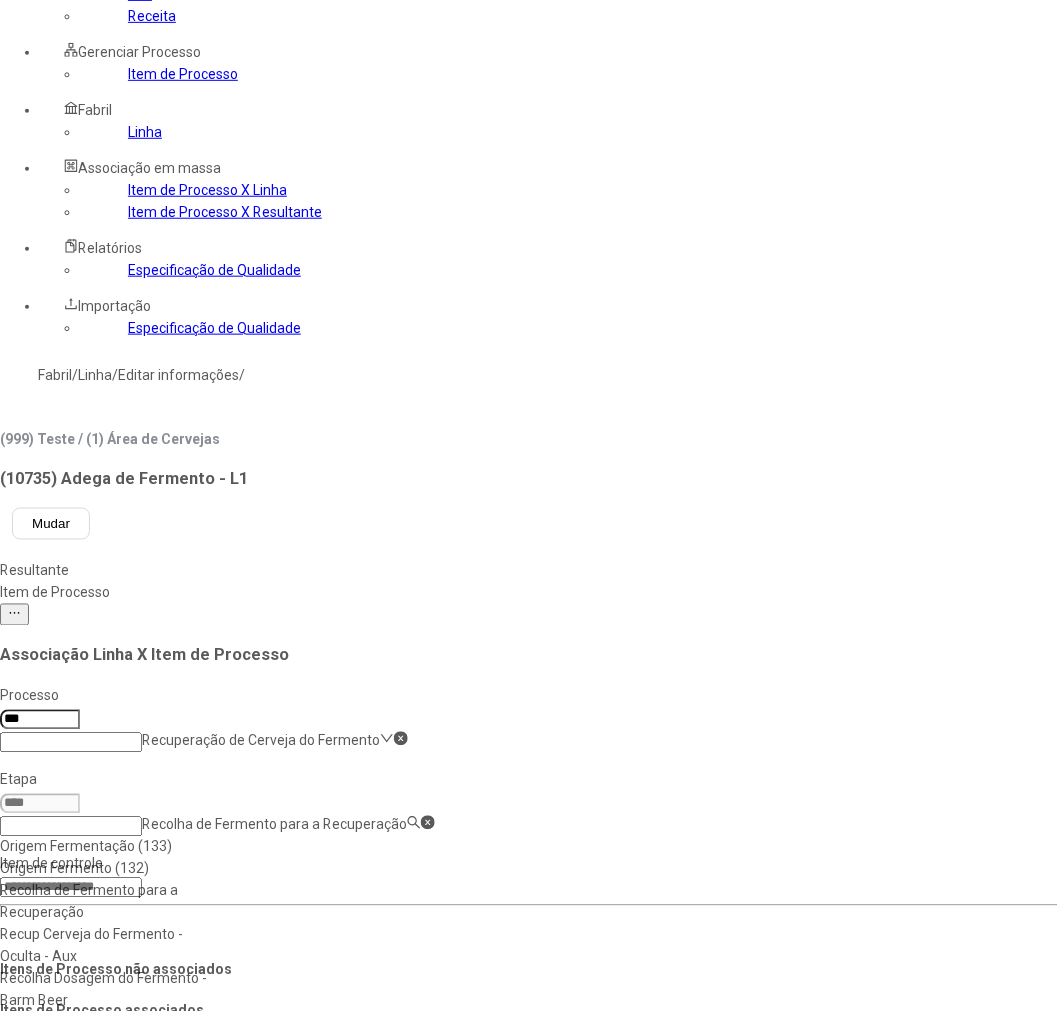 click on "Recolha Dosagem do Fermento - Barm Beer" at bounding box center (113, 990) 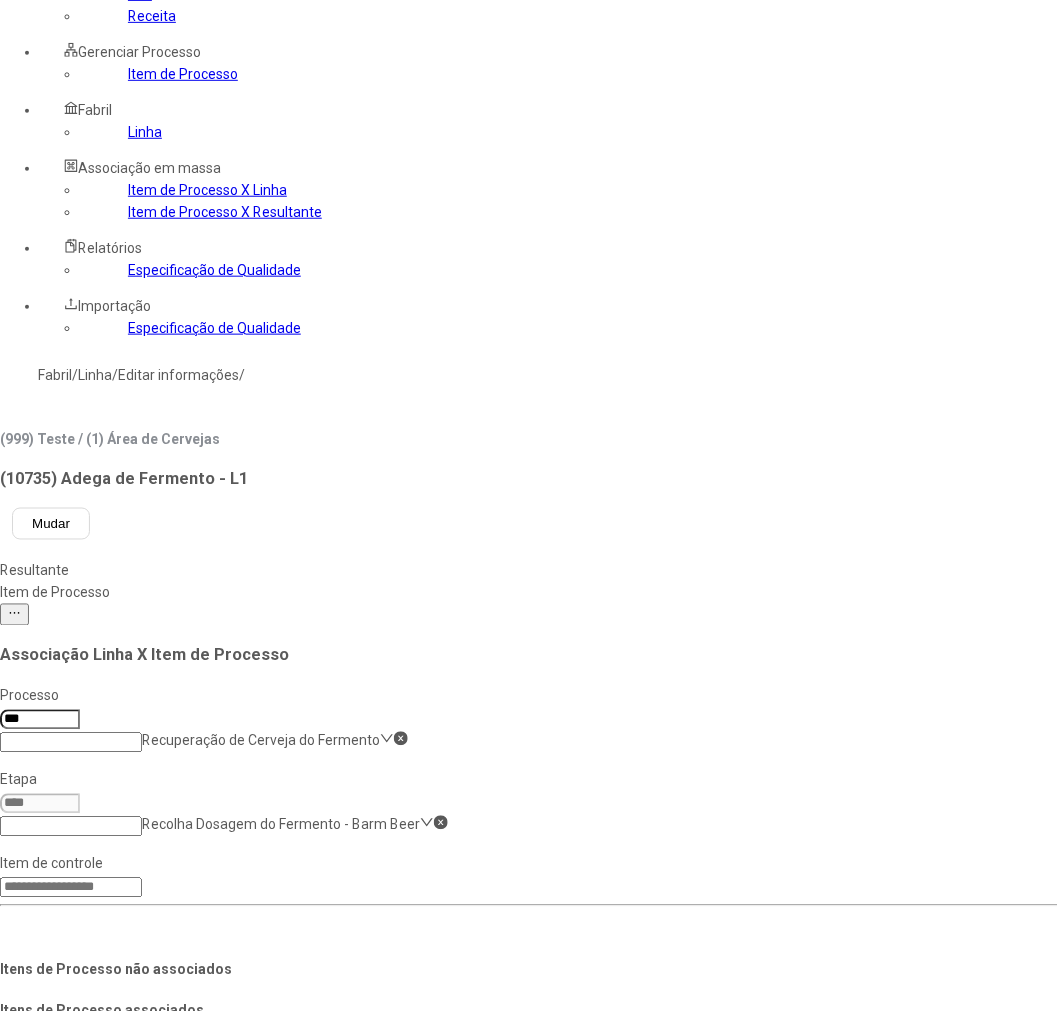 click on "Recolha Dosagem do Fermento - Barm Beer" 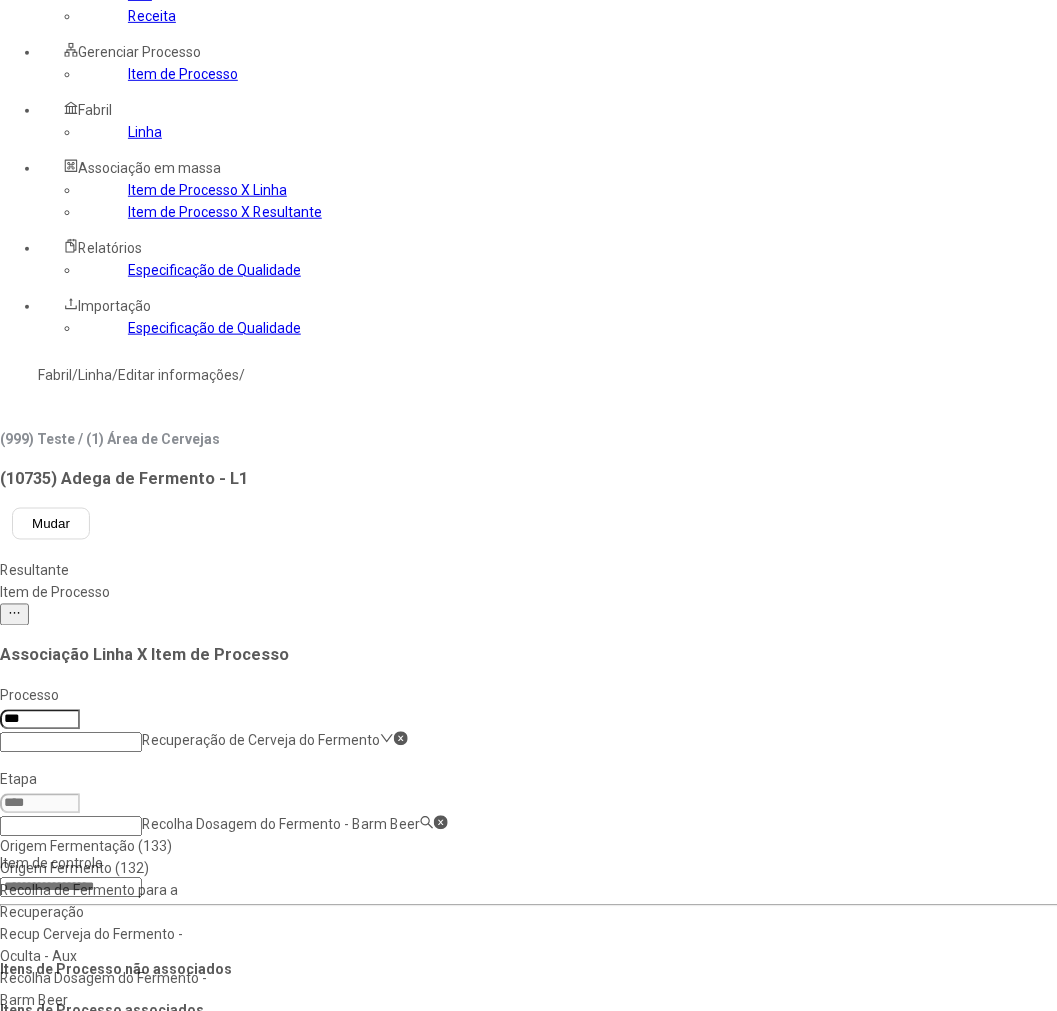 click on "Preparo e Dosagem da Recuperada" at bounding box center (113, 1045) 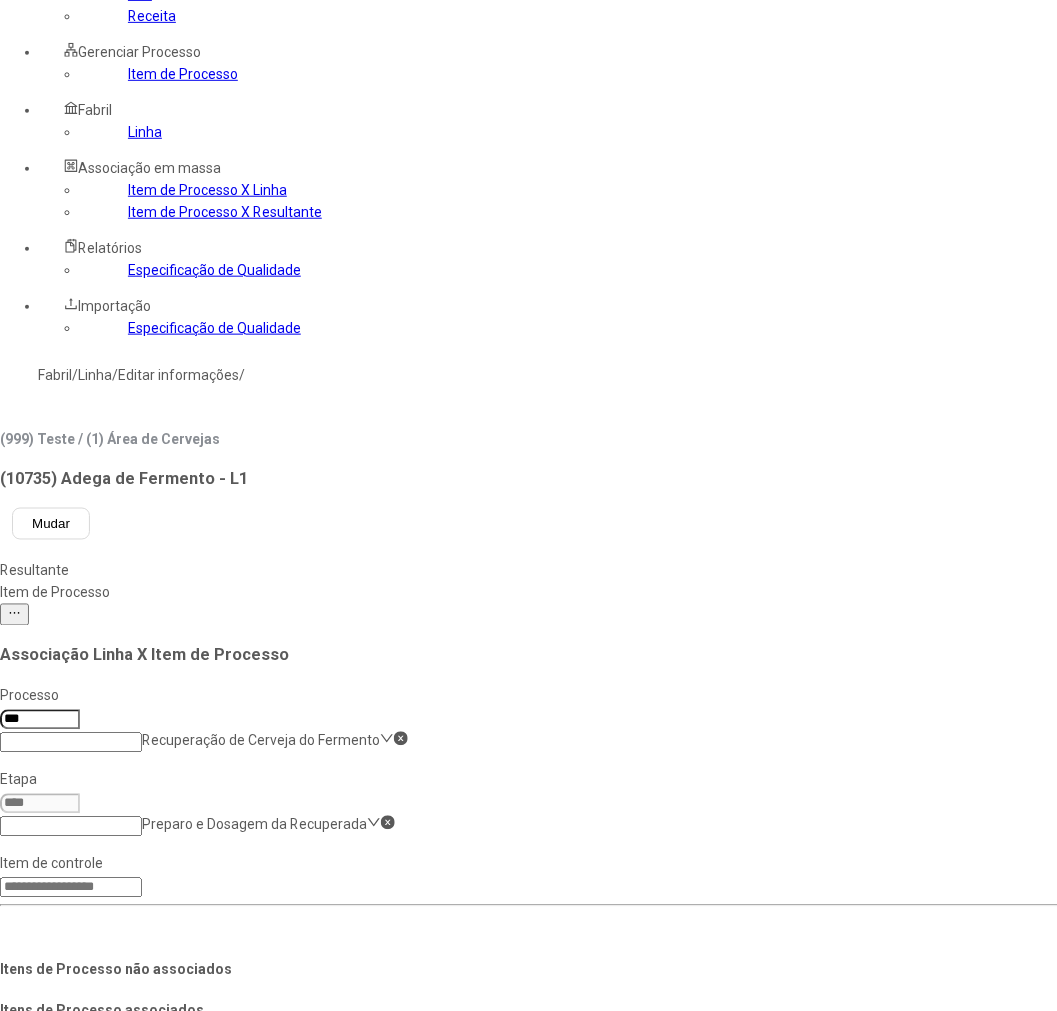 click on "Preparo e Dosagem da Recuperada" 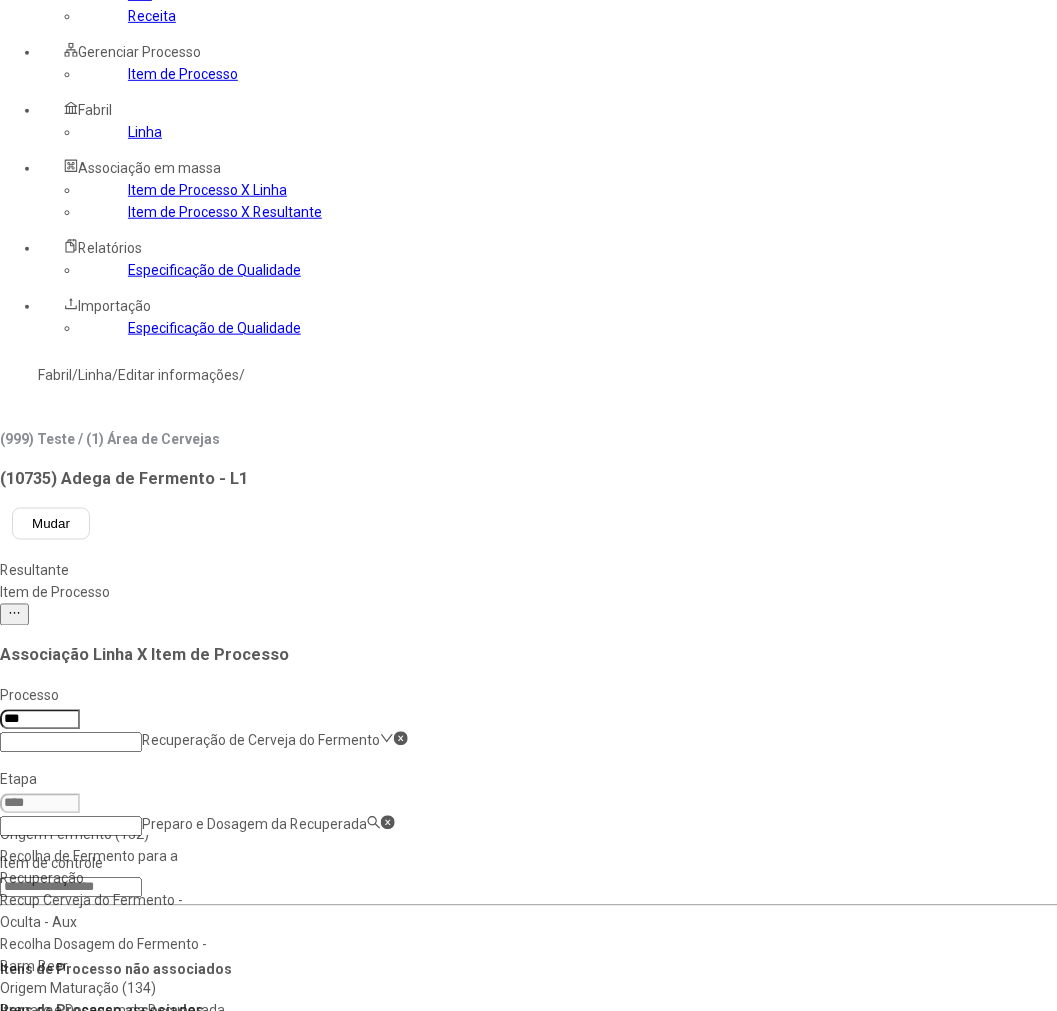 scroll, scrollTop: 64, scrollLeft: 0, axis: vertical 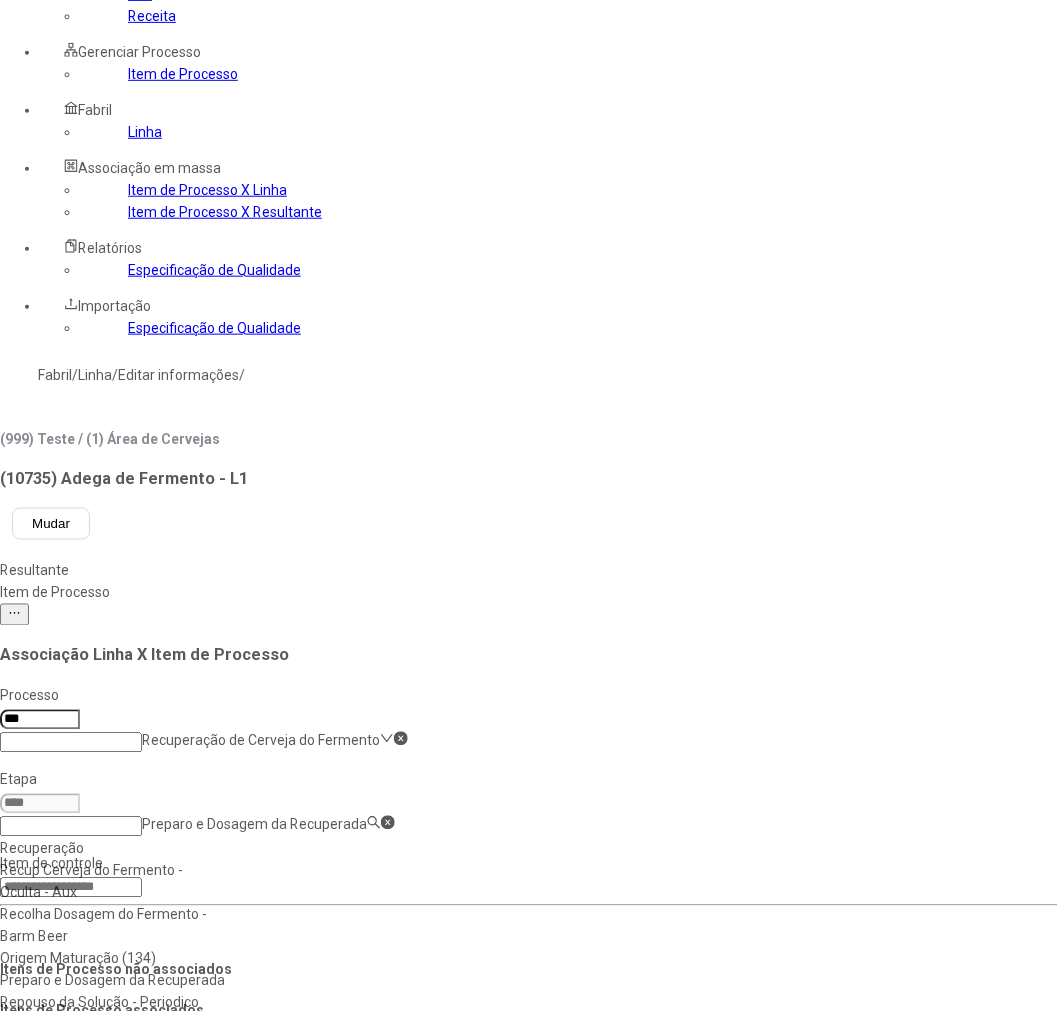 click on "Repouso da Solução - Periodico" at bounding box center (113, 1003) 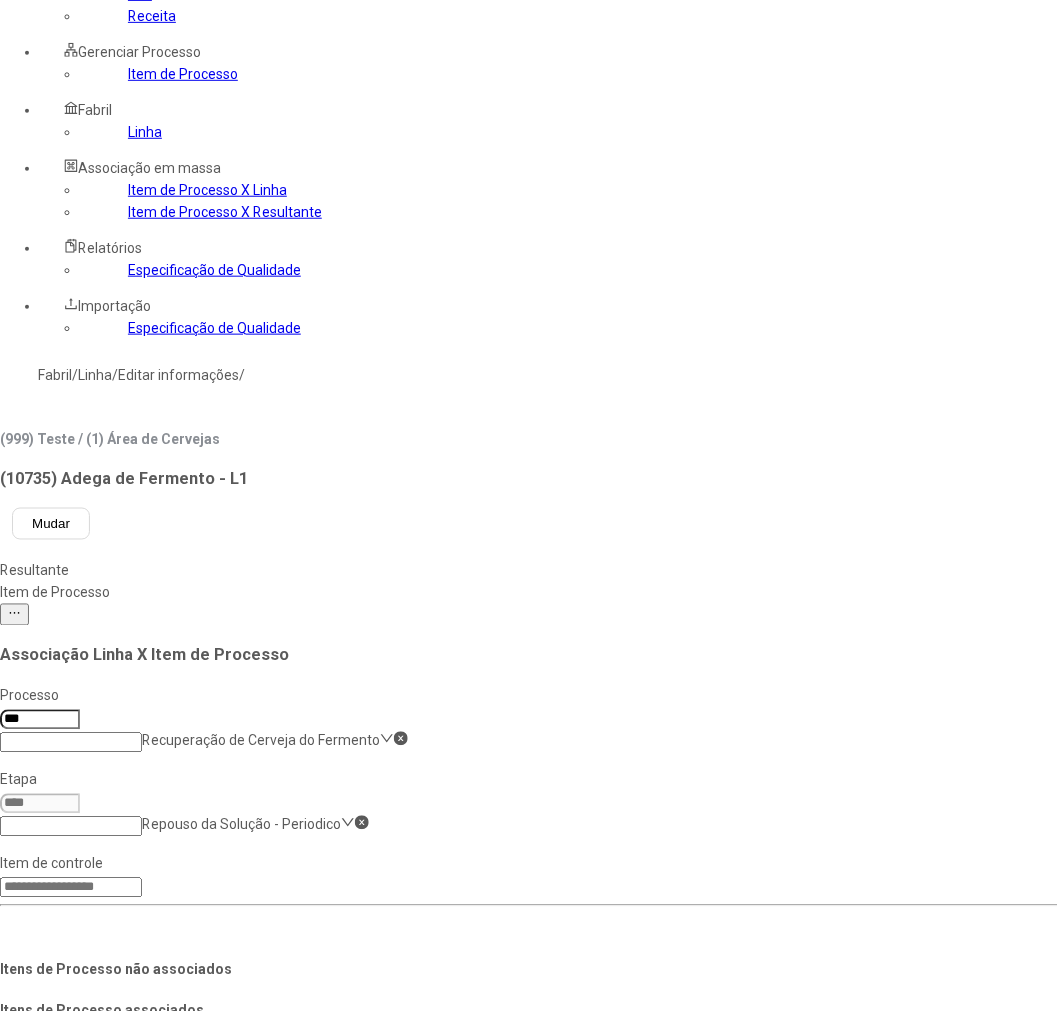 click on "Repouso da Solução - Periodico" 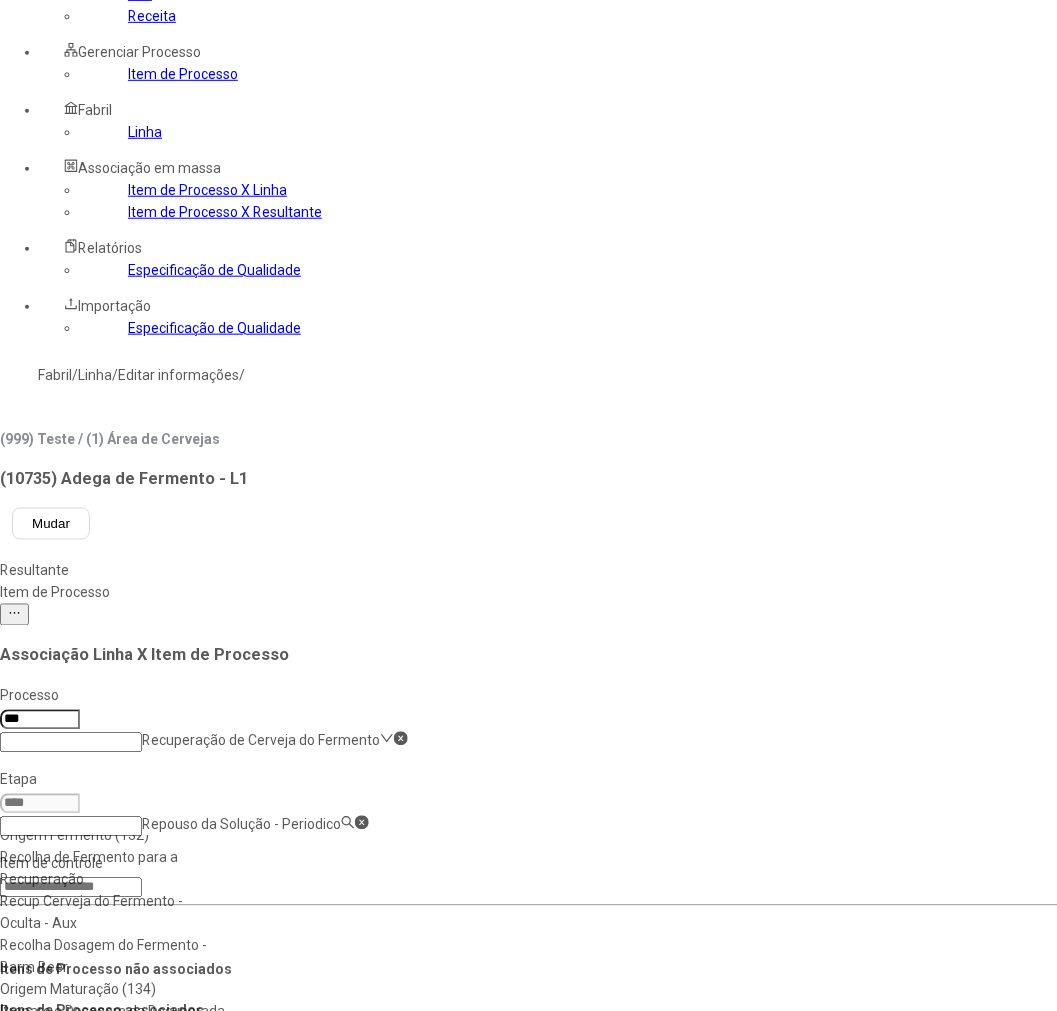 scroll, scrollTop: 64, scrollLeft: 0, axis: vertical 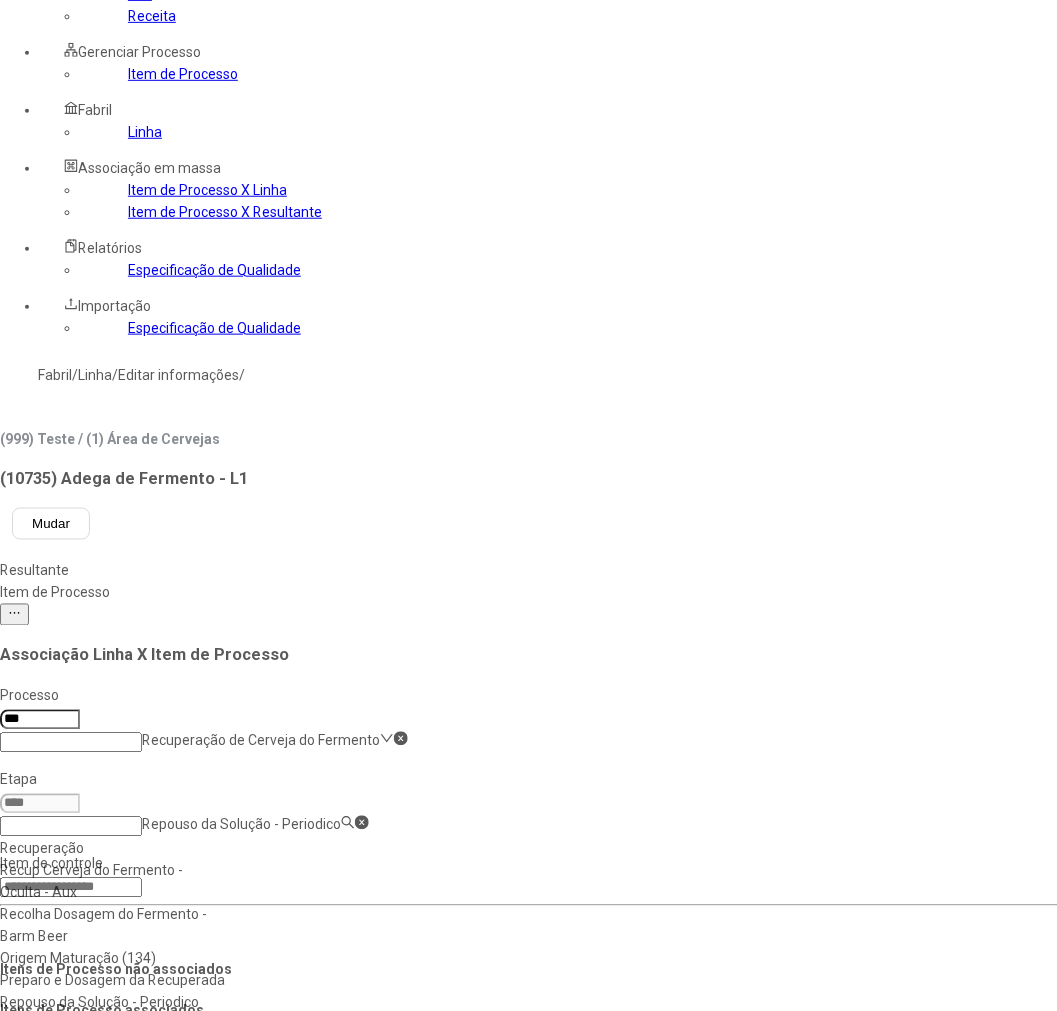 click on "Preparo e Dosagem da Recuperada" at bounding box center [113, 981] 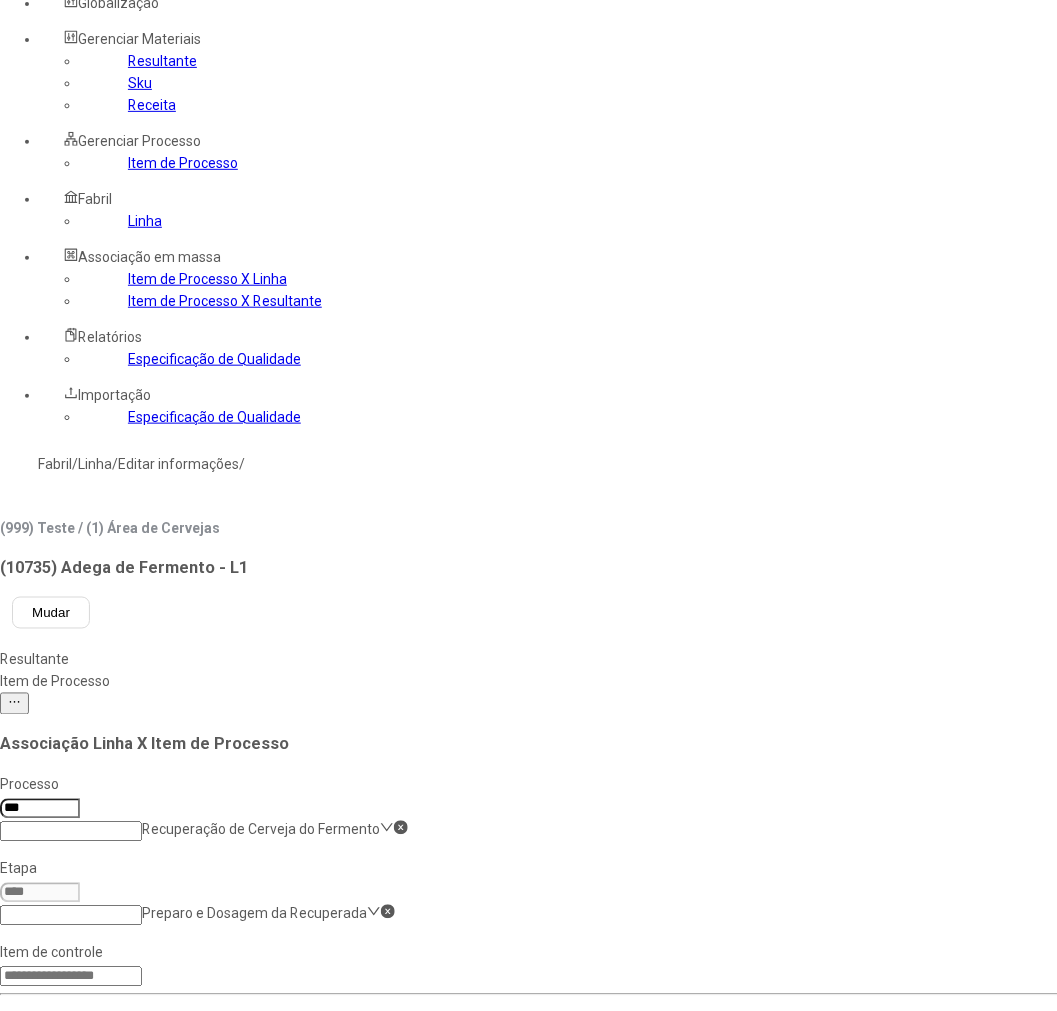 scroll, scrollTop: 0, scrollLeft: 0, axis: both 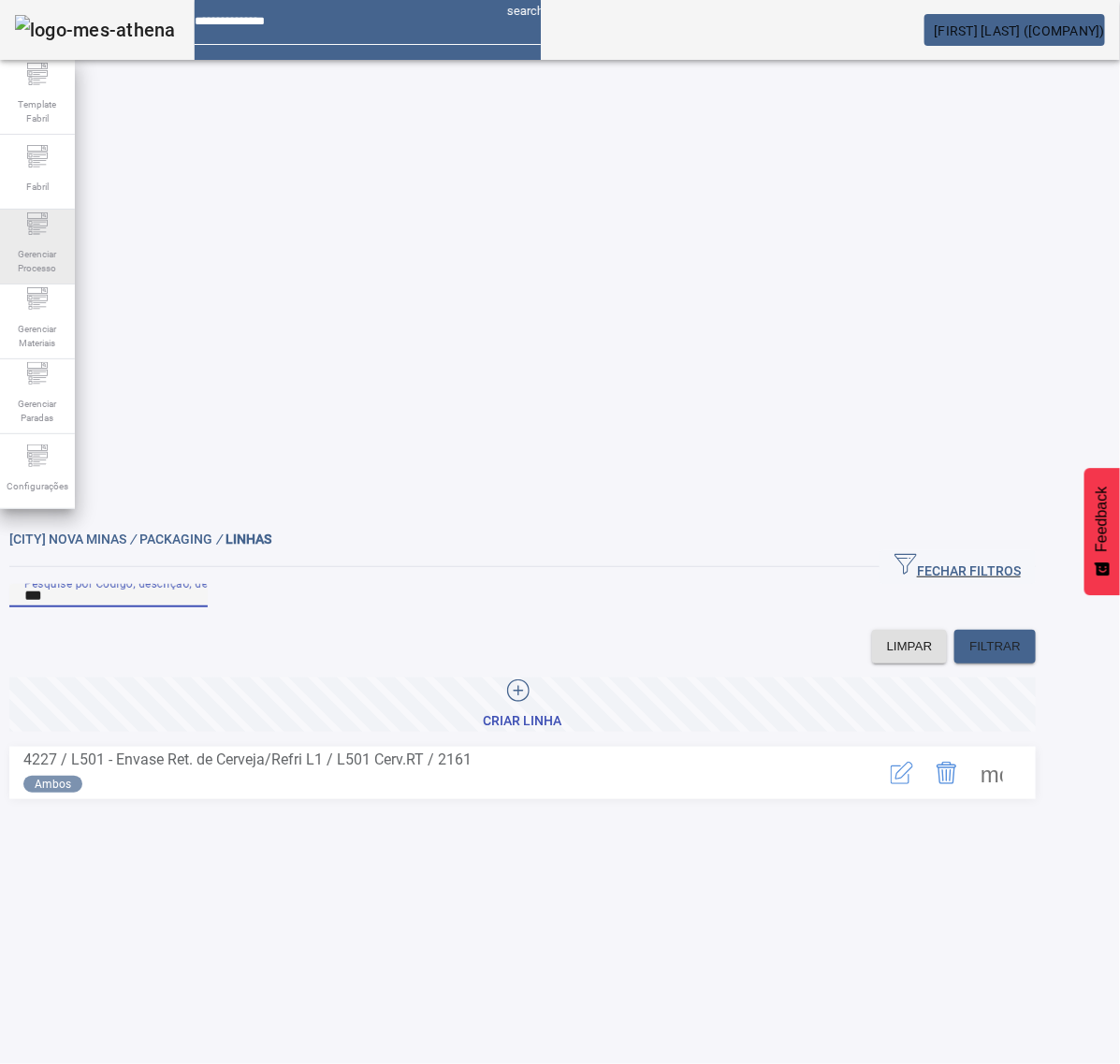 click on "Gerenciar Processo" 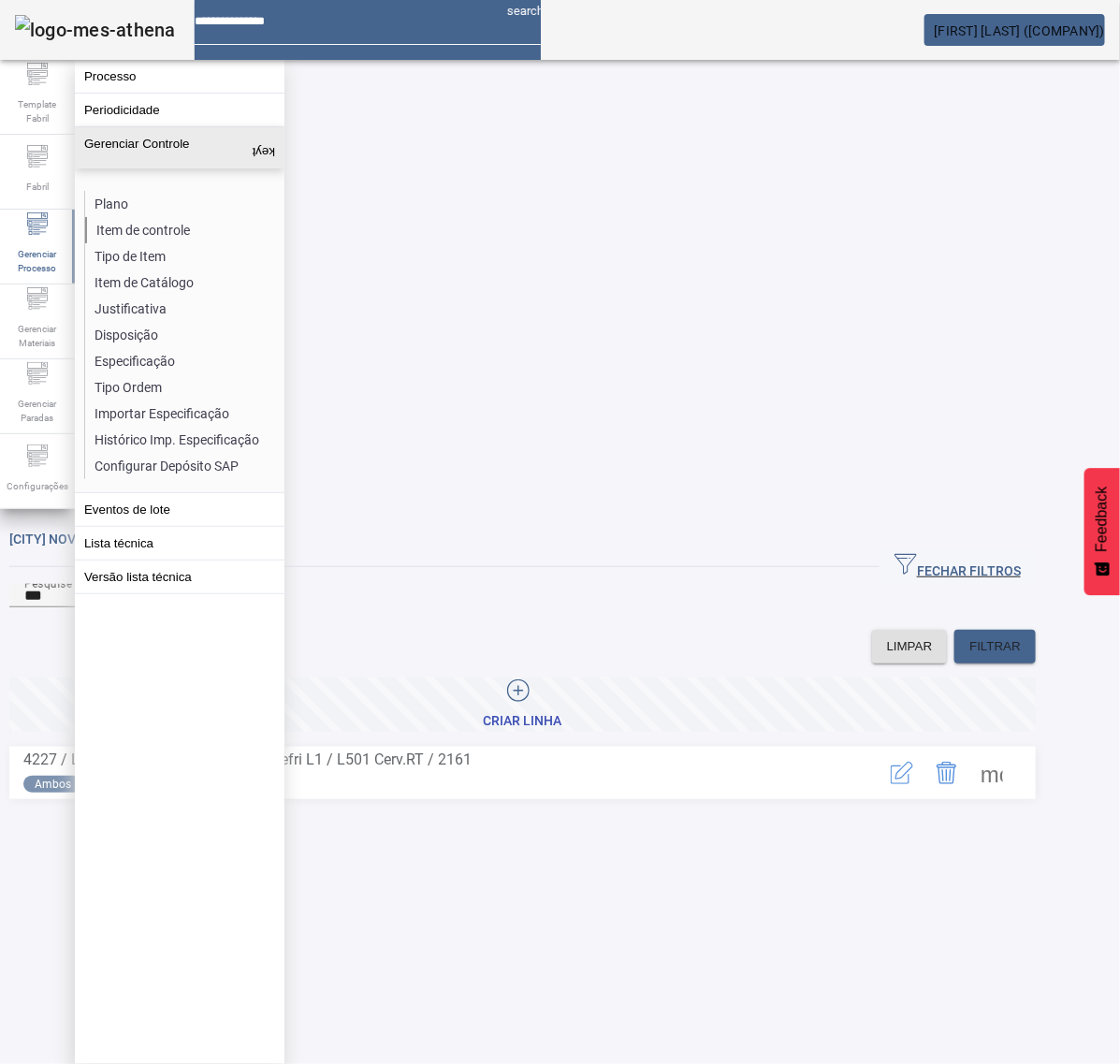 click on "Item de controle" 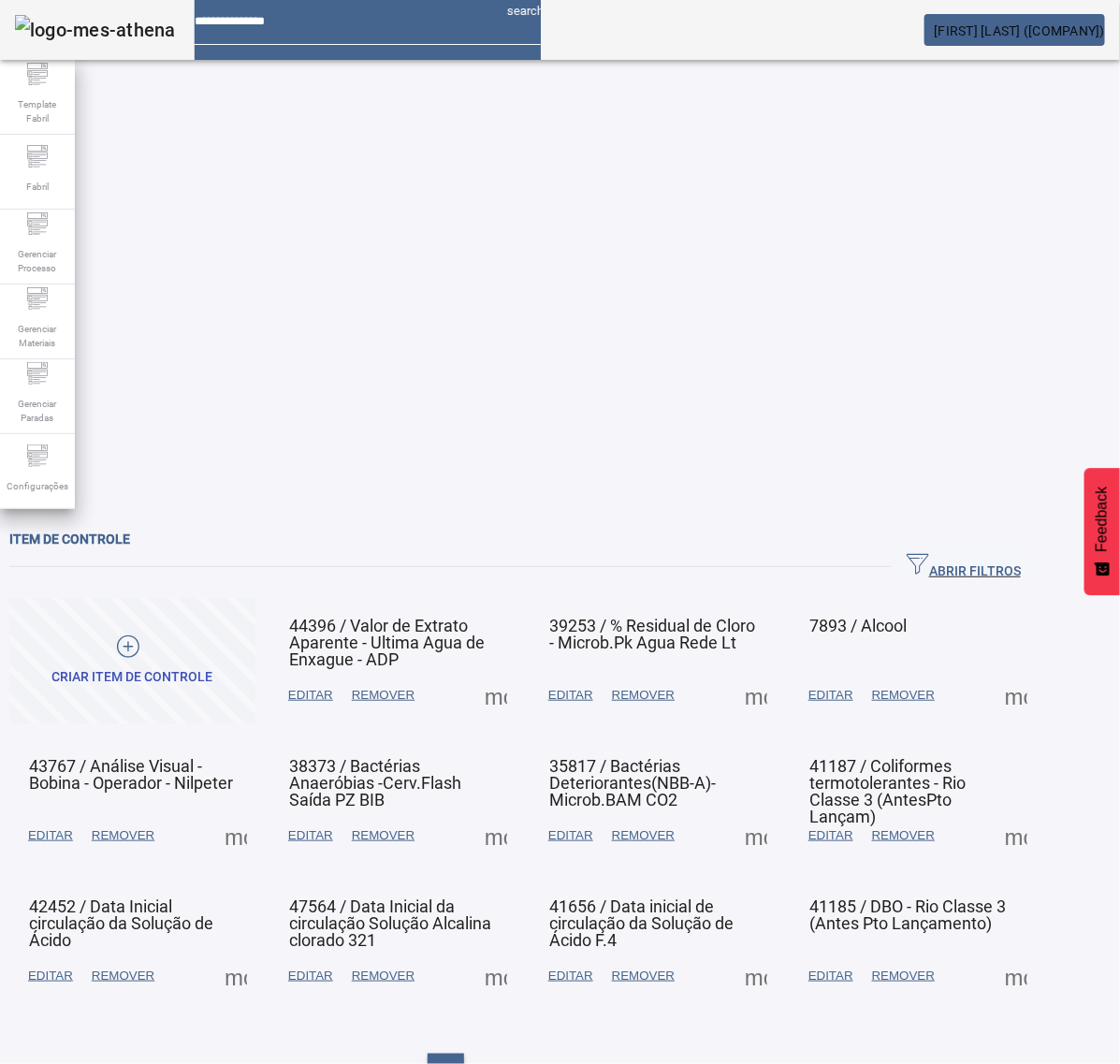 drag, startPoint x: 1006, startPoint y: 99, endPoint x: 973, endPoint y: 105, distance: 33.54102 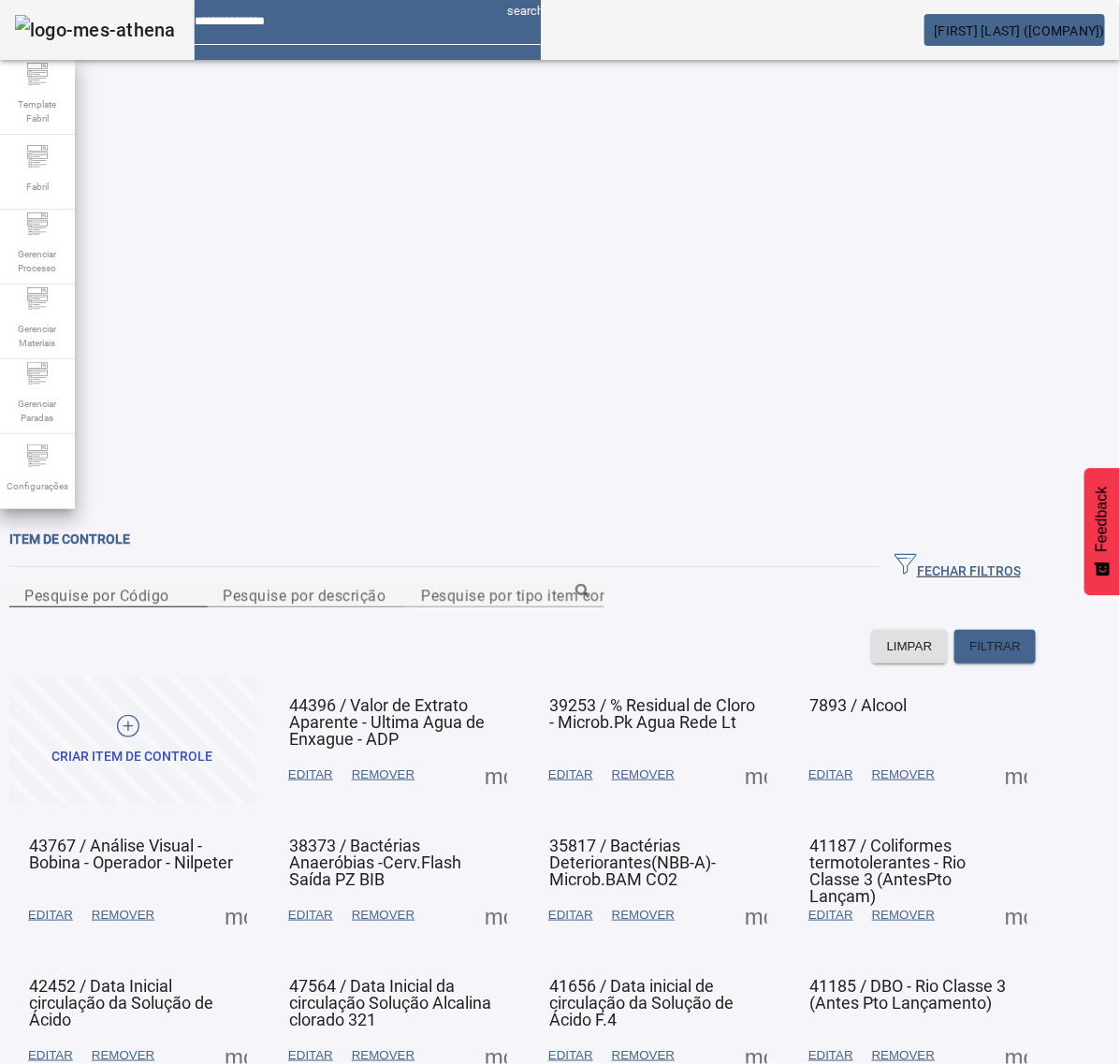click on "Pesquise por Código" at bounding box center [96, 595] 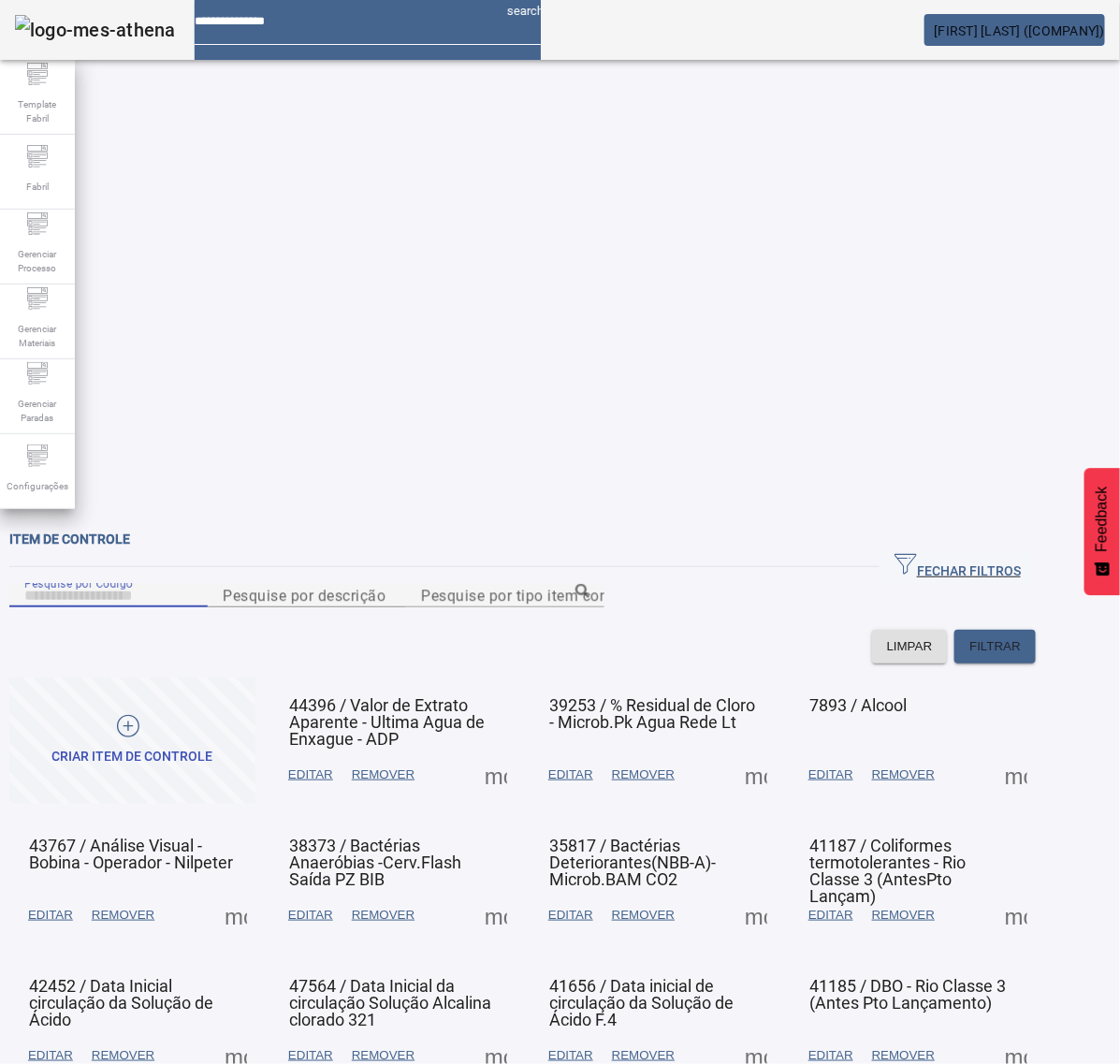 paste on "*****" 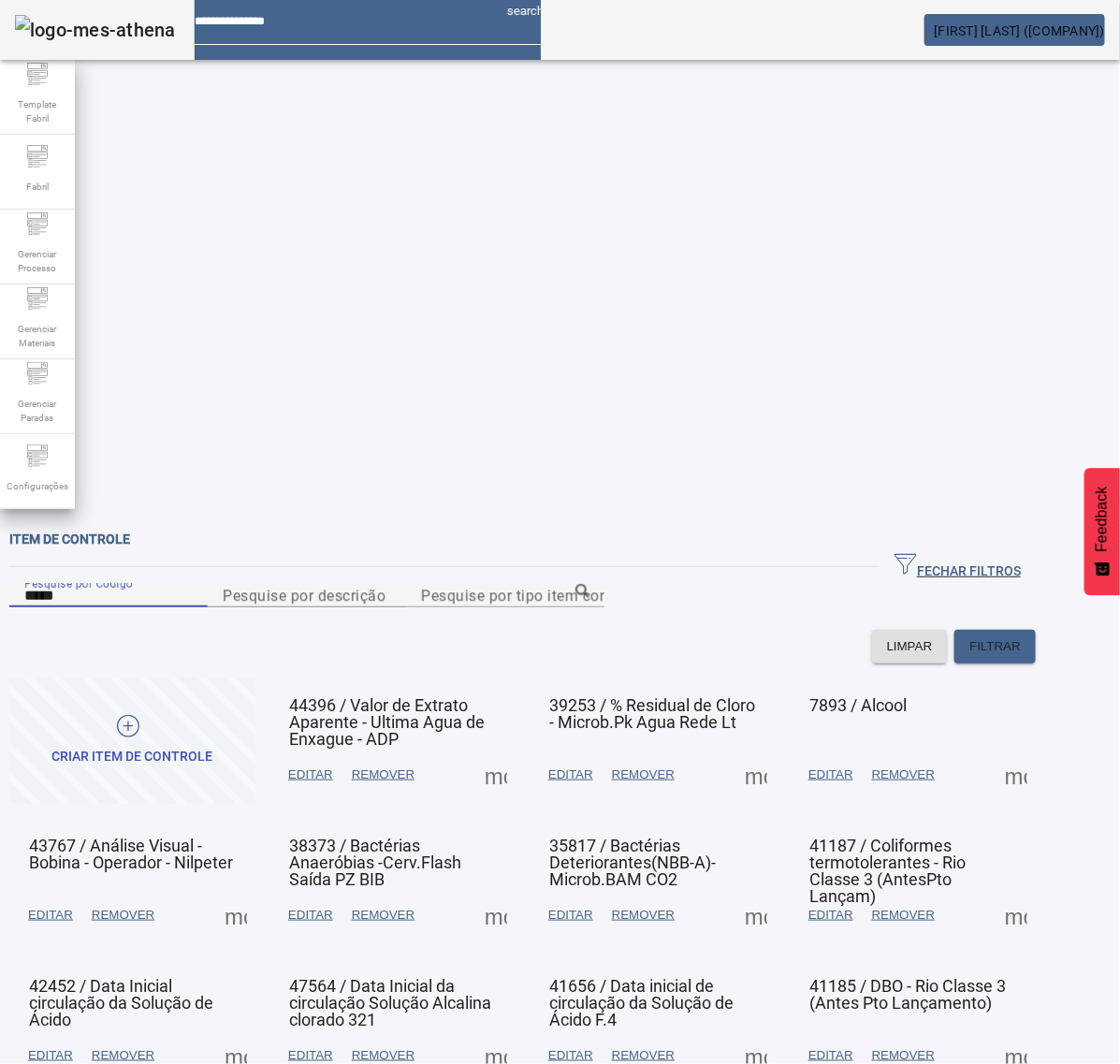 type on "*****" 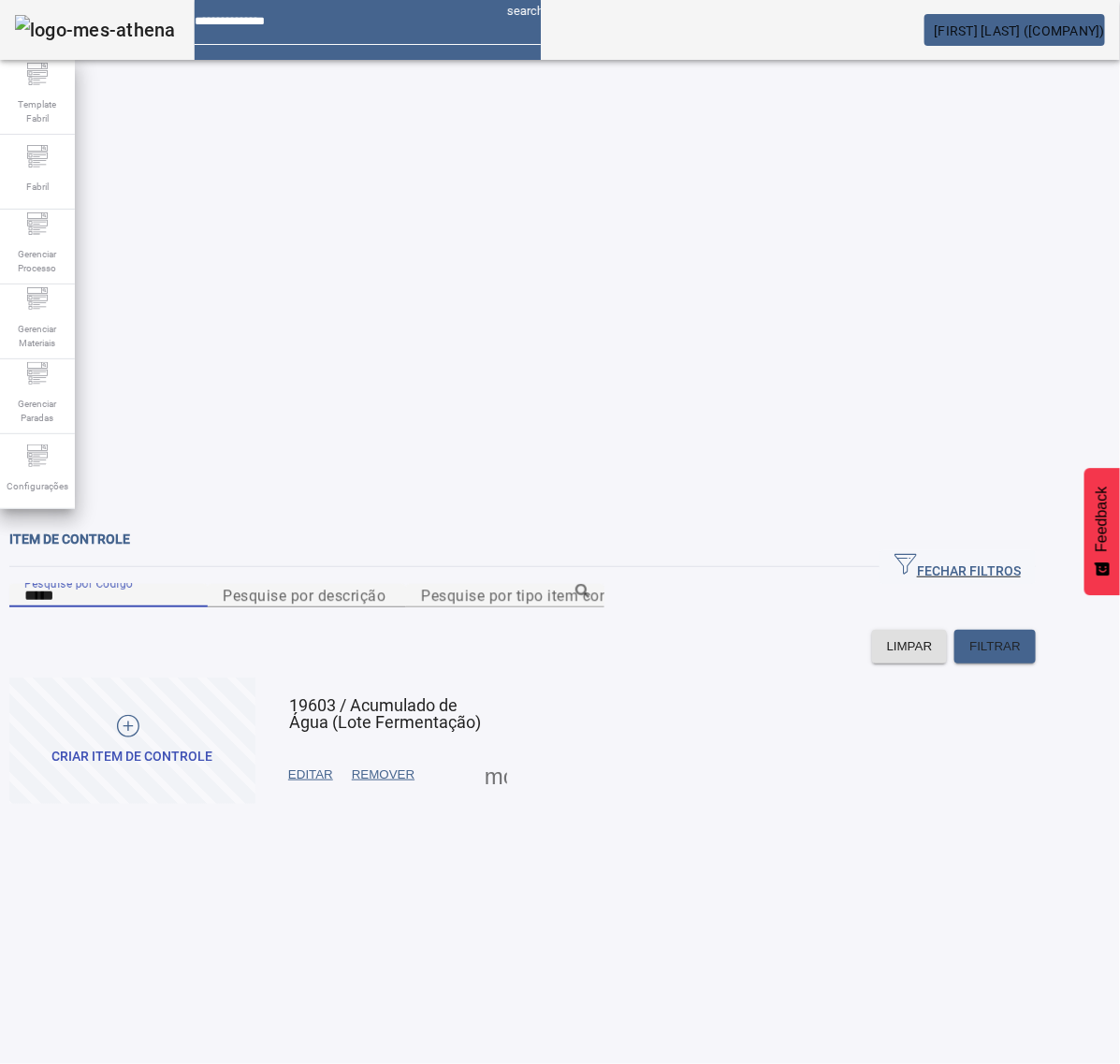 click on "EDITAR" at bounding box center [311, 775] 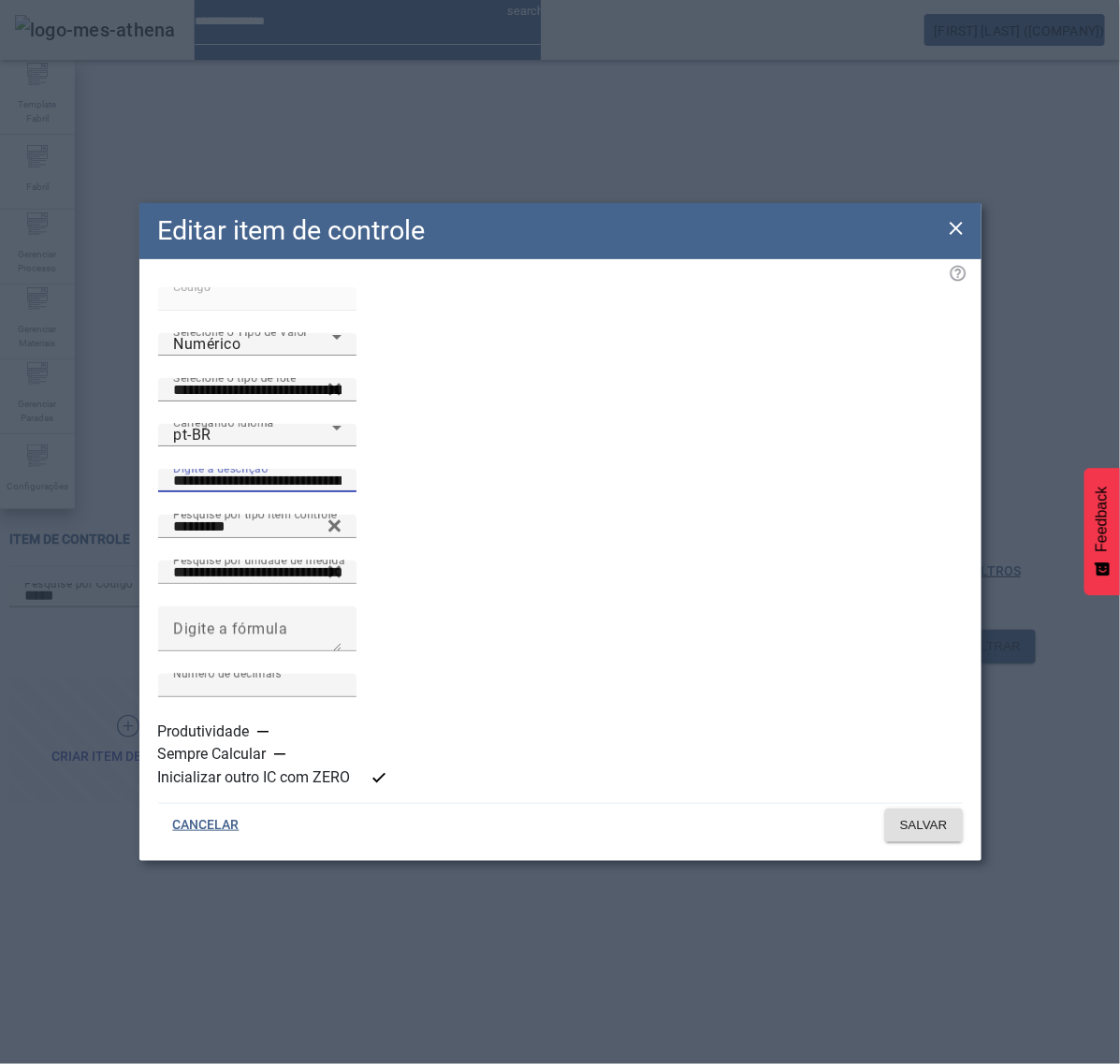 click on "**********" at bounding box center (257, 481) 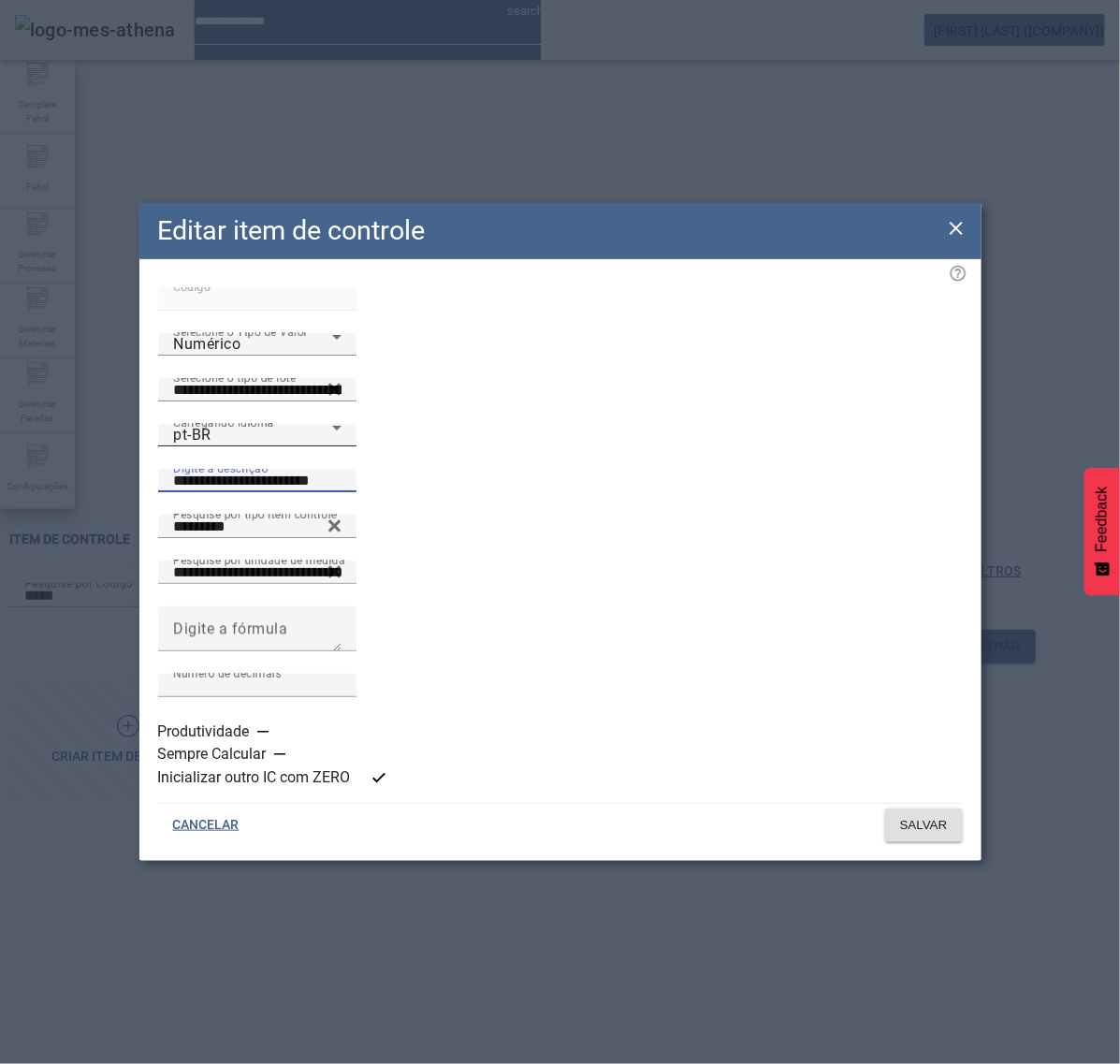 click on "pt-BR" at bounding box center [253, 435] 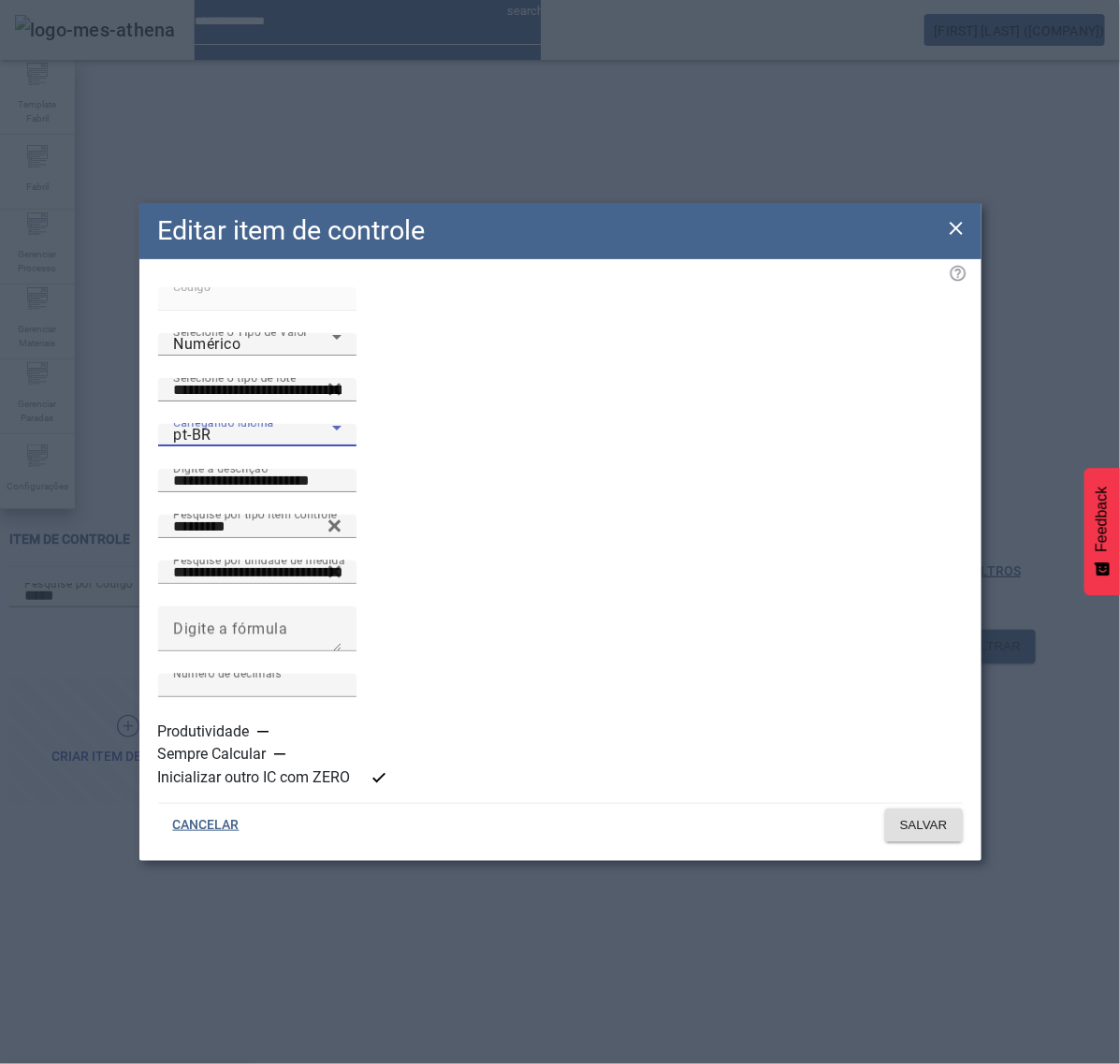 click on "es-ES" at bounding box center (124, 1184) 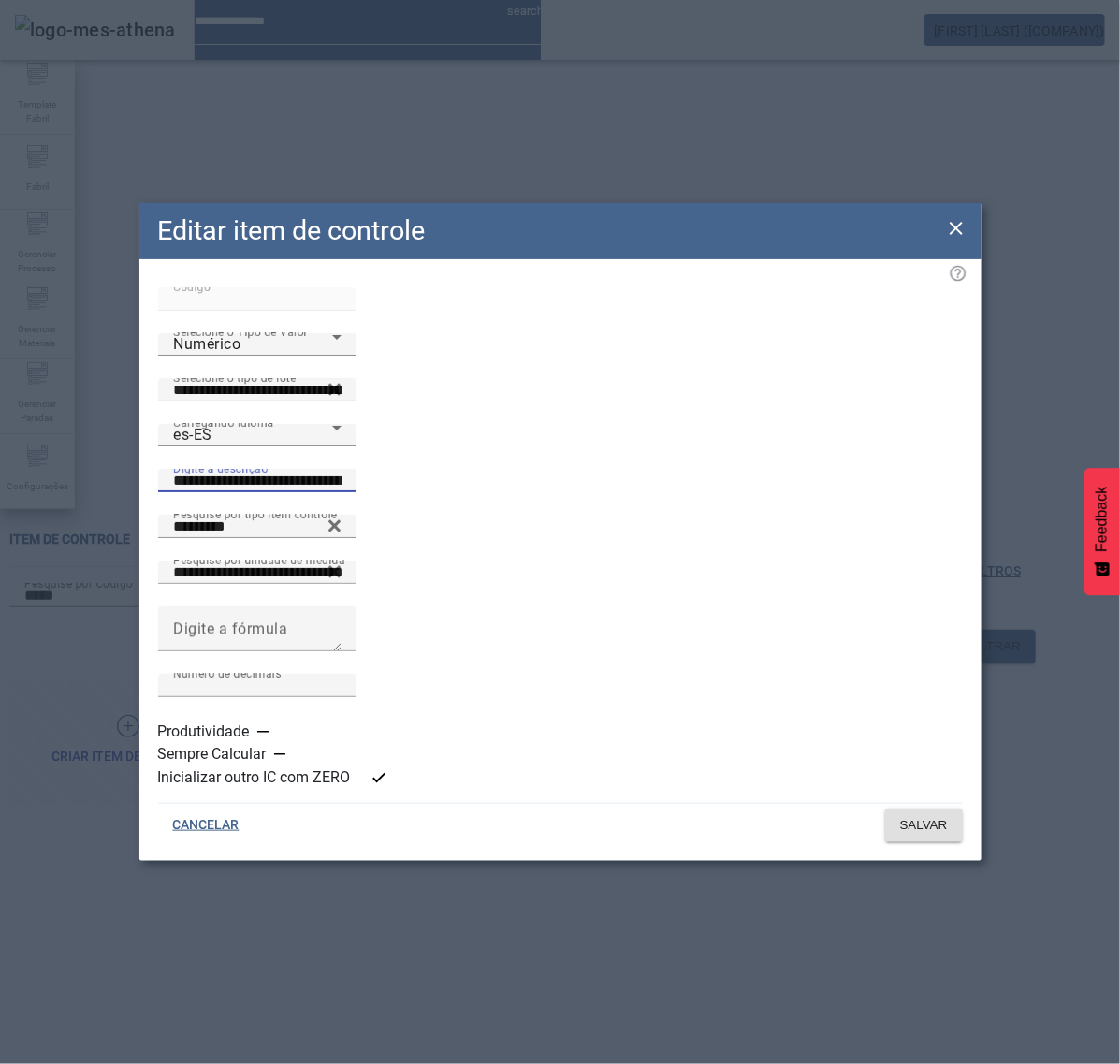 drag, startPoint x: 437, startPoint y: 473, endPoint x: 764, endPoint y: 478, distance: 327.03822 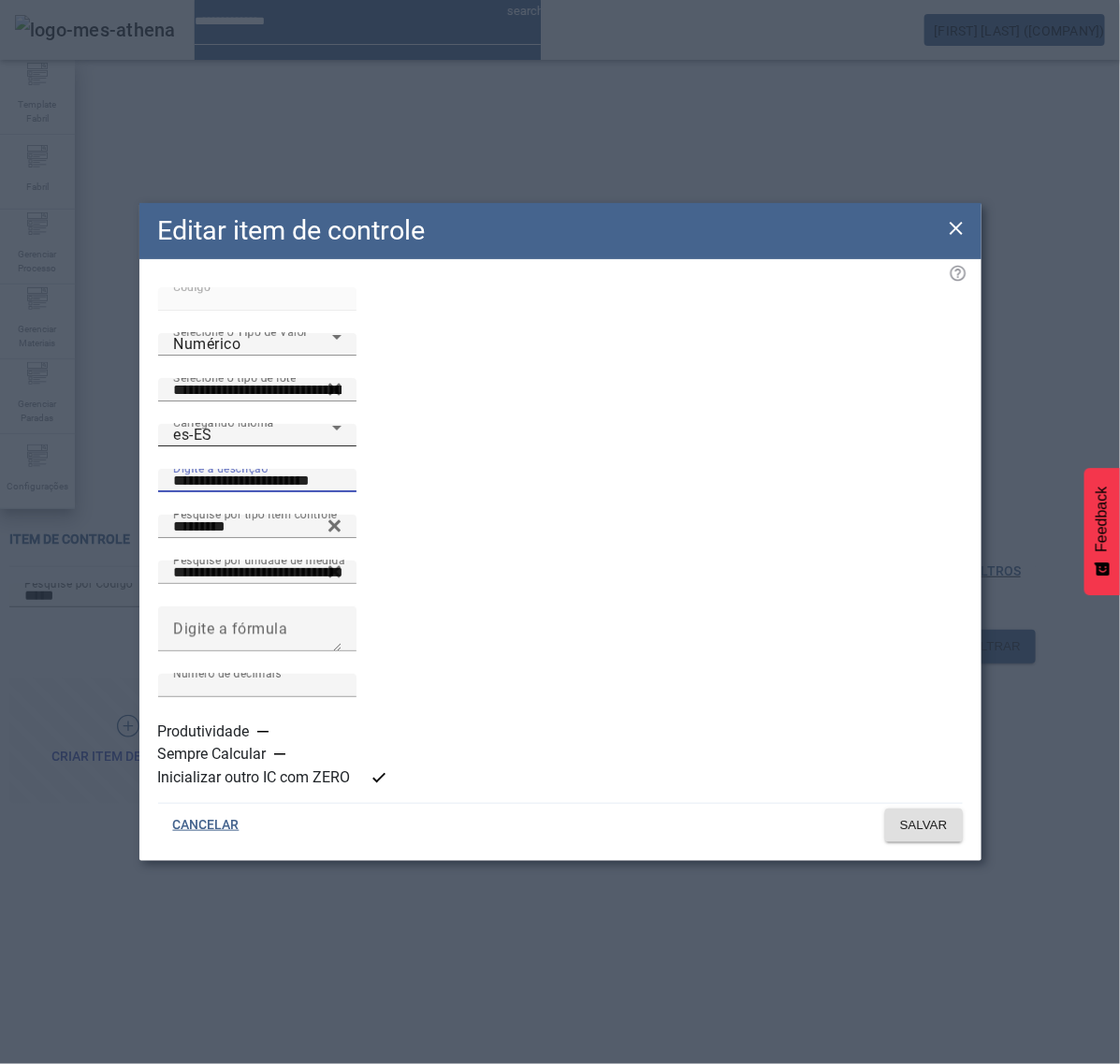 type on "**********" 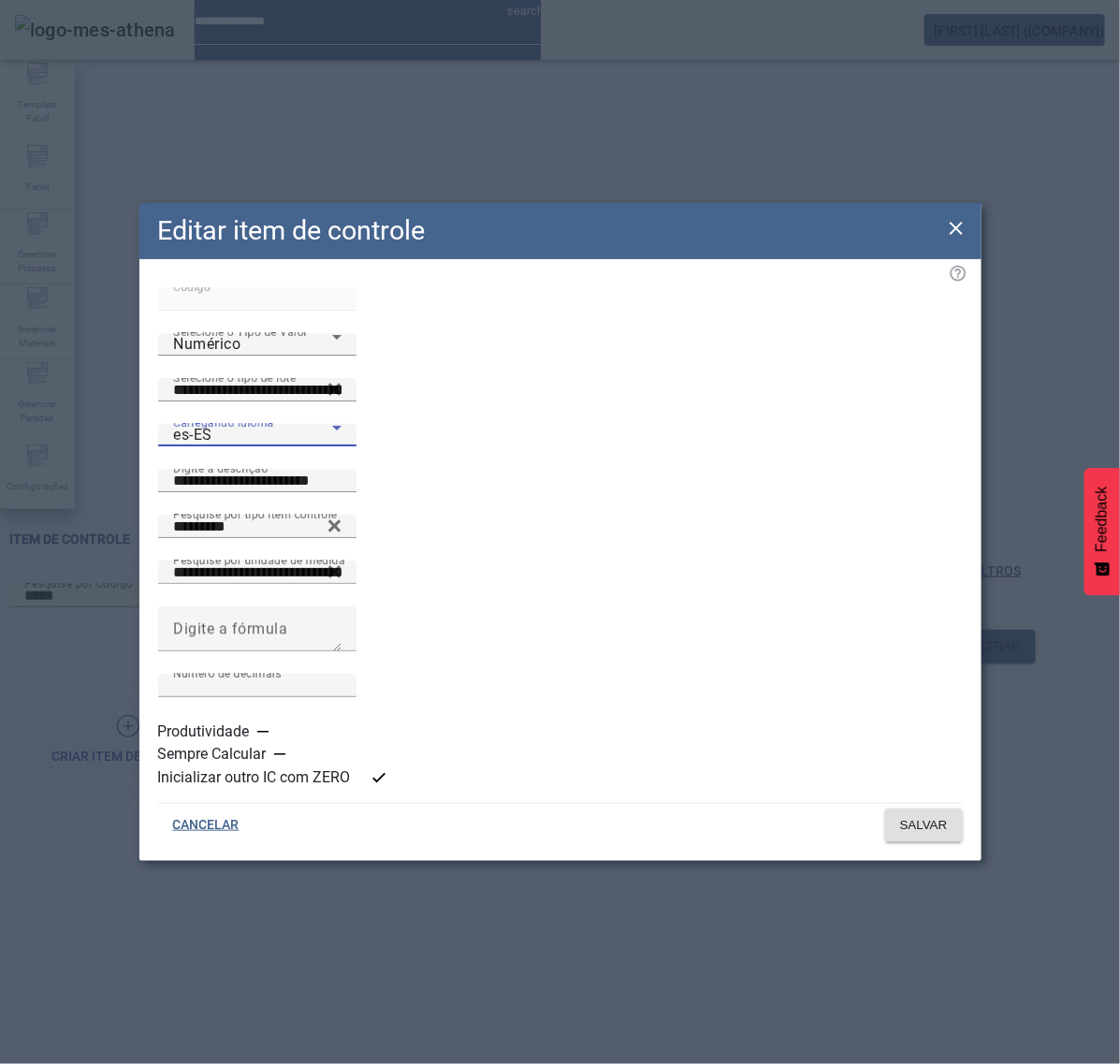 click on "es-ES" at bounding box center [253, 435] 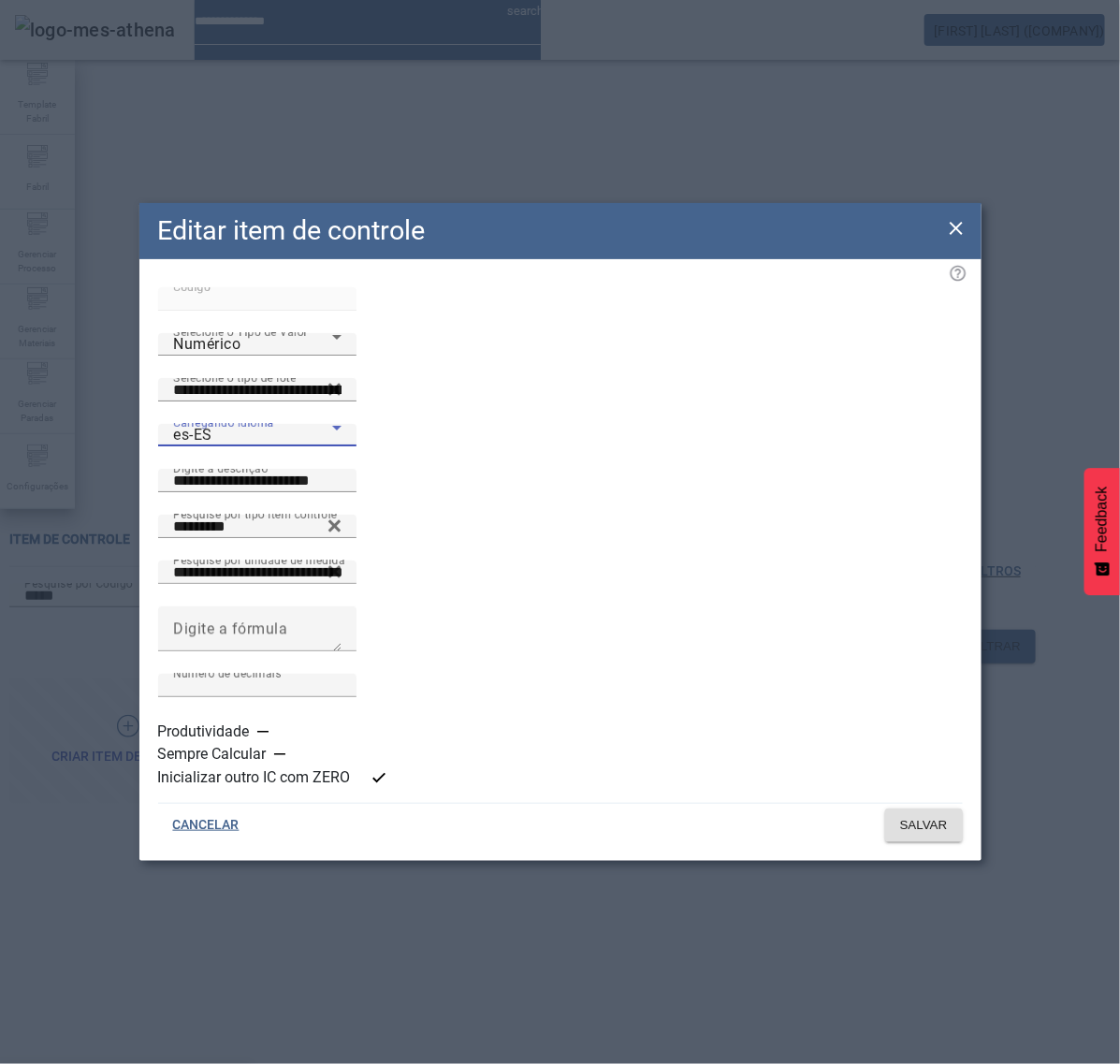 click on "pt-BR" at bounding box center (124, 1094) 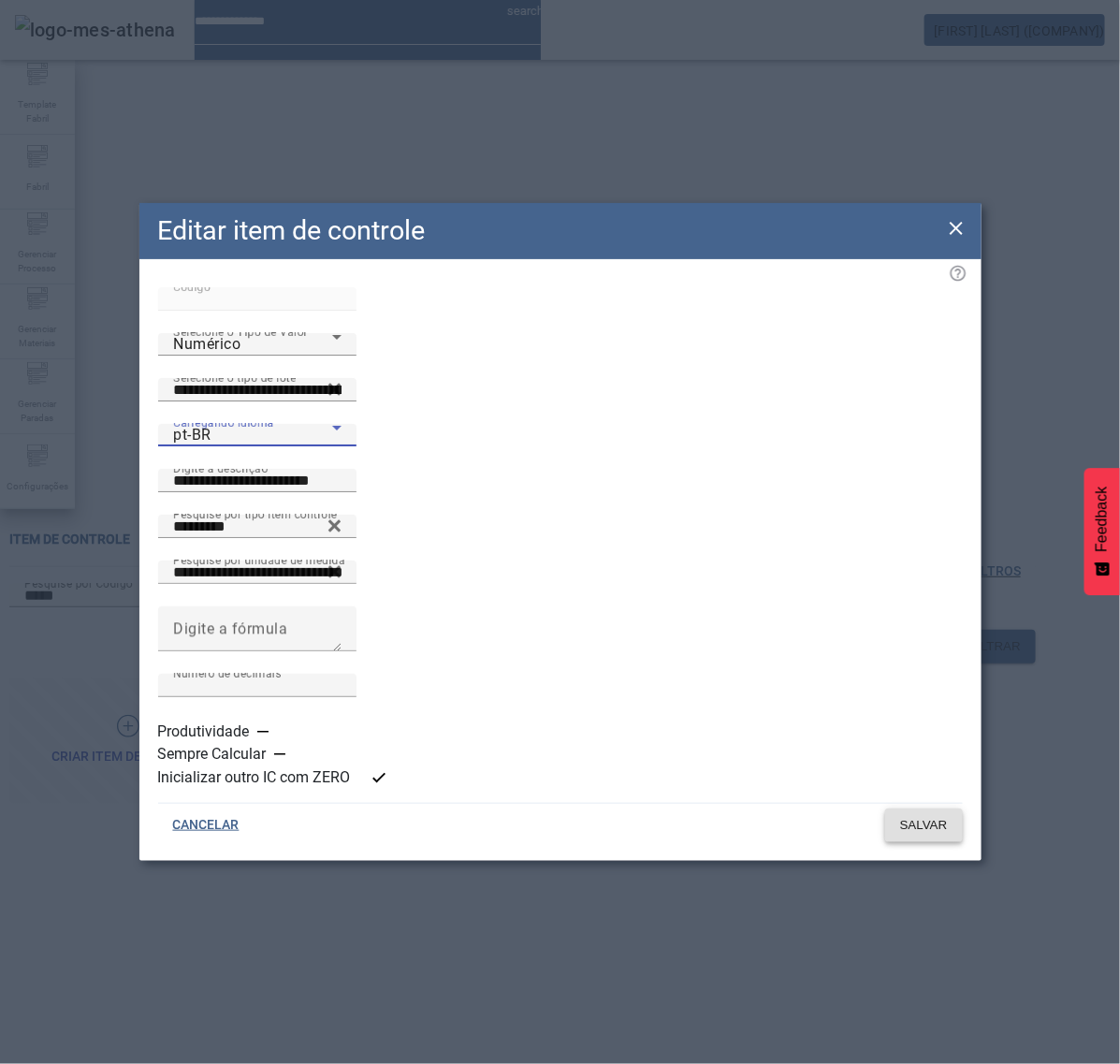 click on "SALVAR" 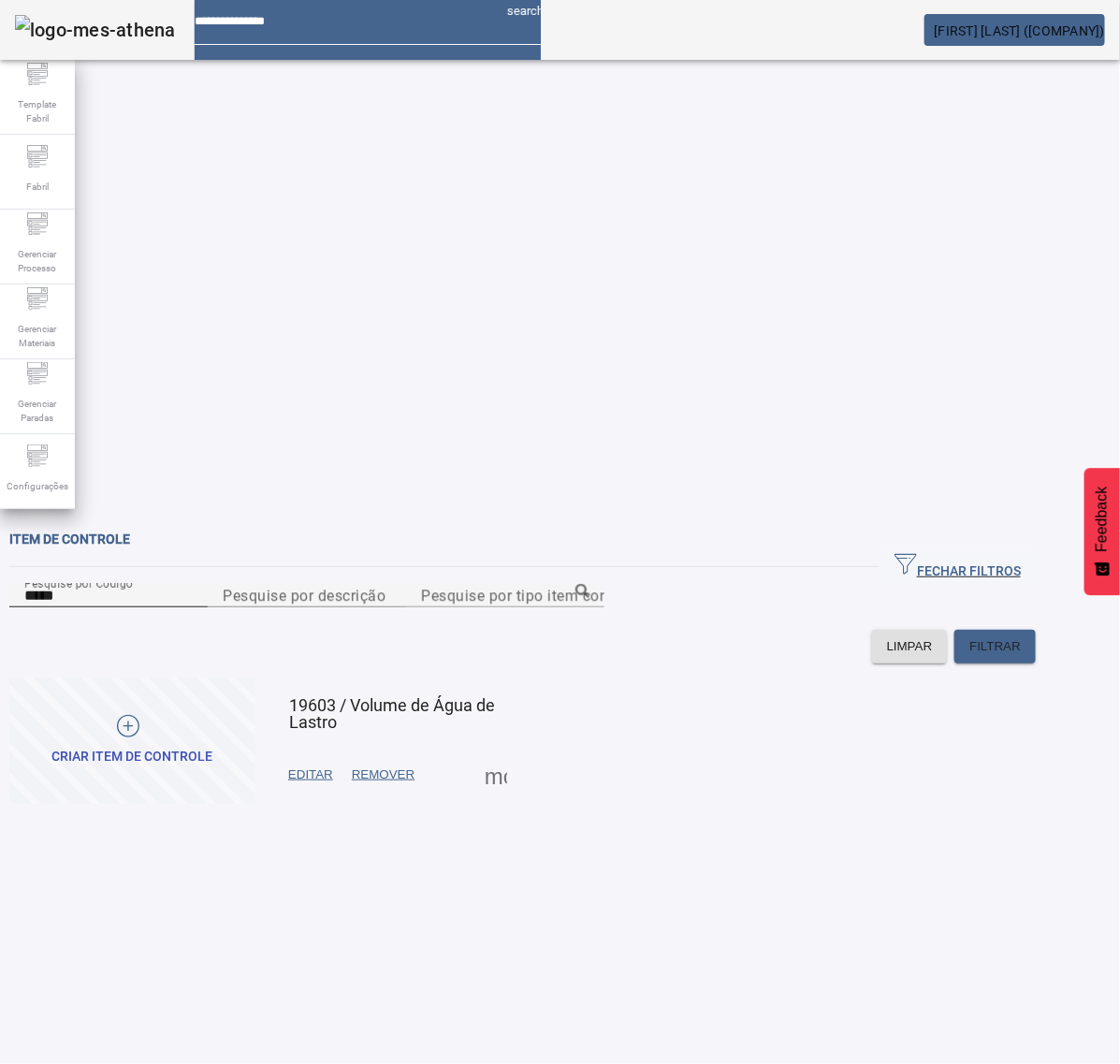 click on "*****" at bounding box center (109, 596) 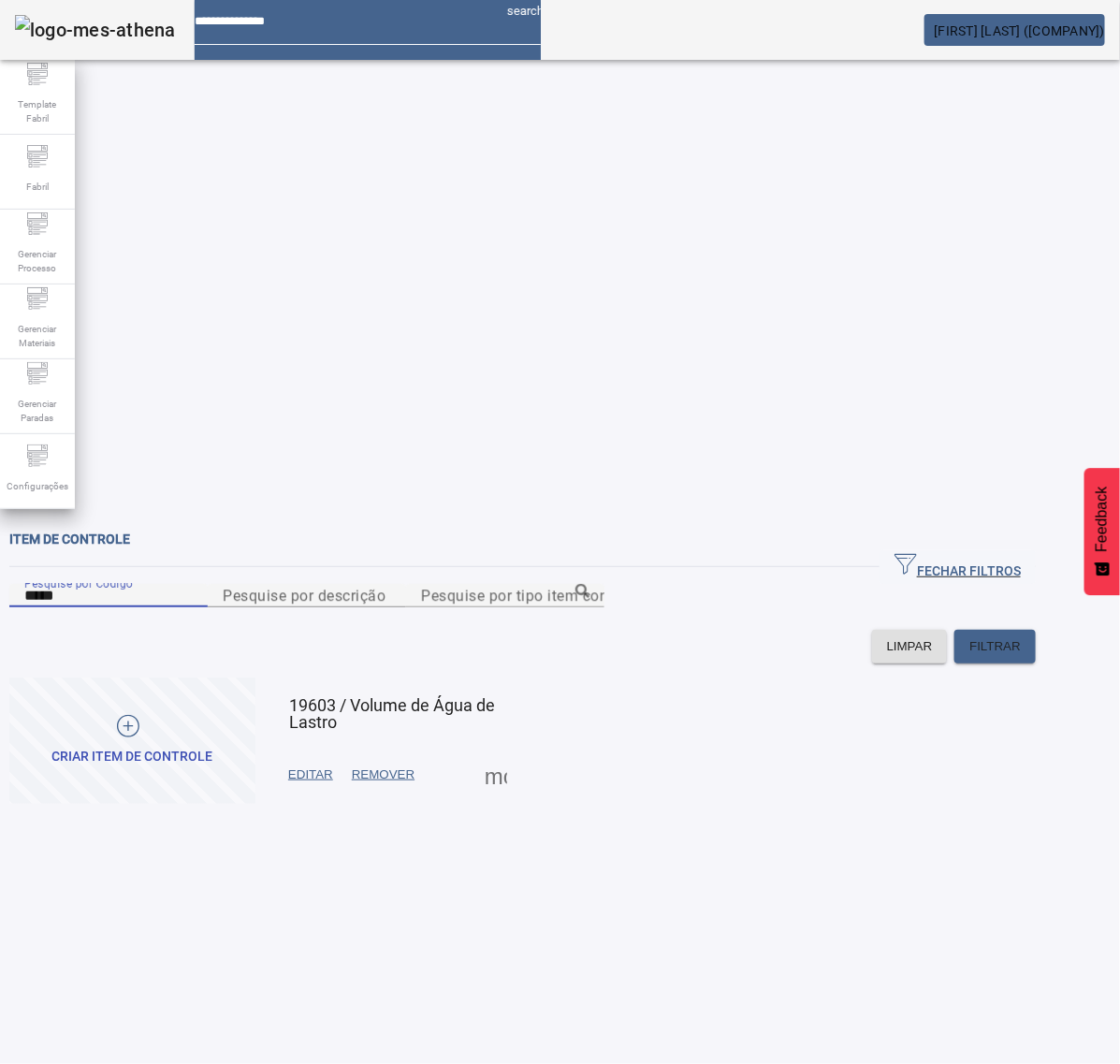 click on "*****" at bounding box center [109, 596] 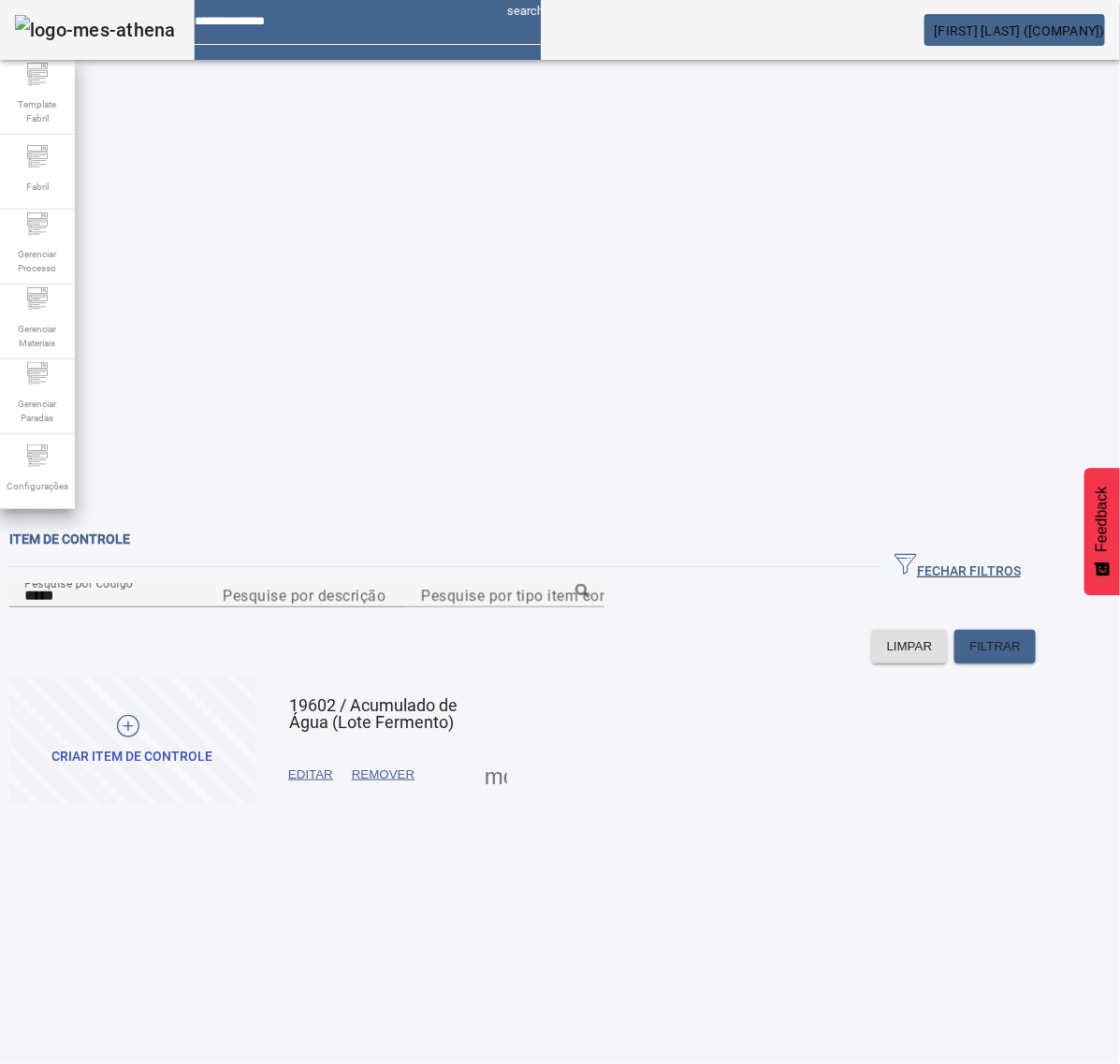 click on "EDITAR" at bounding box center [311, 775] 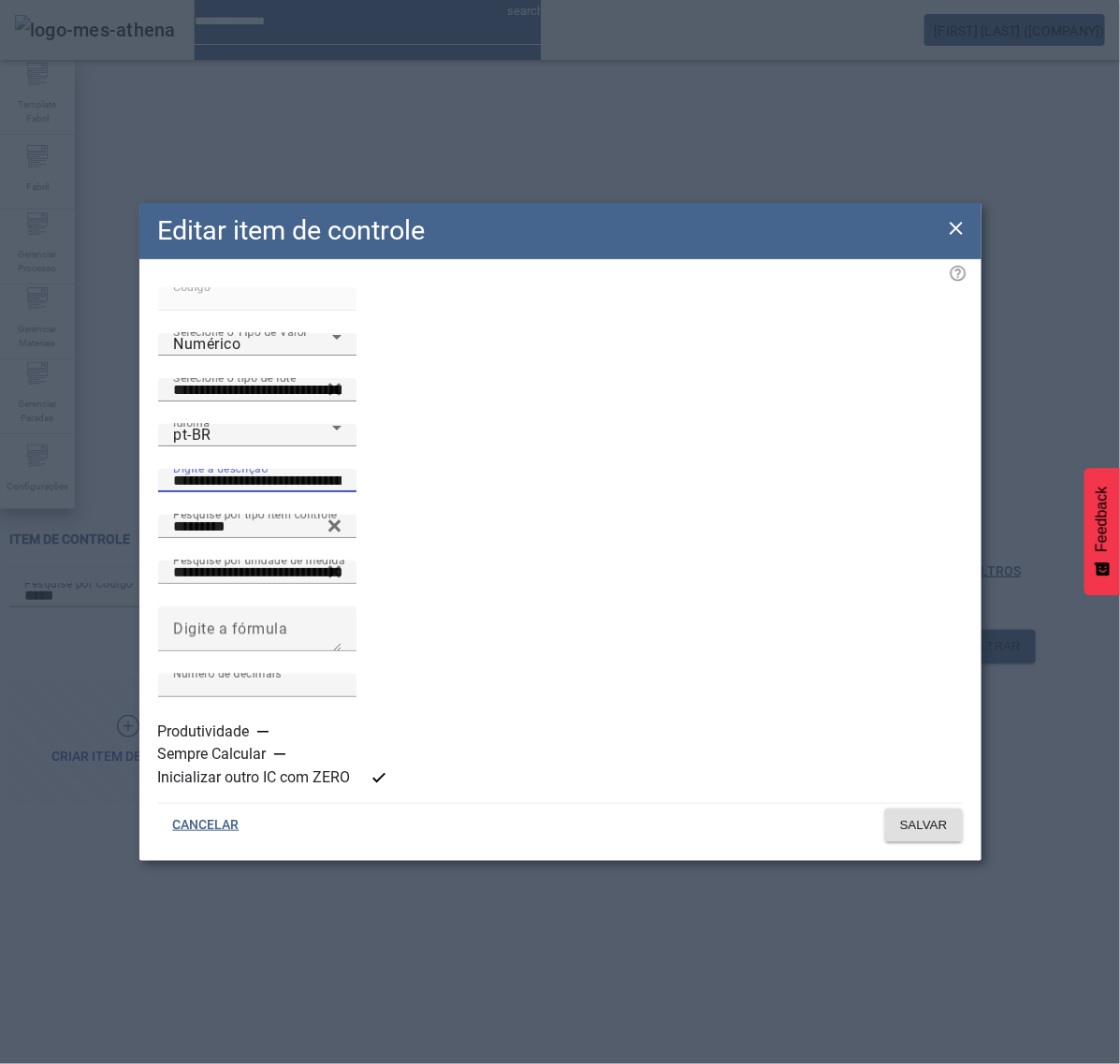 click on "**********" at bounding box center [257, 481] 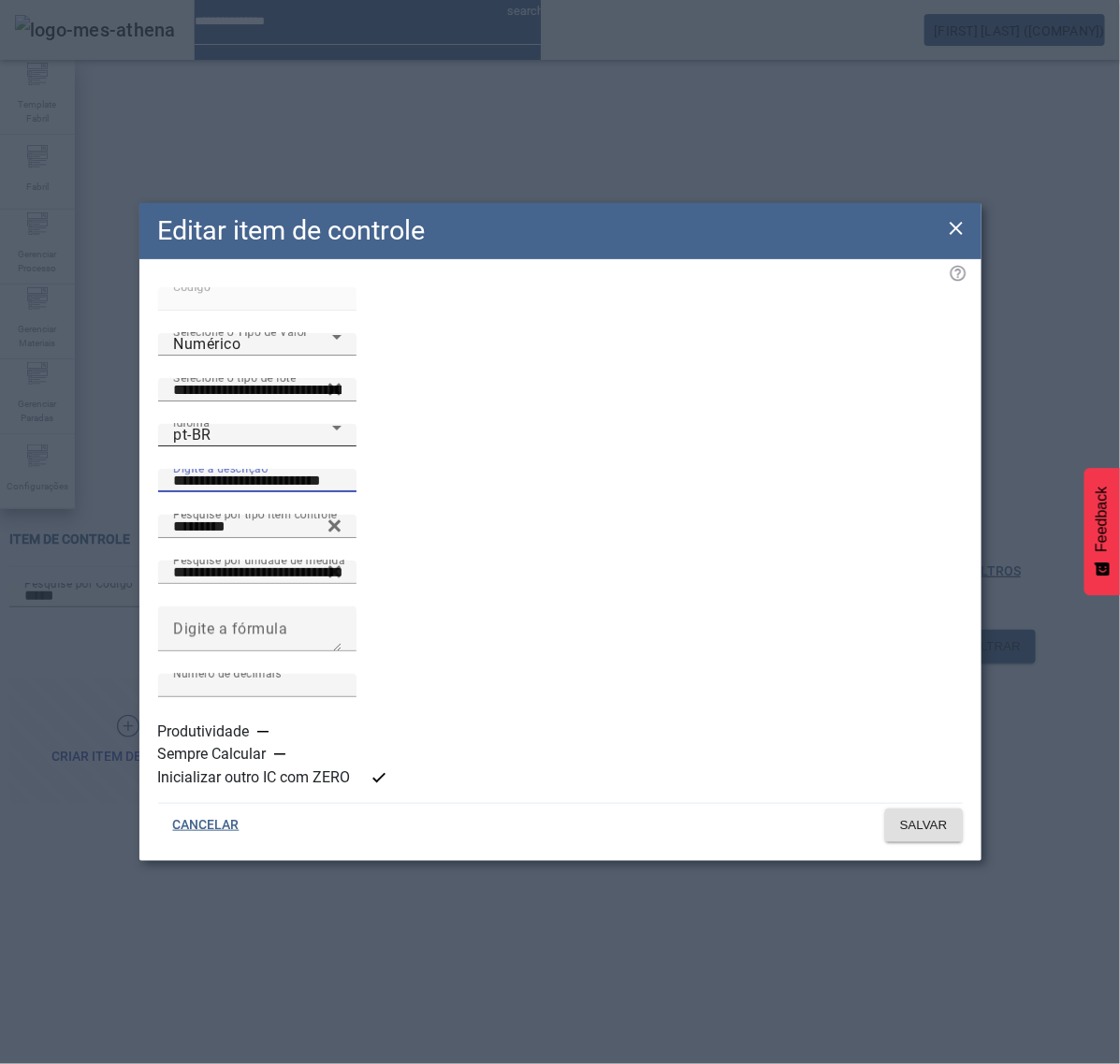 click on "pt-BR" at bounding box center (253, 435) 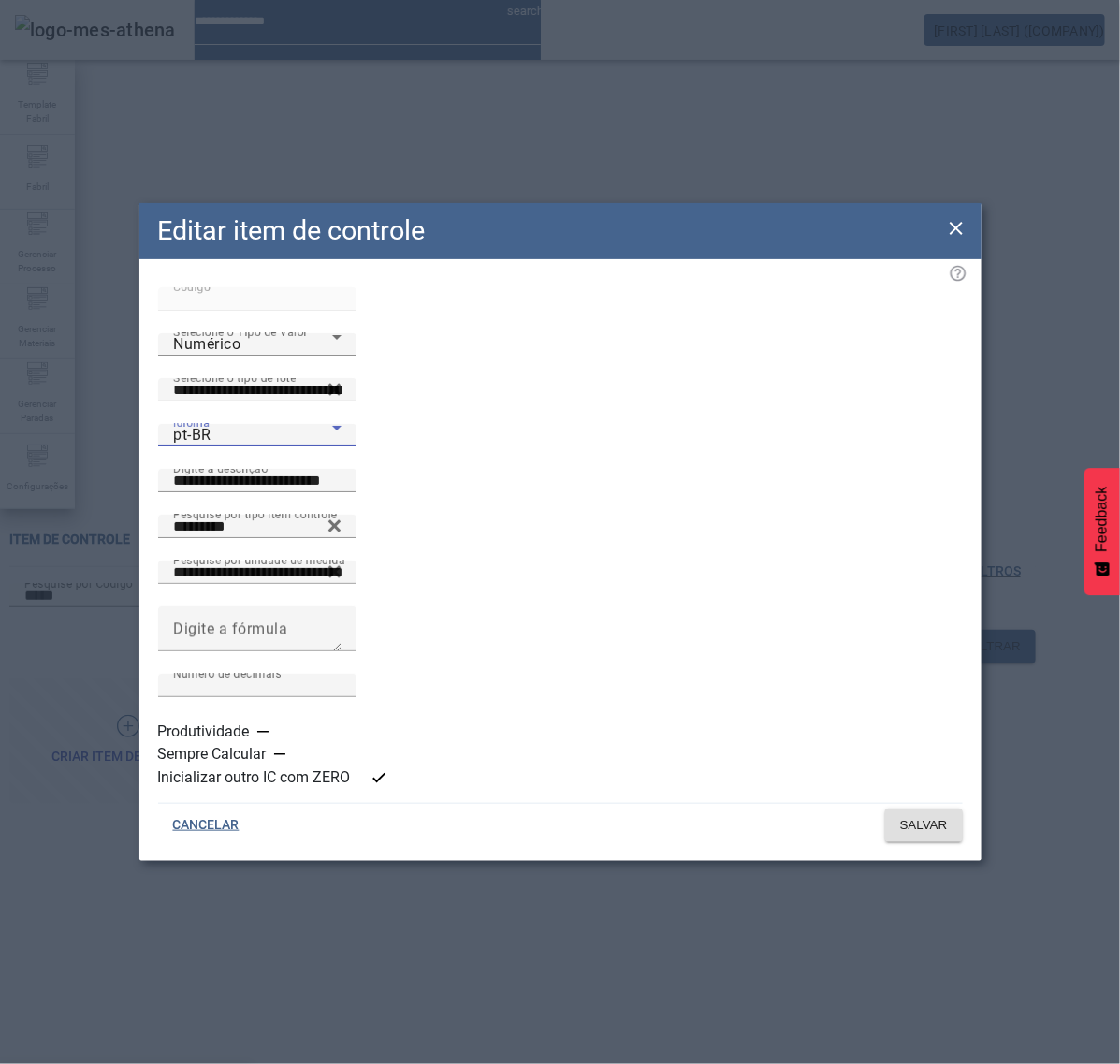 click on "es-ES" at bounding box center [124, 1184] 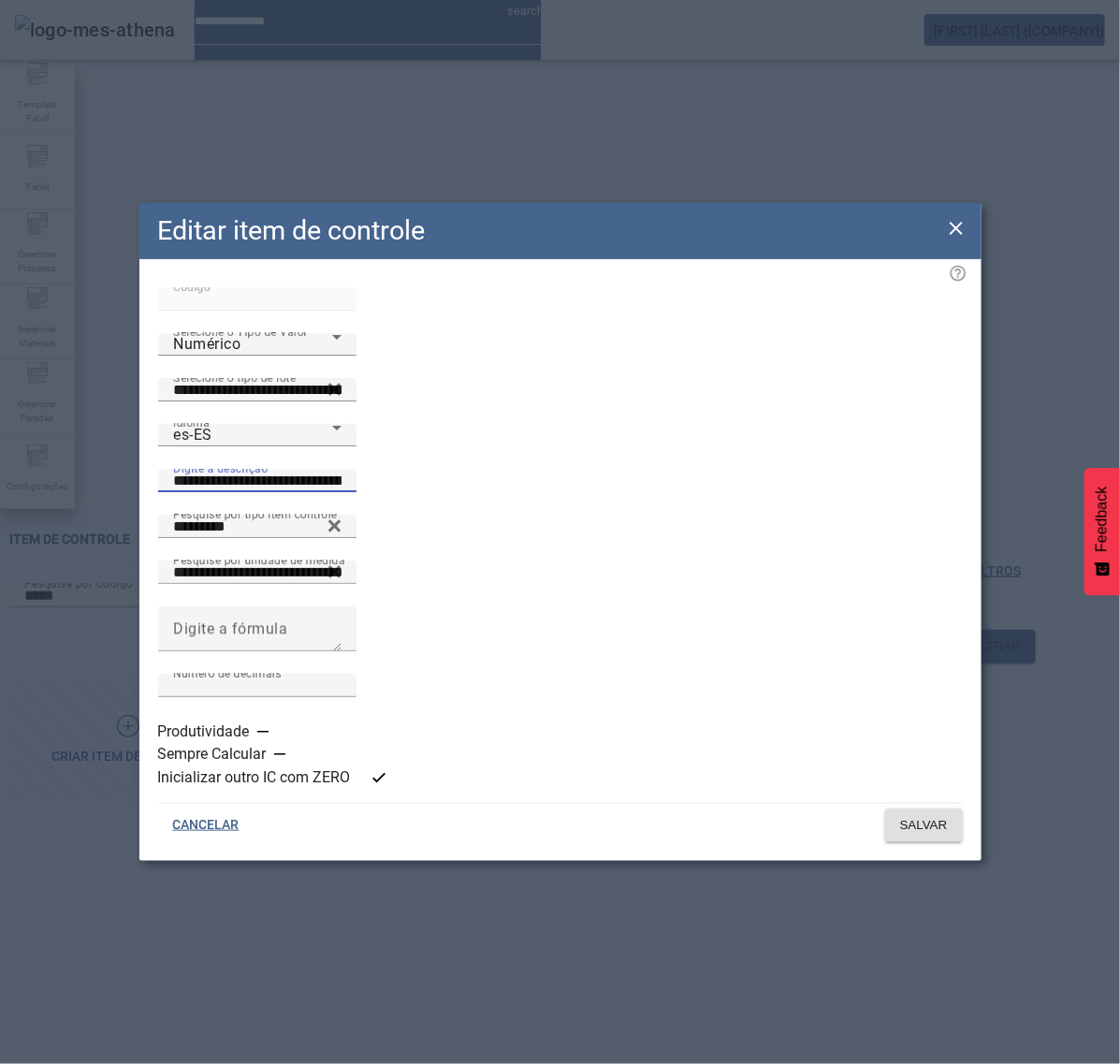 click on "**********" at bounding box center (257, 481) 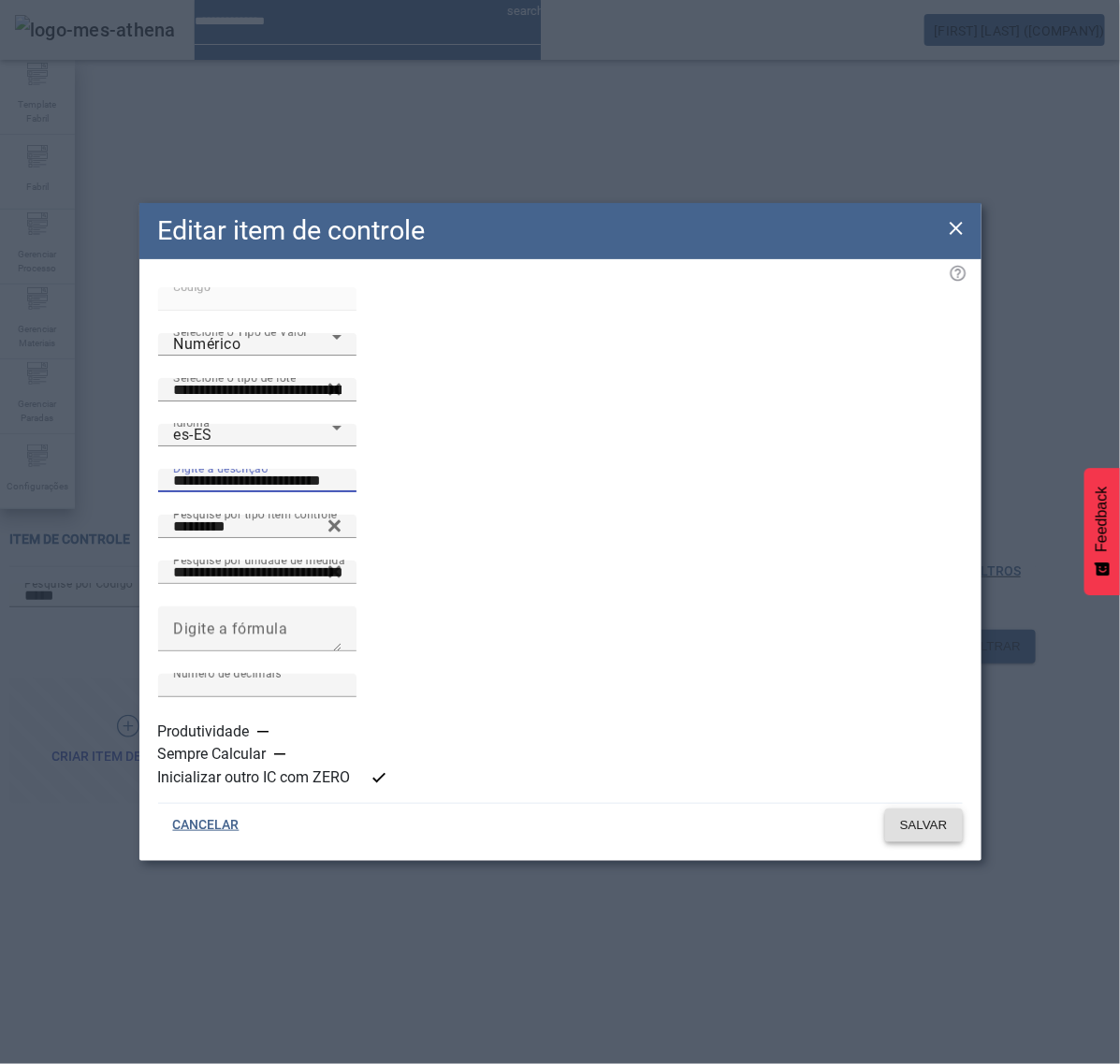 type on "**********" 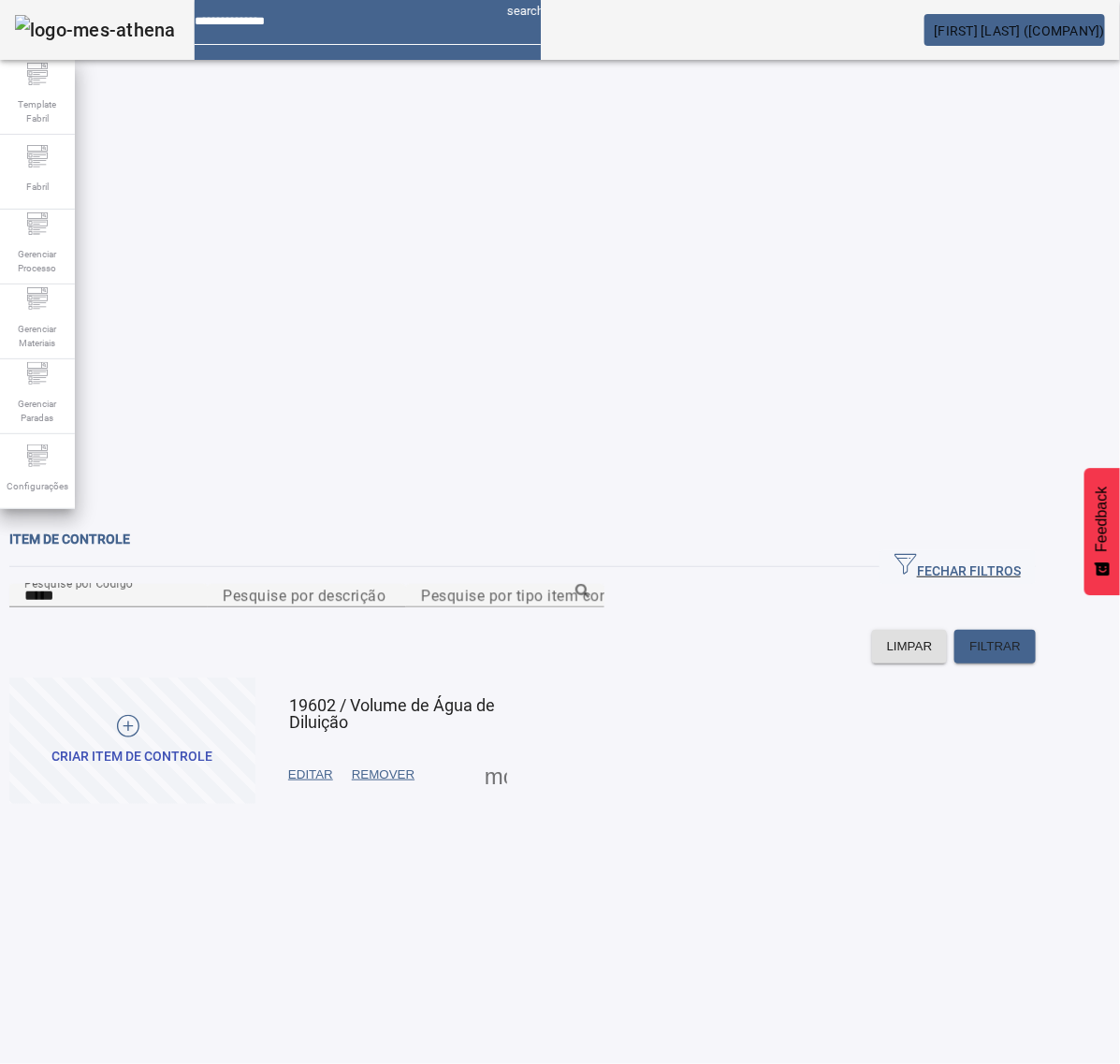 click on "EDITAR" at bounding box center (311, 775) 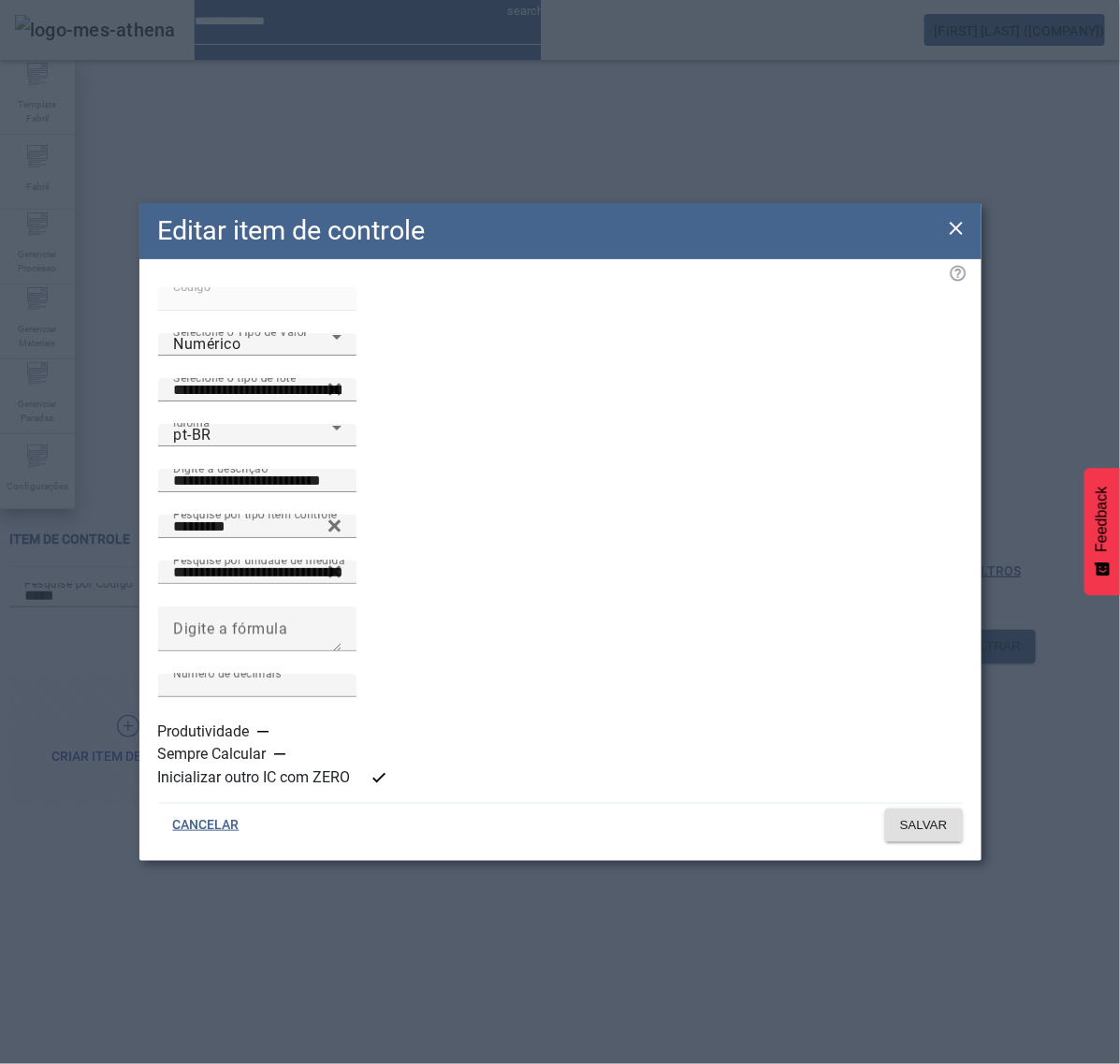 click 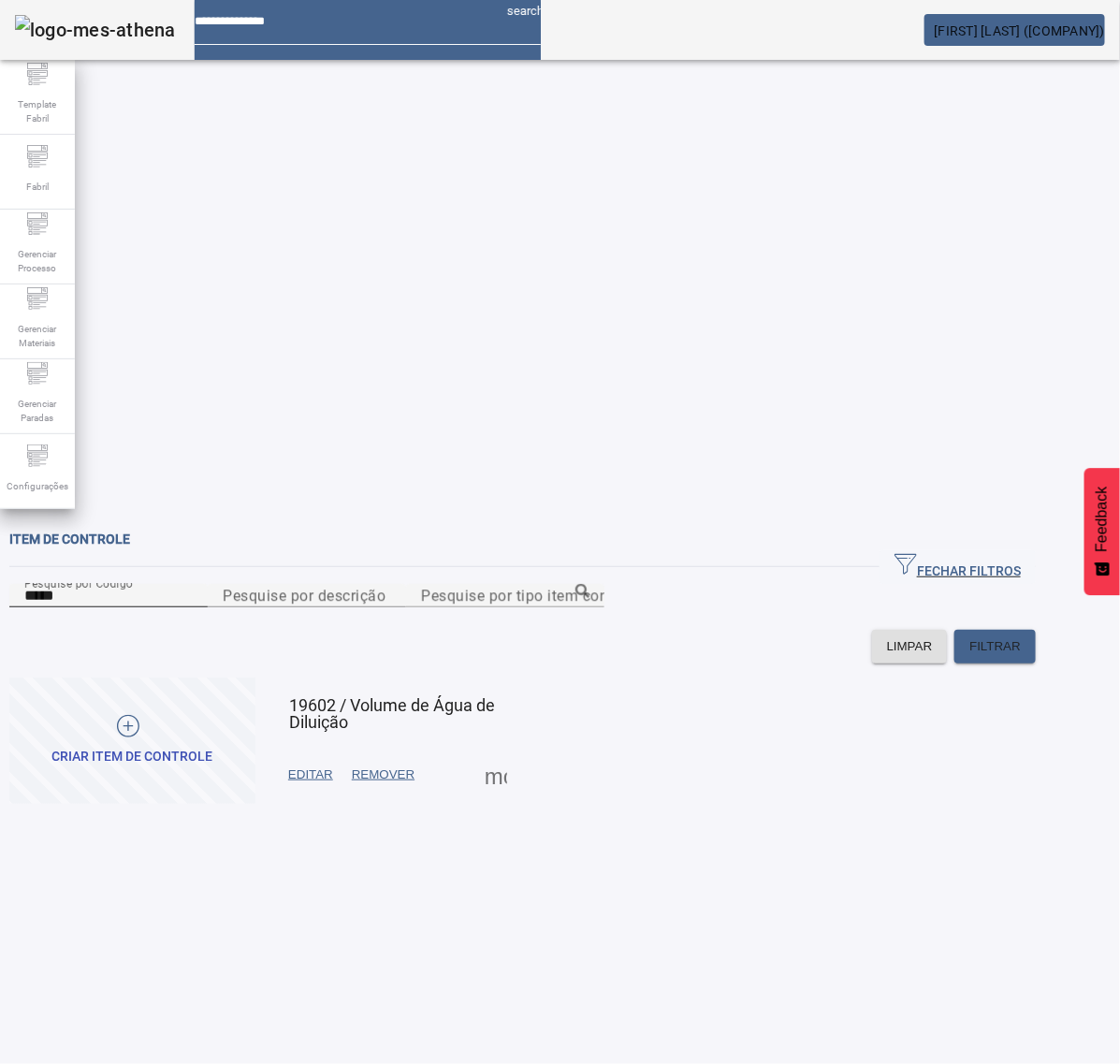 click on "*****" at bounding box center (109, 596) 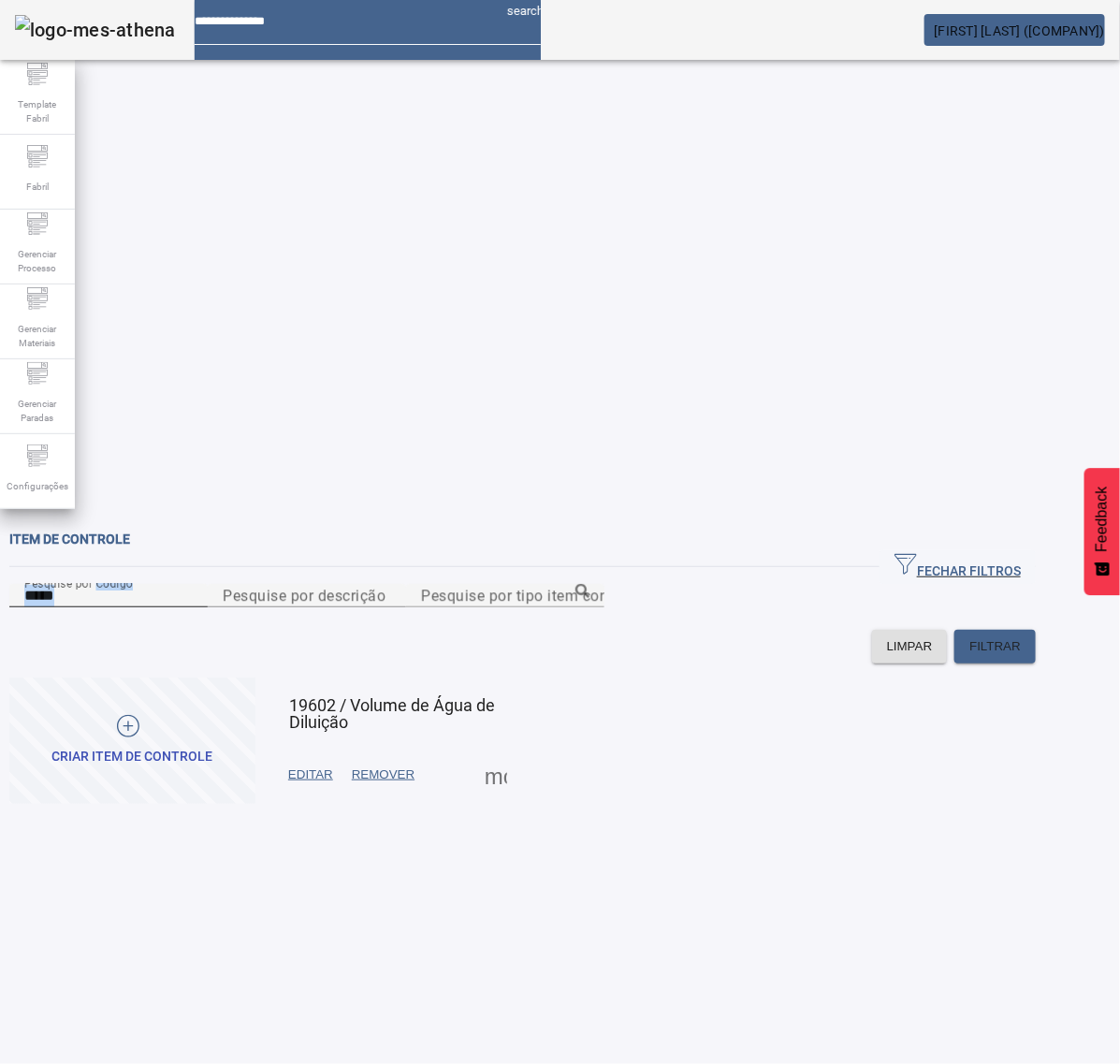 click on "Pesquise por Código *****" 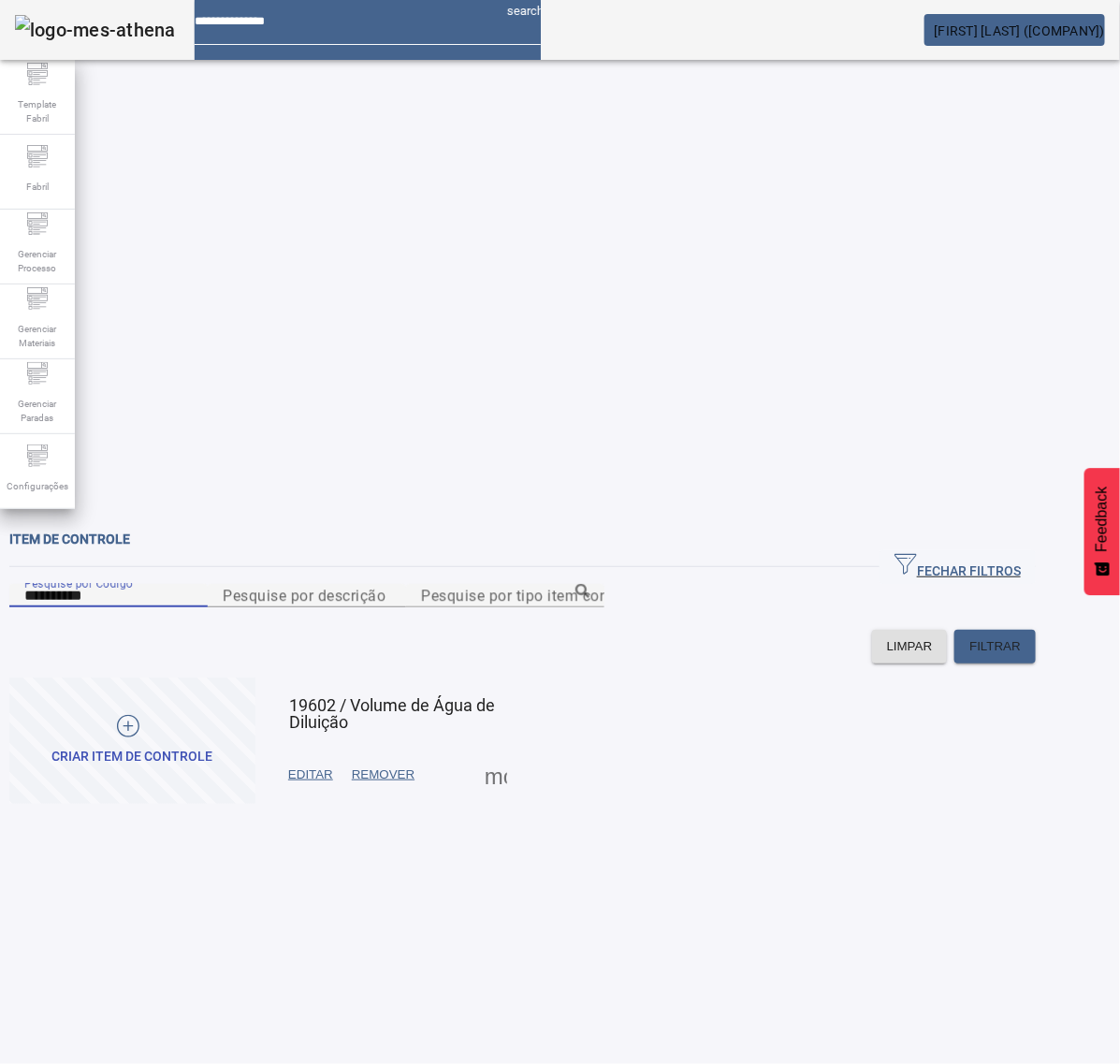 click on "**********" at bounding box center (109, 596) 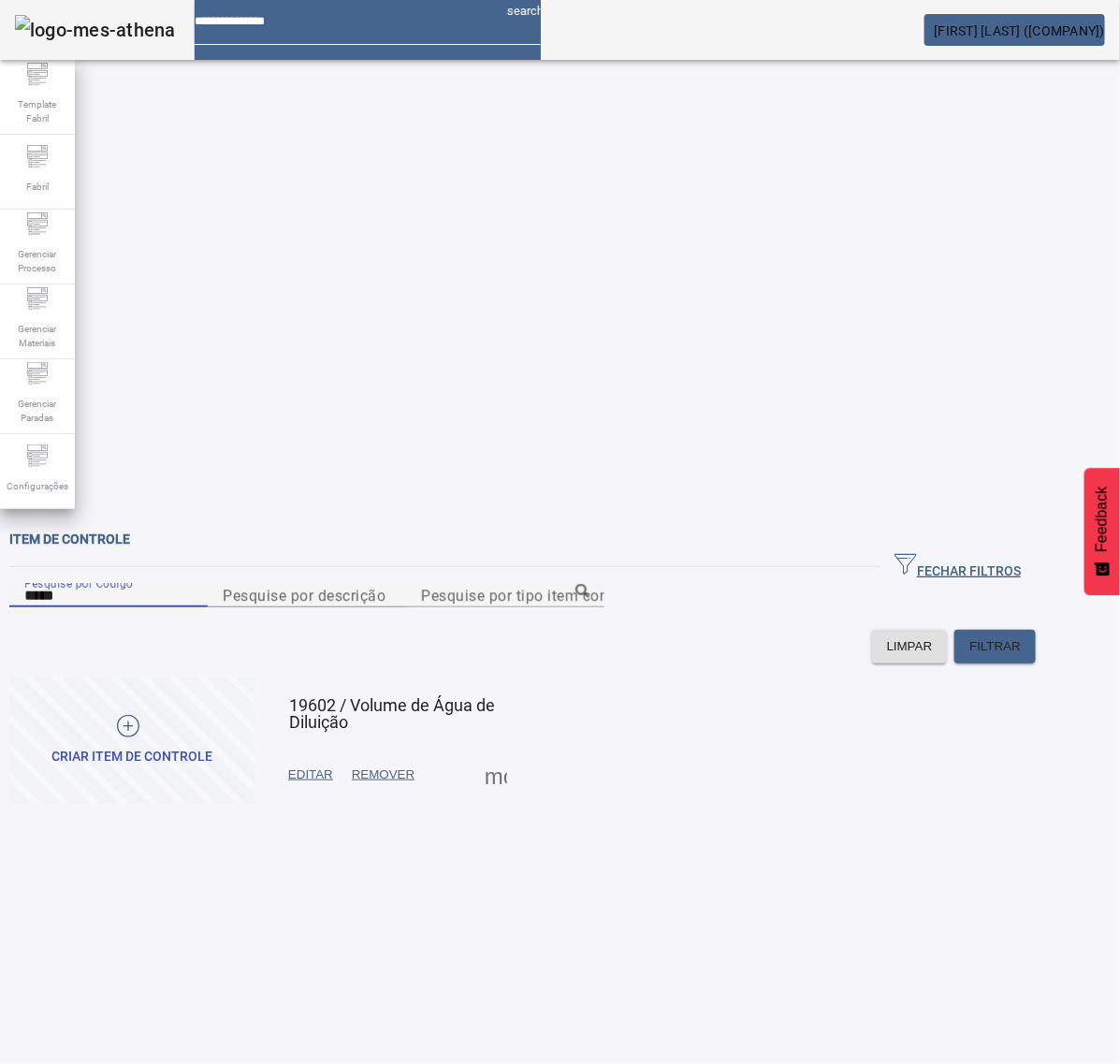 type on "*****" 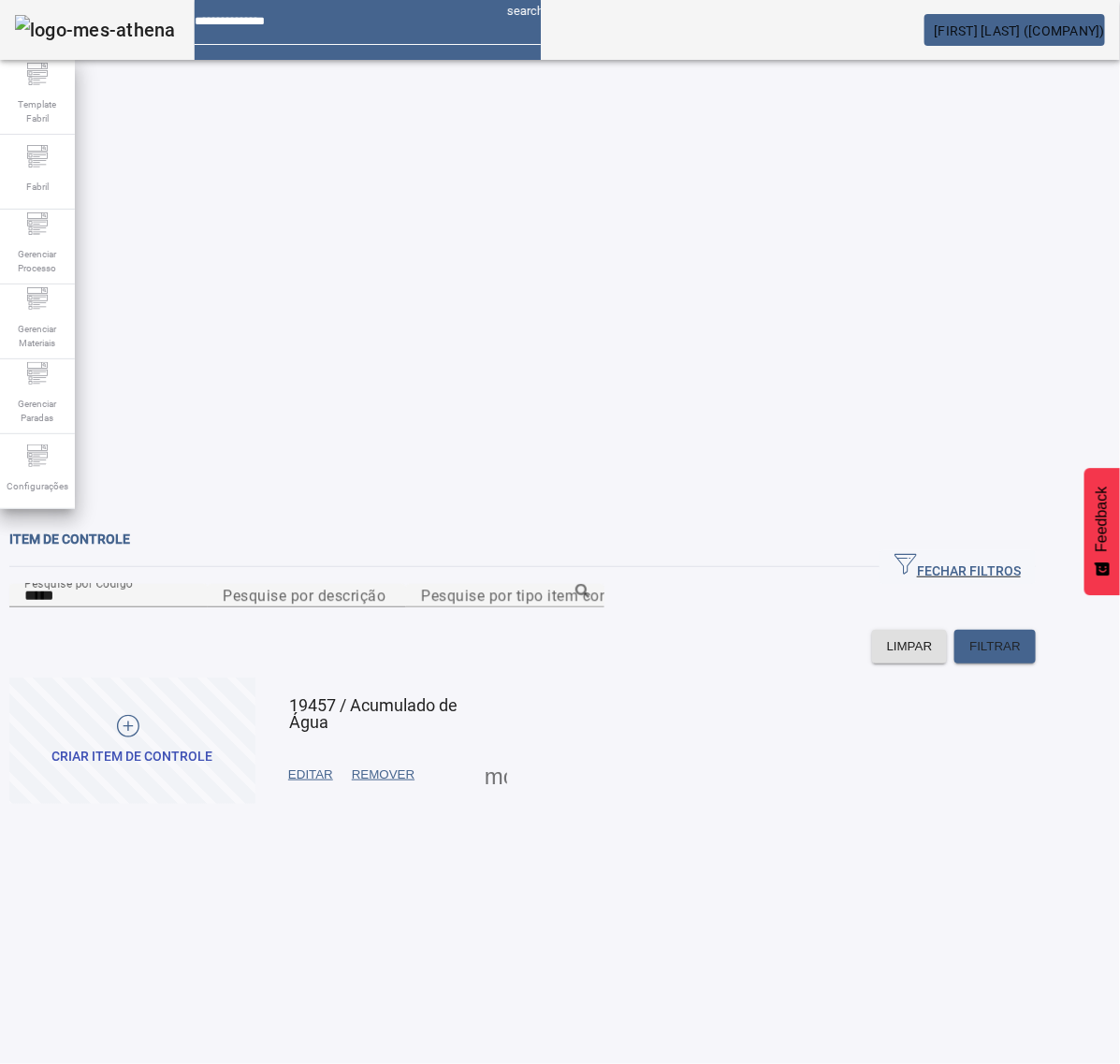 click on "EDITAR" at bounding box center [311, 775] 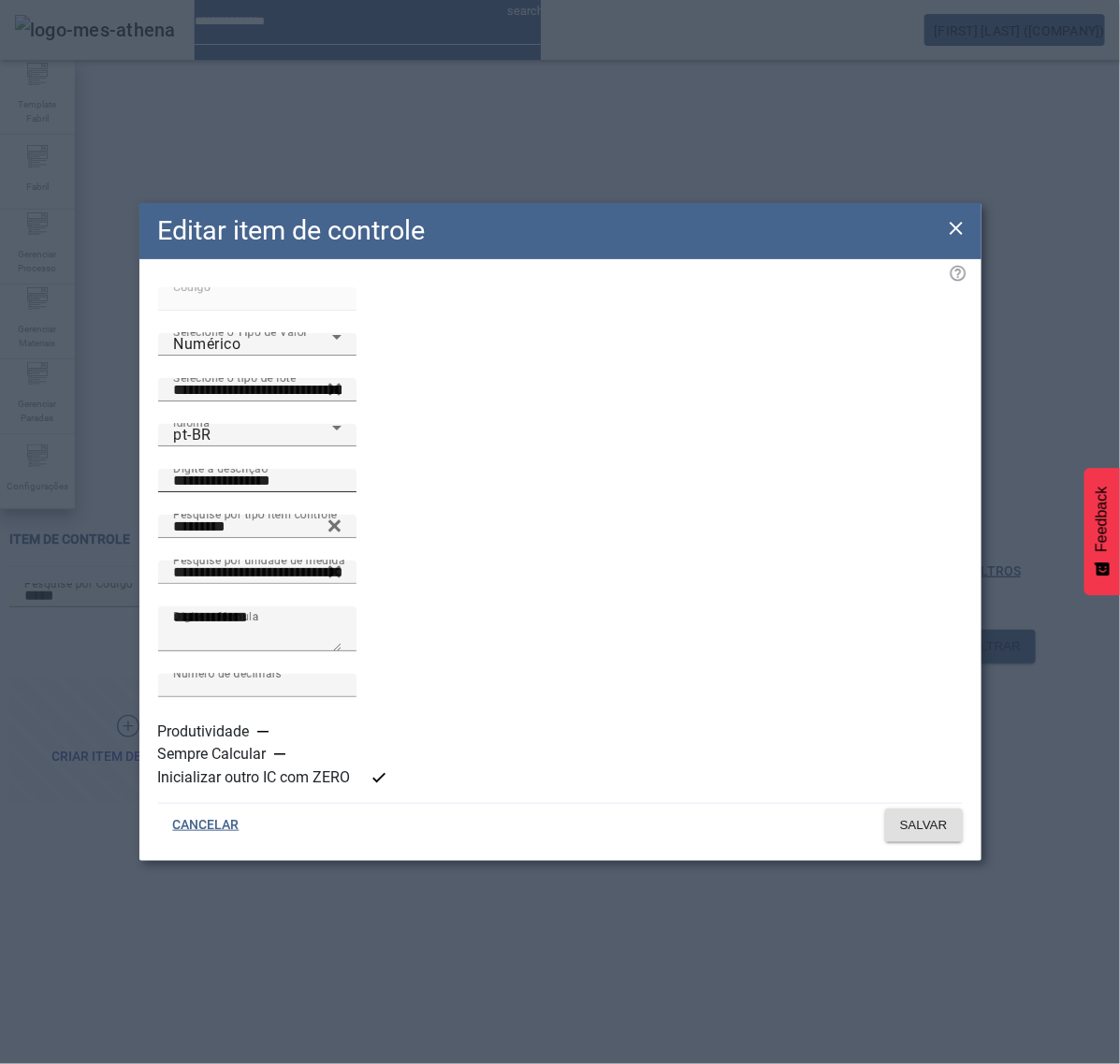 click on "**********" at bounding box center [257, 481] 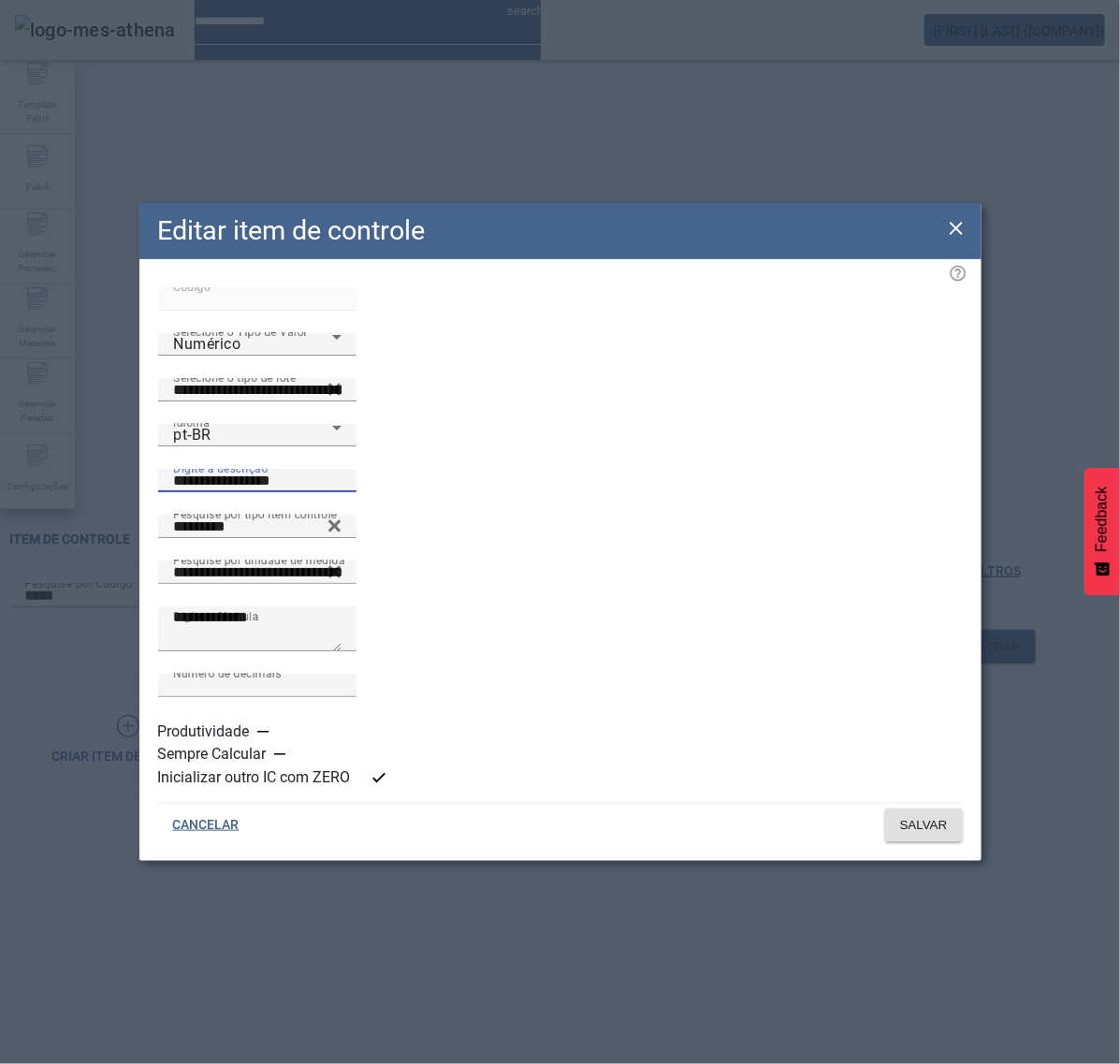 paste on "***" 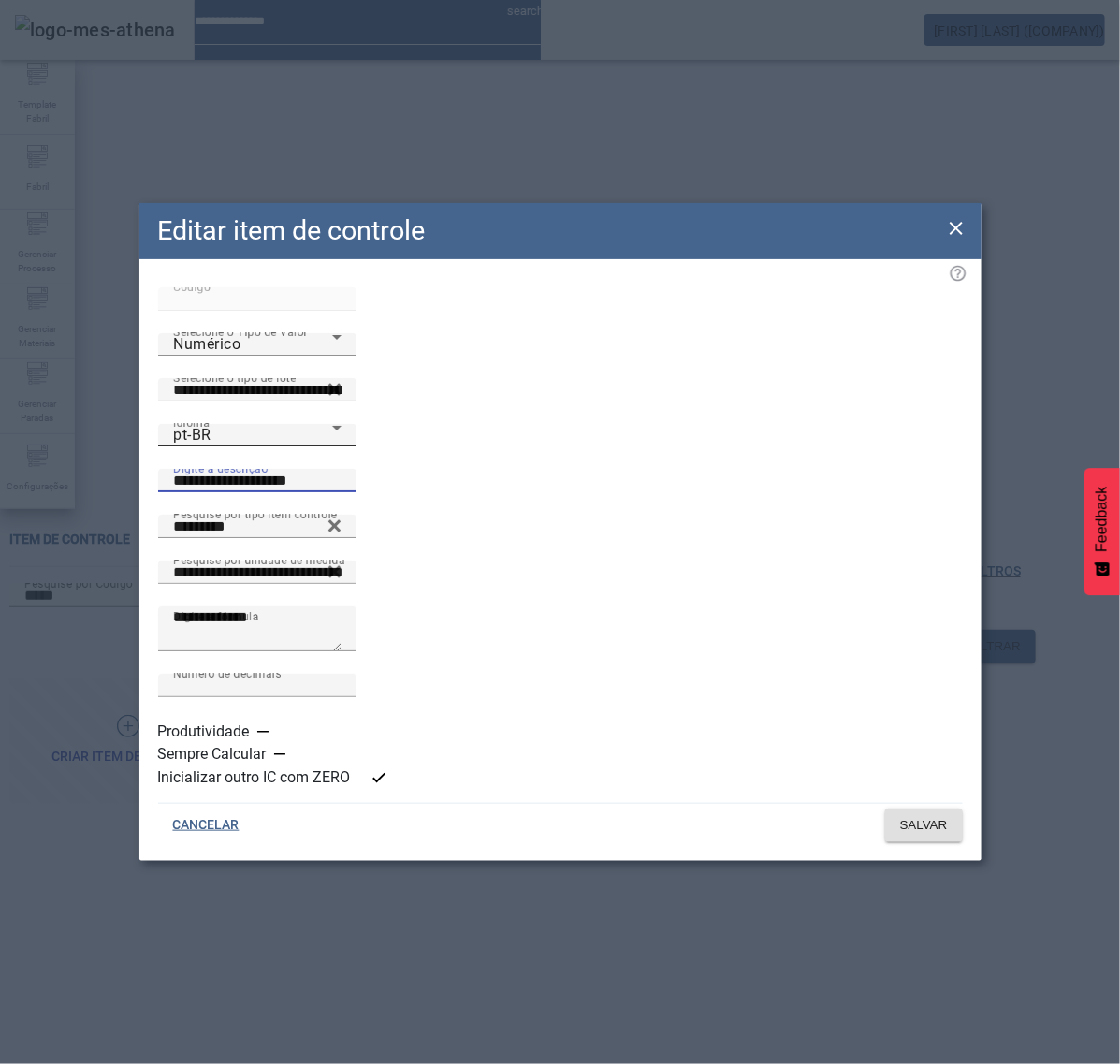 click on "pt-BR" at bounding box center [253, 435] 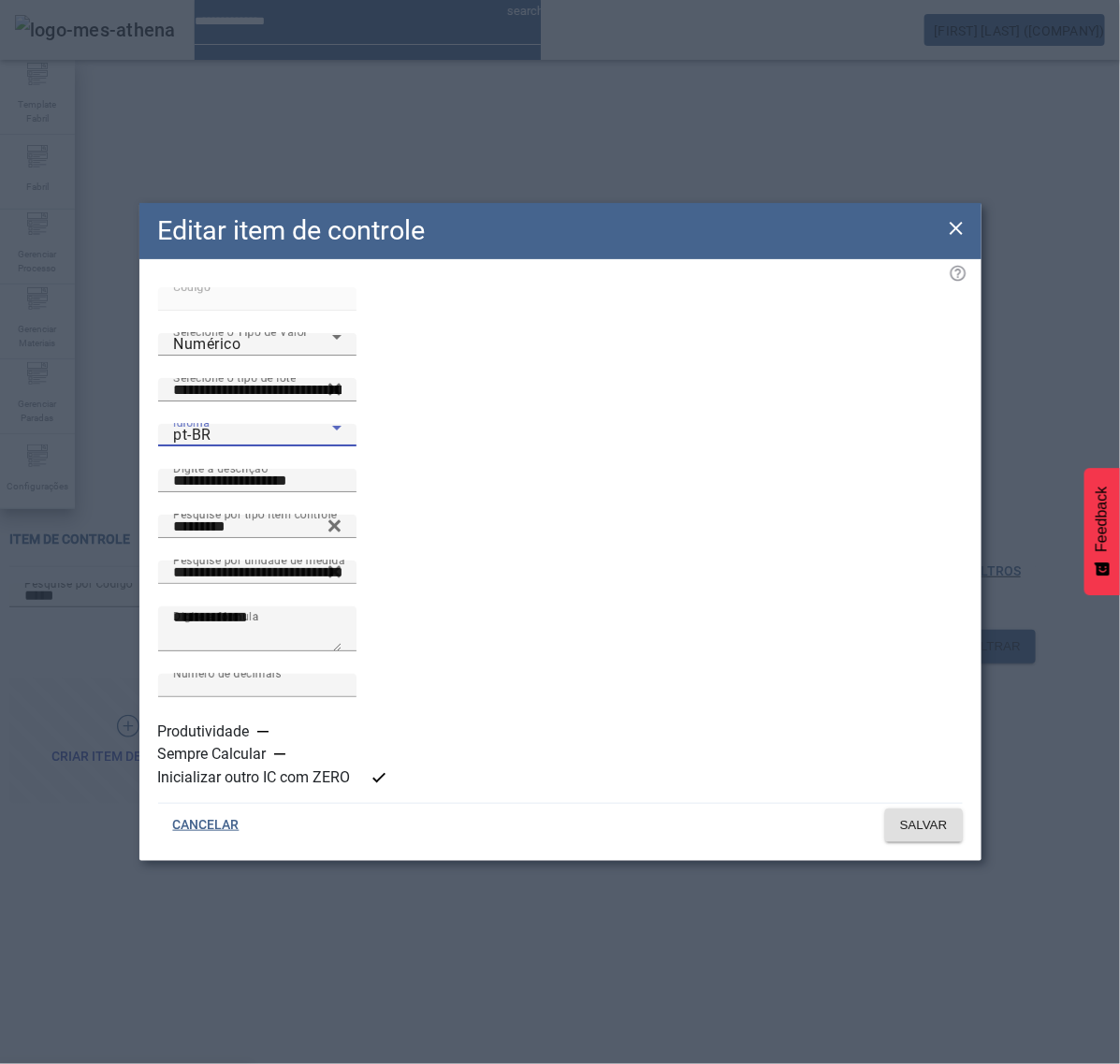 click on "es-ES" at bounding box center [124, 1184] 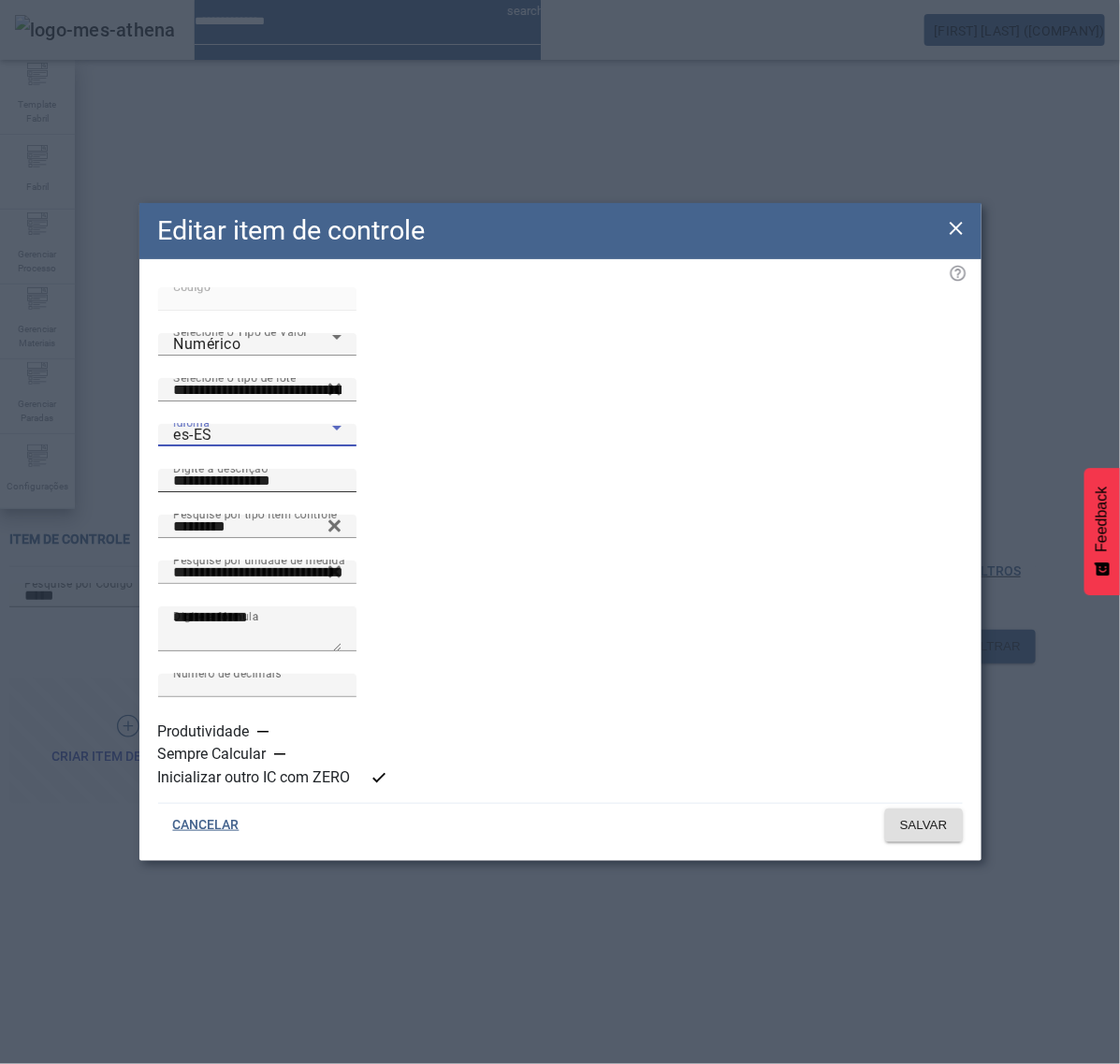 click on "**********" at bounding box center (257, 481) 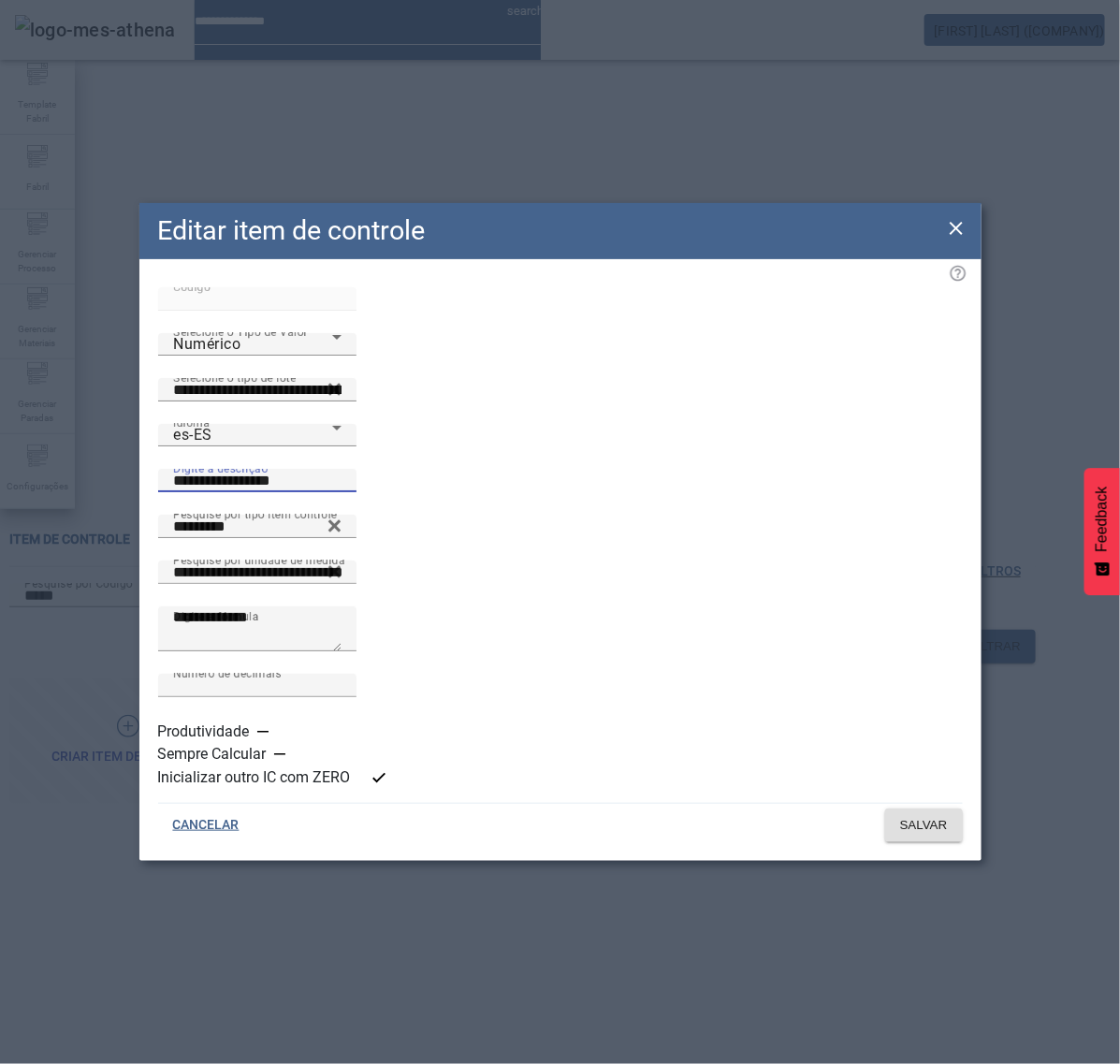 paste on "***" 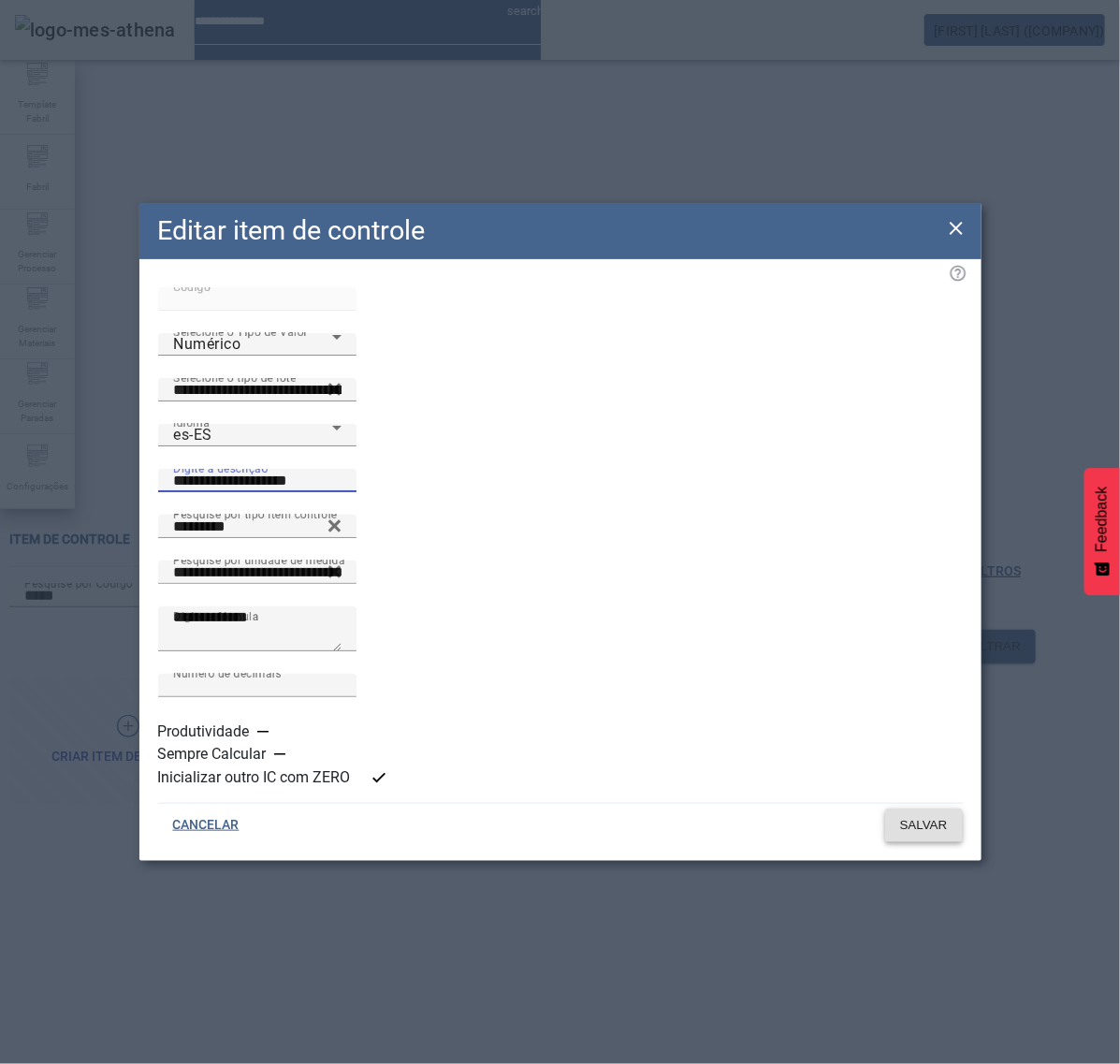 type on "**********" 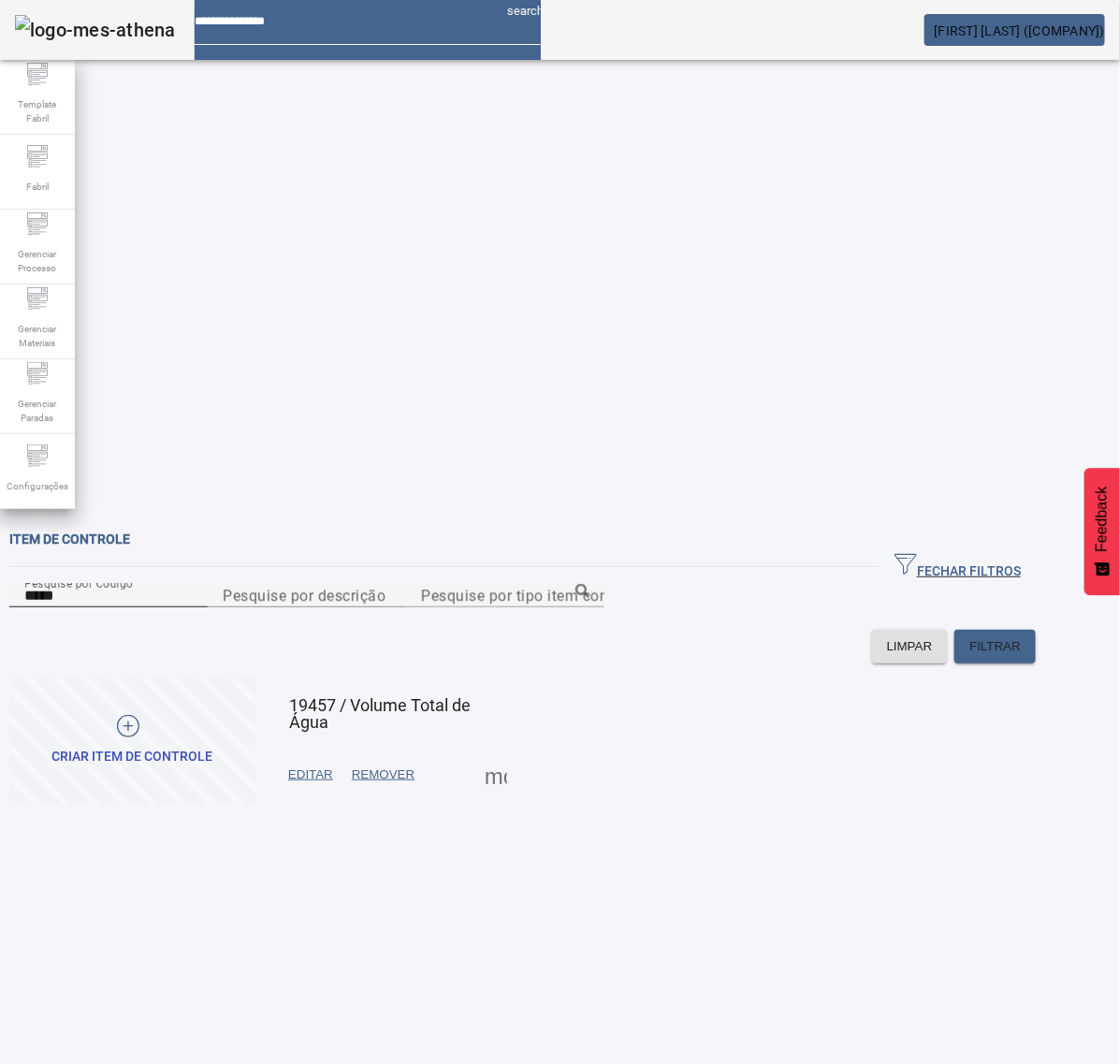 click on "*****" at bounding box center [109, 596] 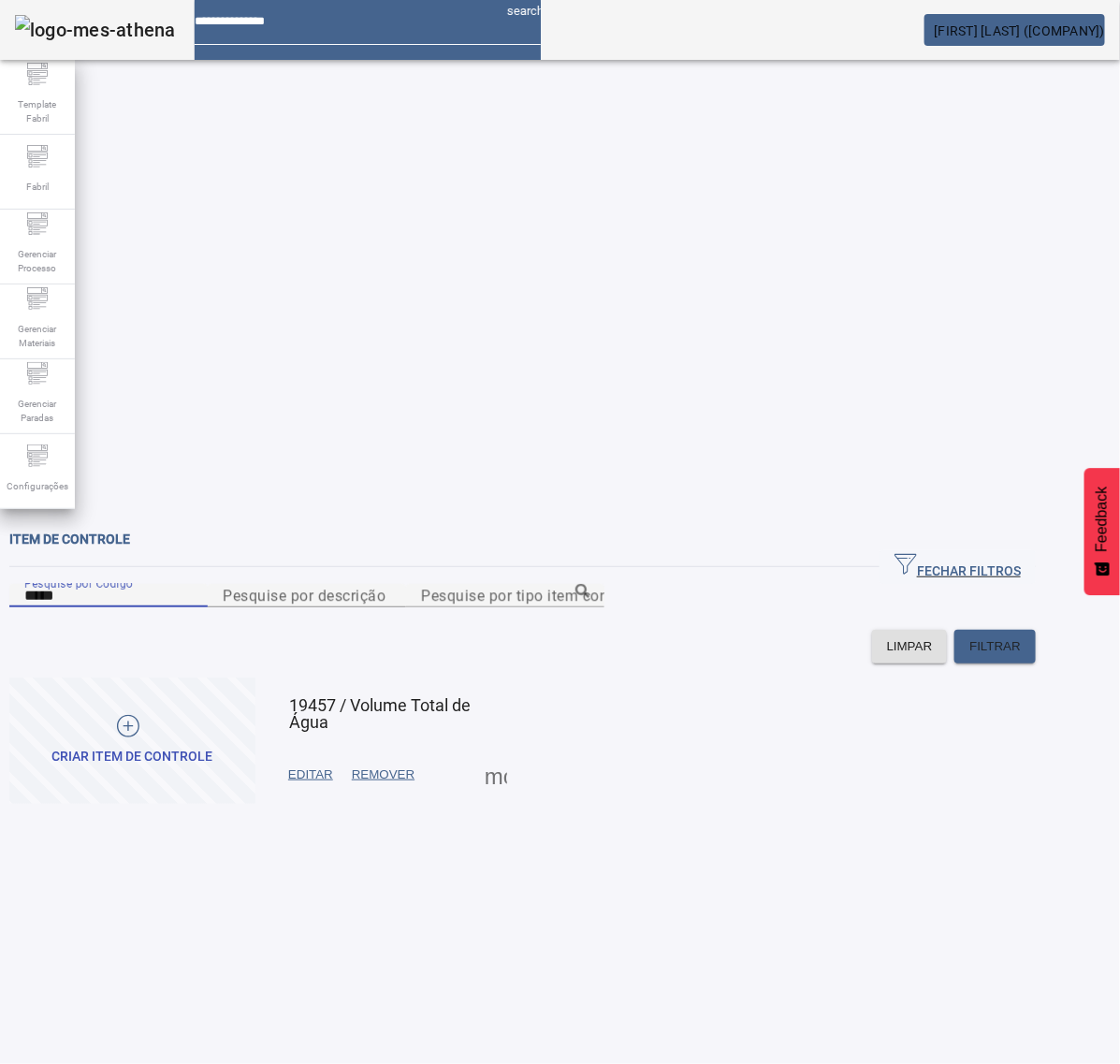 click on "*****" at bounding box center (109, 596) 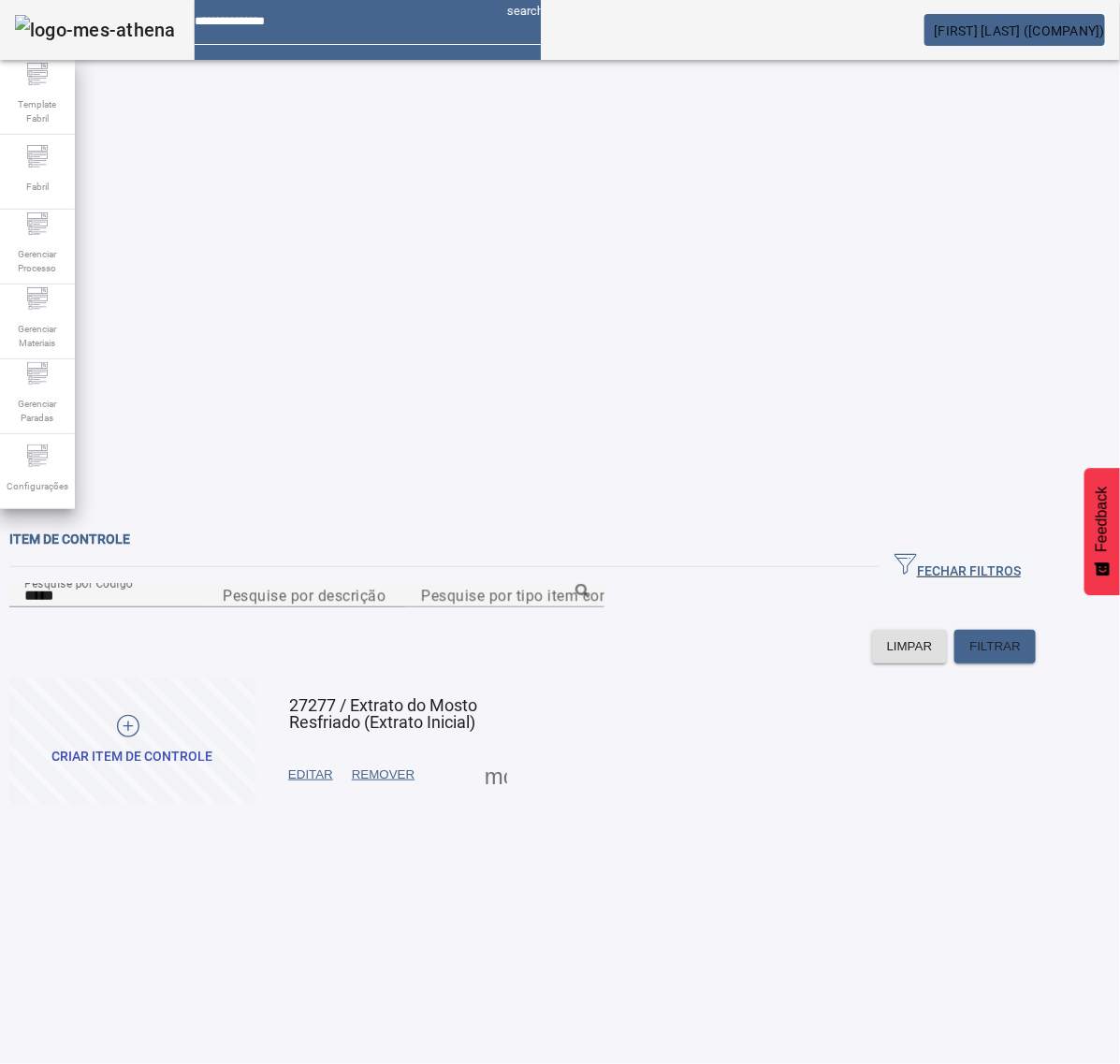 click on "EDITAR" at bounding box center [311, 775] 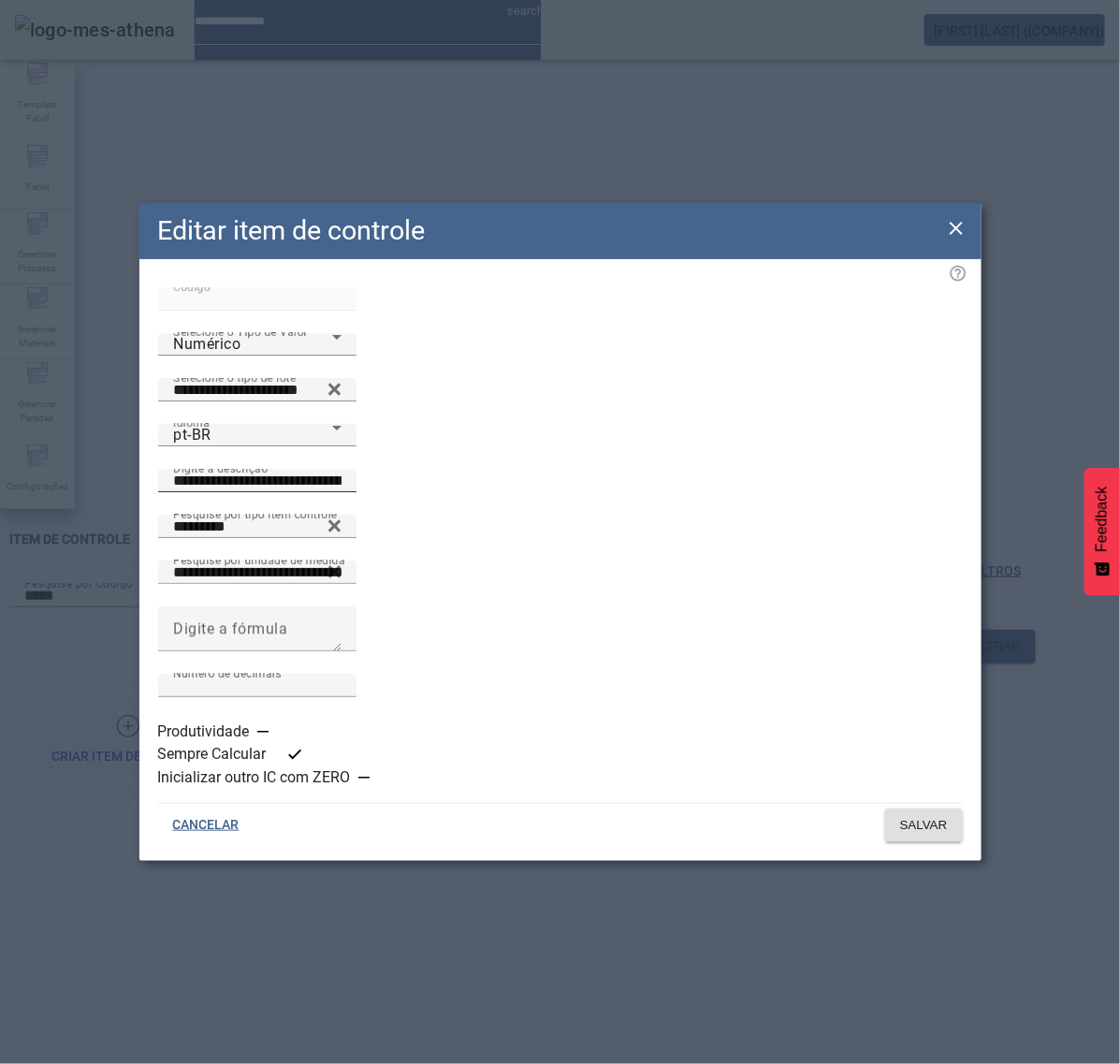 click on "**********" at bounding box center (257, 481) 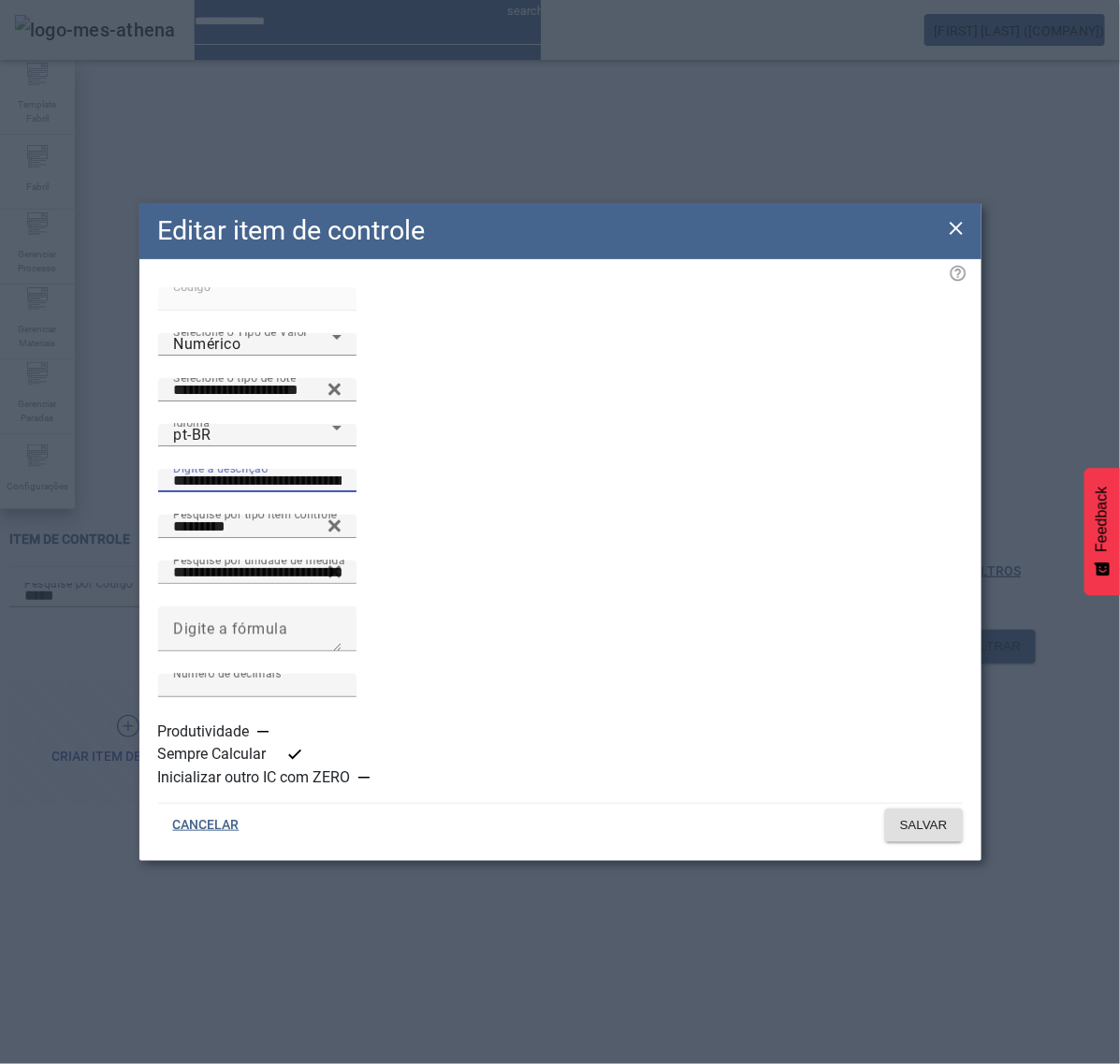 paste 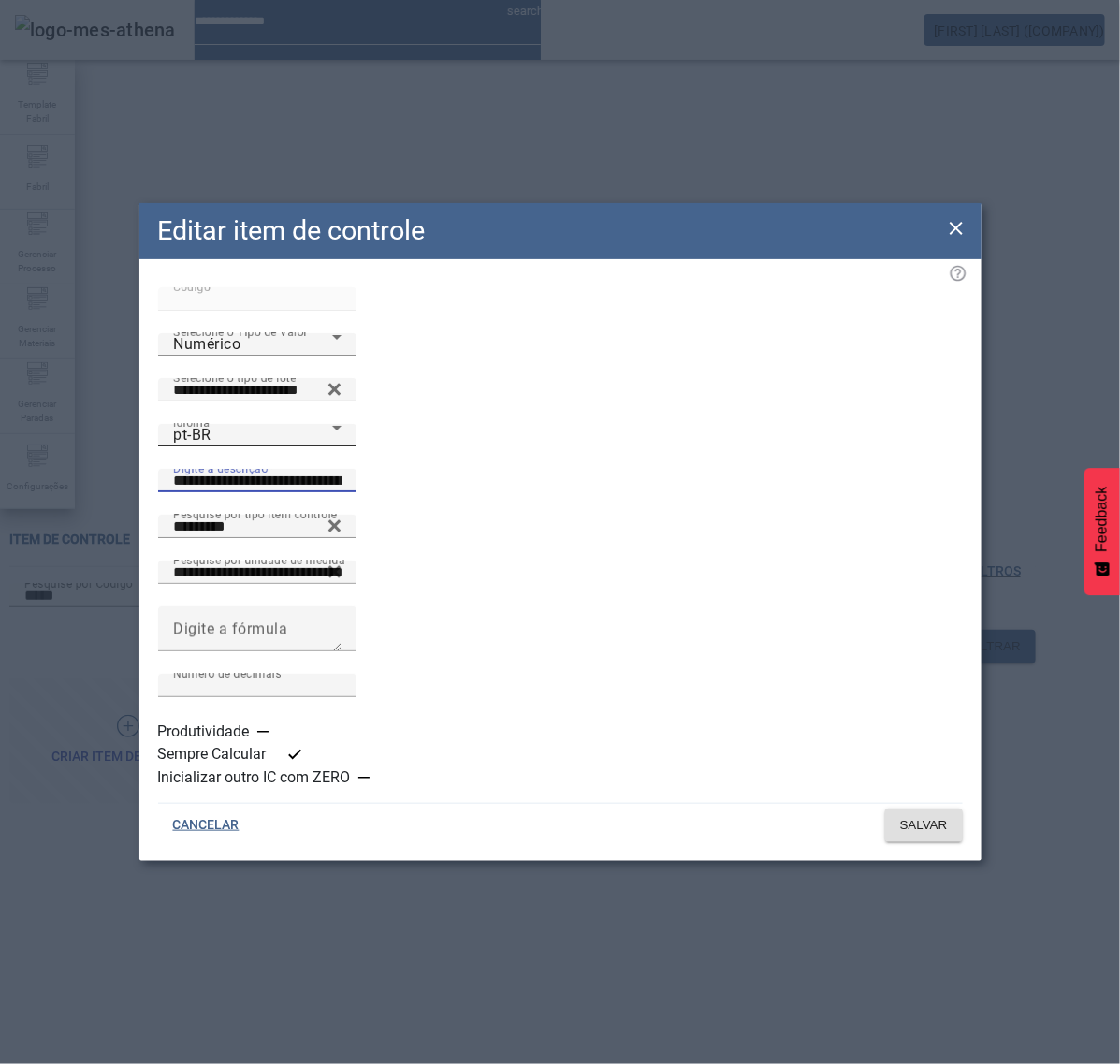 click on "pt-BR" at bounding box center (253, 435) 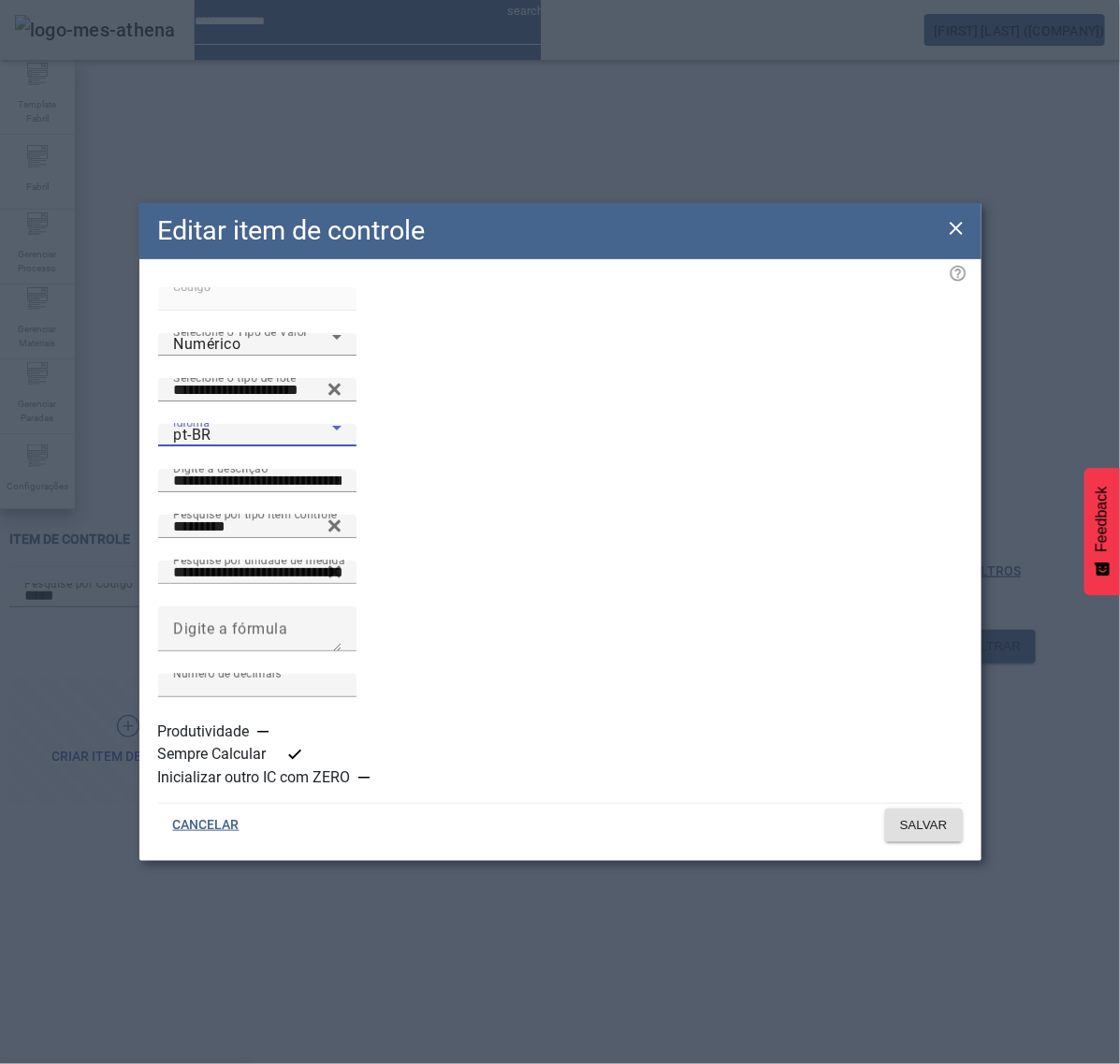 click on "es-ES" at bounding box center (124, 1184) 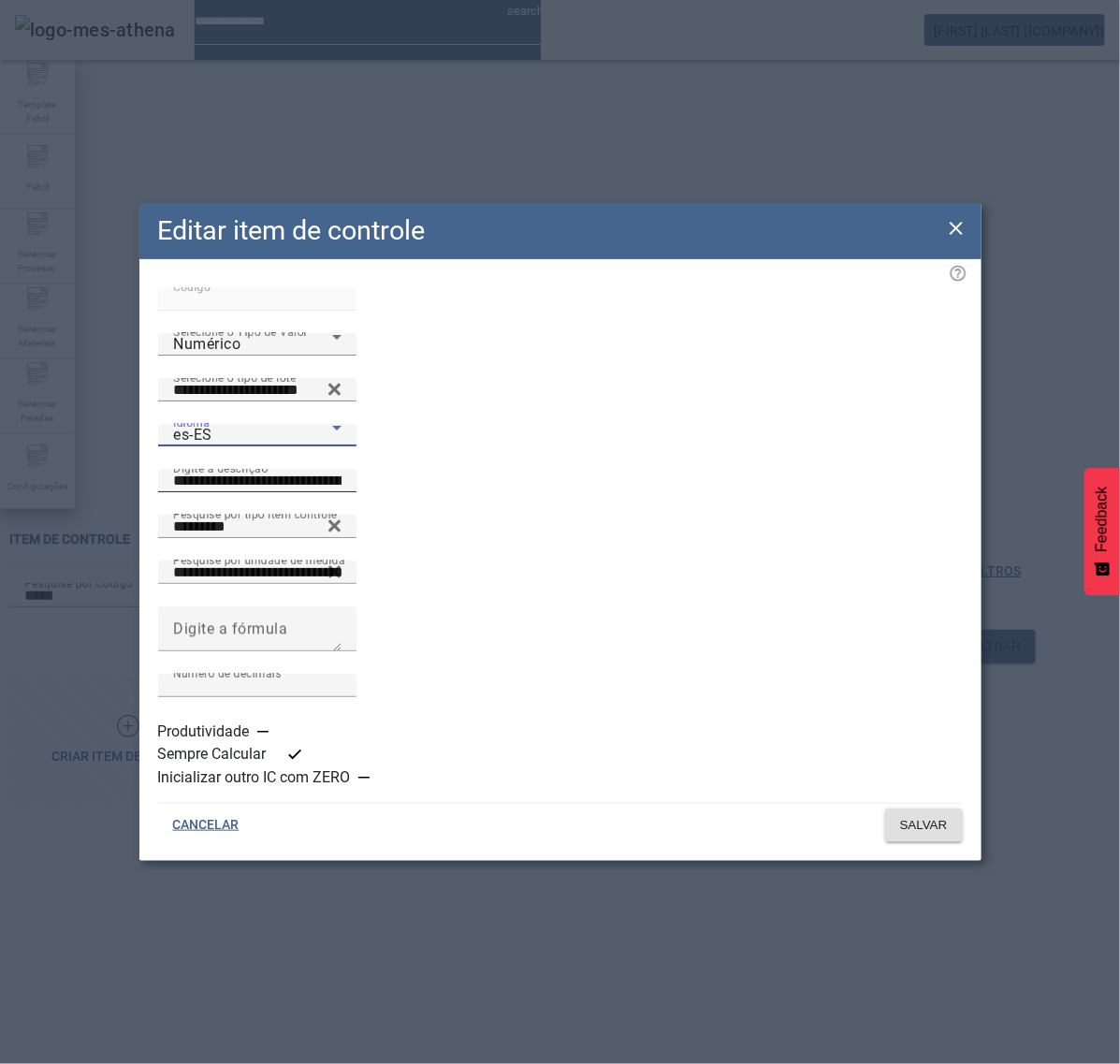click on "**********" at bounding box center (257, 481) 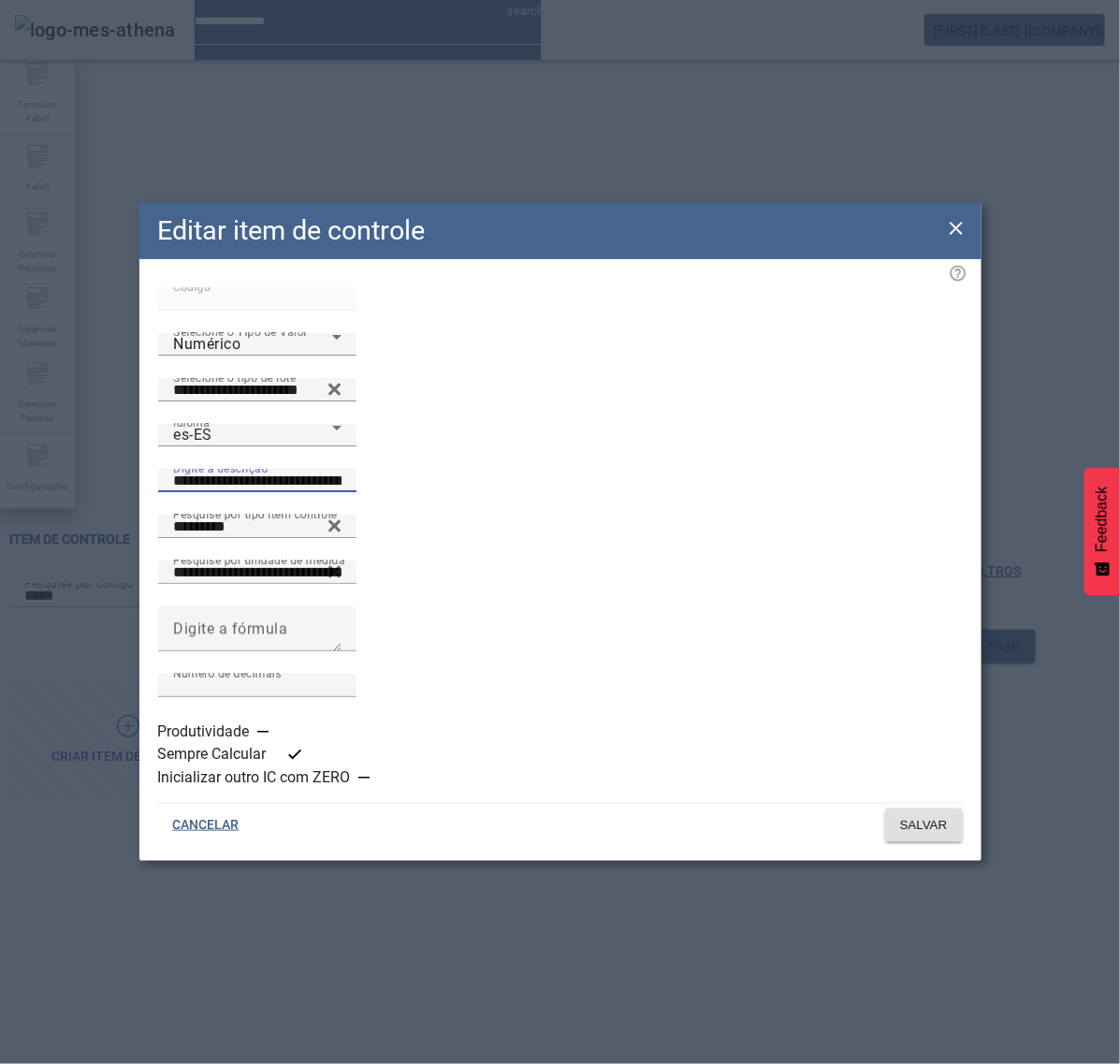 paste 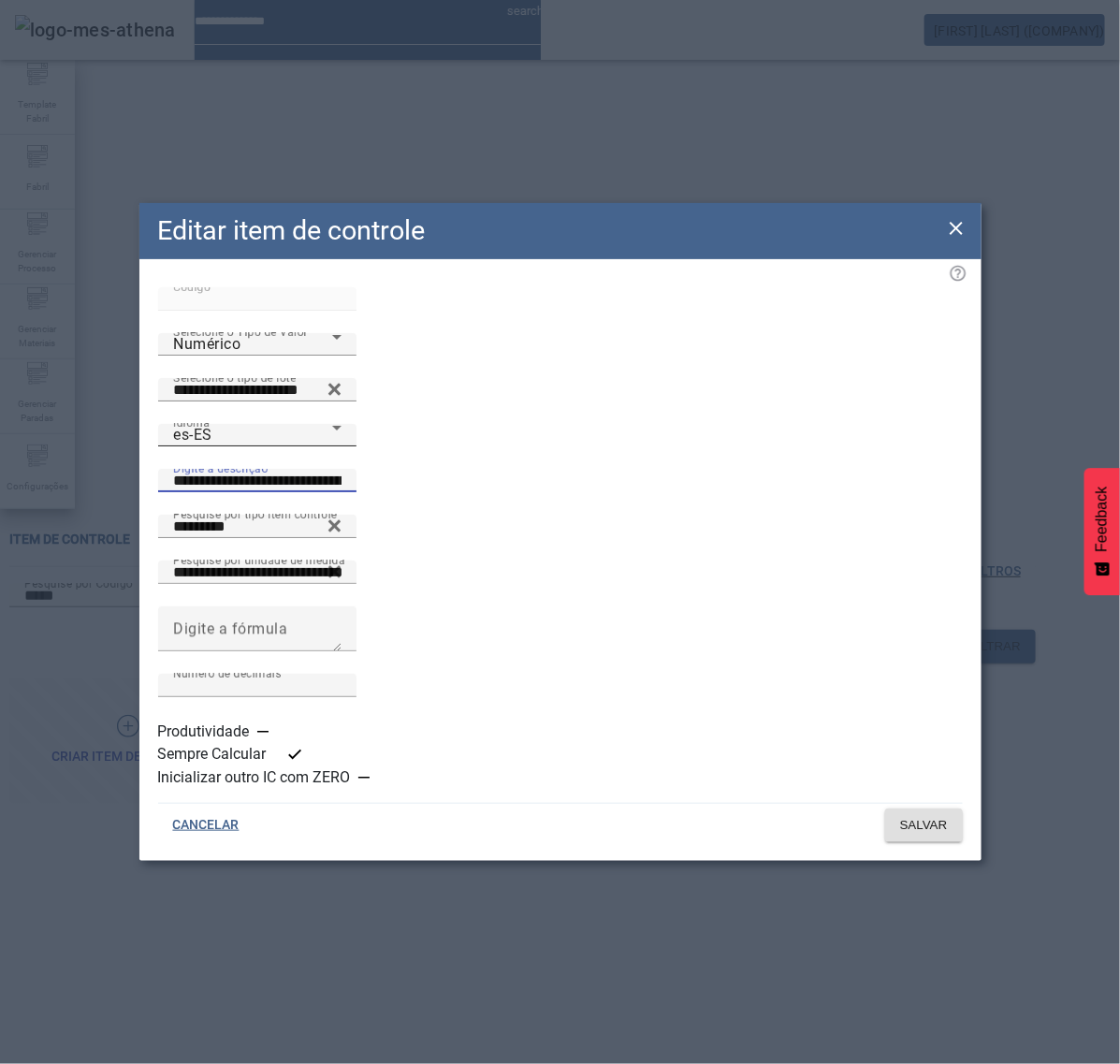 click on "es-ES" at bounding box center (253, 435) 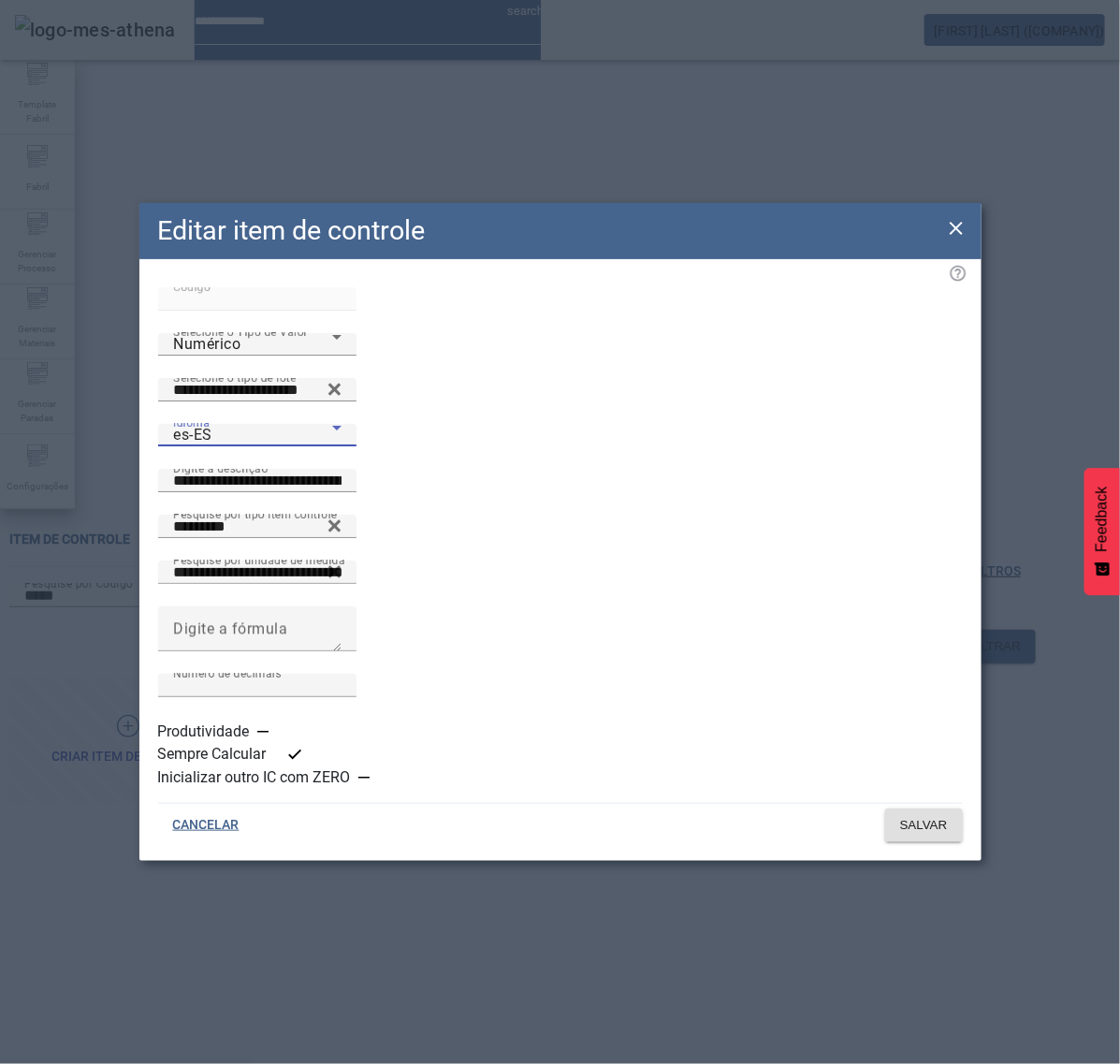 click at bounding box center (560, 1064) 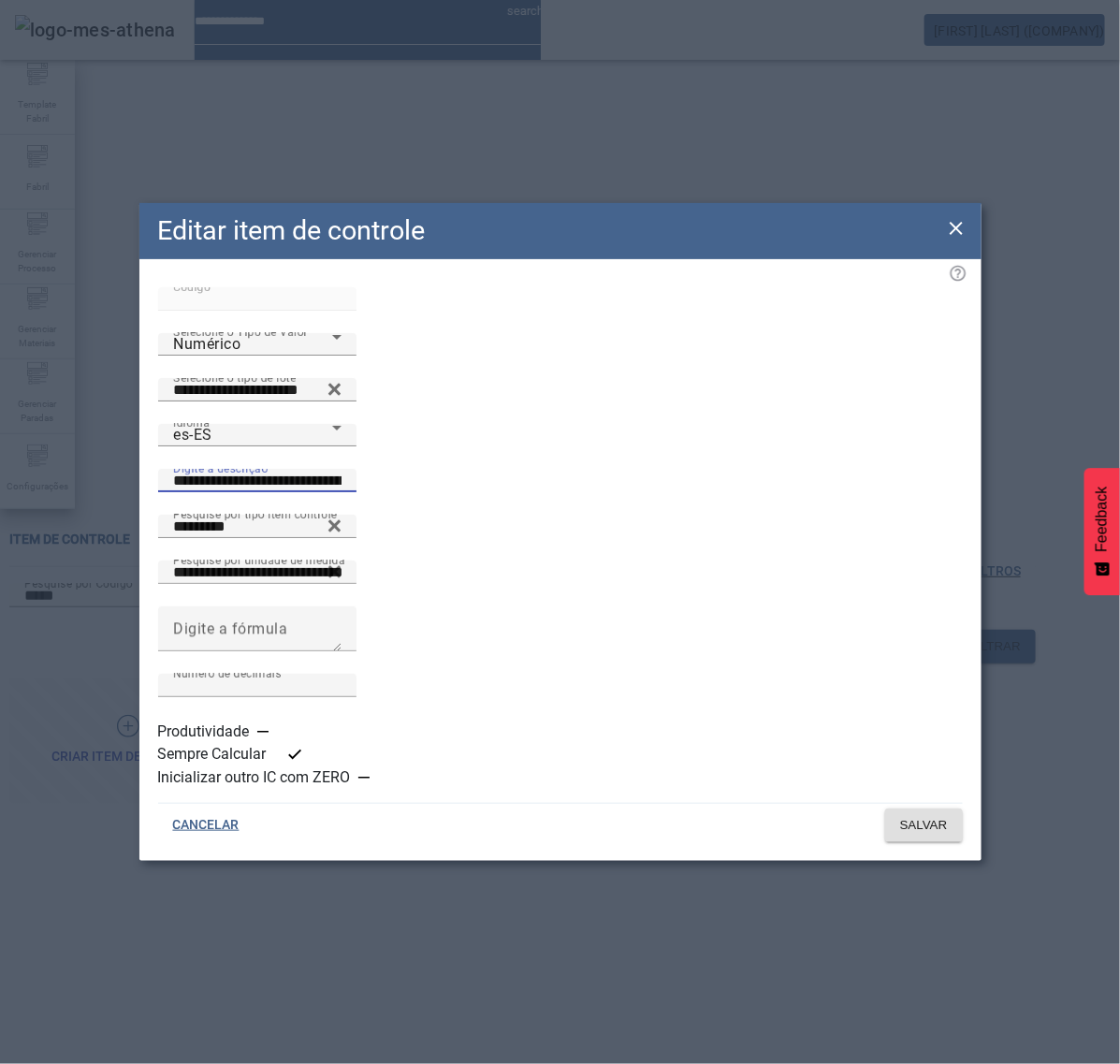 click on "**********" at bounding box center (257, 481) 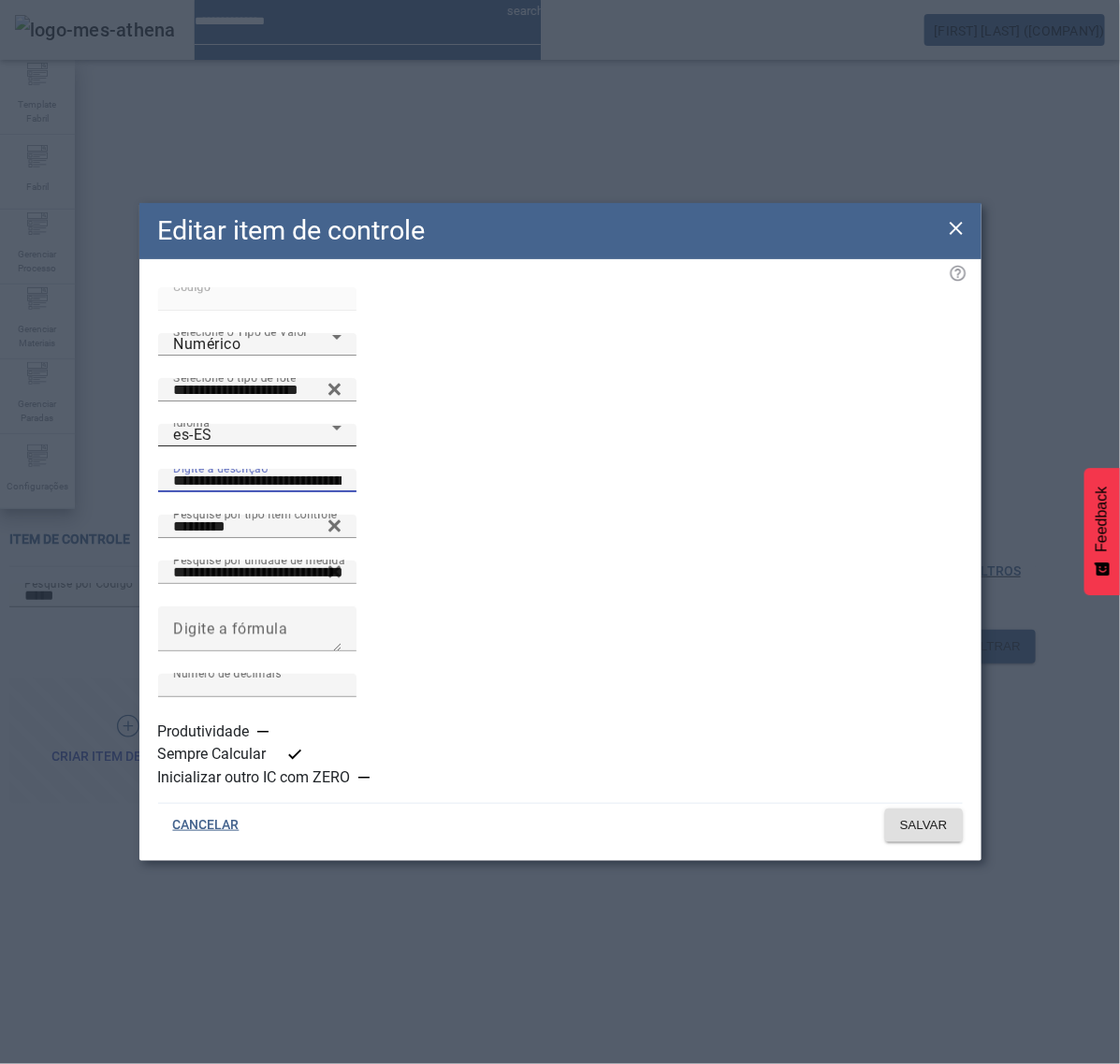 click on "es-ES" at bounding box center (253, 435) 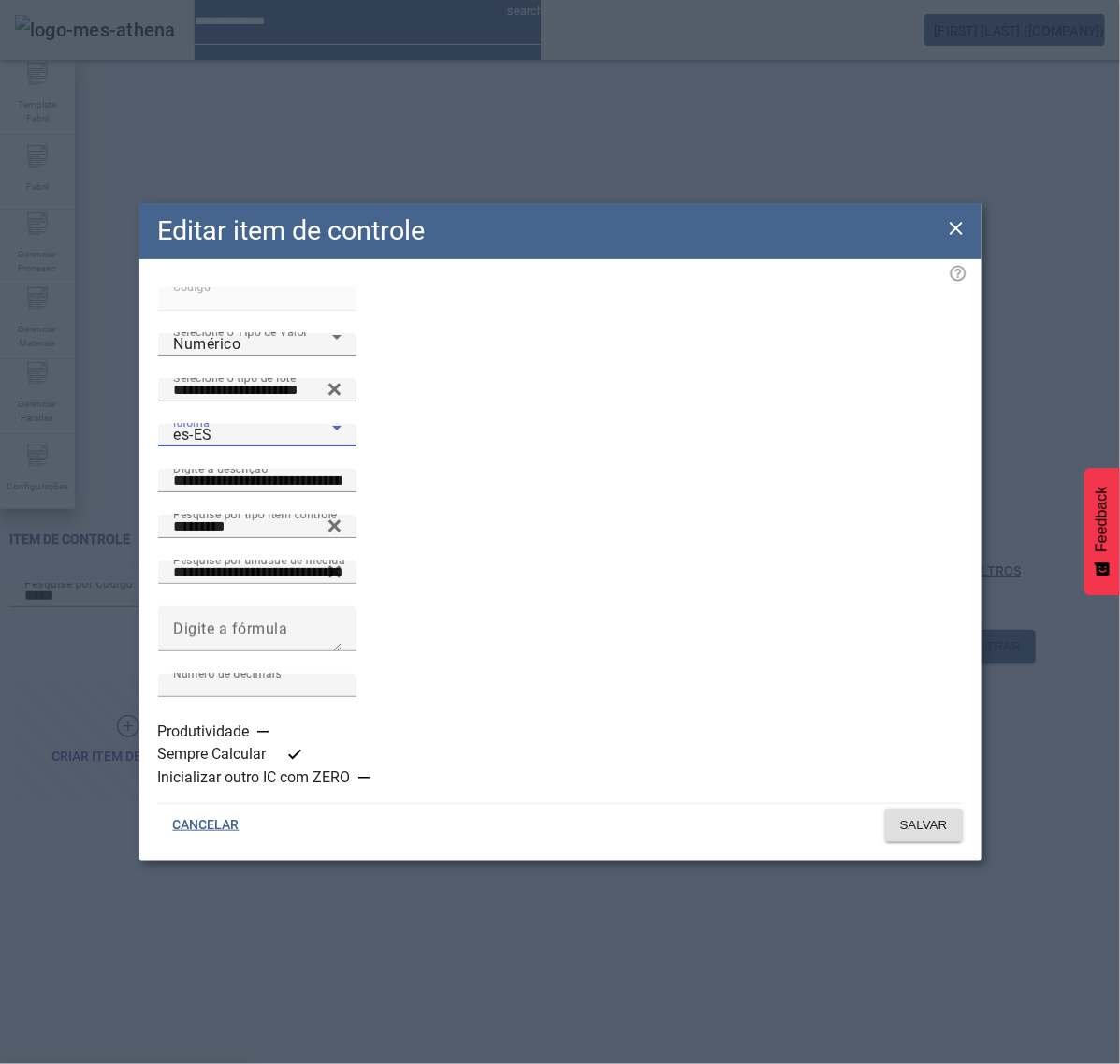 click on "pt-BR" at bounding box center [124, 1094] 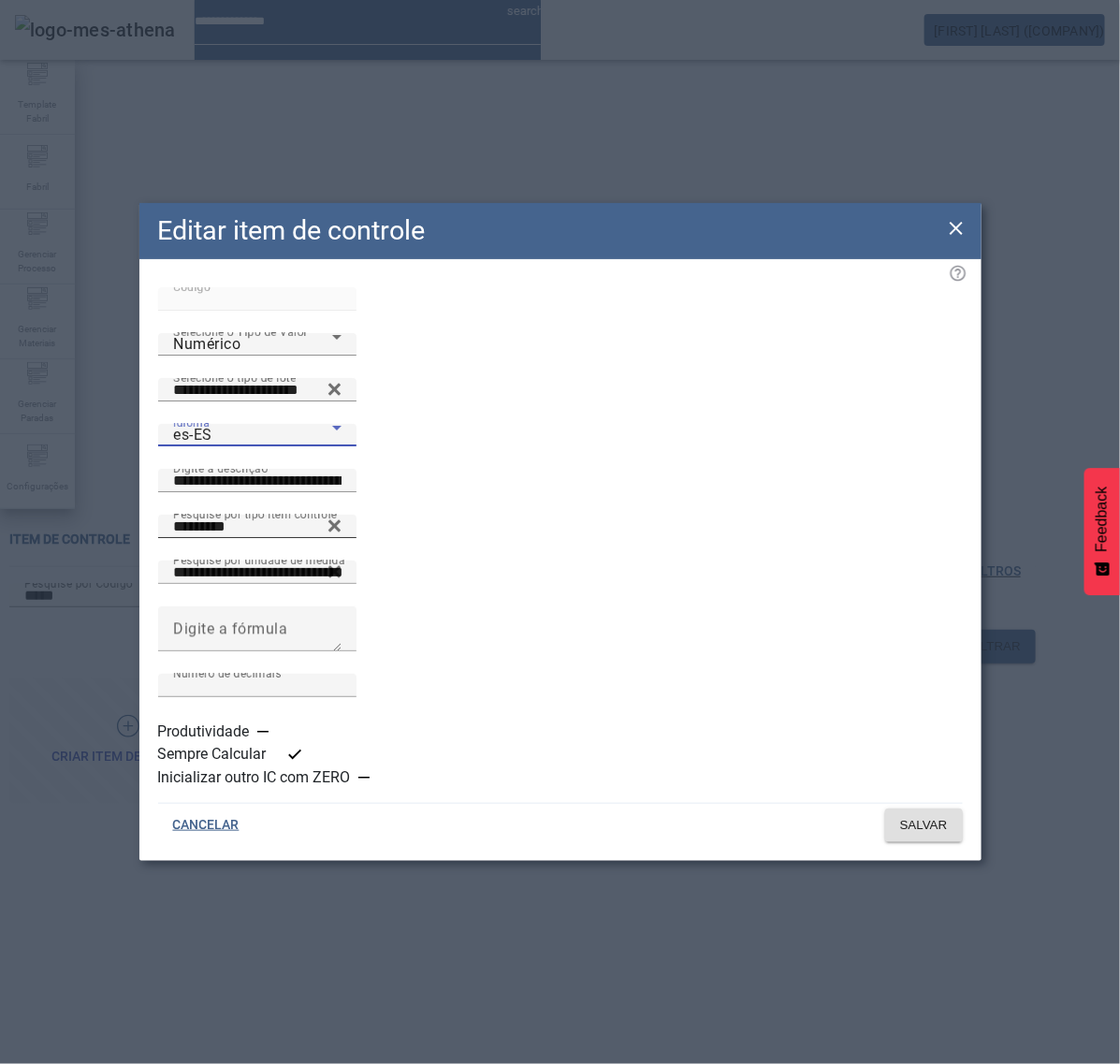 type on "**********" 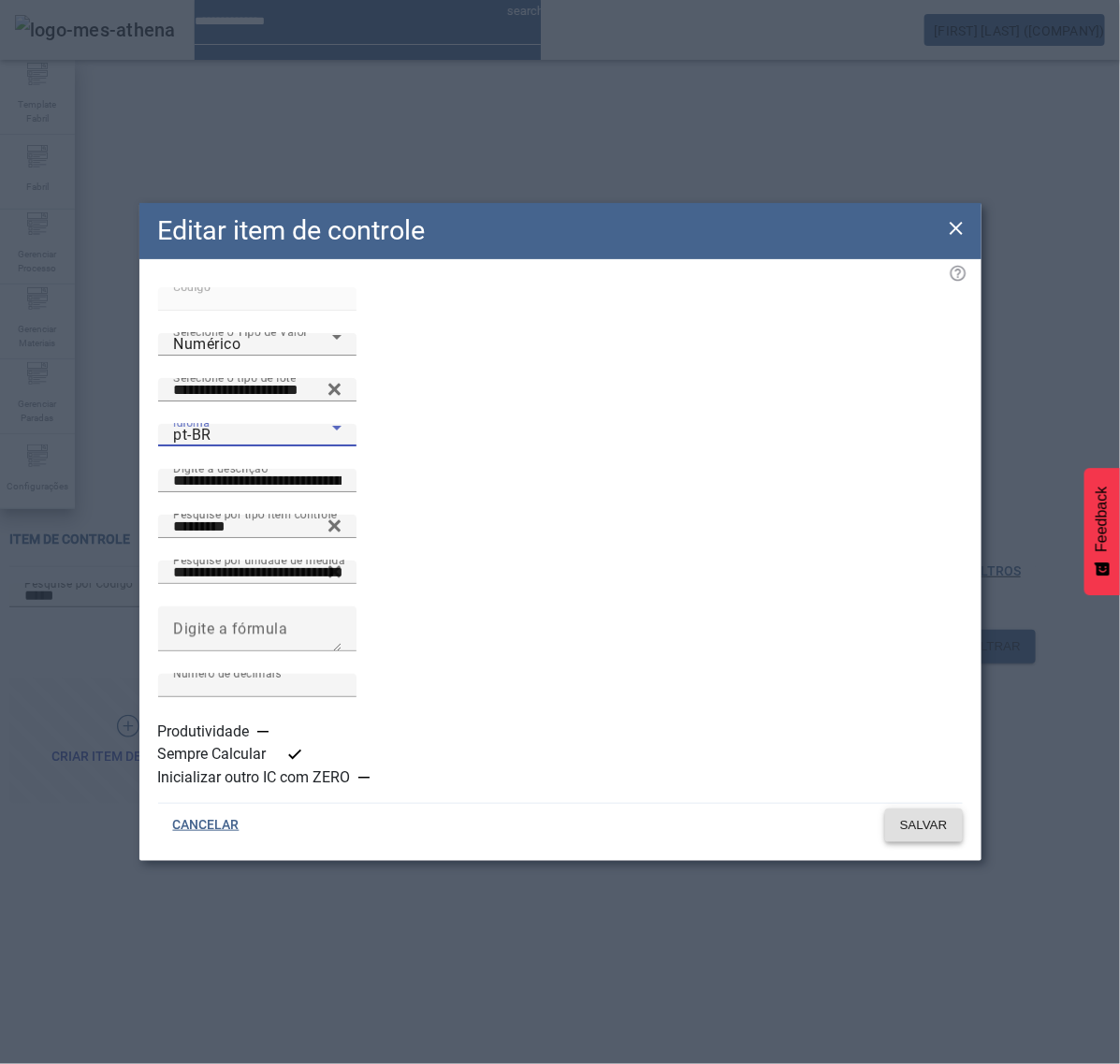 click 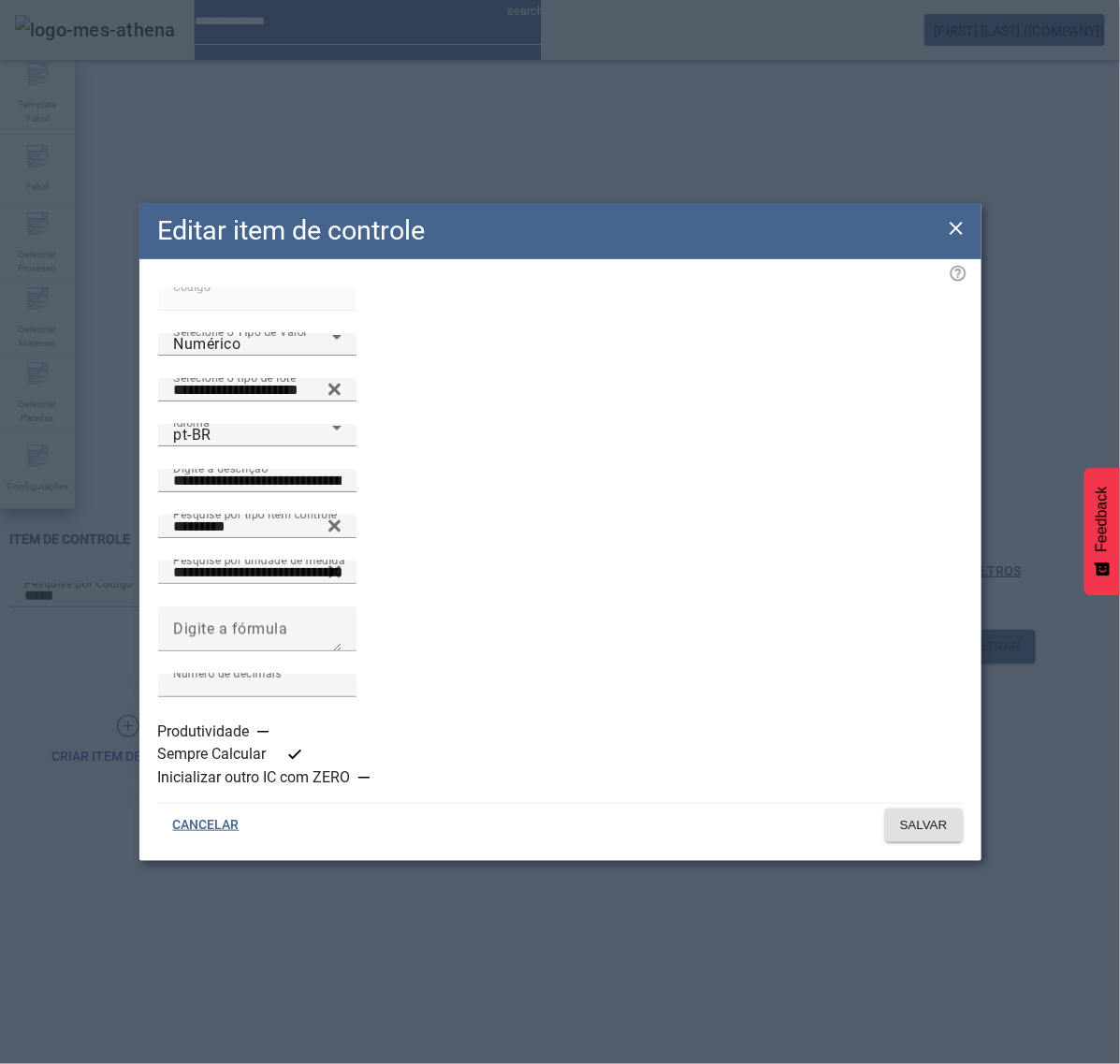 click at bounding box center (295, 754) 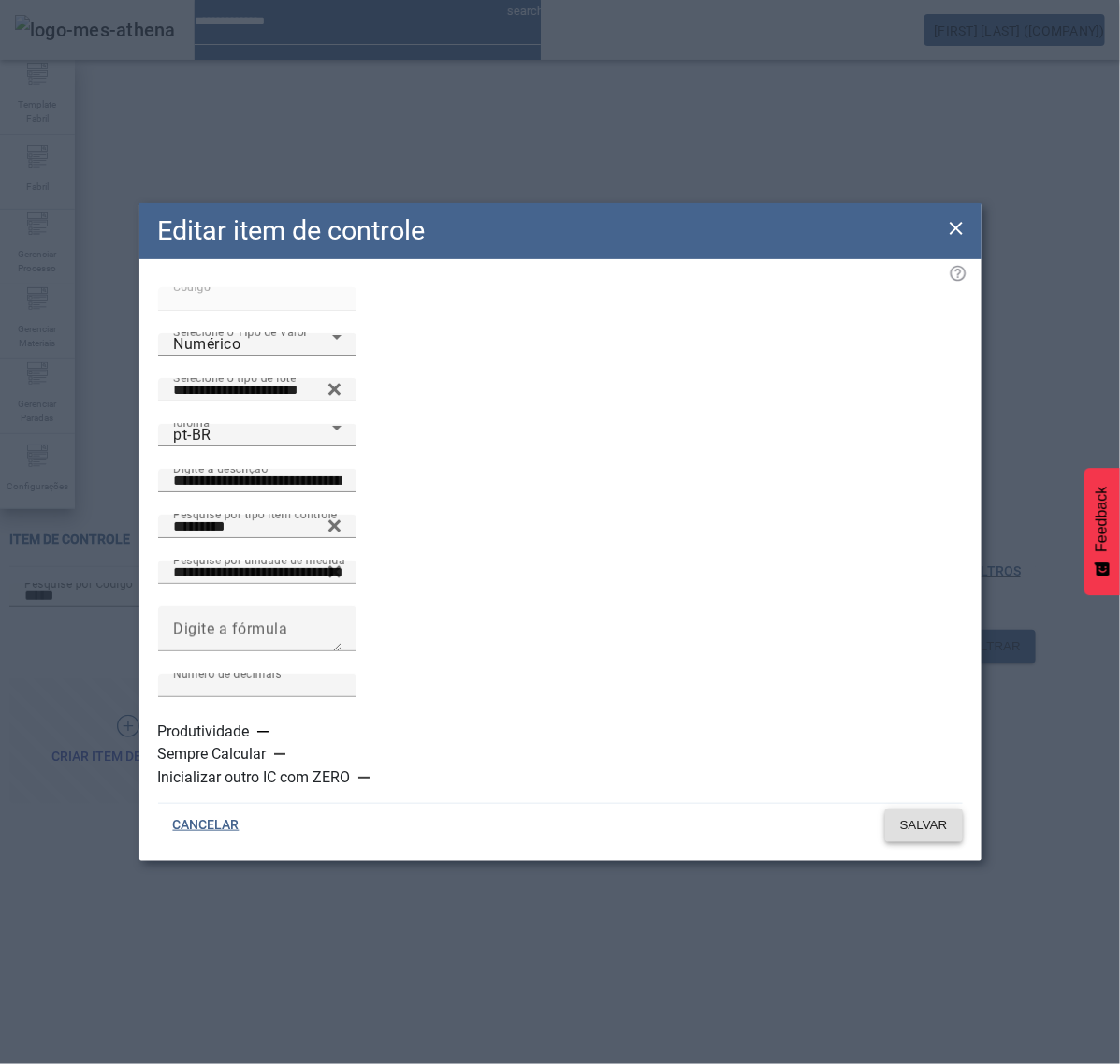 click 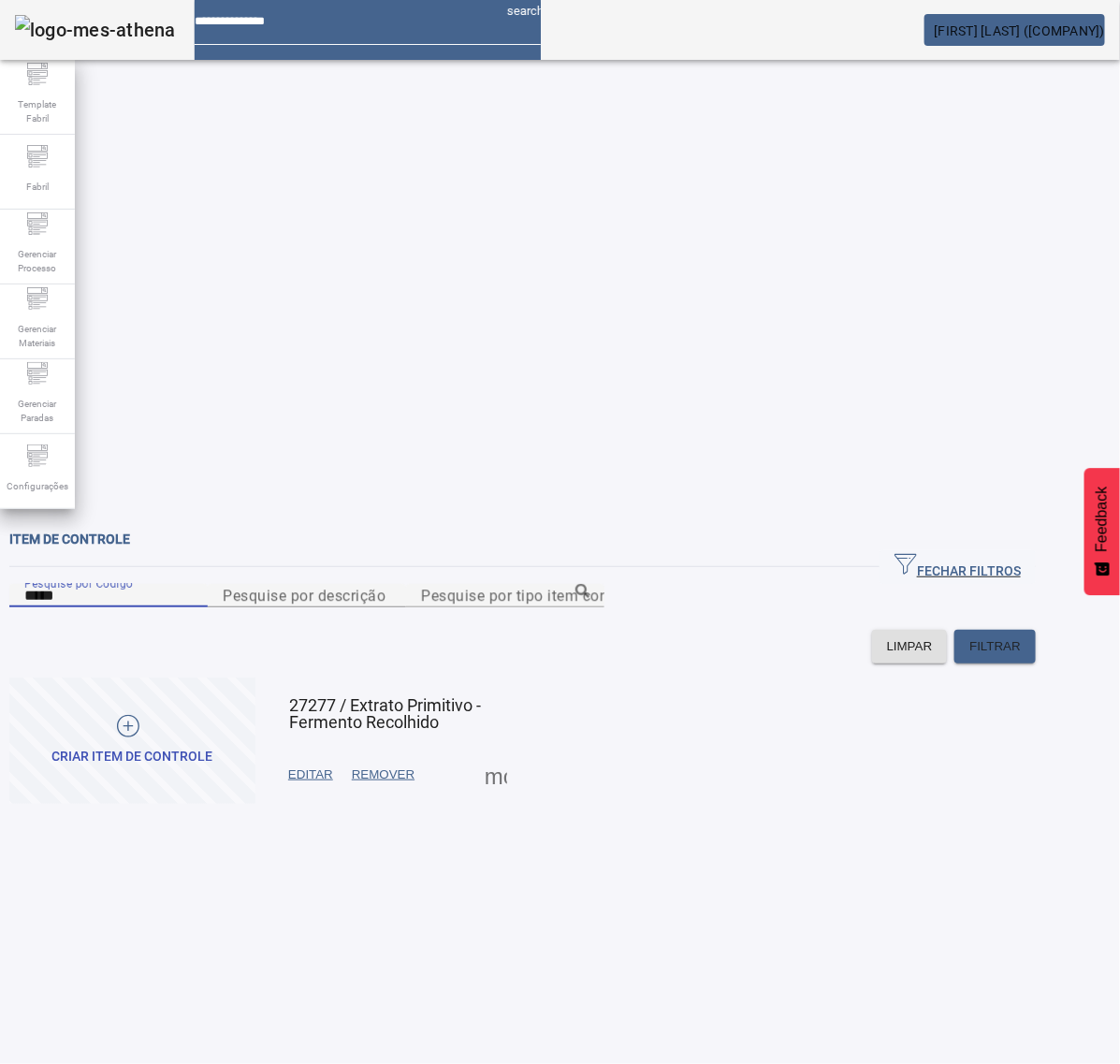 click on "*****" at bounding box center [109, 596] 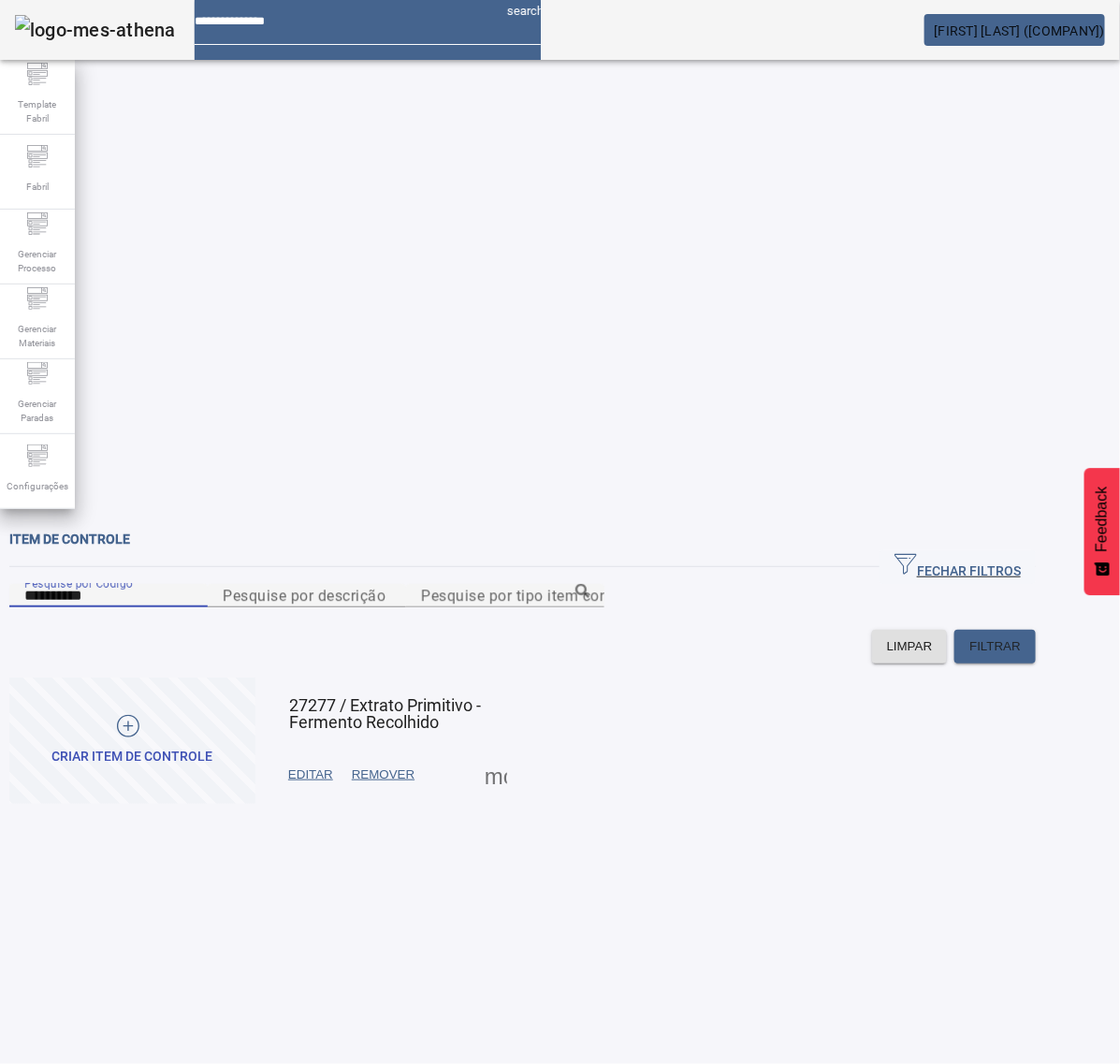 paste 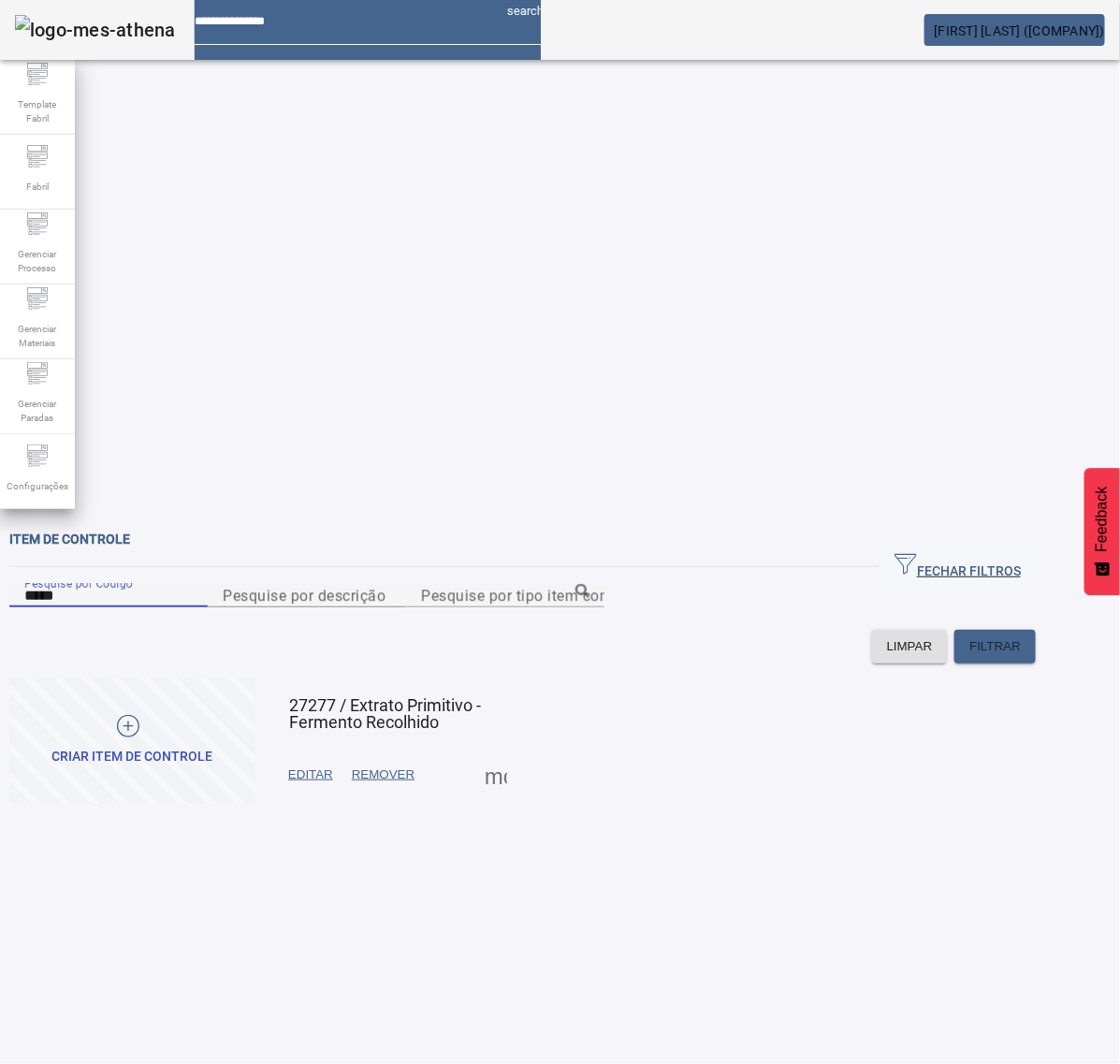 type on "*****" 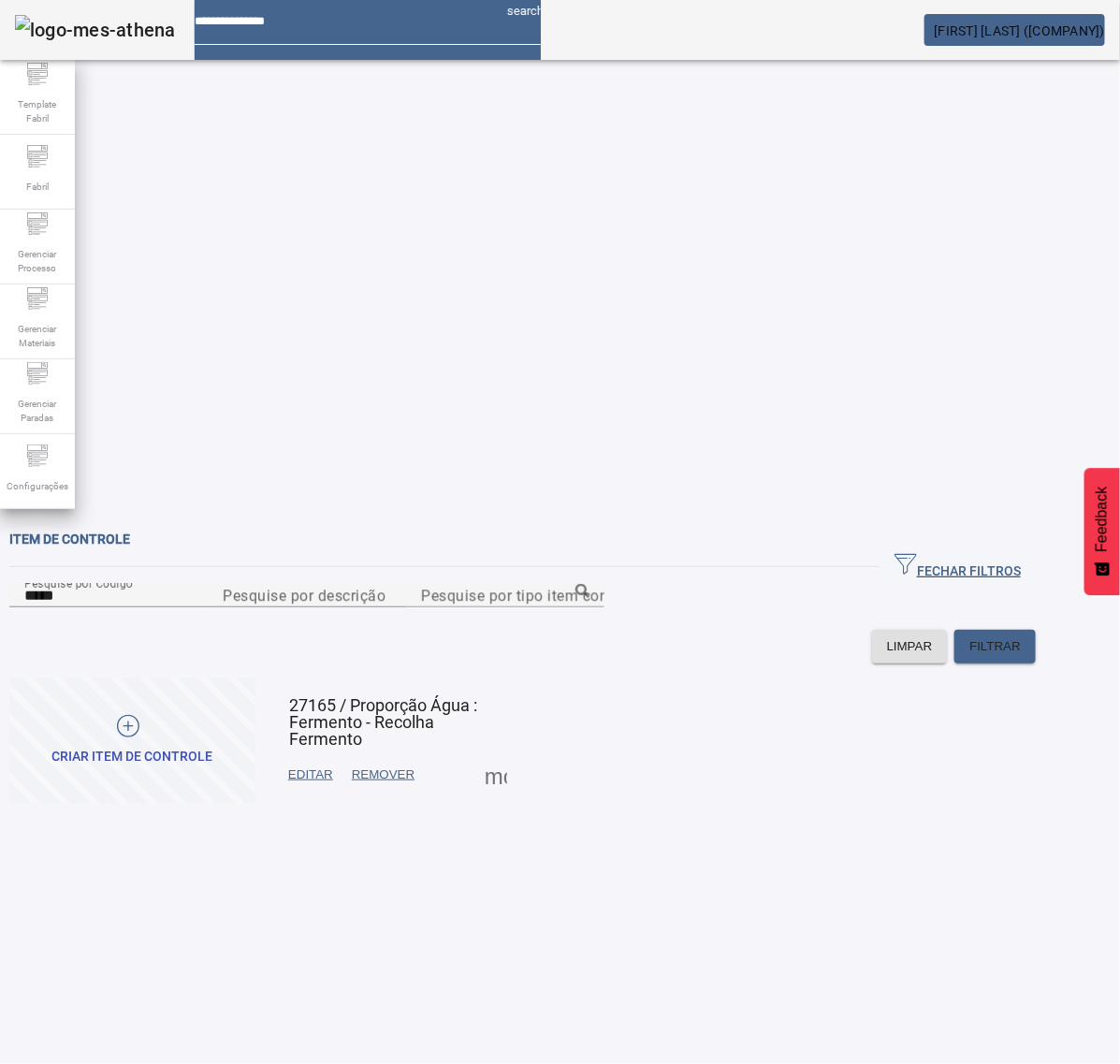 click on "EDITAR" at bounding box center [311, 775] 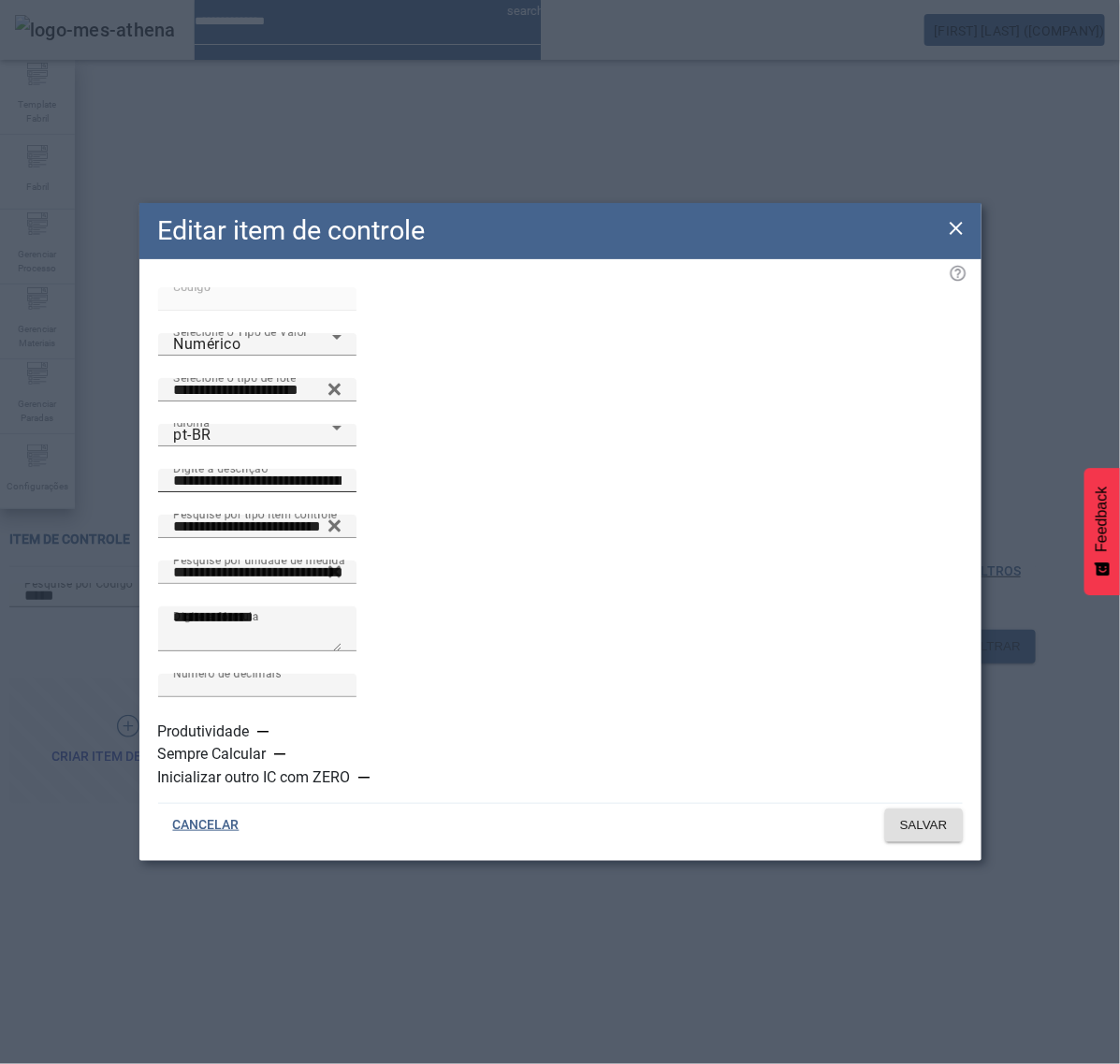 click on "**********" at bounding box center (257, 481) 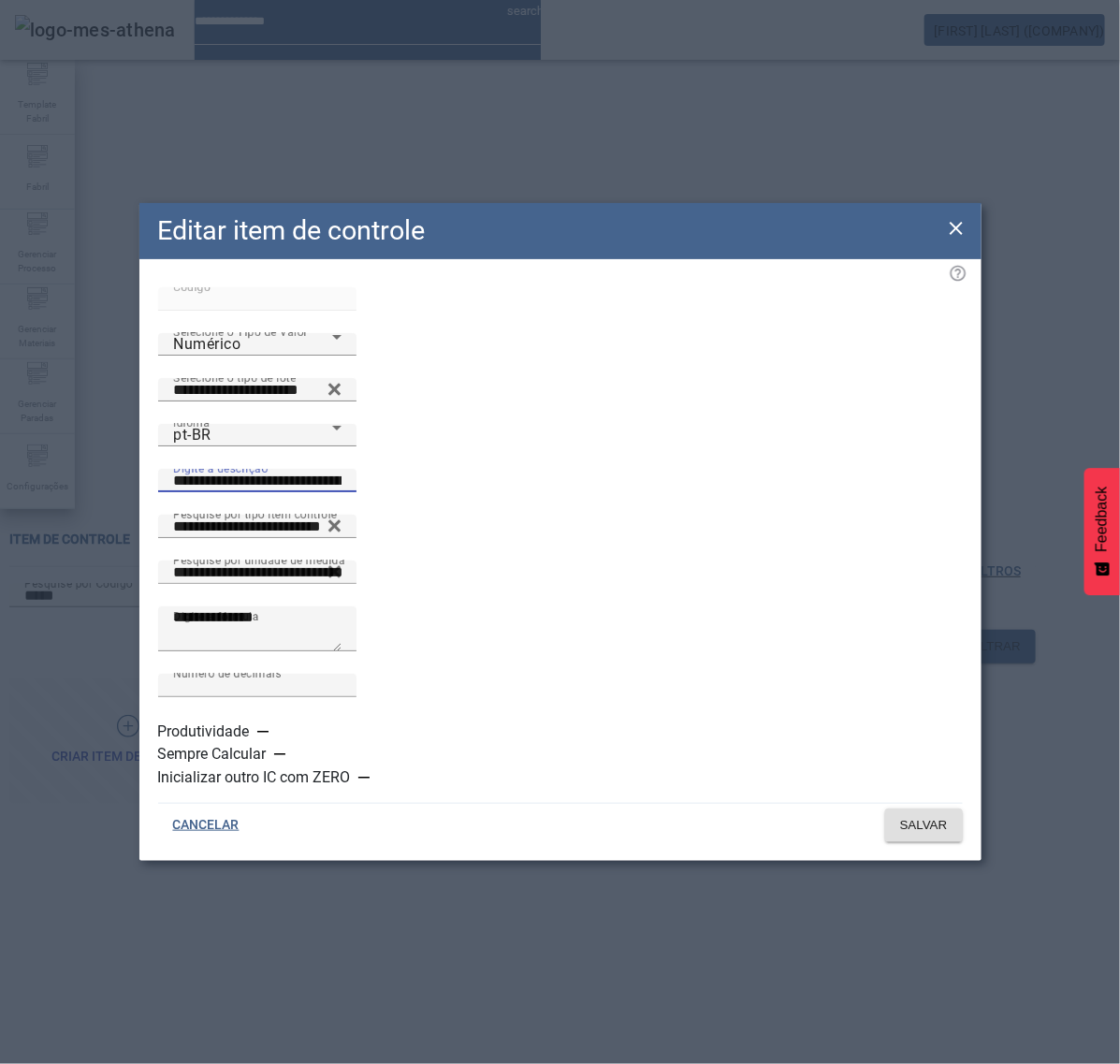 paste 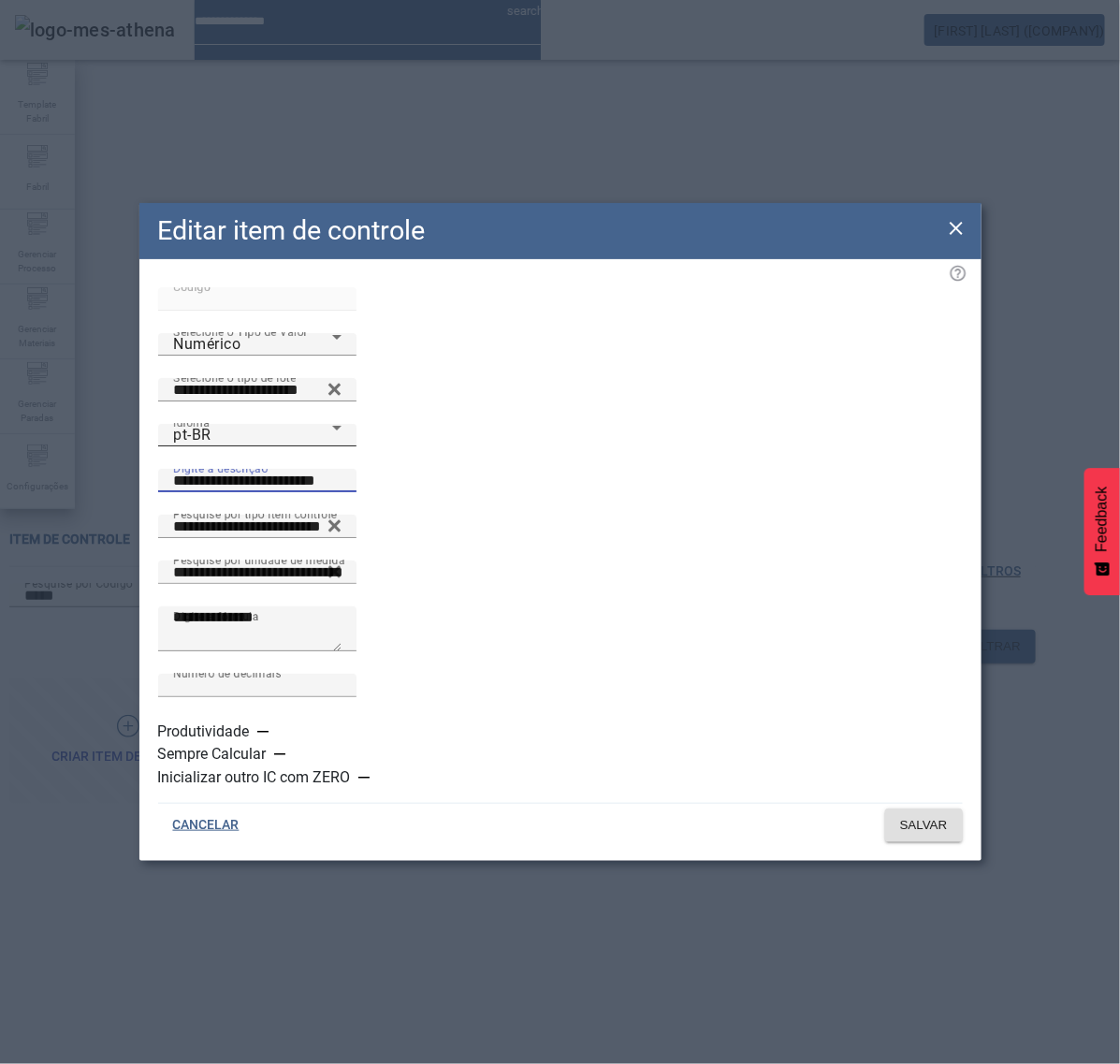click on "pt-BR" at bounding box center (253, 435) 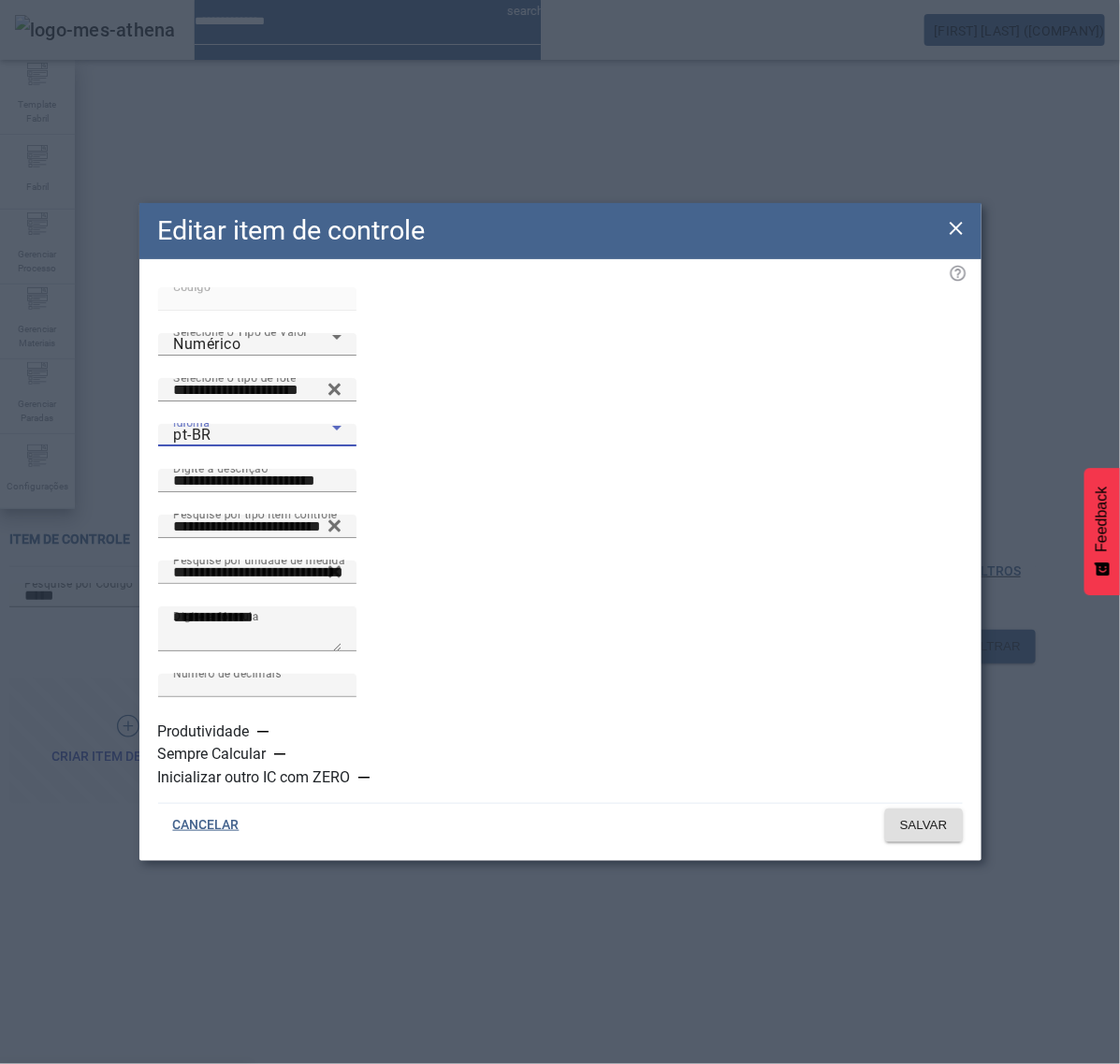 click on "es-ES" at bounding box center (124, 1184) 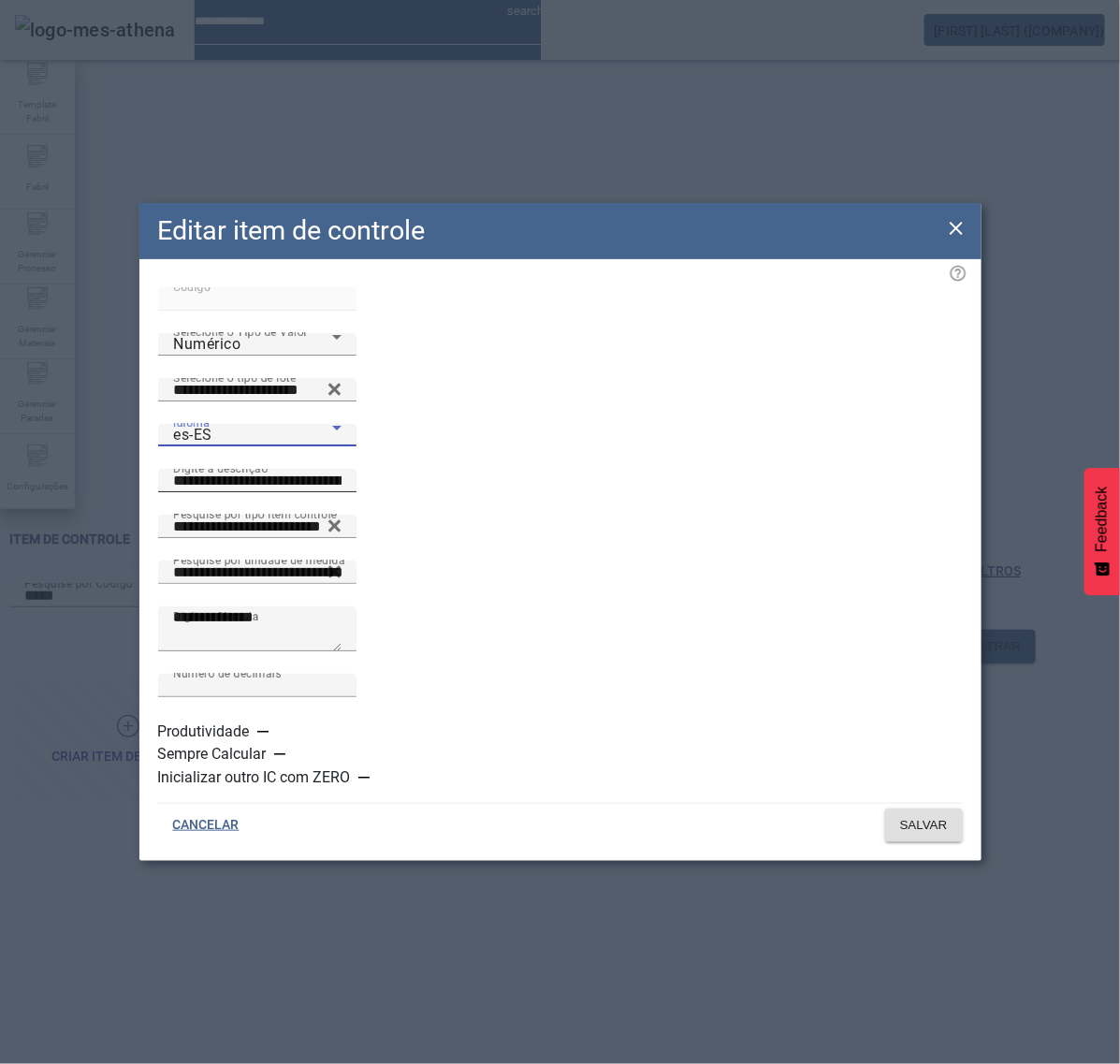 click on "**********" at bounding box center (257, 481) 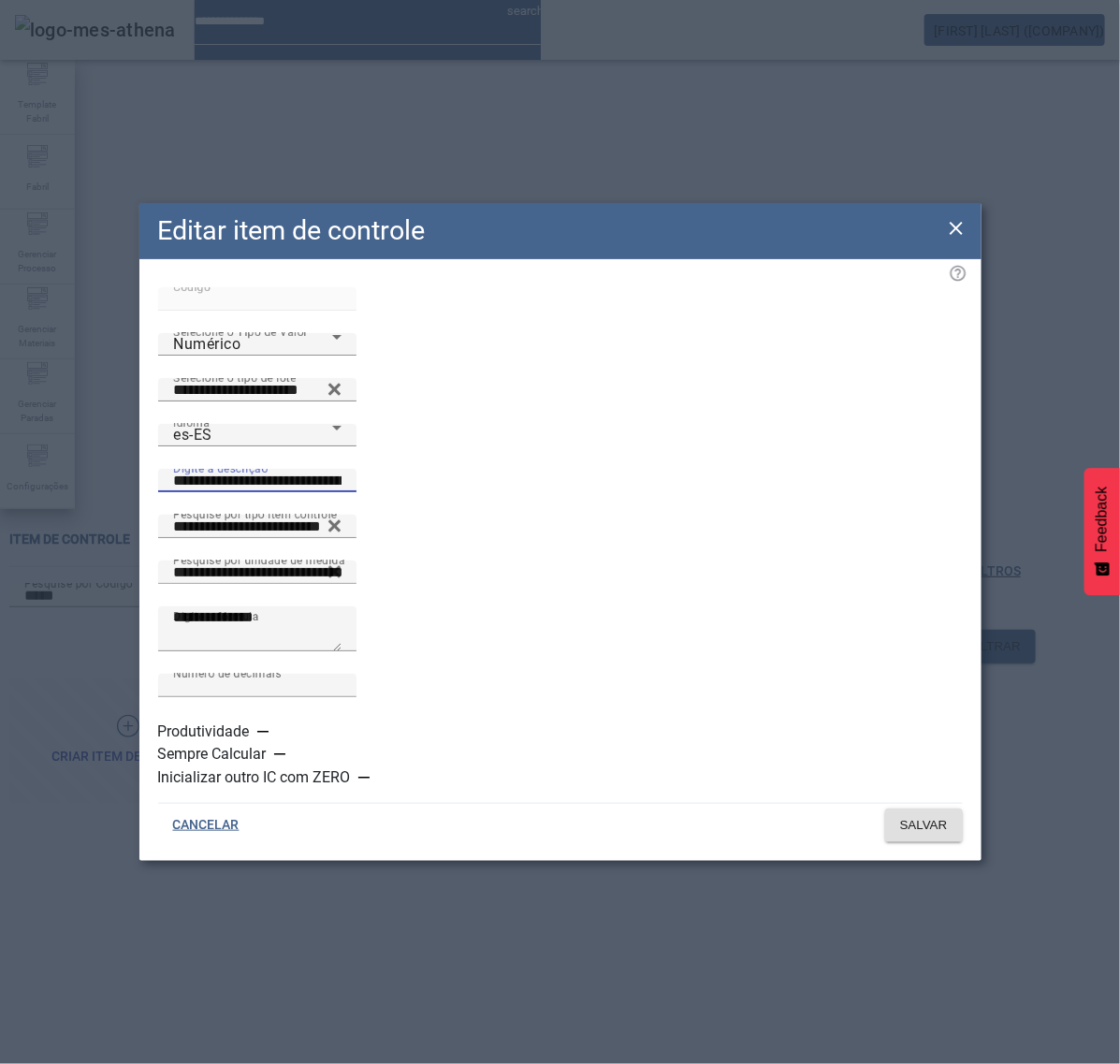 paste 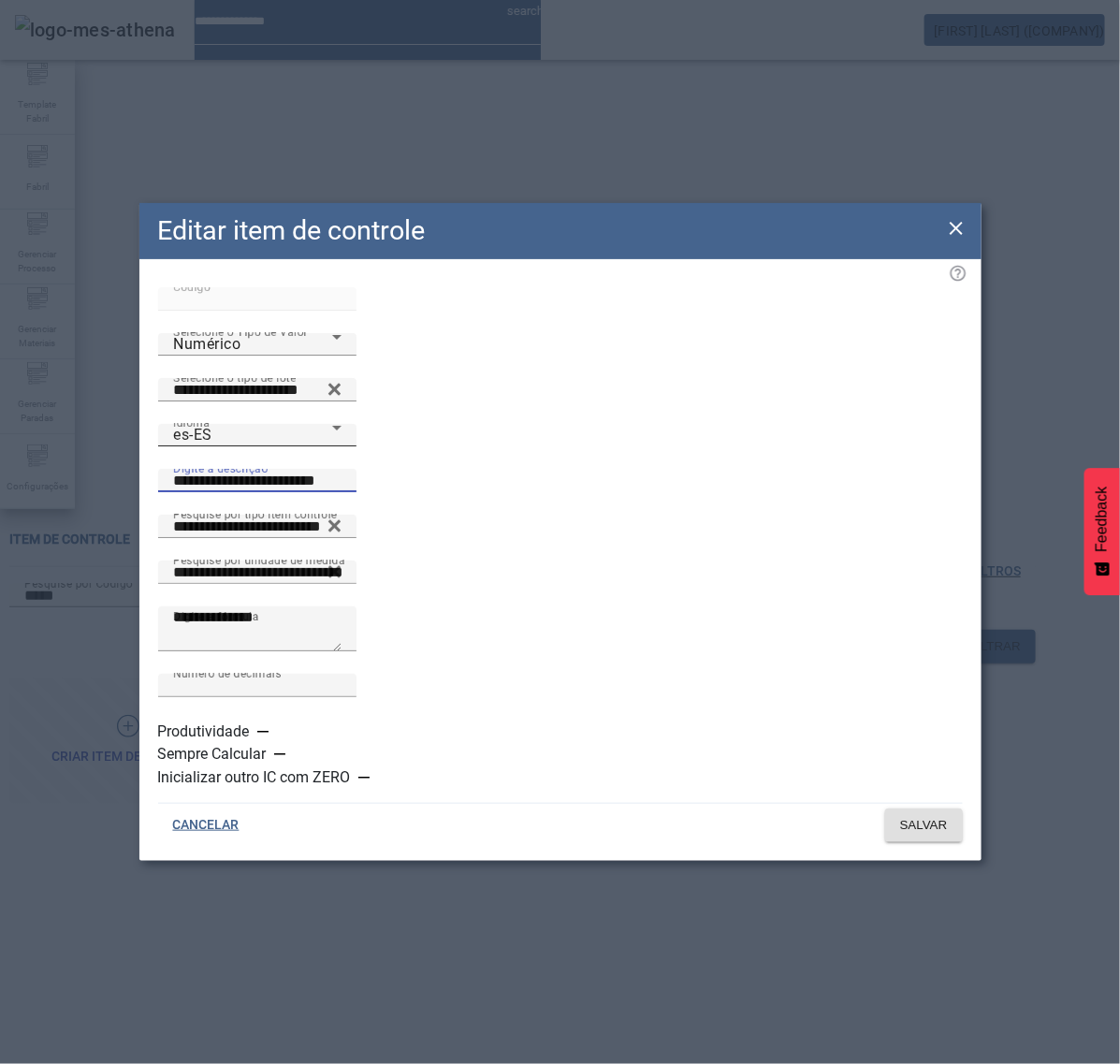 type on "**********" 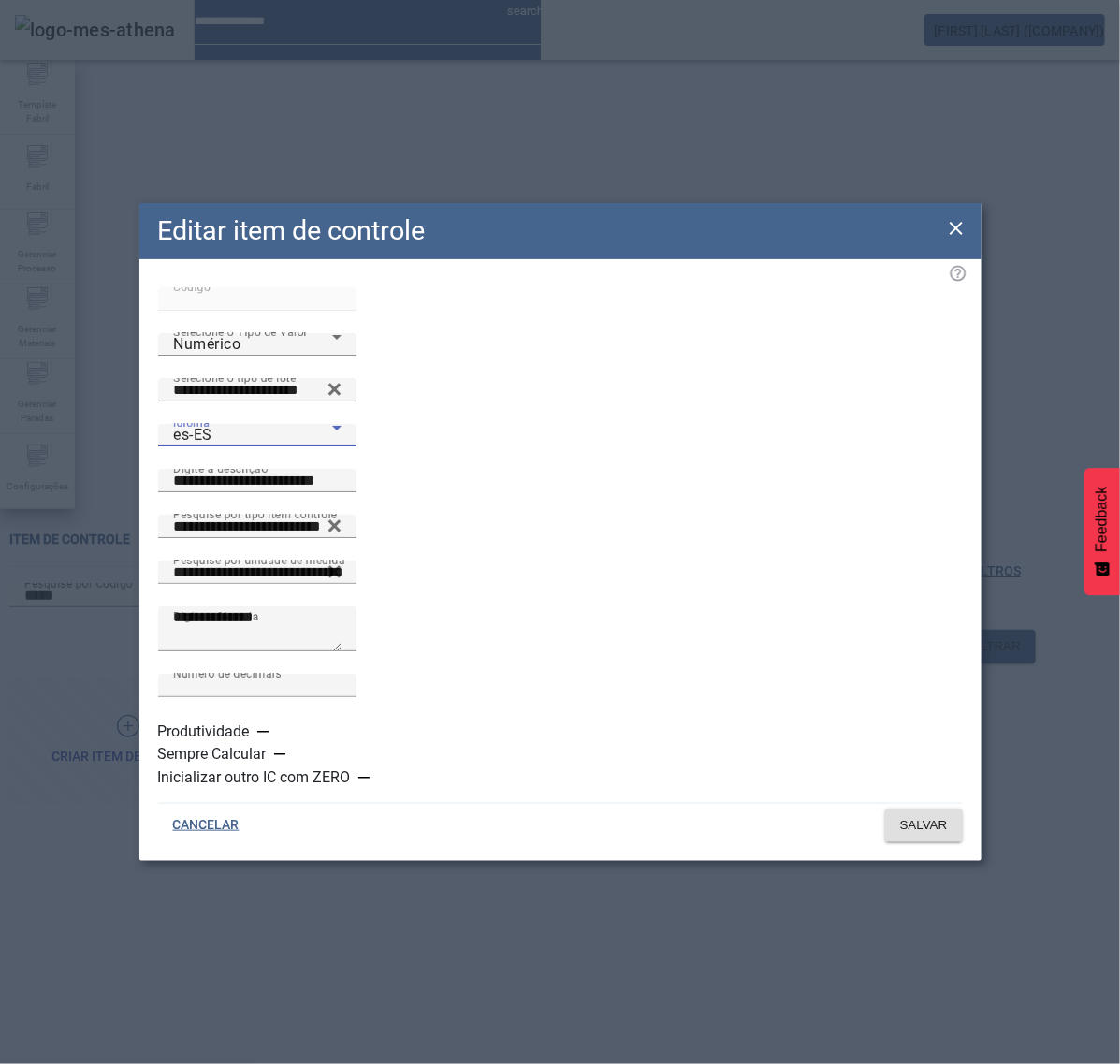 click on "pt-BR" at bounding box center (124, 1094) 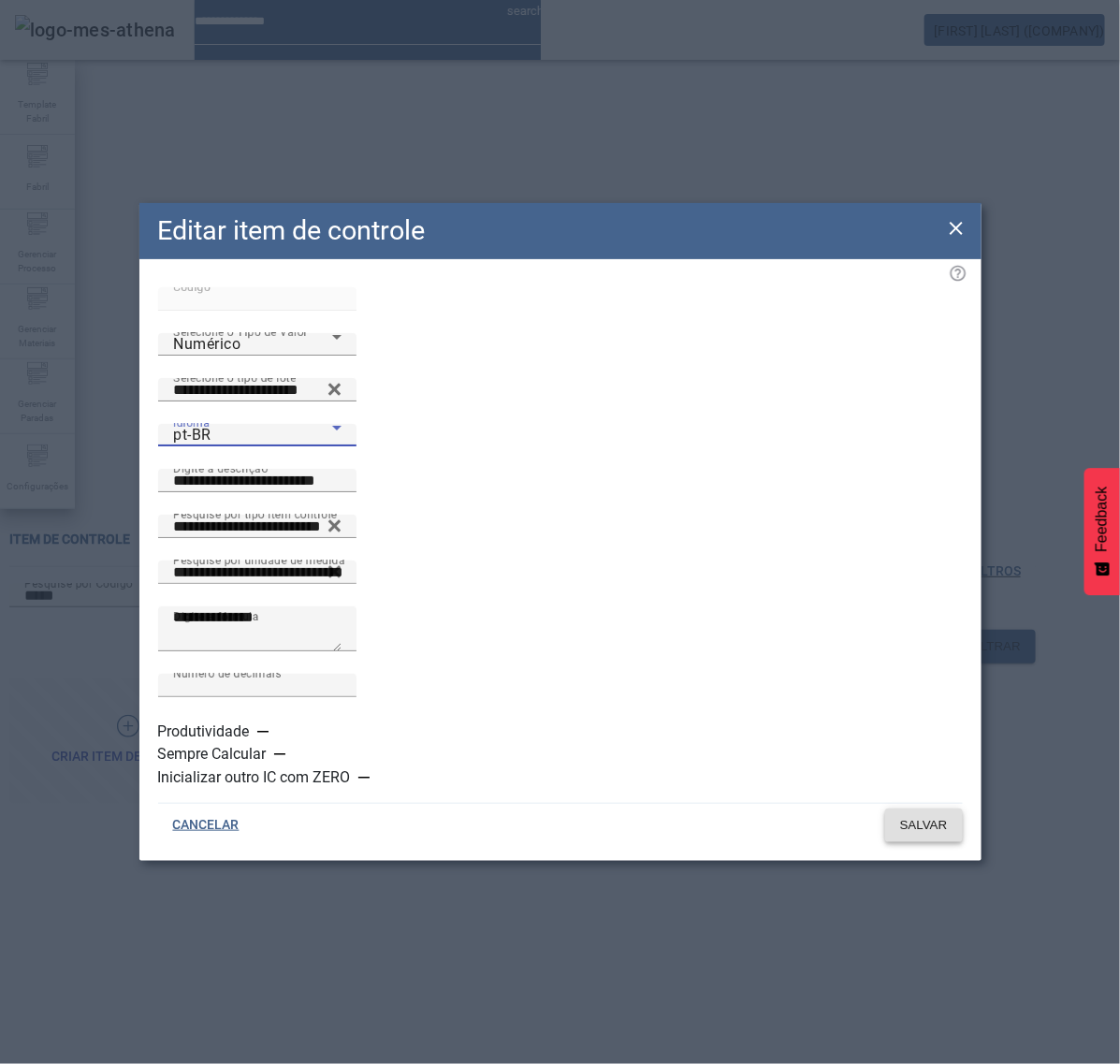 click 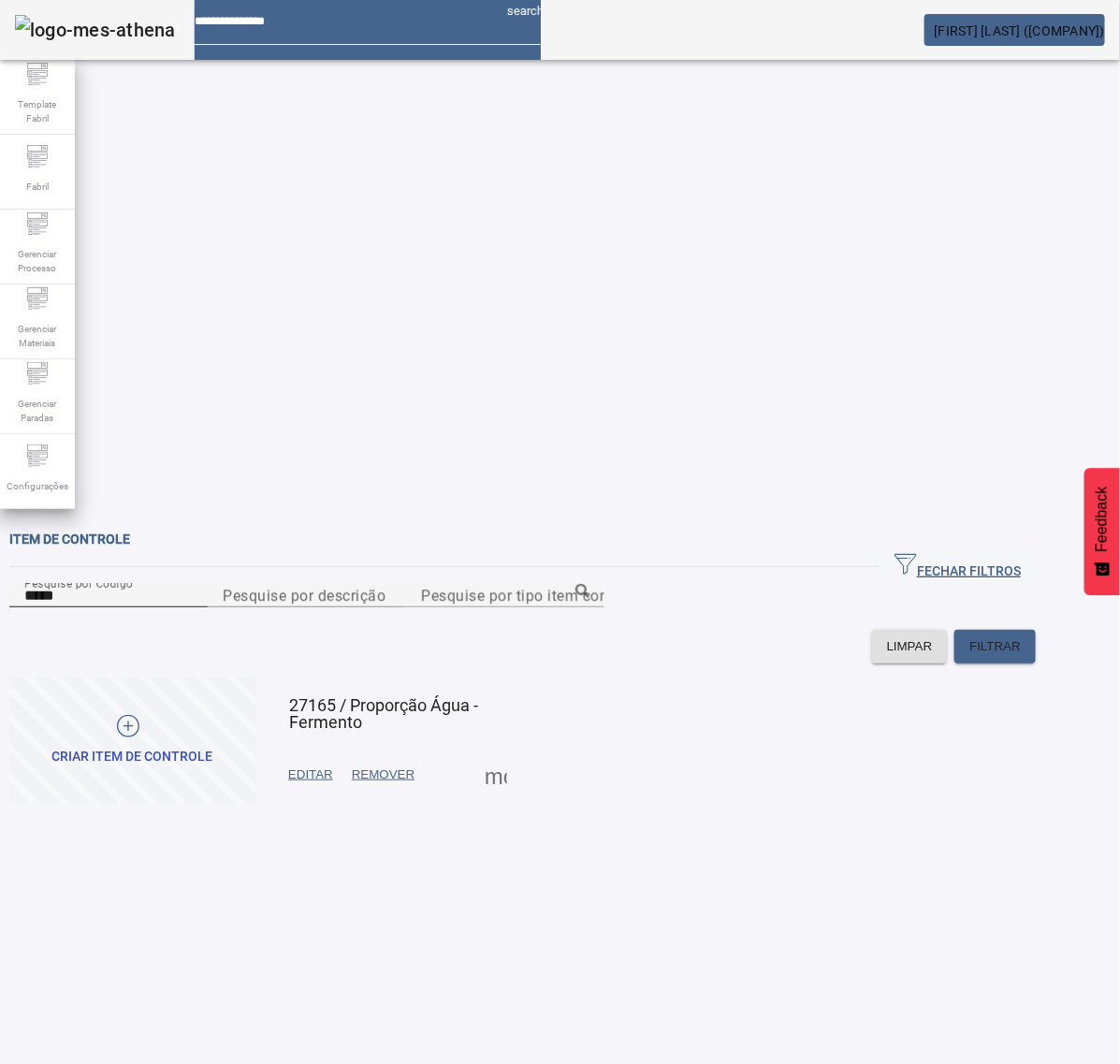 click on "*****" at bounding box center (109, 596) 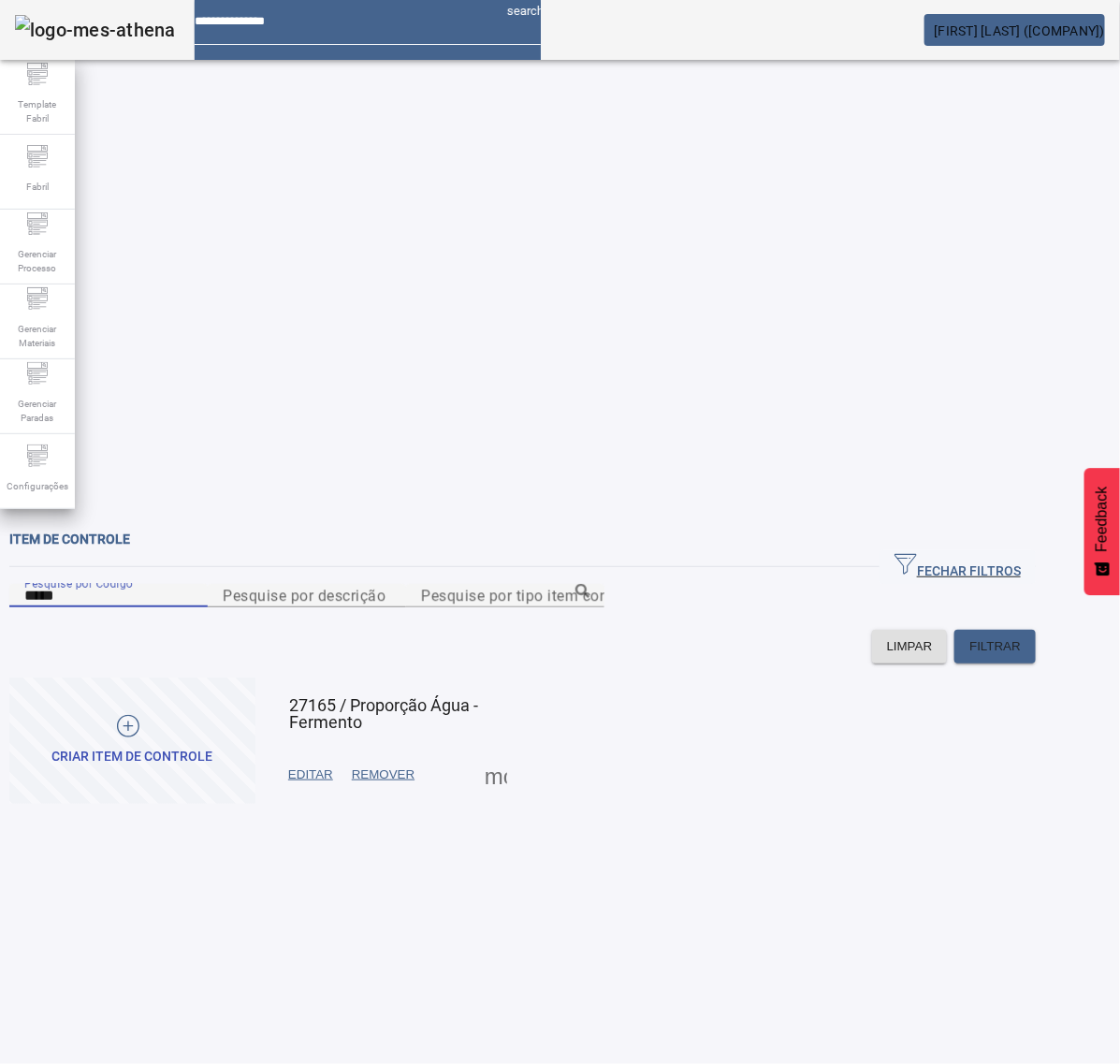 click on "*****" at bounding box center (109, 596) 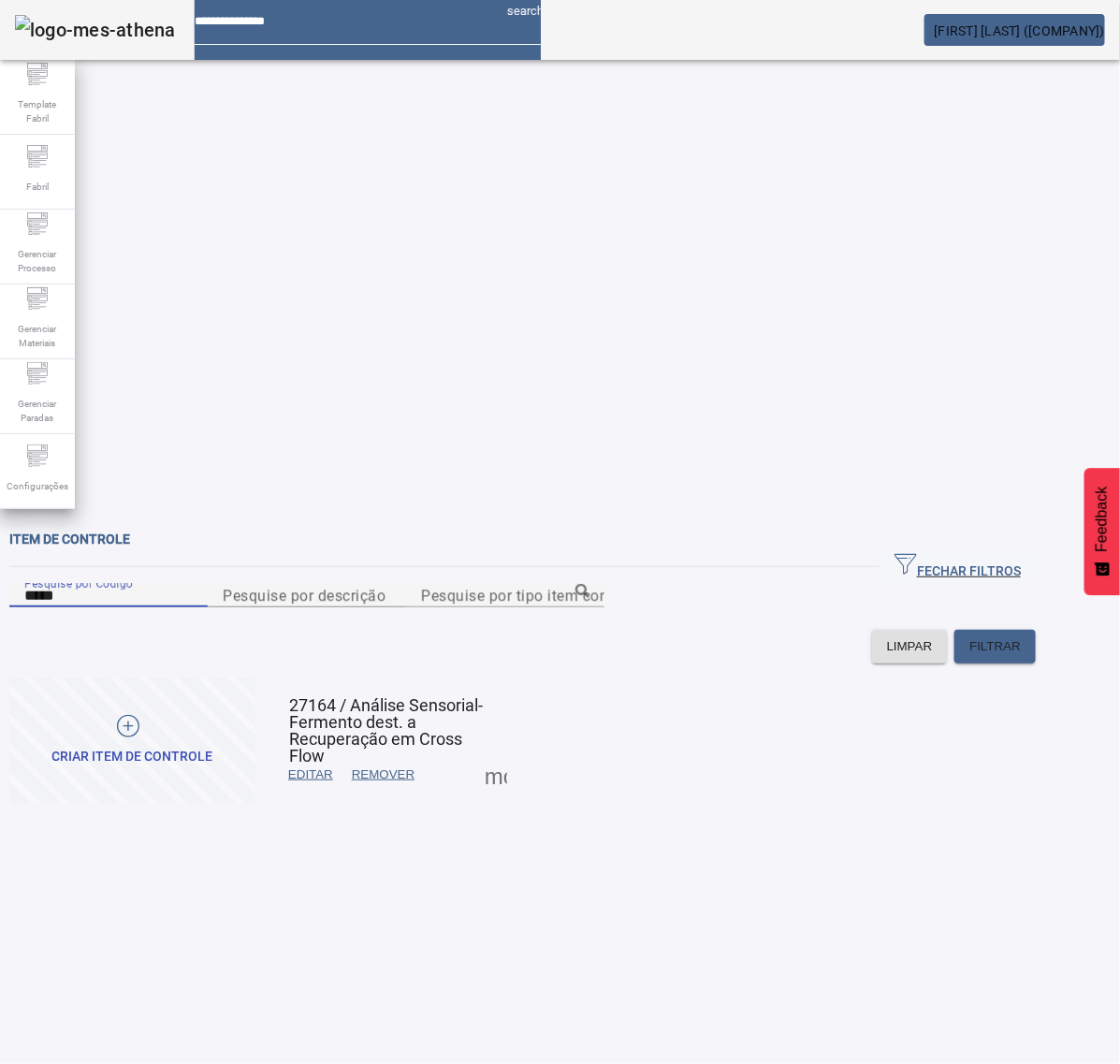 click at bounding box center [311, 775] 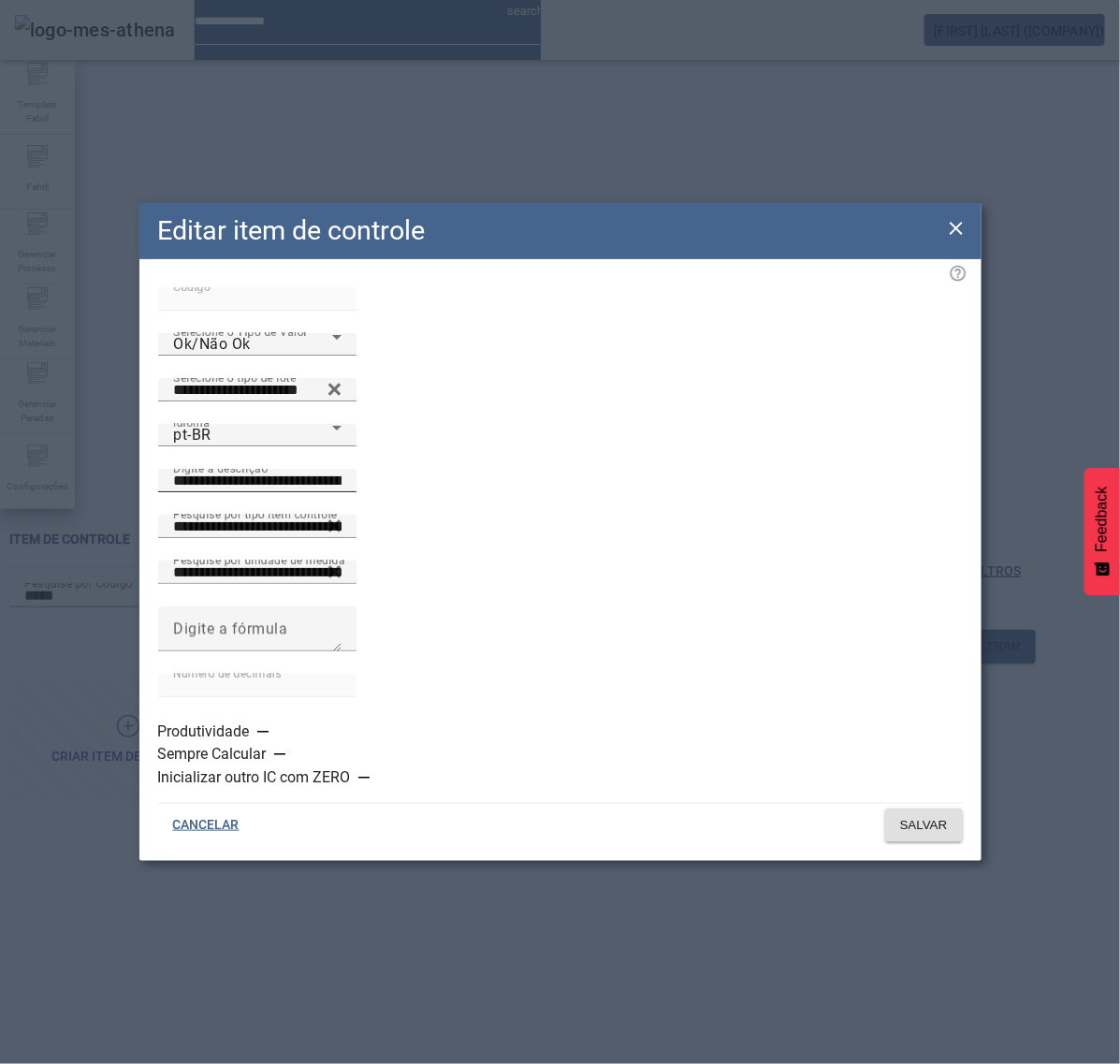 click on "**********" at bounding box center (257, 481) 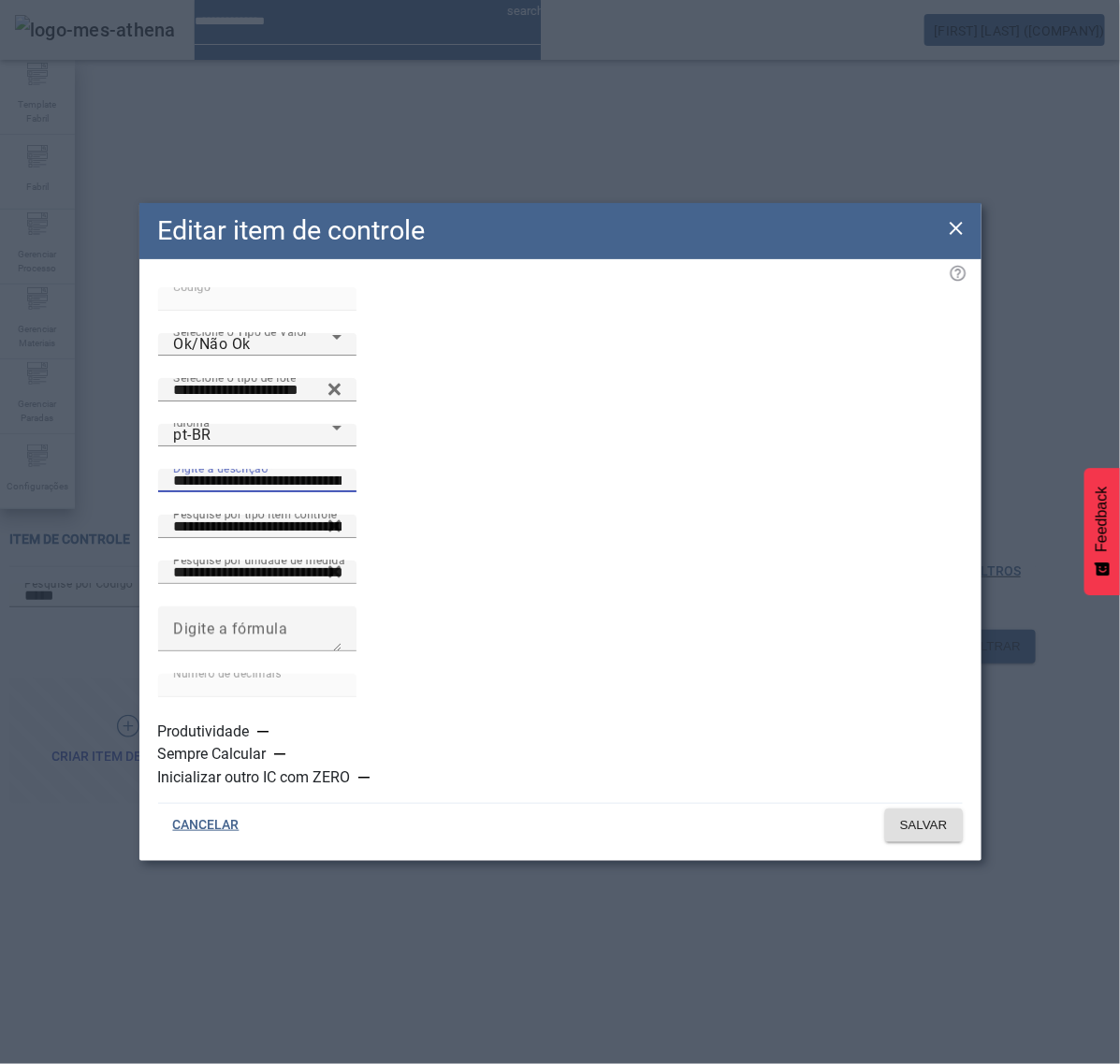 paste 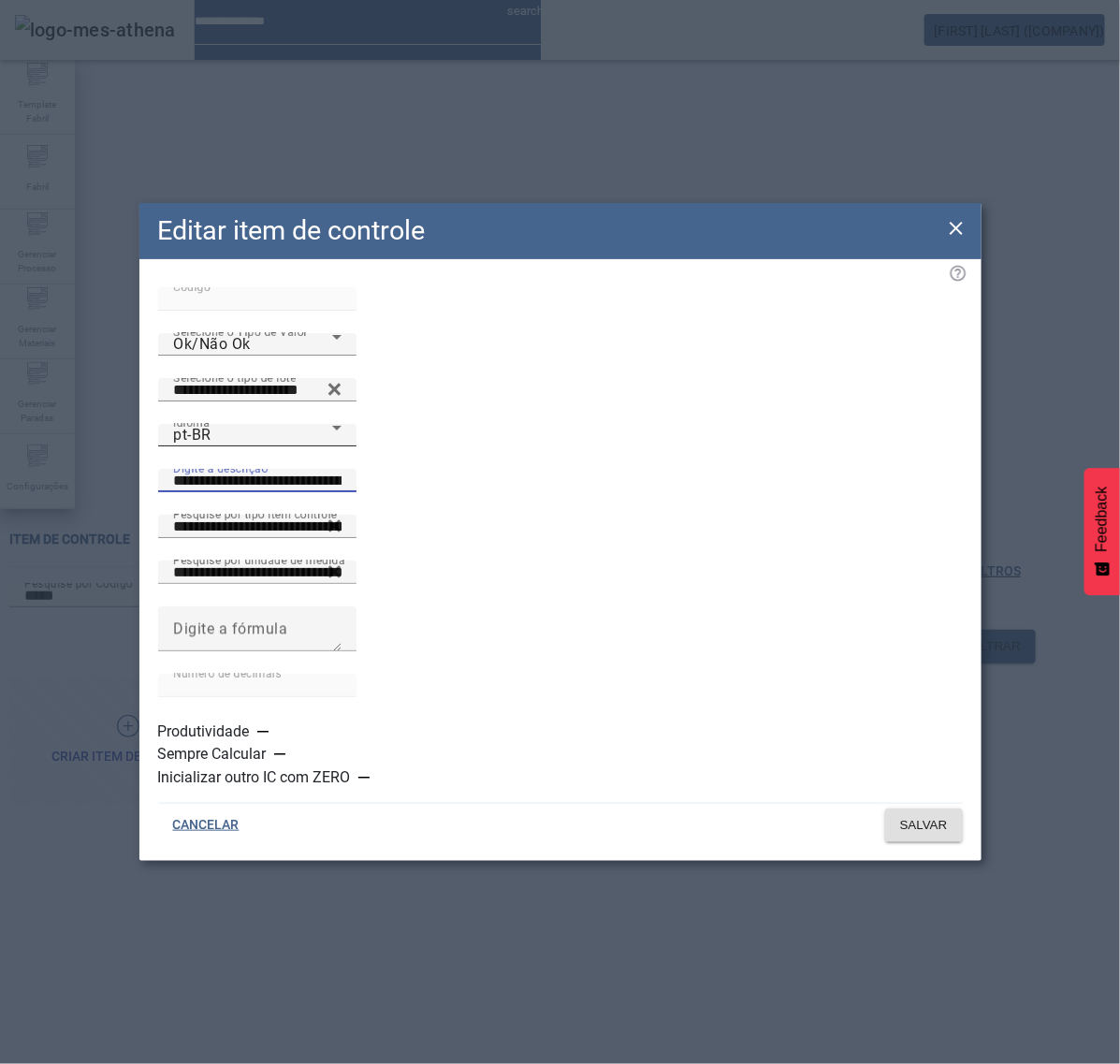 click on "pt-BR" at bounding box center [253, 435] 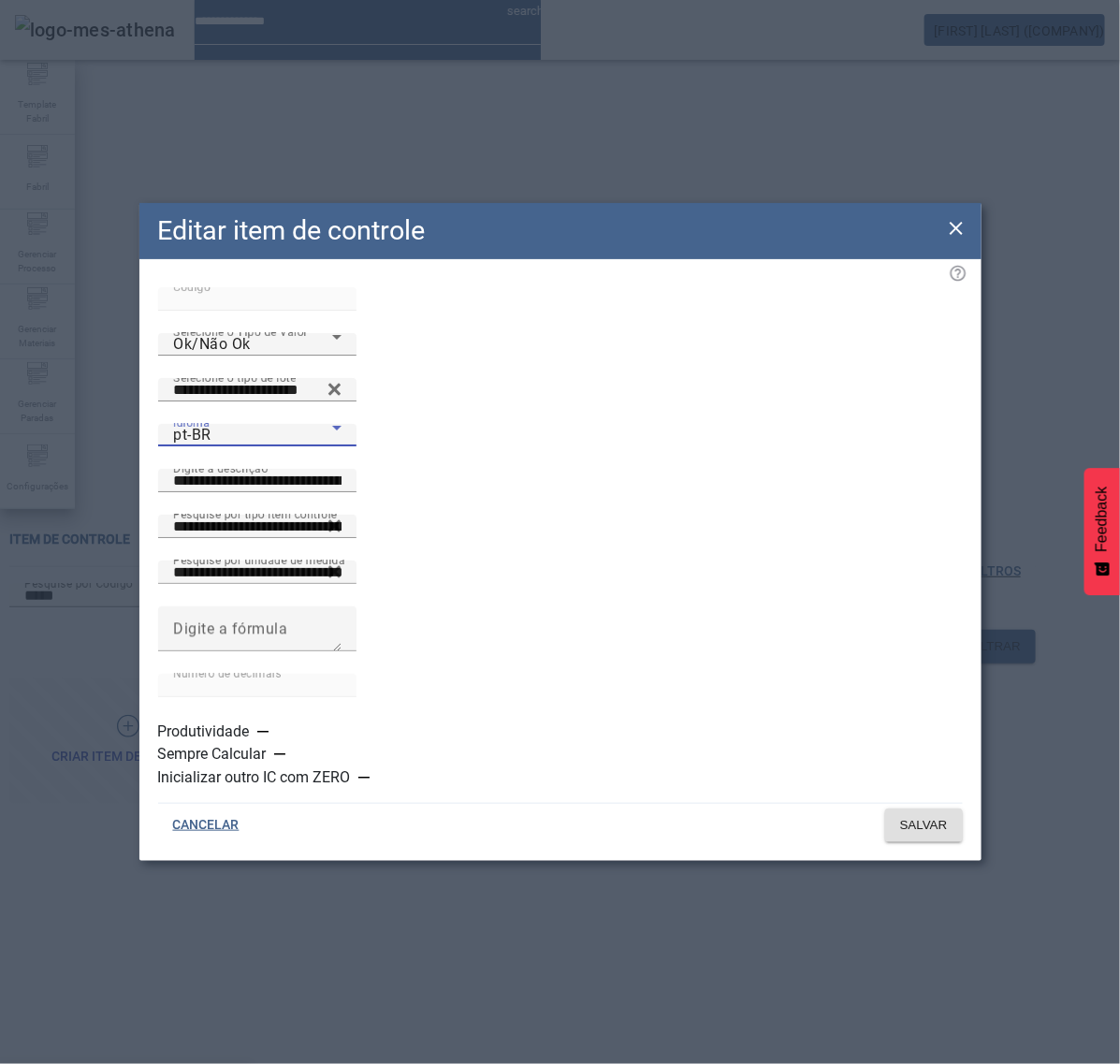 click on "es-ES" at bounding box center (124, 1184) 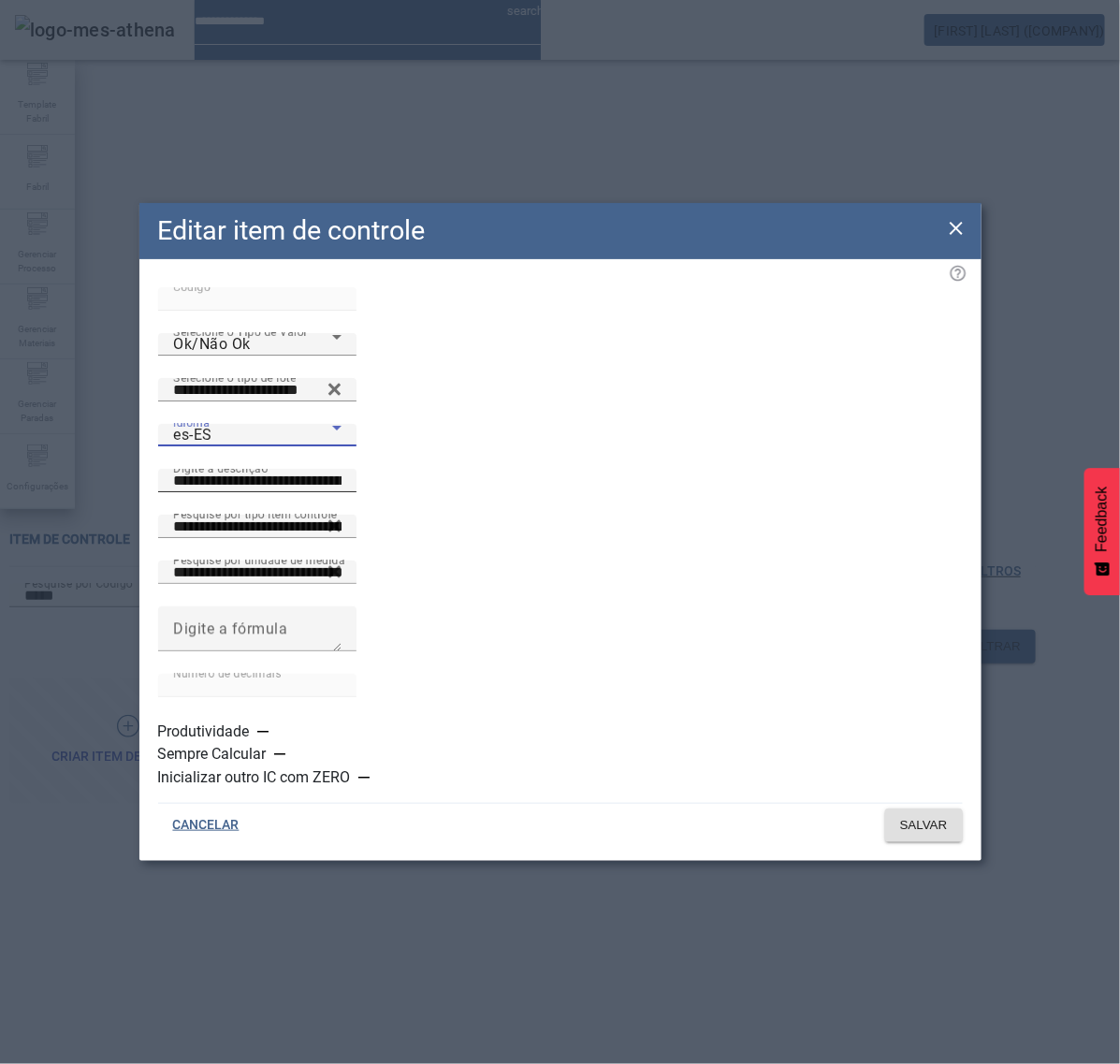 click on "**********" at bounding box center [257, 481] 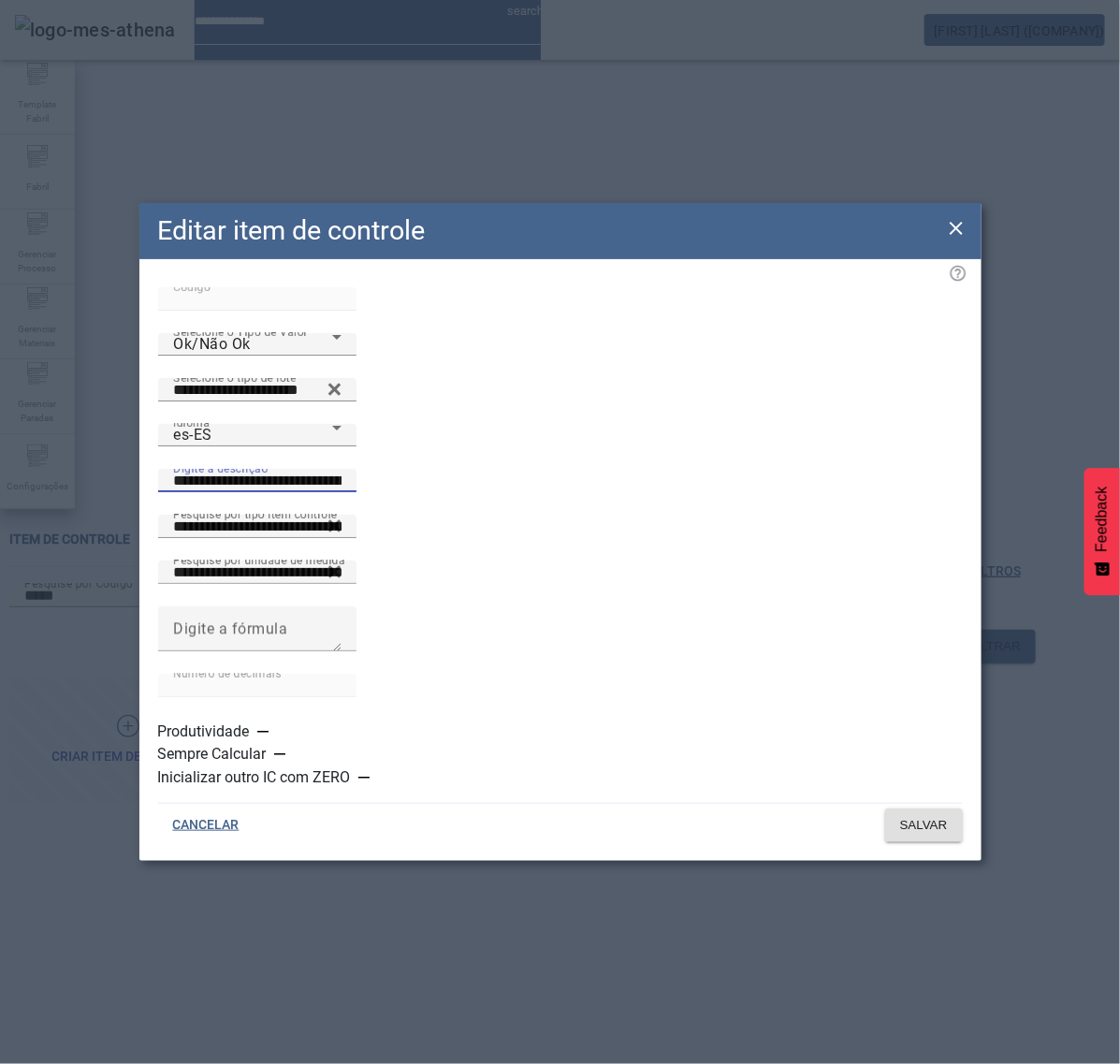 paste 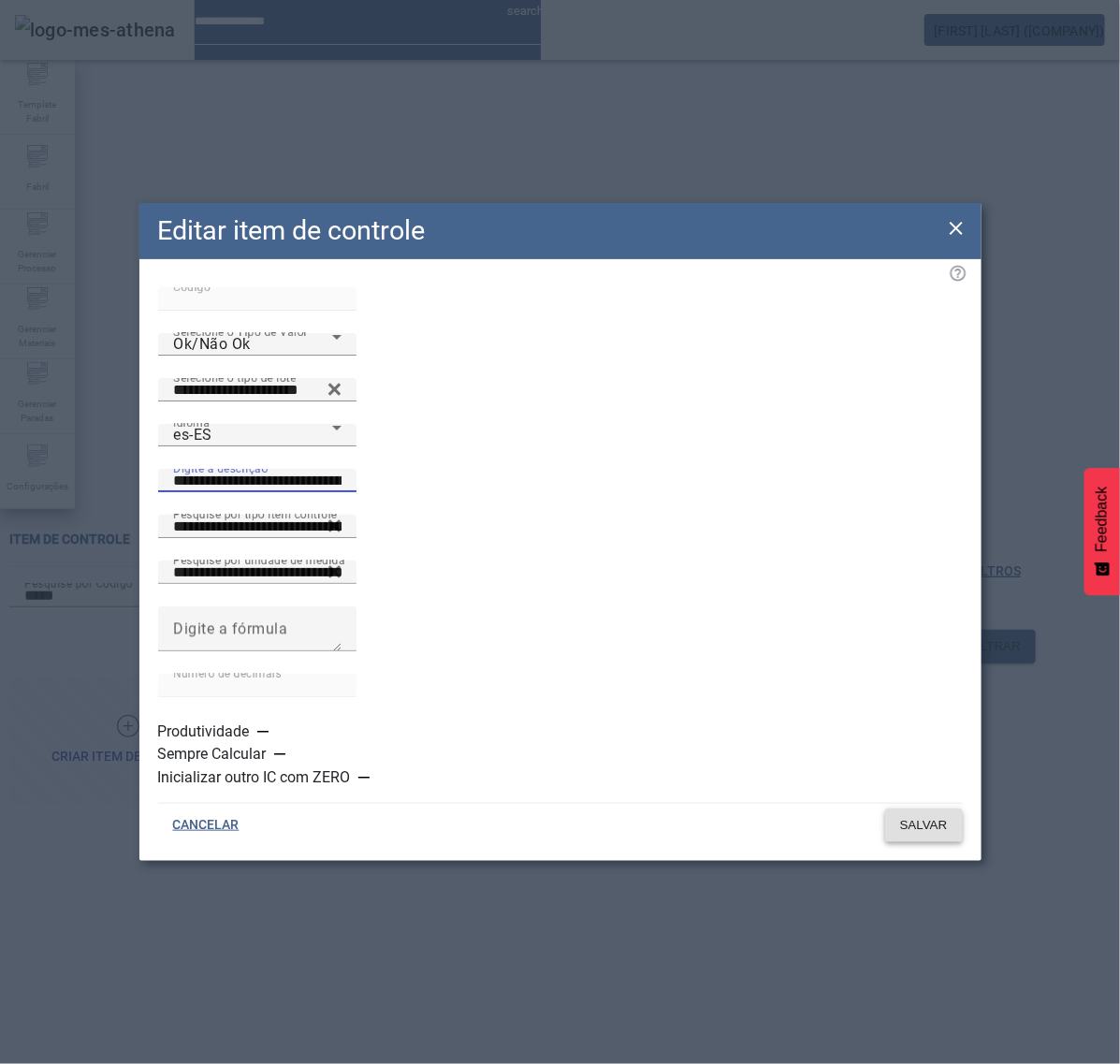 type on "**********" 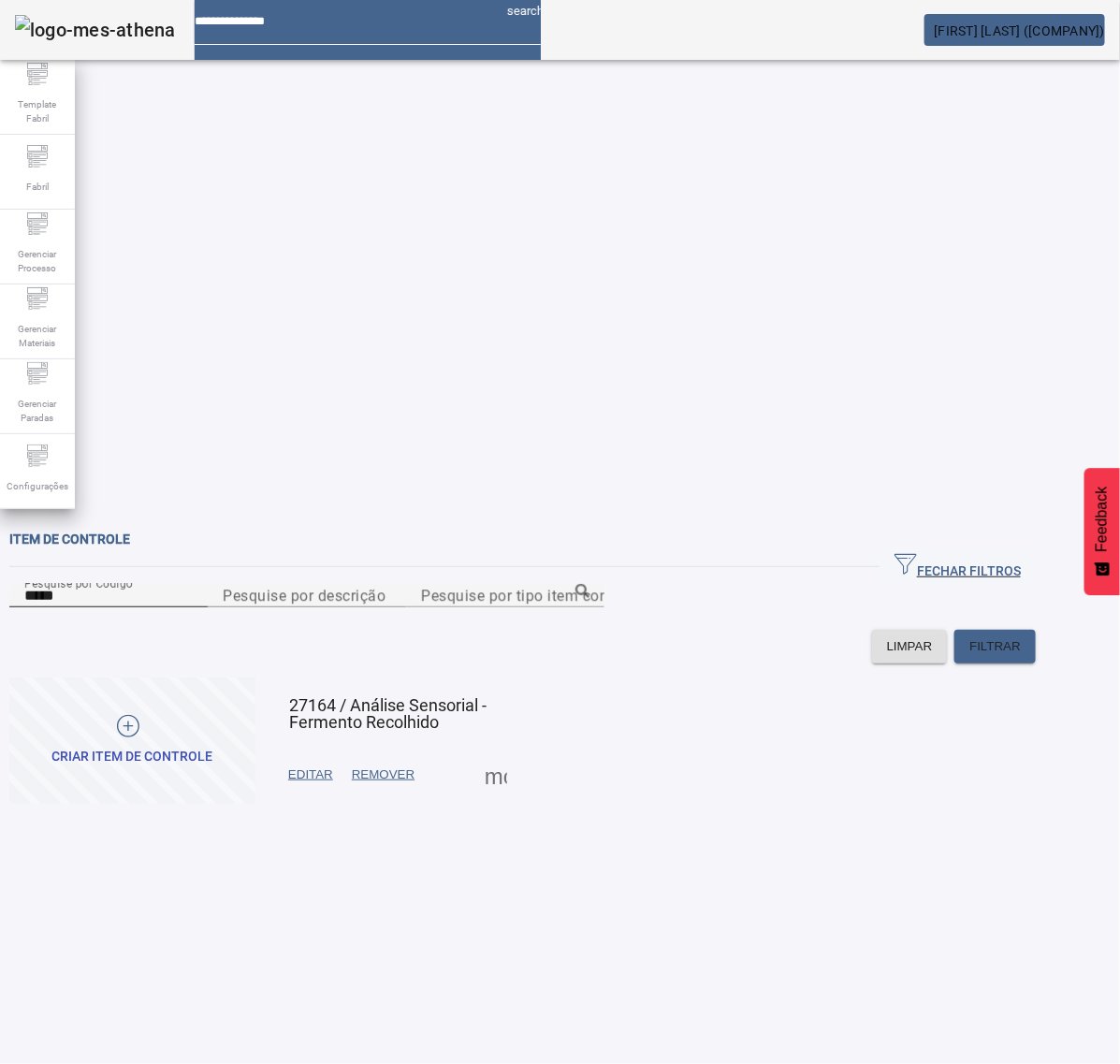 click on "*****" at bounding box center (109, 596) 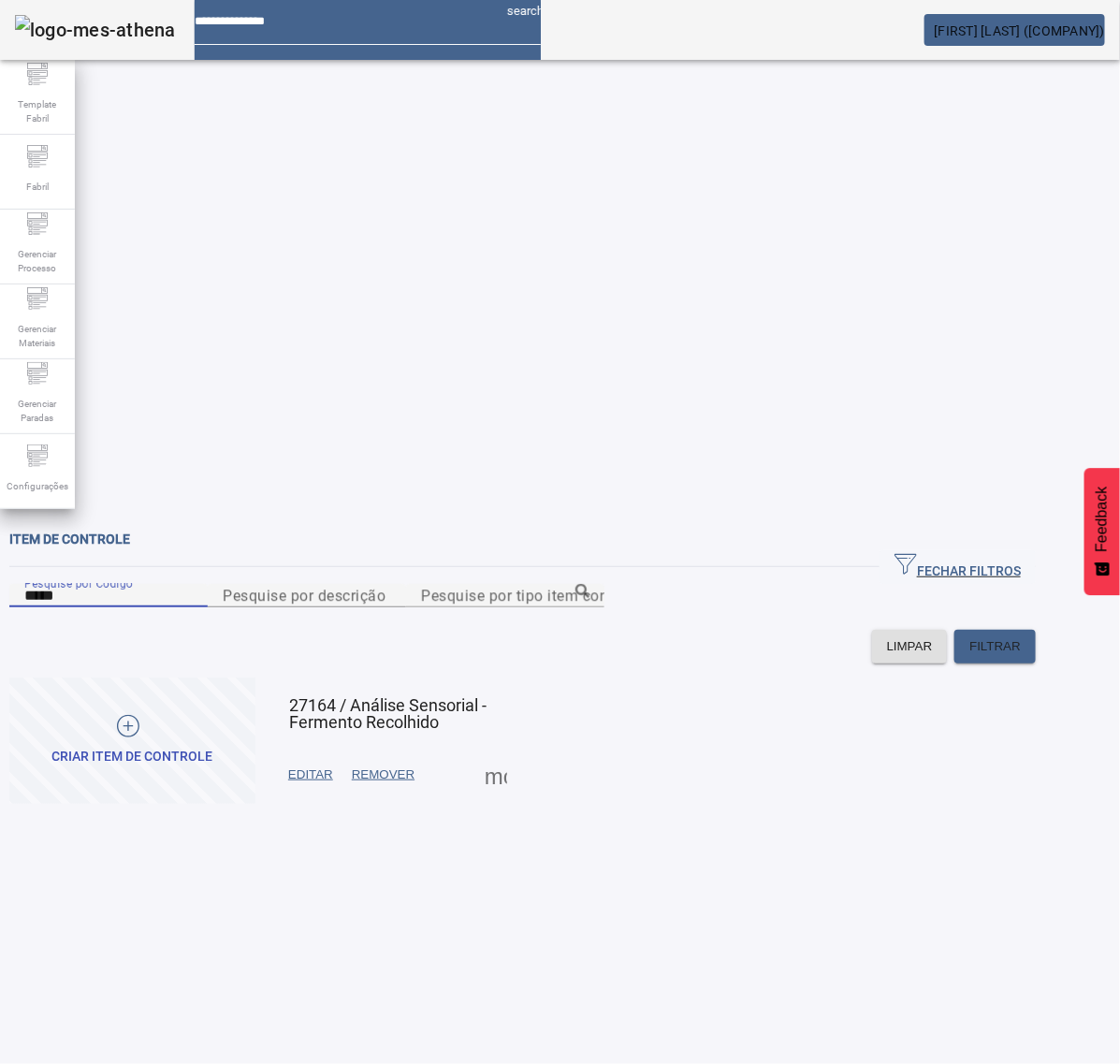 click on "*****" at bounding box center (109, 596) 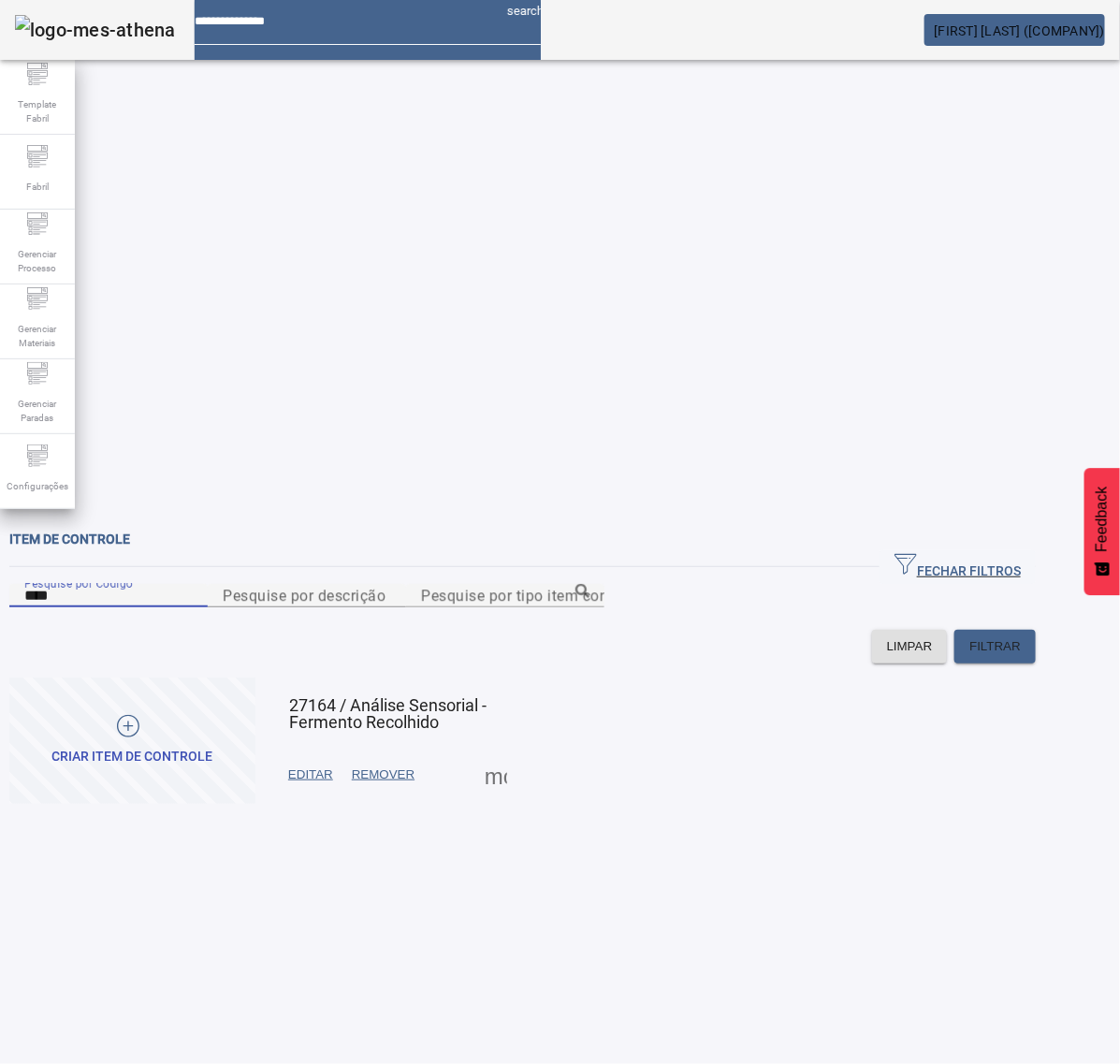 type on "****" 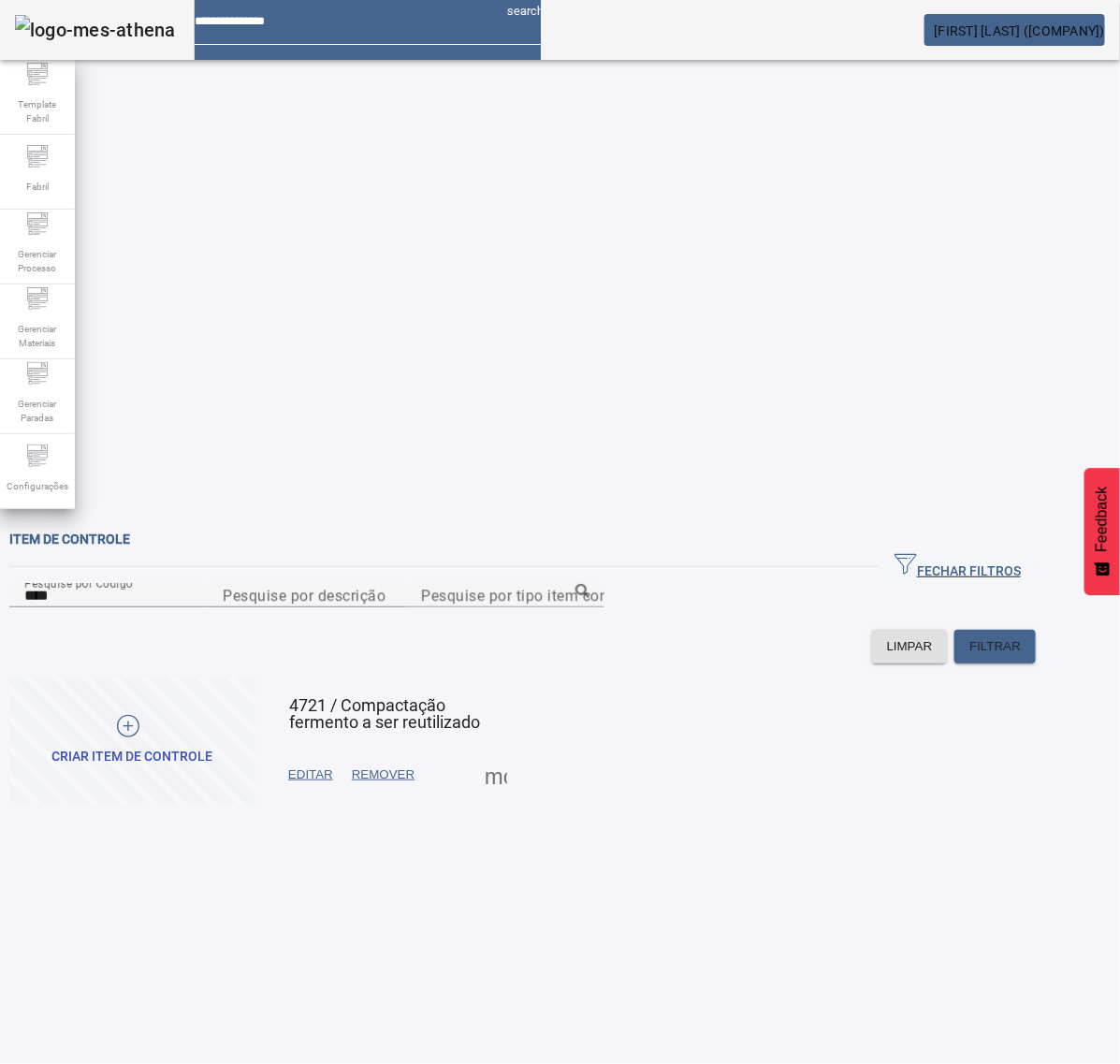 click at bounding box center [311, 775] 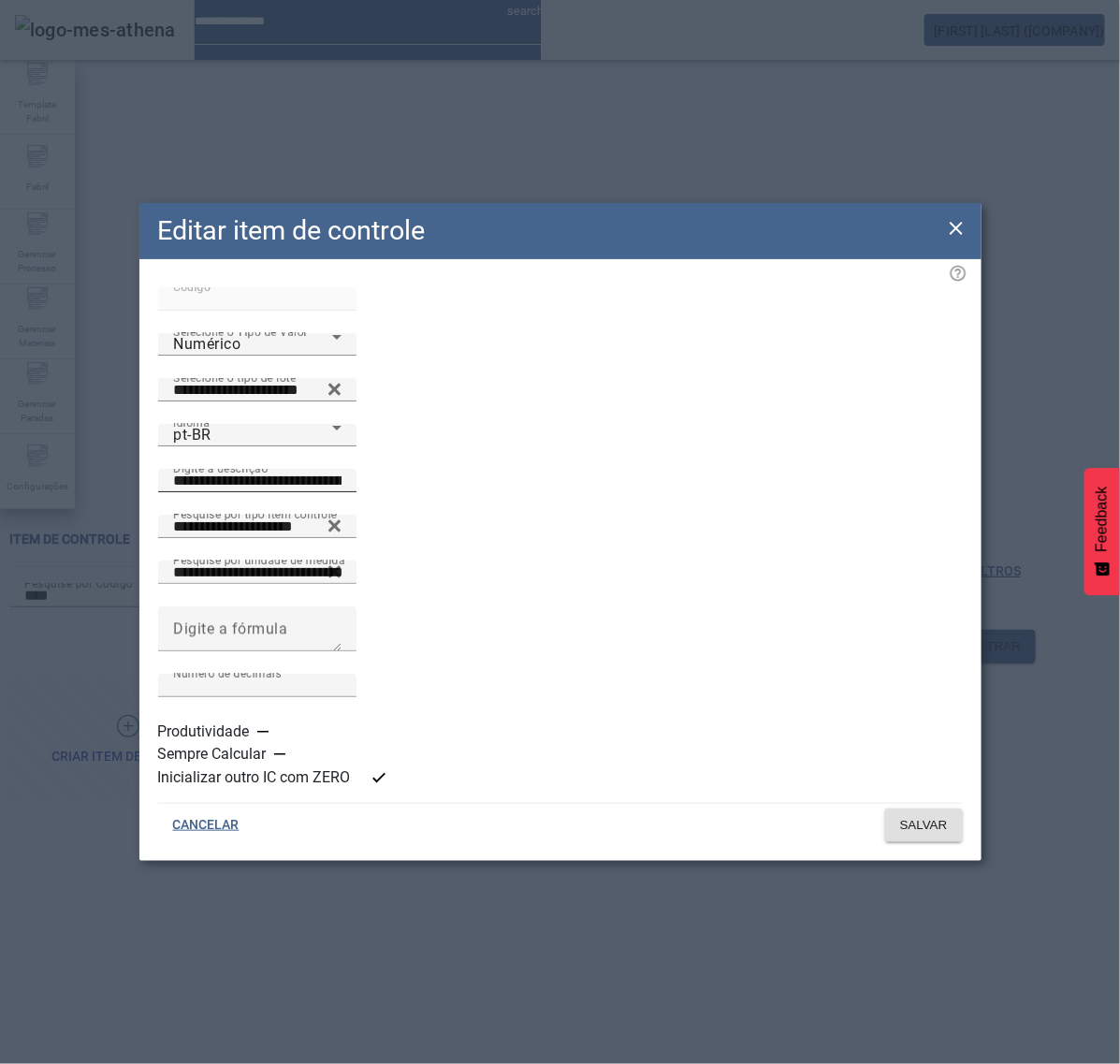 click on "**********" at bounding box center [257, 481] 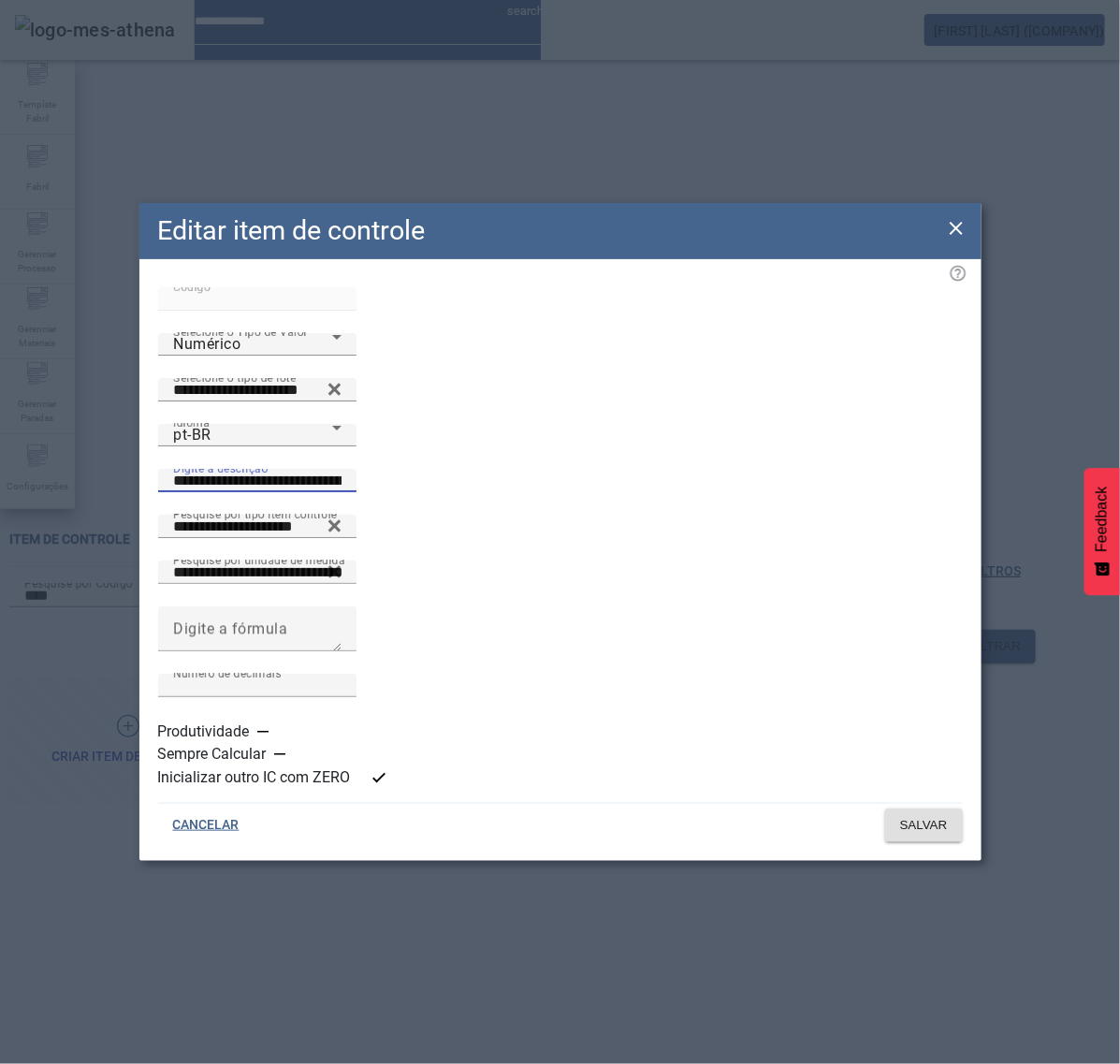 paste 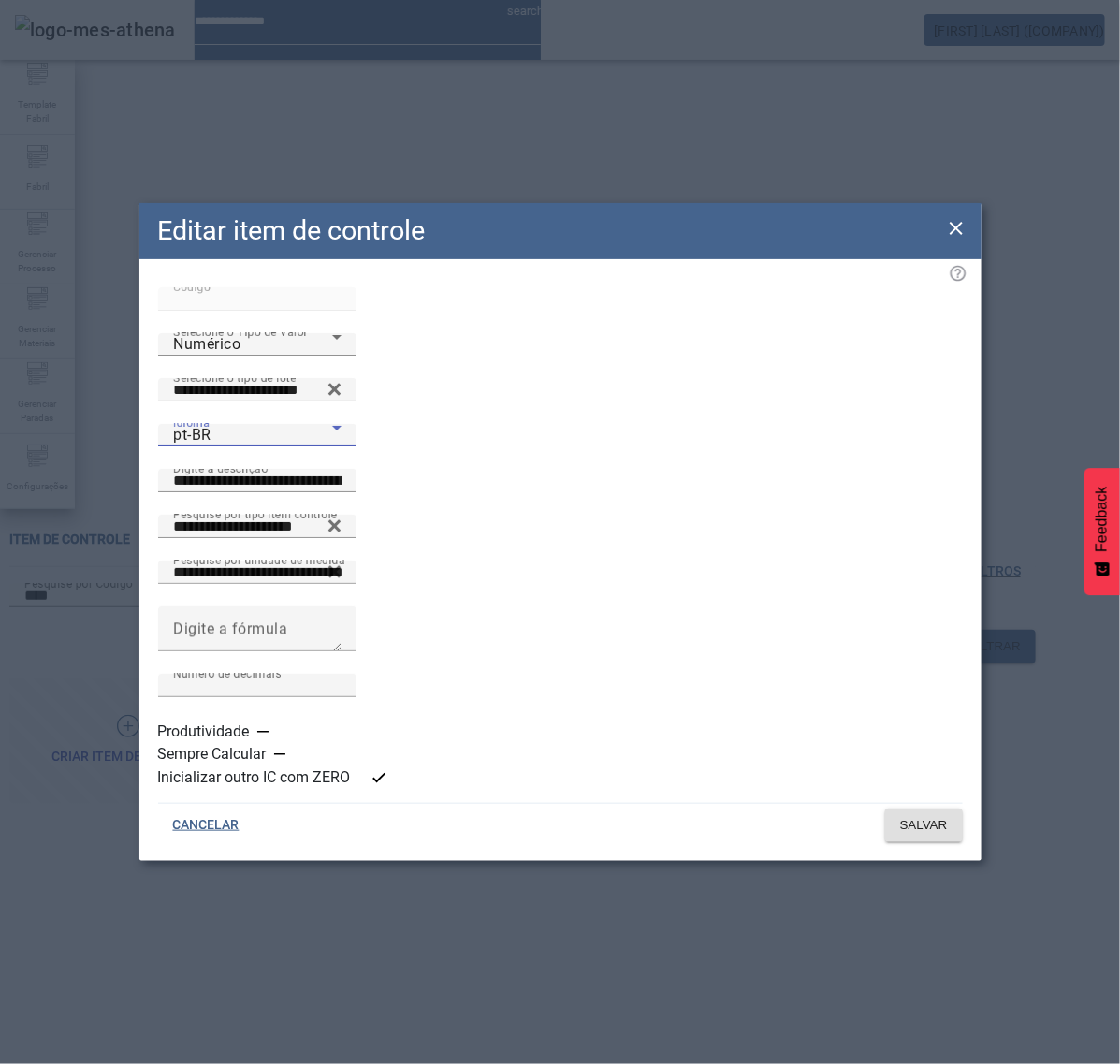 click on "pt-BR" at bounding box center [253, 435] 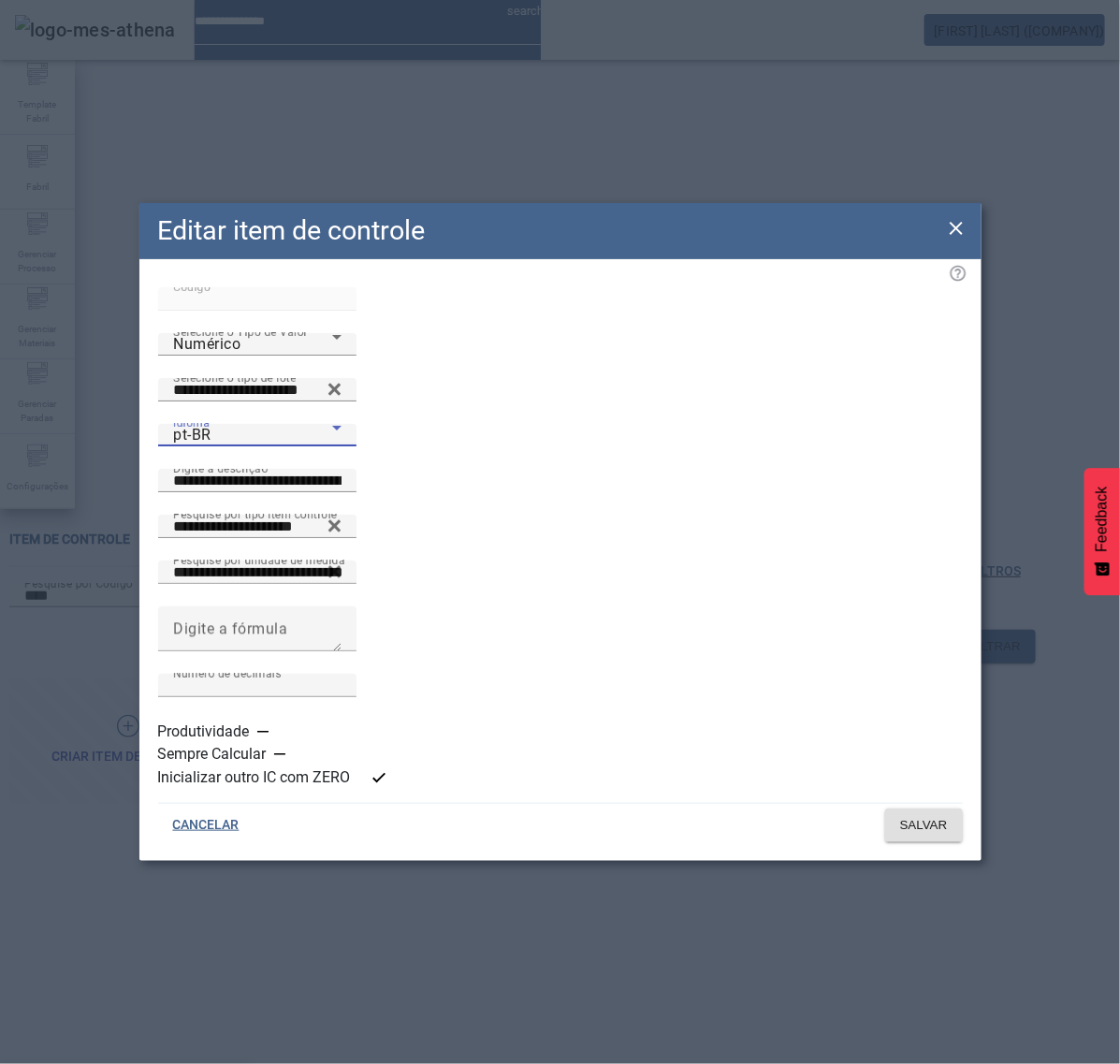 click on "es-ES" at bounding box center (124, 1184) 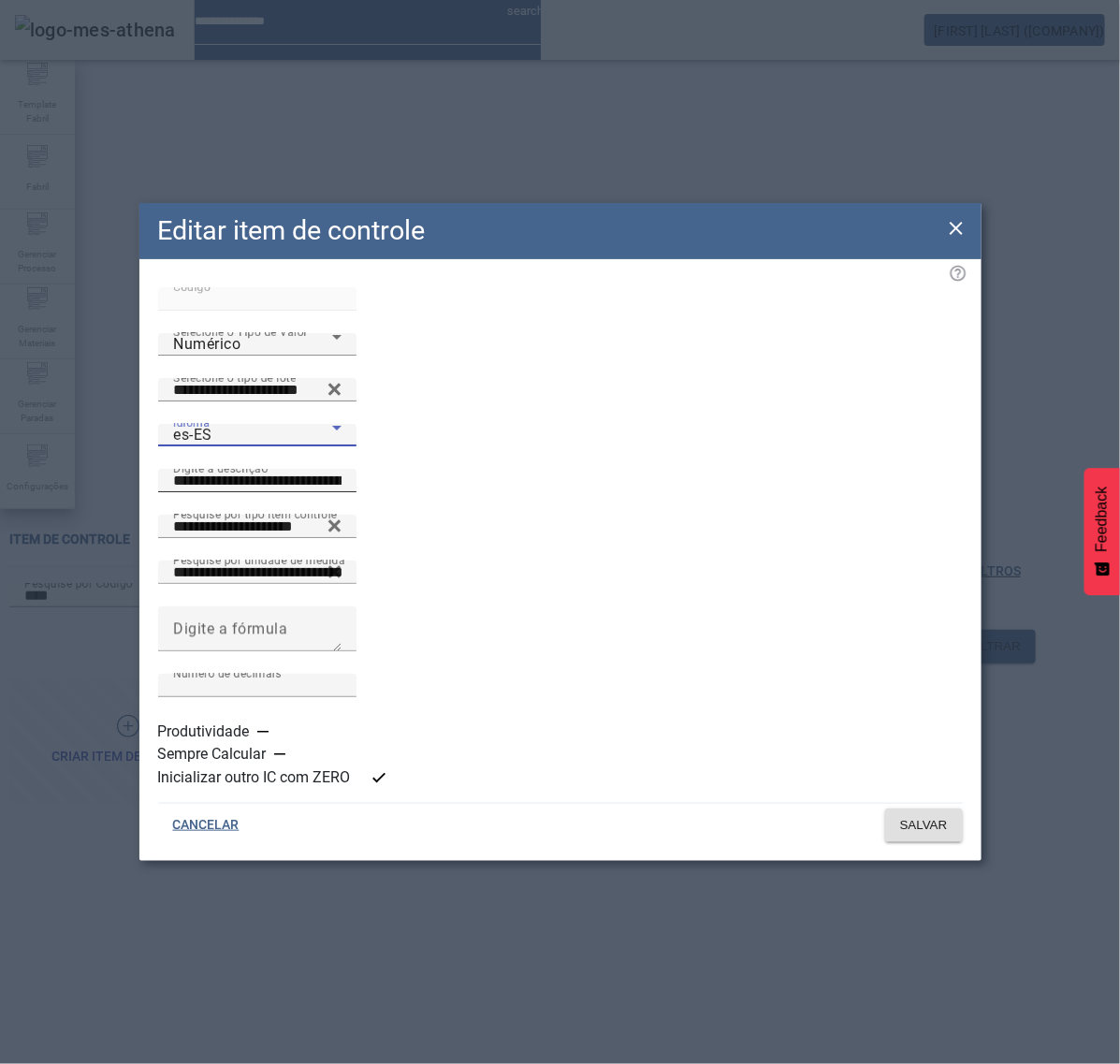 click on "**********" 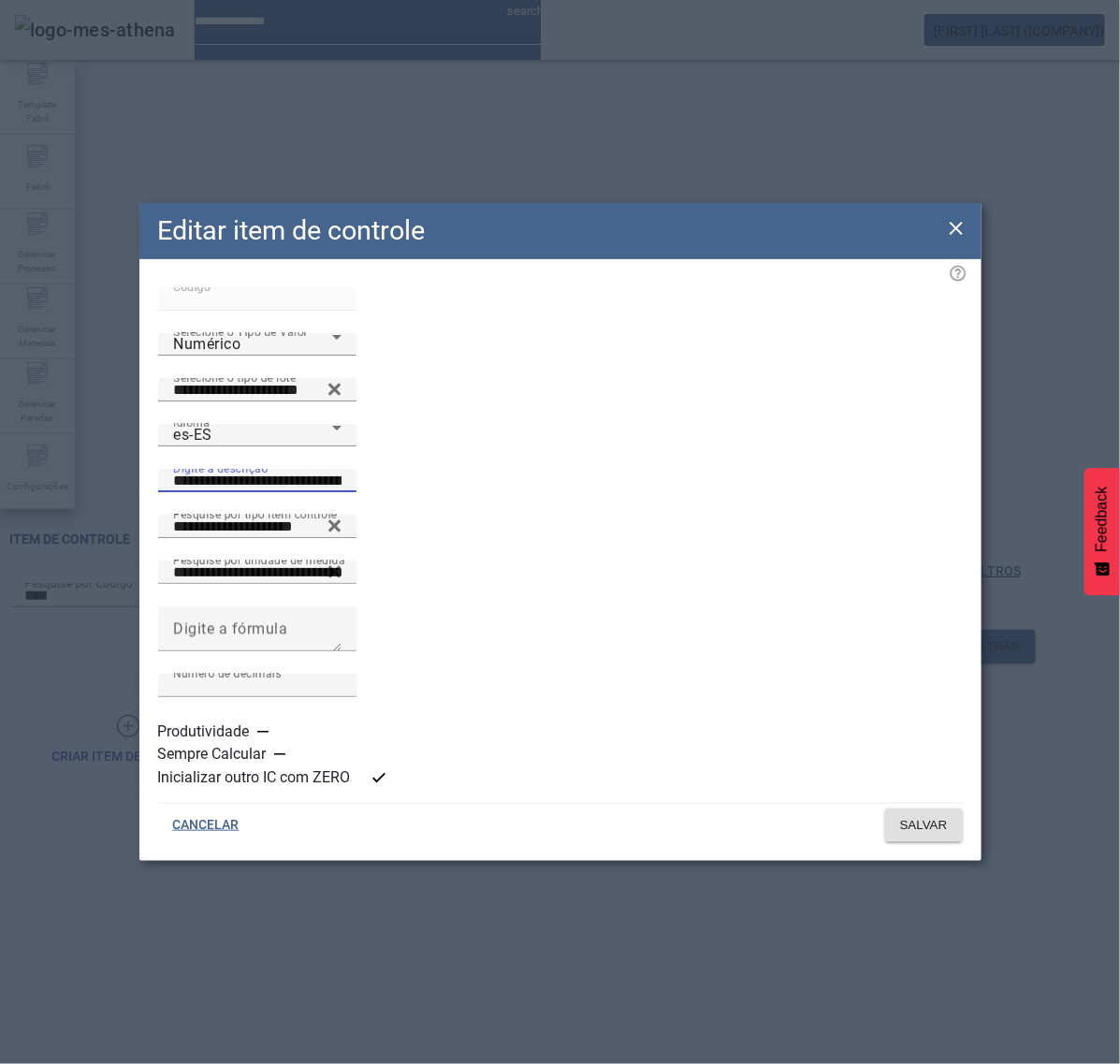 paste 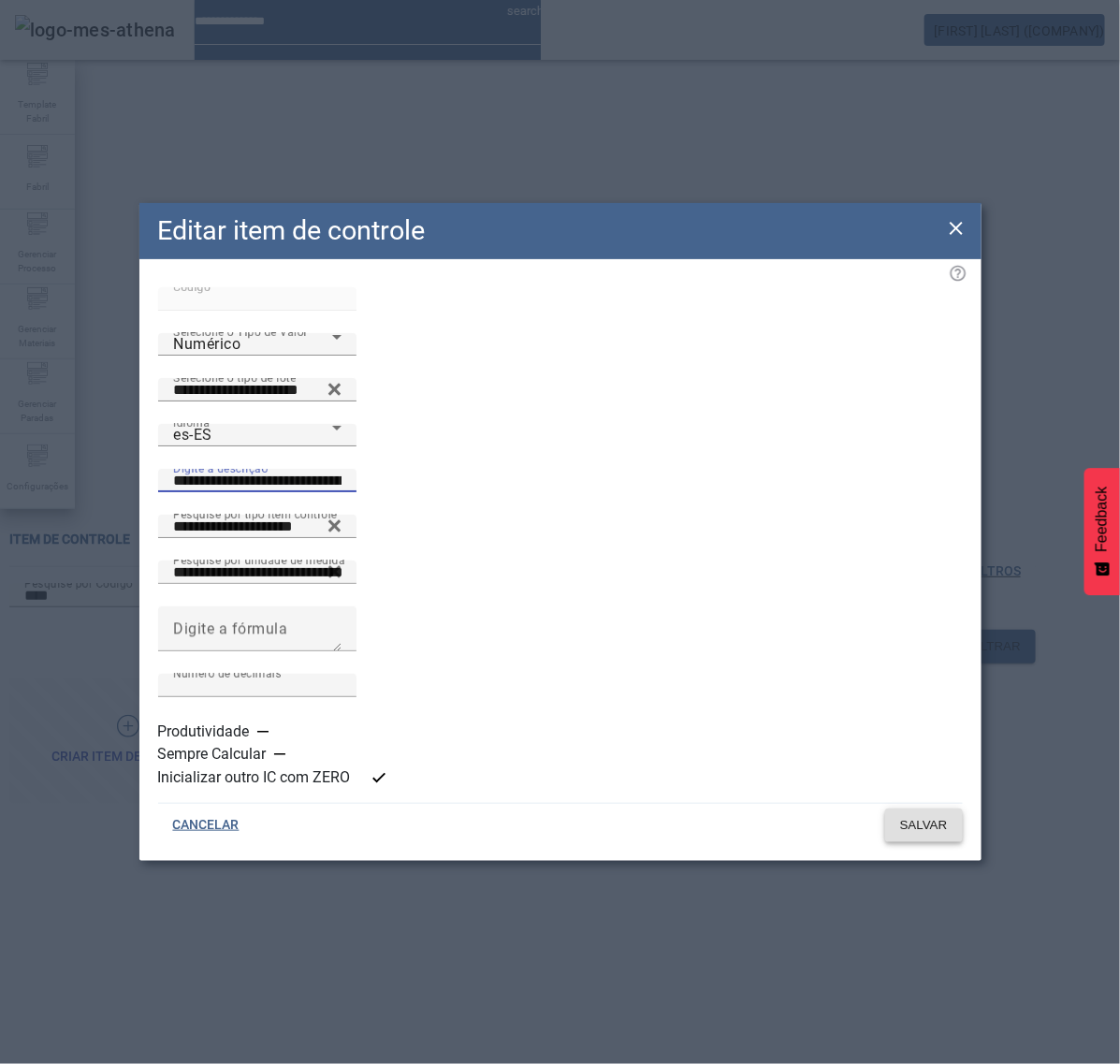type on "**********" 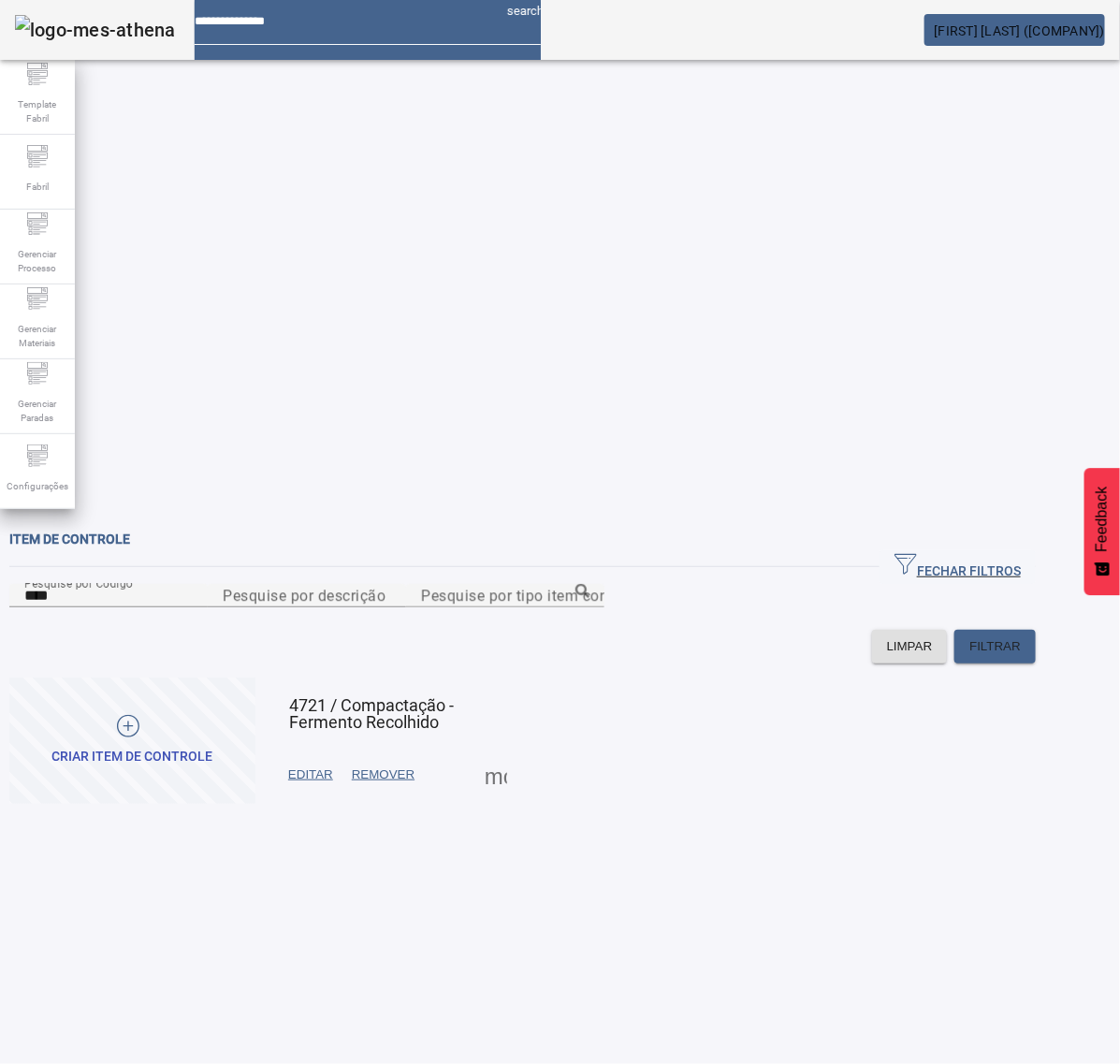 click on "EDITAR" at bounding box center [311, 775] 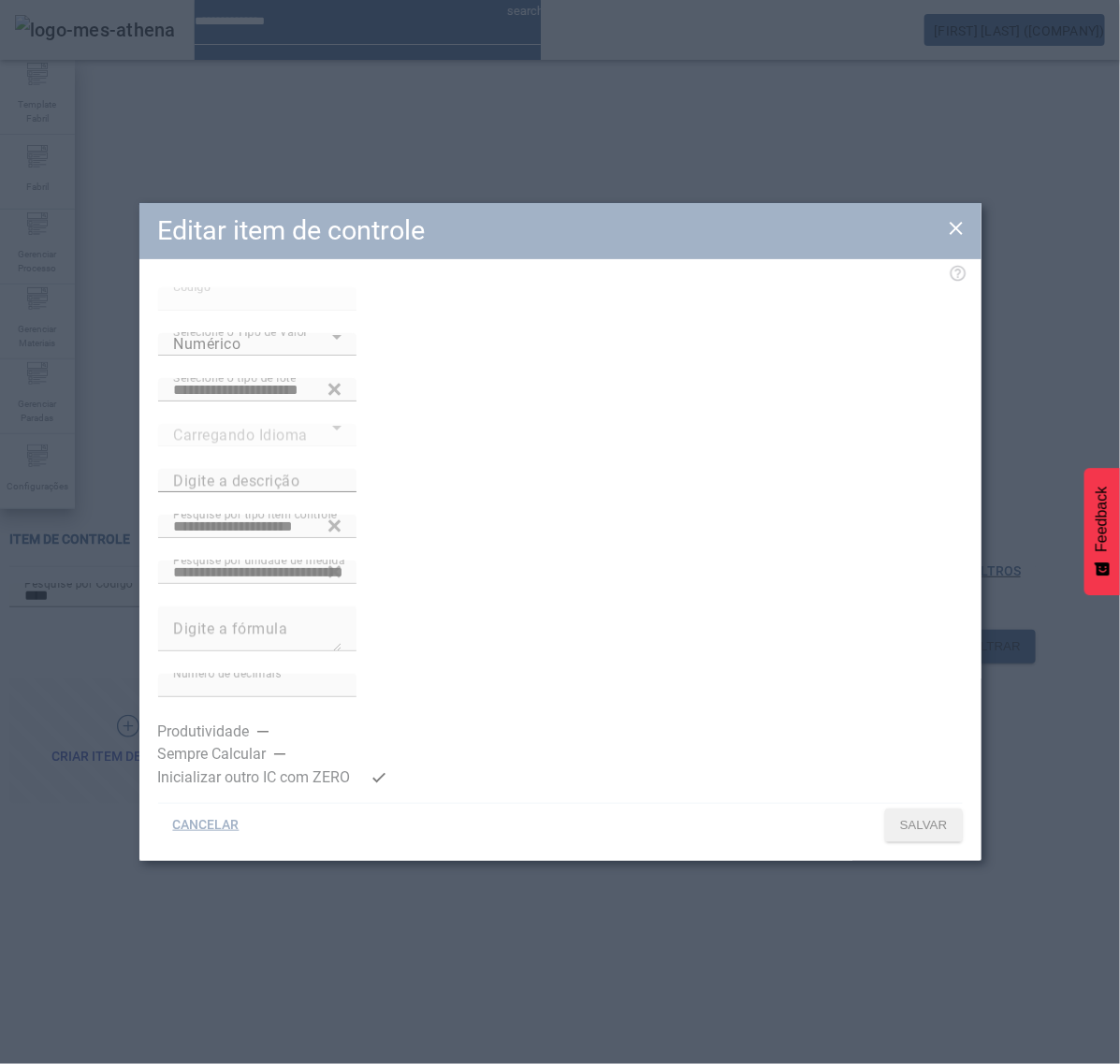 type on "**********" 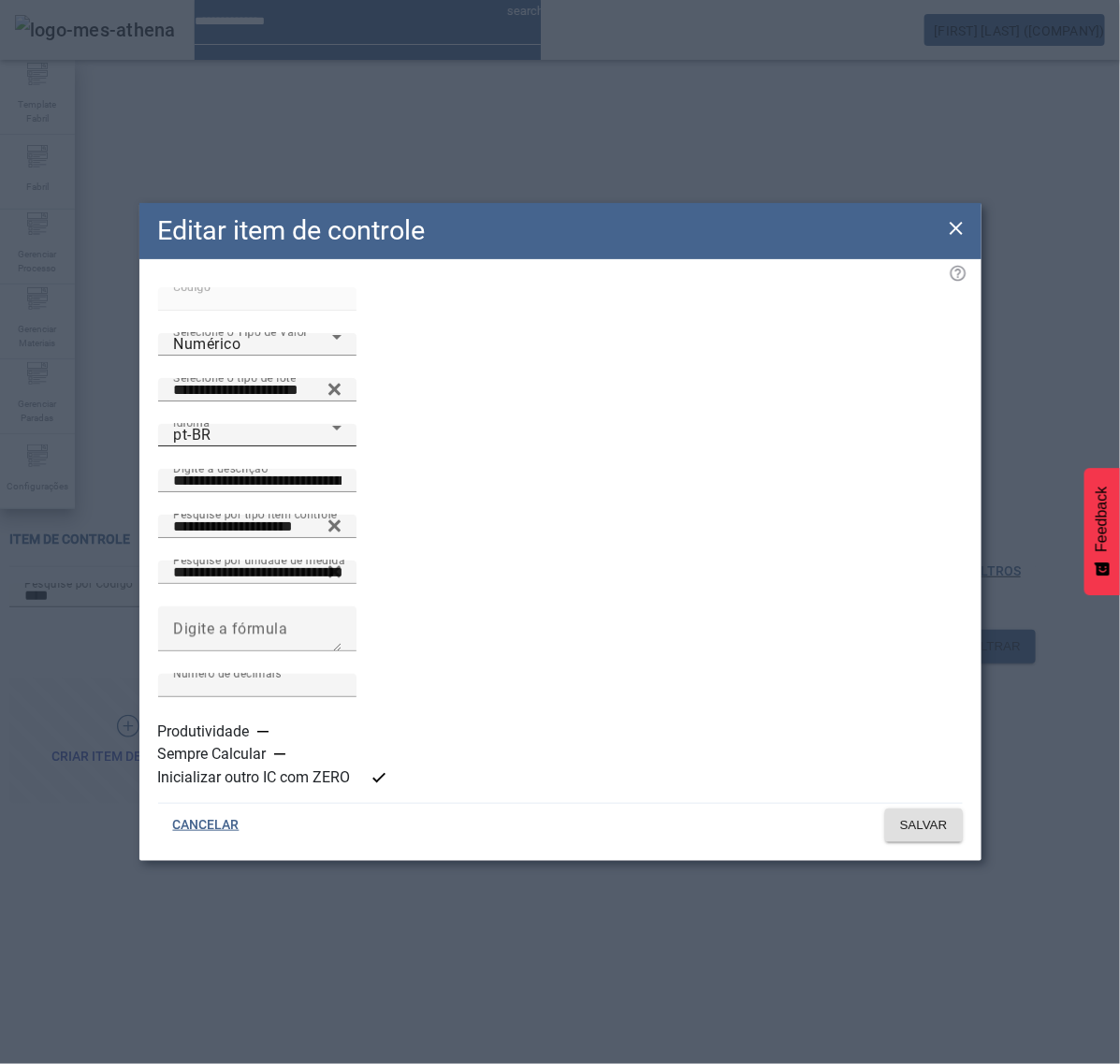 click on "pt-BR" at bounding box center [253, 435] 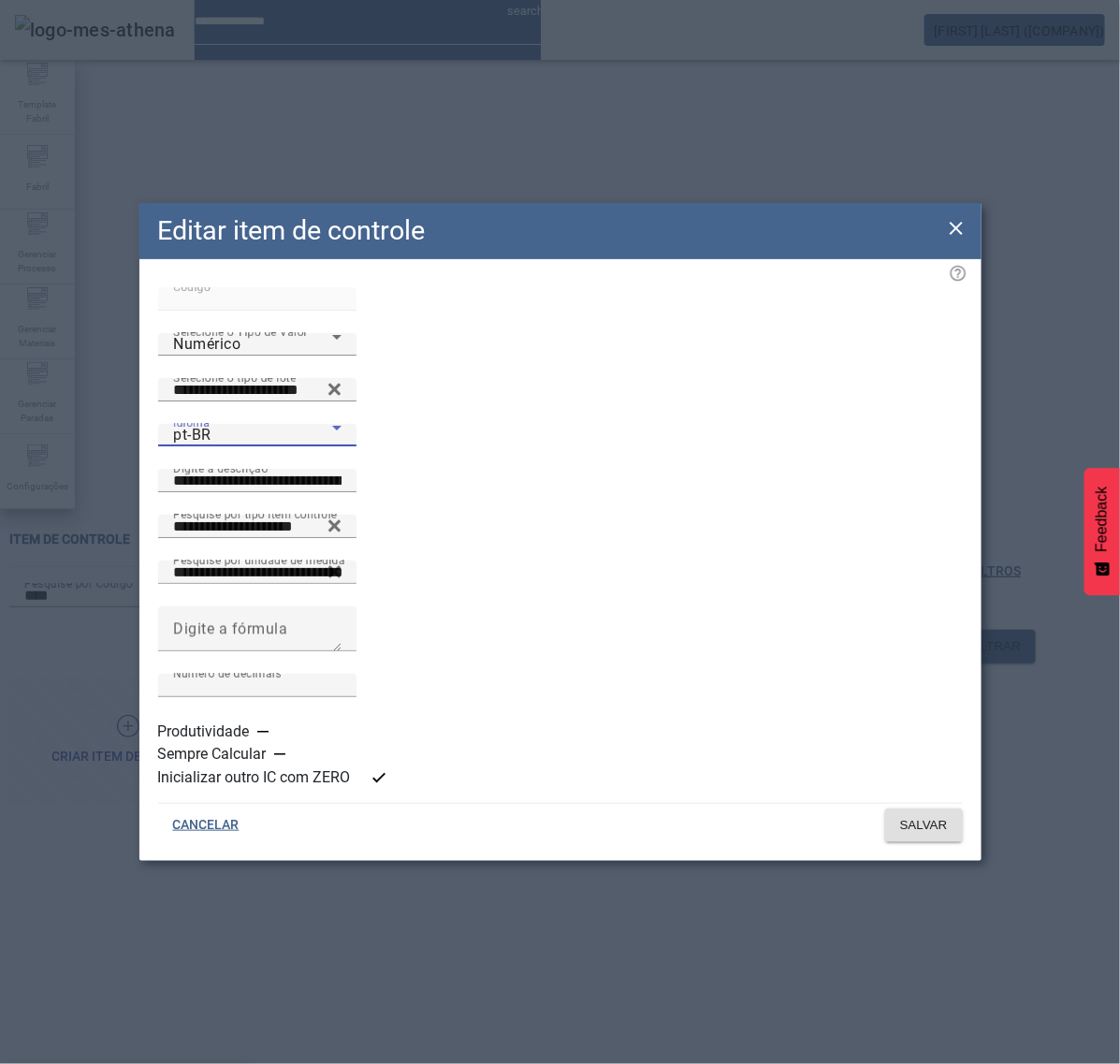 click on "es-ES" at bounding box center (124, 1184) 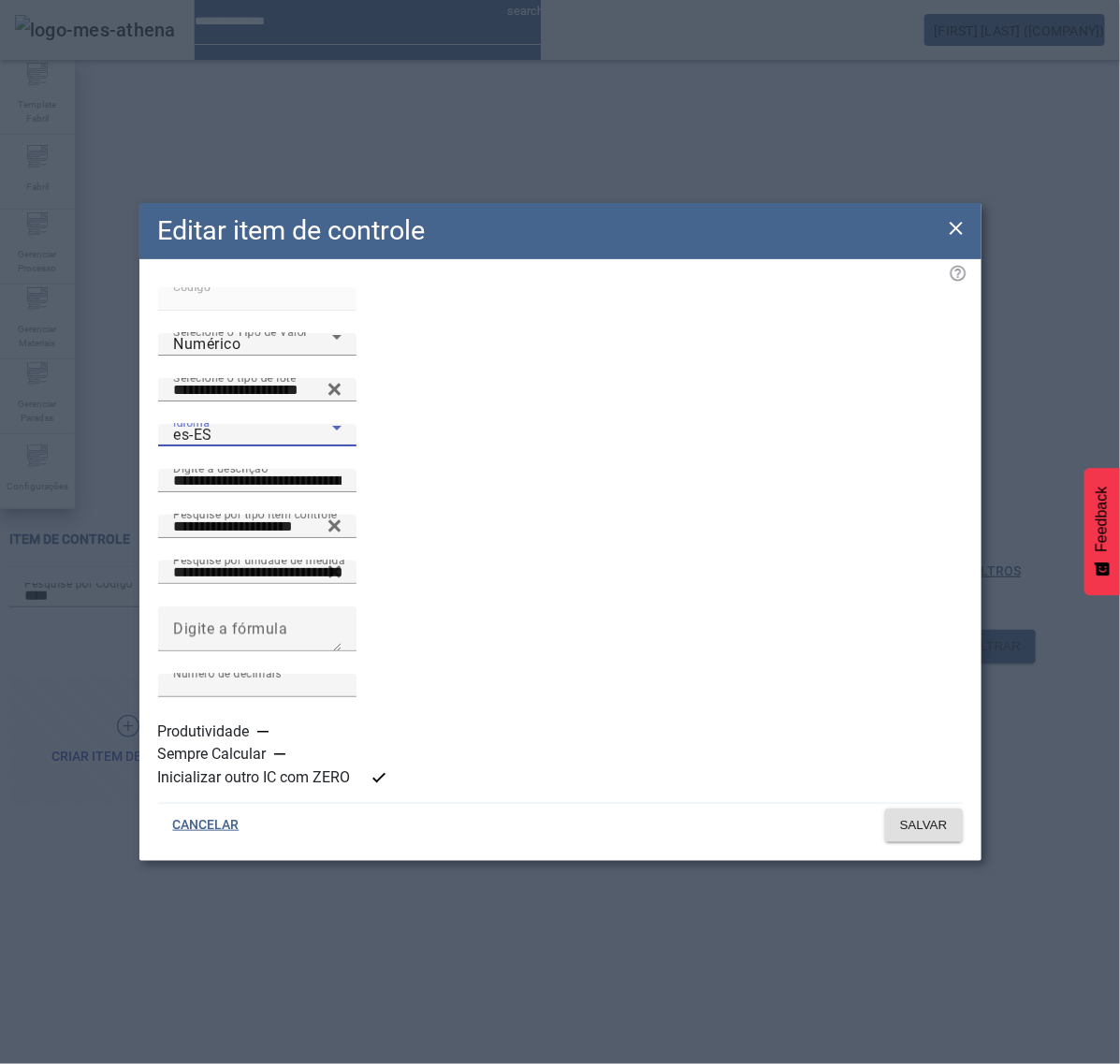 click 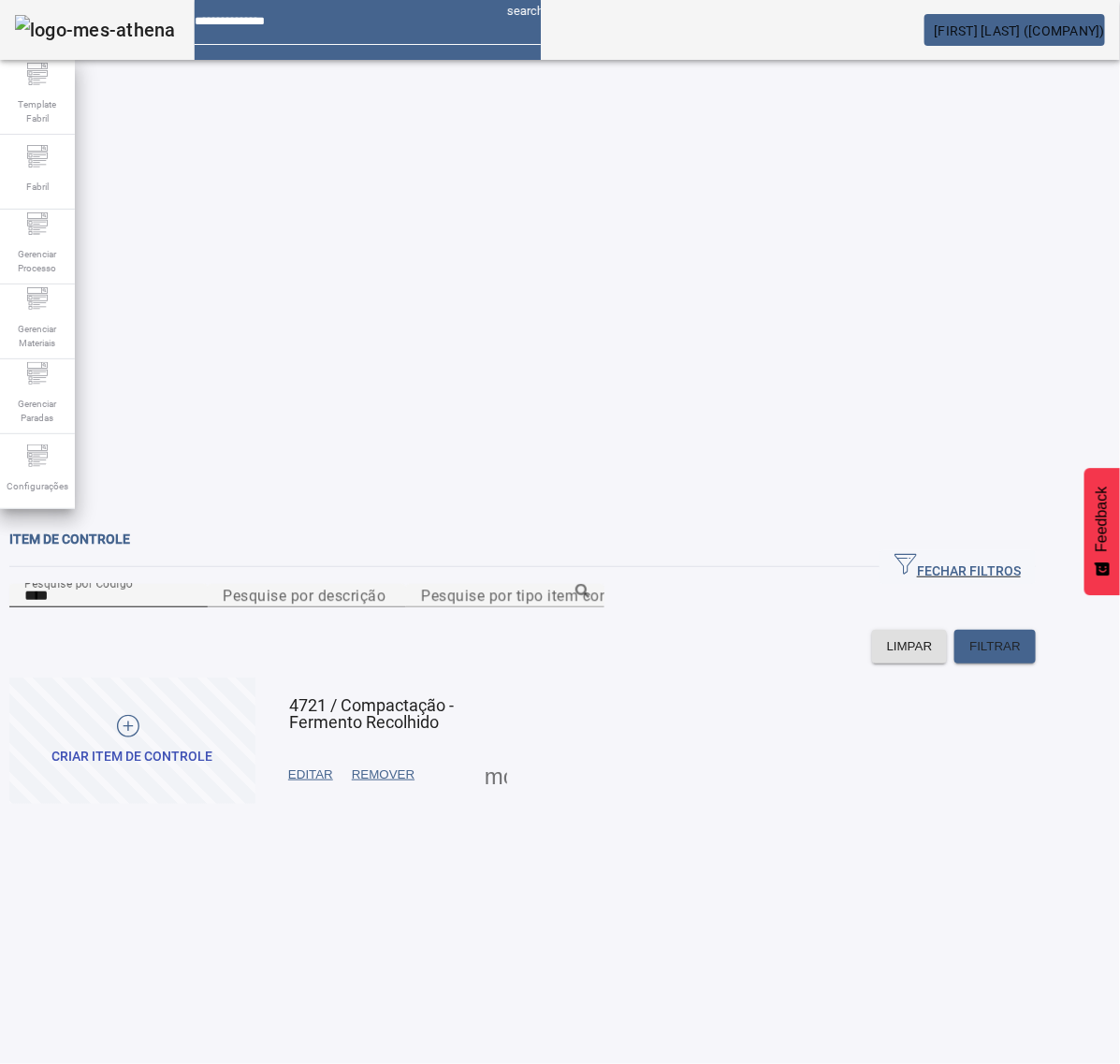 click on "****" at bounding box center [109, 596] 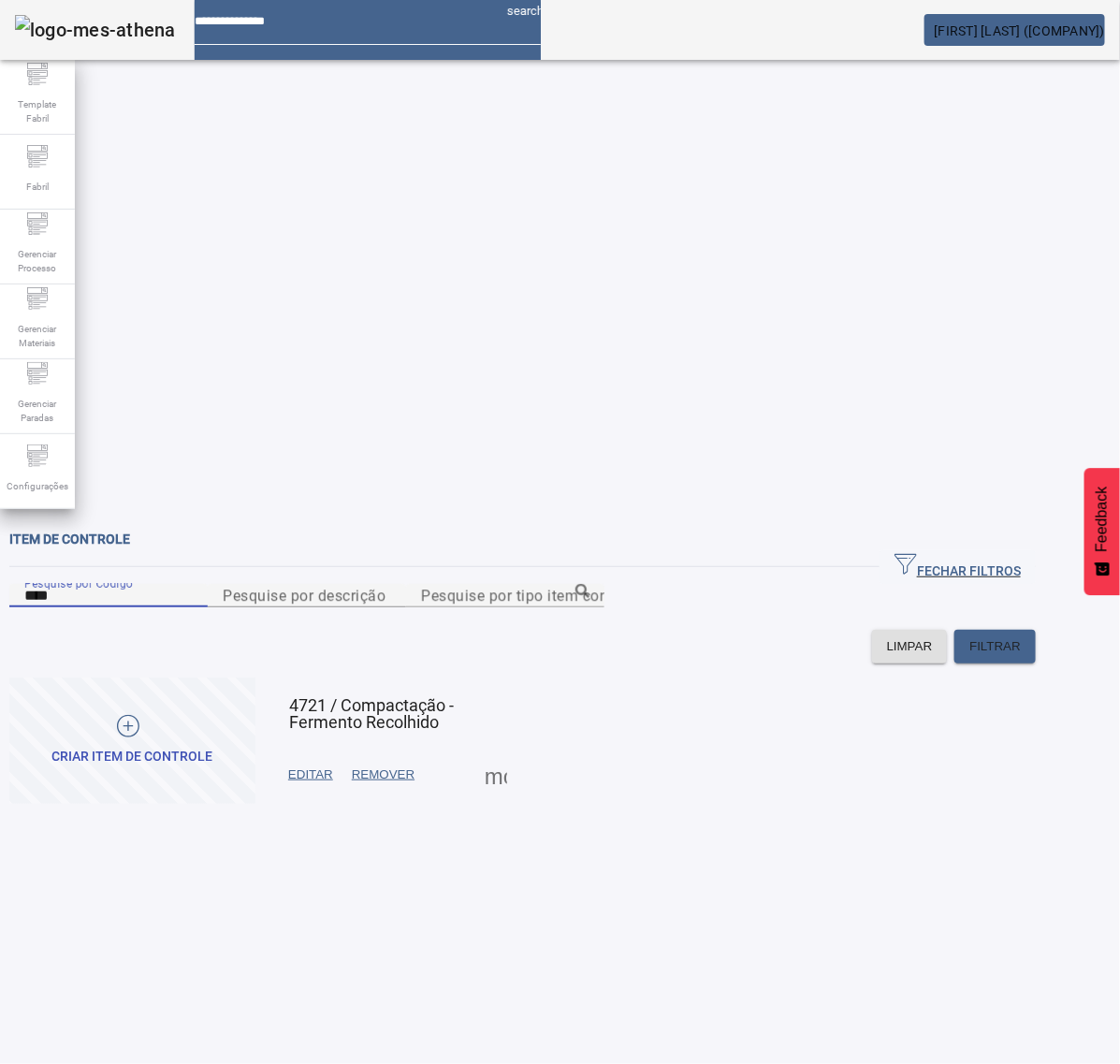 click on "****" at bounding box center [109, 596] 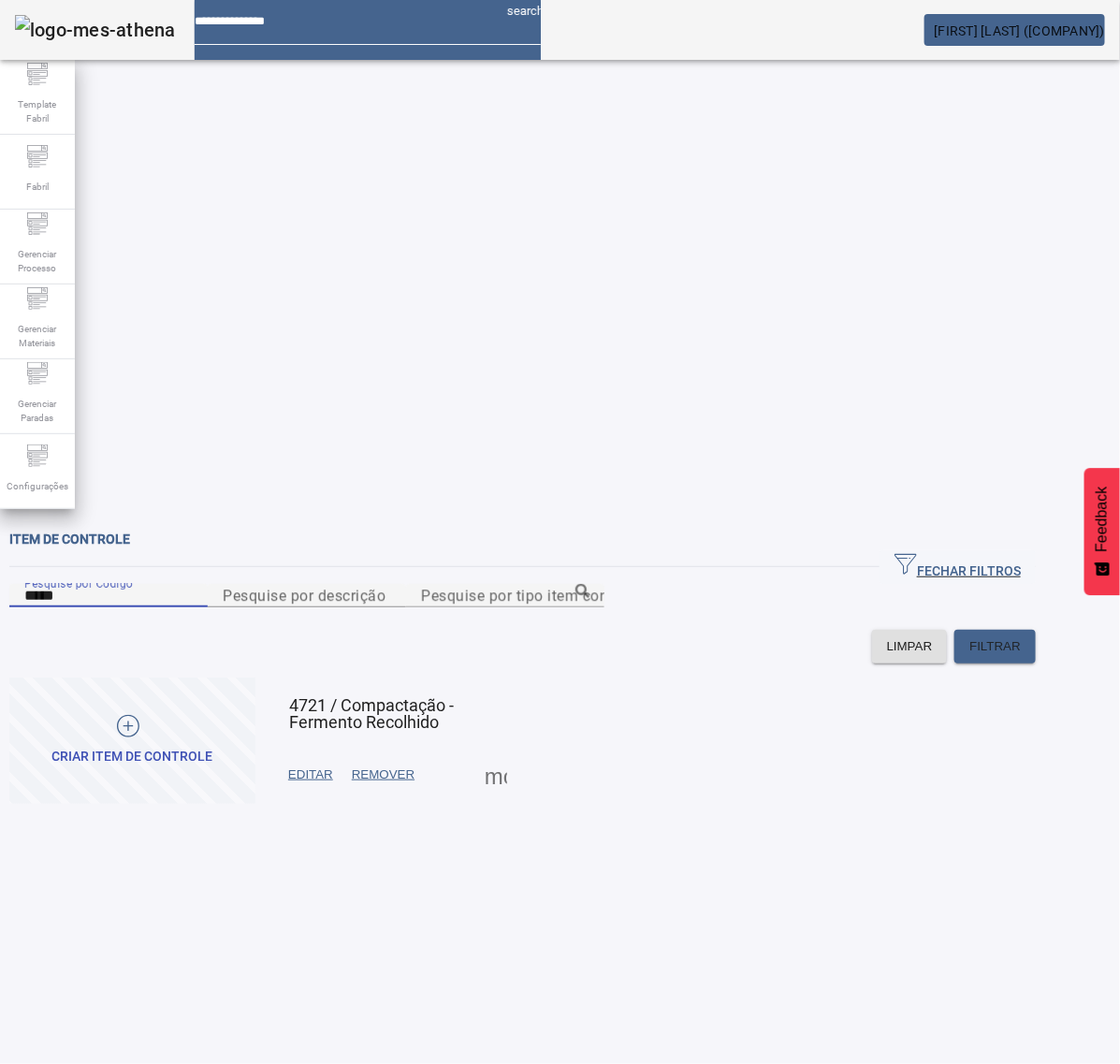type on "*****" 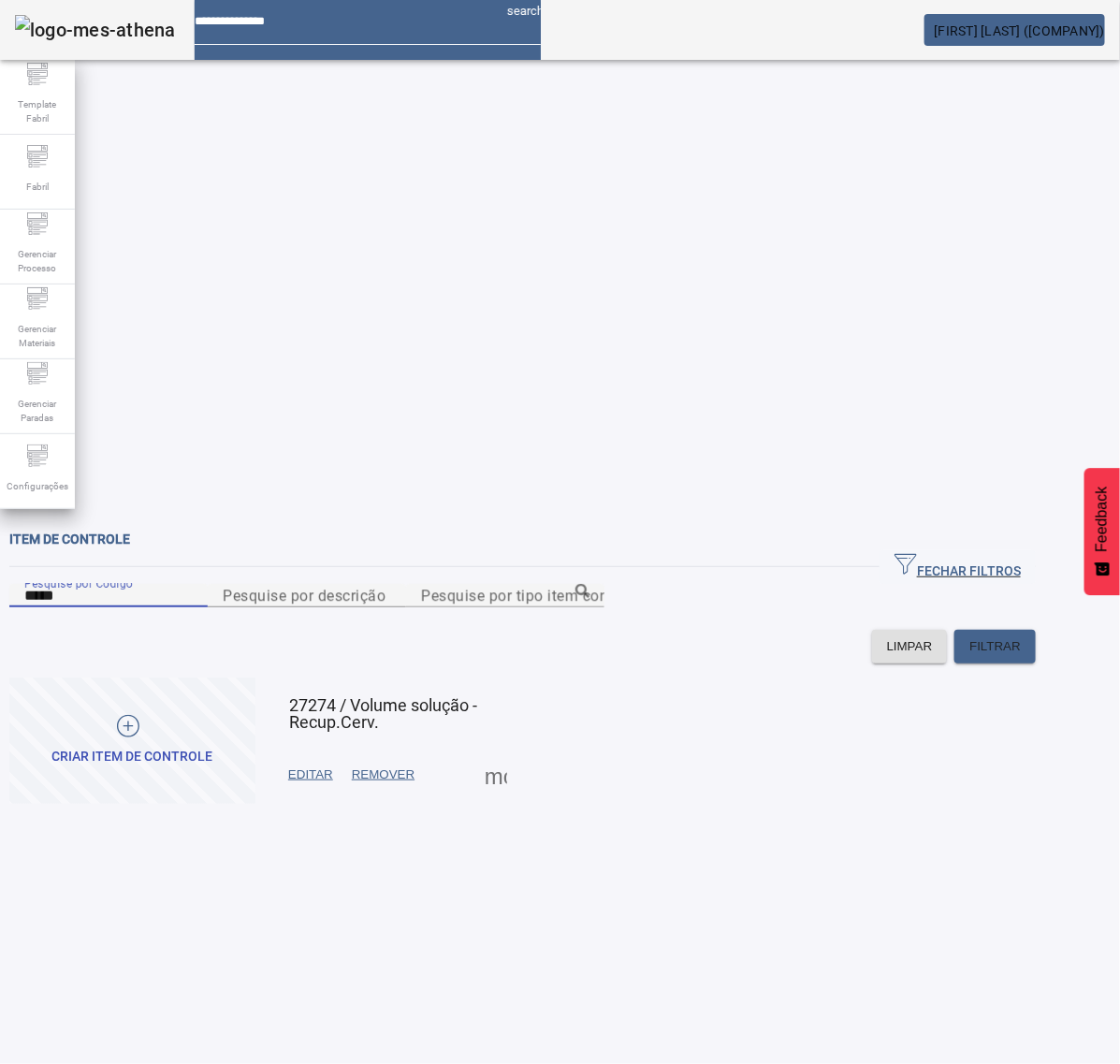 click at bounding box center [311, 775] 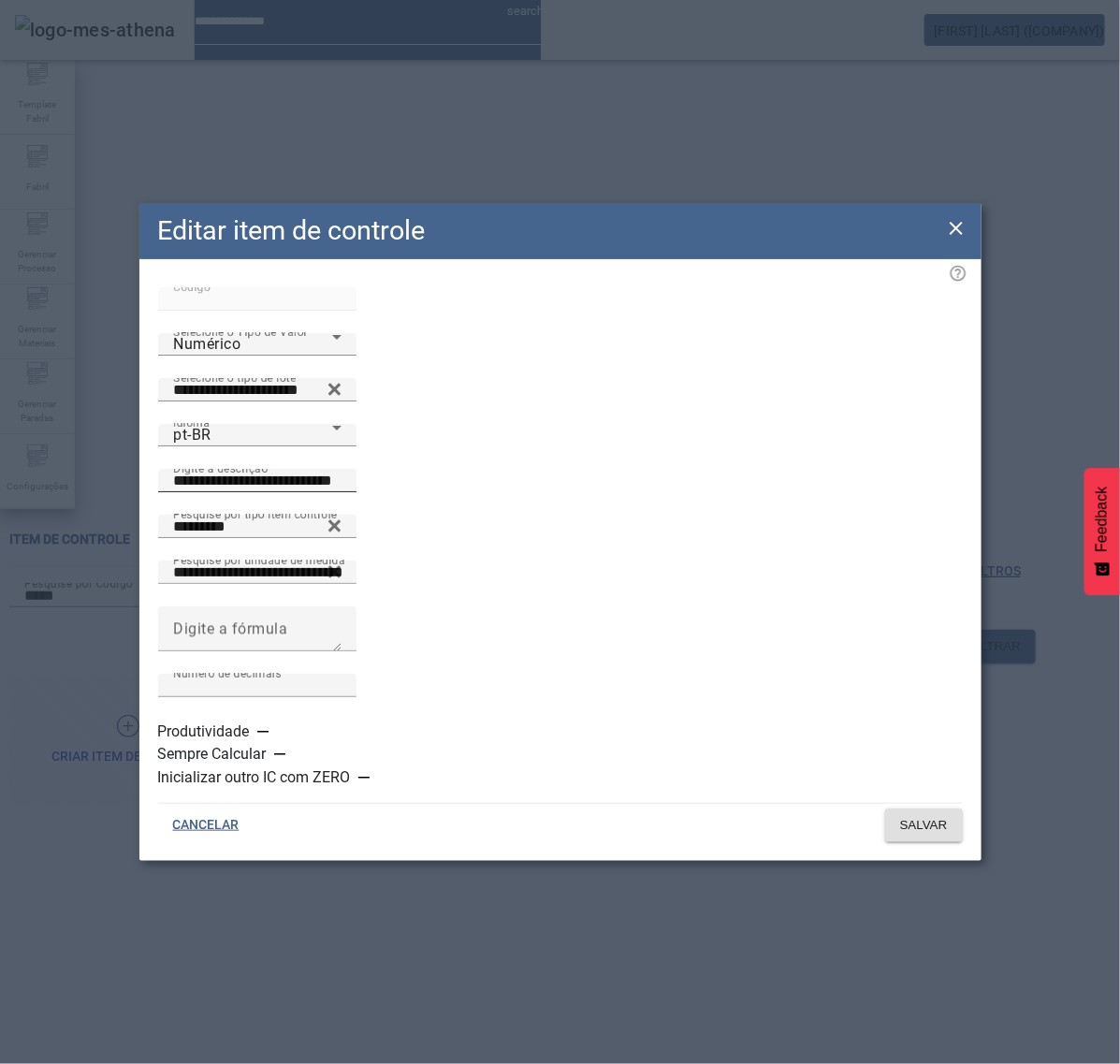 click on "**********" at bounding box center [257, 481] 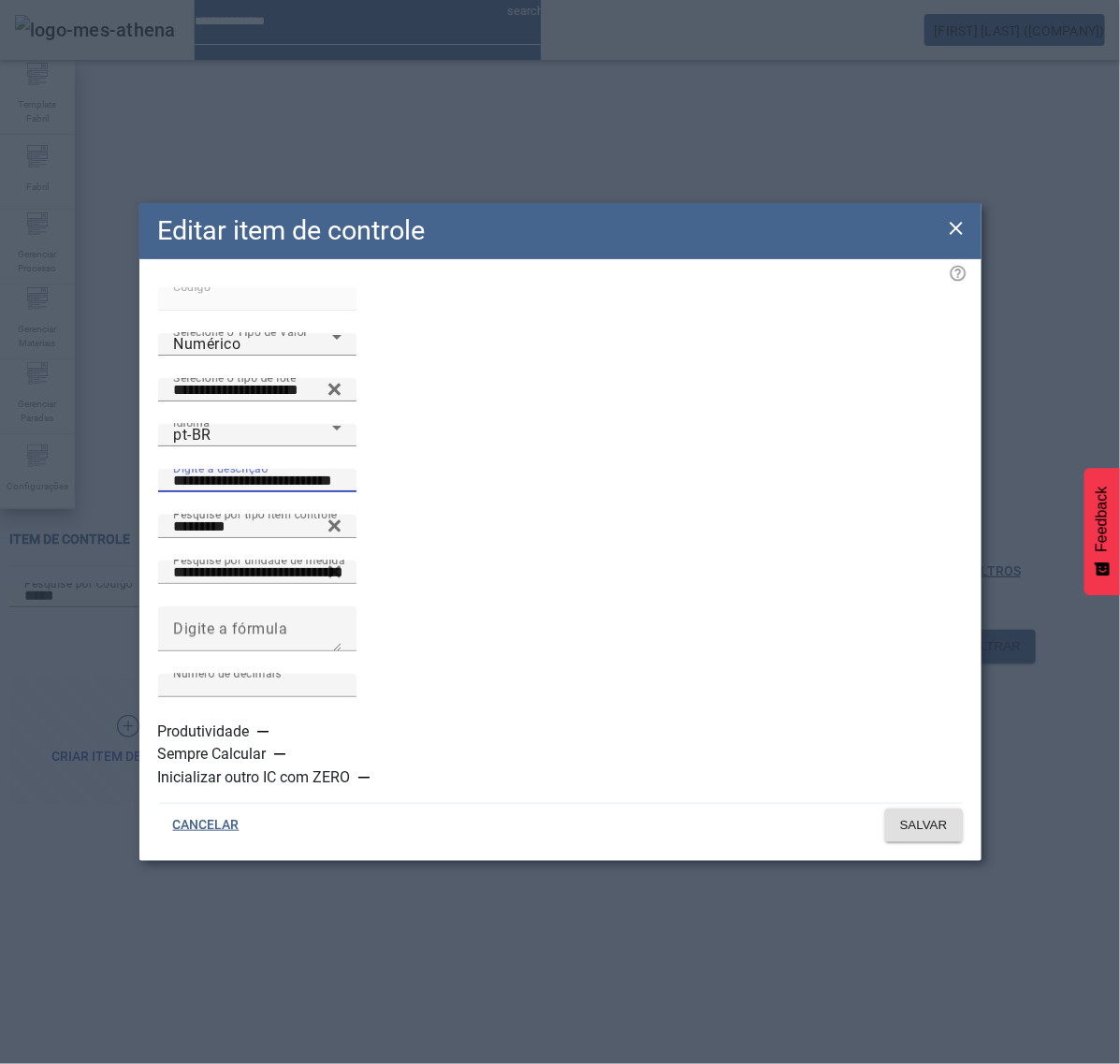 paste 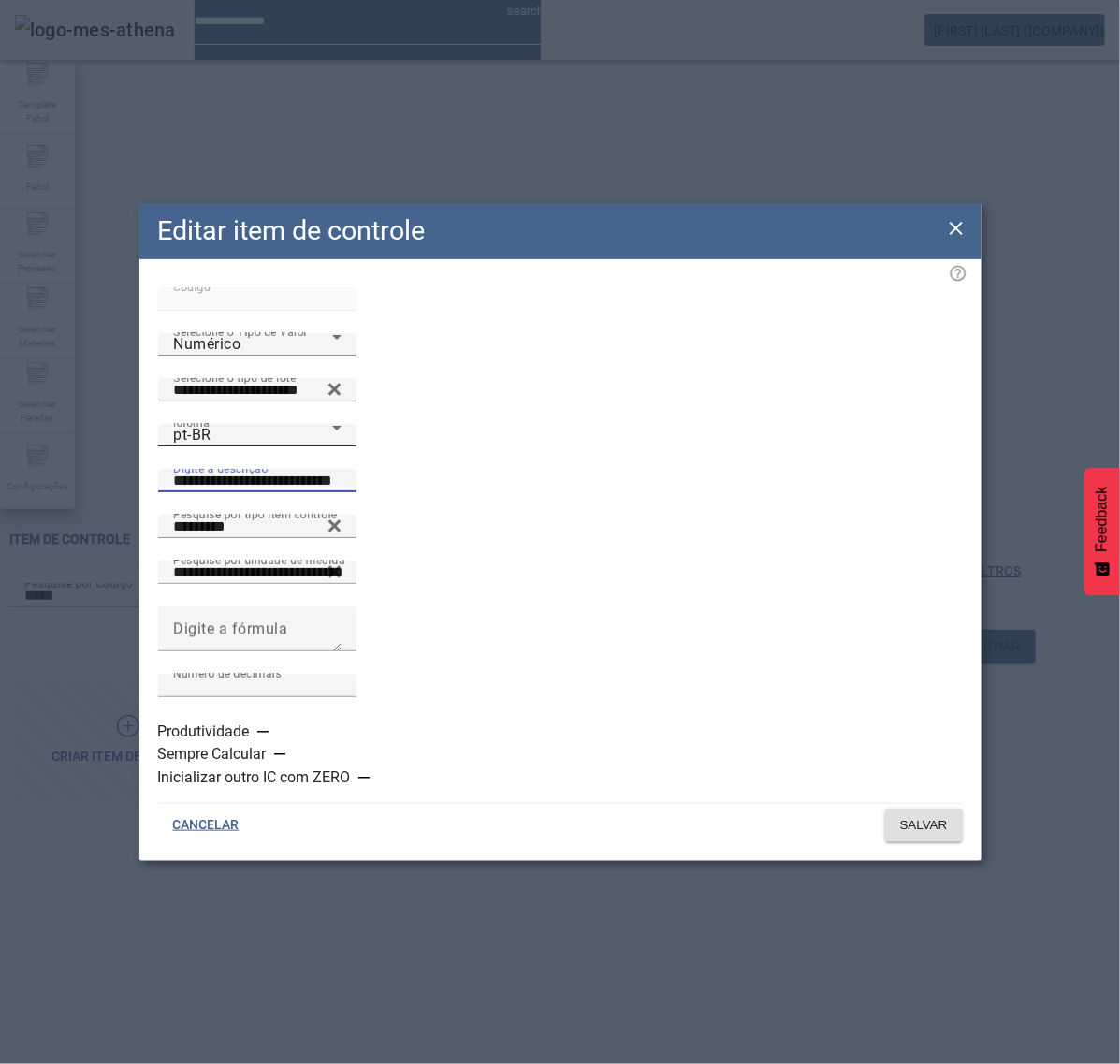 click on "pt-BR" at bounding box center [253, 435] 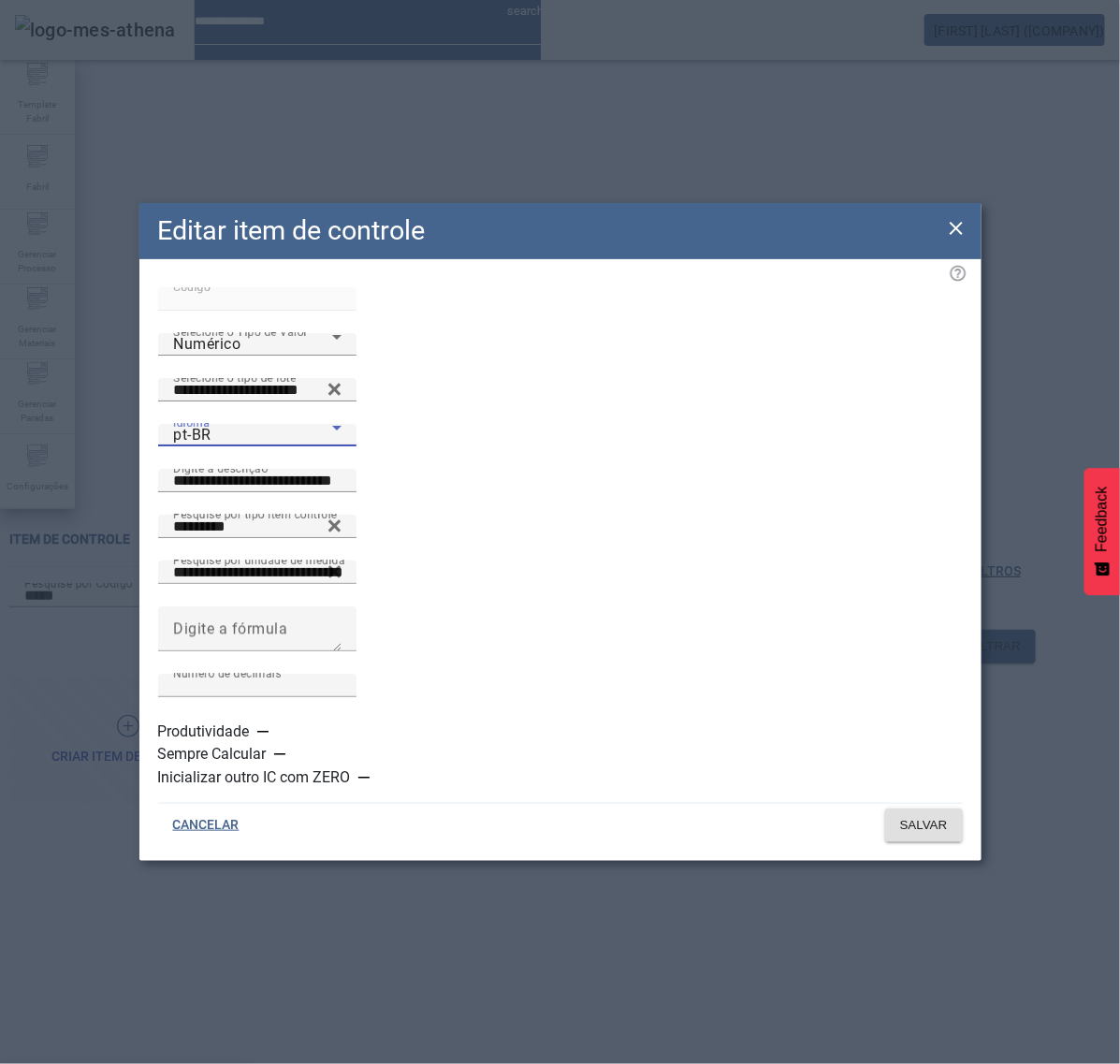 click on "es-ES" at bounding box center [124, 1184] 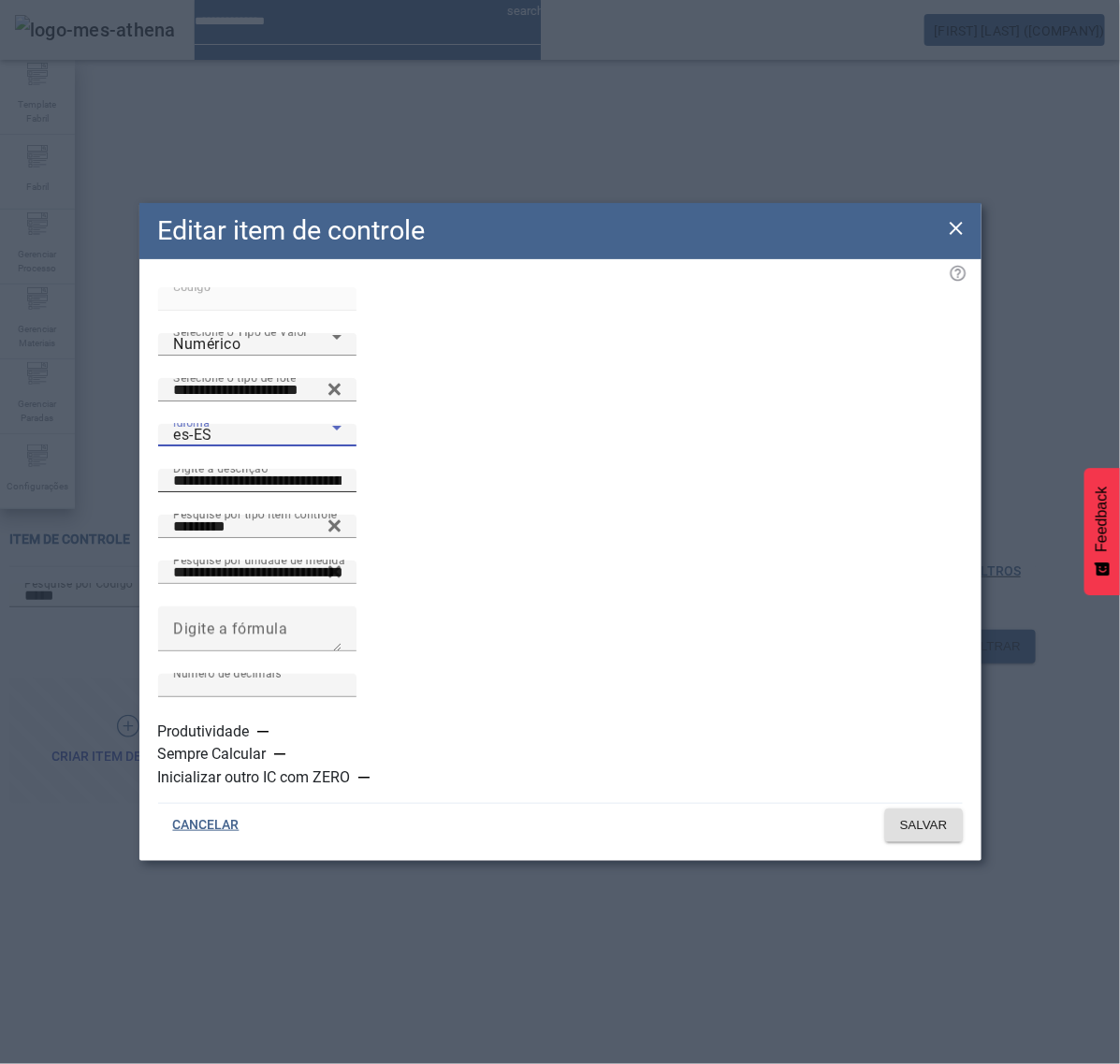 click on "**********" at bounding box center (257, 481) 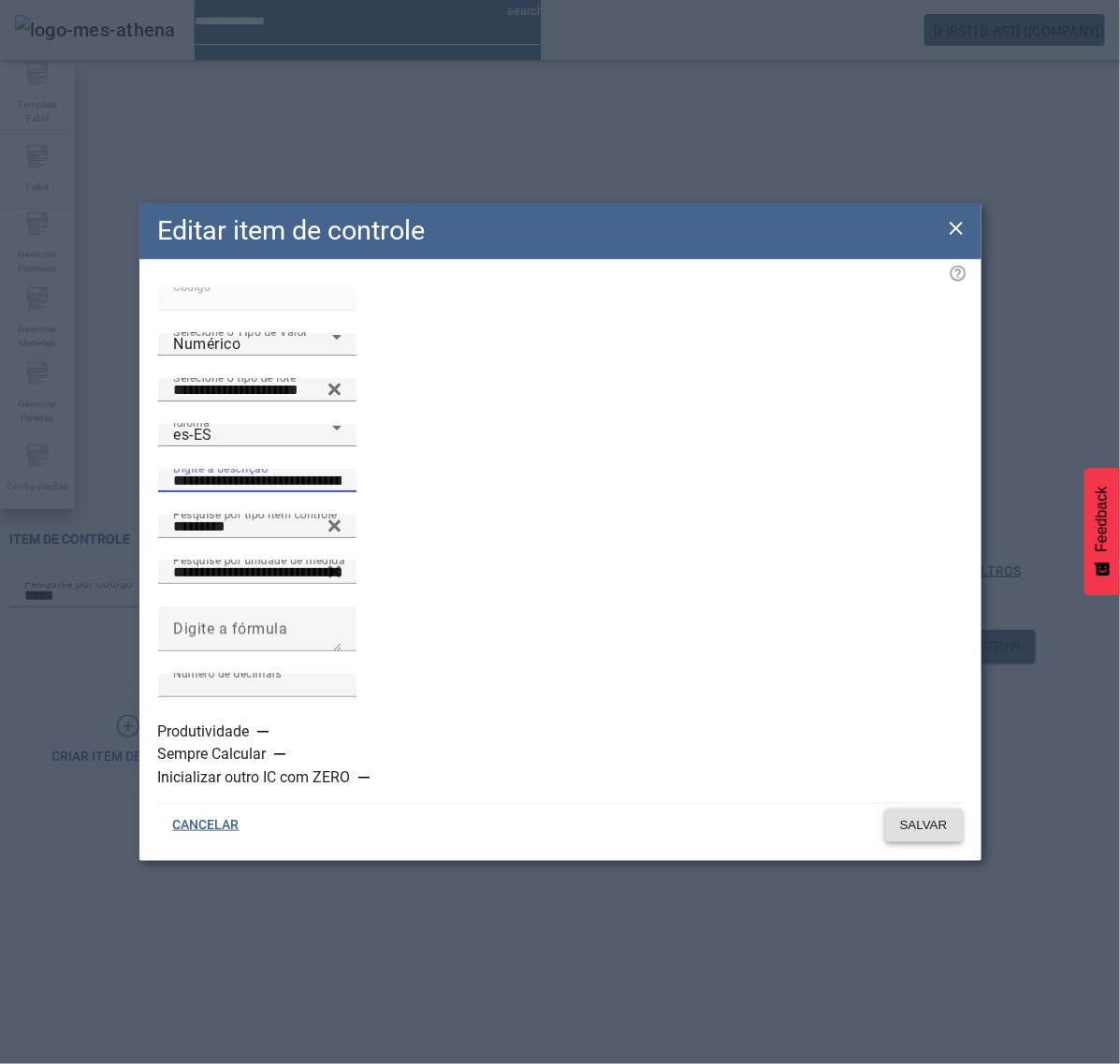 paste 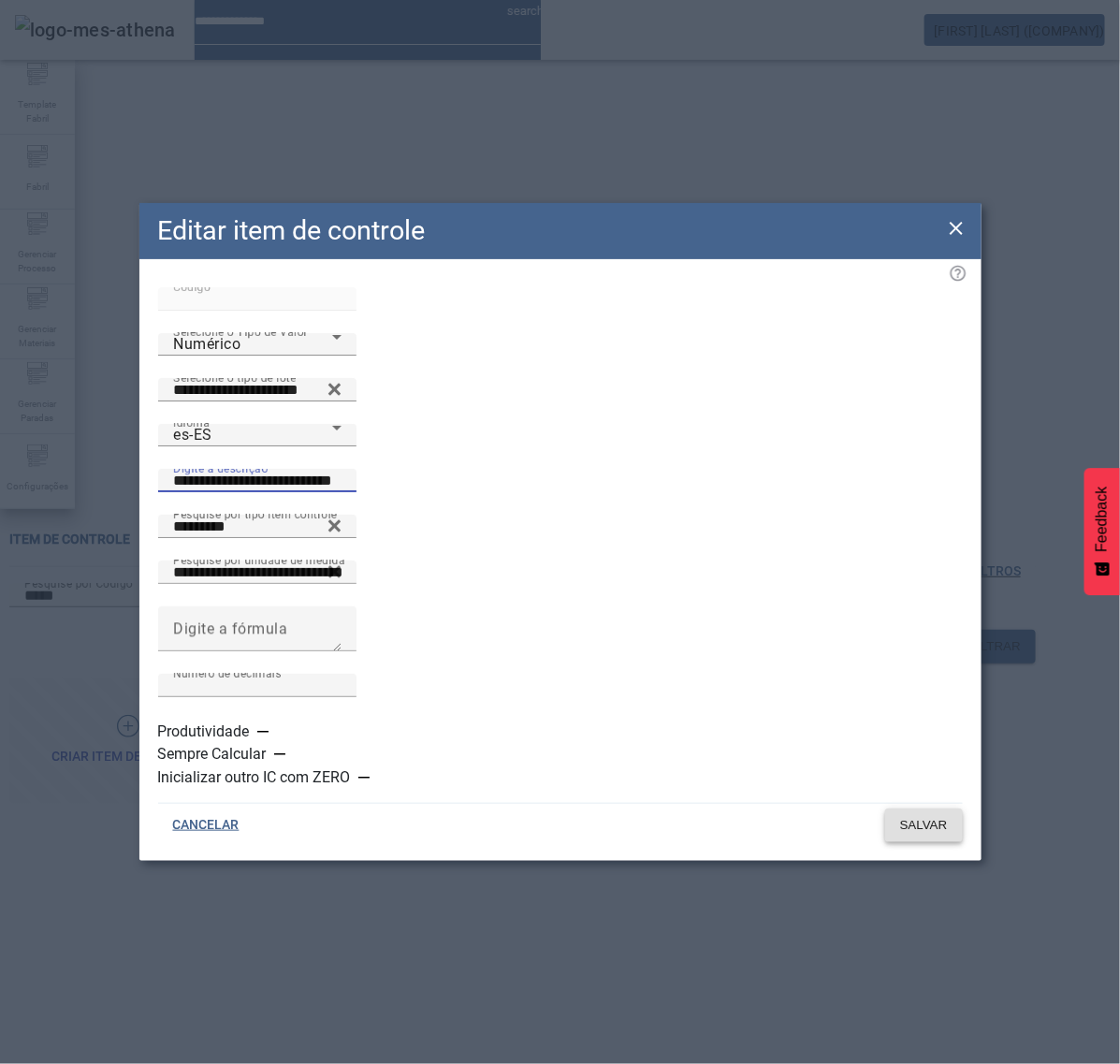 type on "**********" 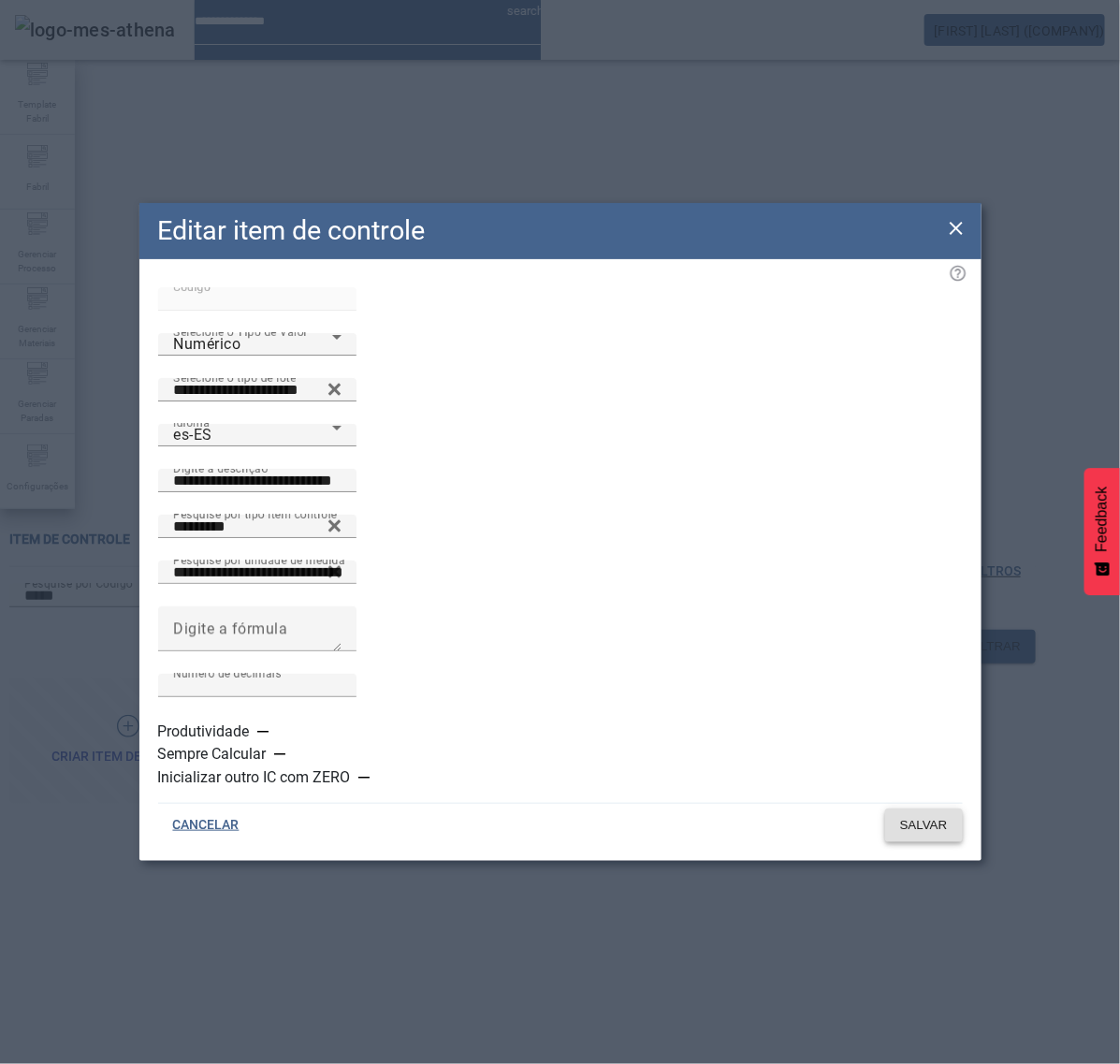 click on "SALVAR" 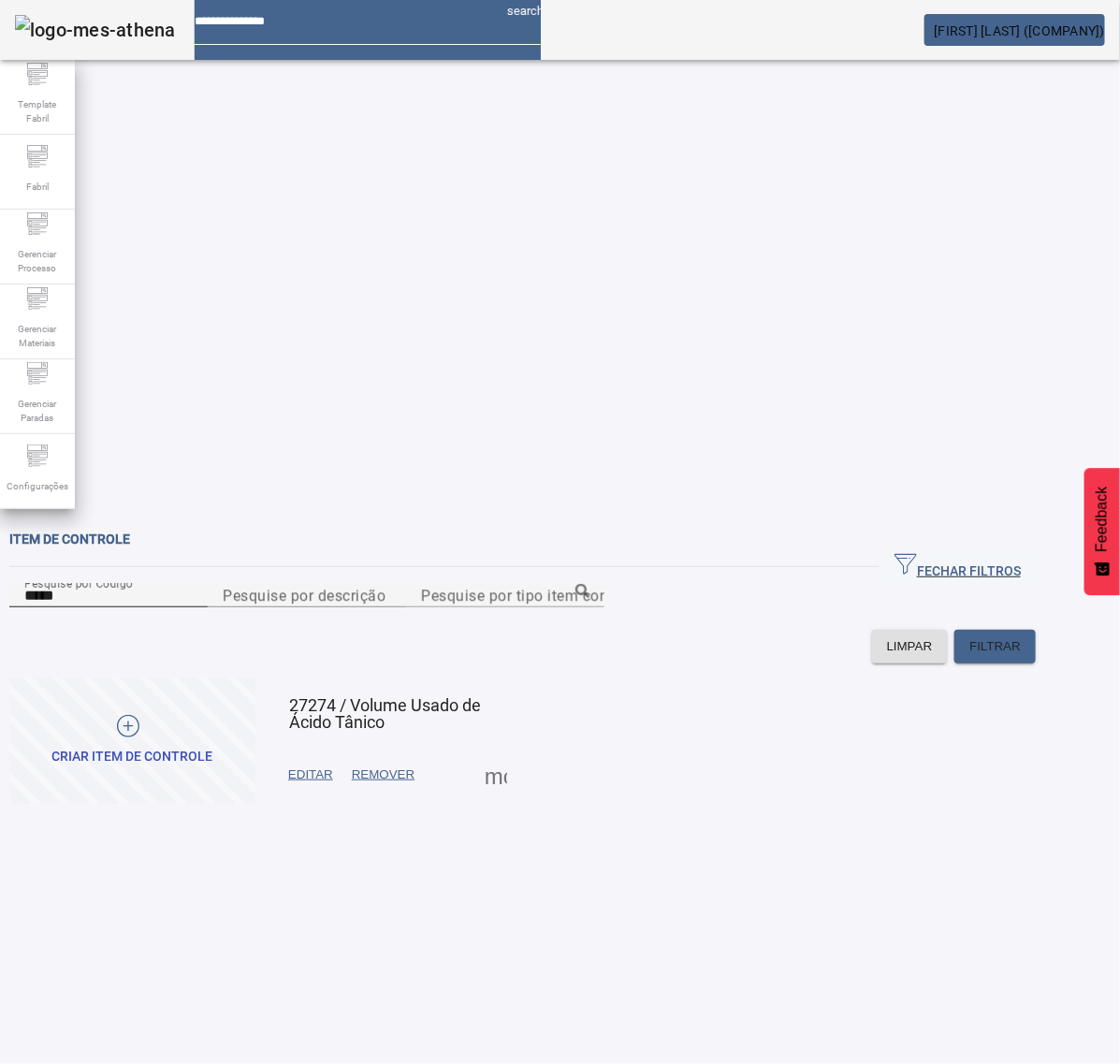 click on "*****" at bounding box center [109, 596] 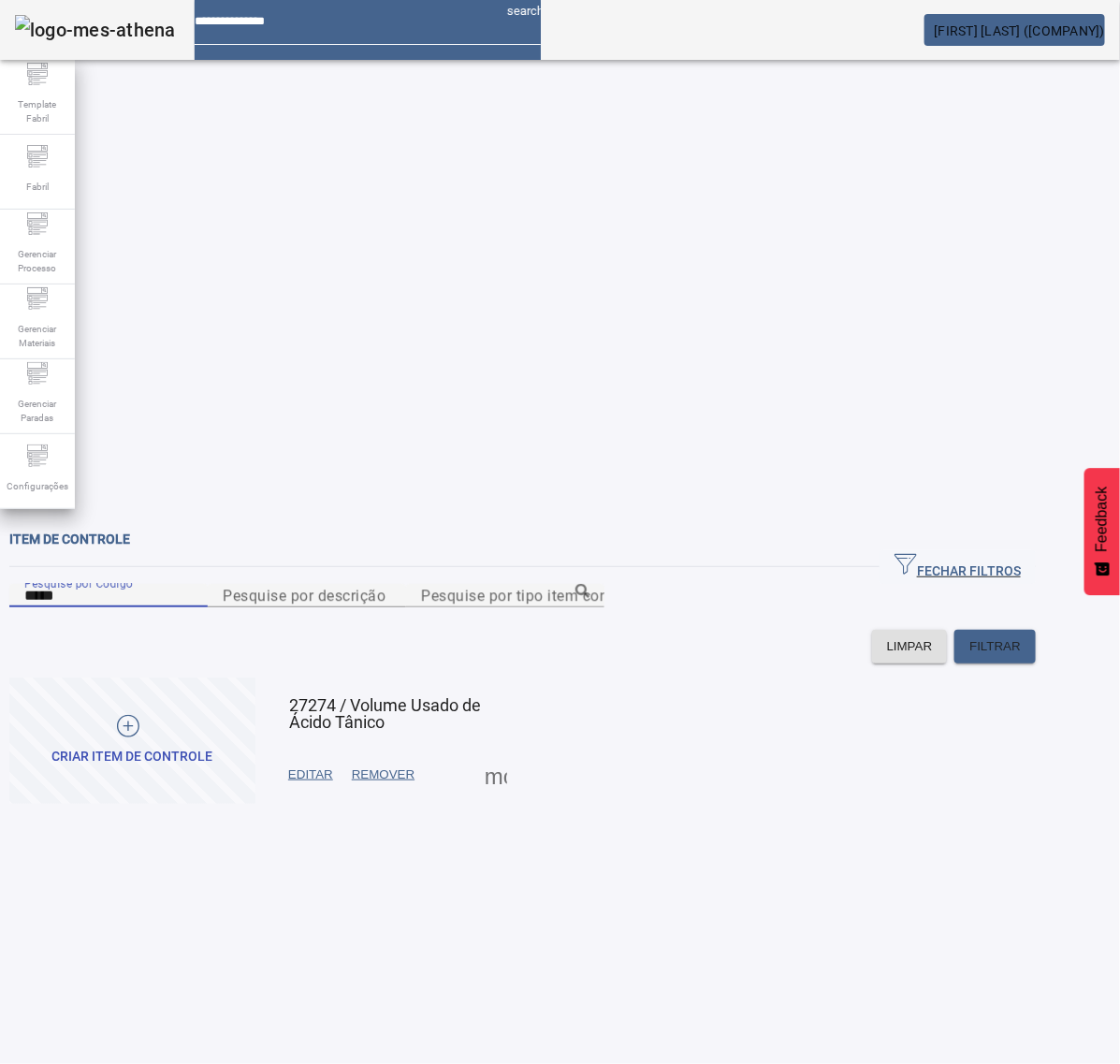 click on "*****" at bounding box center [109, 596] 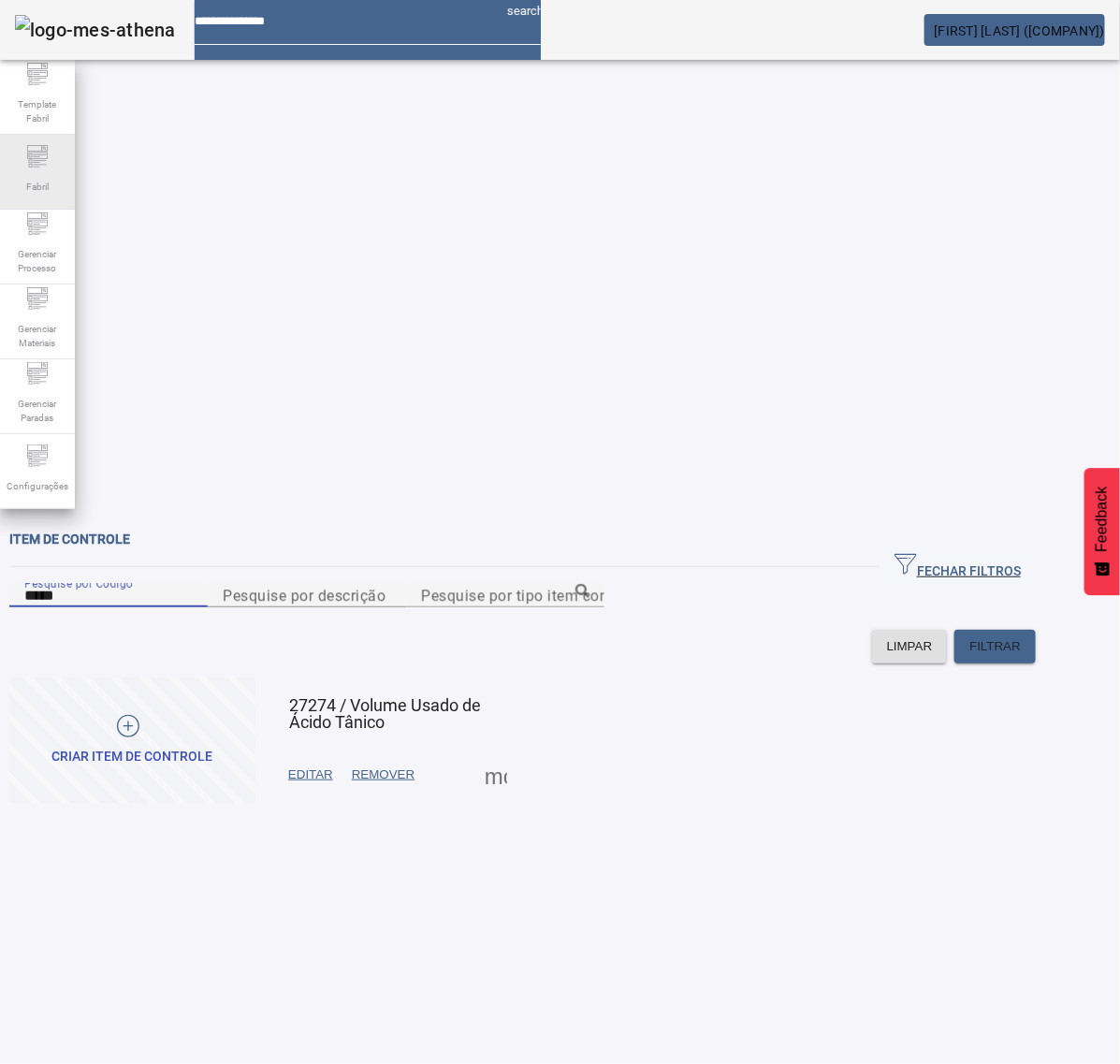 paste 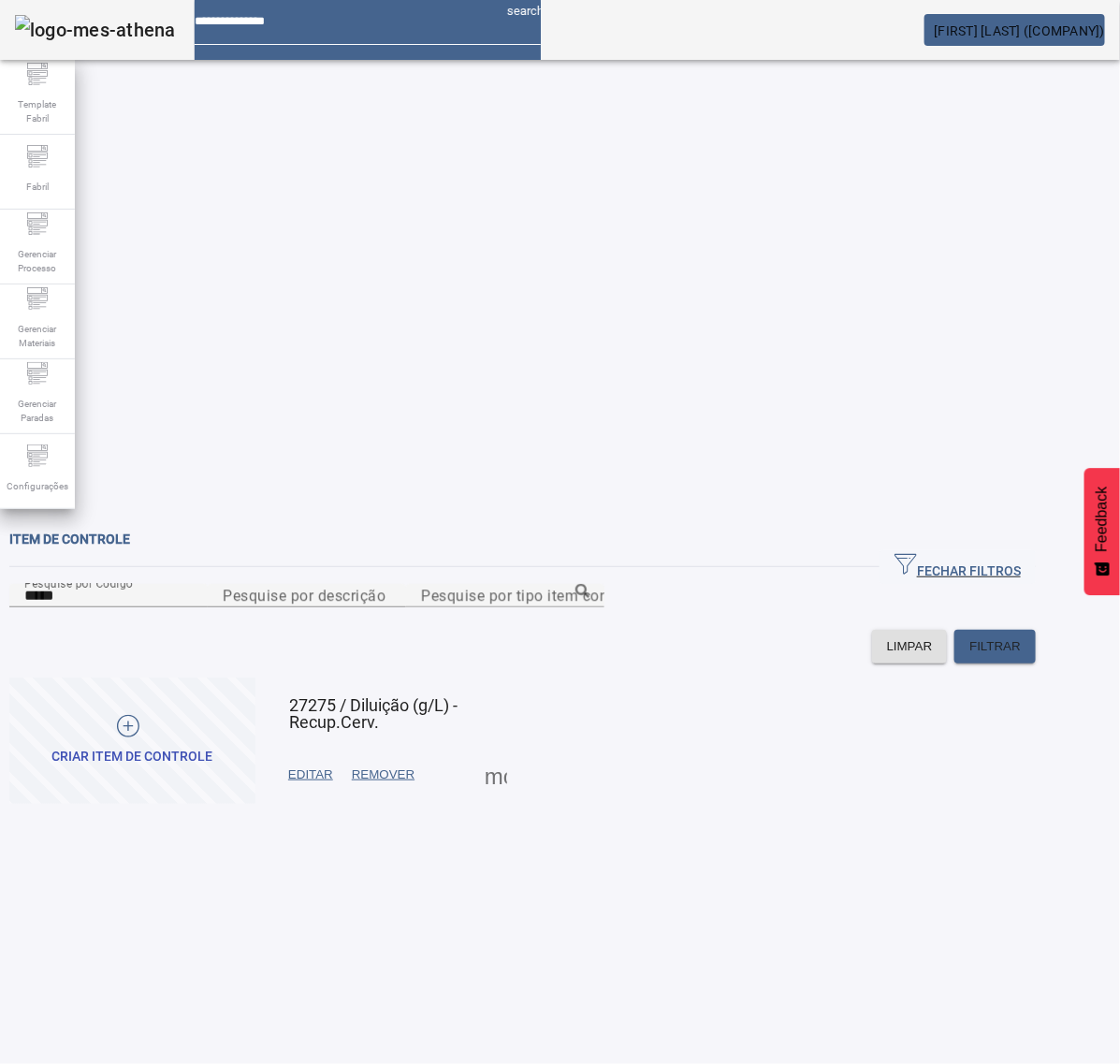 click on "EDITAR" at bounding box center (311, 775) 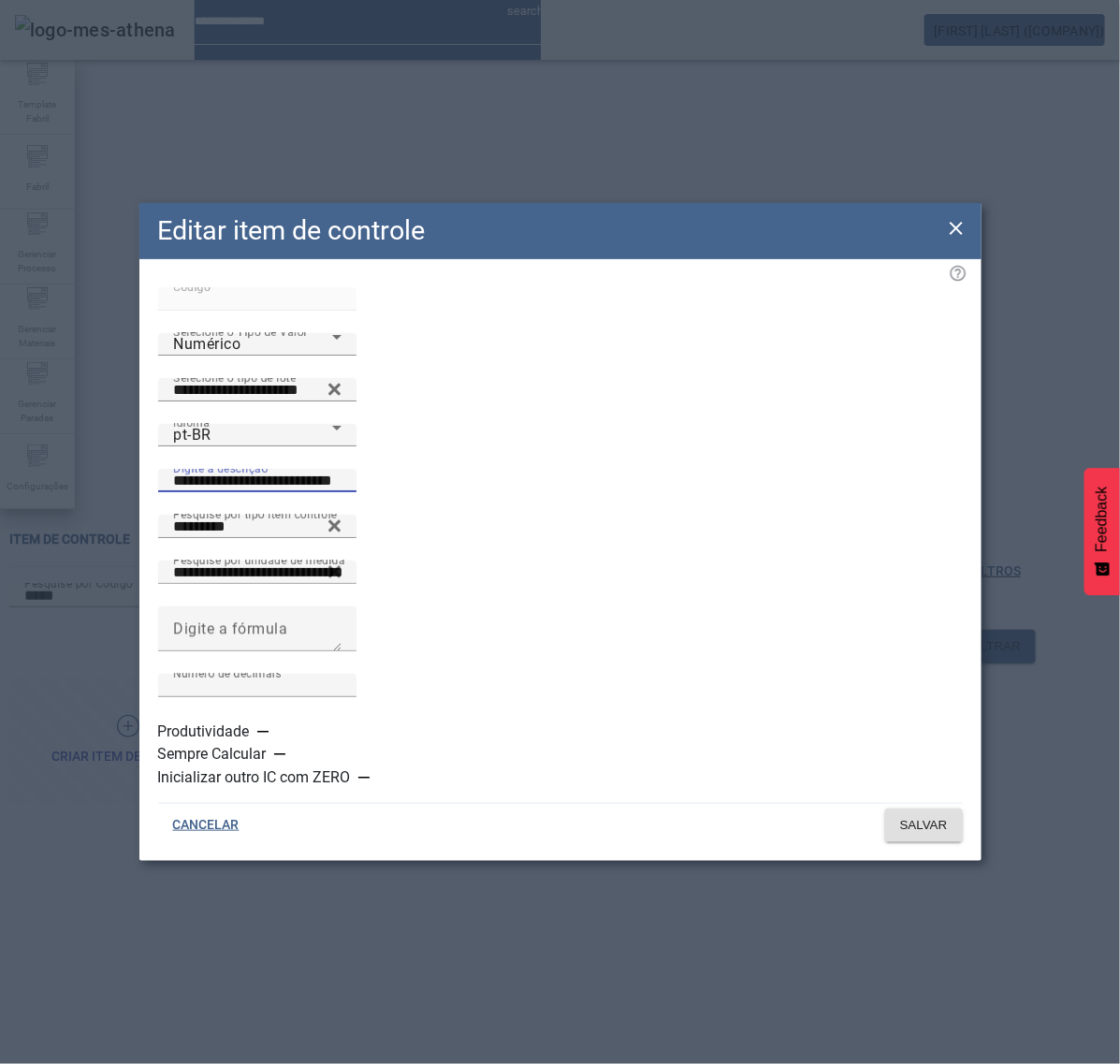 click on "**********" at bounding box center [257, 481] 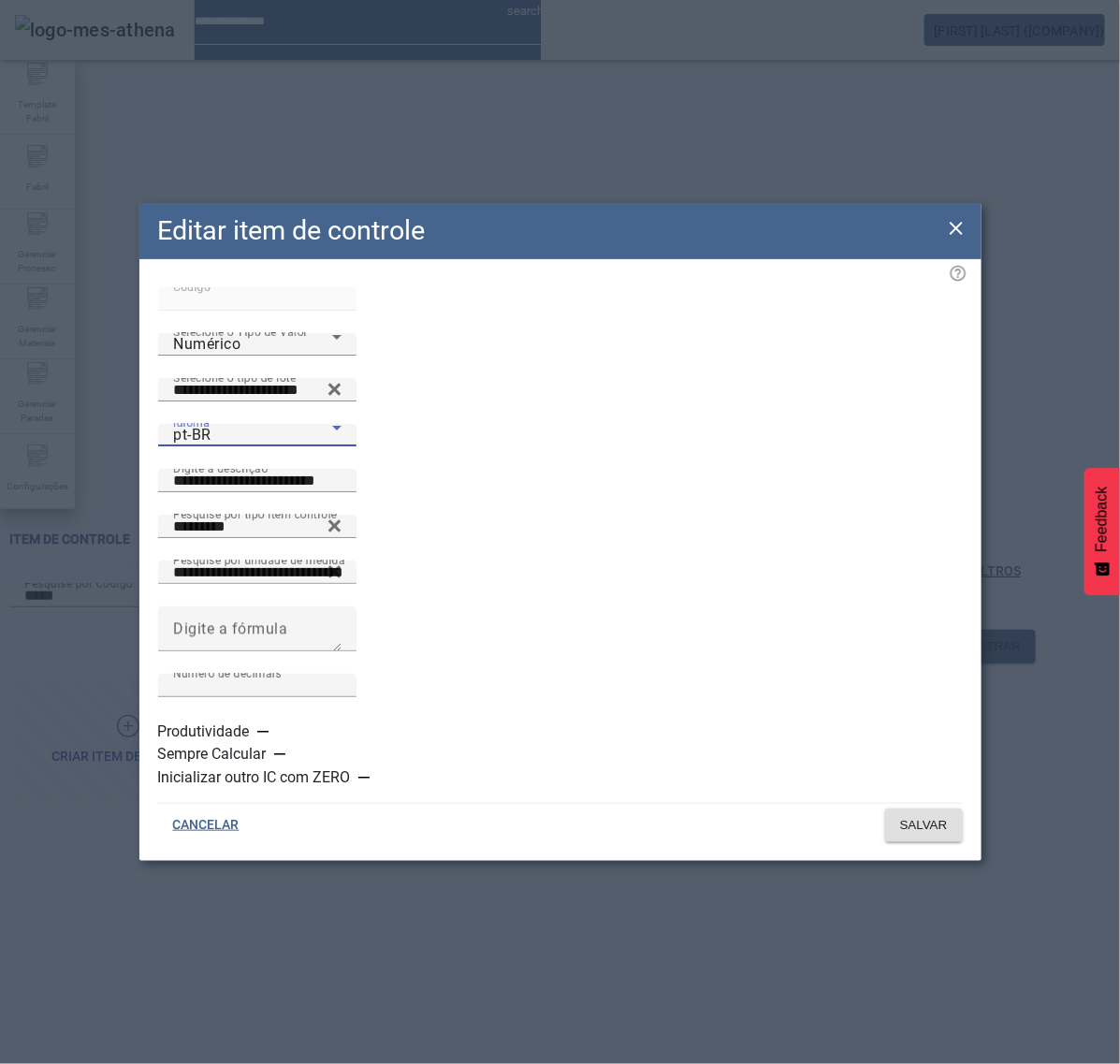 click on "pt-BR" at bounding box center (253, 435) 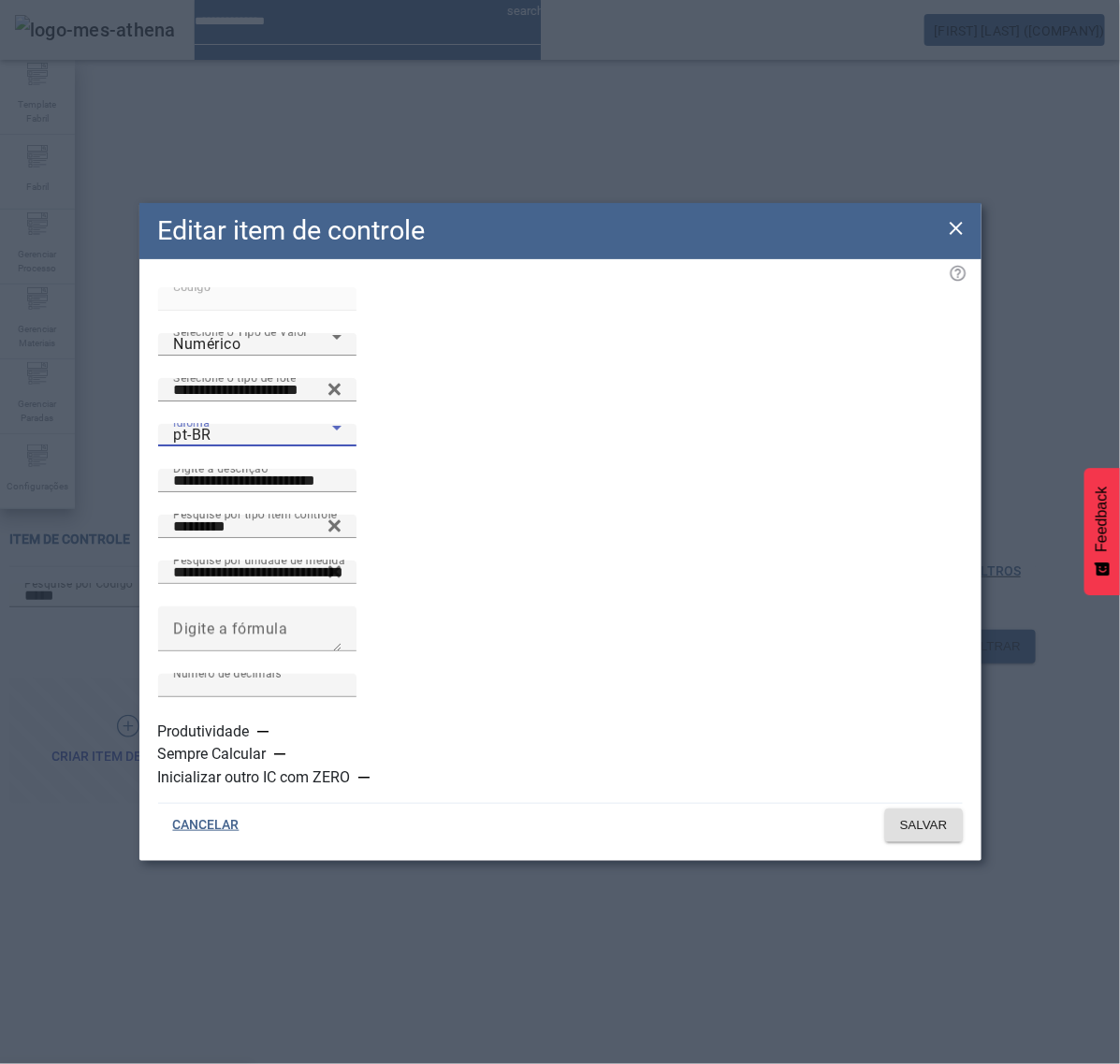 click on "es-ES" at bounding box center [124, 1184] 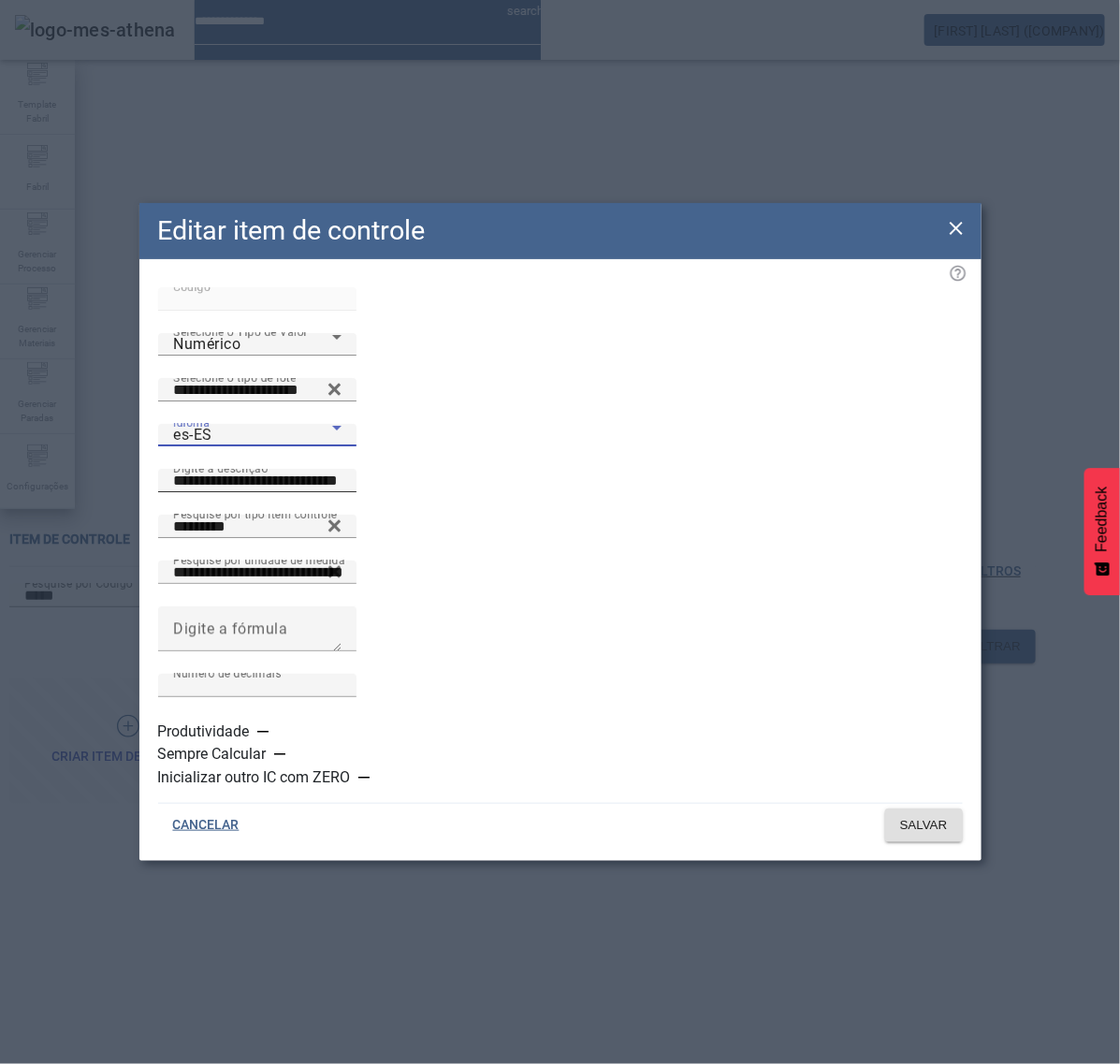 click on "**********" at bounding box center (257, 481) 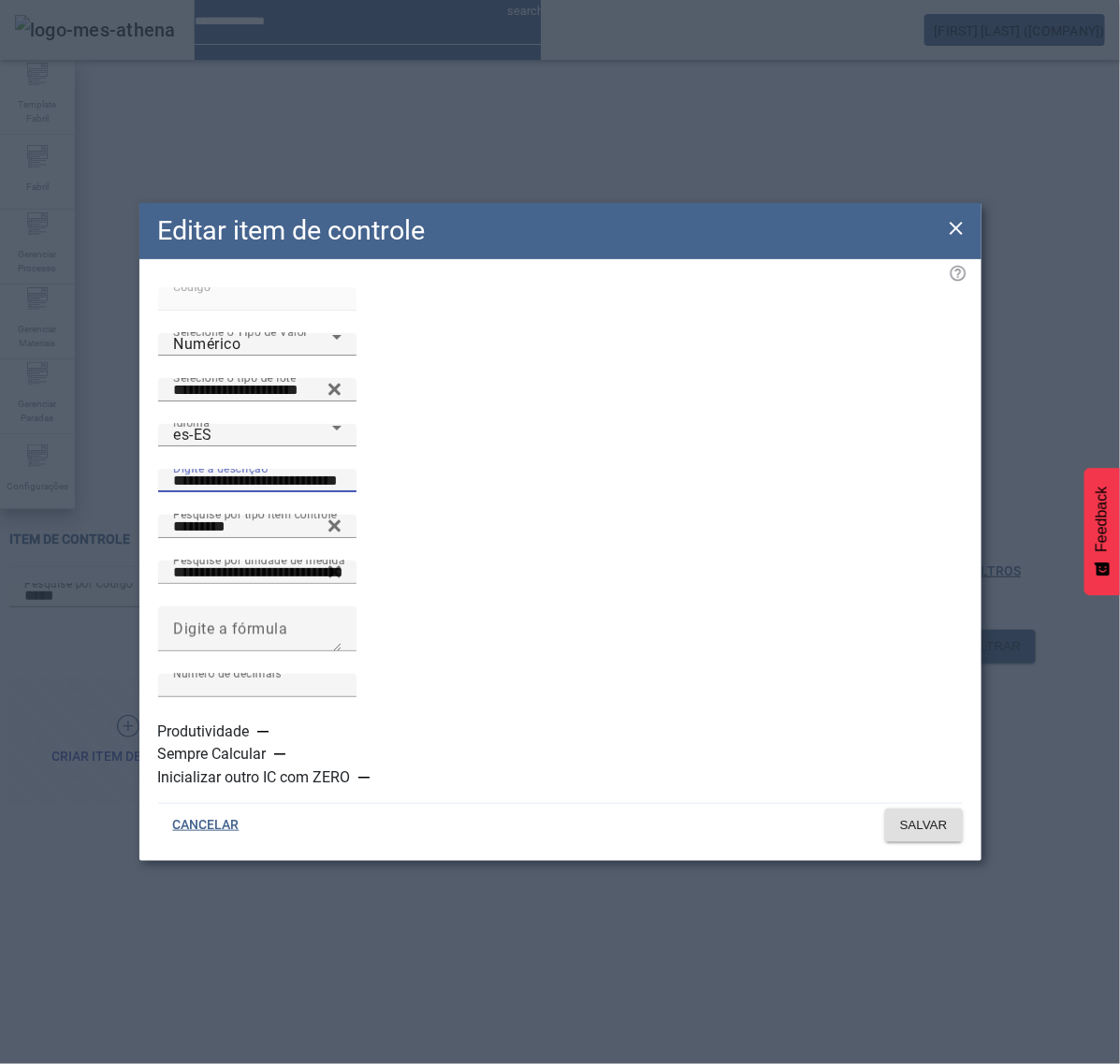 paste 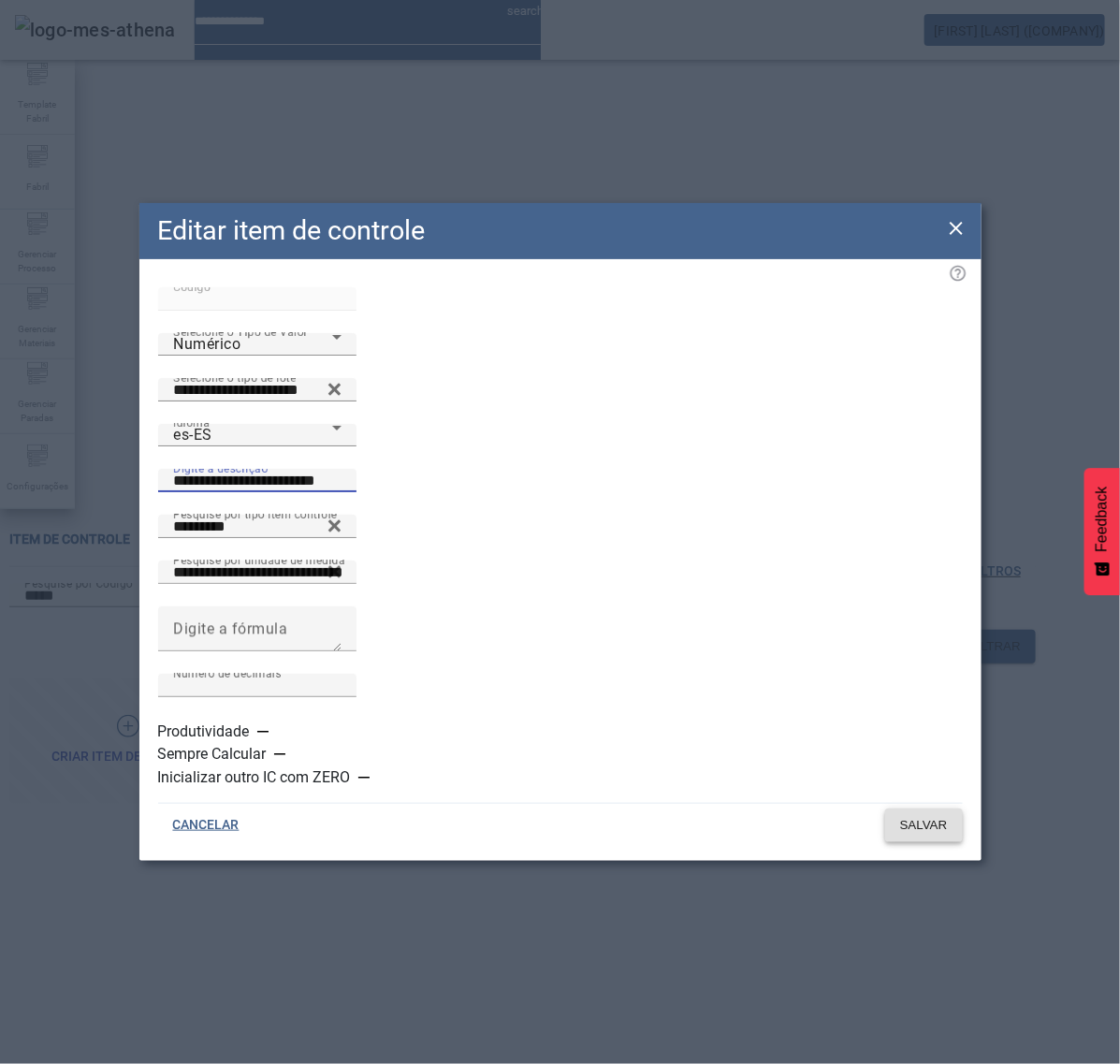 type on "**********" 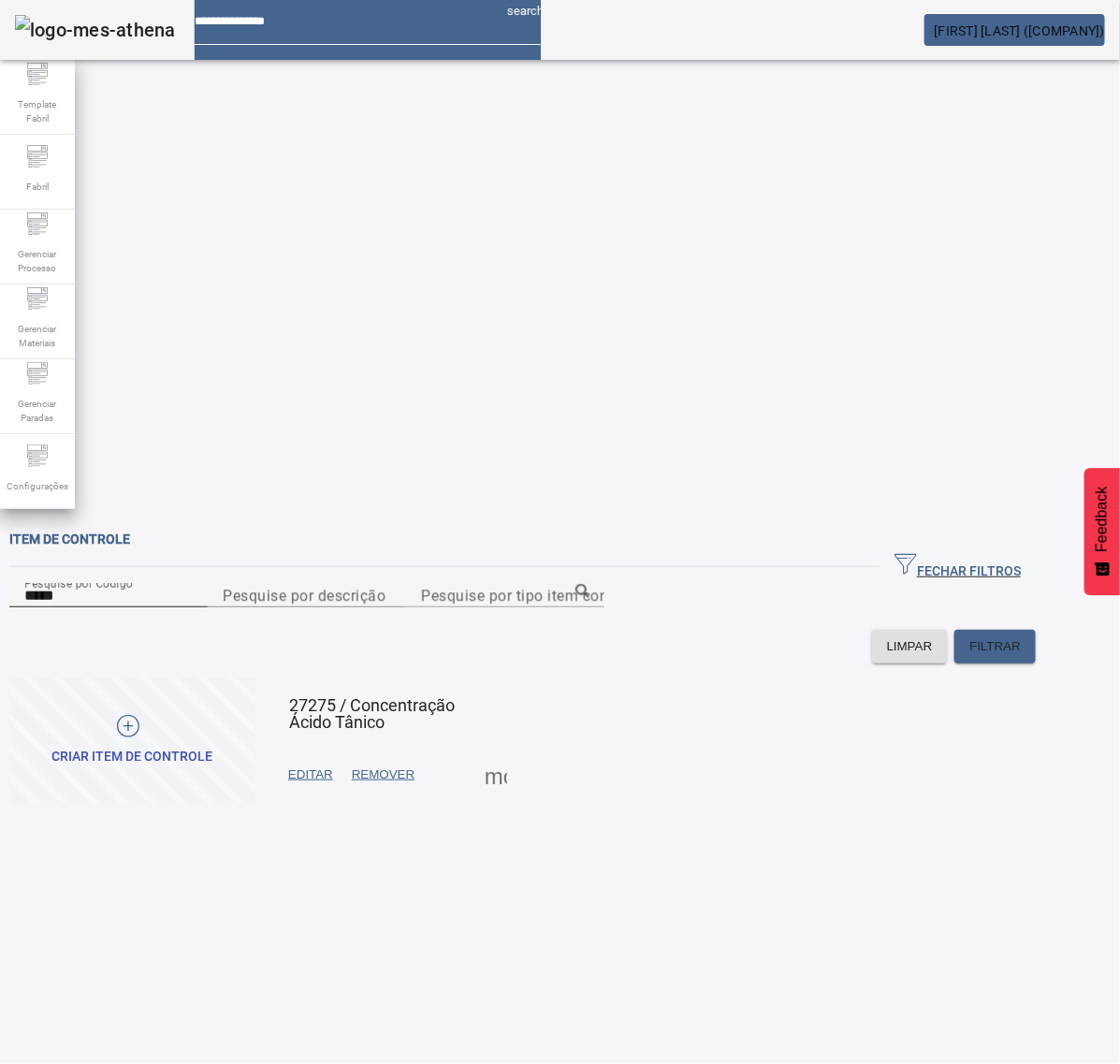 click on "*****" at bounding box center (109, 596) 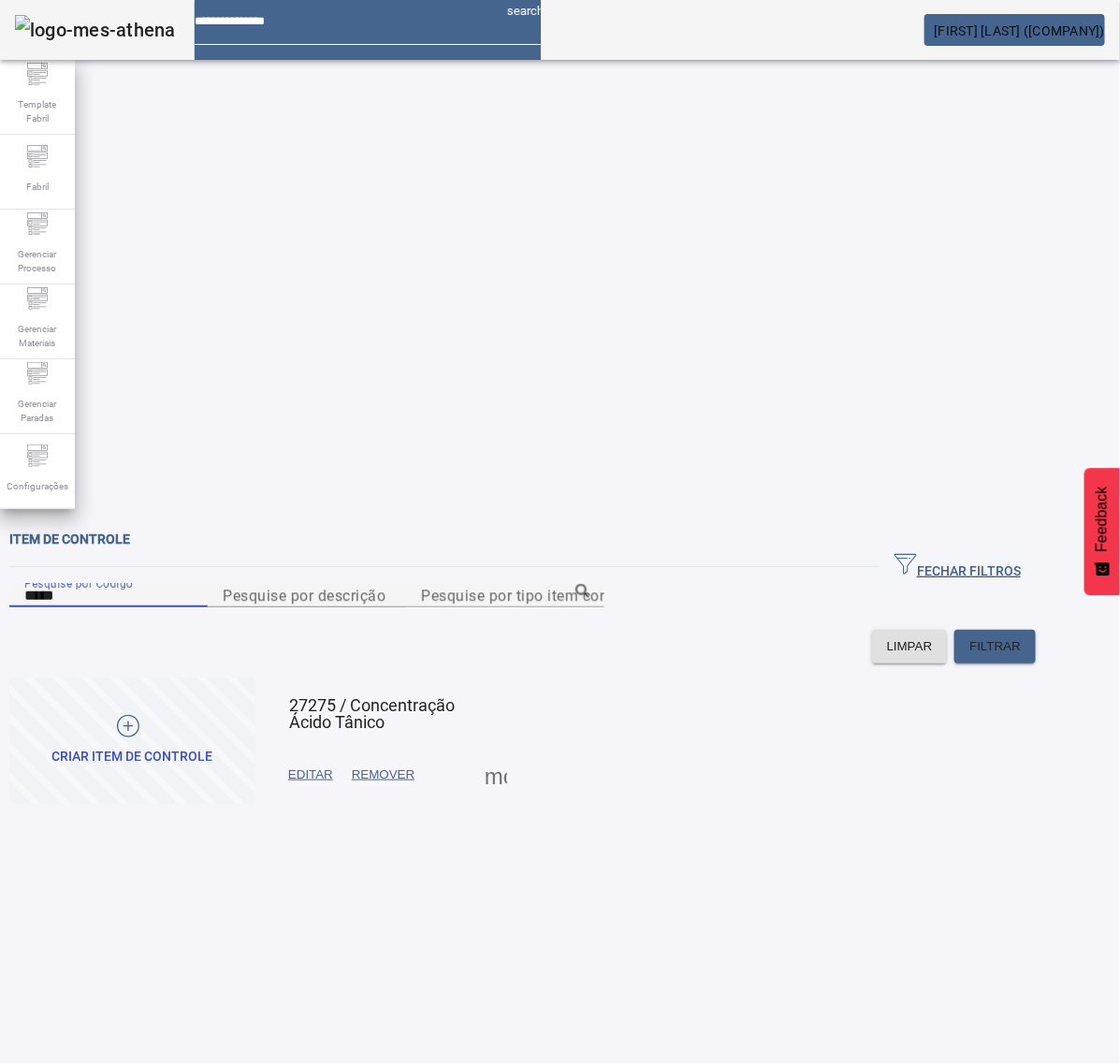 drag, startPoint x: 166, startPoint y: 166, endPoint x: 126, endPoint y: 166, distance: 40 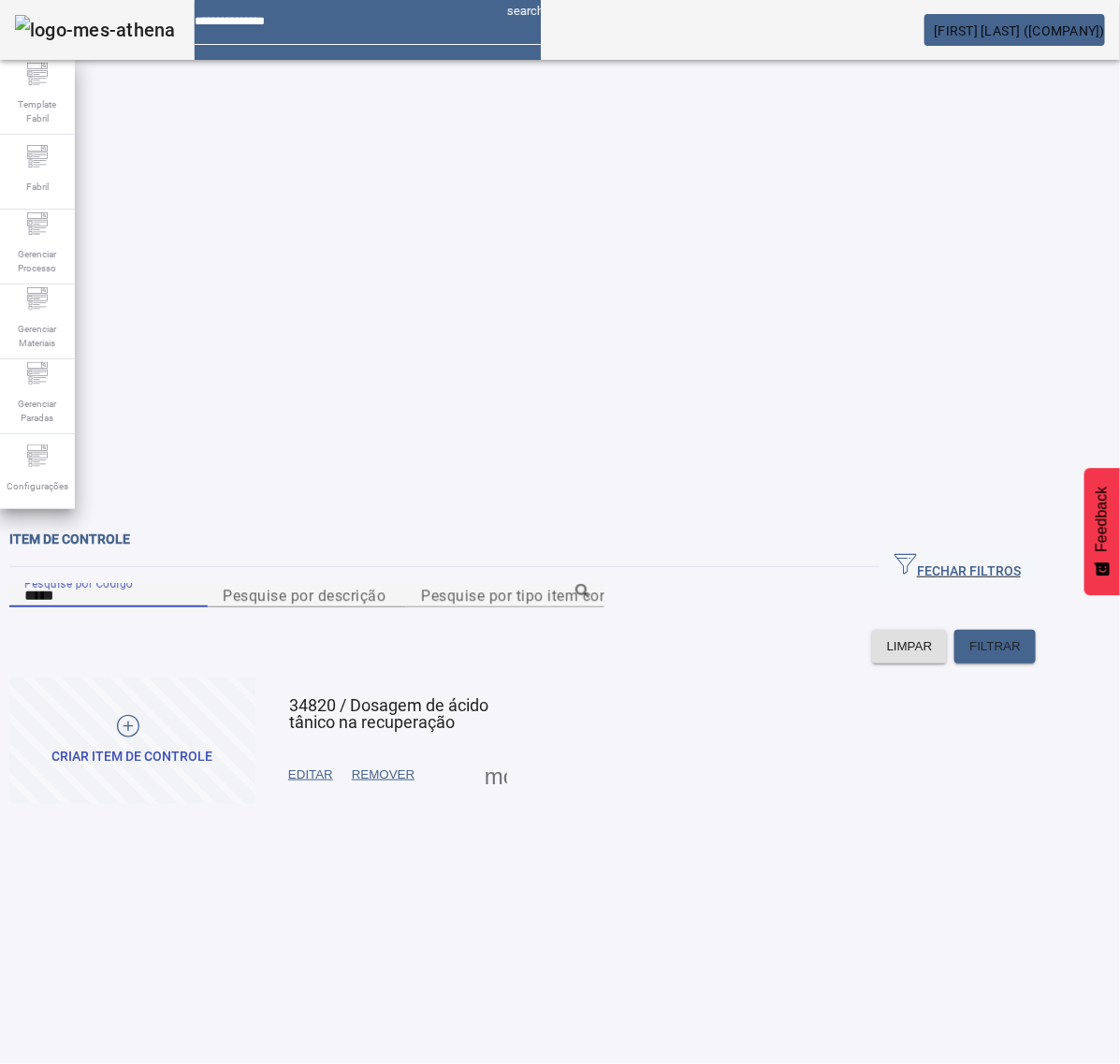 click on "EDITAR" at bounding box center [311, 775] 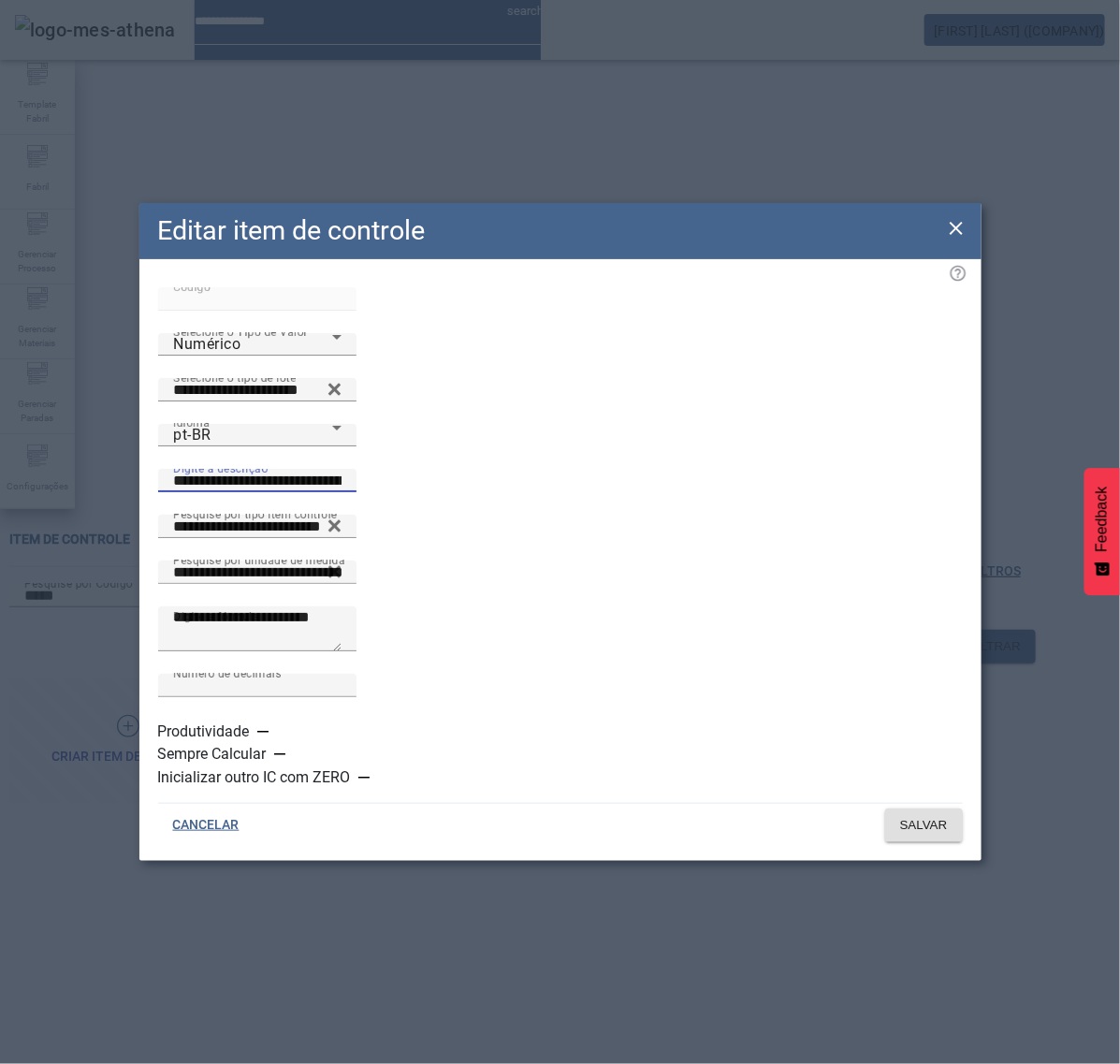 click on "**********" at bounding box center [257, 481] 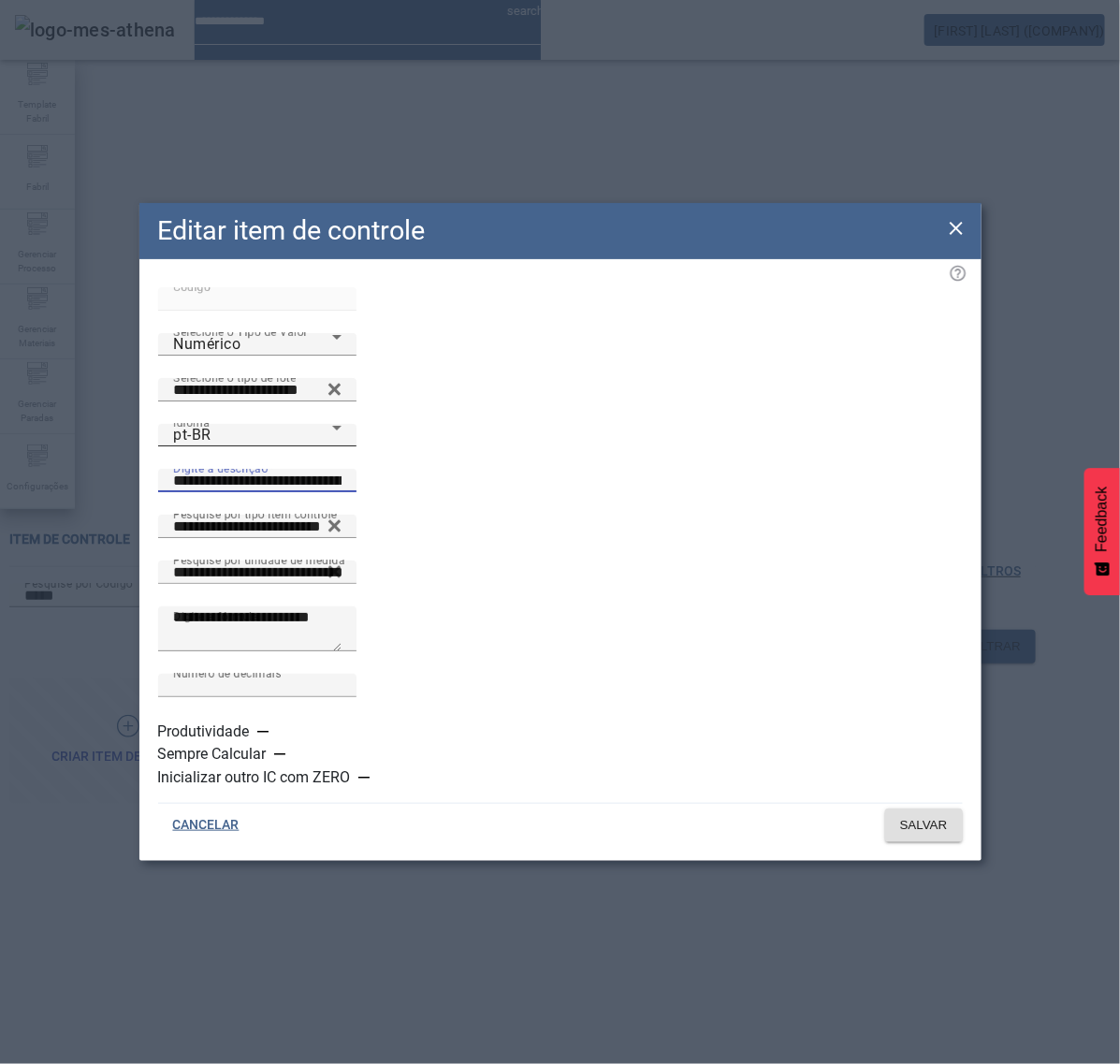 click on "pt-BR" at bounding box center (253, 435) 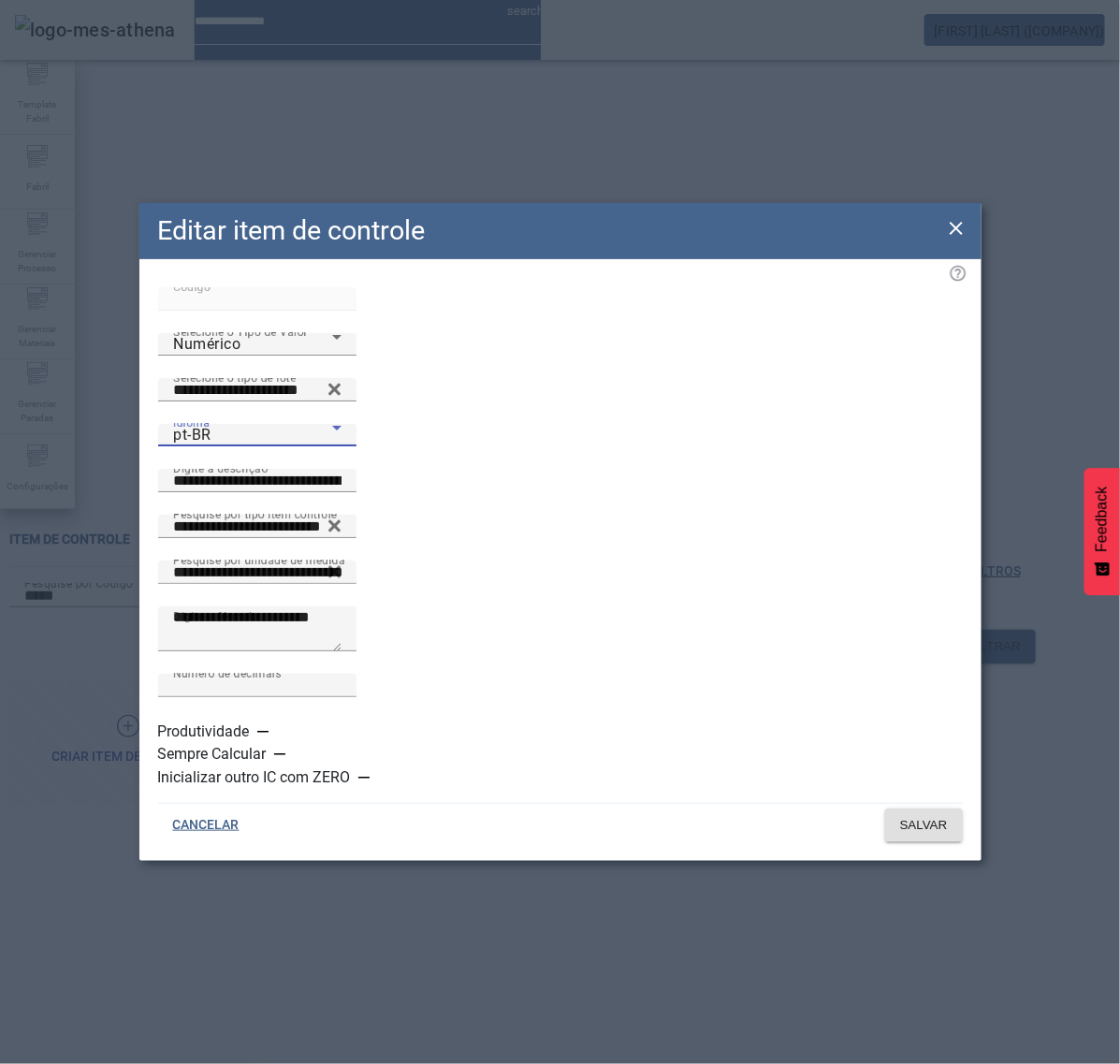 click on "es-ES" at bounding box center [124, 1184] 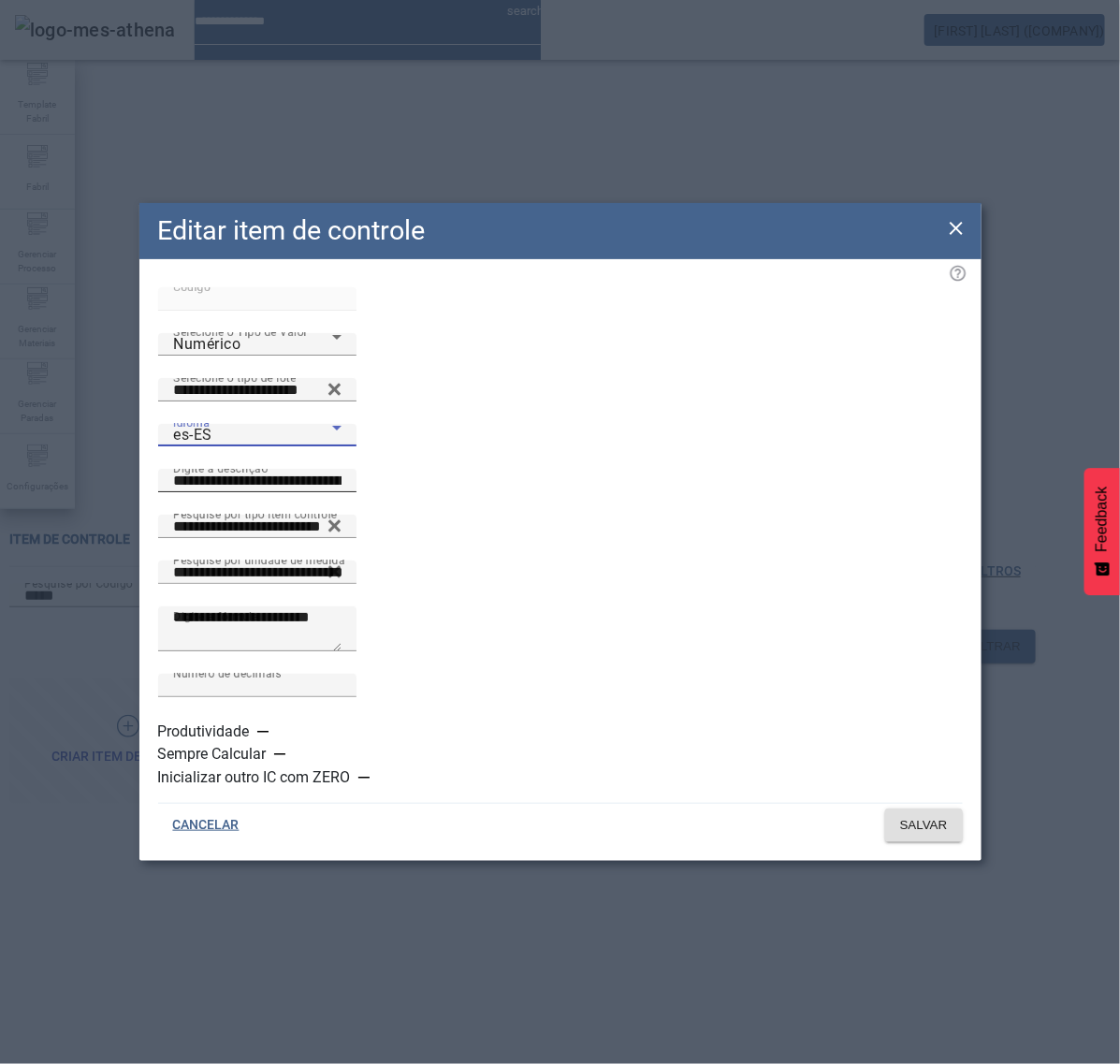 click on "**********" at bounding box center (257, 481) 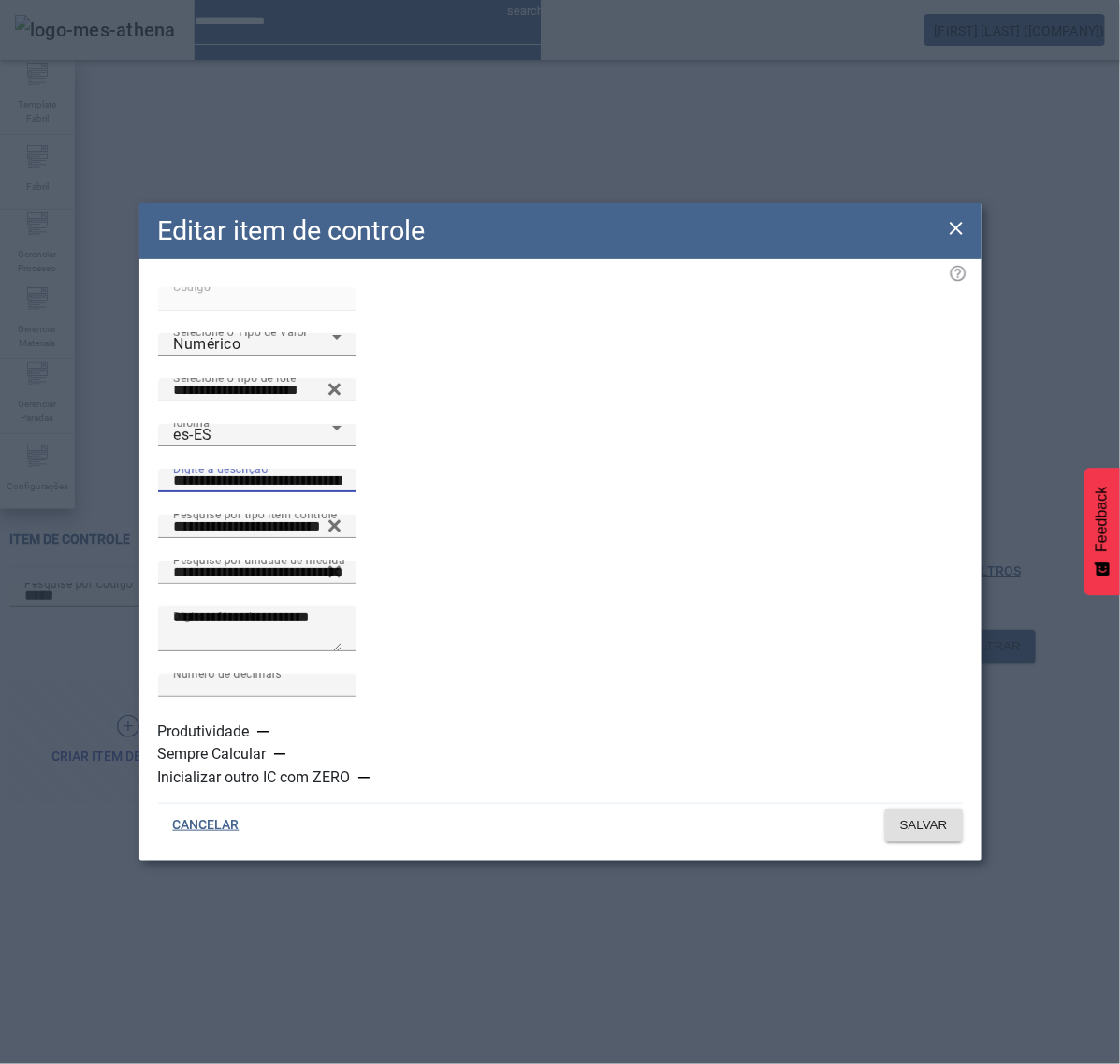 paste 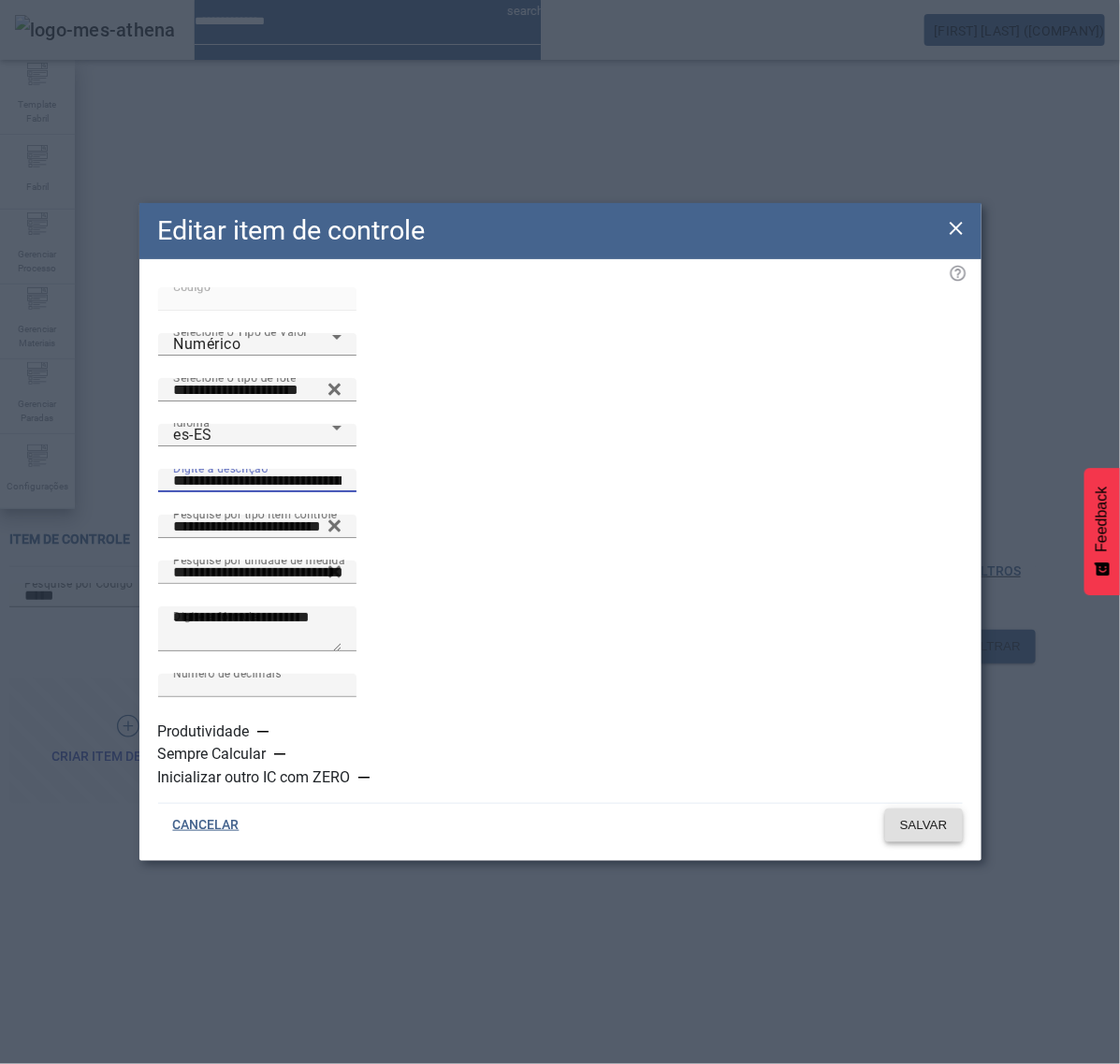 type on "**********" 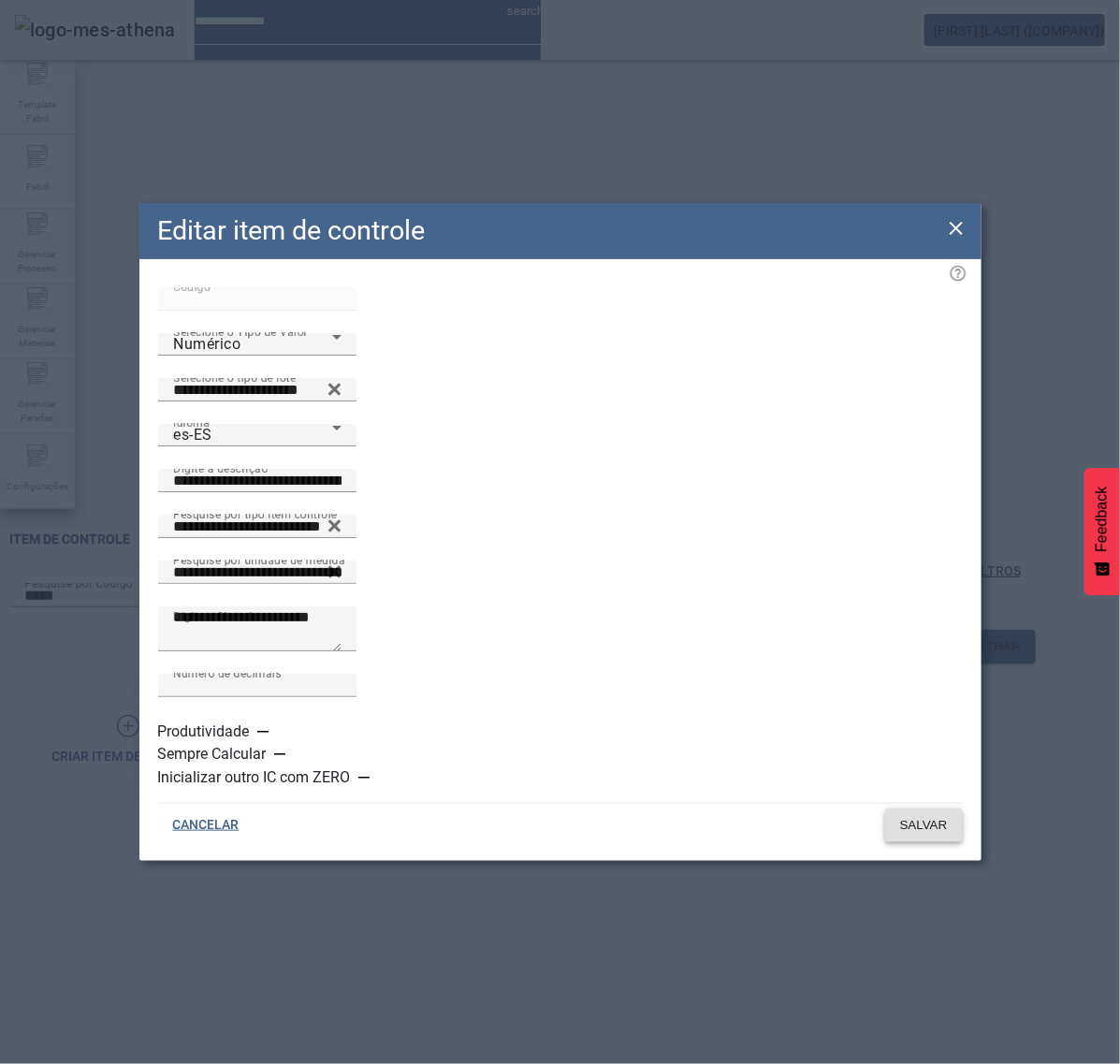 click on "SALVAR" 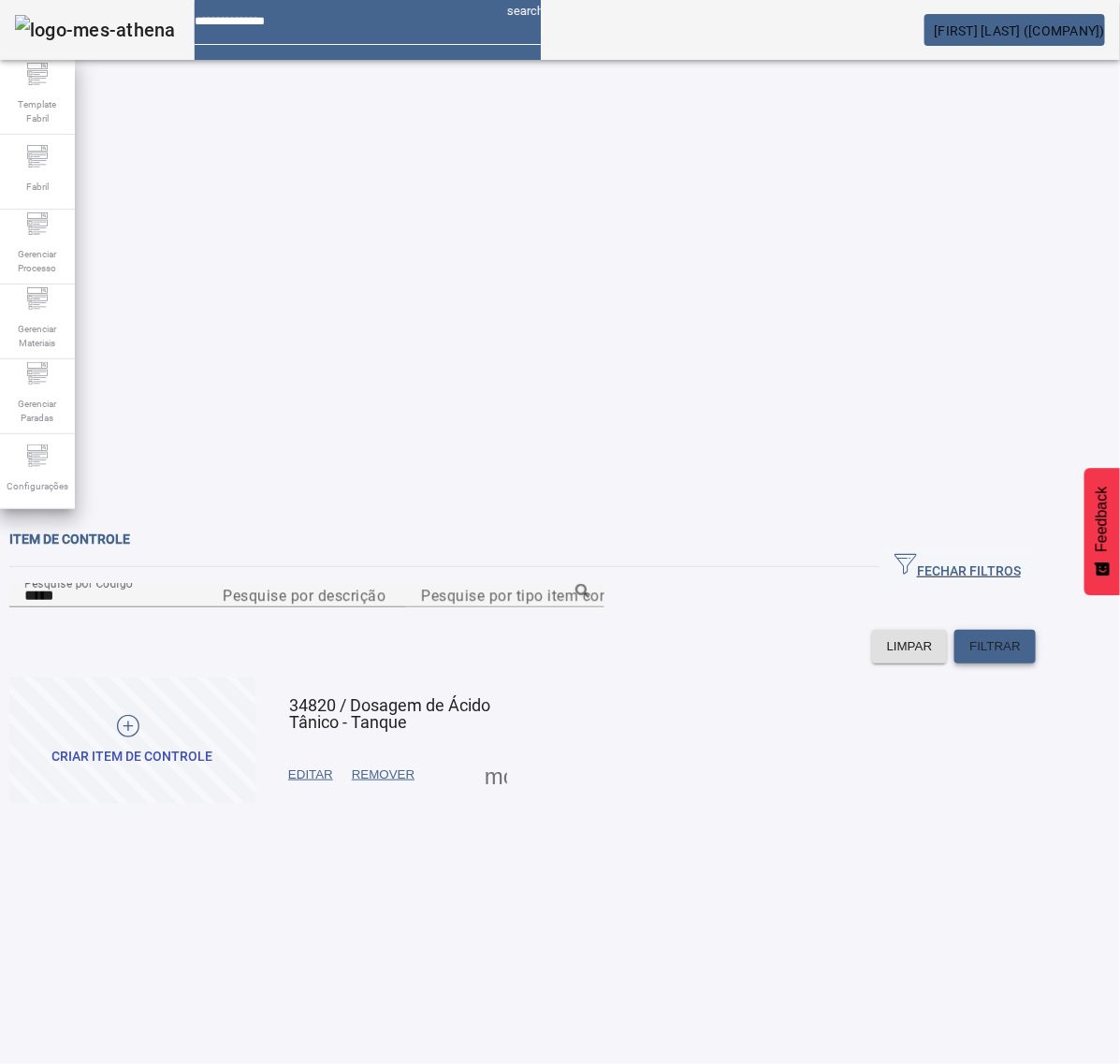click on "FILTRAR" 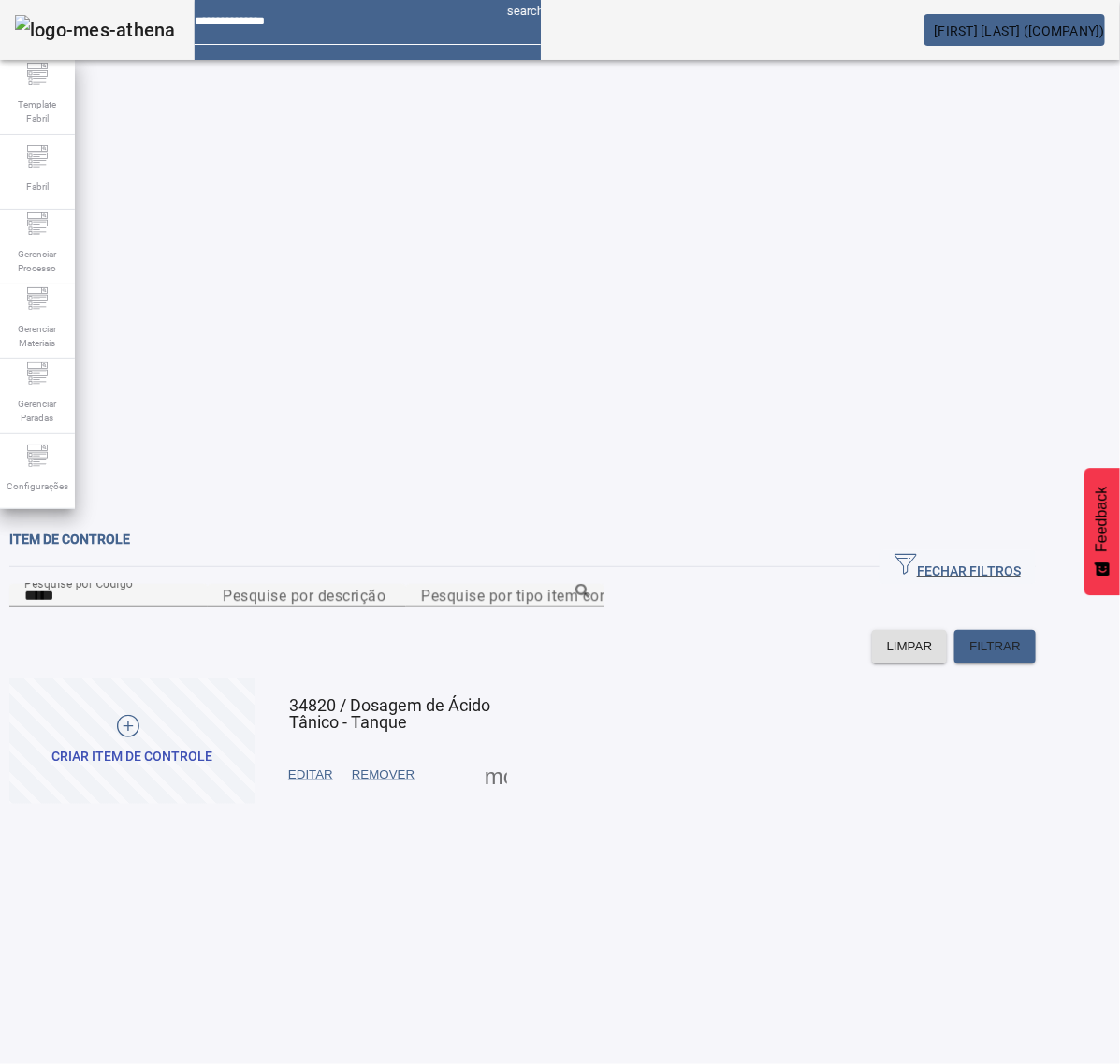 click on "EDITAR" at bounding box center (311, 775) 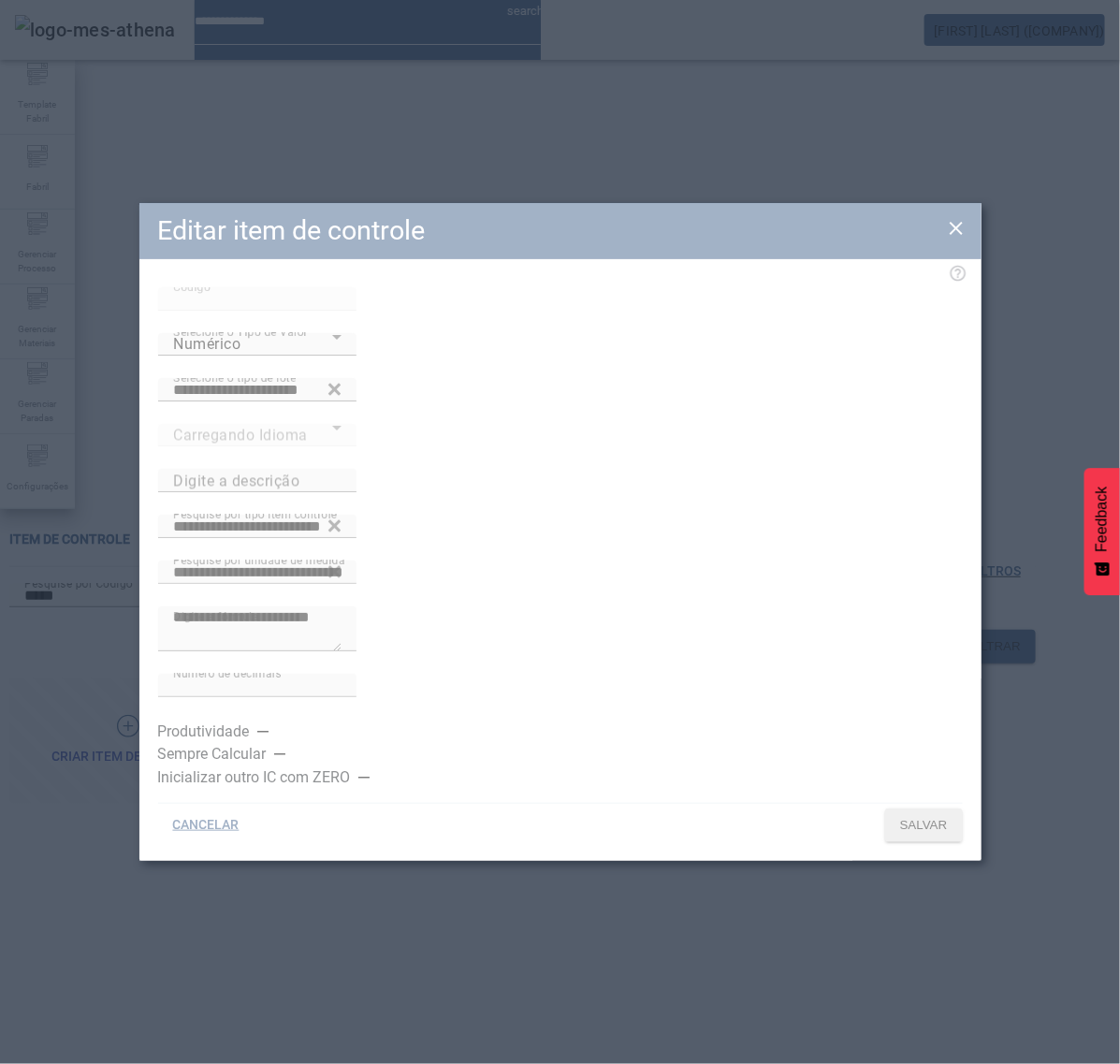 type on "**********" 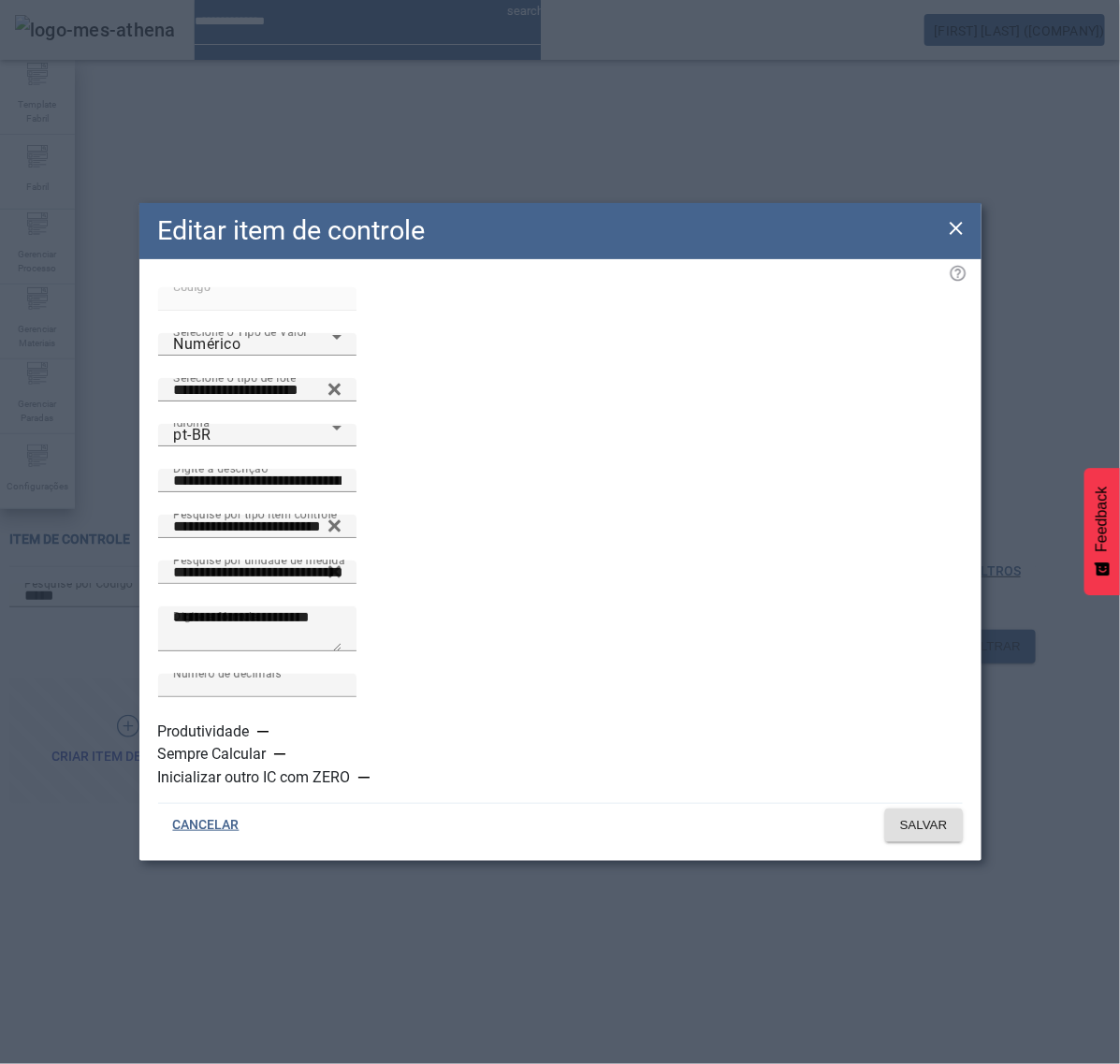 click 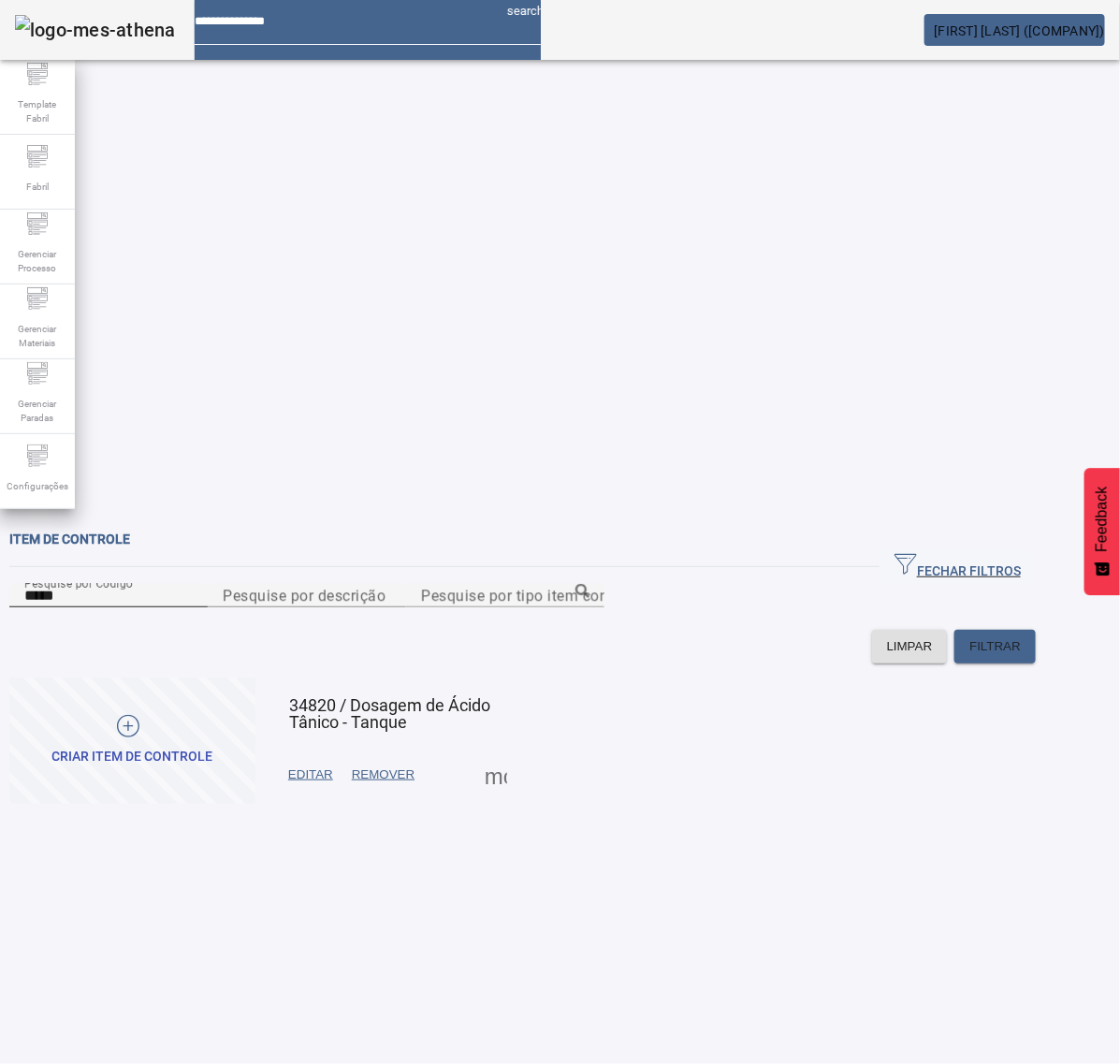 click on "*****" at bounding box center (109, 596) 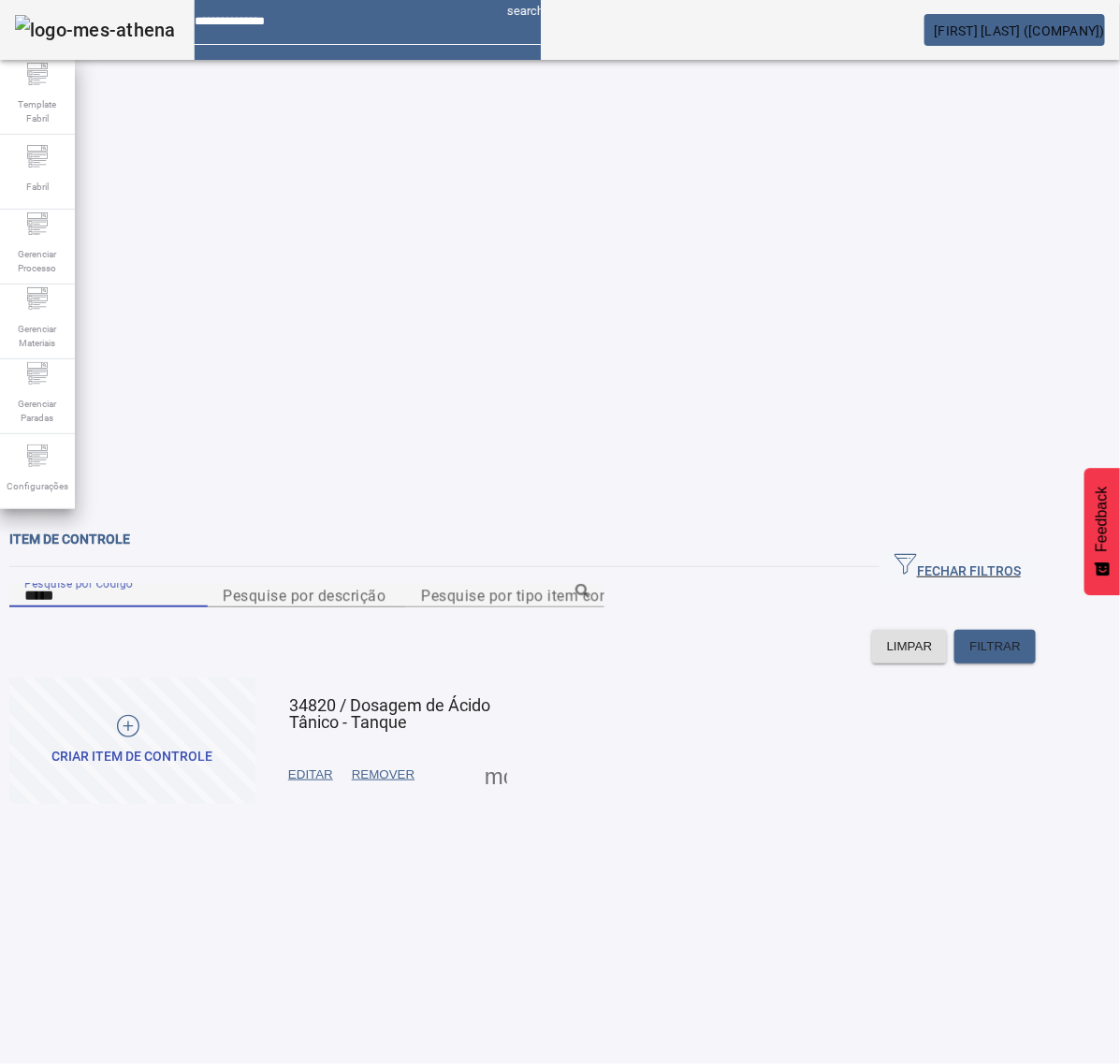 click on "*****" at bounding box center (109, 596) 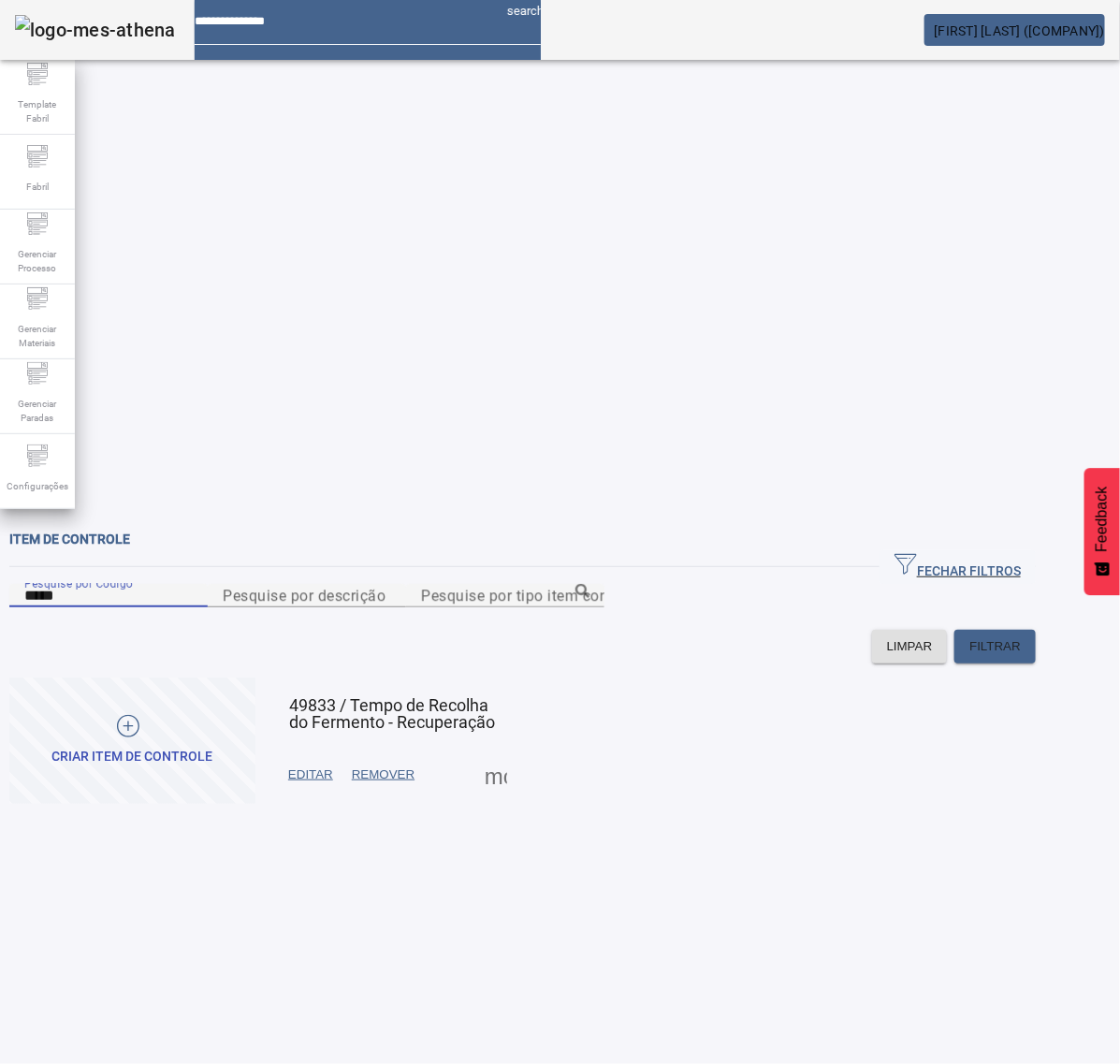 click on "EDITAR" at bounding box center [311, 775] 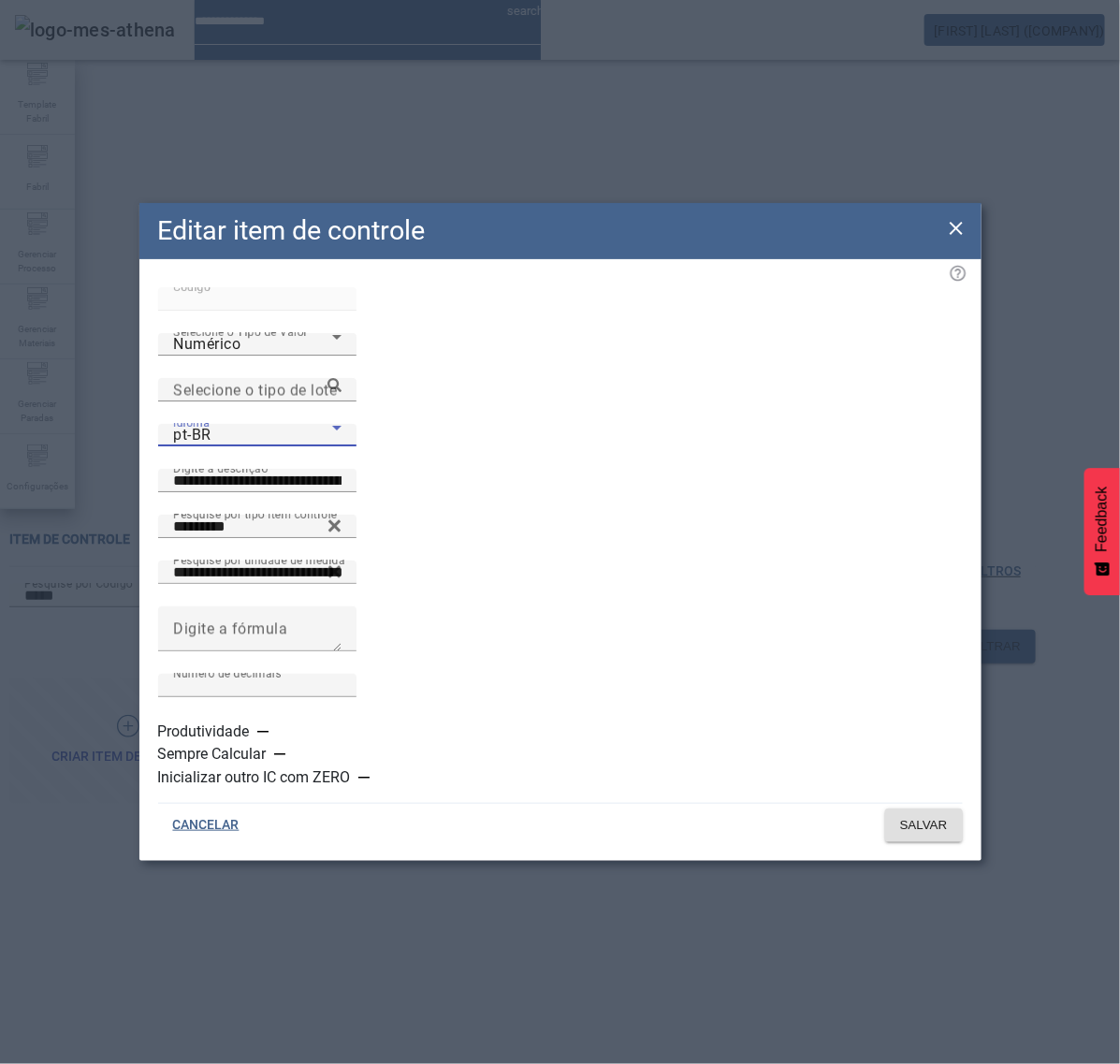 click on "pt-BR" at bounding box center (253, 435) 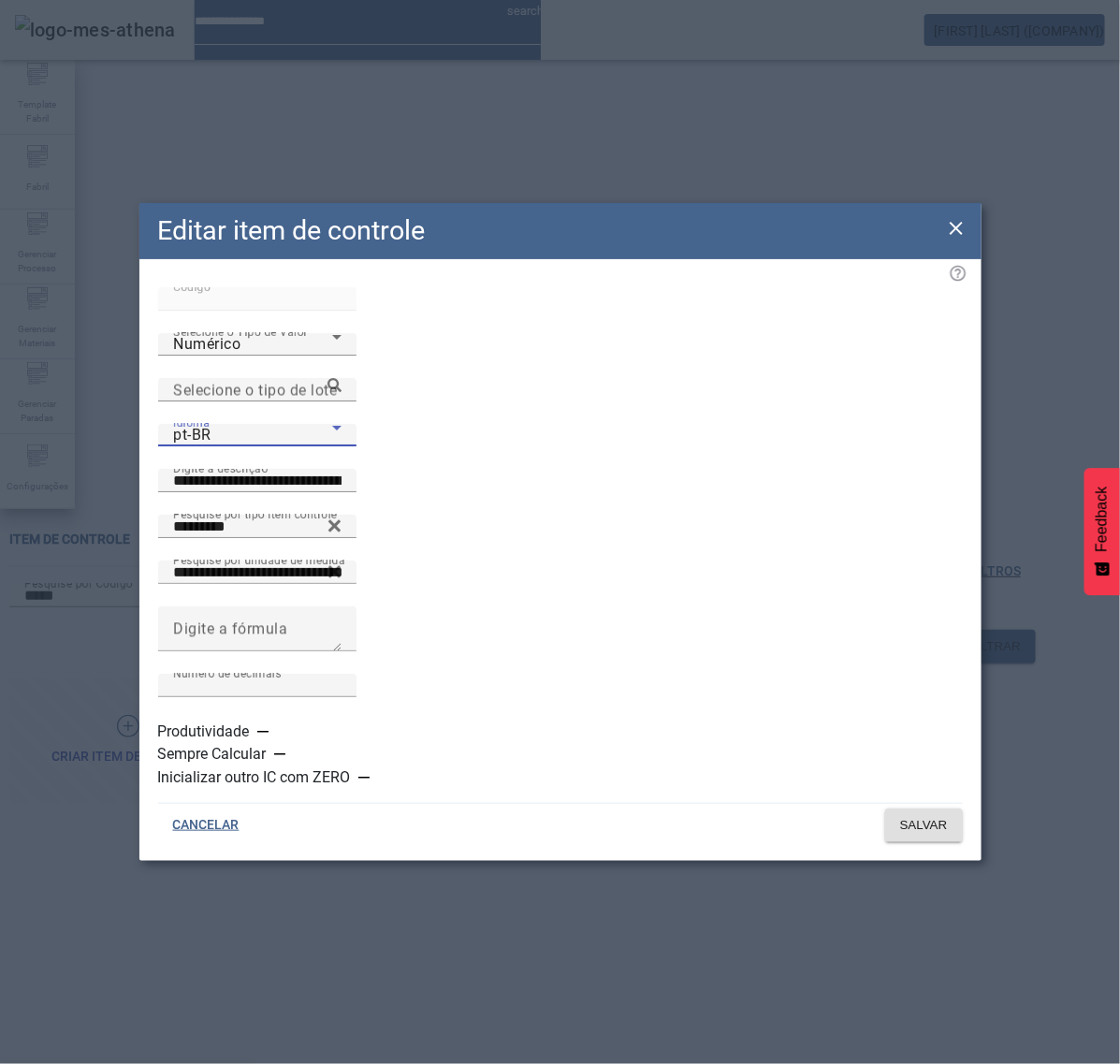 click on "es-ES" at bounding box center (124, 1184) 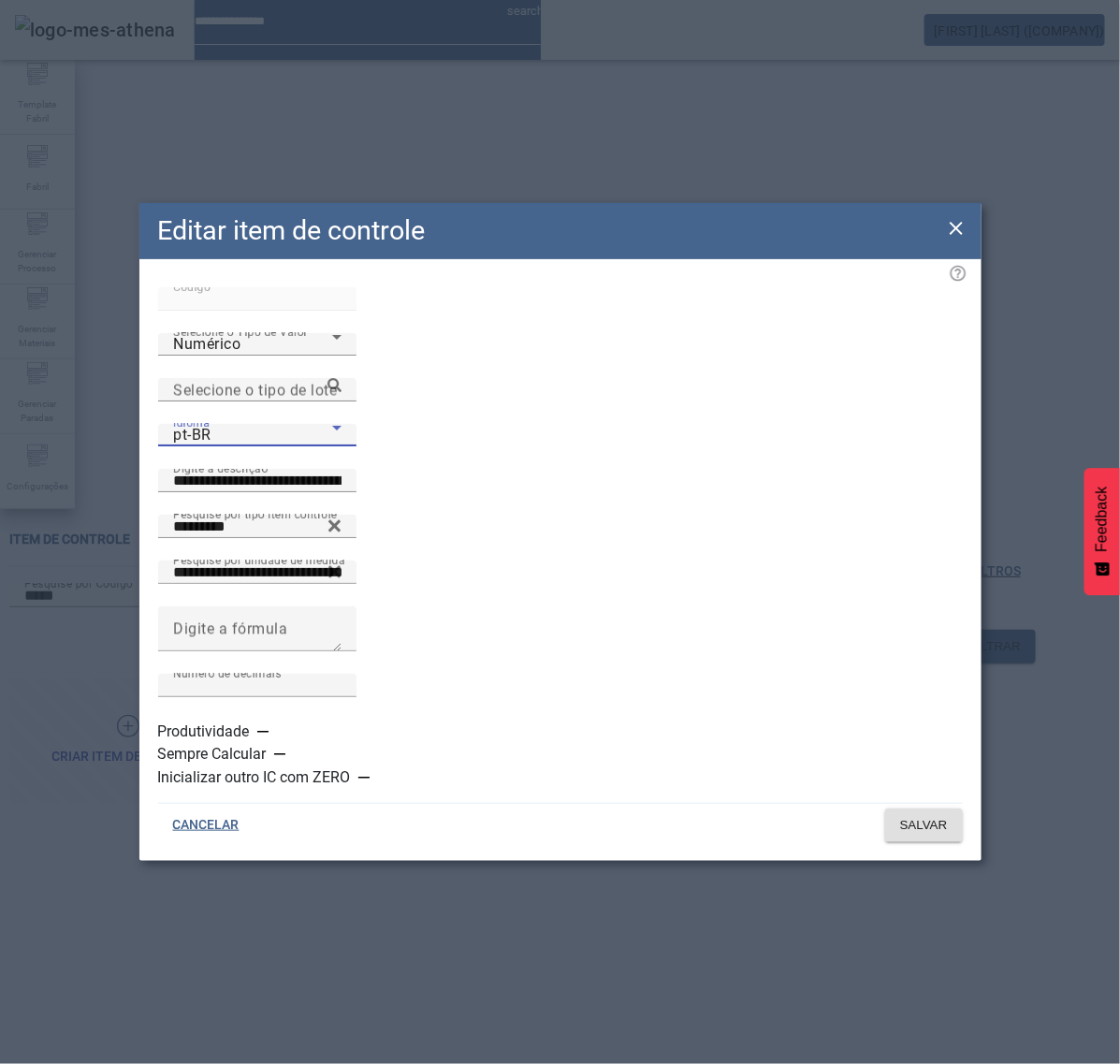 type 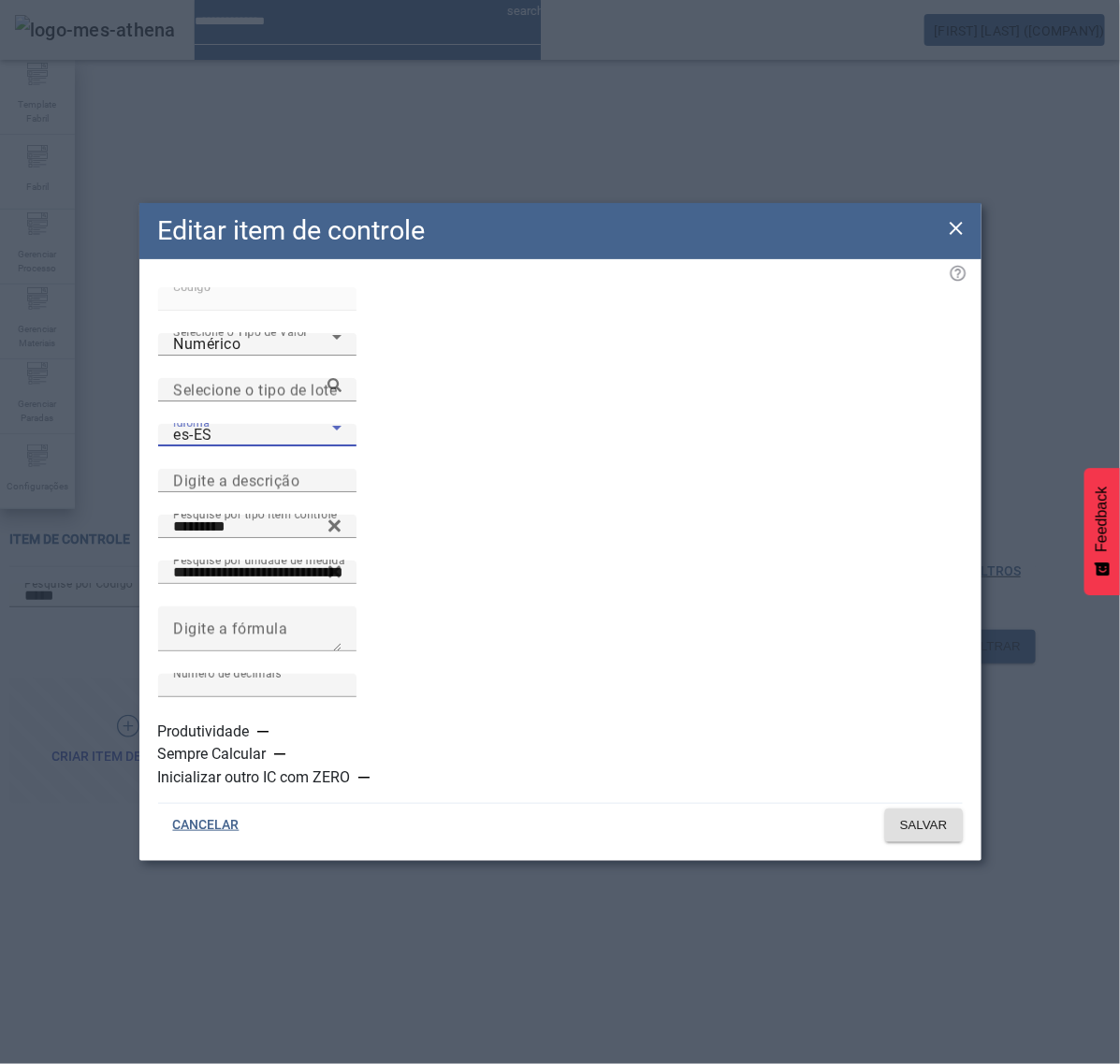click on "es-ES" at bounding box center (253, 435) 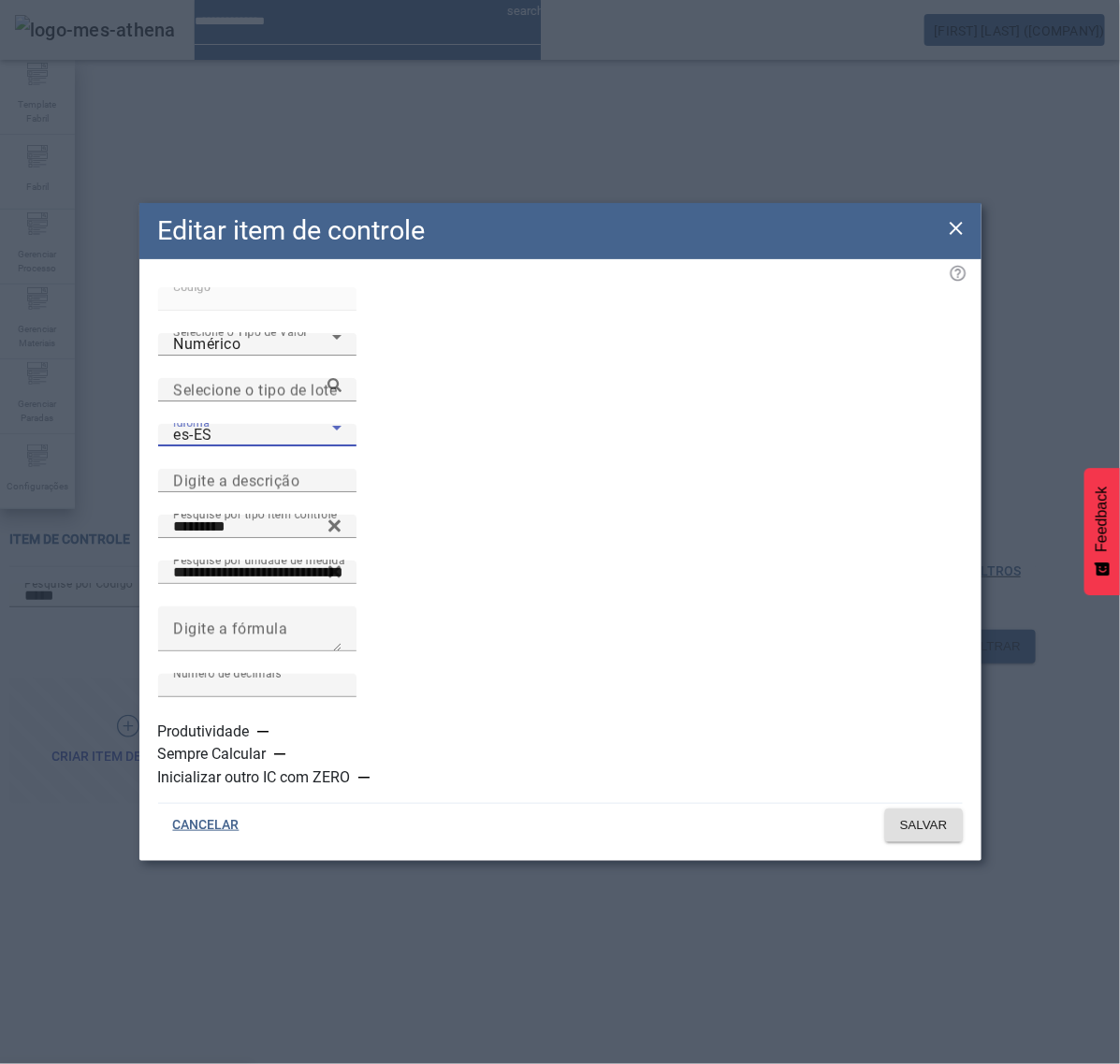 click at bounding box center [560, 1064] 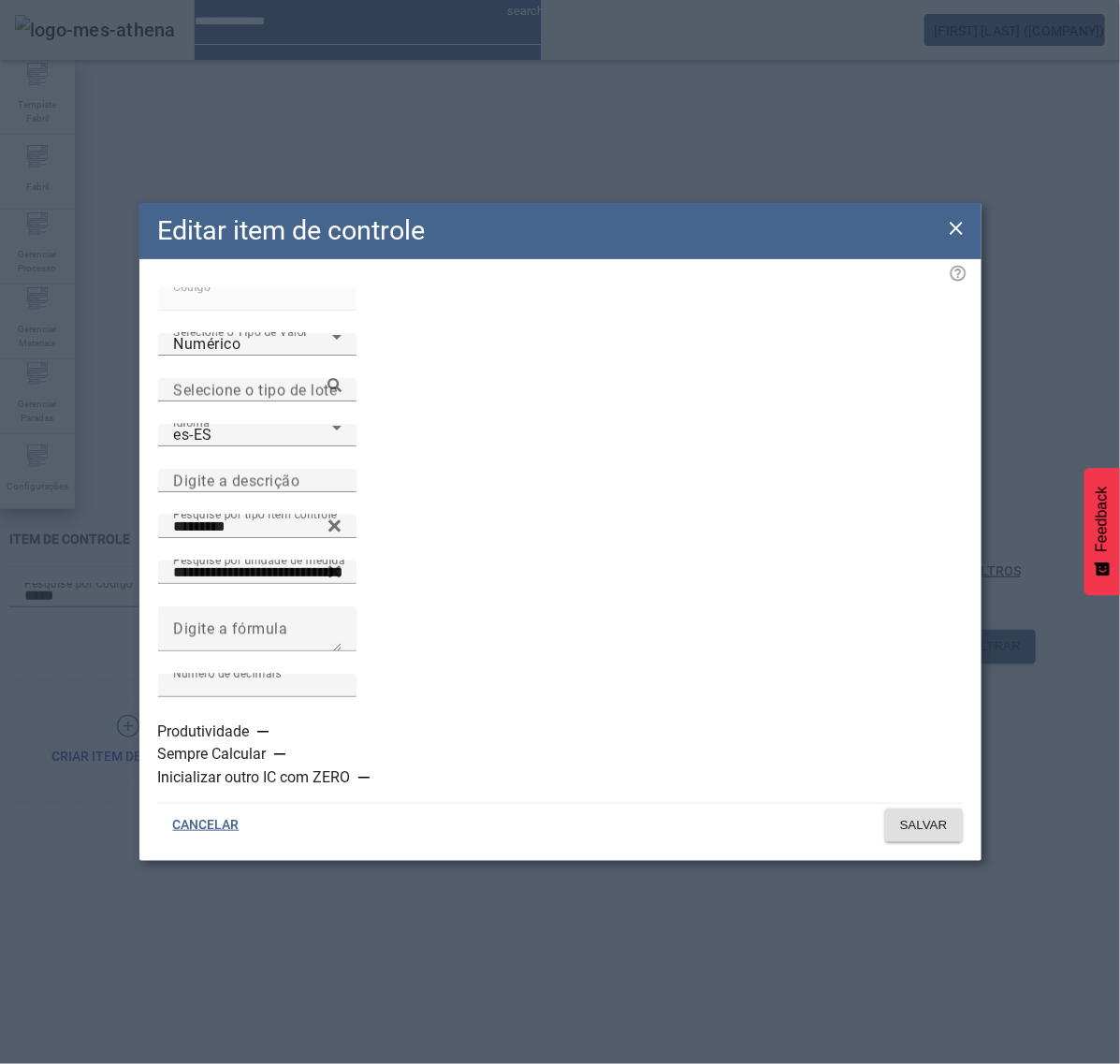 click 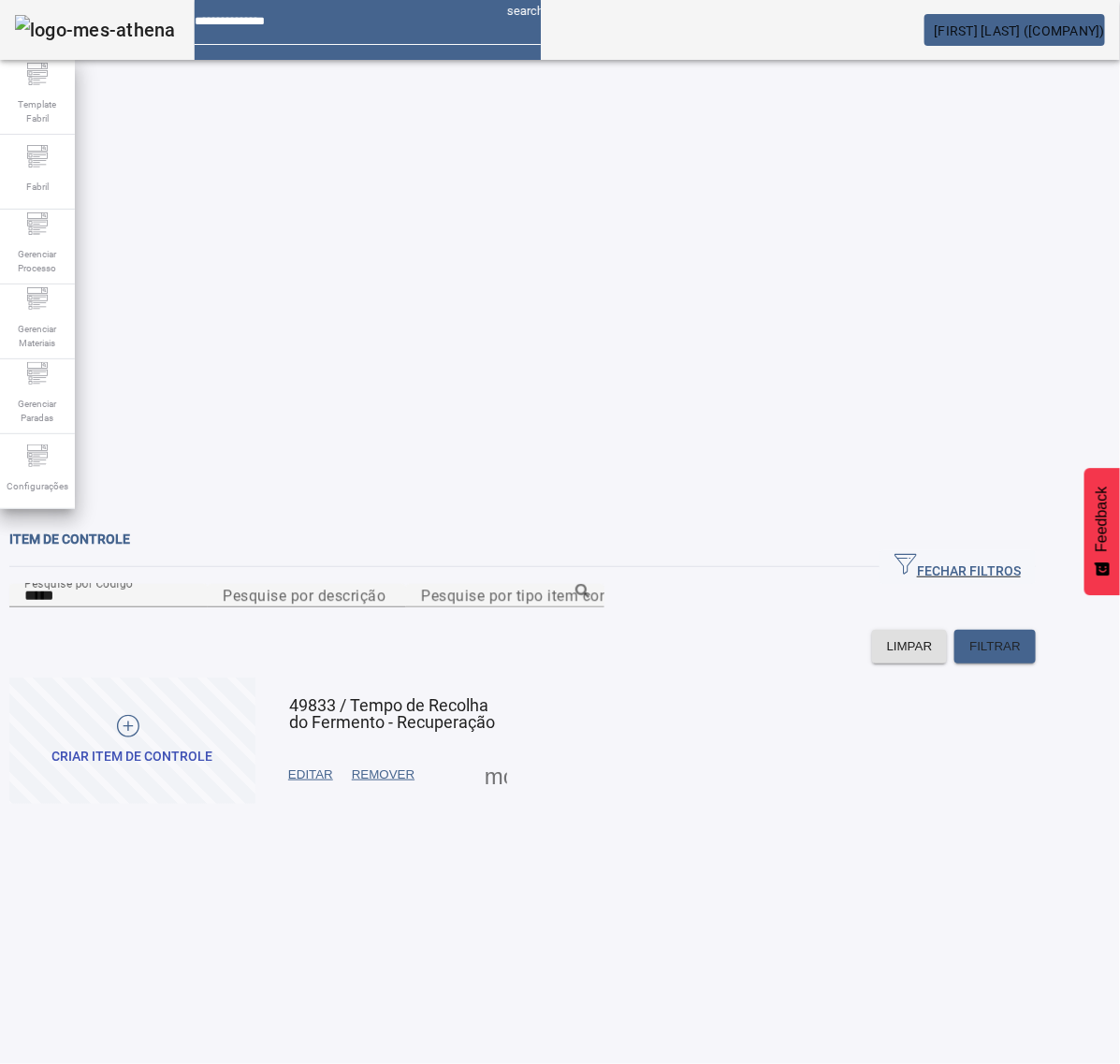 click at bounding box center (311, 775) 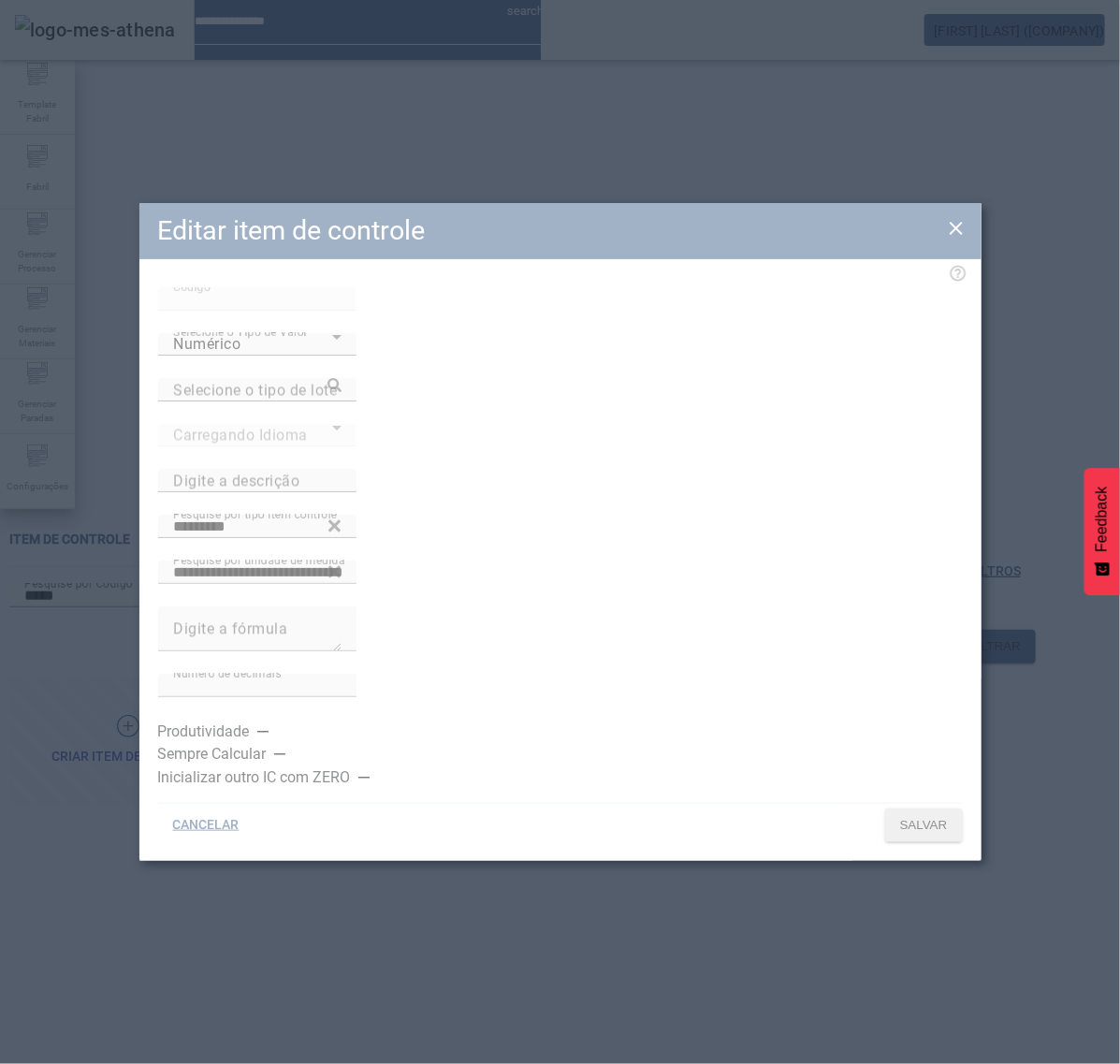 type on "**********" 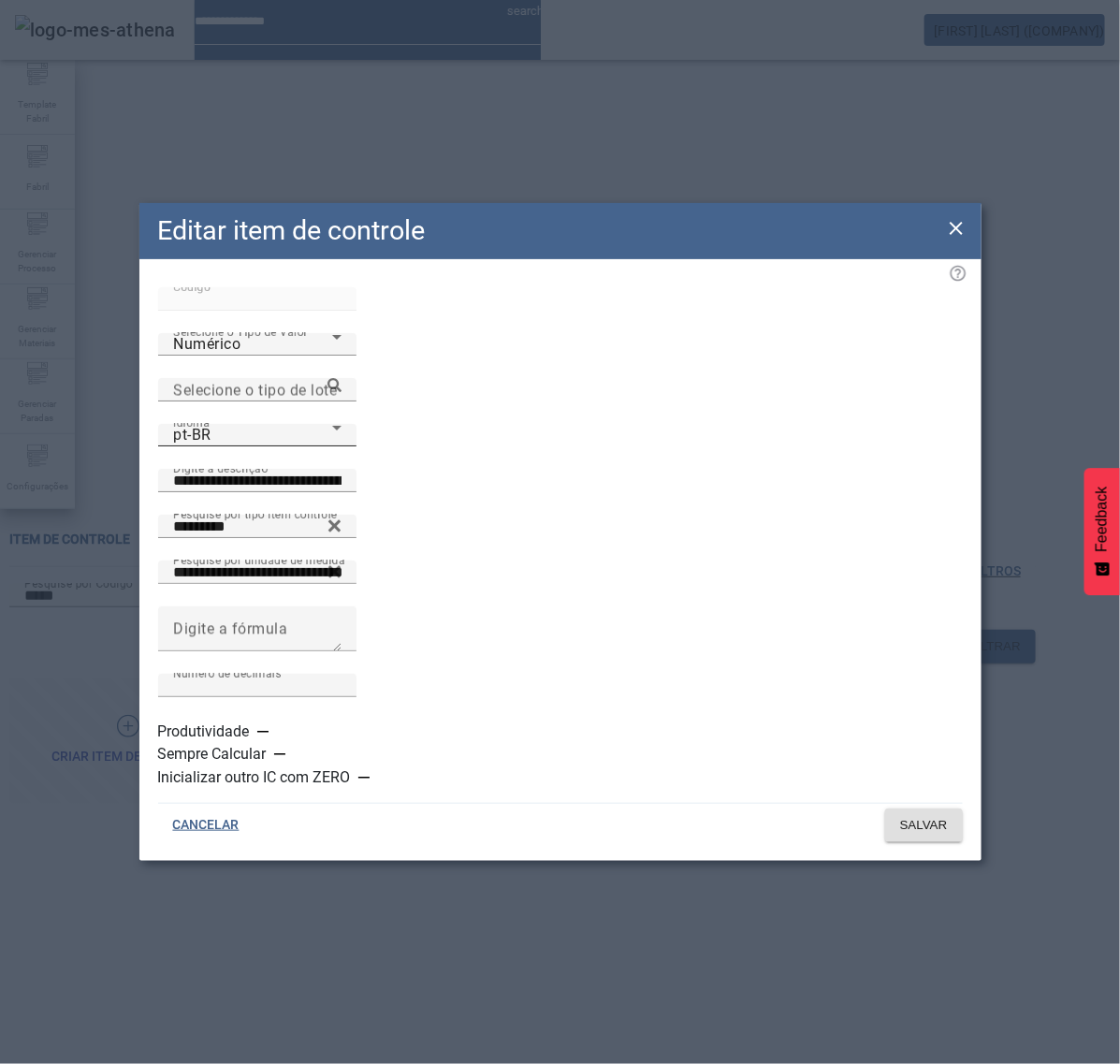 click on "Idioma pt-BR" 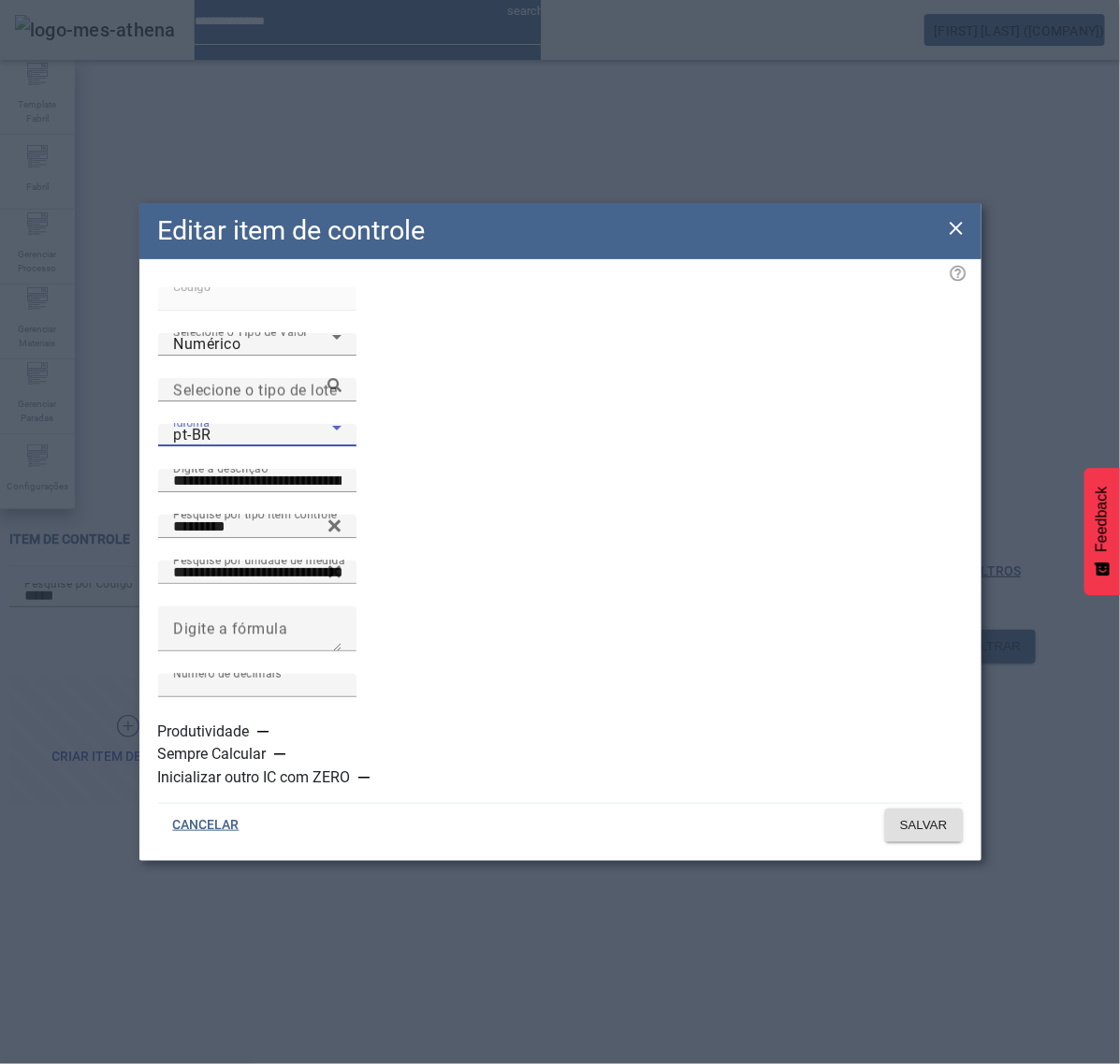 click on "es-ES" at bounding box center [124, 1184] 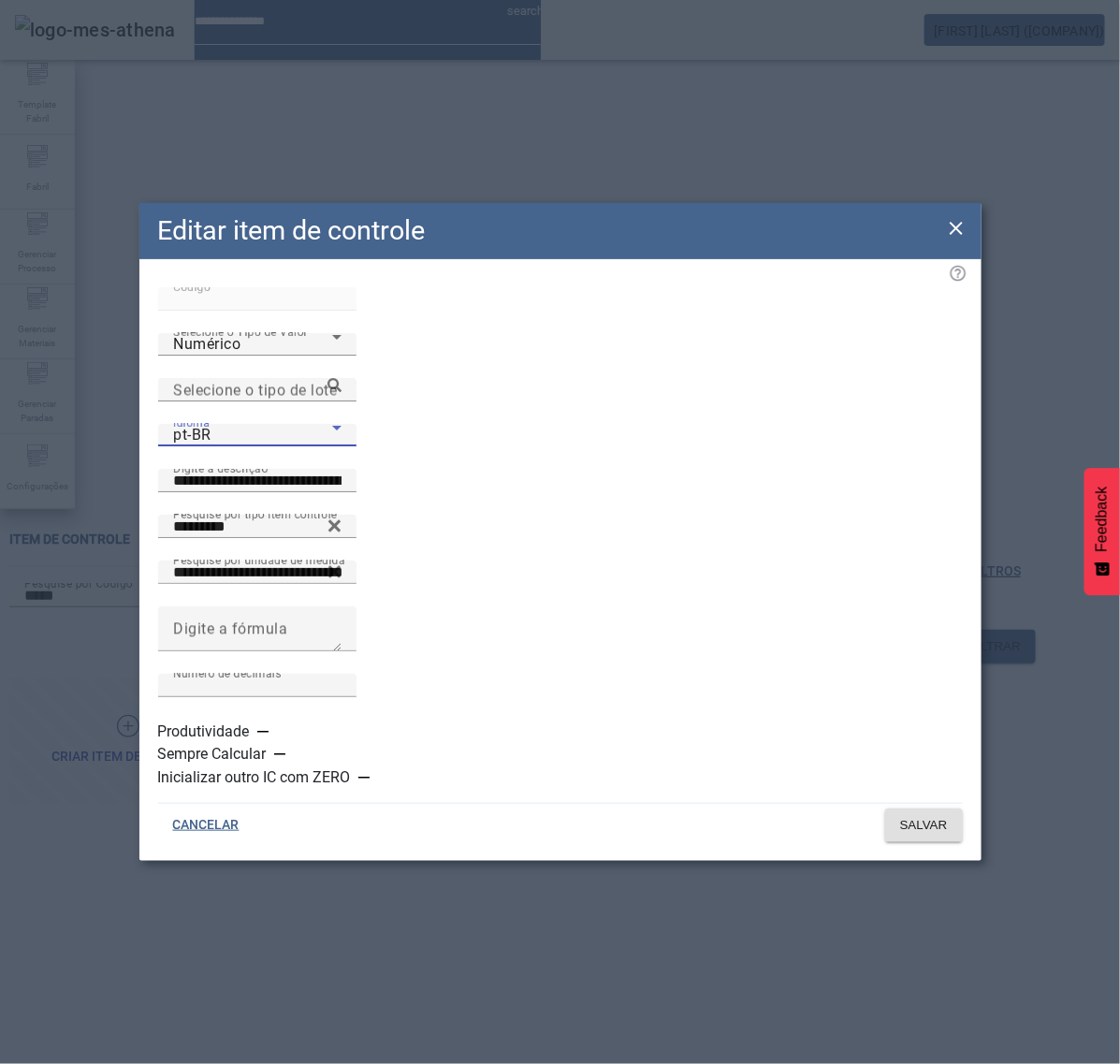 type 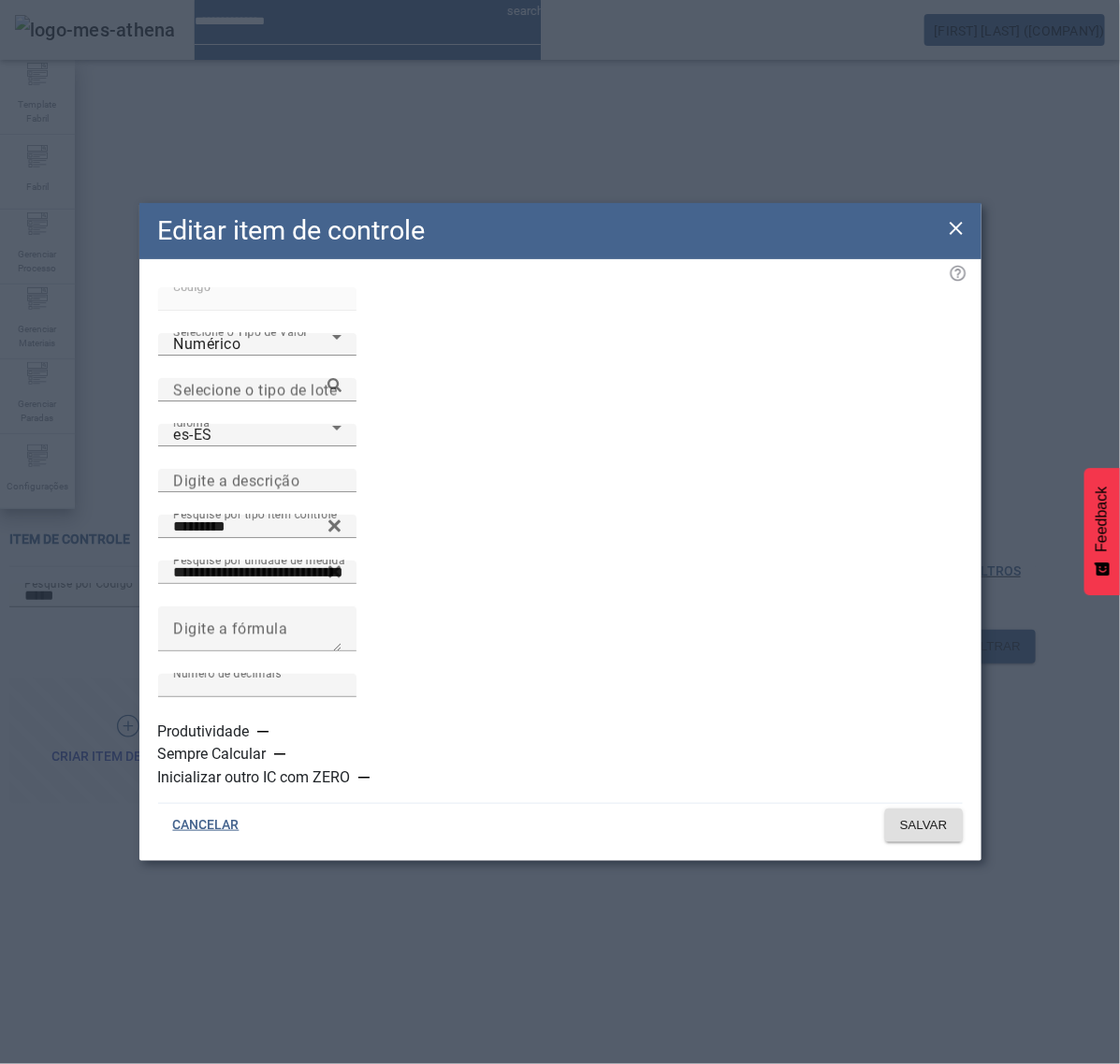 click 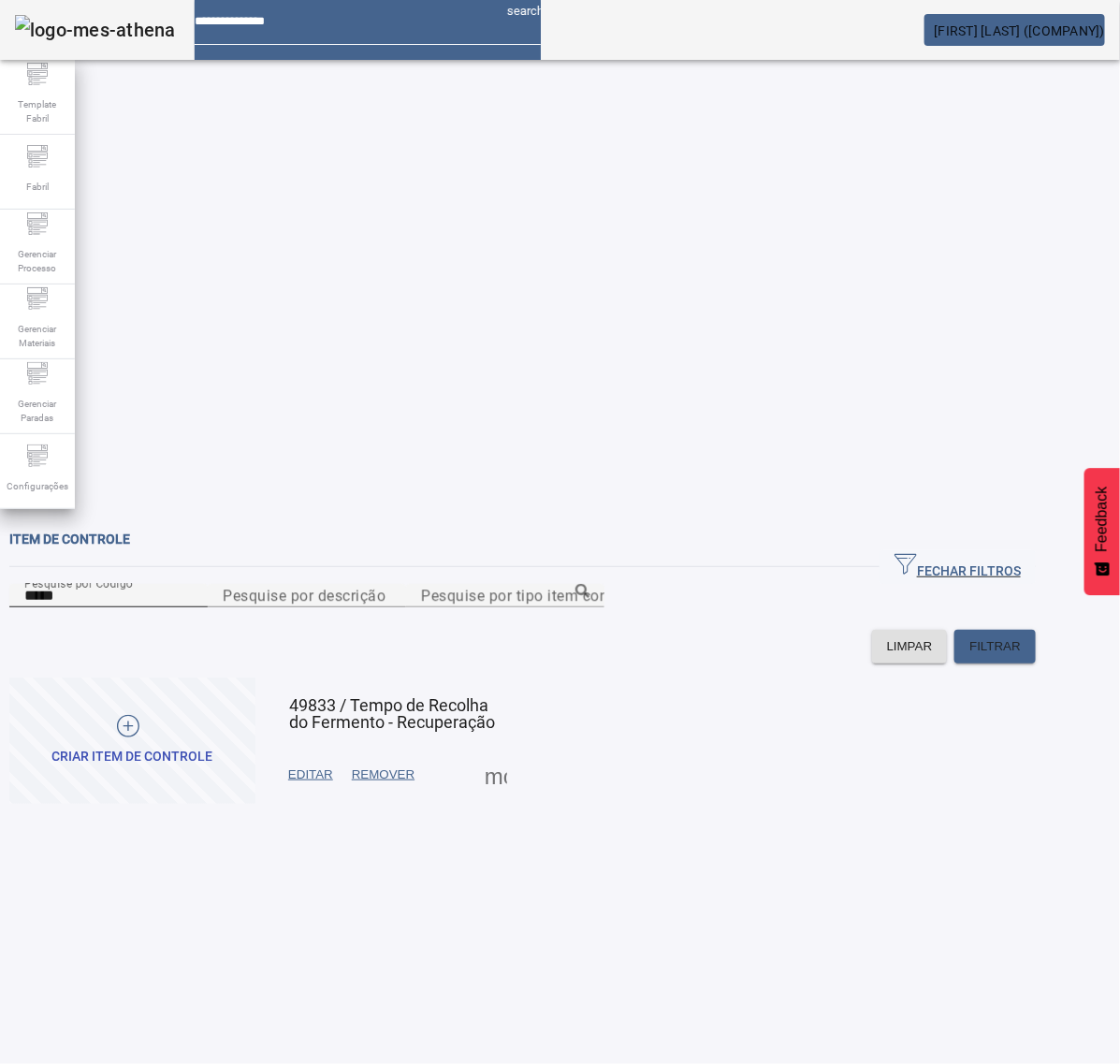 click on "*****" at bounding box center (109, 596) 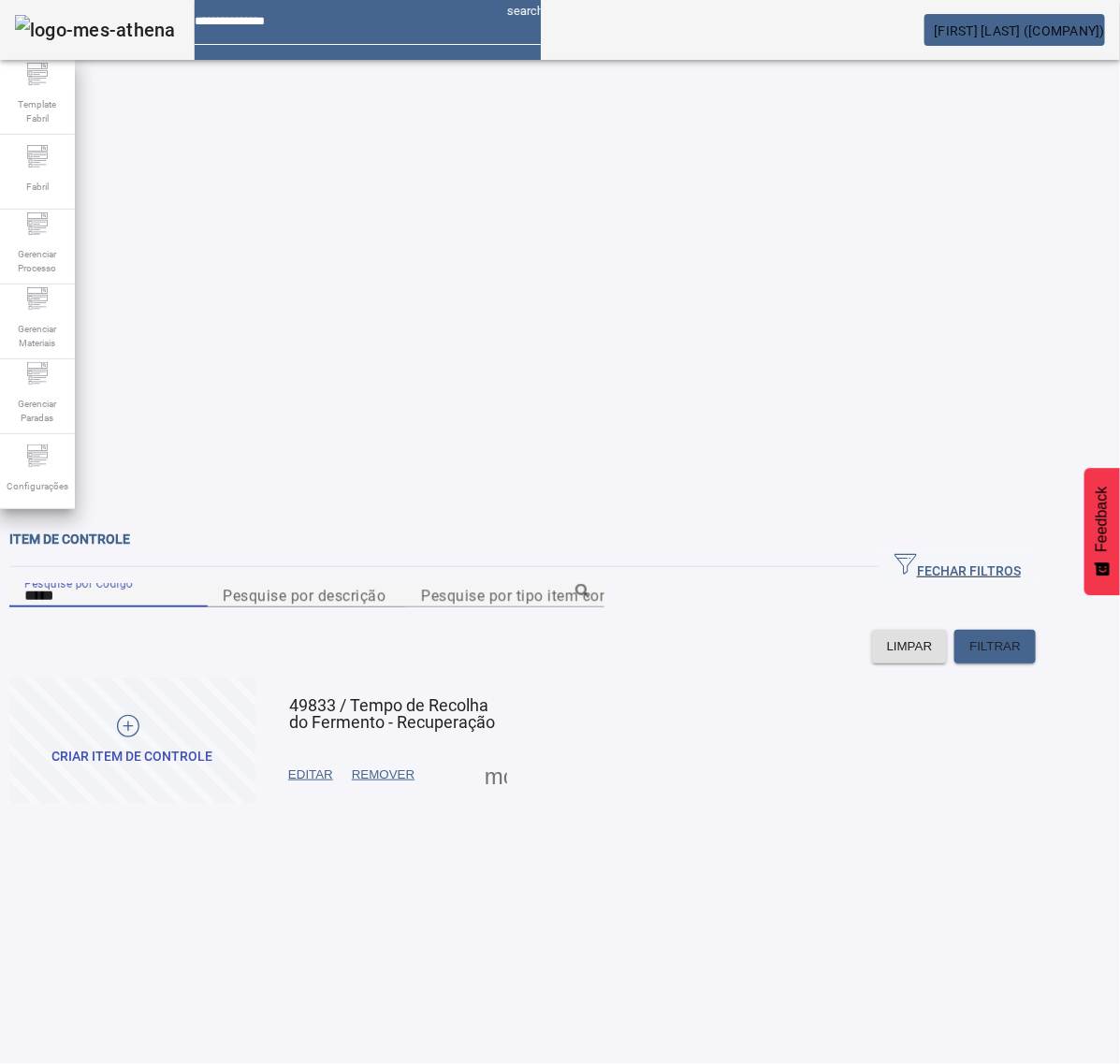 click on "*****" at bounding box center [109, 596] 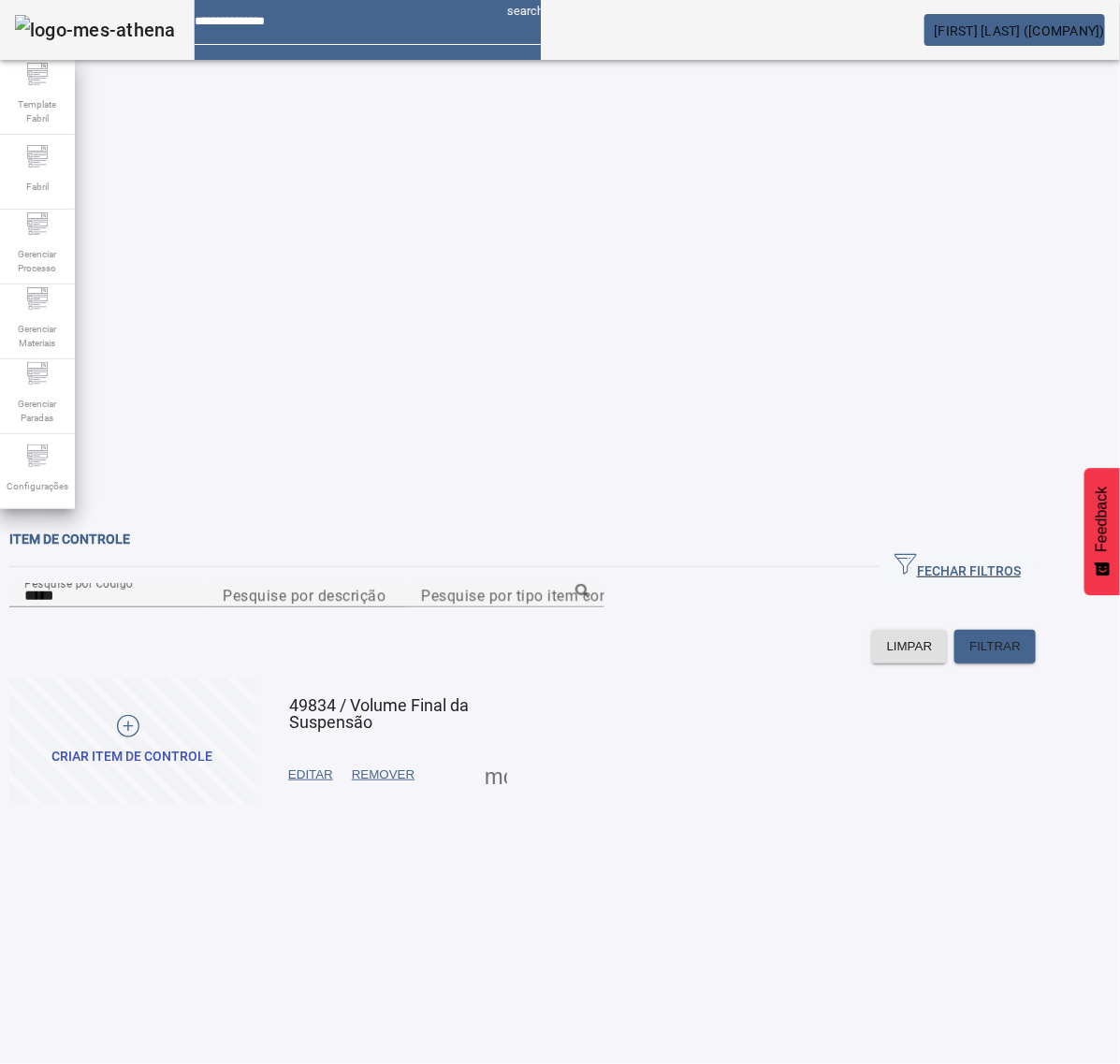 click at bounding box center (311, 775) 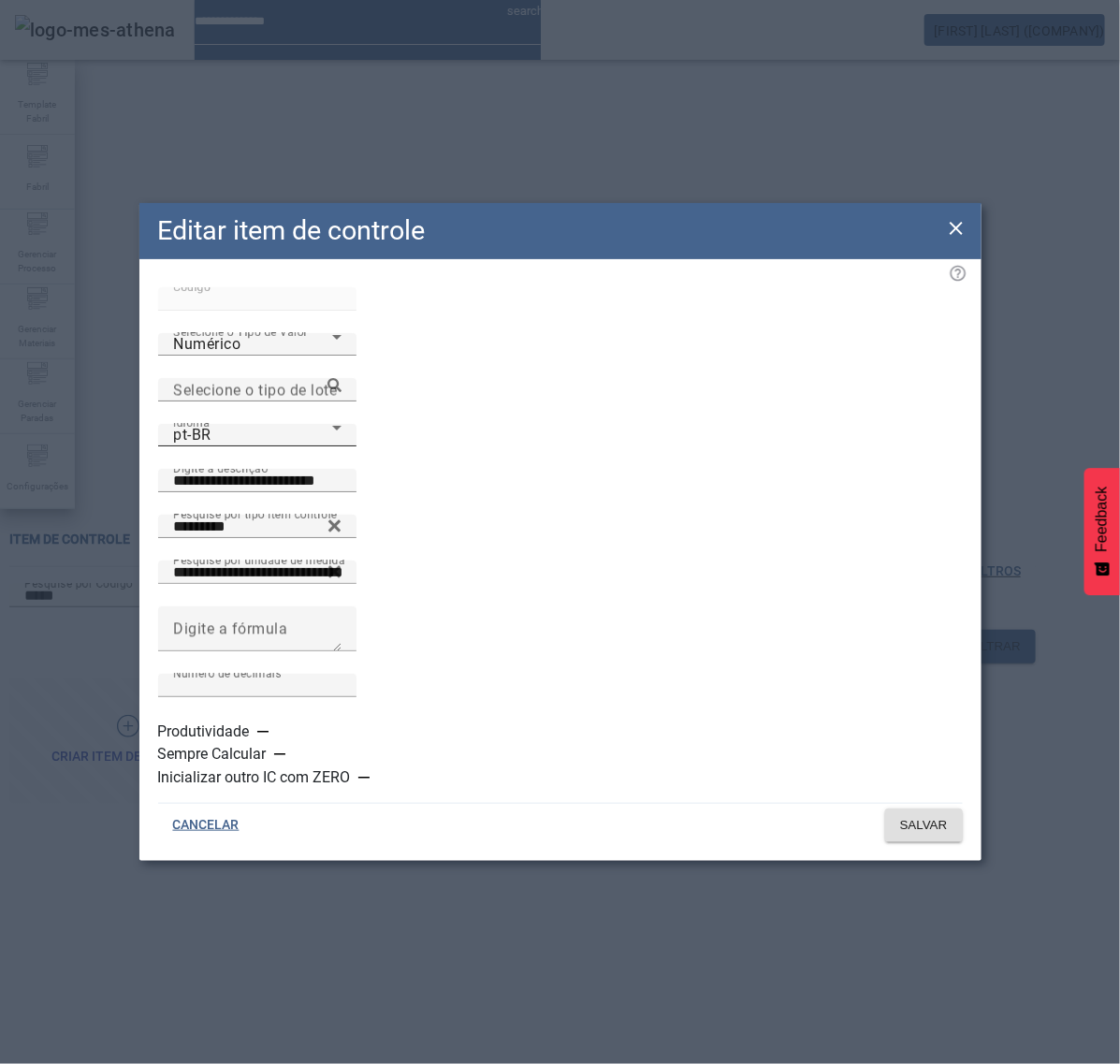 click on "pt-BR" at bounding box center [253, 435] 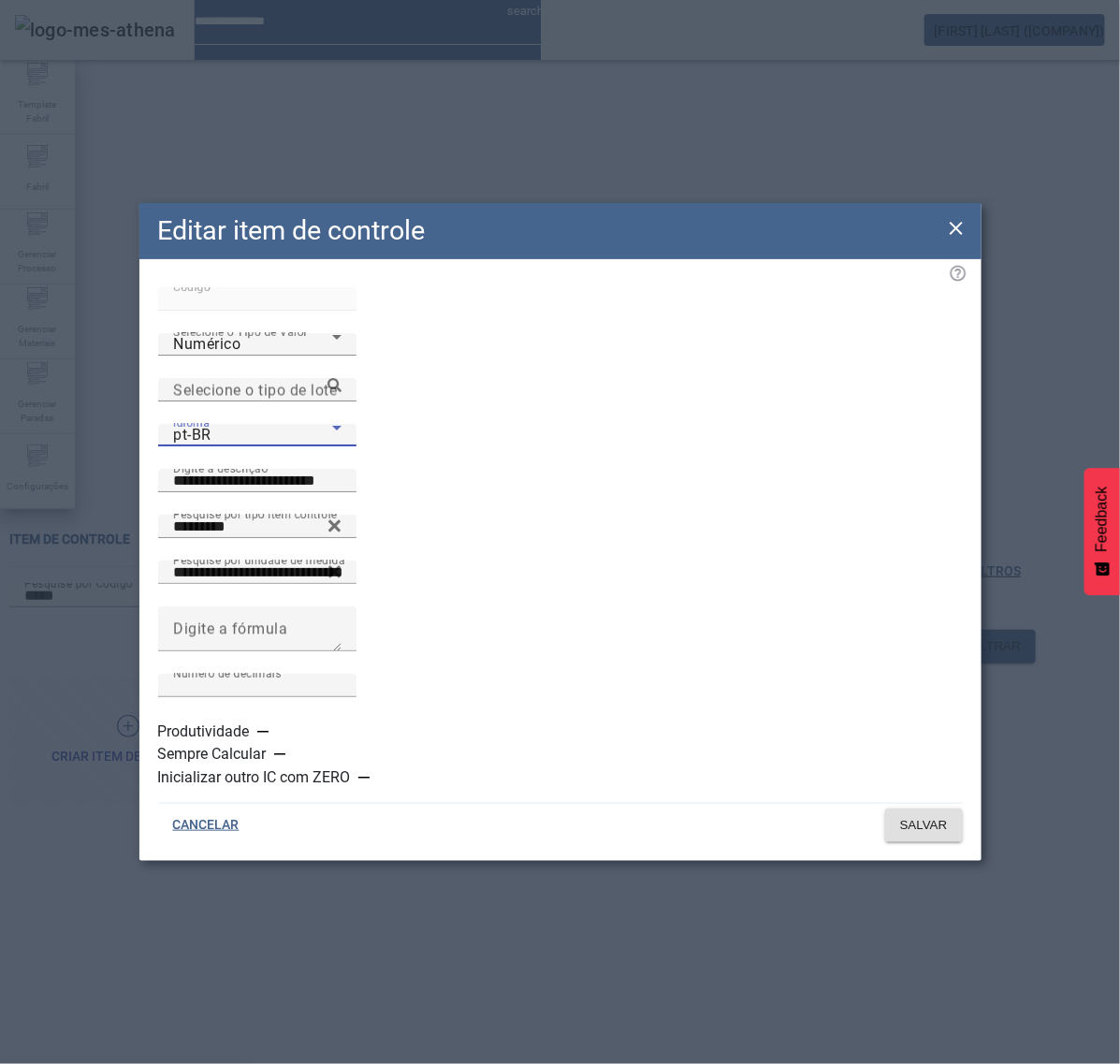 click on "es-ES" at bounding box center (35, 1184) 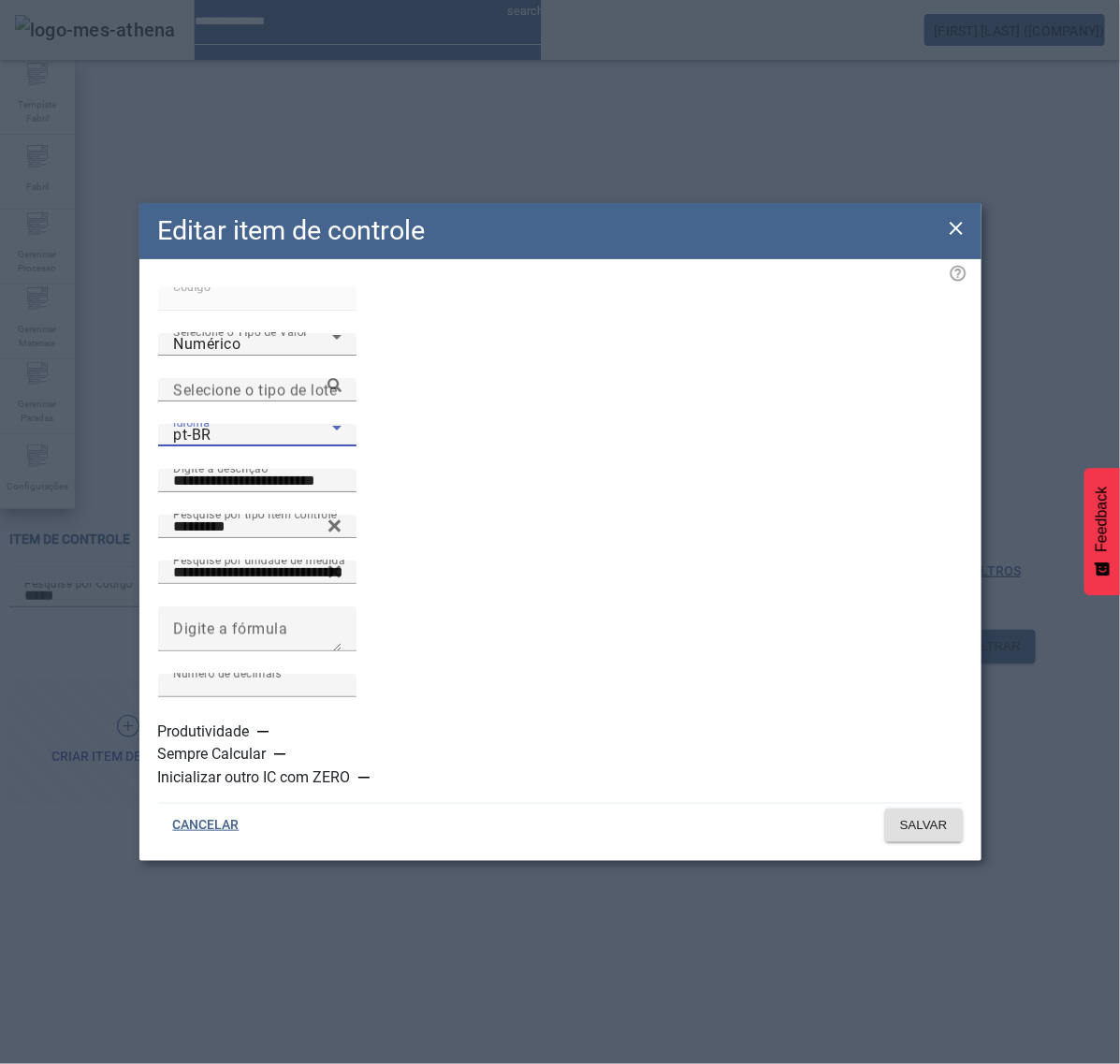 type 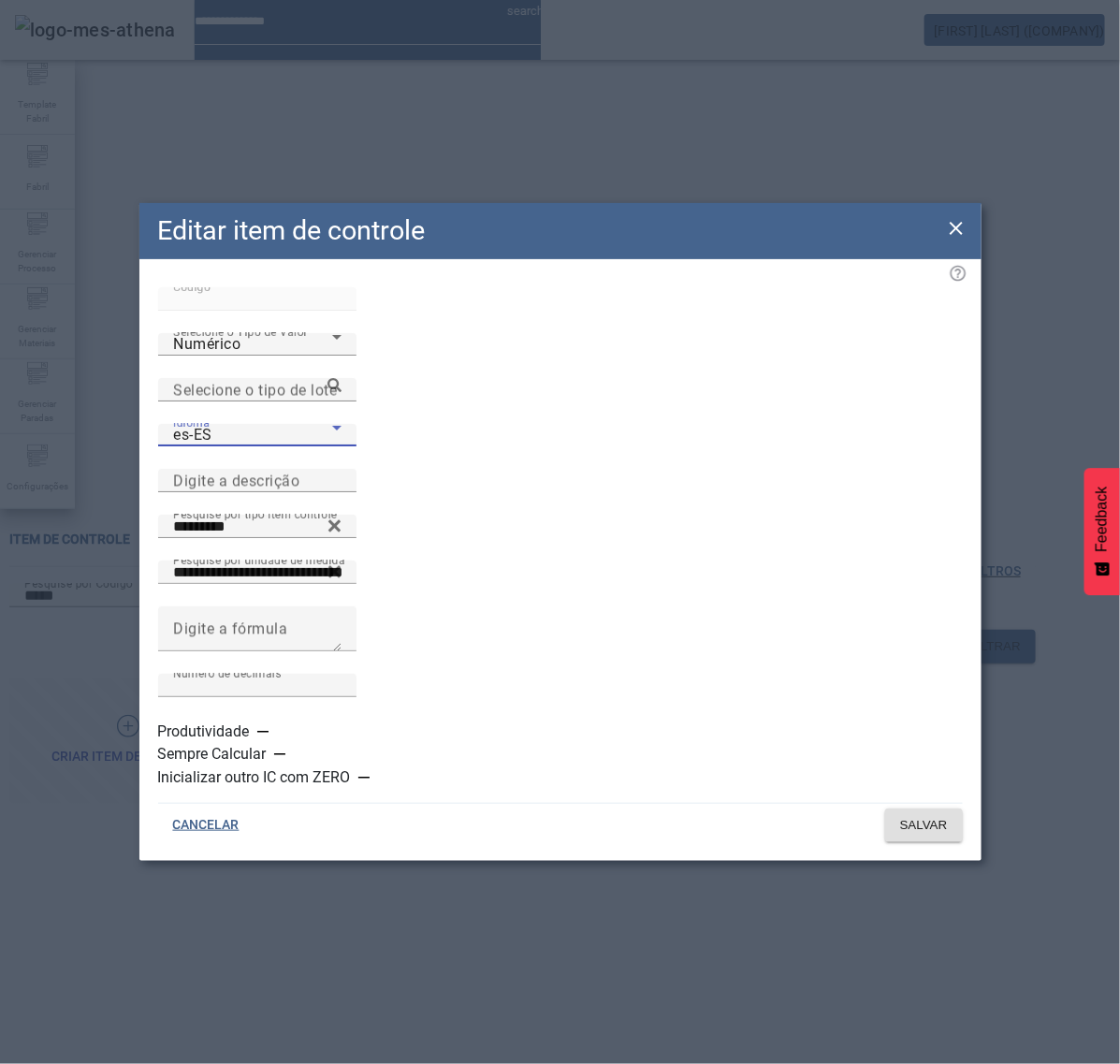 click 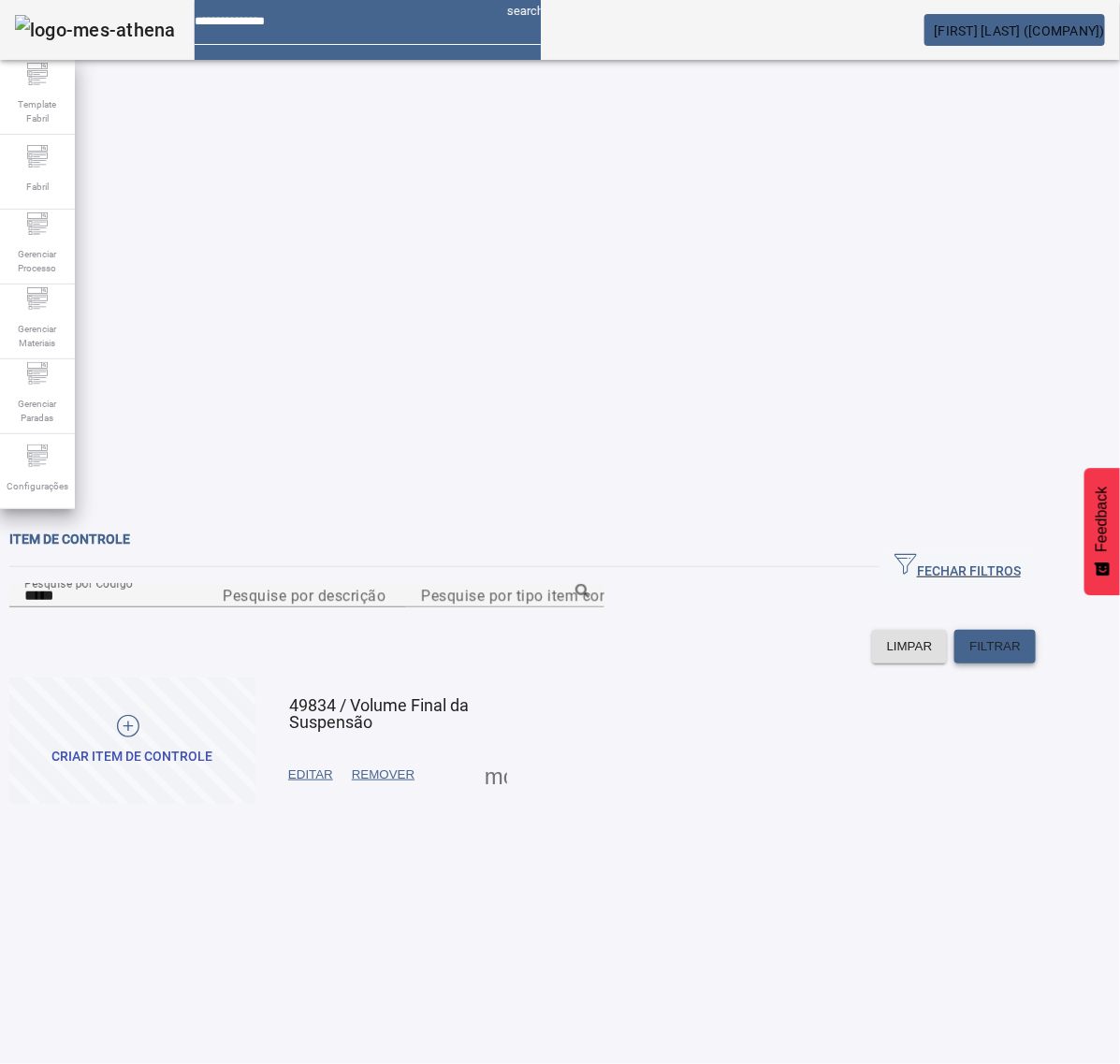 click 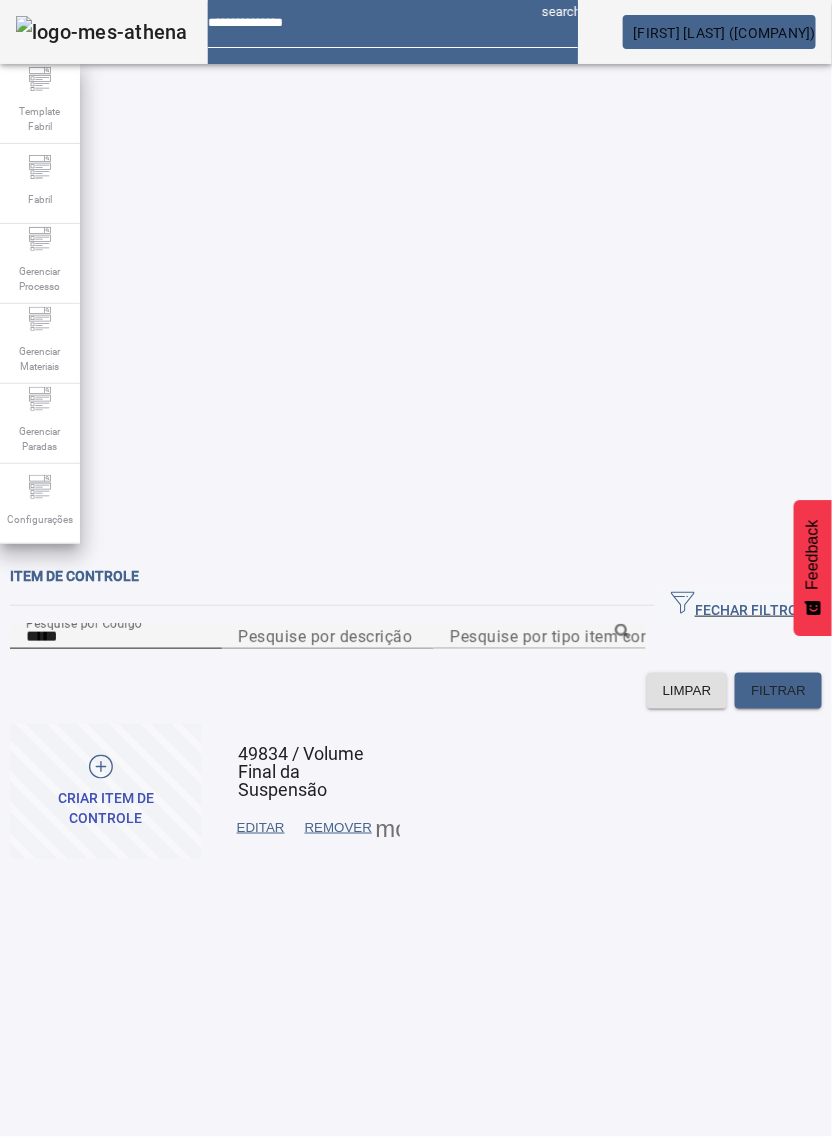 click on "*****" at bounding box center (116, 637) 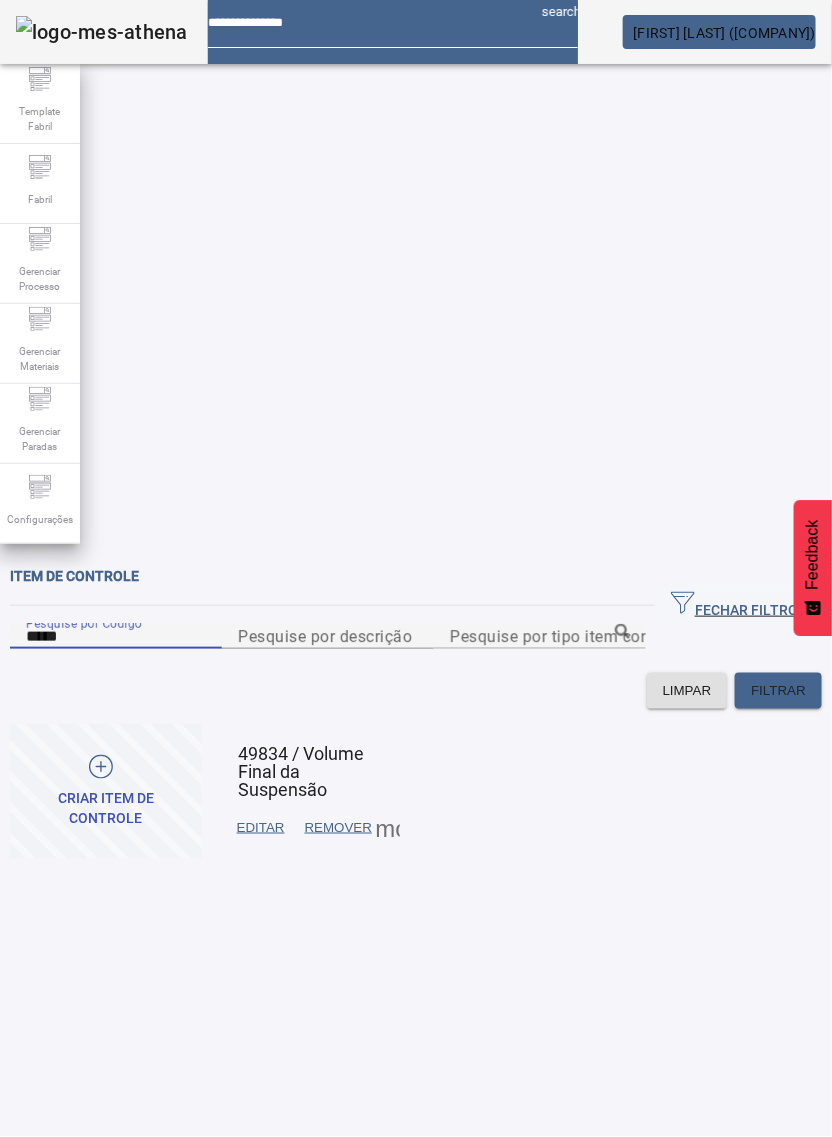 click on "*****" at bounding box center [116, 637] 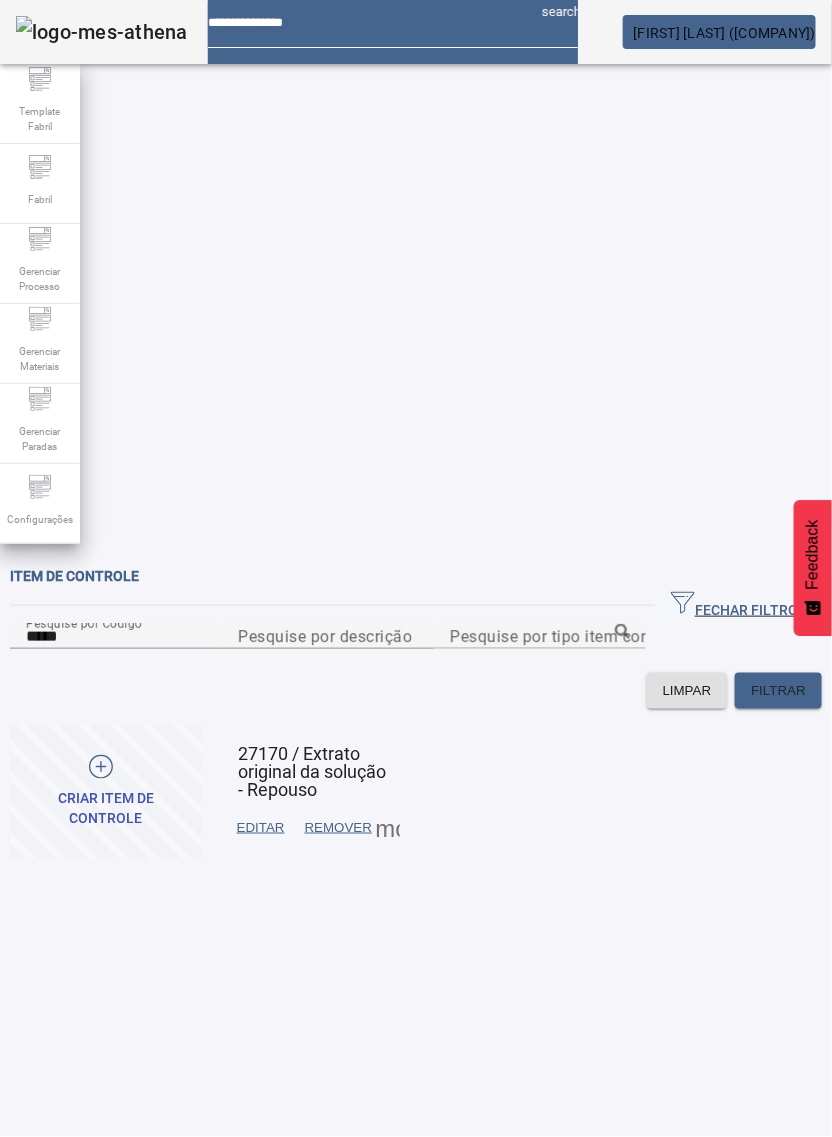 click on "EDITAR" at bounding box center [261, 828] 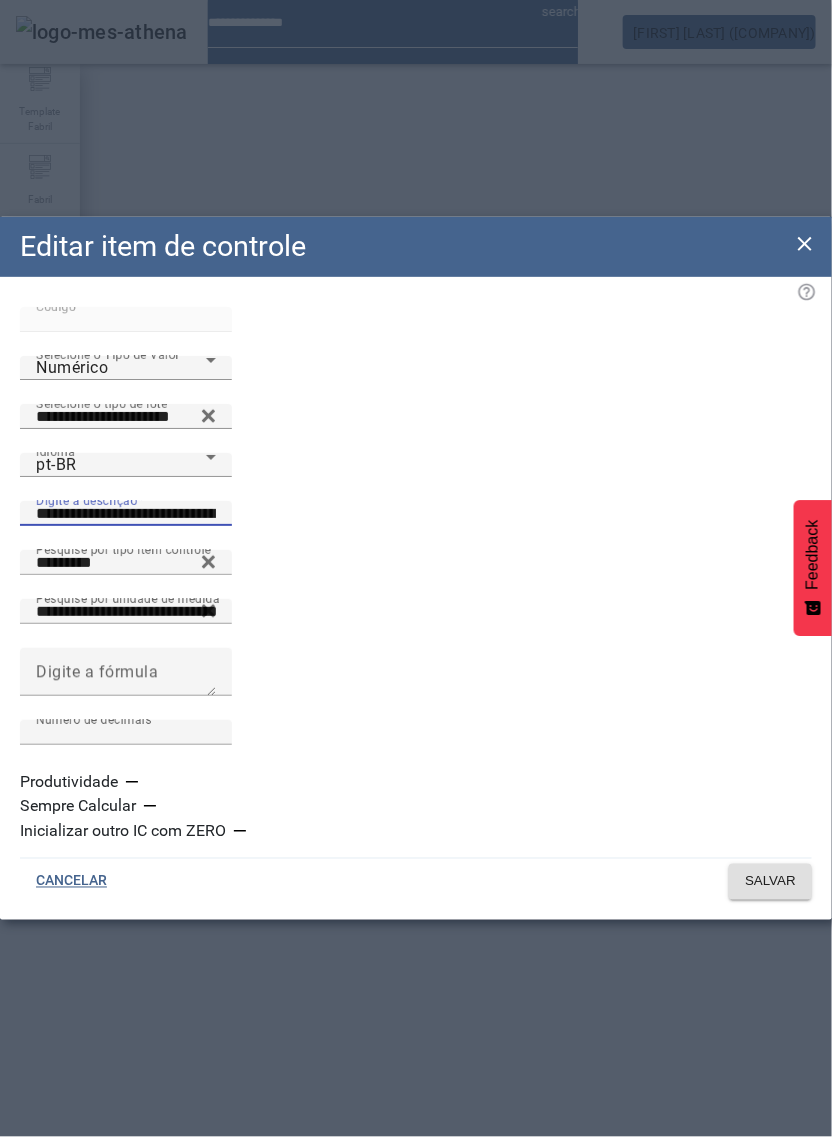 click on "**********" at bounding box center (126, 514) 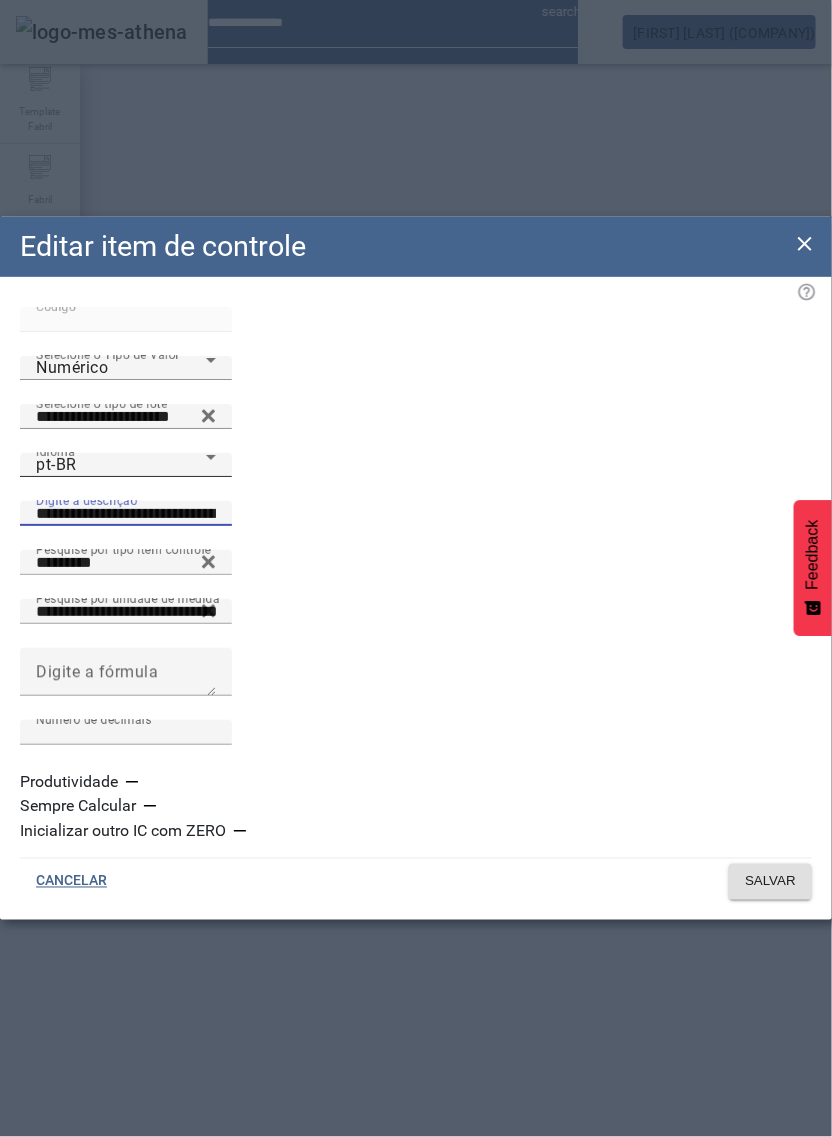 click on "pt-BR" at bounding box center (121, 465) 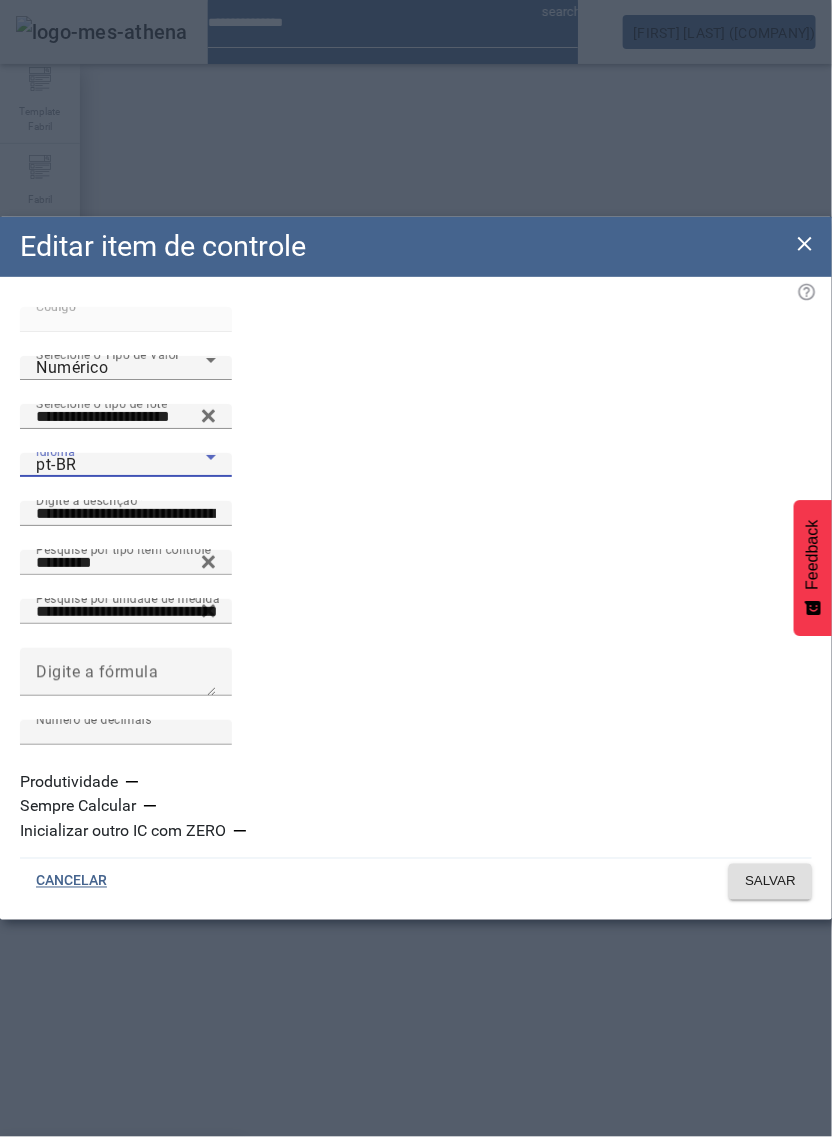 click on "es-ES" at bounding box center (122, 1265) 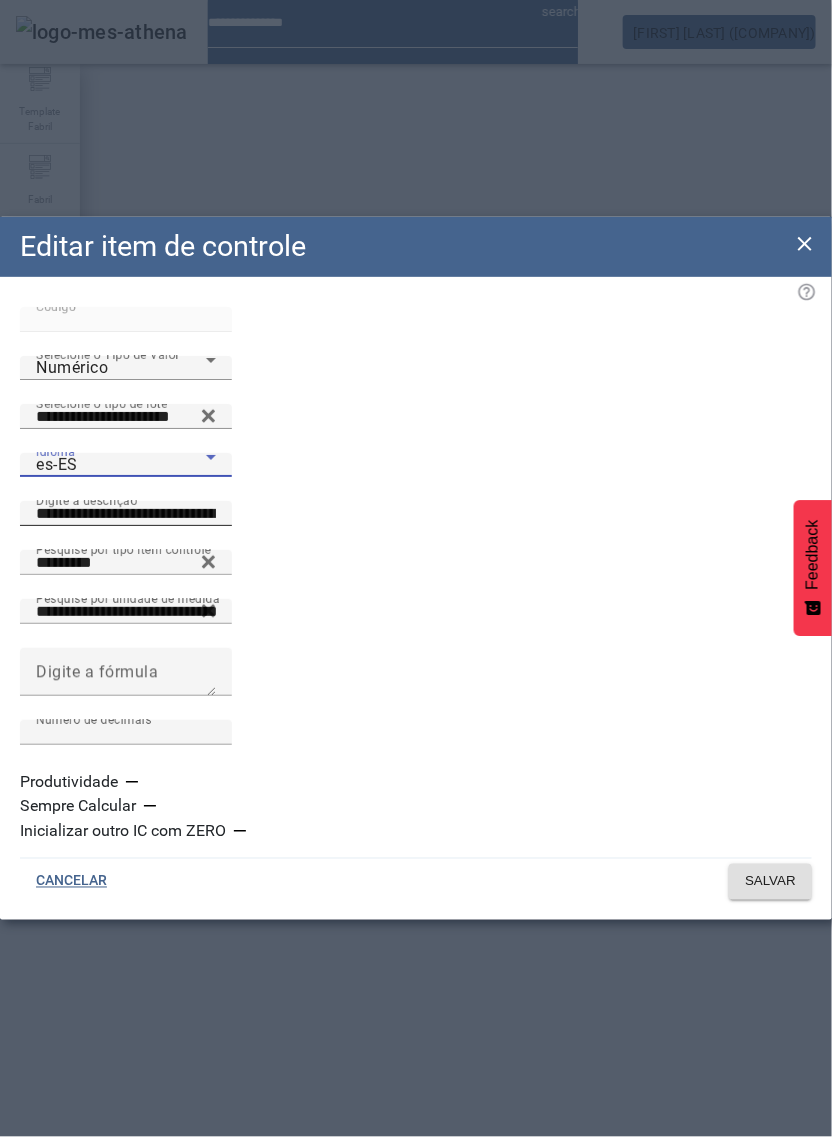 click on "**********" at bounding box center [126, 514] 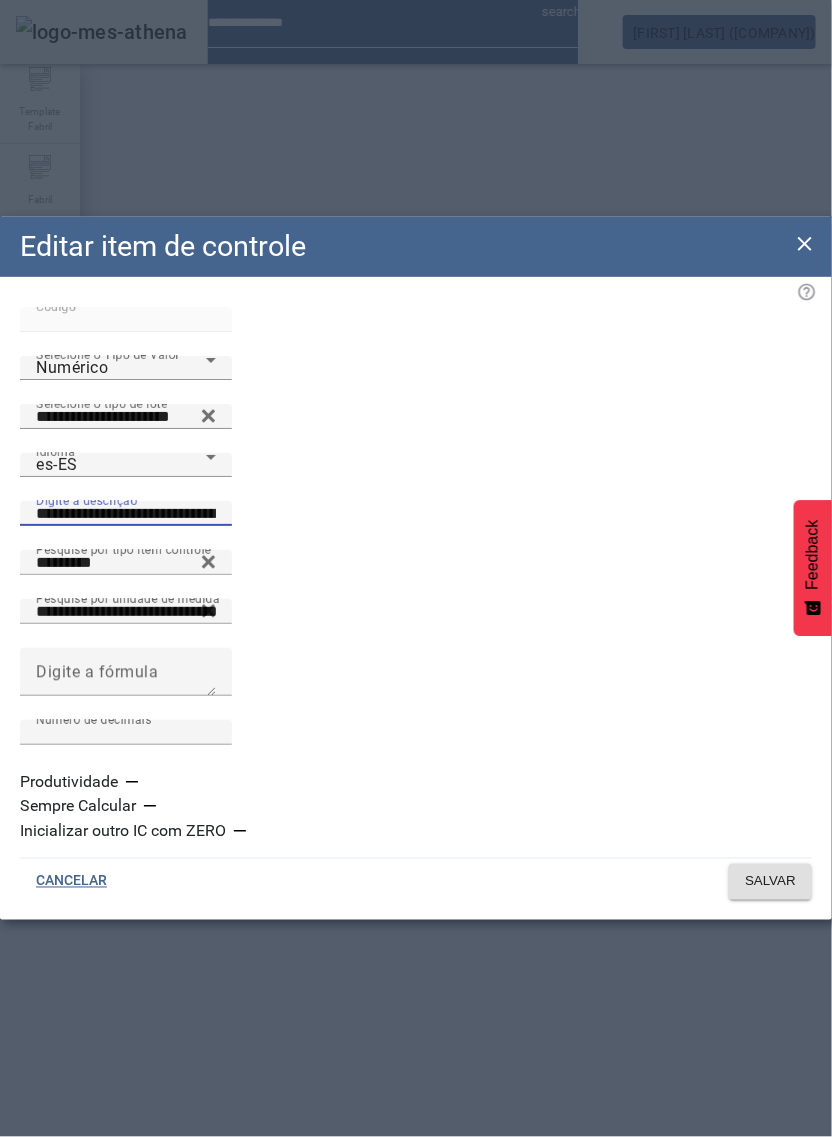 paste on "*" 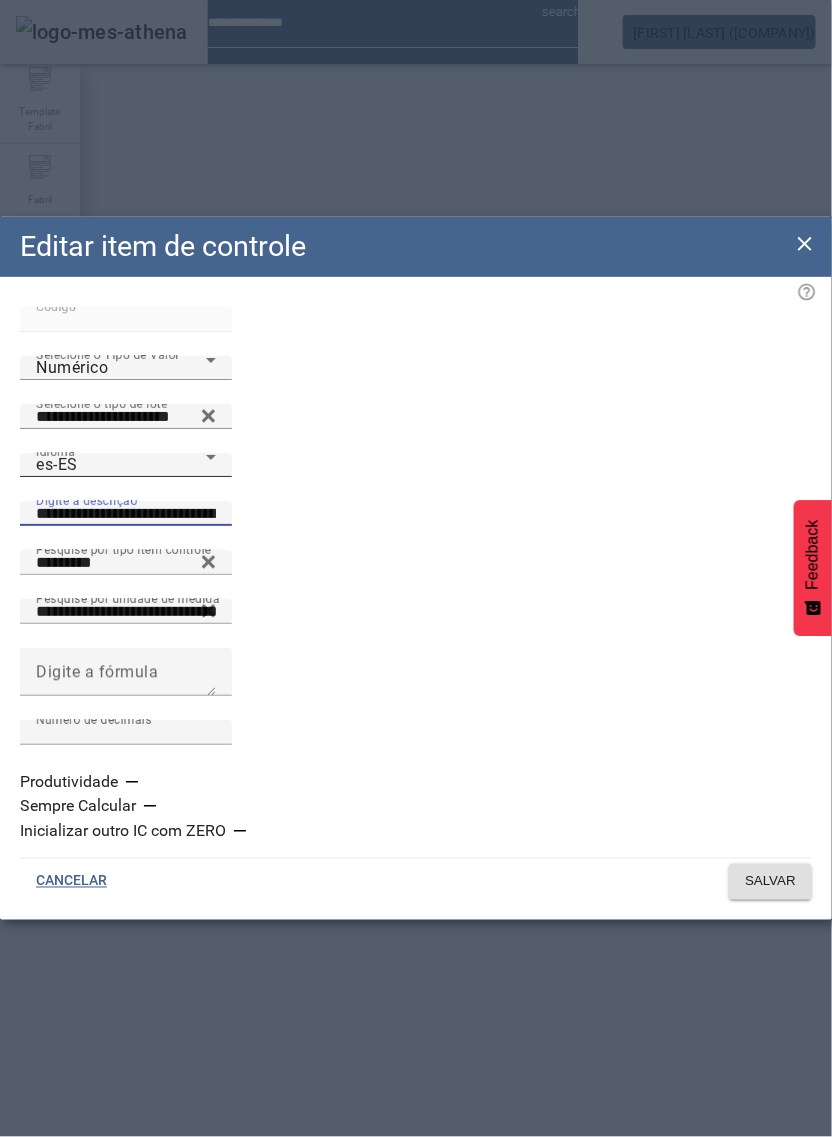 click on "es-ES" at bounding box center (121, 465) 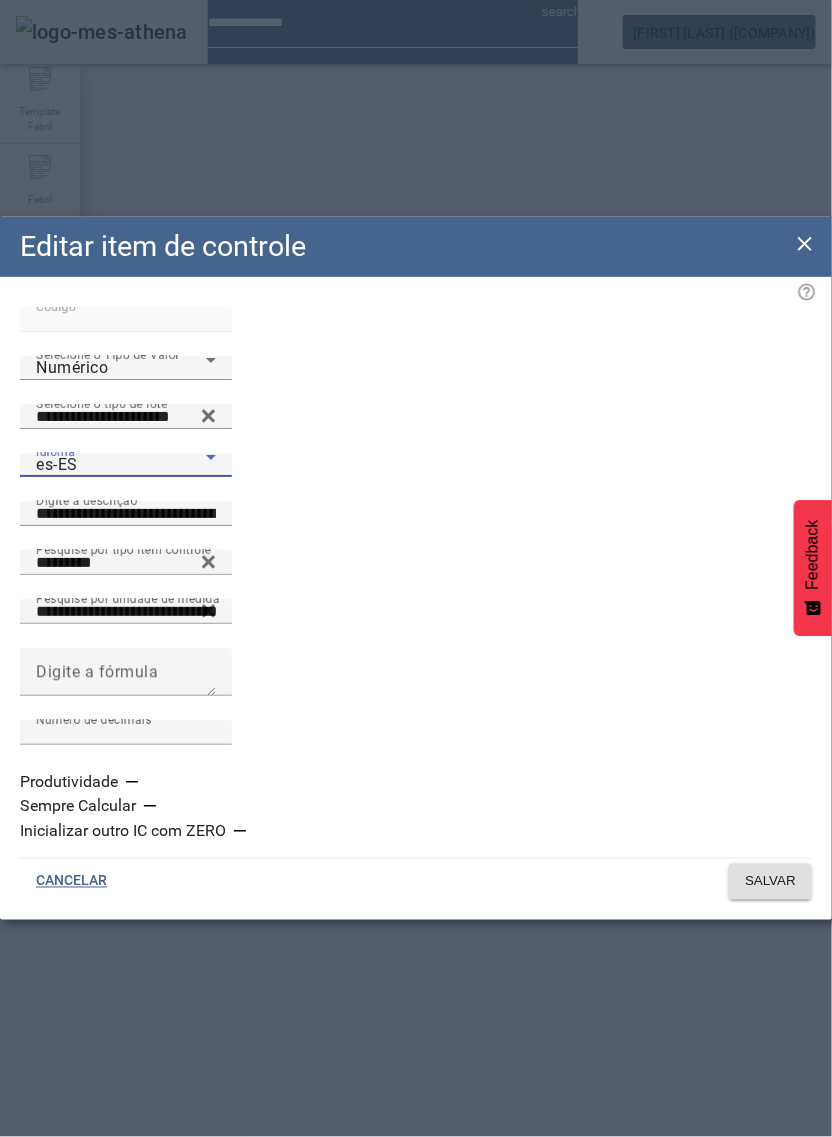 click on "pt-BR" at bounding box center [122, 1169] 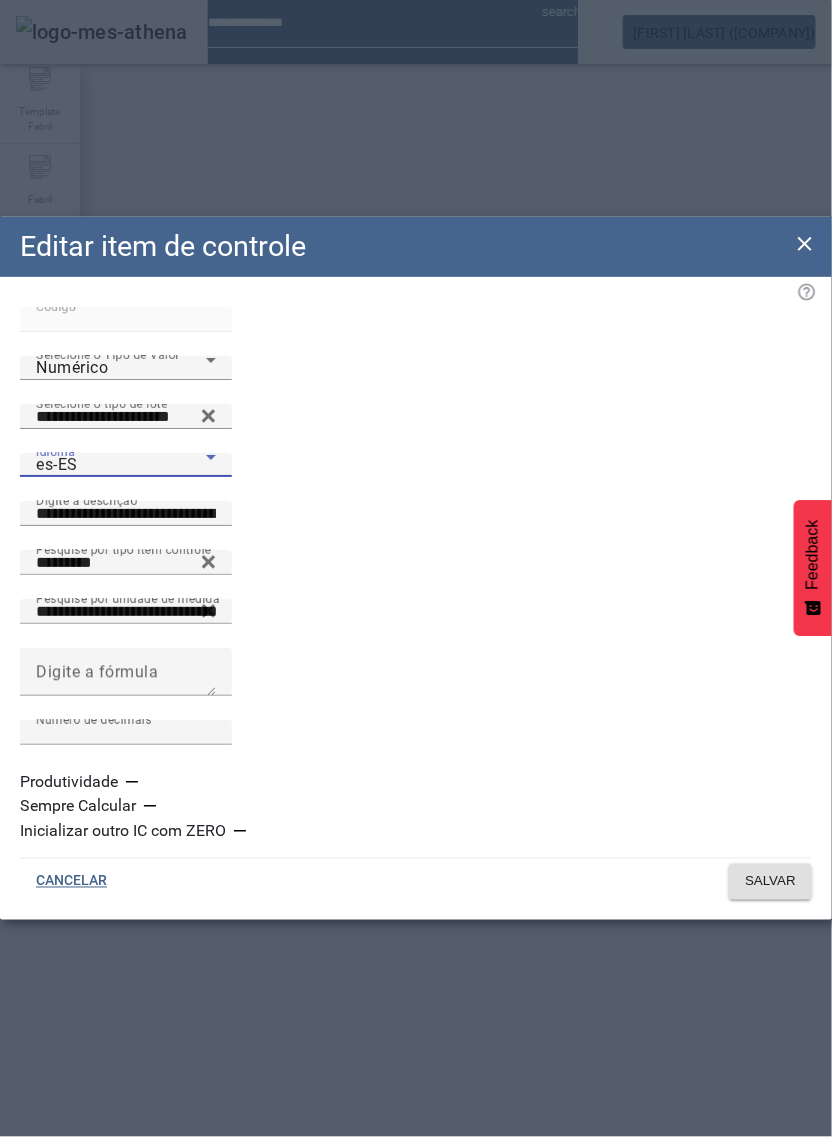 type on "**********" 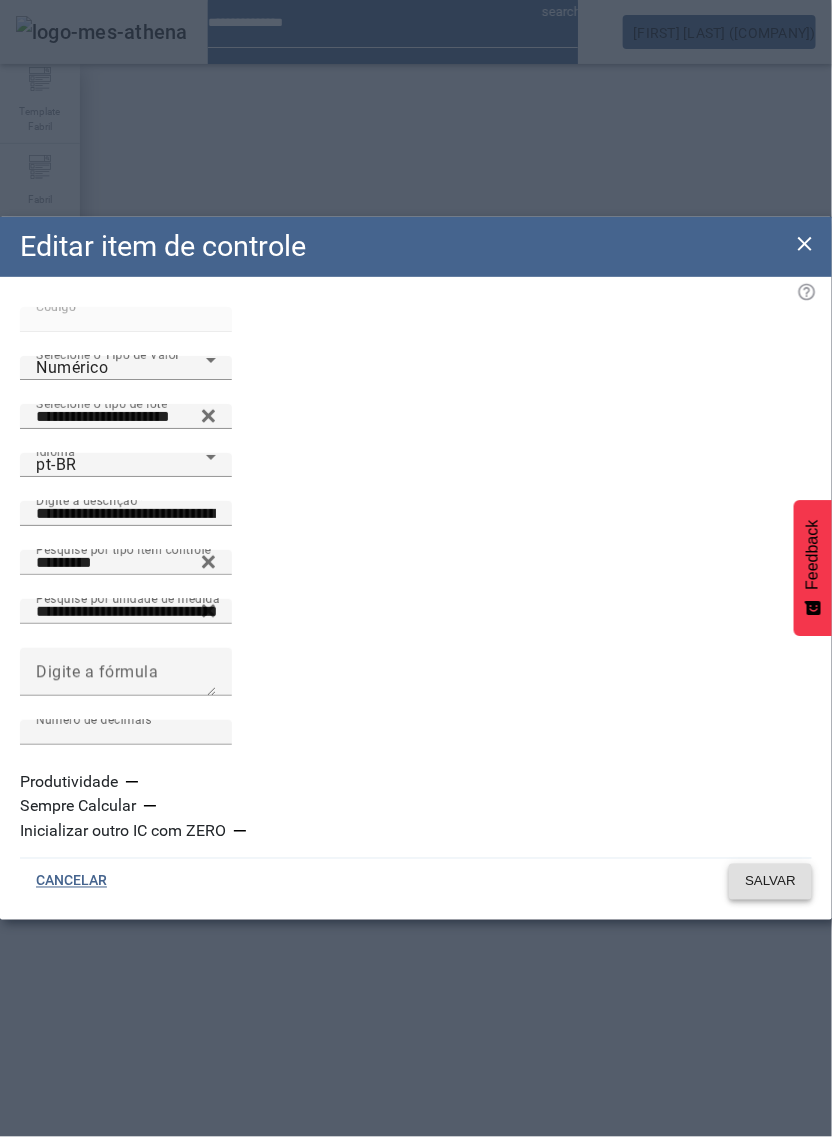 click on "SALVAR" 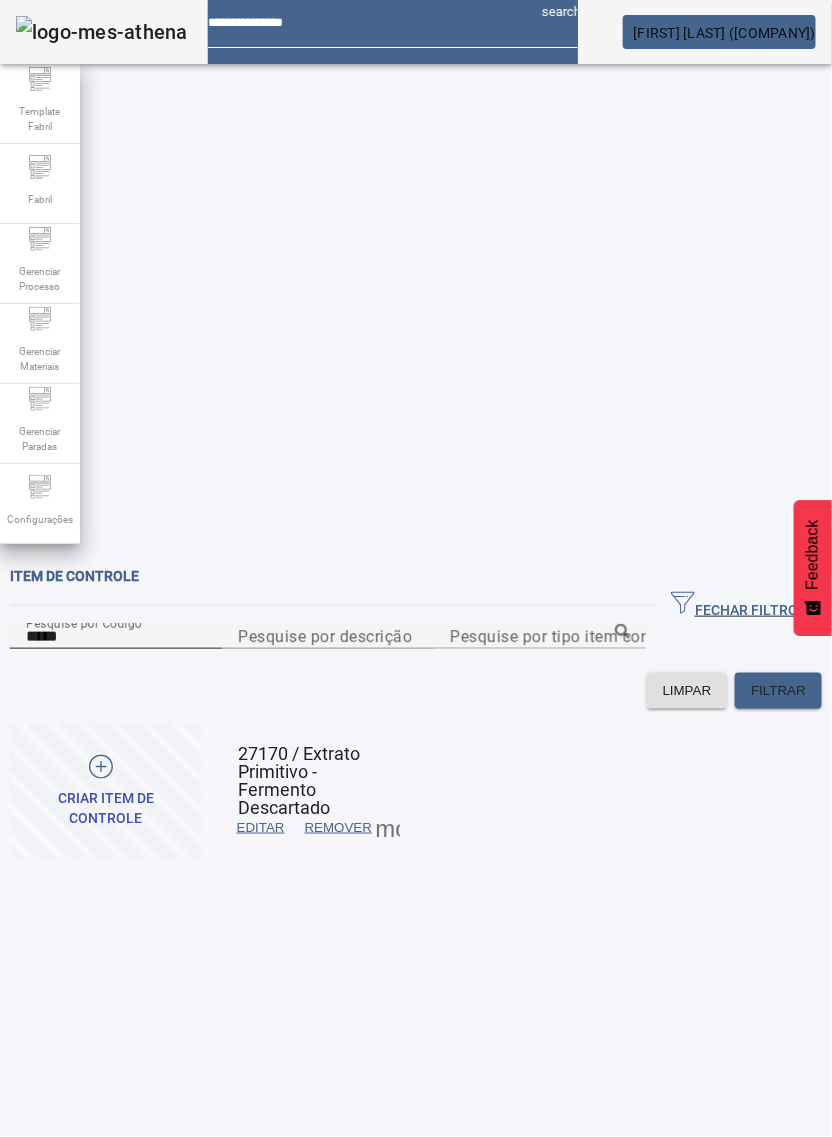 click on "*****" at bounding box center (116, 637) 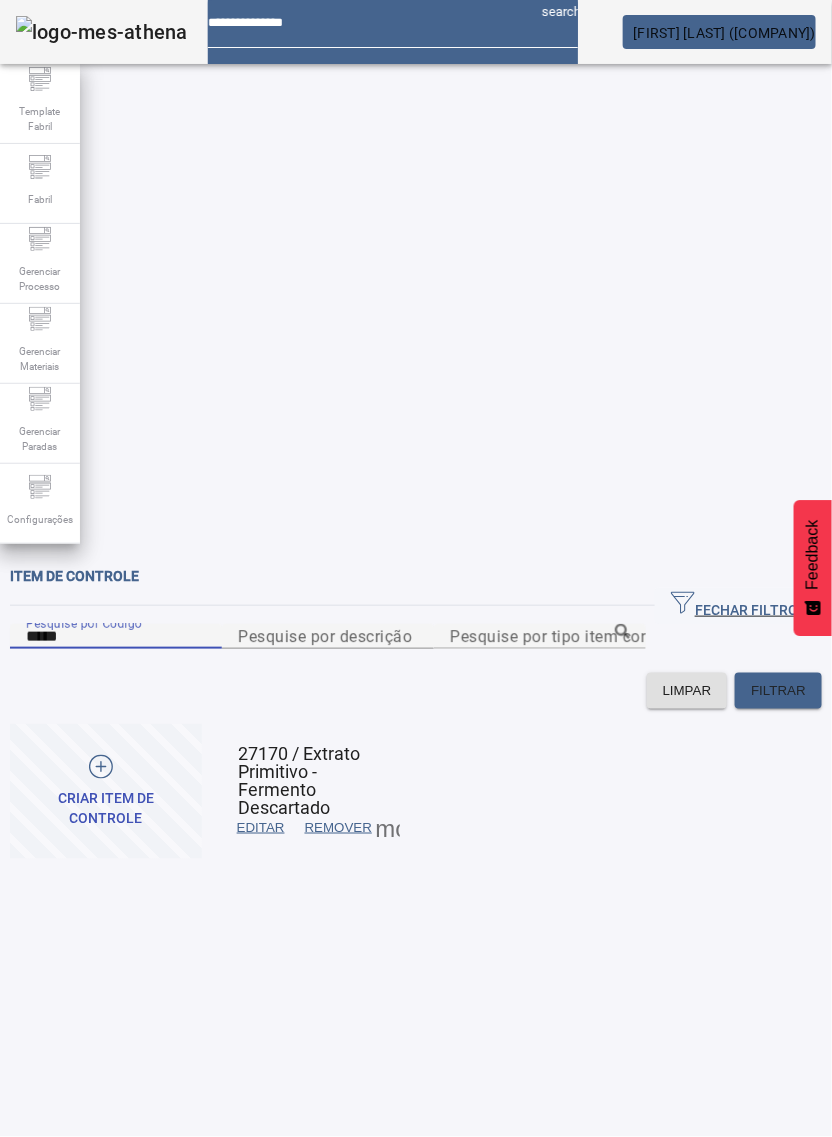 click on "*****" at bounding box center [116, 637] 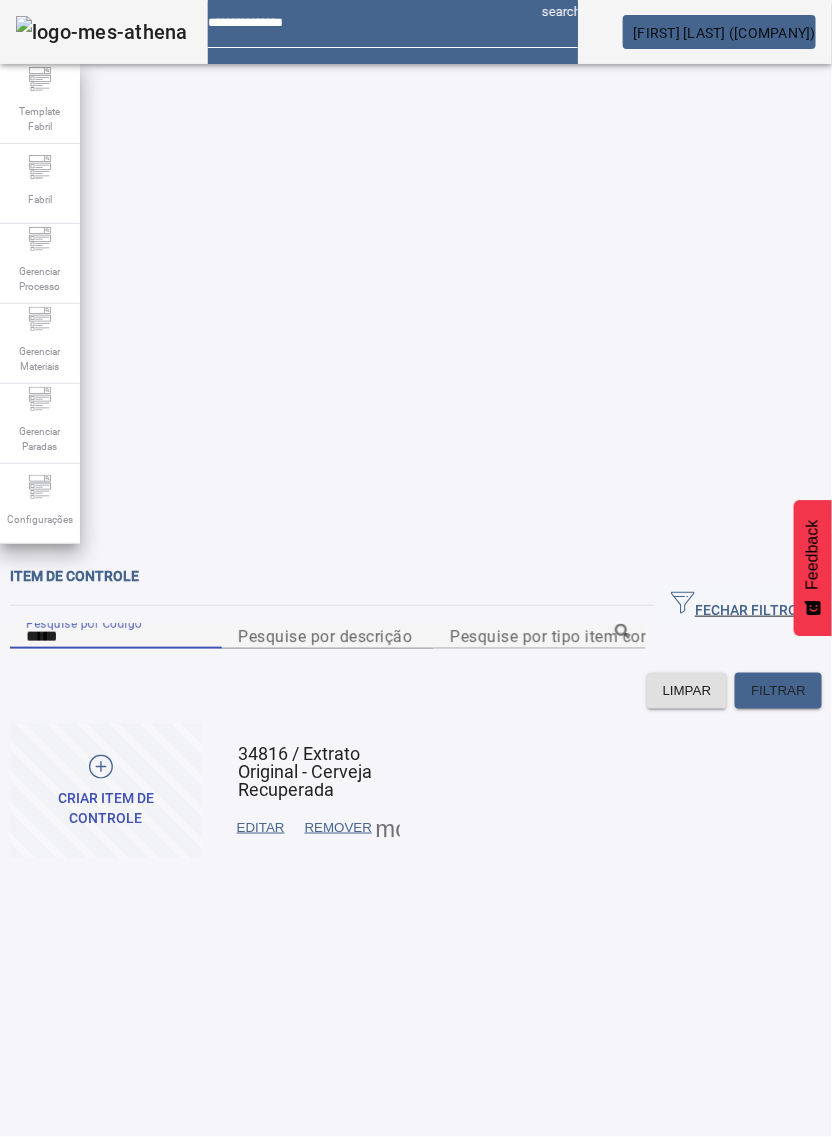 click at bounding box center [261, 828] 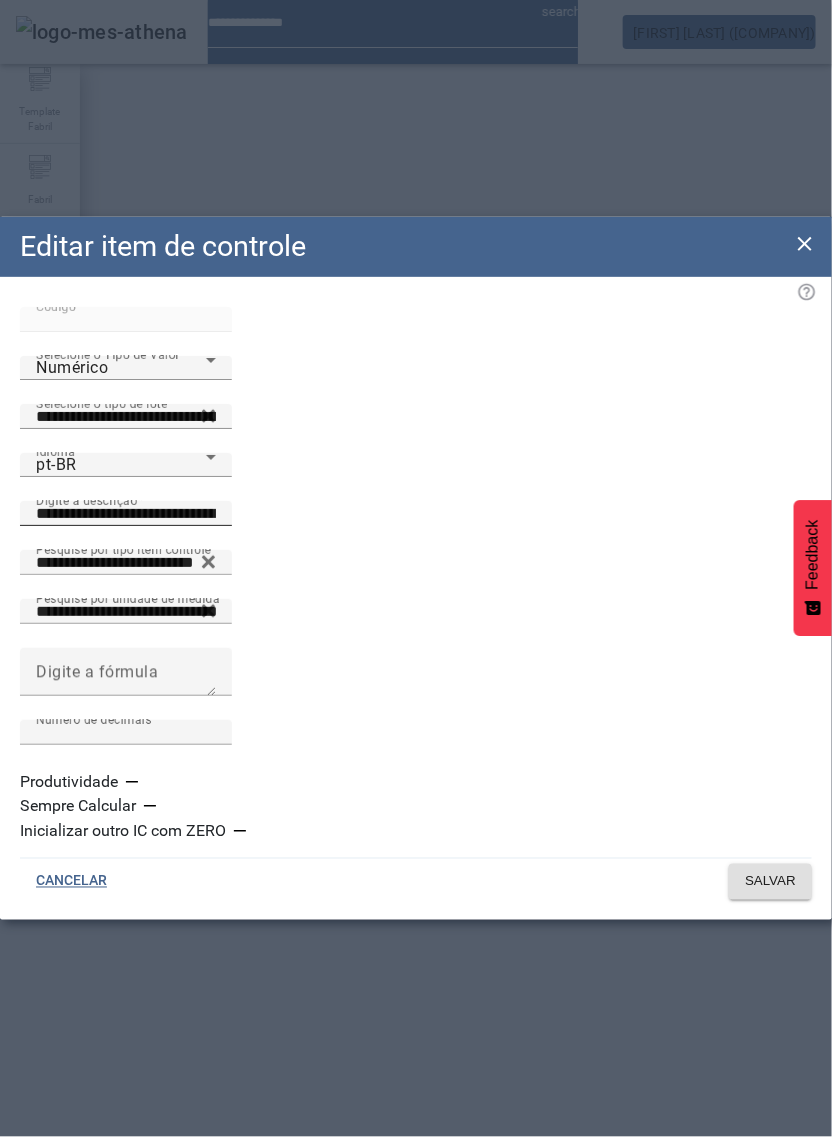 click on "**********" at bounding box center (126, 514) 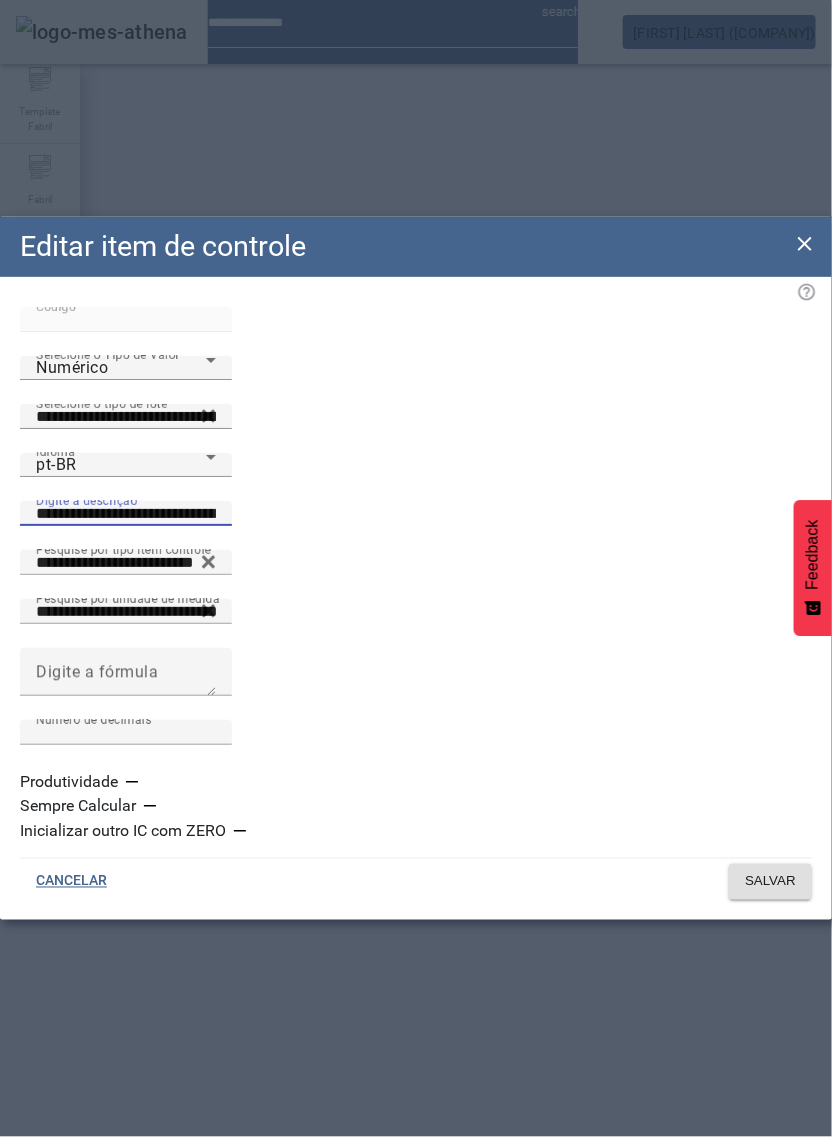 paste 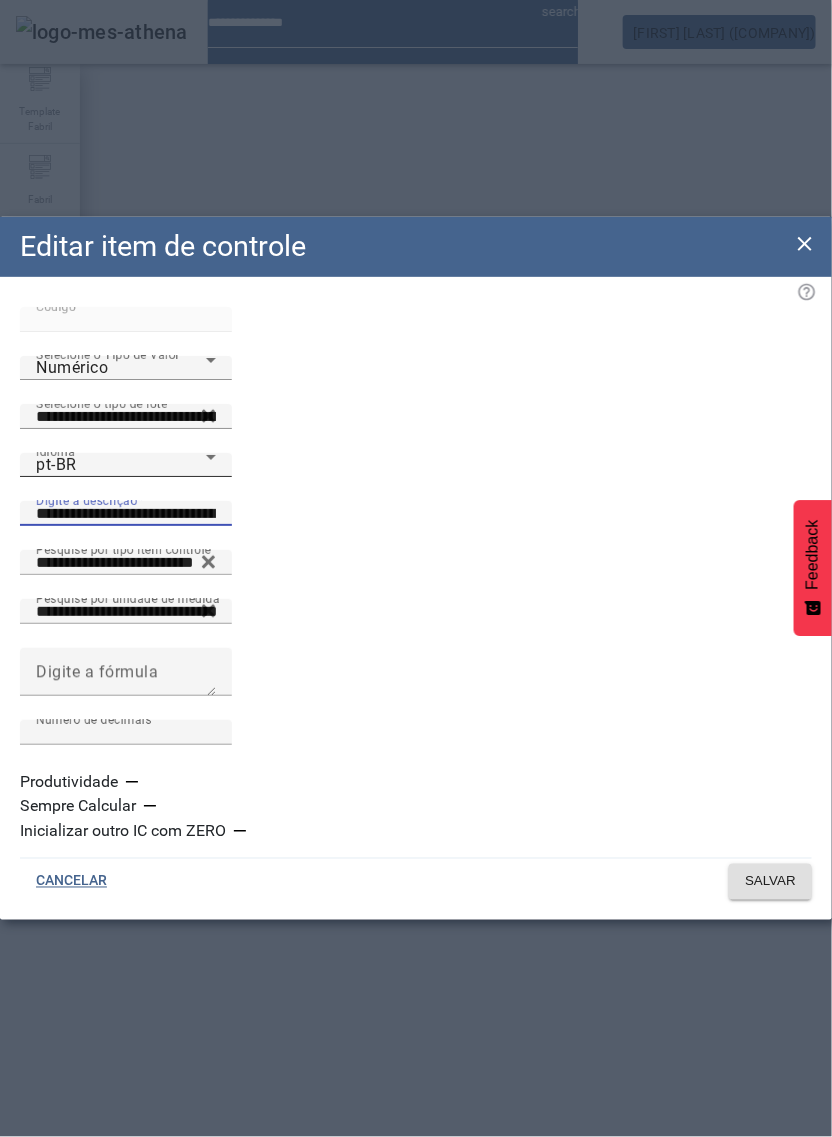 click on "pt-BR" at bounding box center (121, 465) 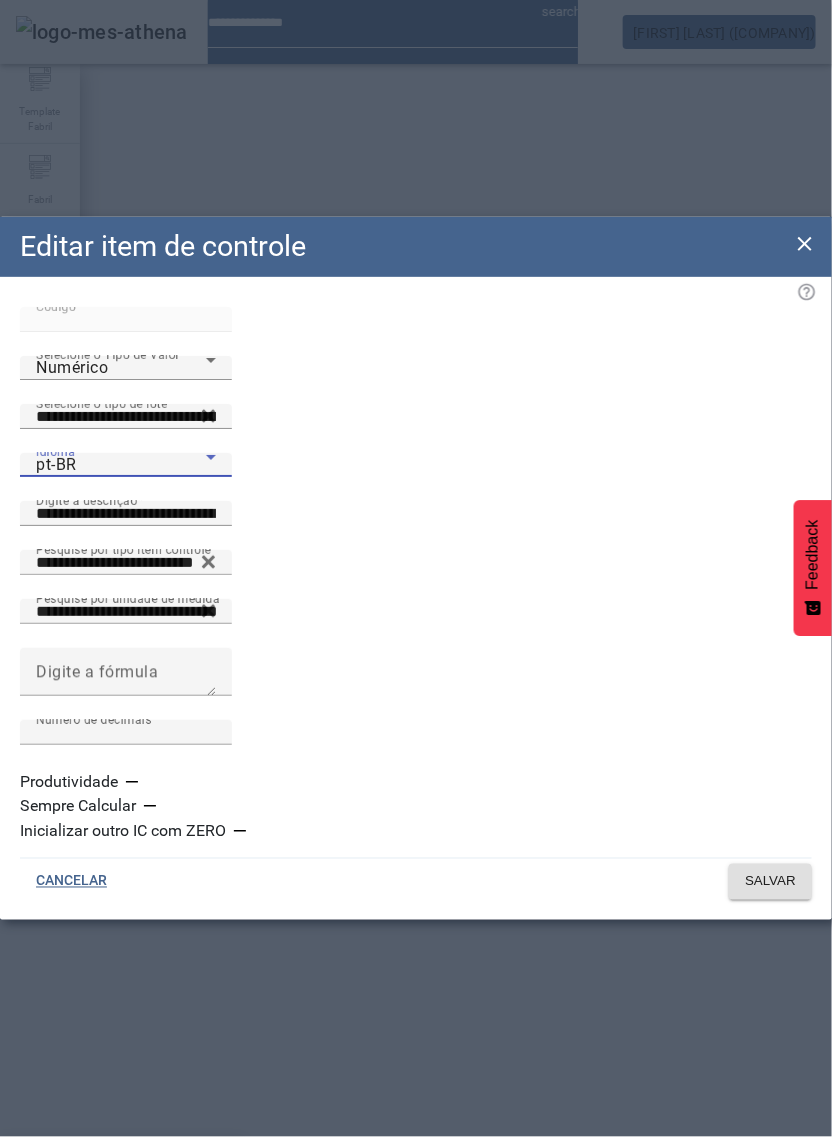 click on "es-ES" at bounding box center [122, 1265] 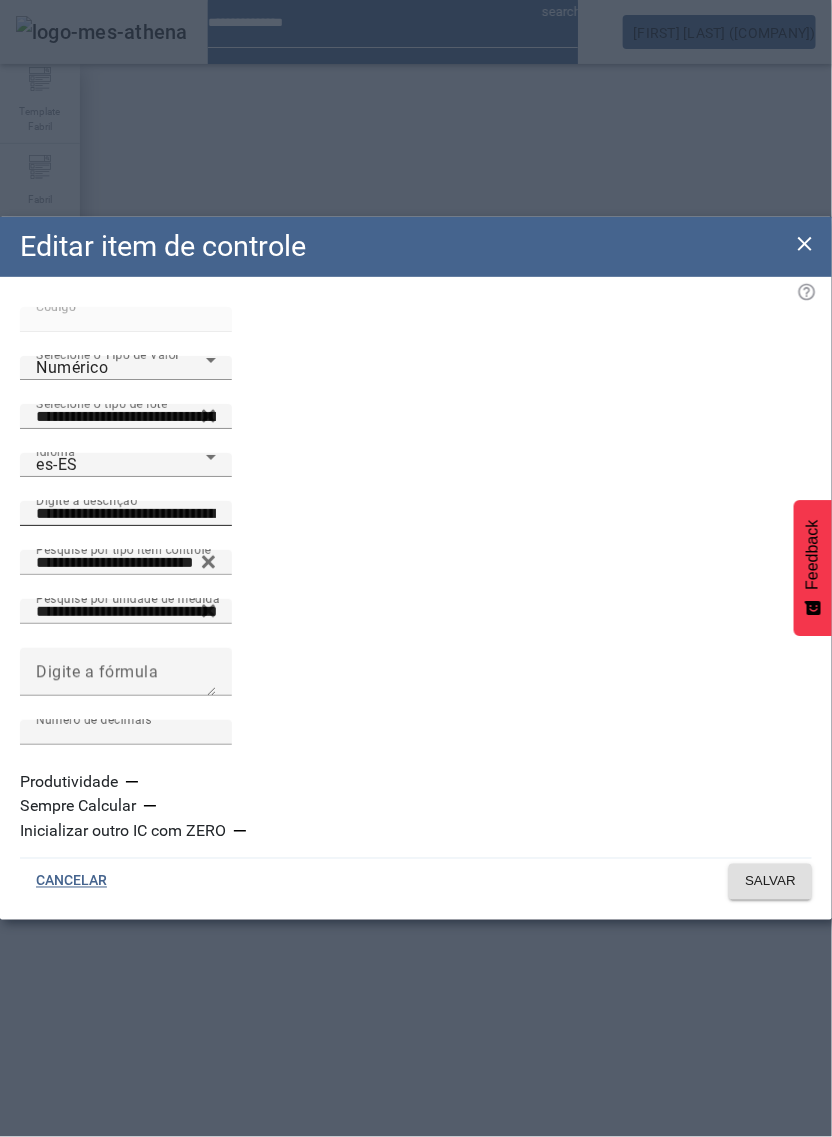 click on "**********" at bounding box center [126, 514] 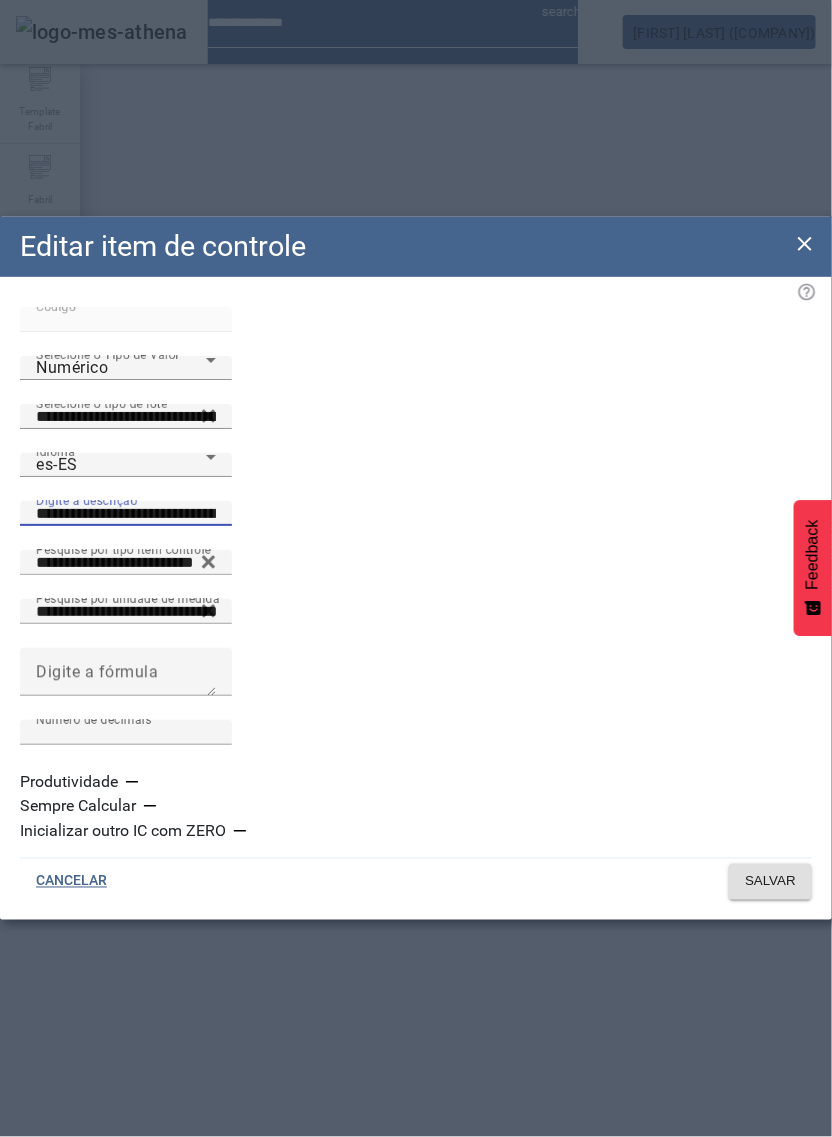 click on "**********" at bounding box center (126, 514) 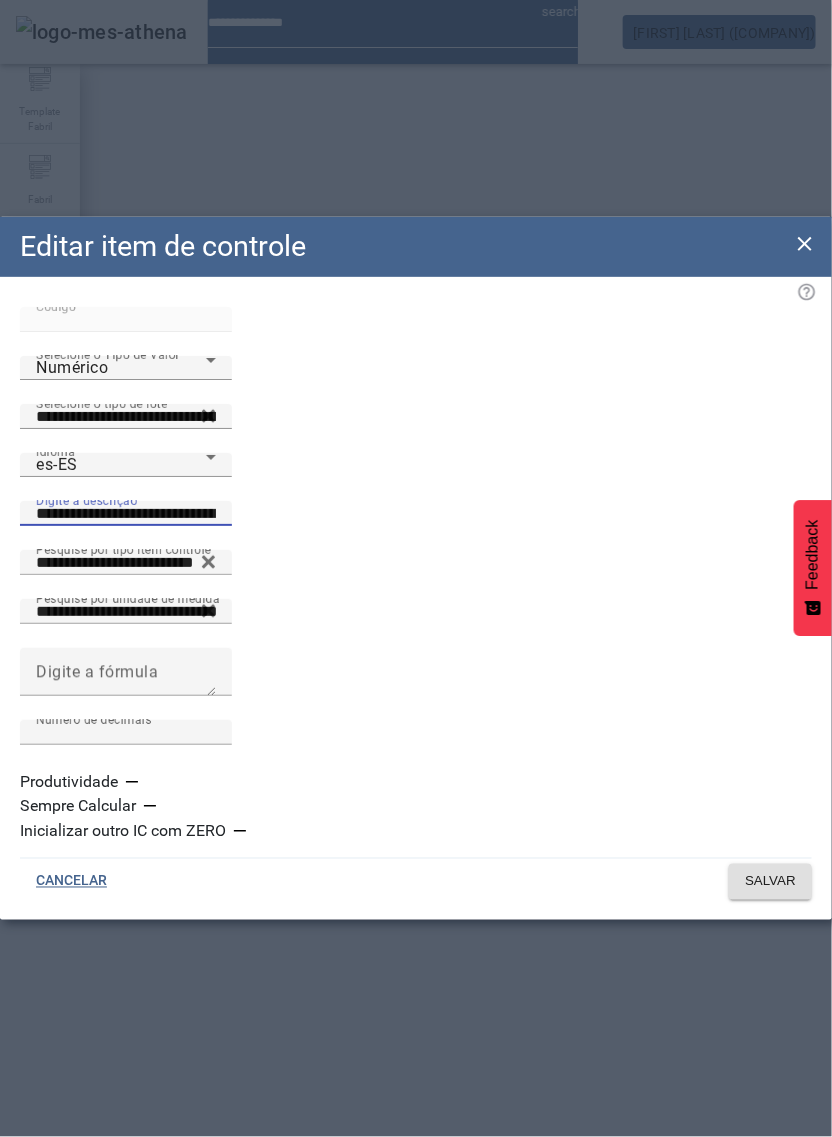 type on "**********" 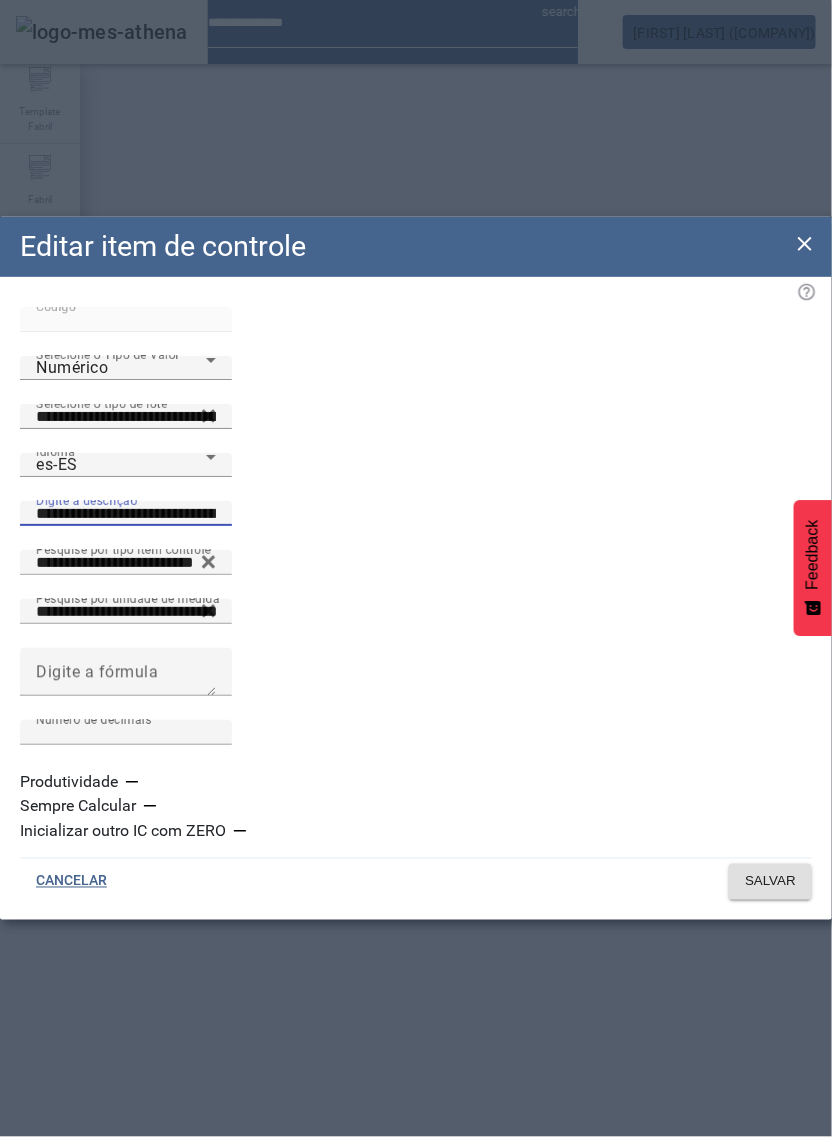 click on "Número de decimais *" 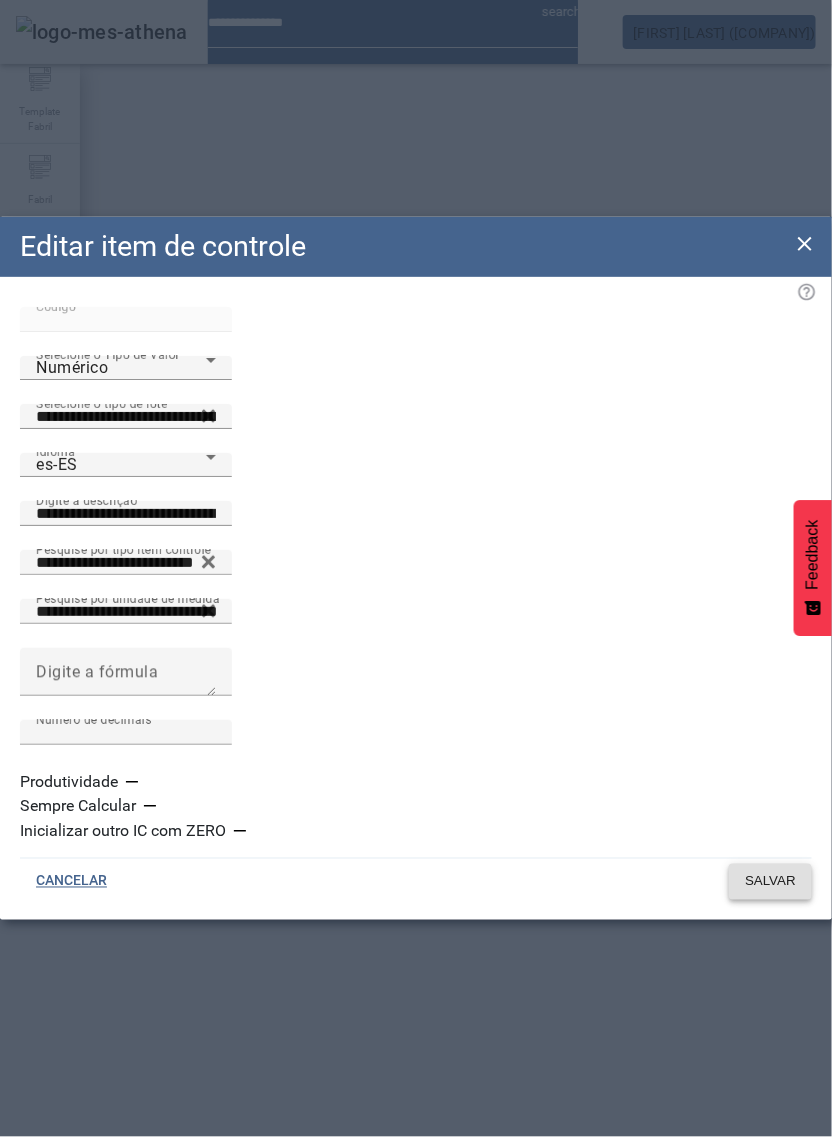 click on "SALVAR" 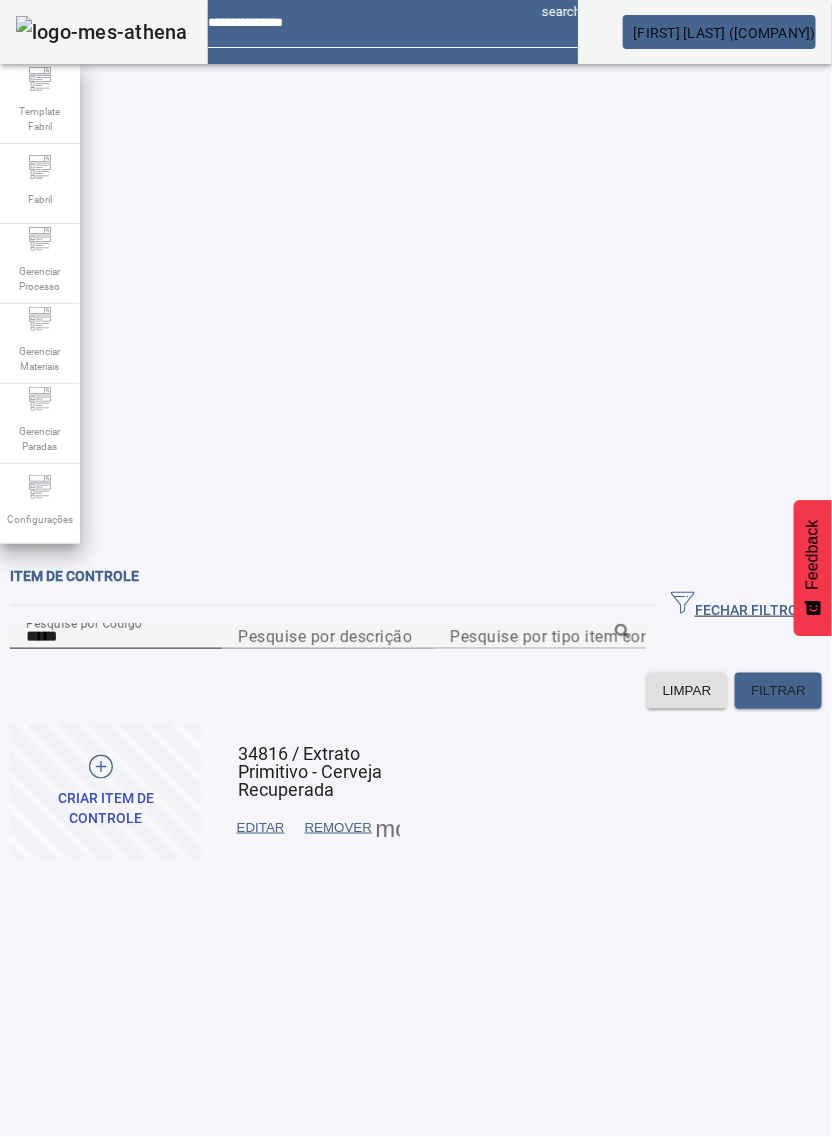 click on "*****" at bounding box center (116, 637) 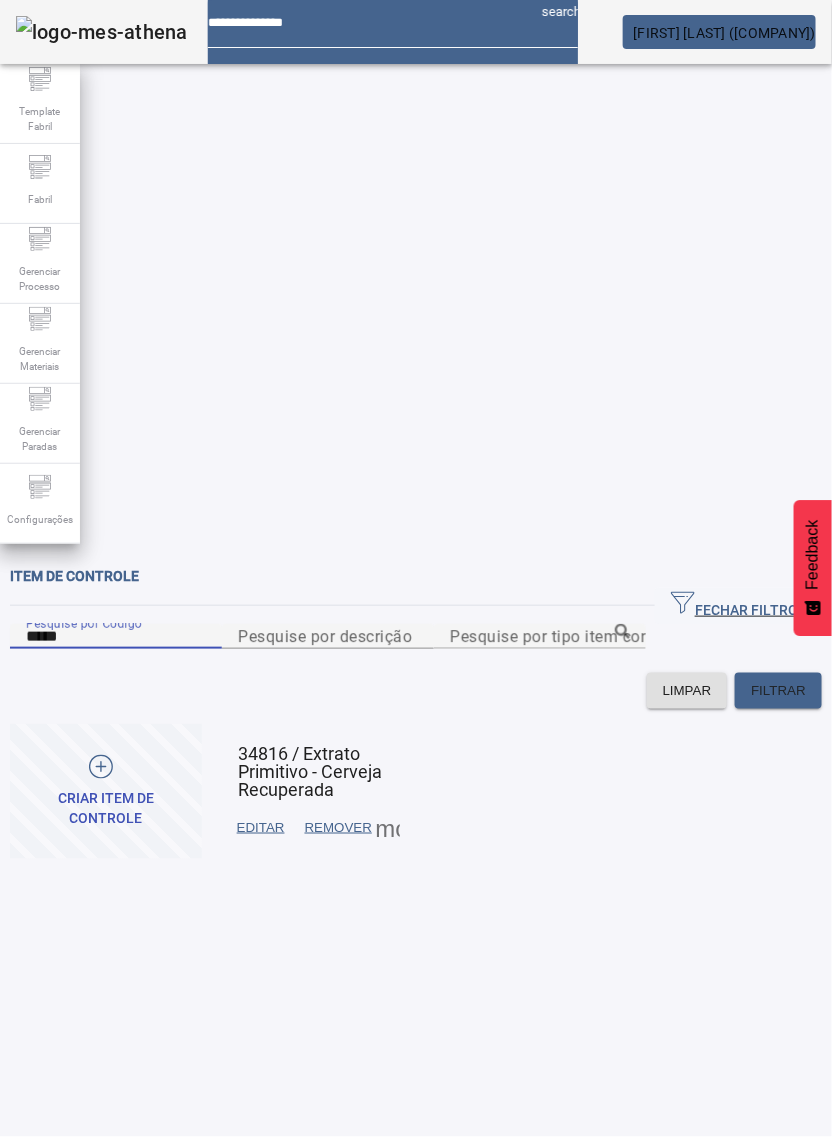 click on "*****" at bounding box center [116, 637] 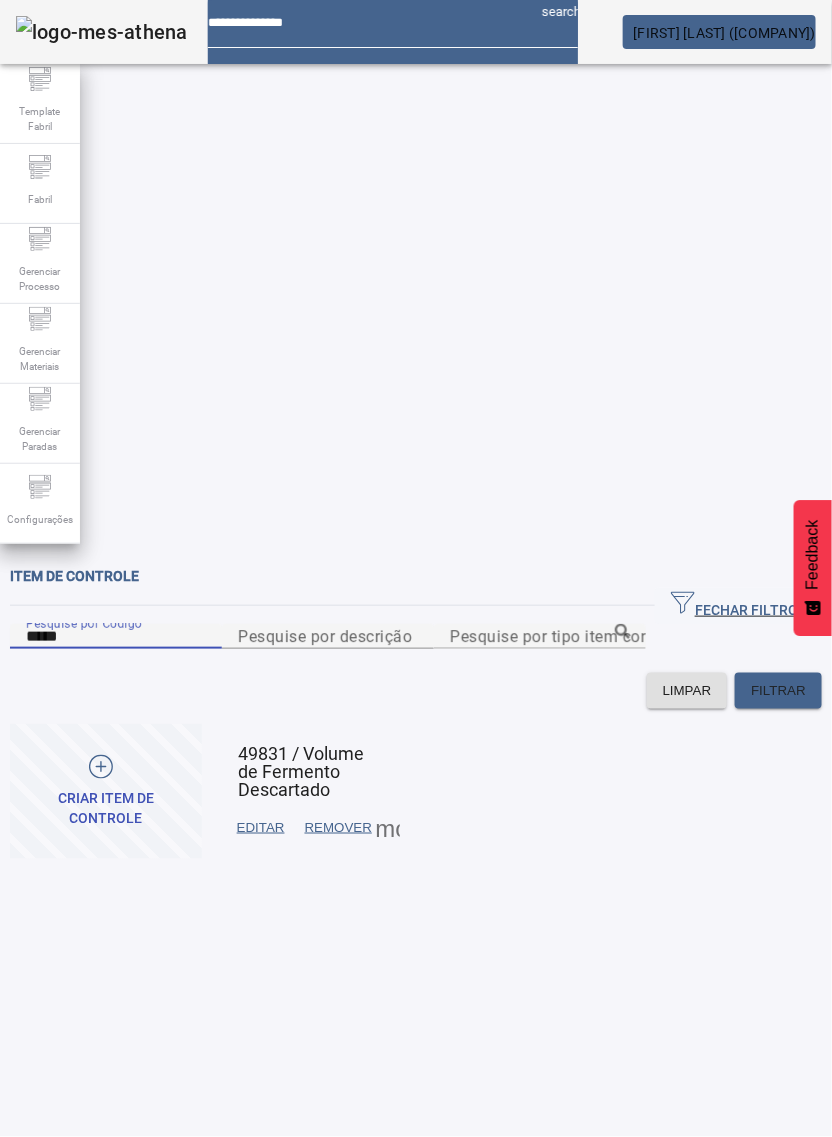 click on "EDITAR" at bounding box center [261, 828] 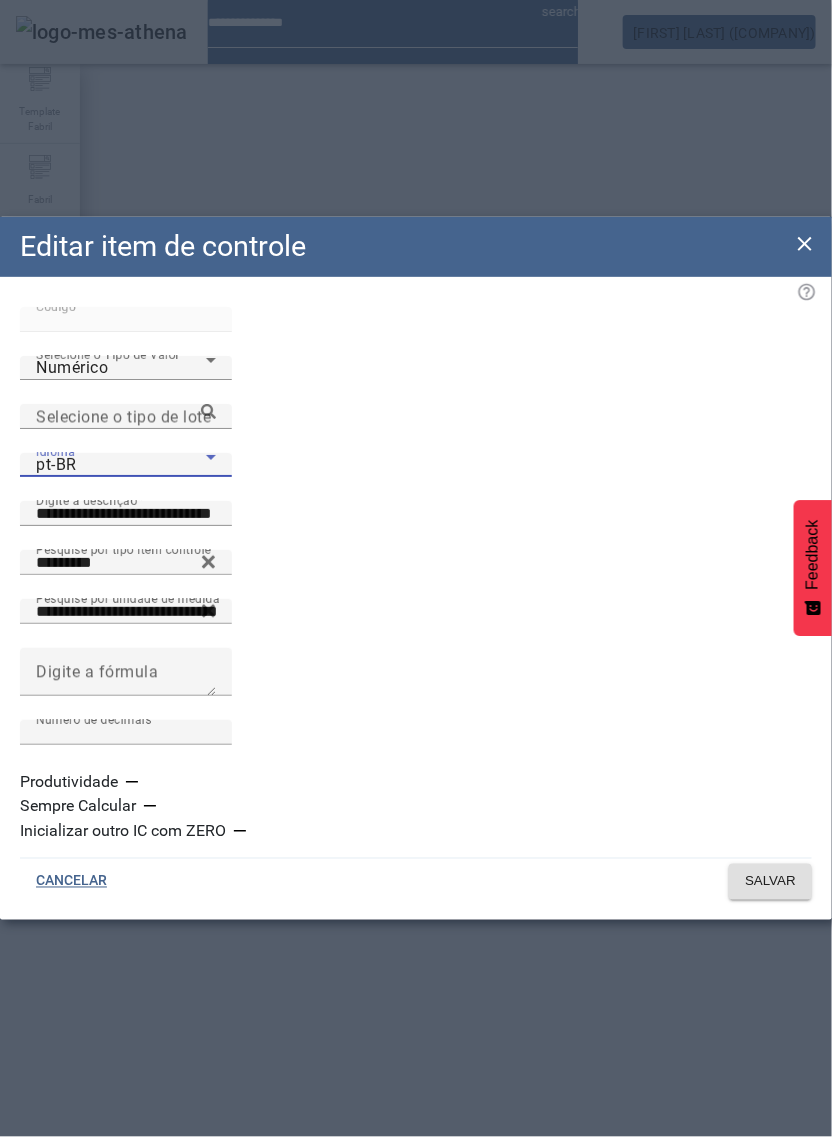 click on "pt-BR" at bounding box center (121, 465) 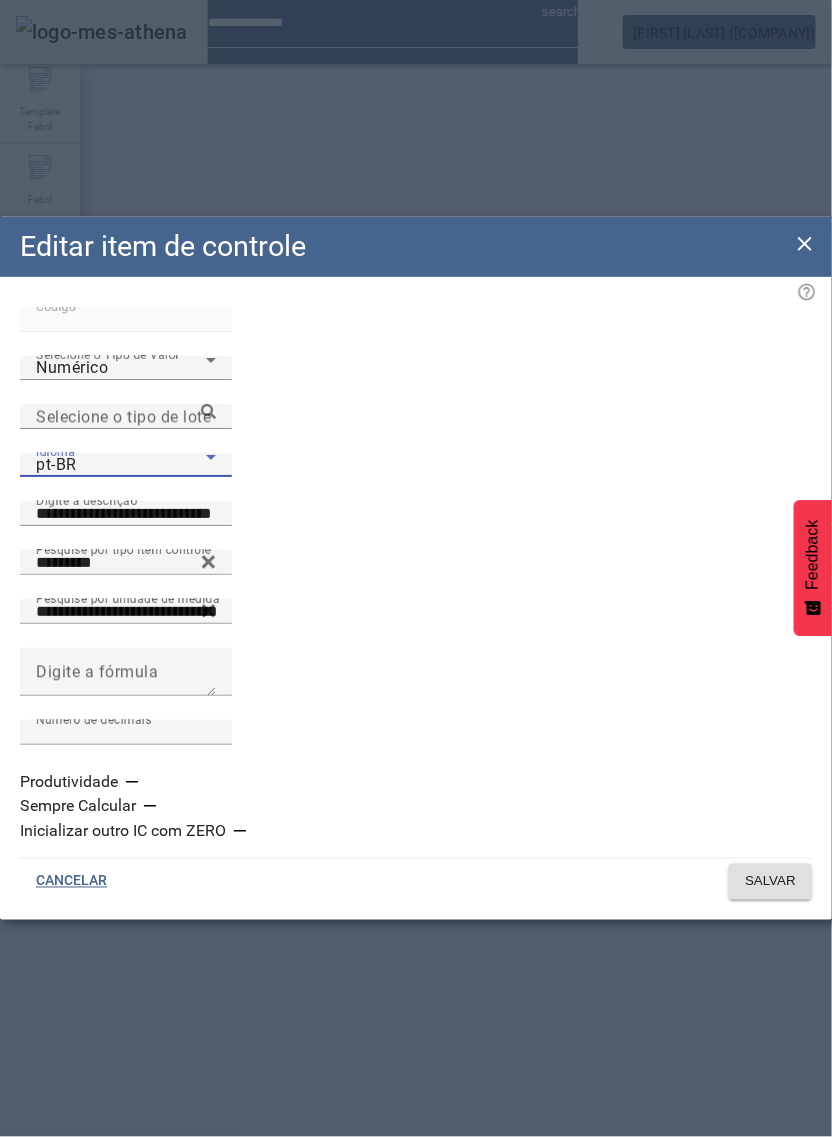 click on "es-ES" at bounding box center [122, 1265] 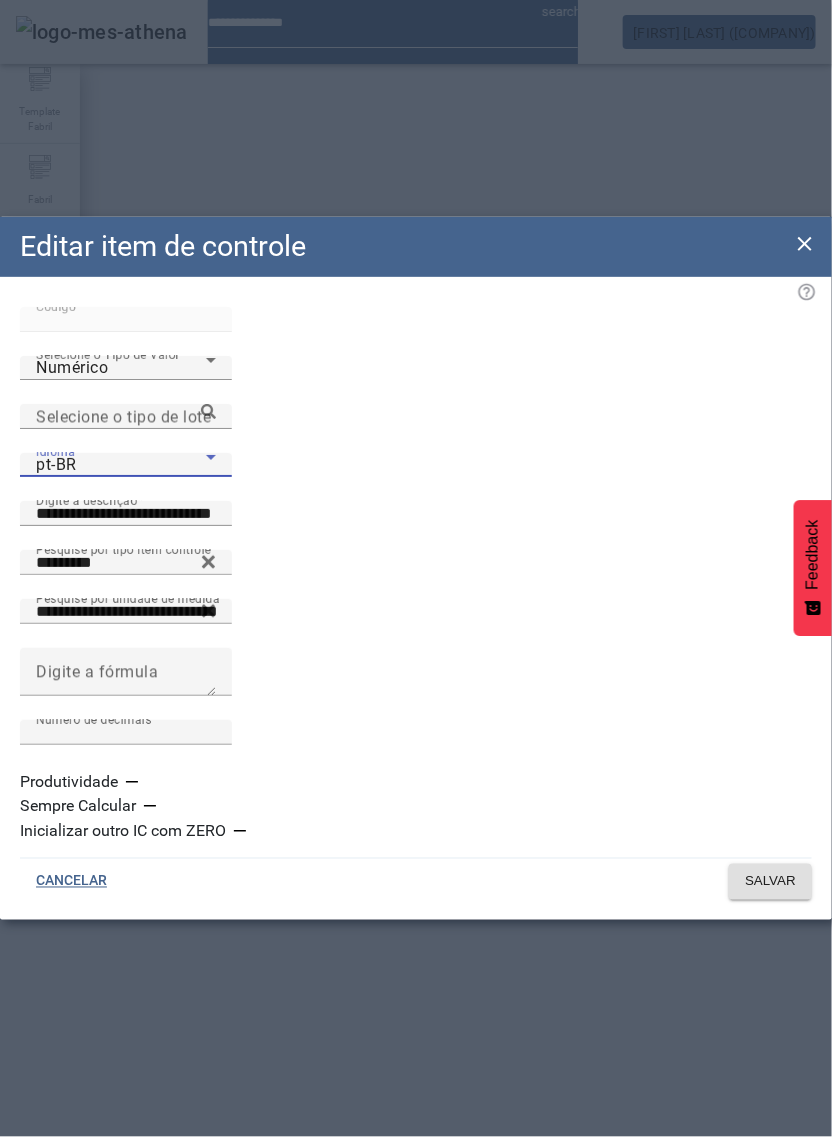 type 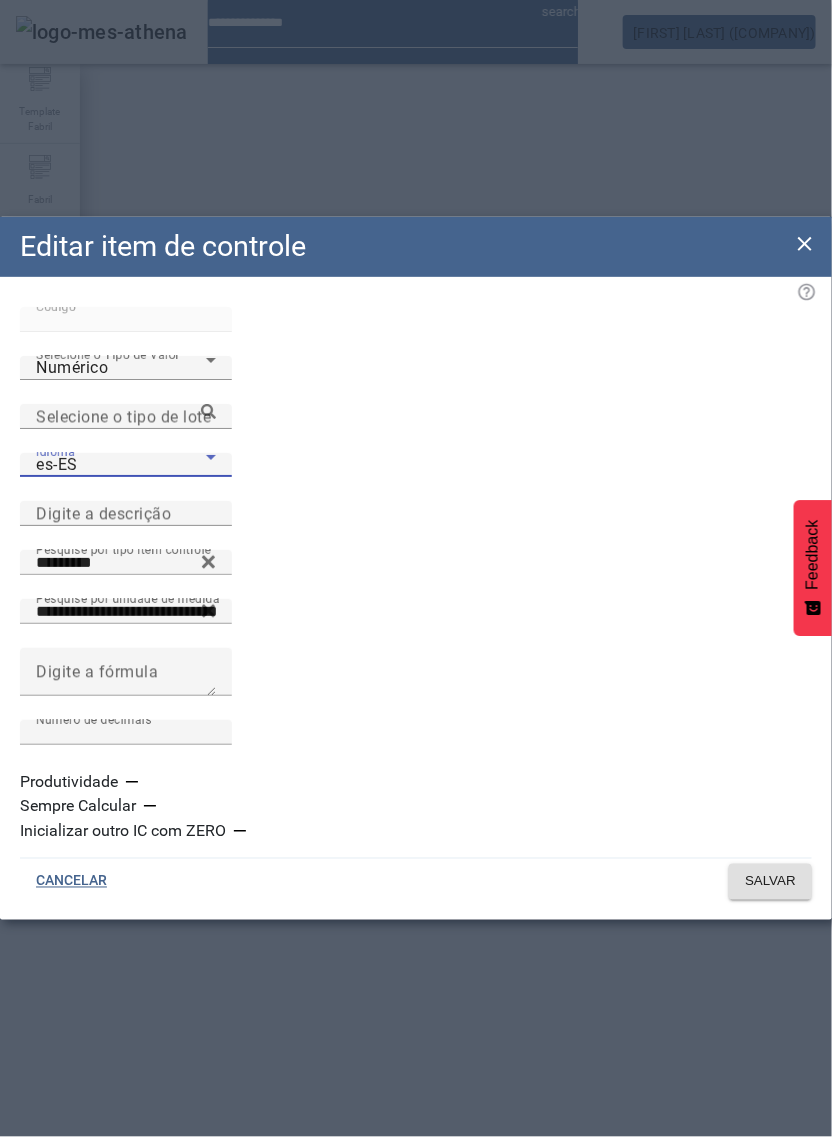 click 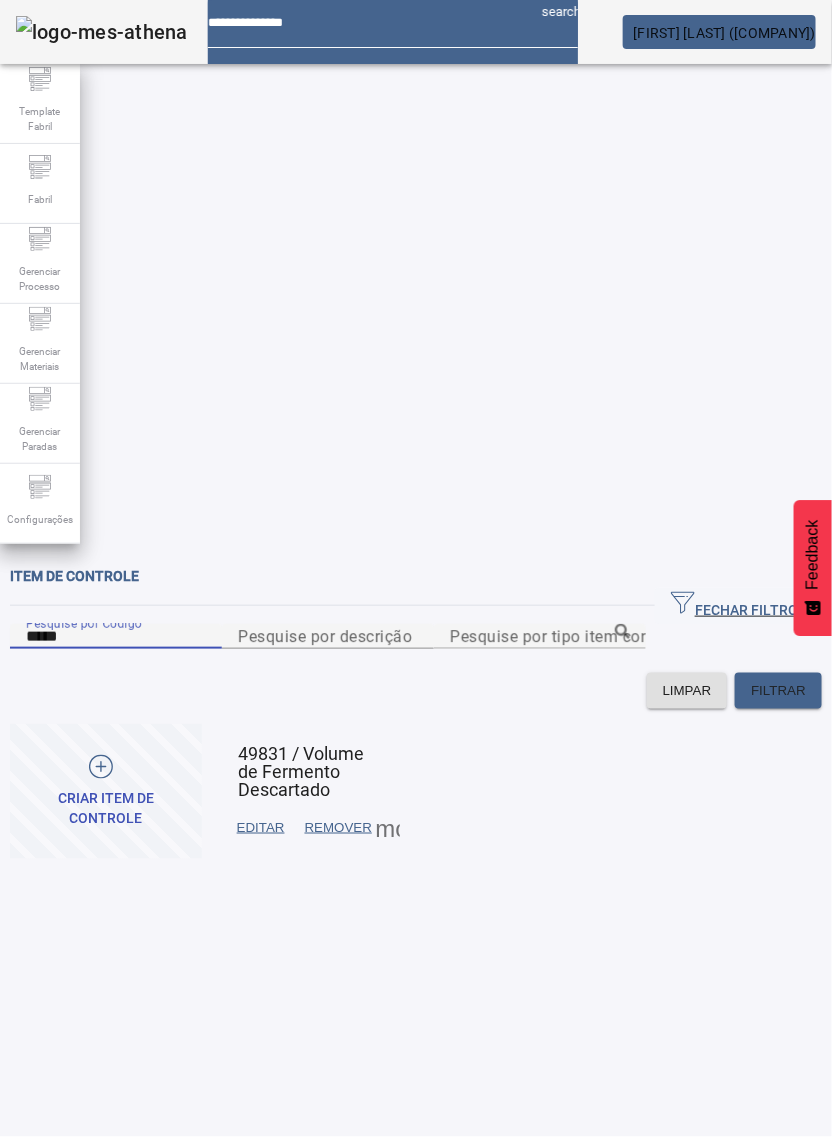 click on "*****" at bounding box center [116, 637] 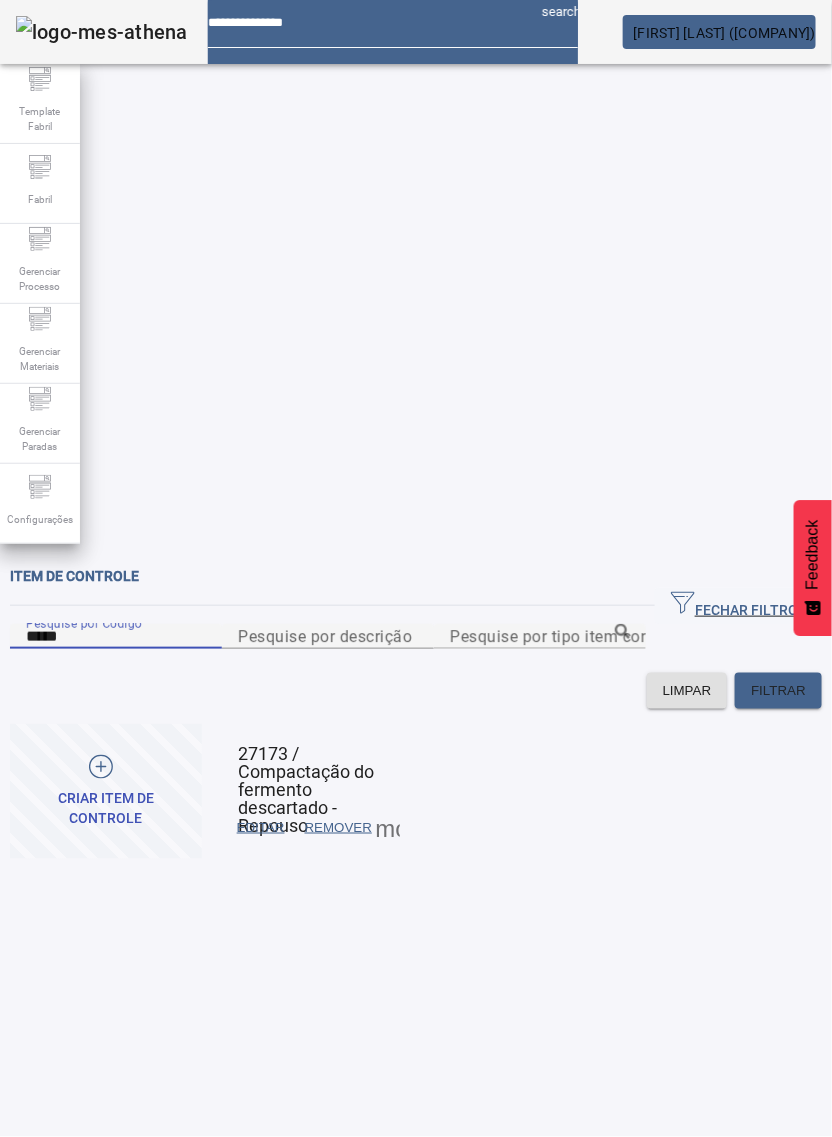 click at bounding box center (261, 828) 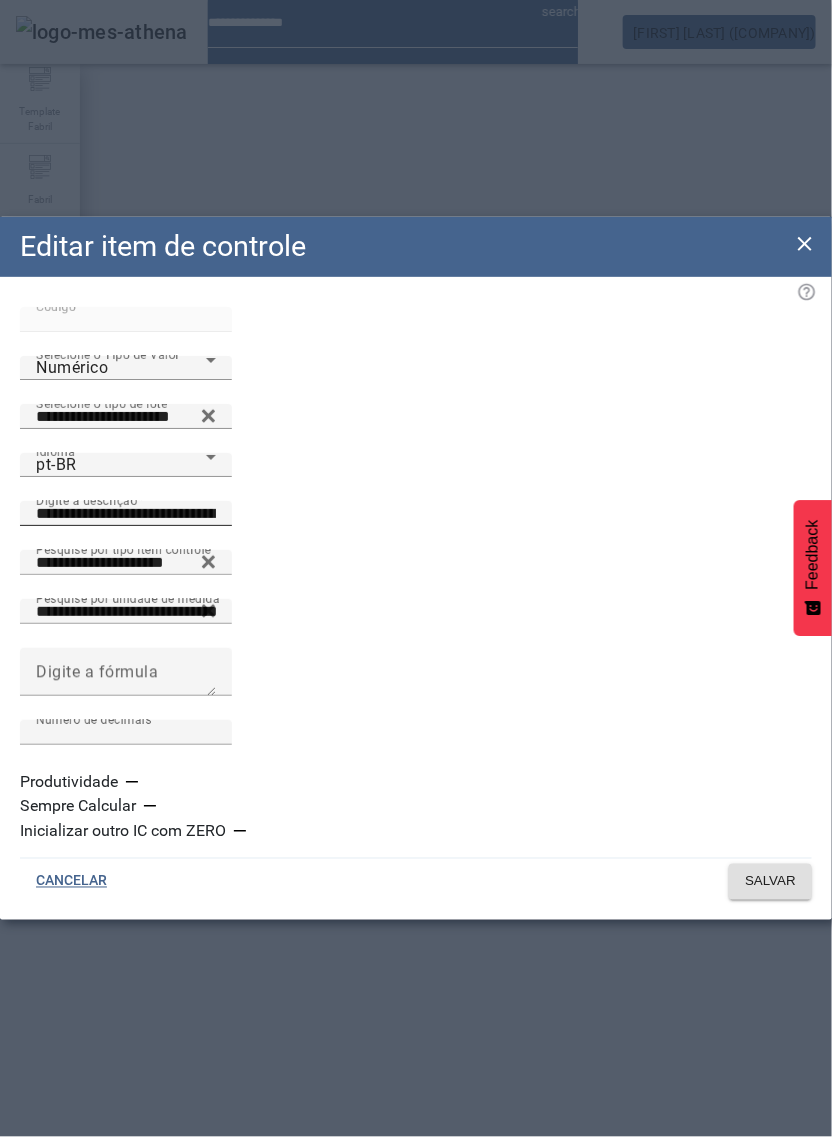click on "**********" at bounding box center [126, 514] 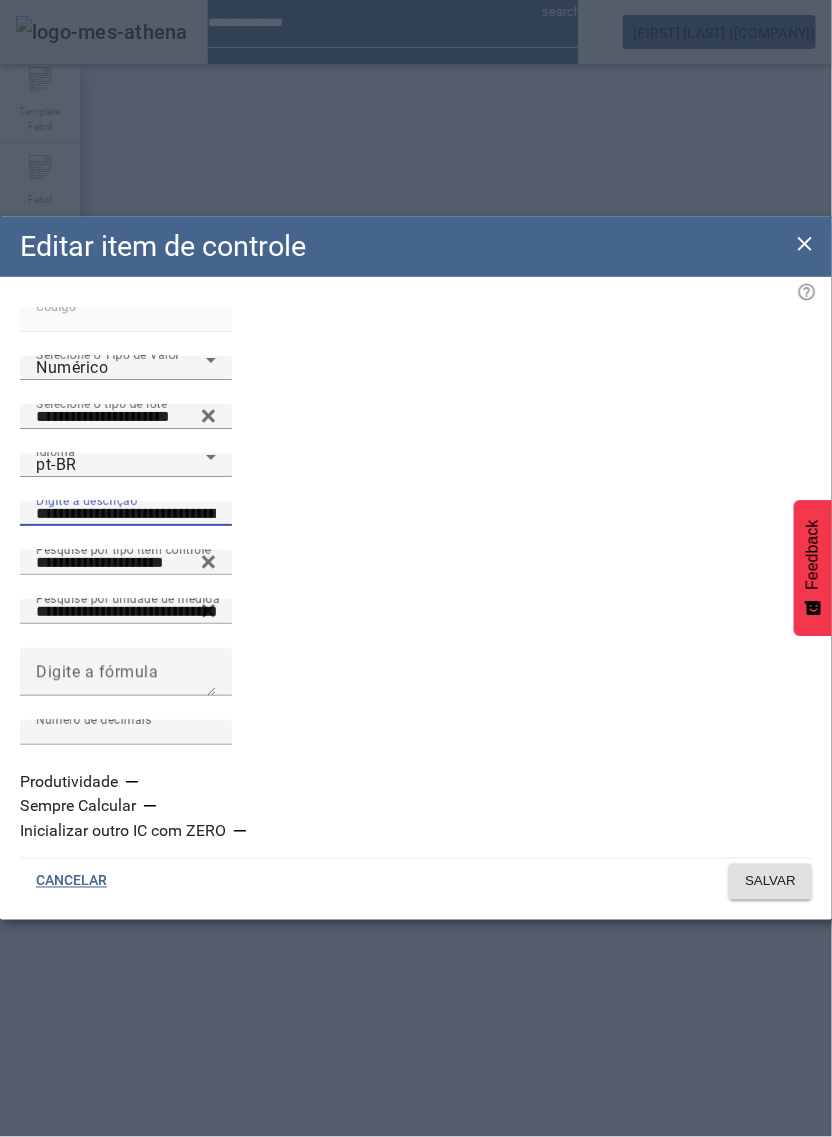 paste 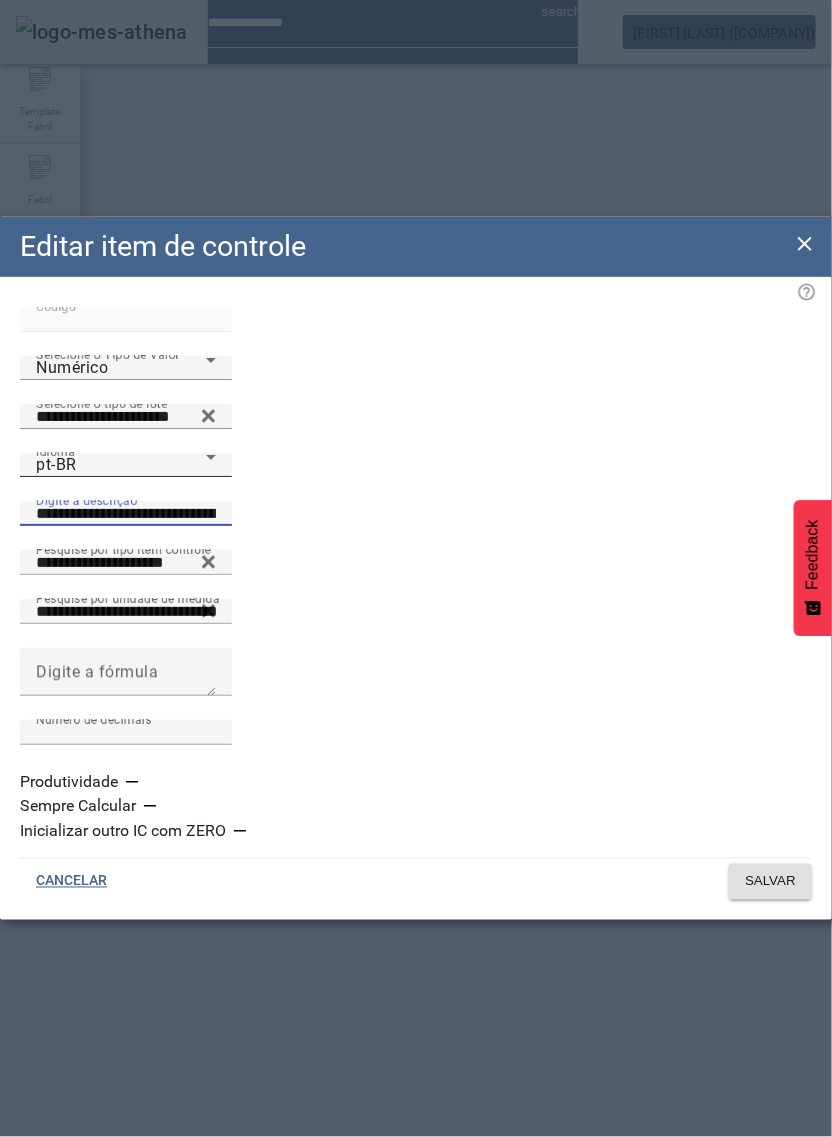 click on "pt-BR" at bounding box center [121, 465] 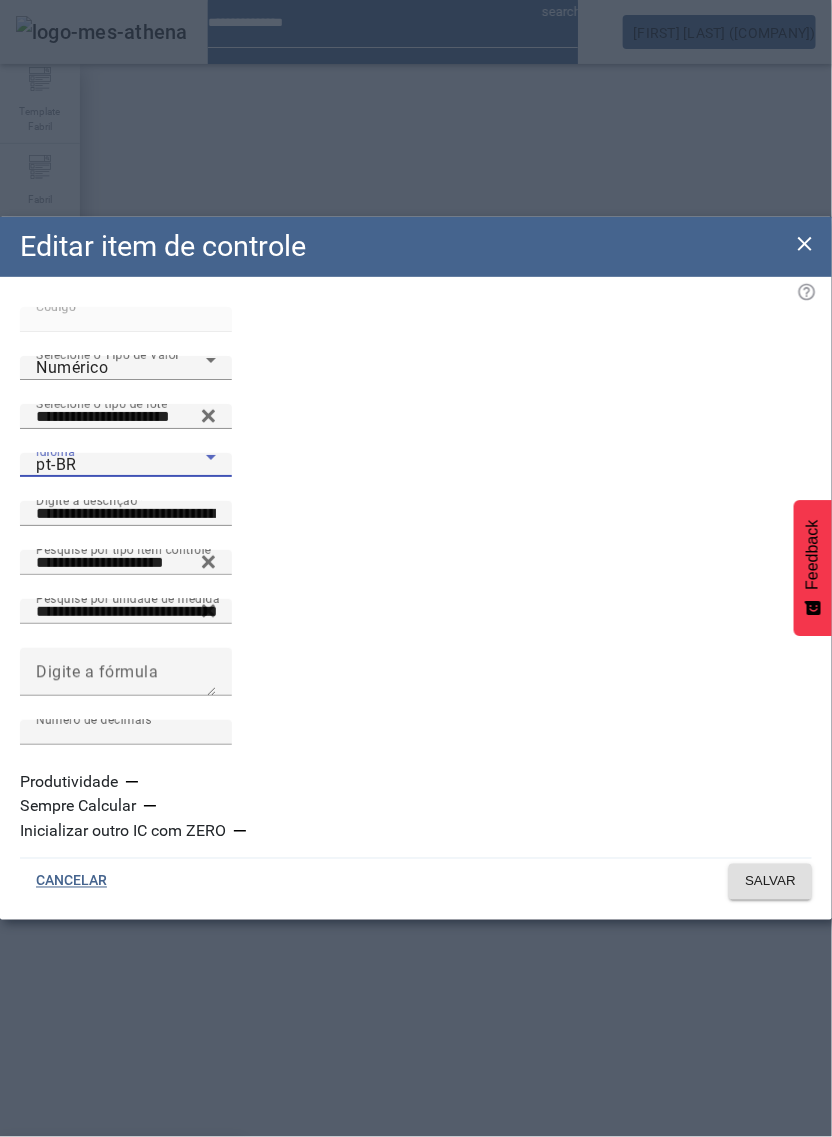 click on "es-ES" at bounding box center (122, 1265) 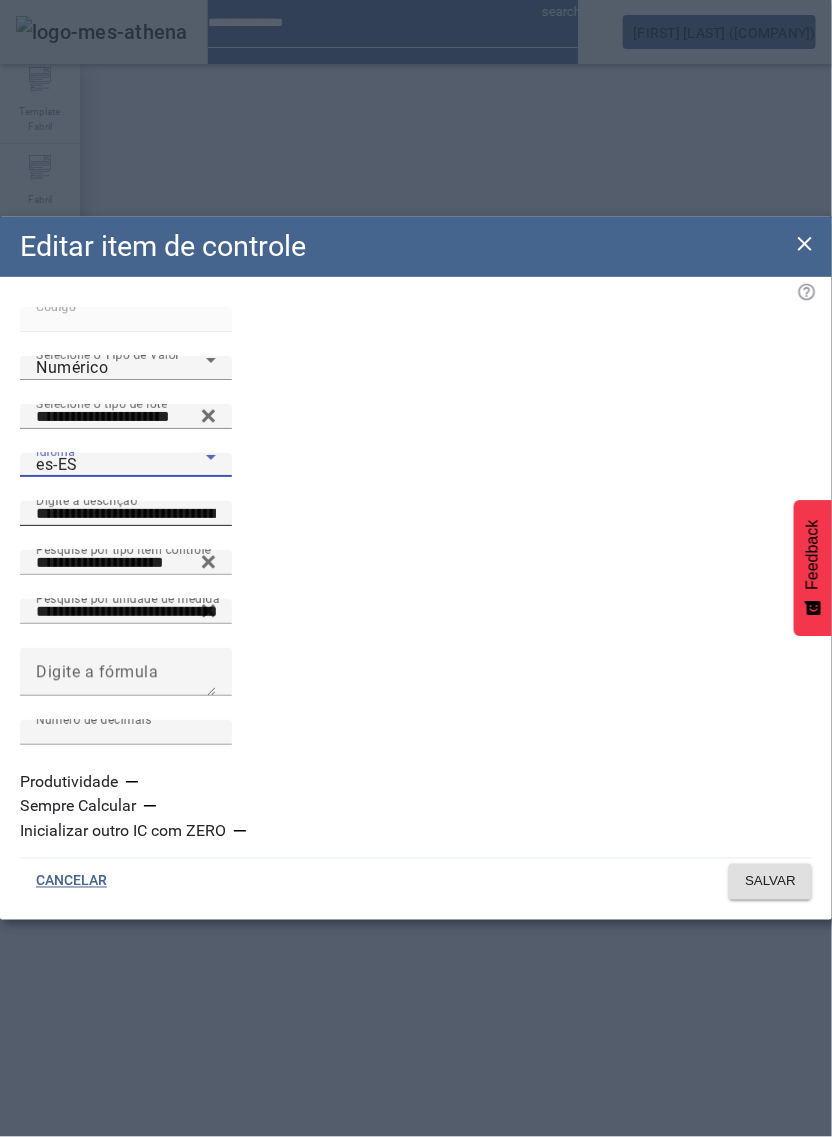 click on "**********" at bounding box center [126, 514] 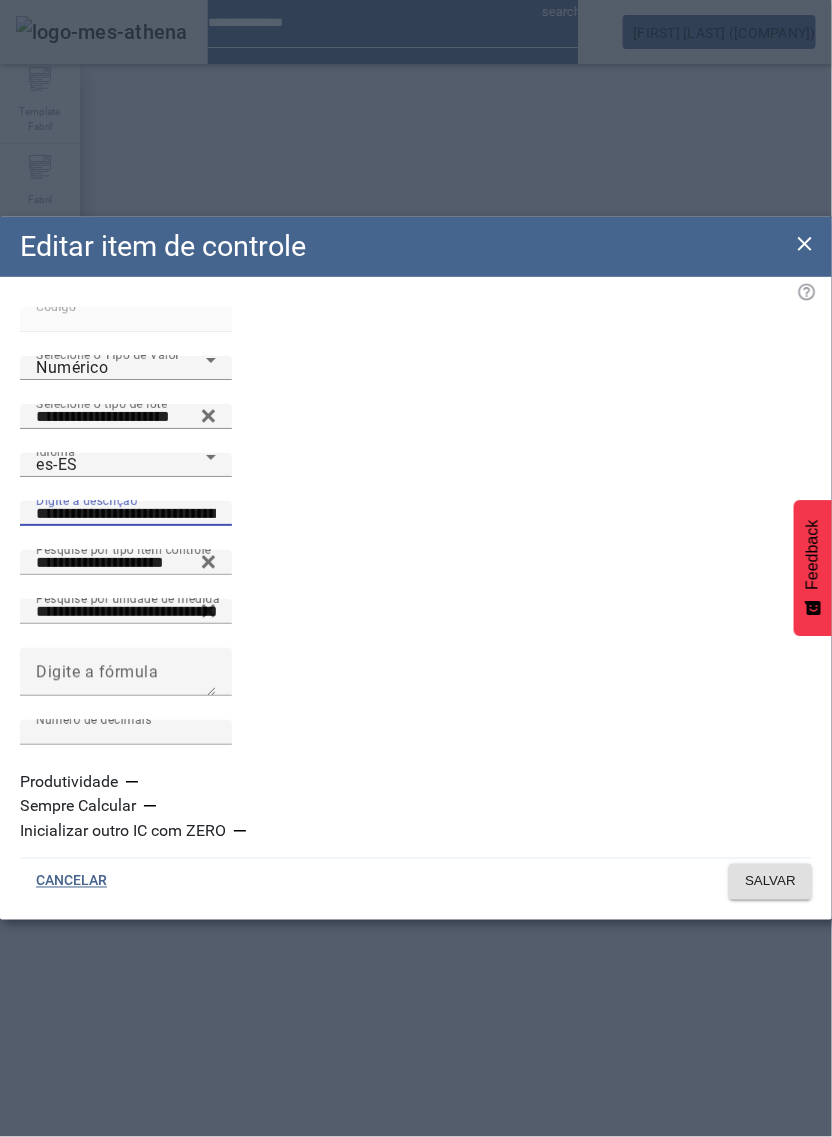 paste 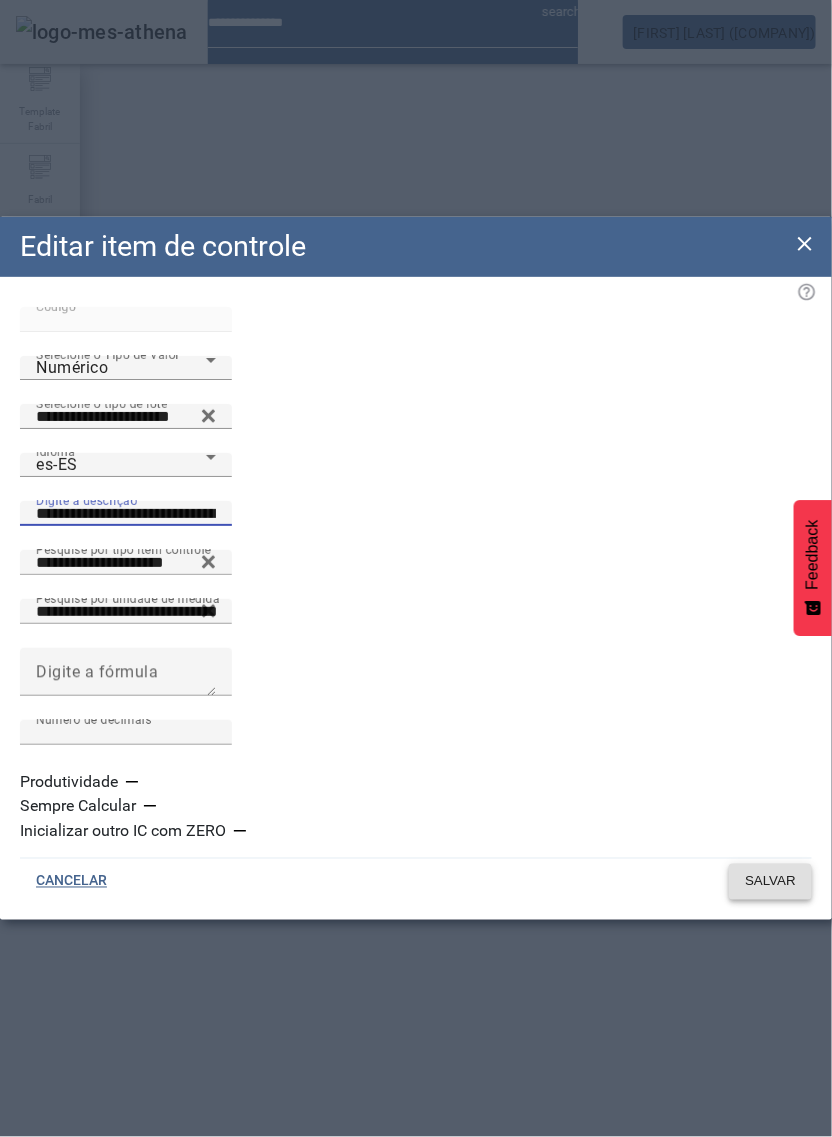 type on "**********" 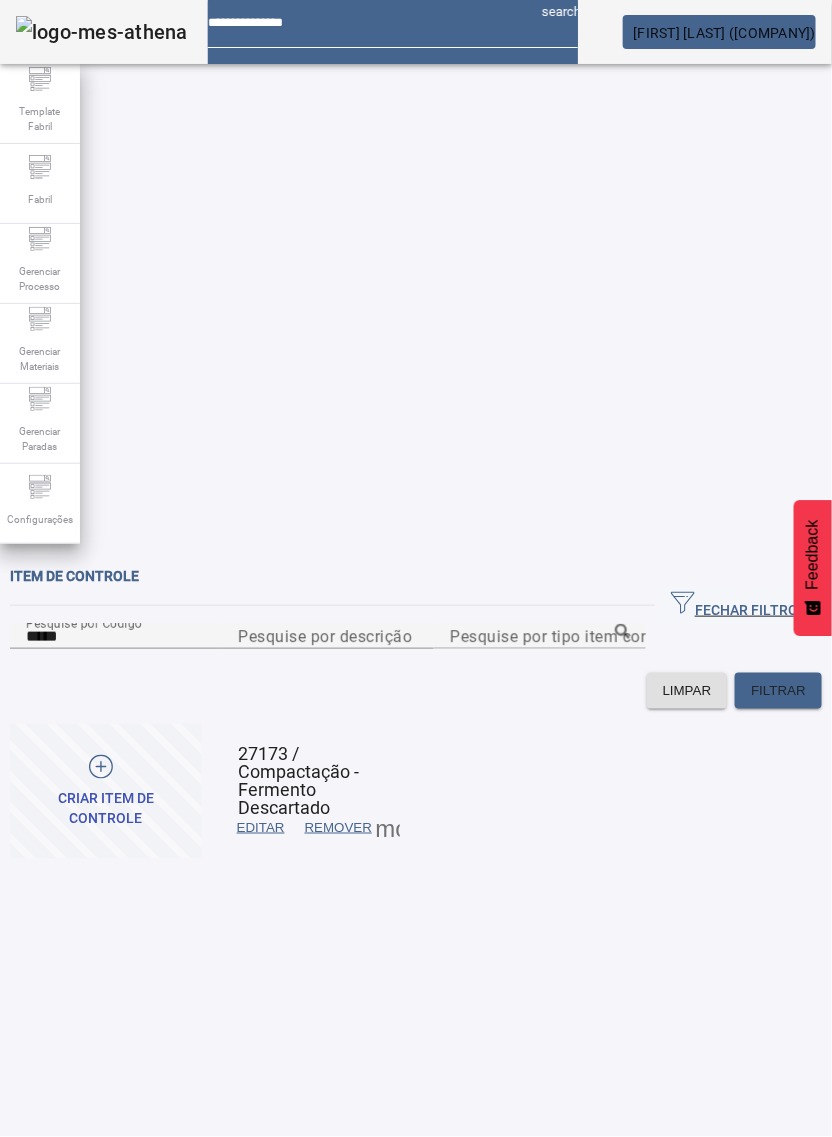 click on "EDITAR" at bounding box center (261, 828) 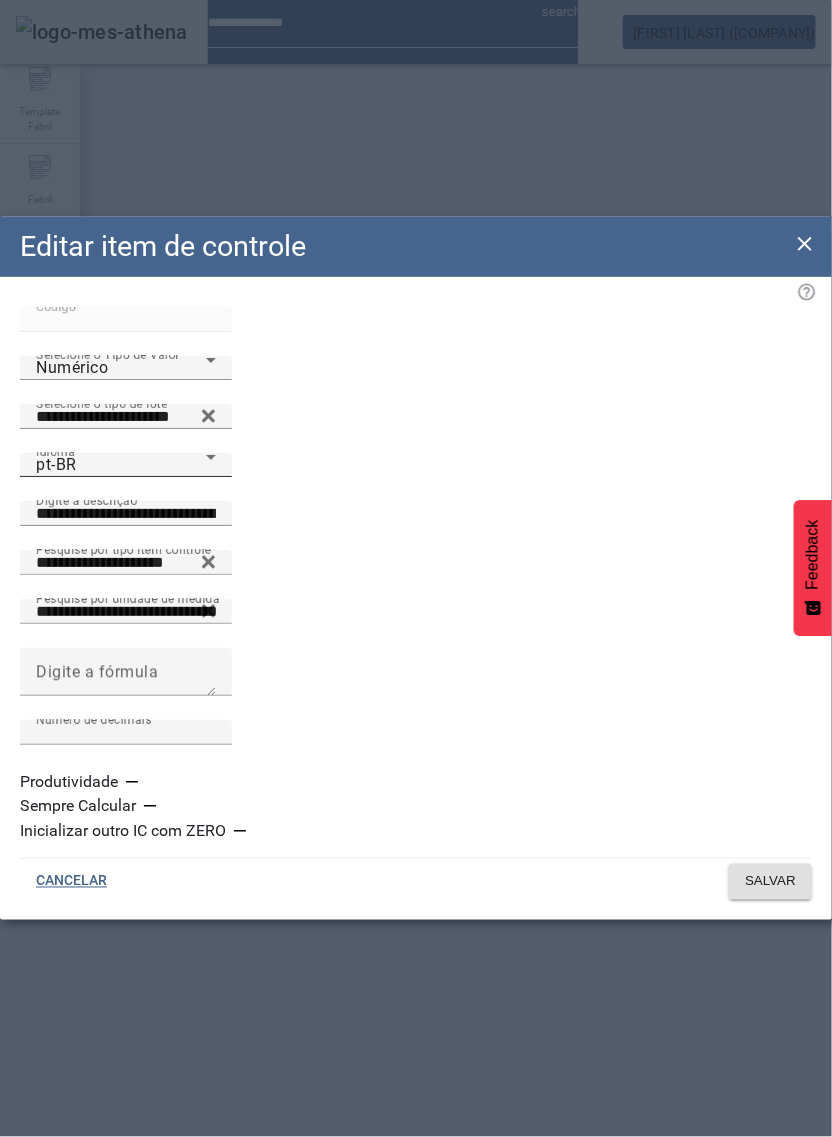 click on "pt-BR" at bounding box center [121, 465] 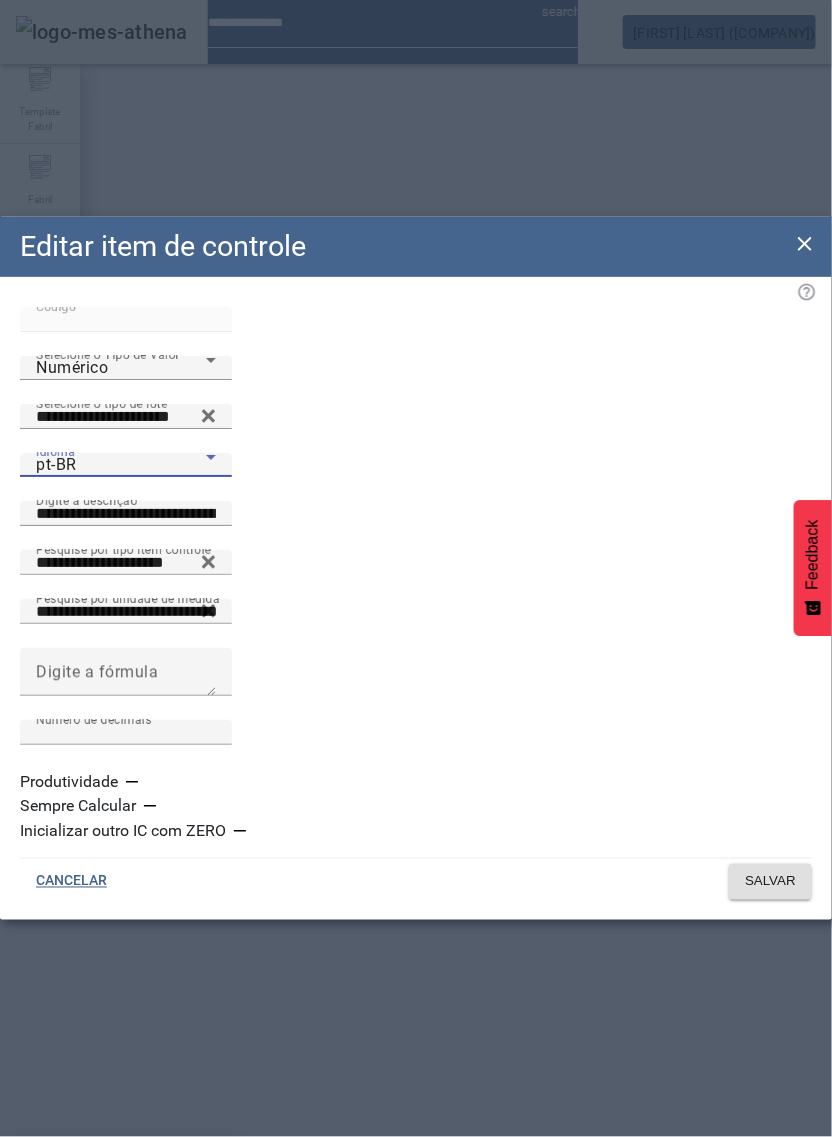 click on "es-ES" at bounding box center (122, 1265) 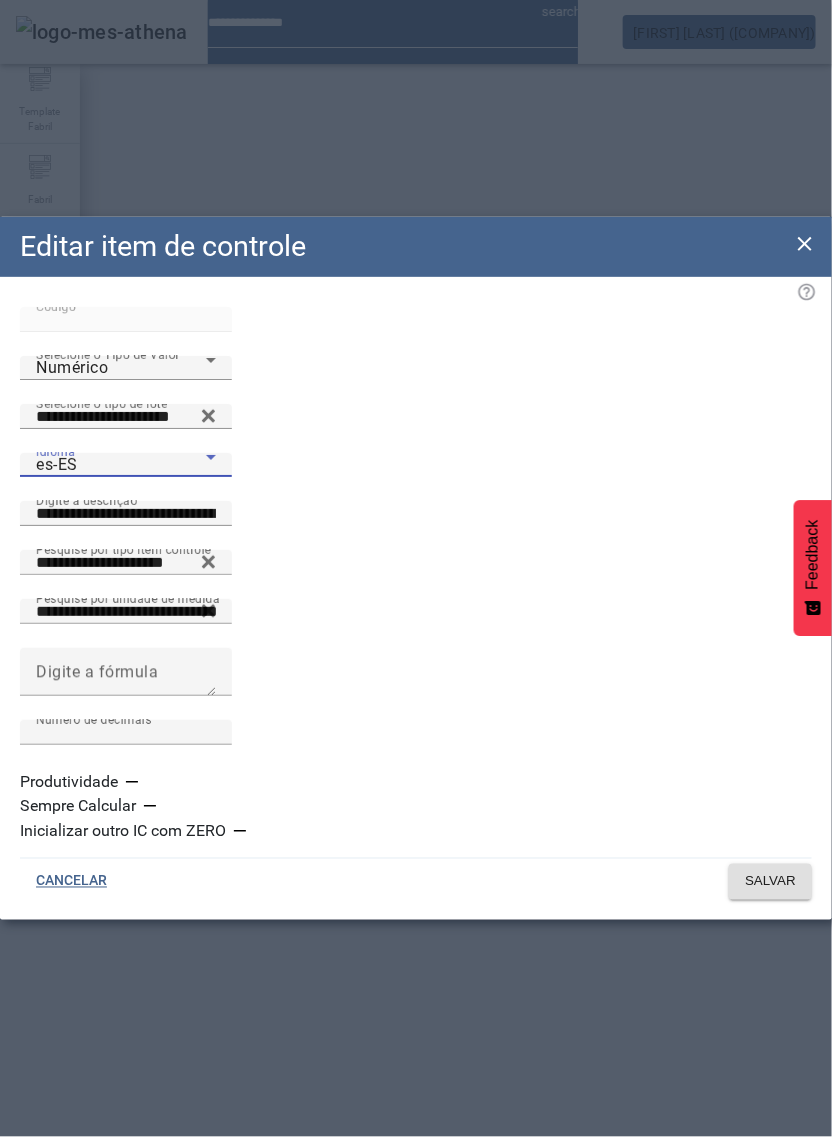 click on "es-ES" at bounding box center [121, 465] 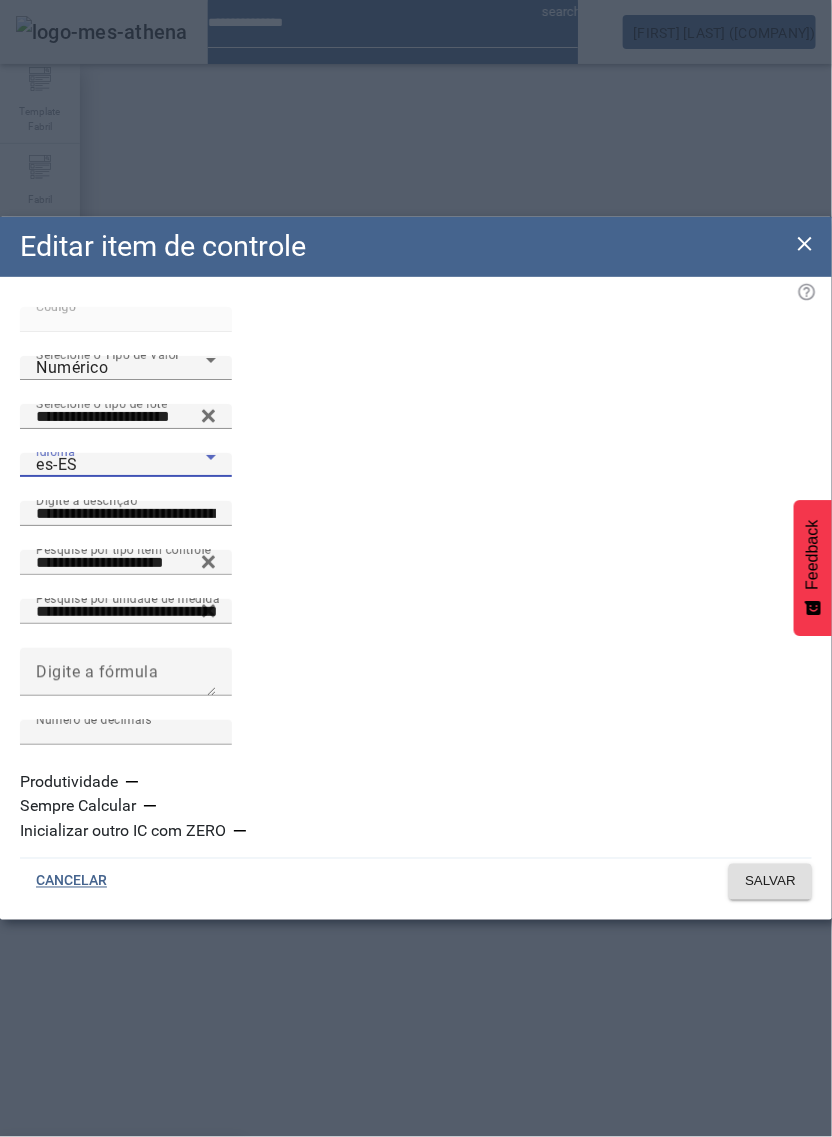 click on "pt-BR" at bounding box center (122, 1169) 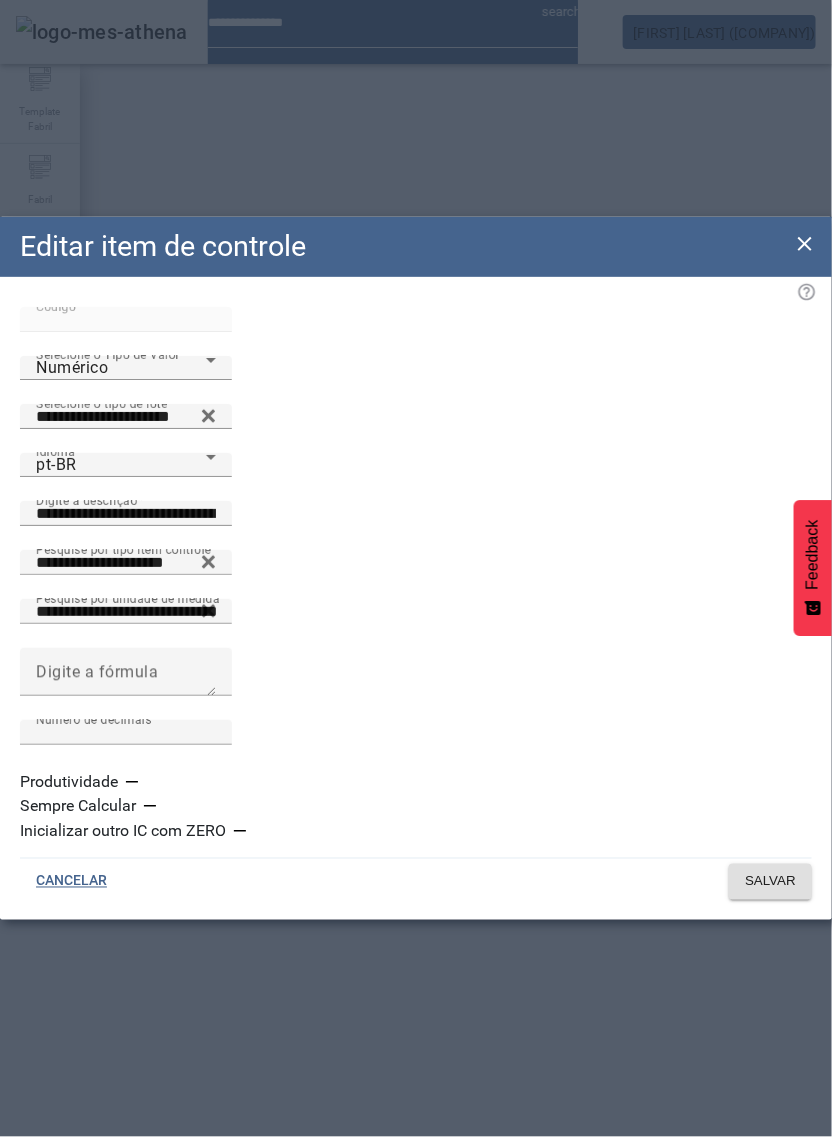 click 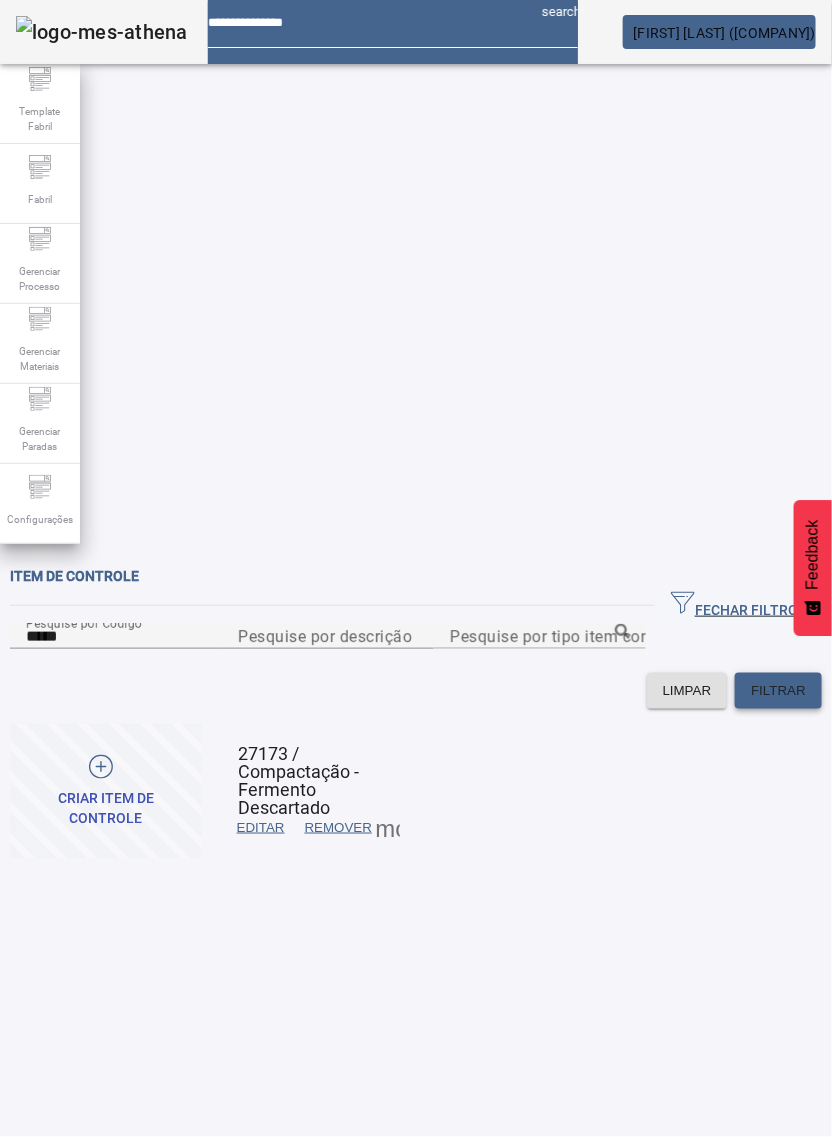 click 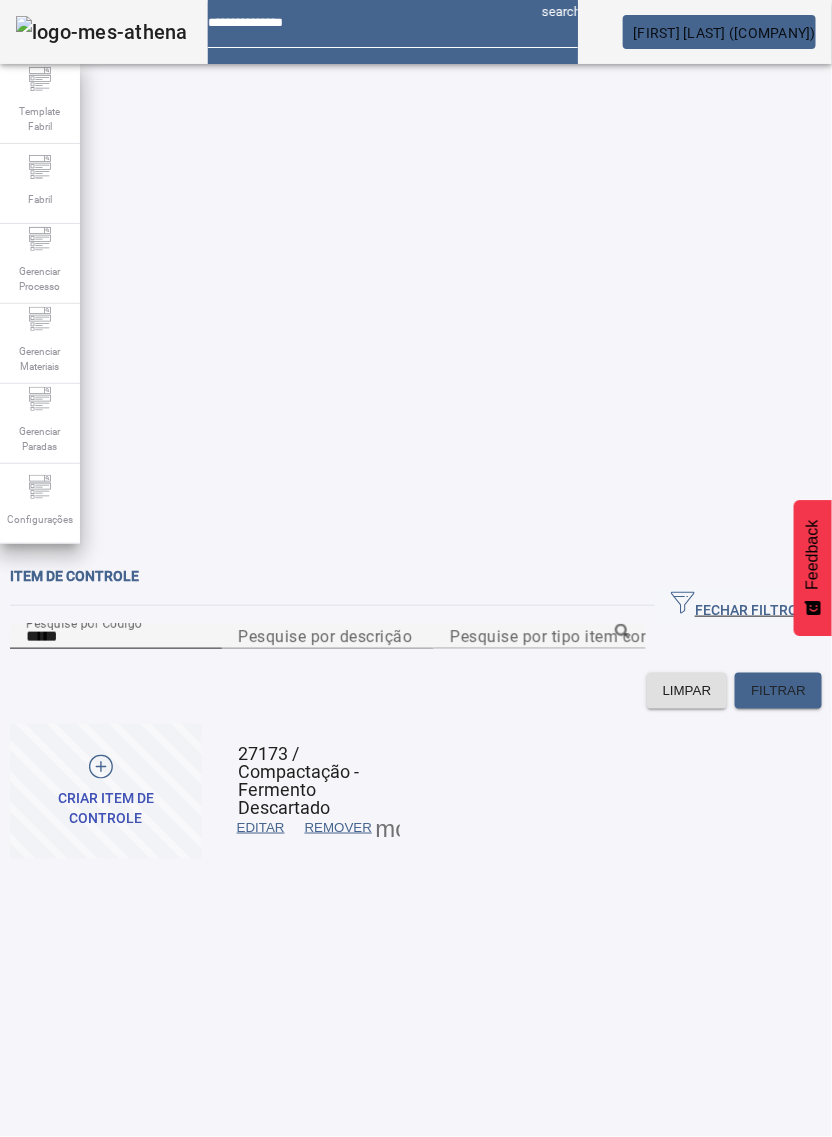 click on "*****" at bounding box center [116, 637] 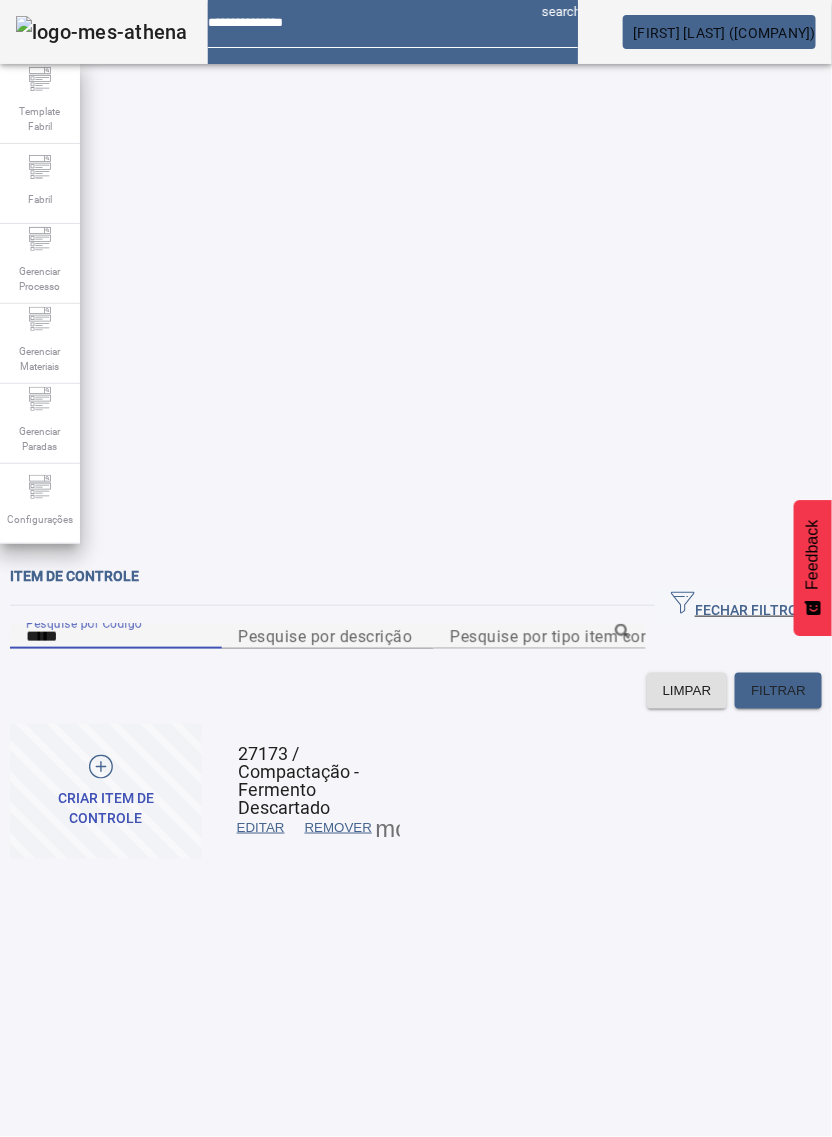 click on "*****" at bounding box center [116, 637] 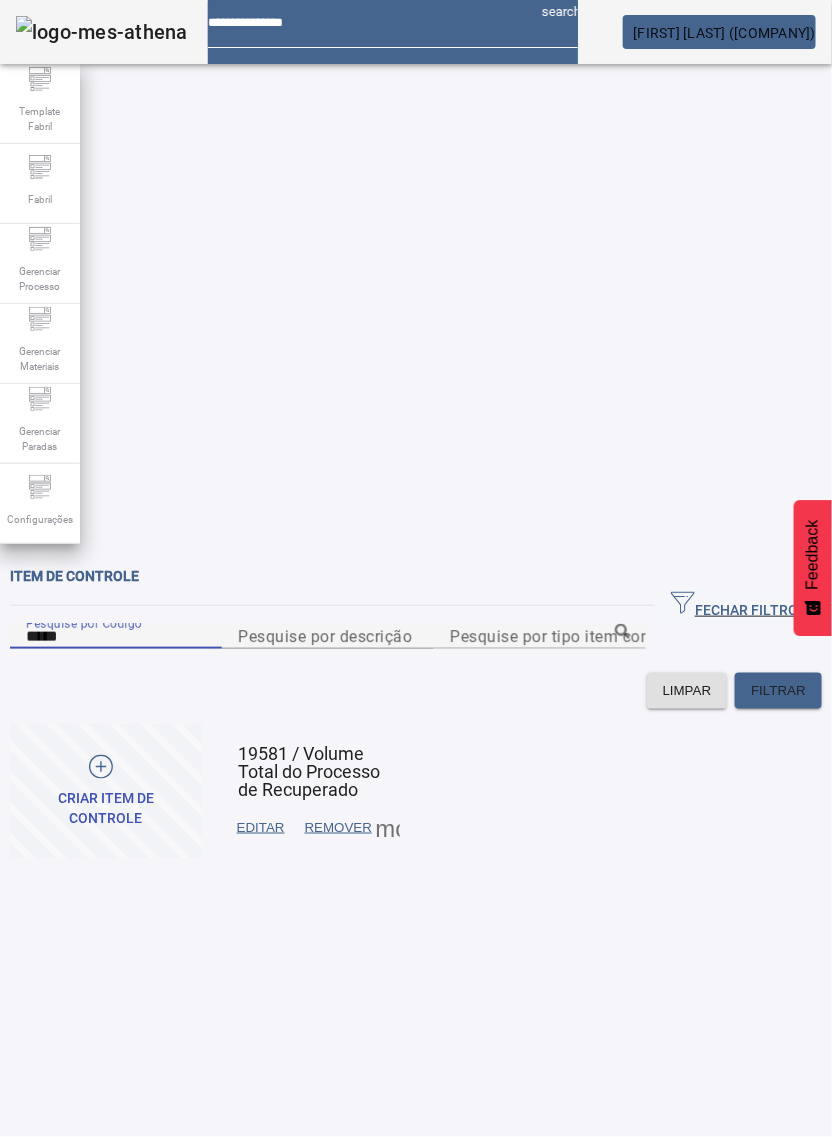 click at bounding box center [261, 828] 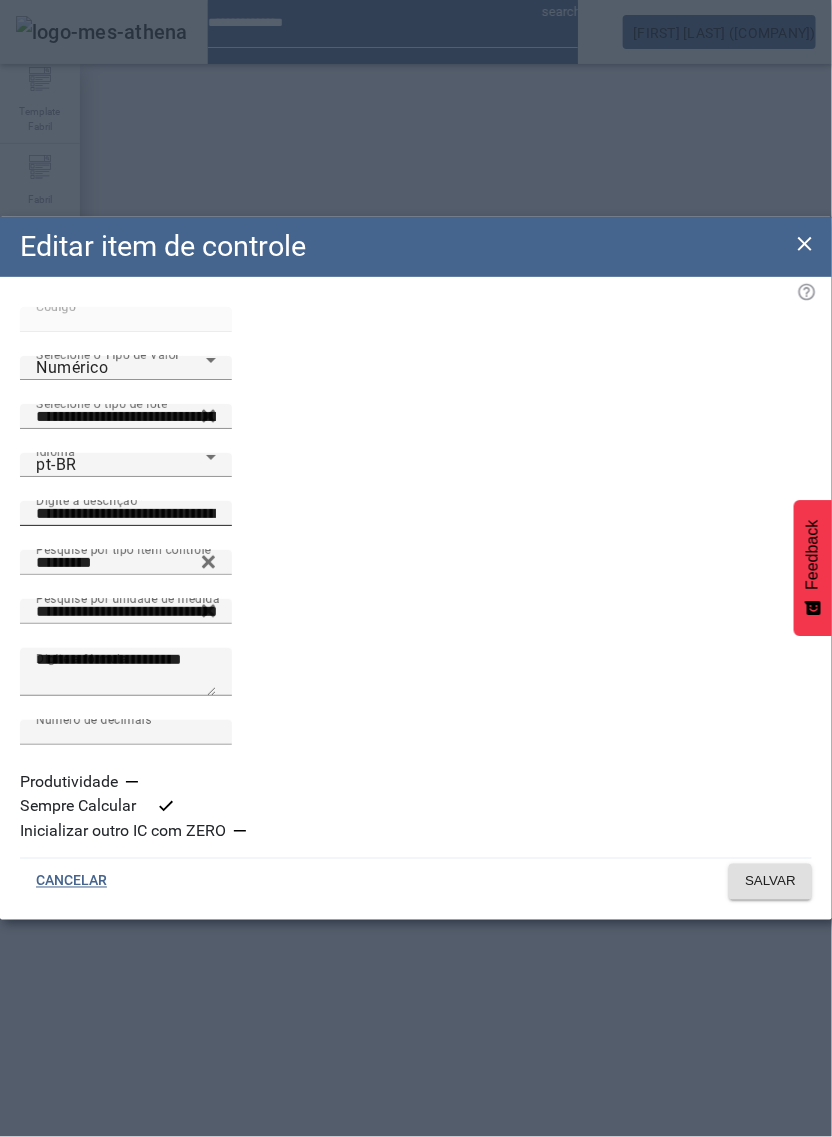 click on "**********" at bounding box center [126, 514] 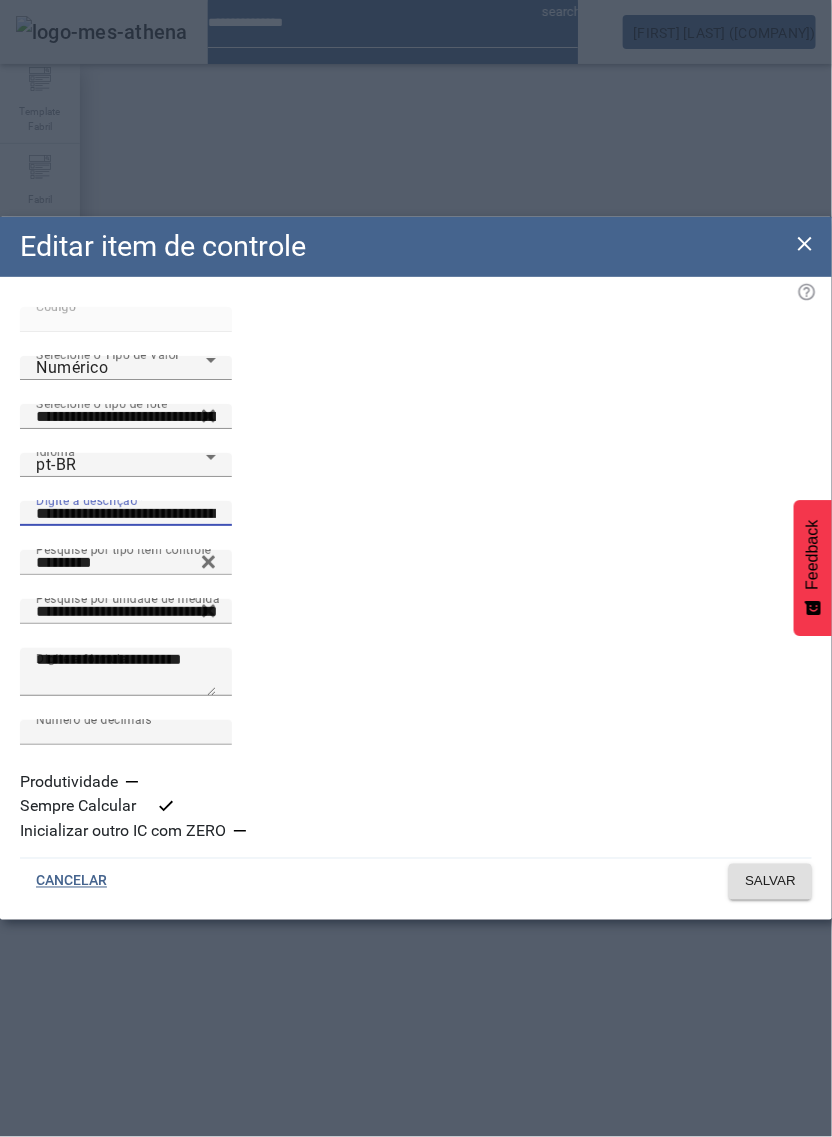 paste 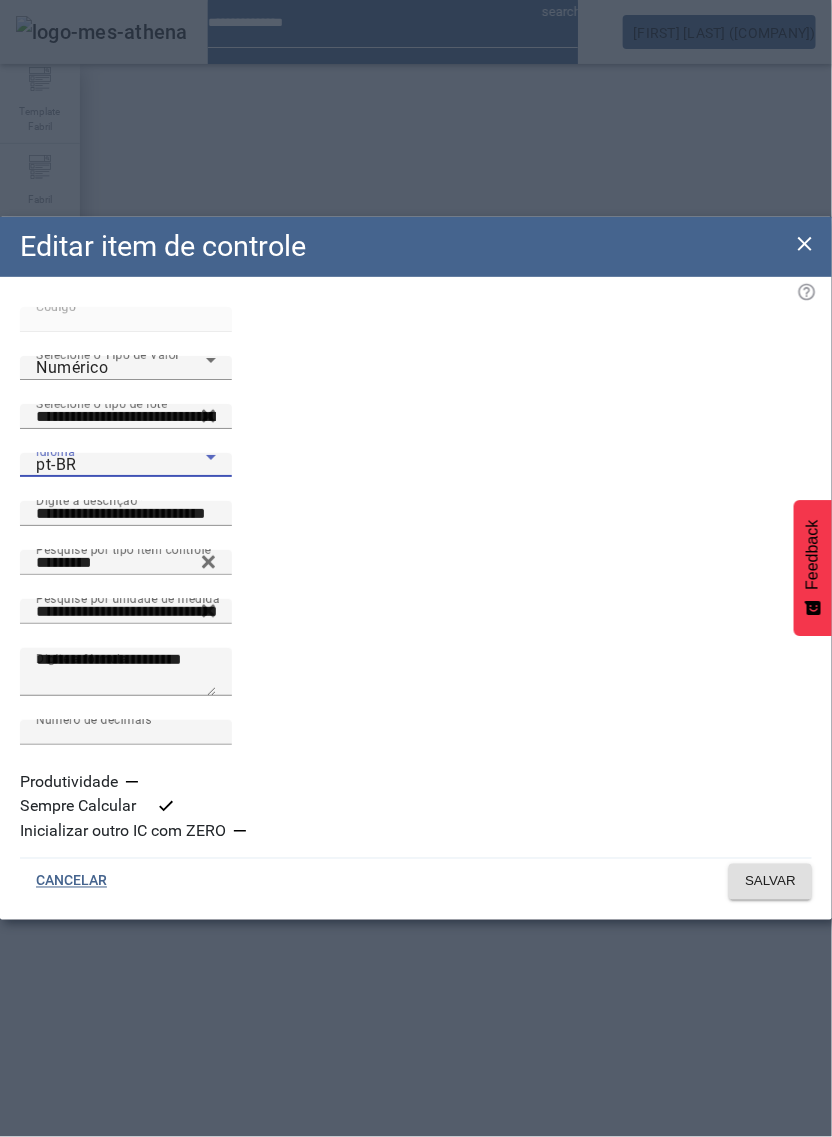 click on "pt-BR" at bounding box center [121, 465] 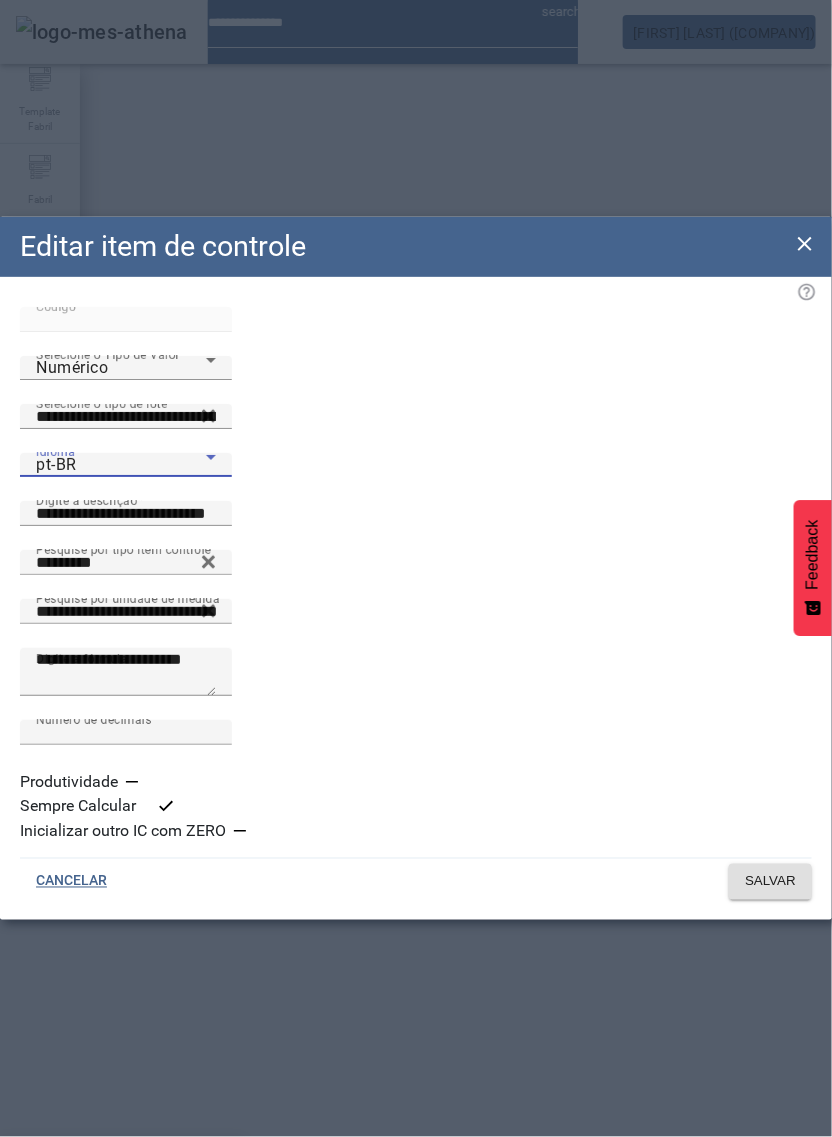 click on "es-ES" at bounding box center (122, 1265) 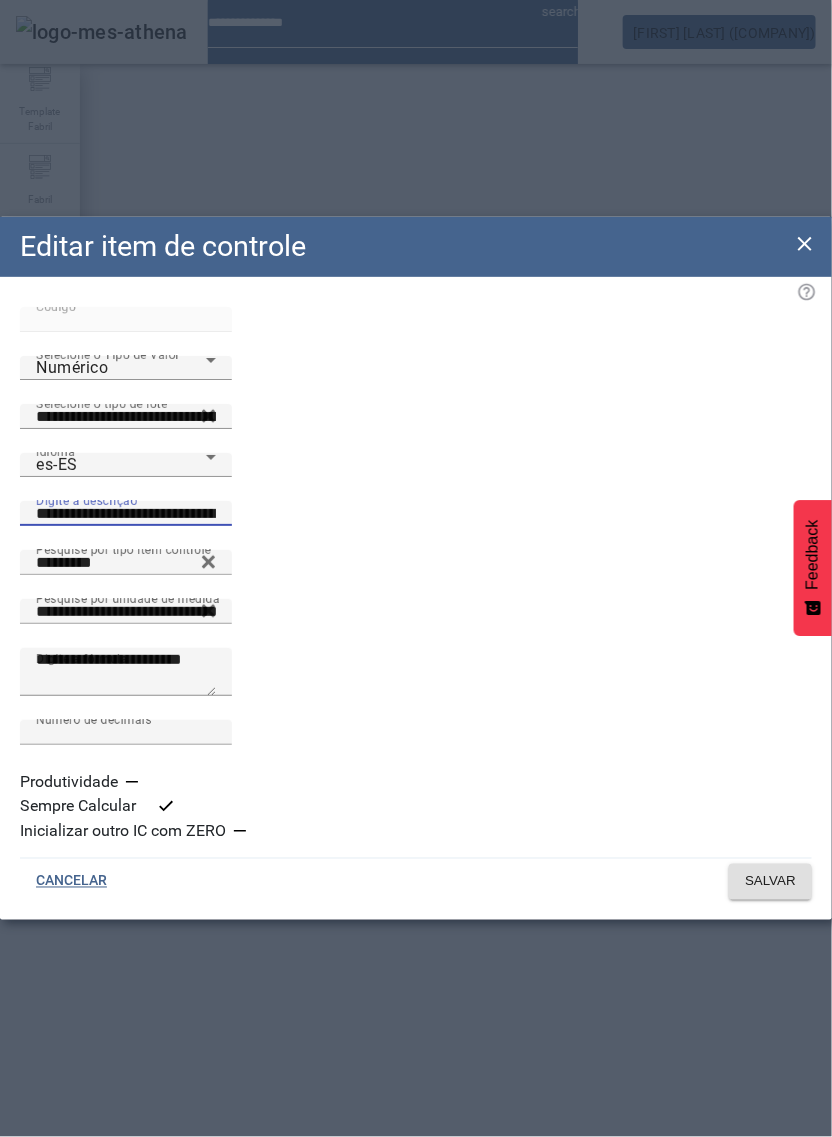 click on "**********" at bounding box center [126, 514] 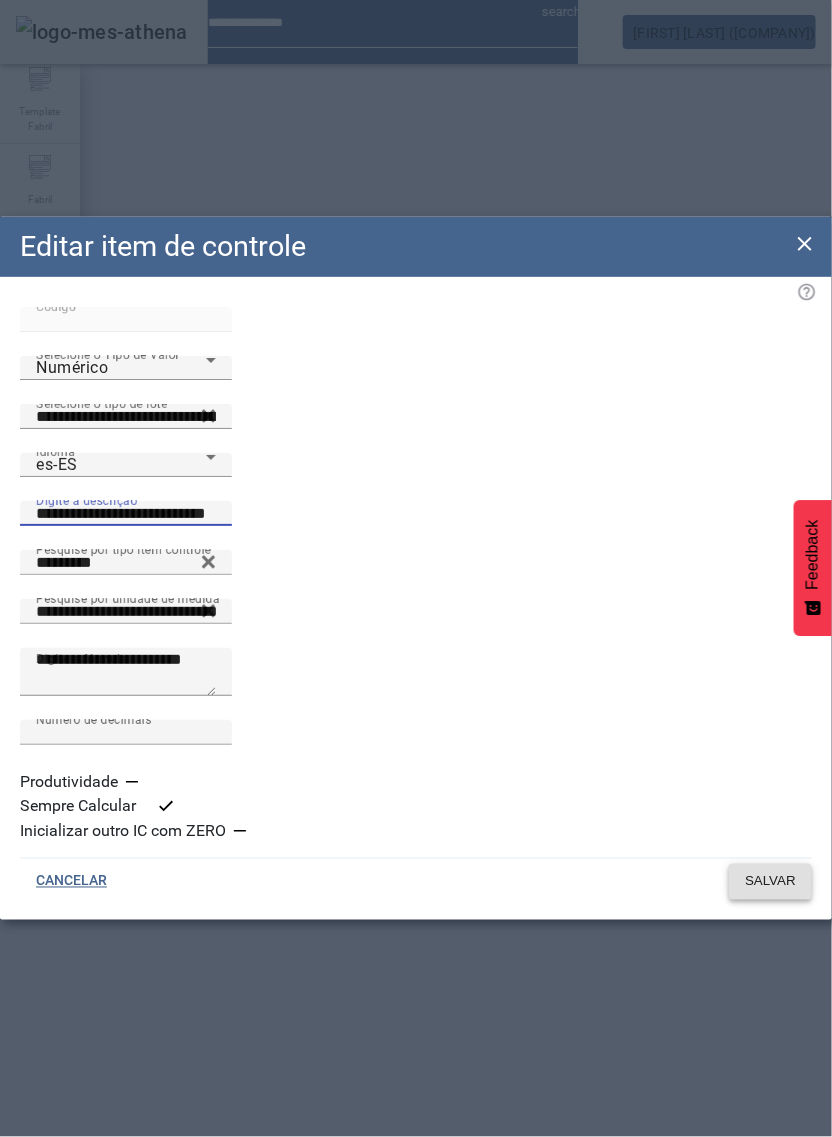 type on "**********" 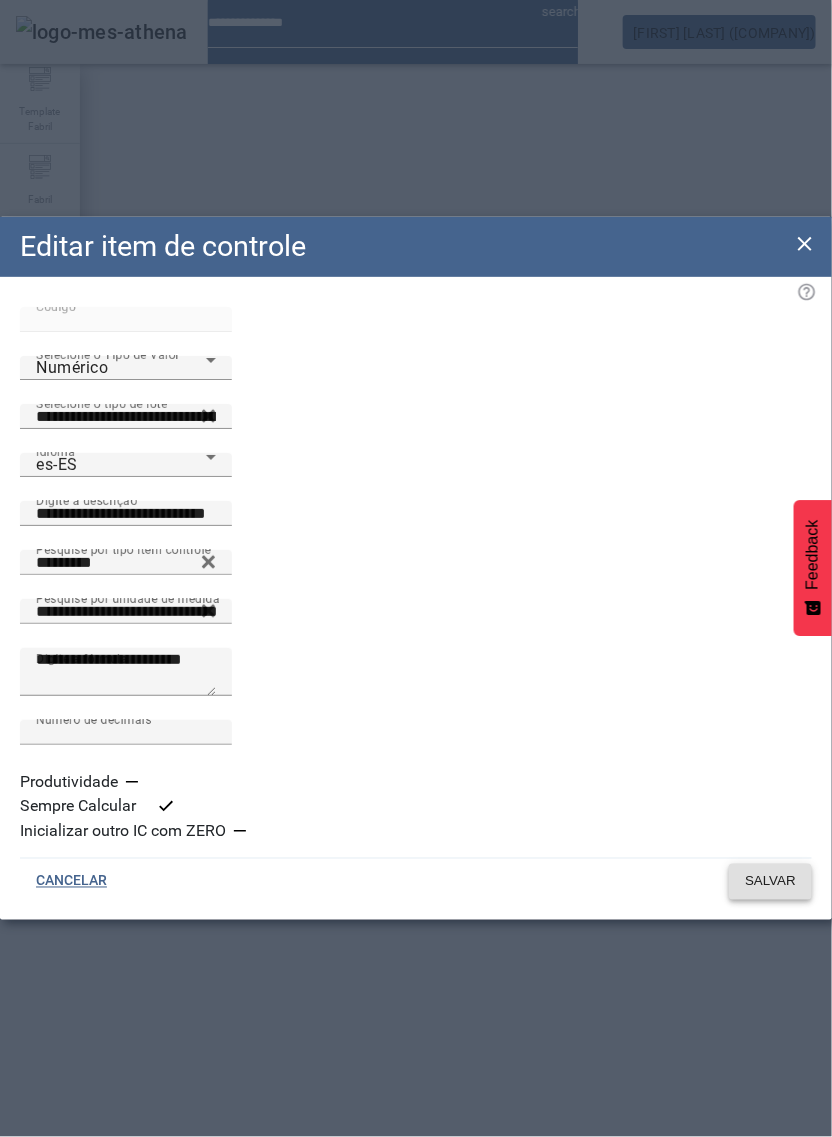 click on "SALVAR" 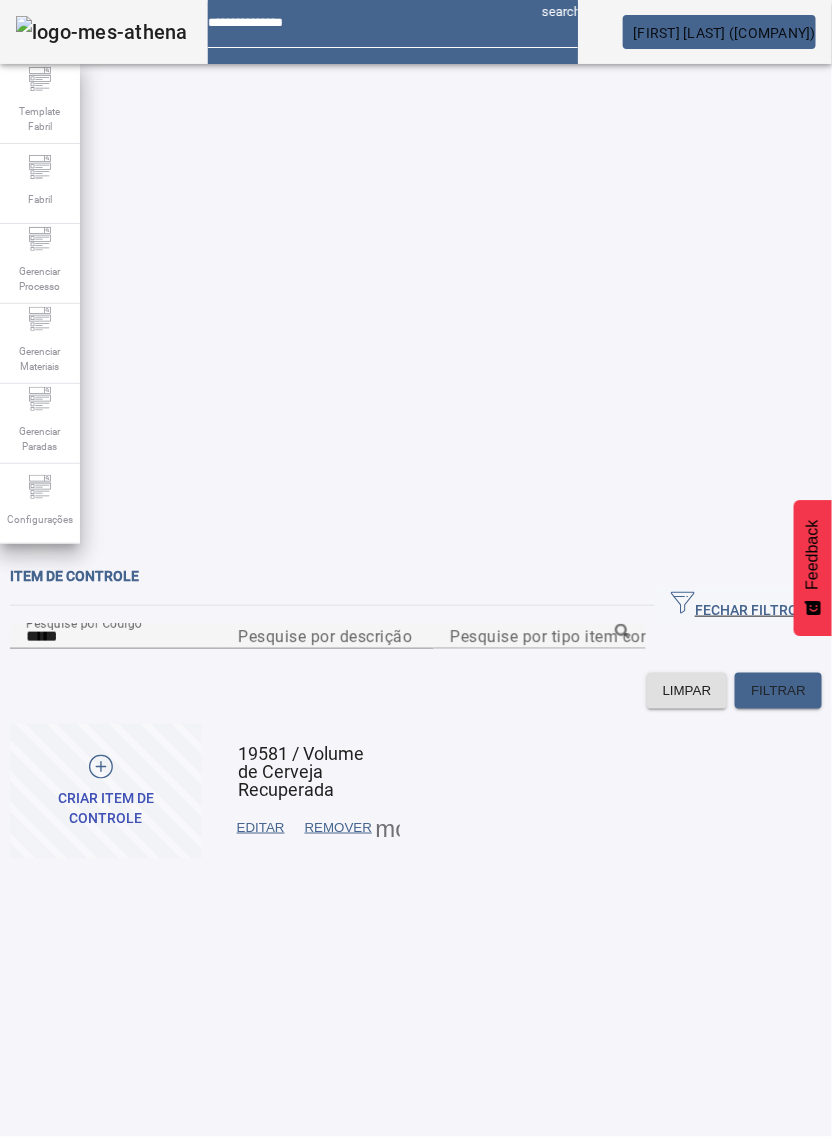 click on "EDITAR" at bounding box center (261, 828) 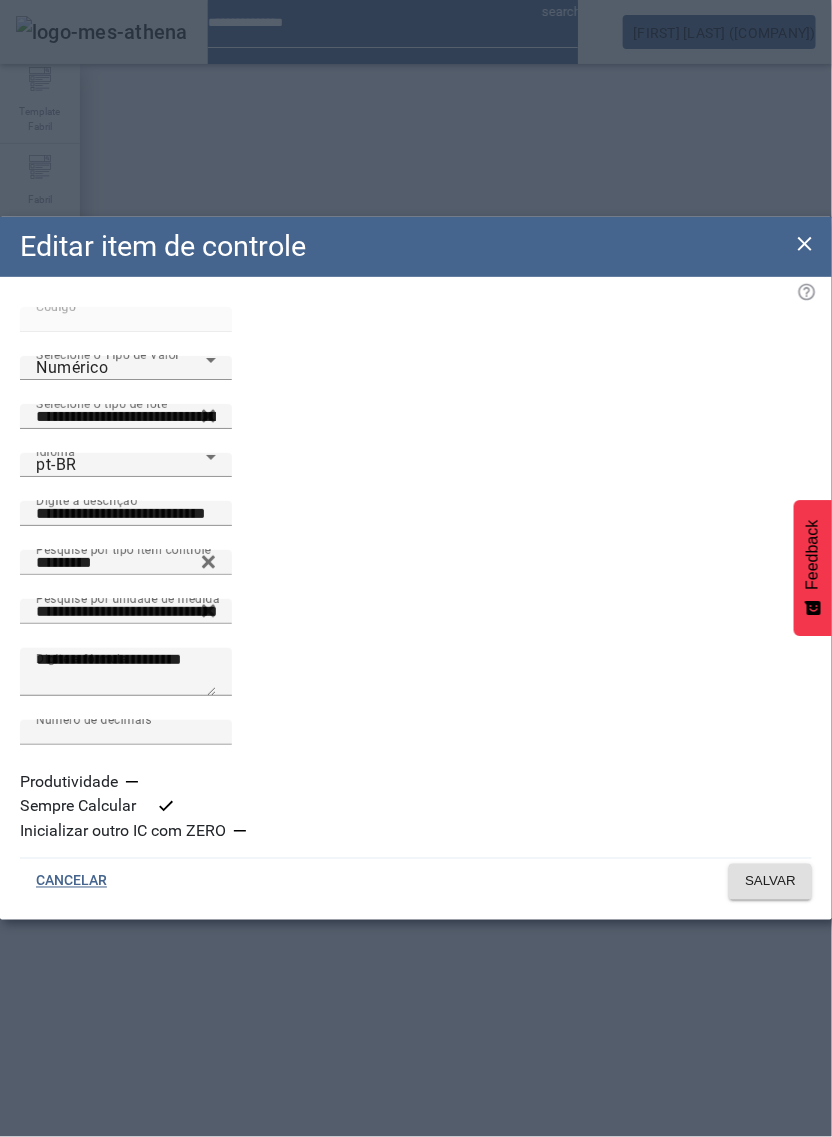 click on "Editar item de controle" 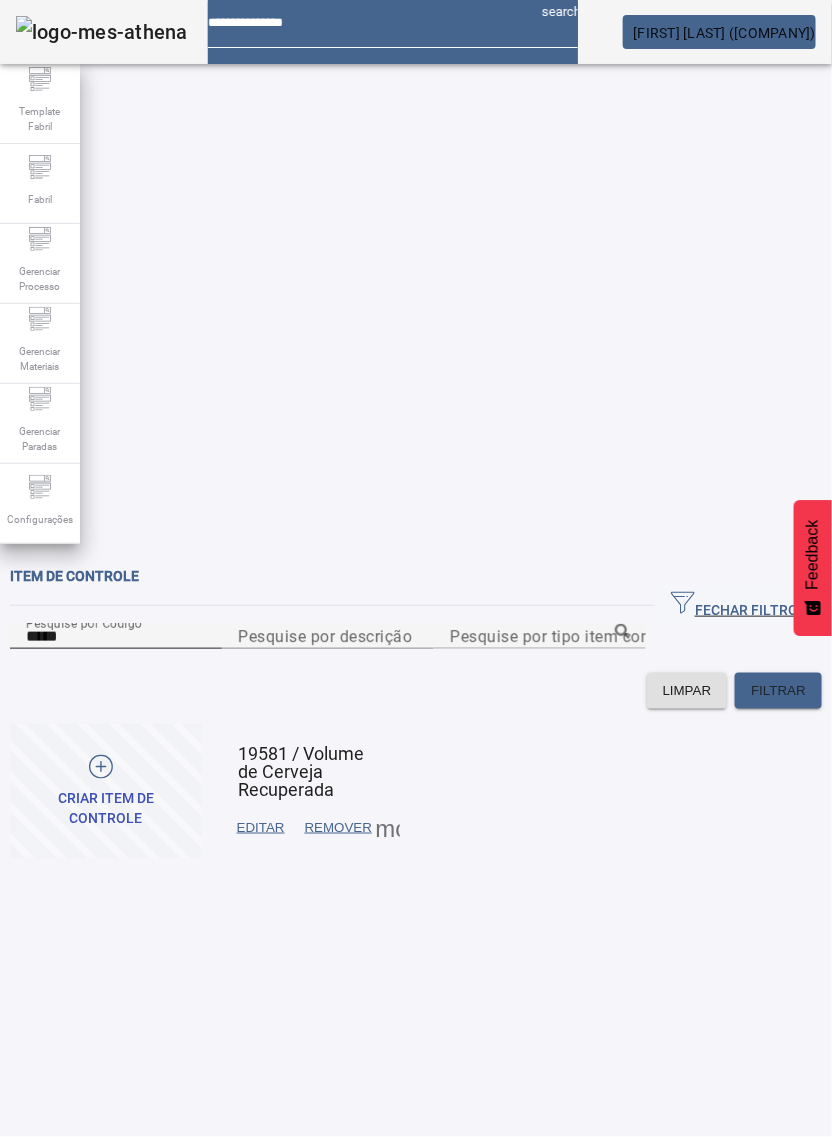 click on "*****" at bounding box center (116, 637) 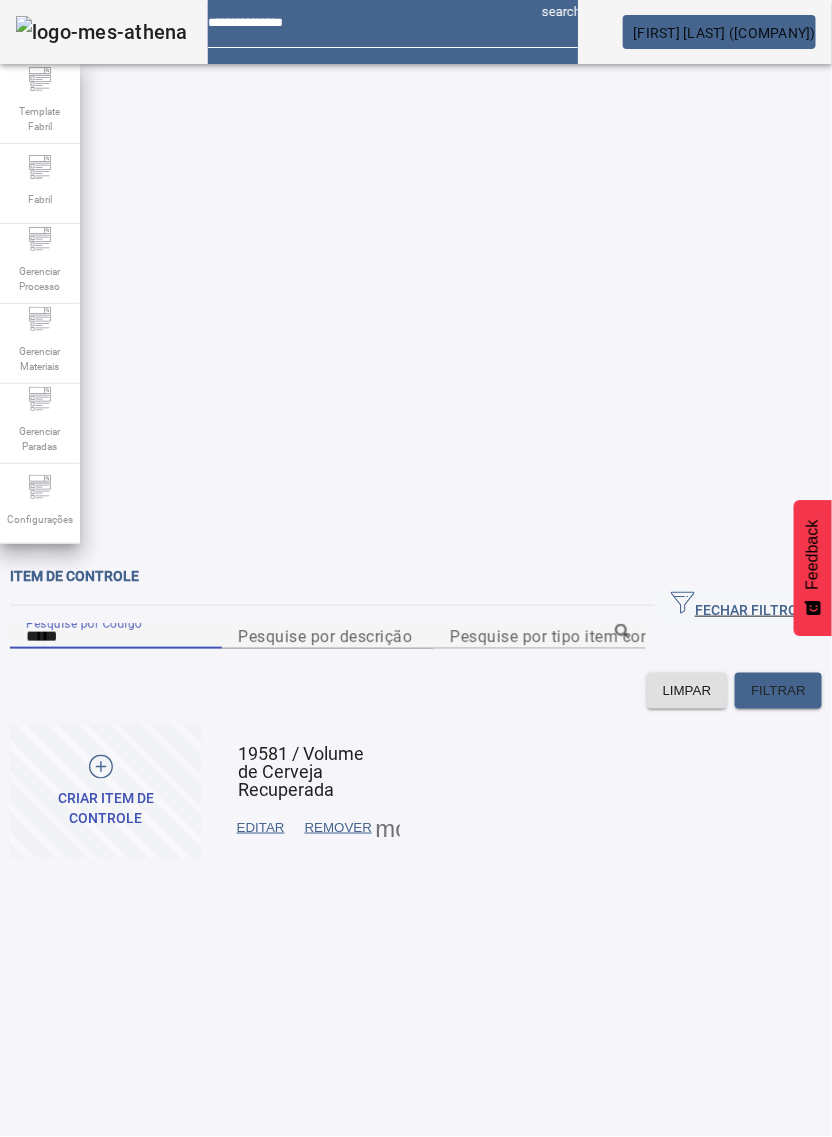 click on "*****" at bounding box center [116, 637] 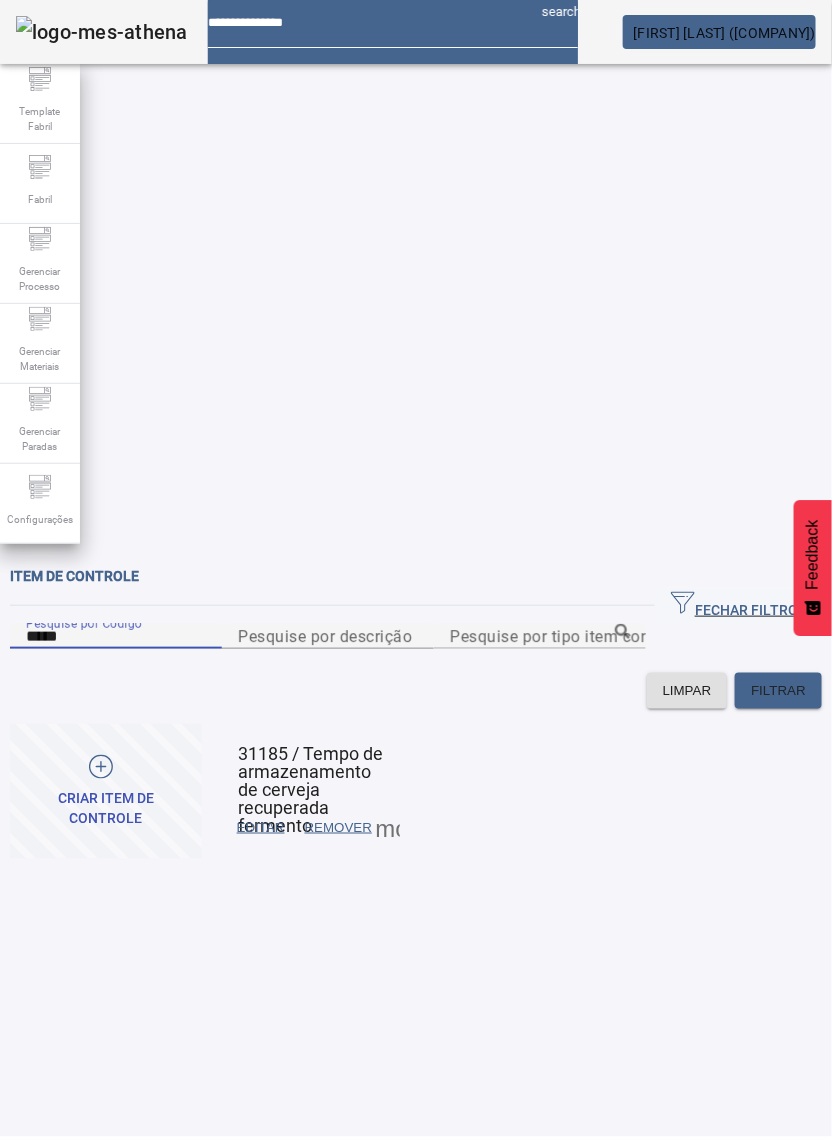 click on "EDITAR" at bounding box center (261, 828) 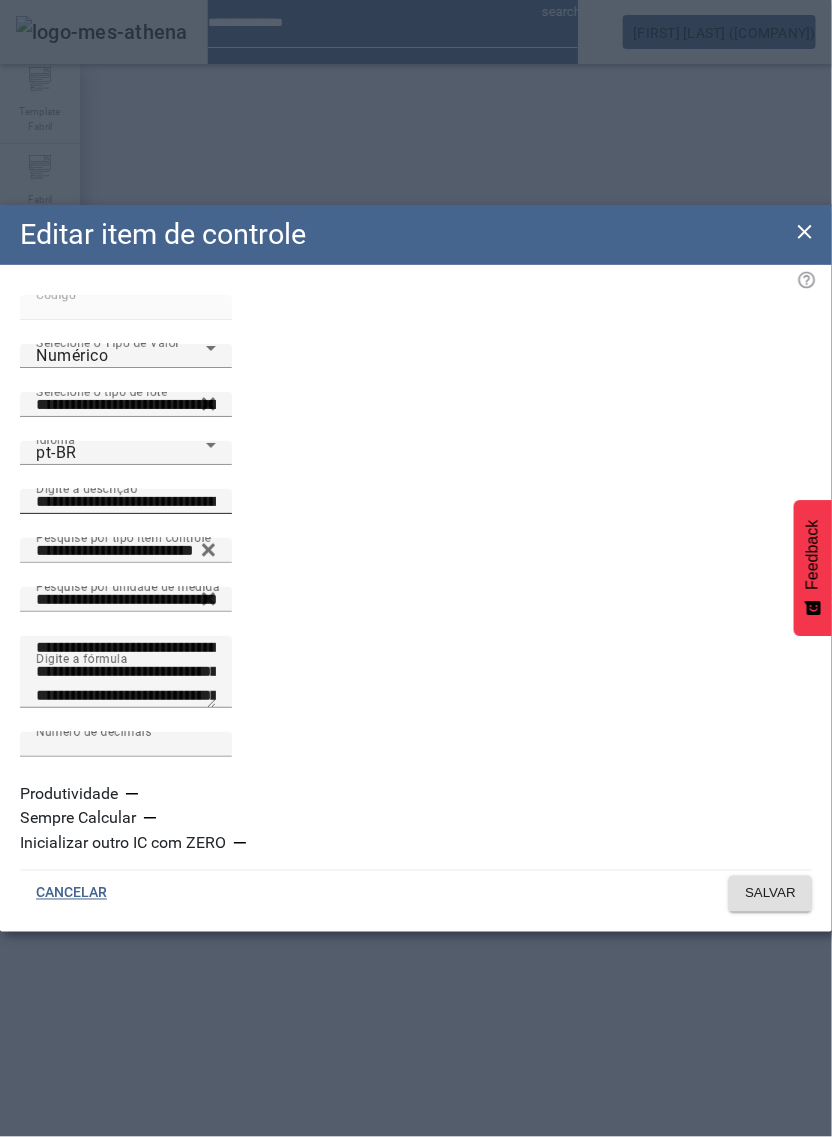 click on "**********" at bounding box center (126, 502) 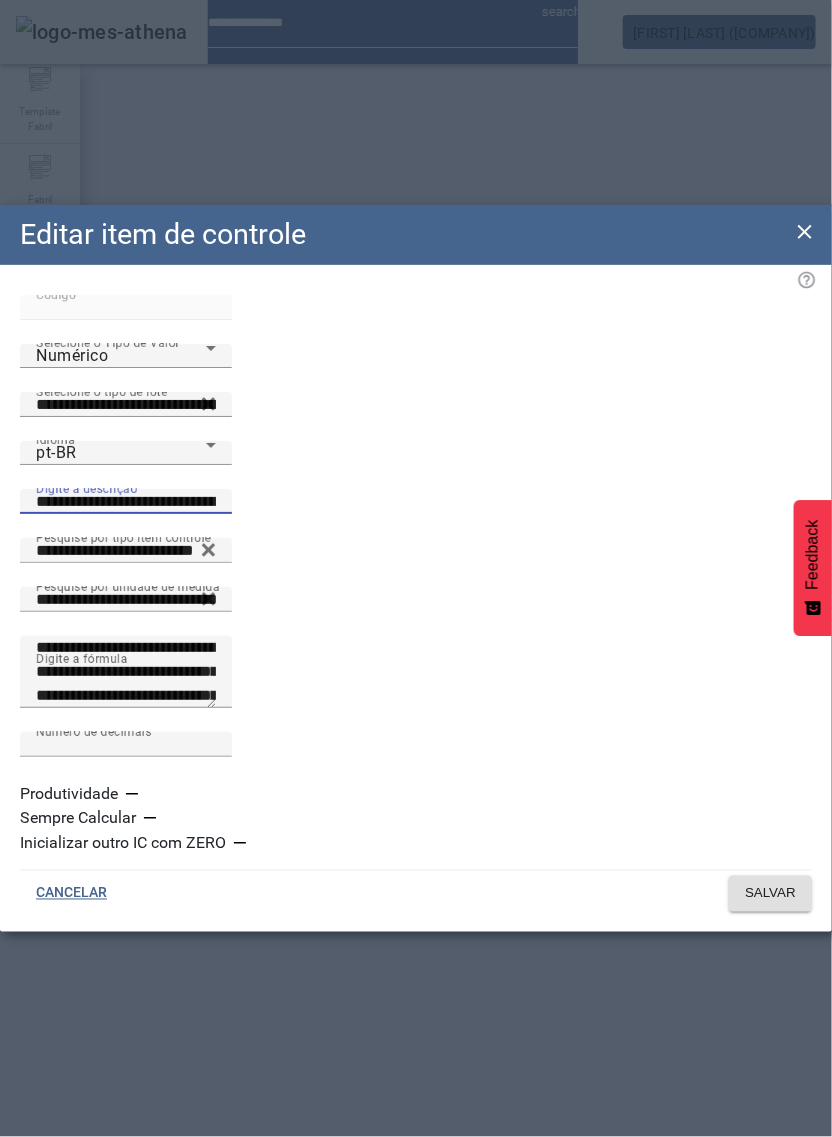 paste 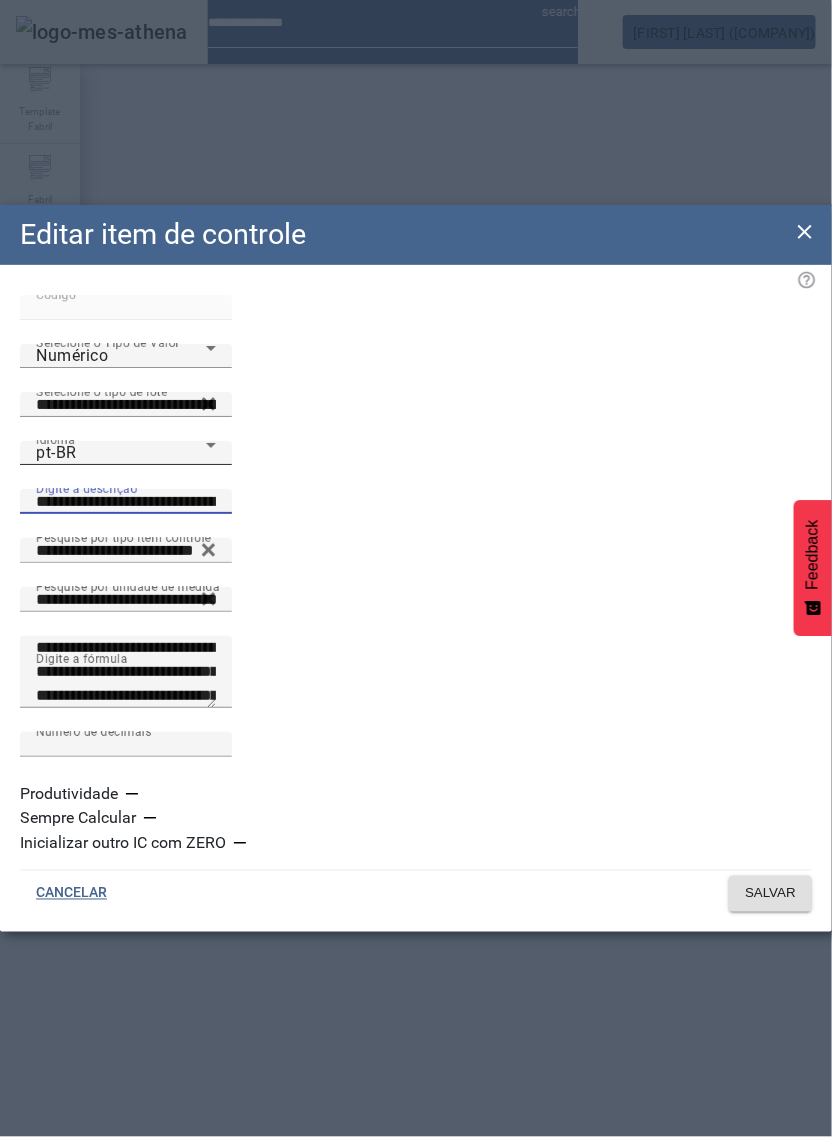 click on "Idioma pt-BR" 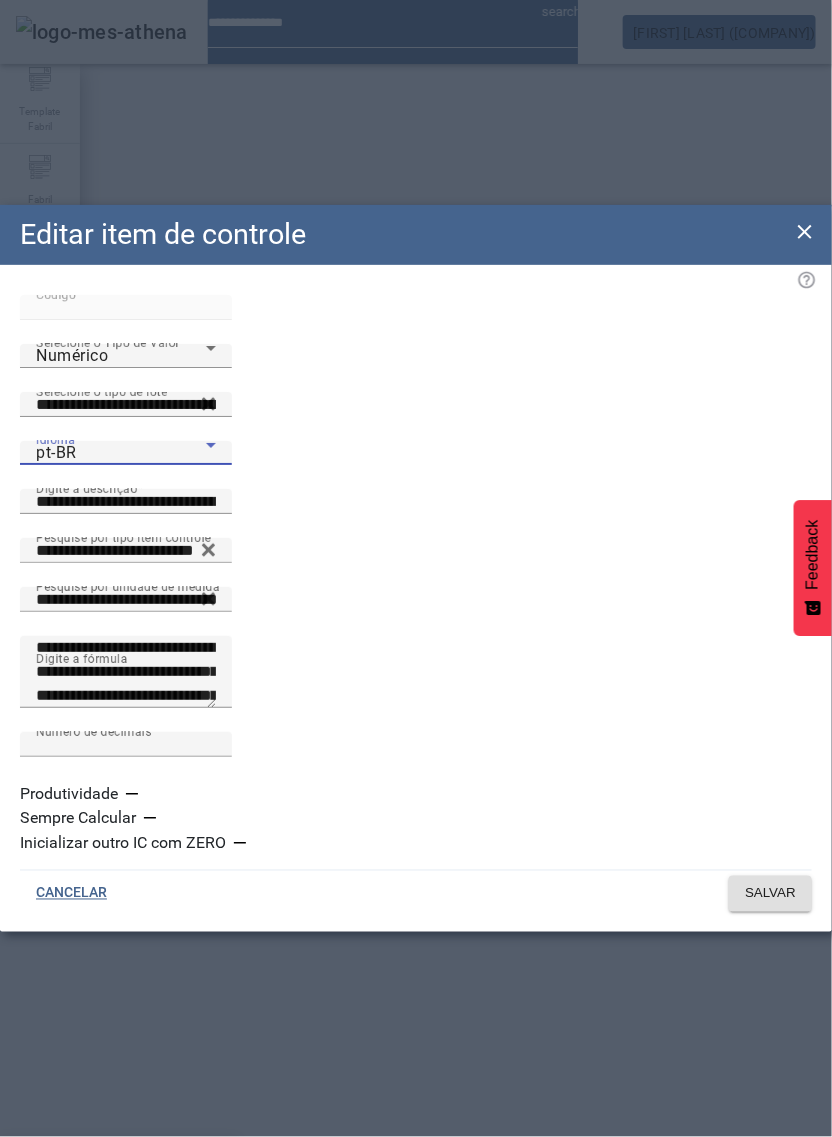 click on "es-ES" at bounding box center [119, 1265] 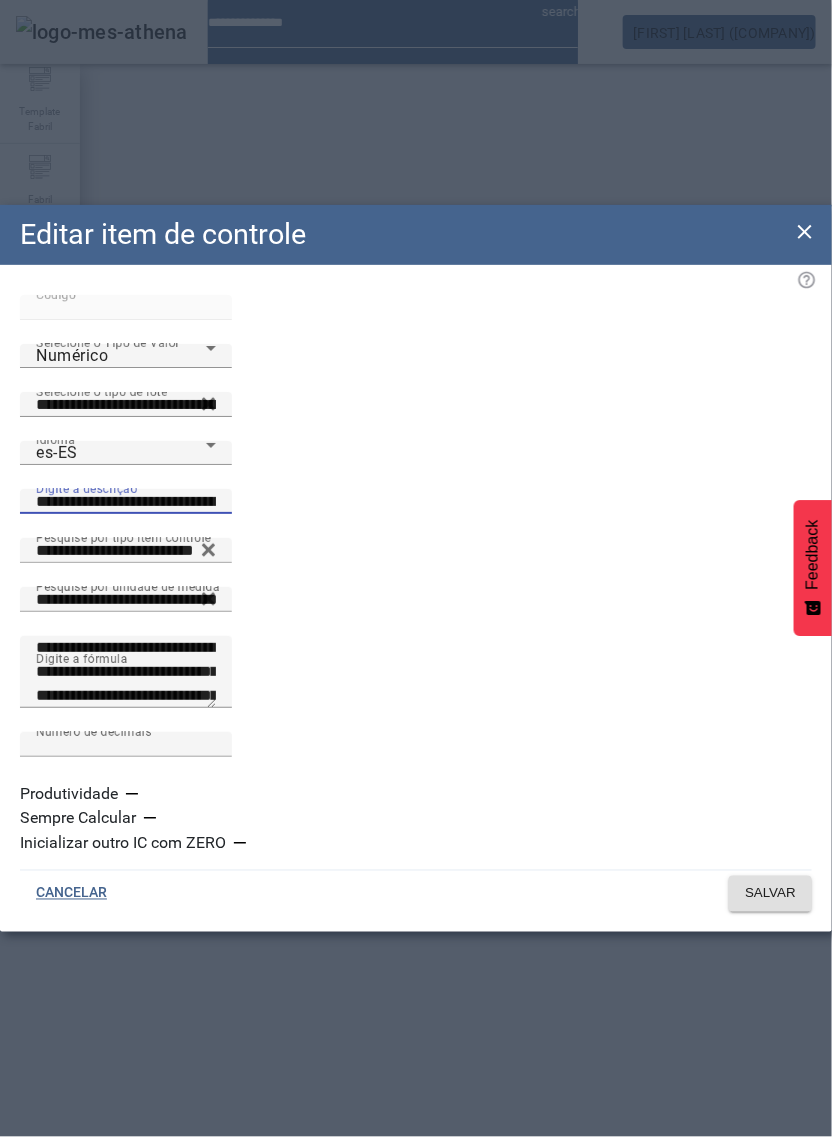 click on "**********" at bounding box center [126, 502] 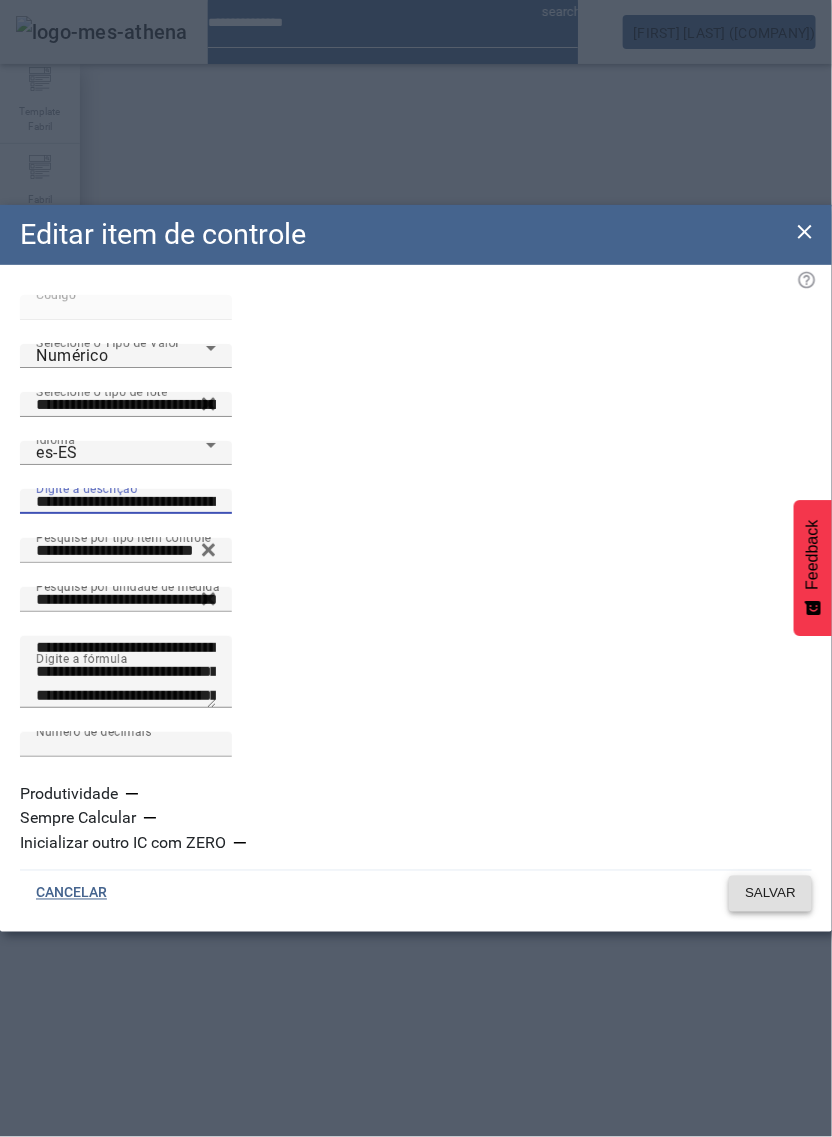 type on "**********" 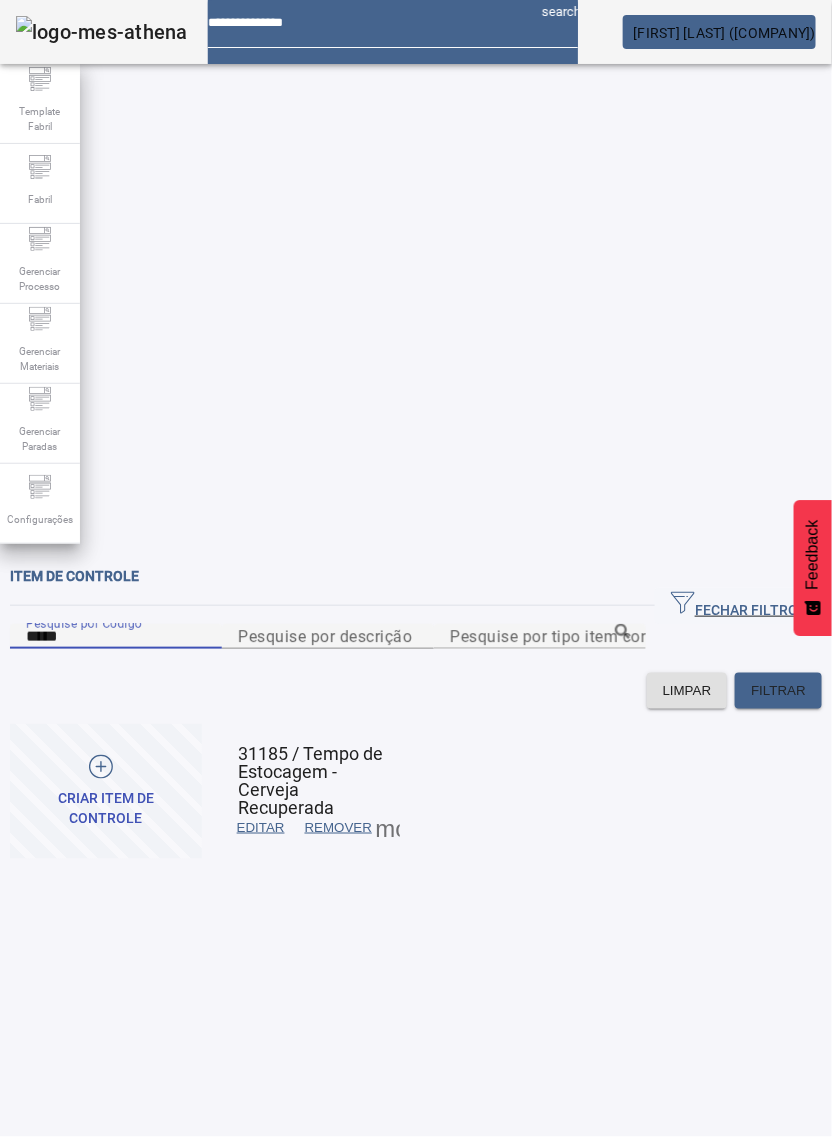 click on "*****" at bounding box center [116, 637] 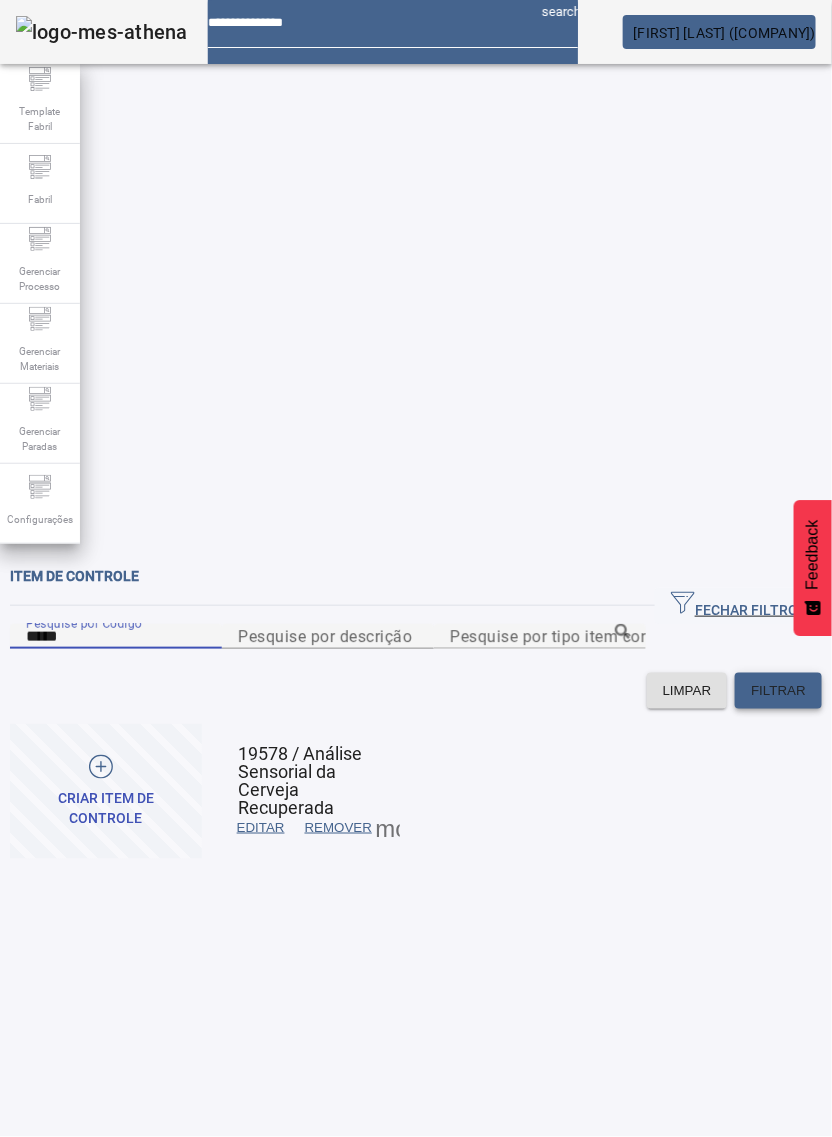 click on "FILTRAR" 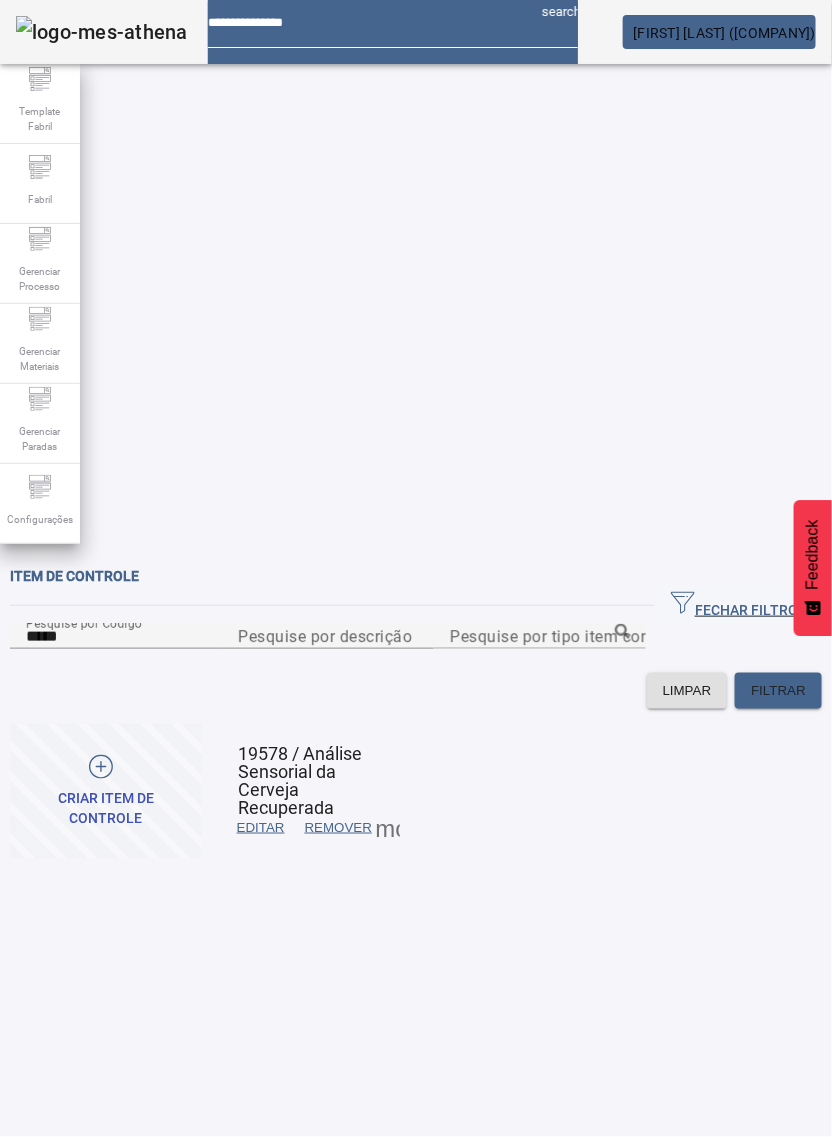click at bounding box center (261, 828) 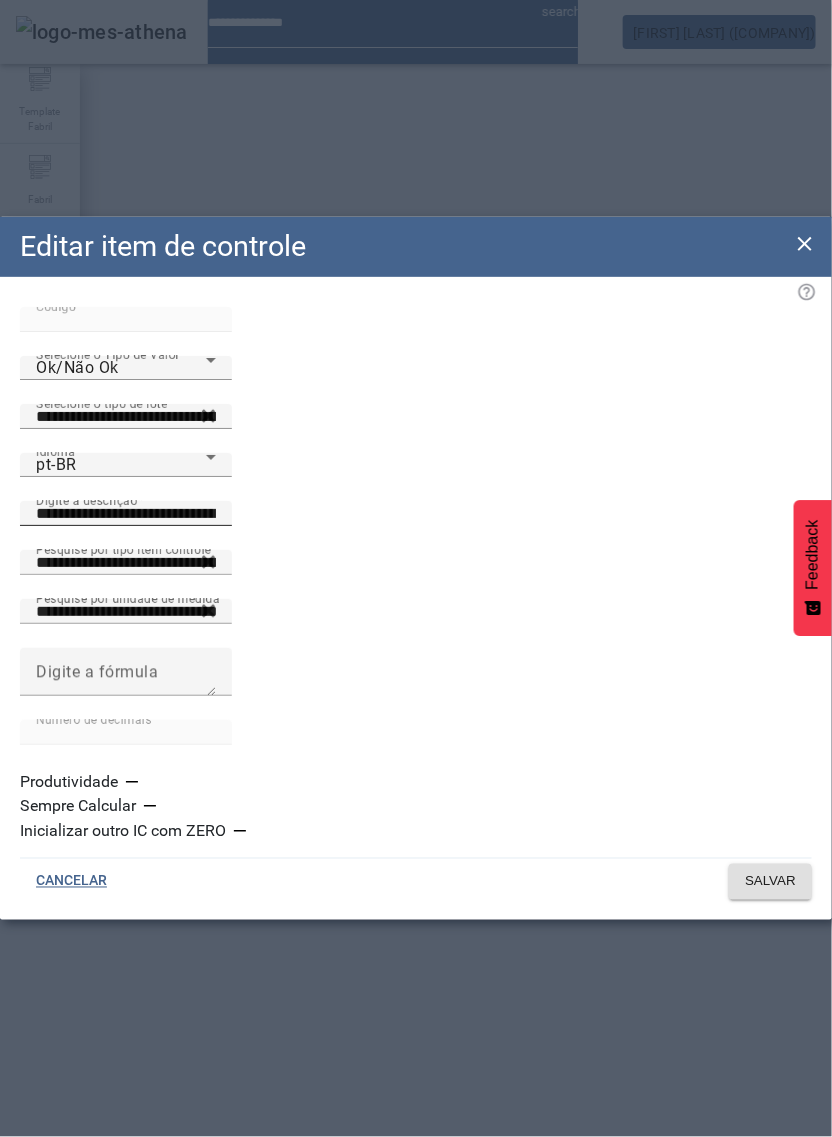 click on "Digite a descrição" at bounding box center (86, 500) 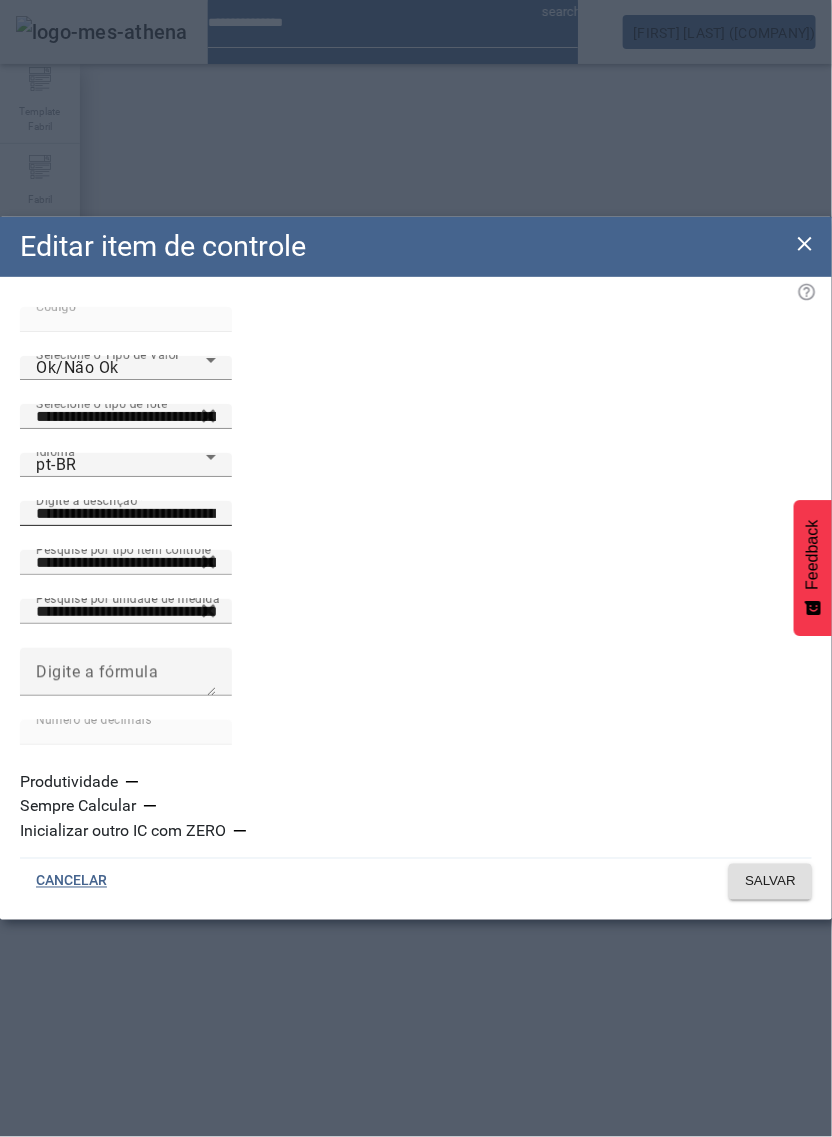 click on "**********" at bounding box center [126, 514] 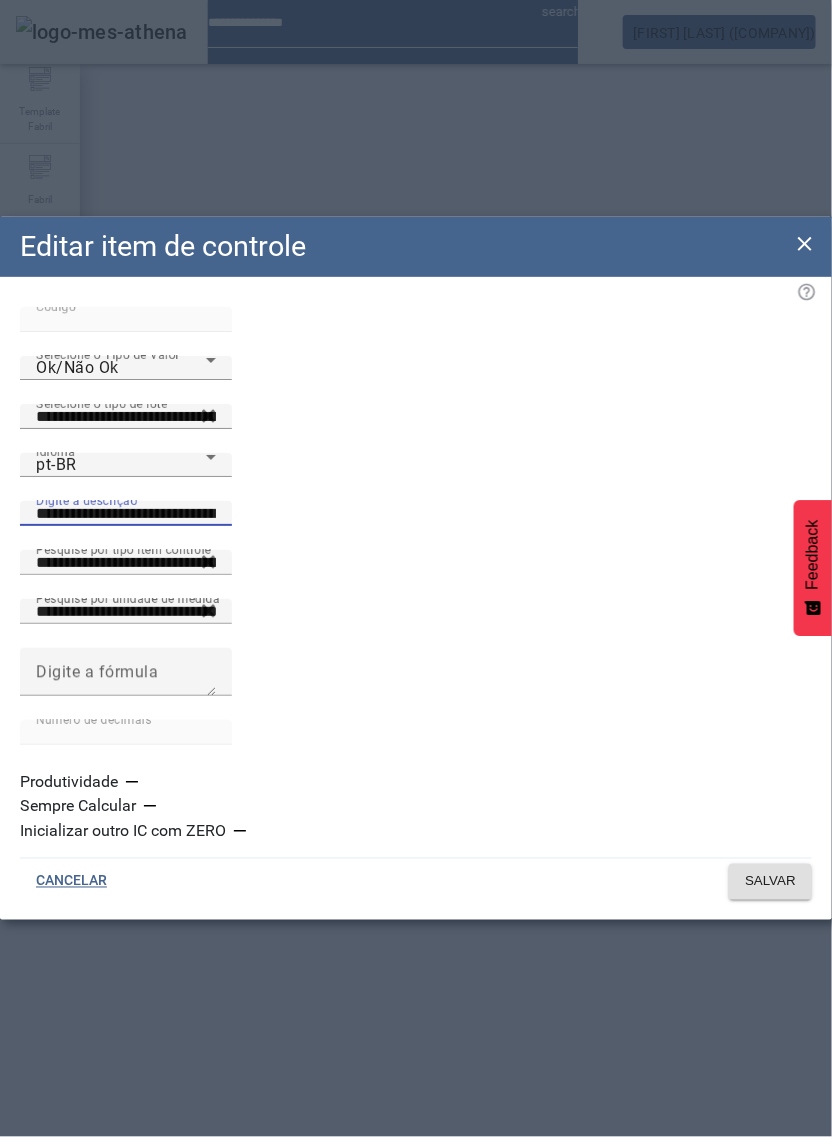 paste 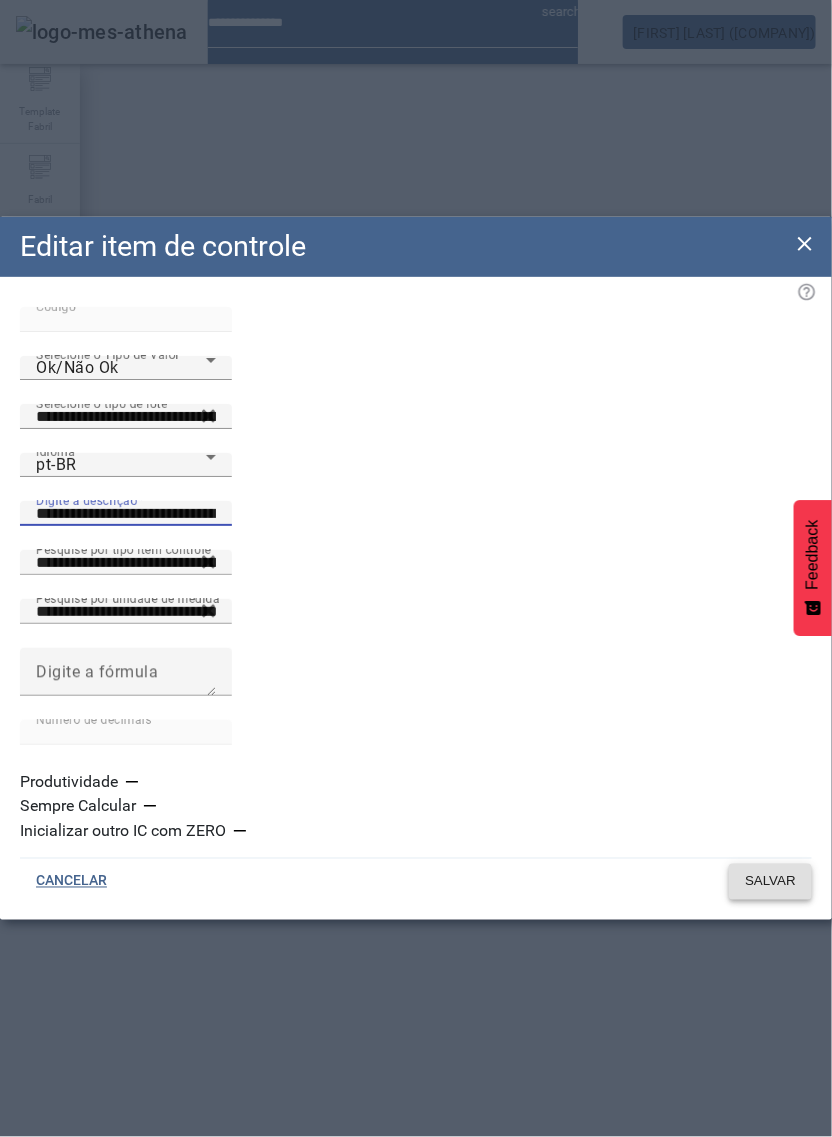 type on "**********" 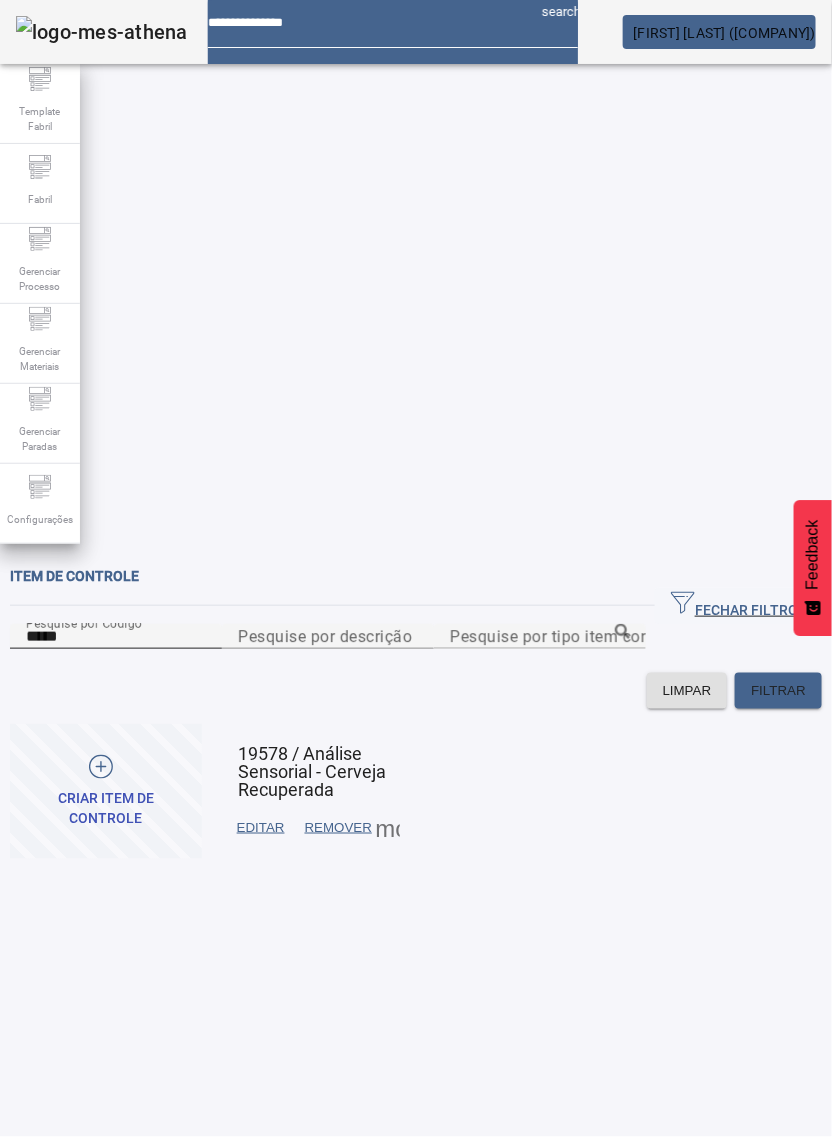 click on "Pesquise por Código" at bounding box center (84, 623) 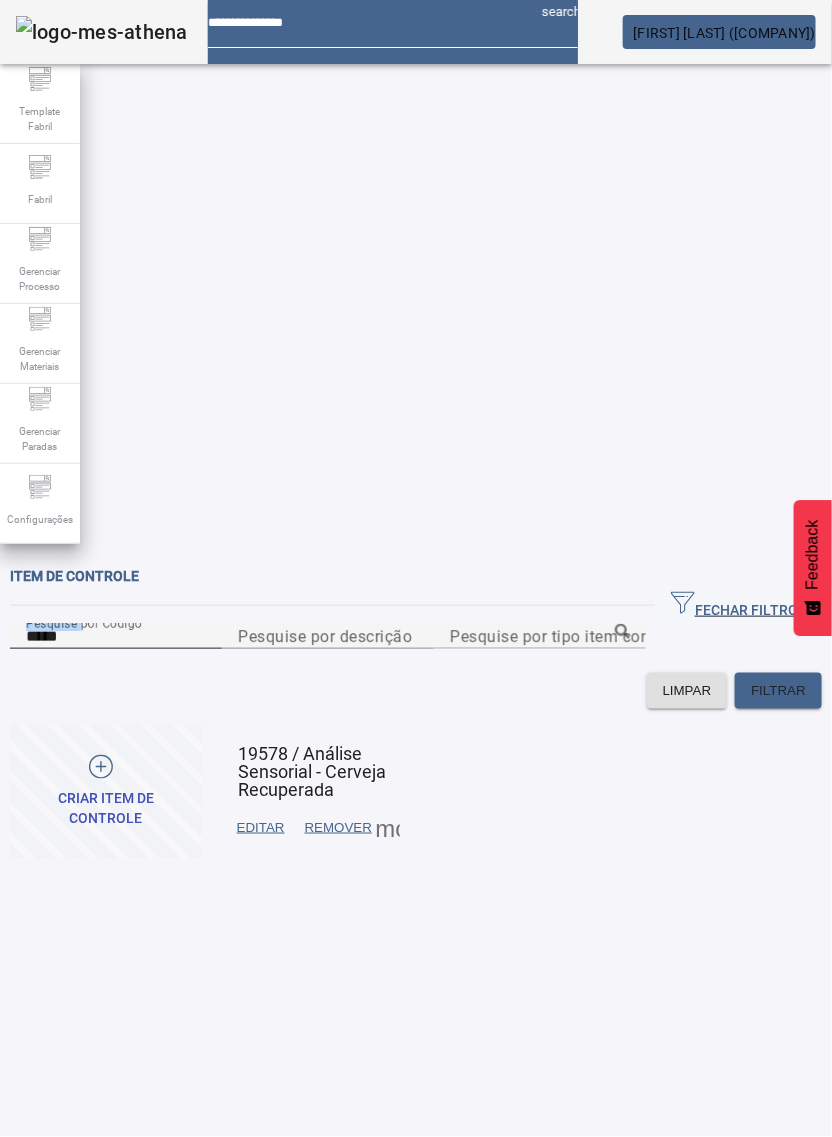 click on "Pesquise por Código" at bounding box center [84, 623] 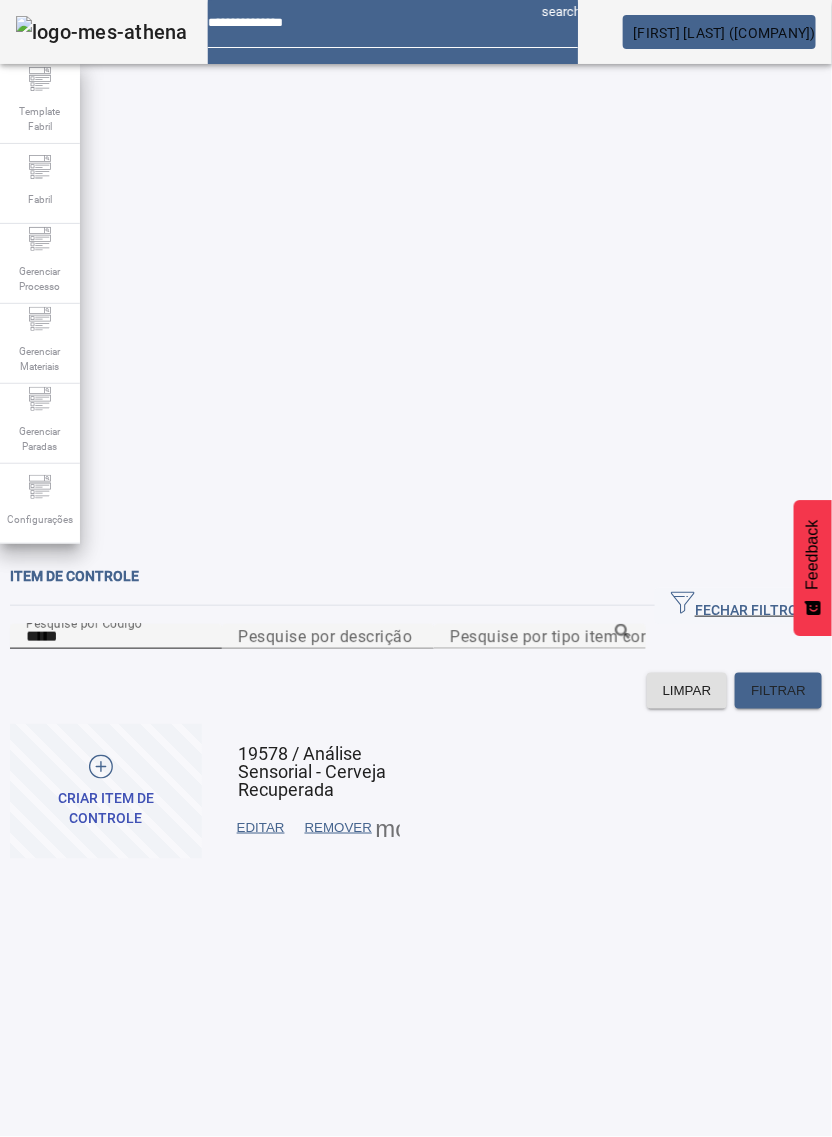 paste on "*****" 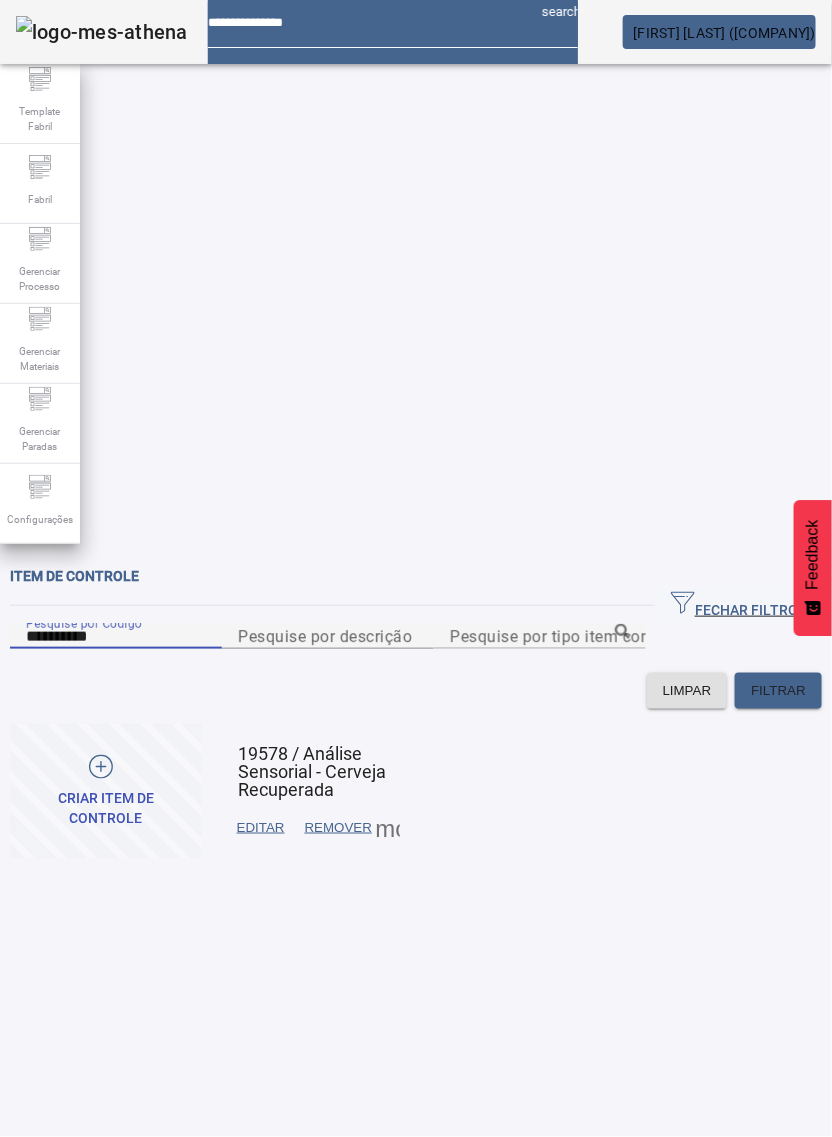 click on "**********" at bounding box center (116, 637) 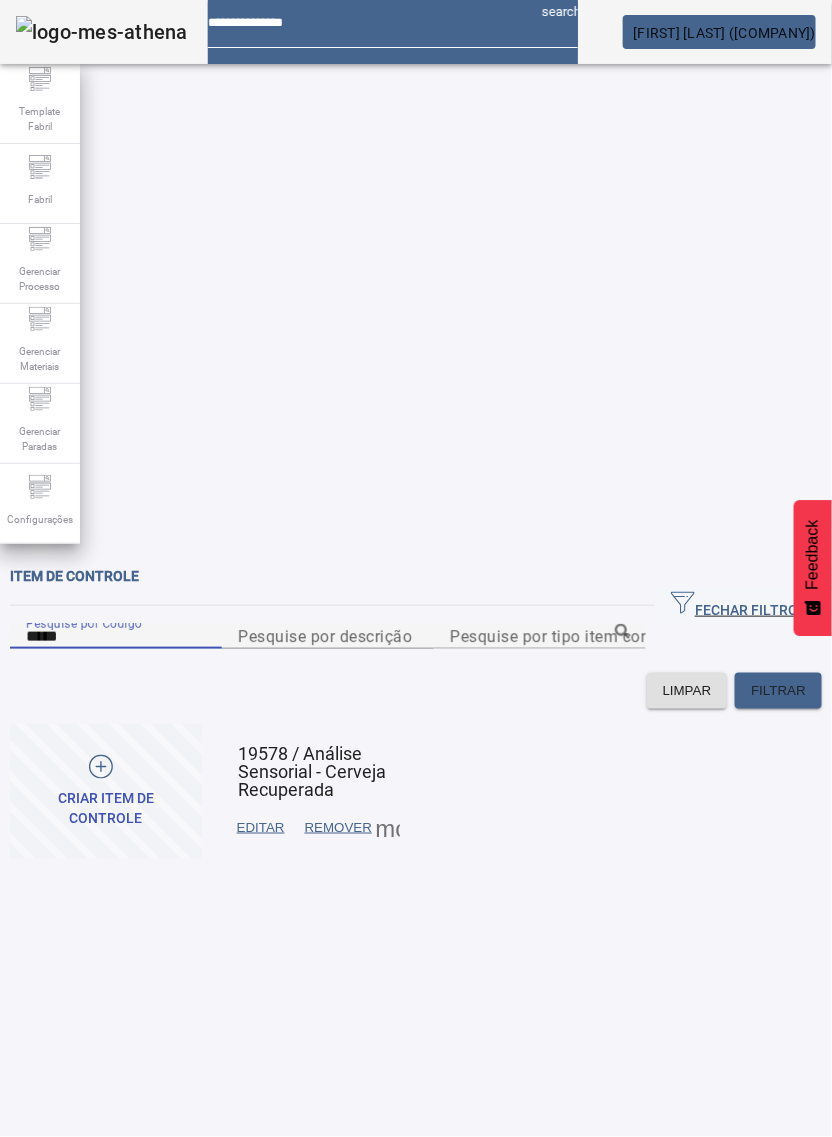 type on "*****" 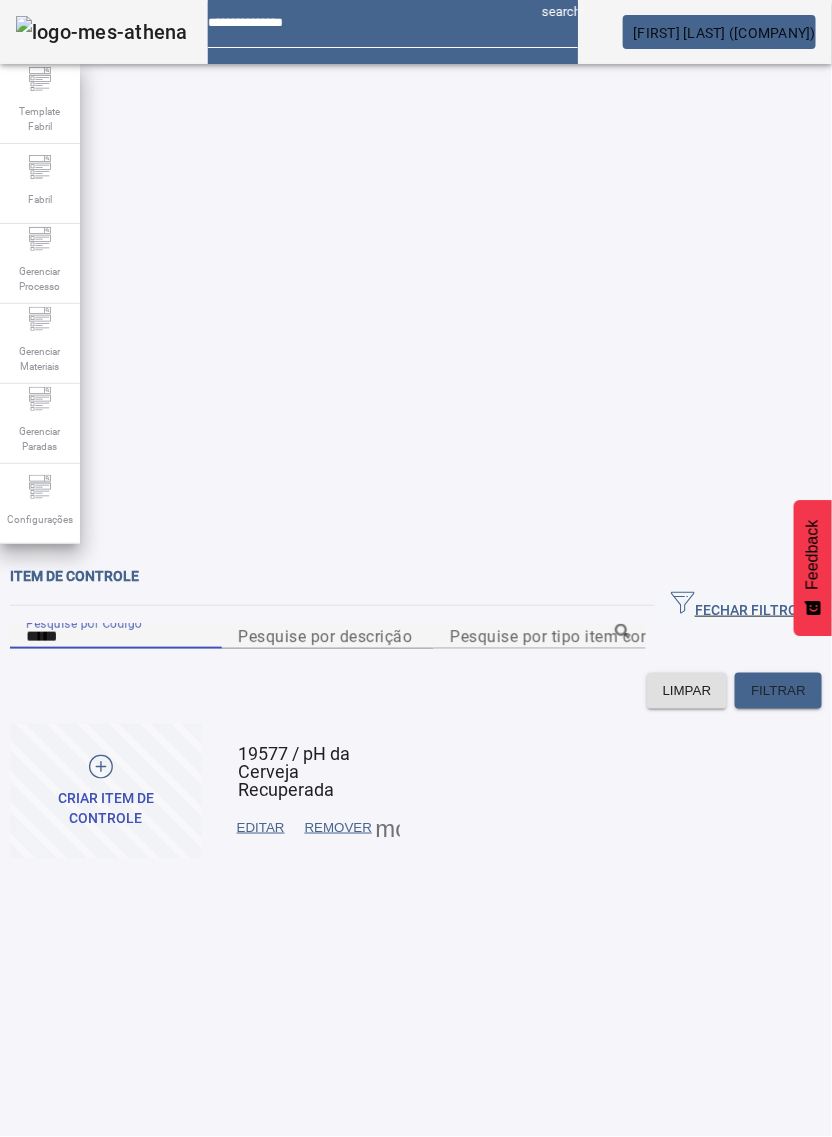 click on "EDITAR" at bounding box center (261, 828) 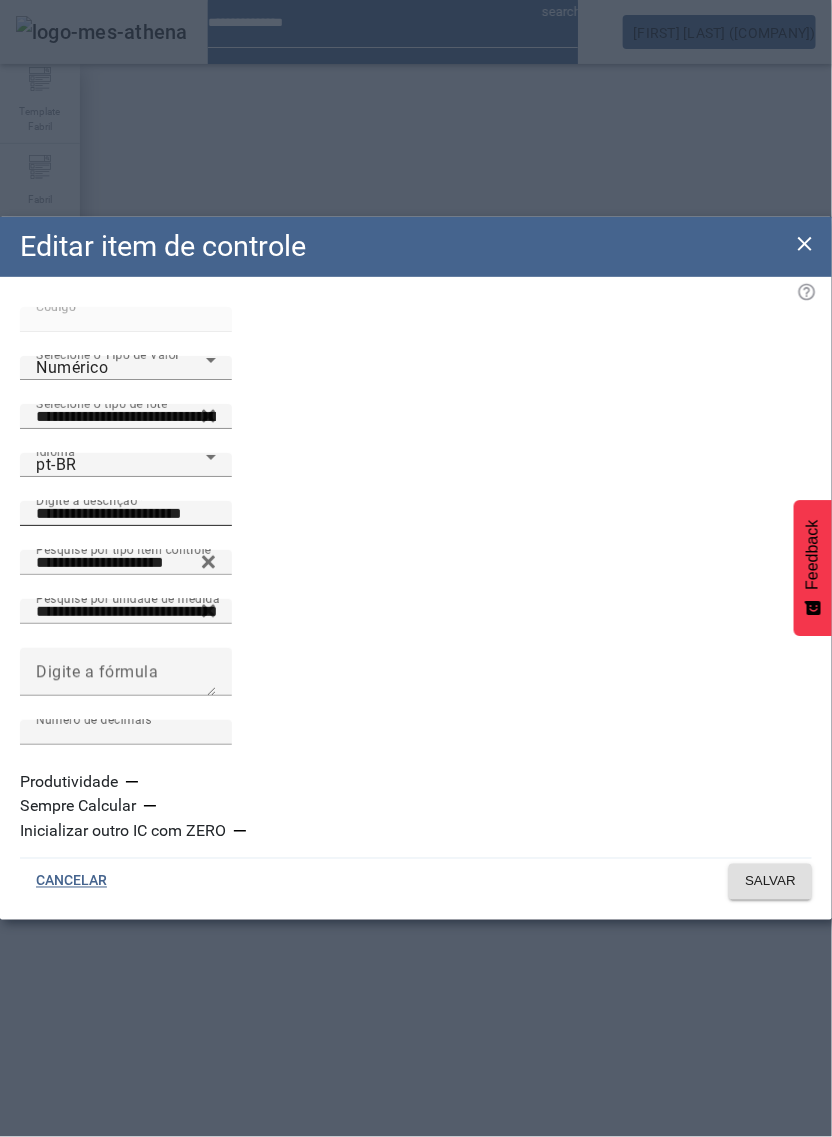 click on "**********" at bounding box center [126, 514] 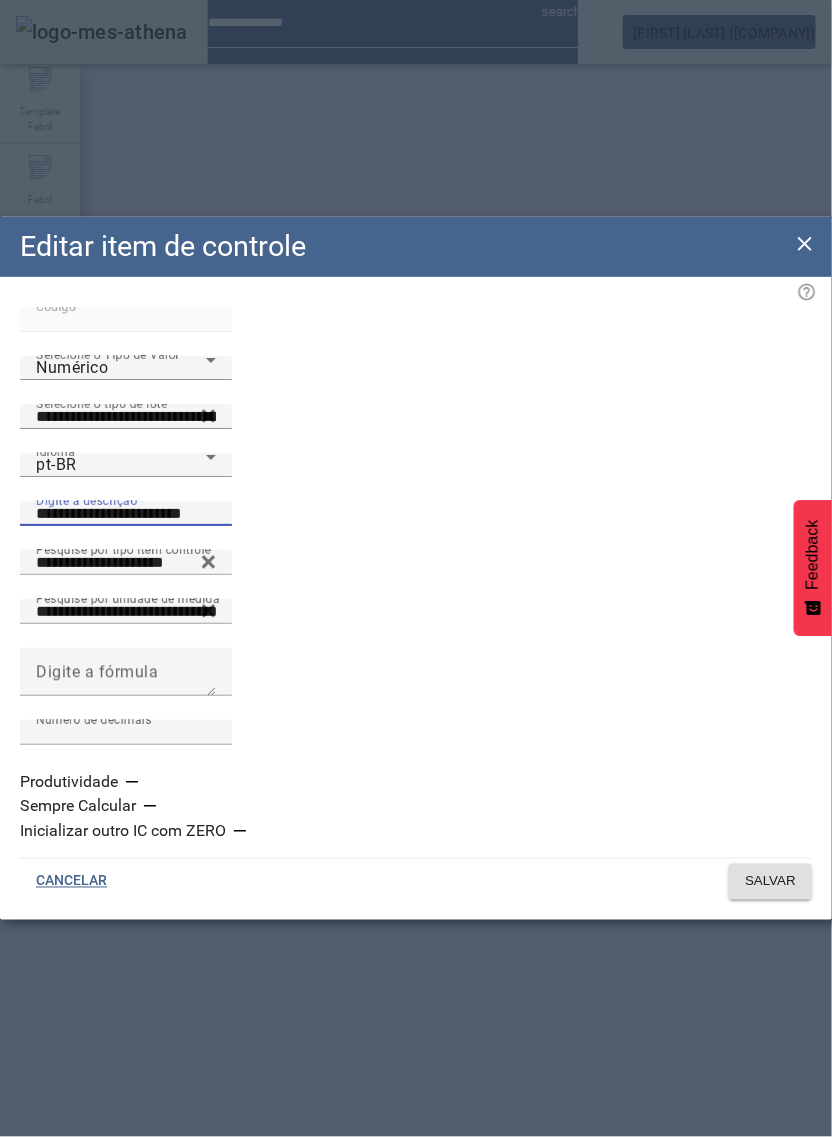 paste 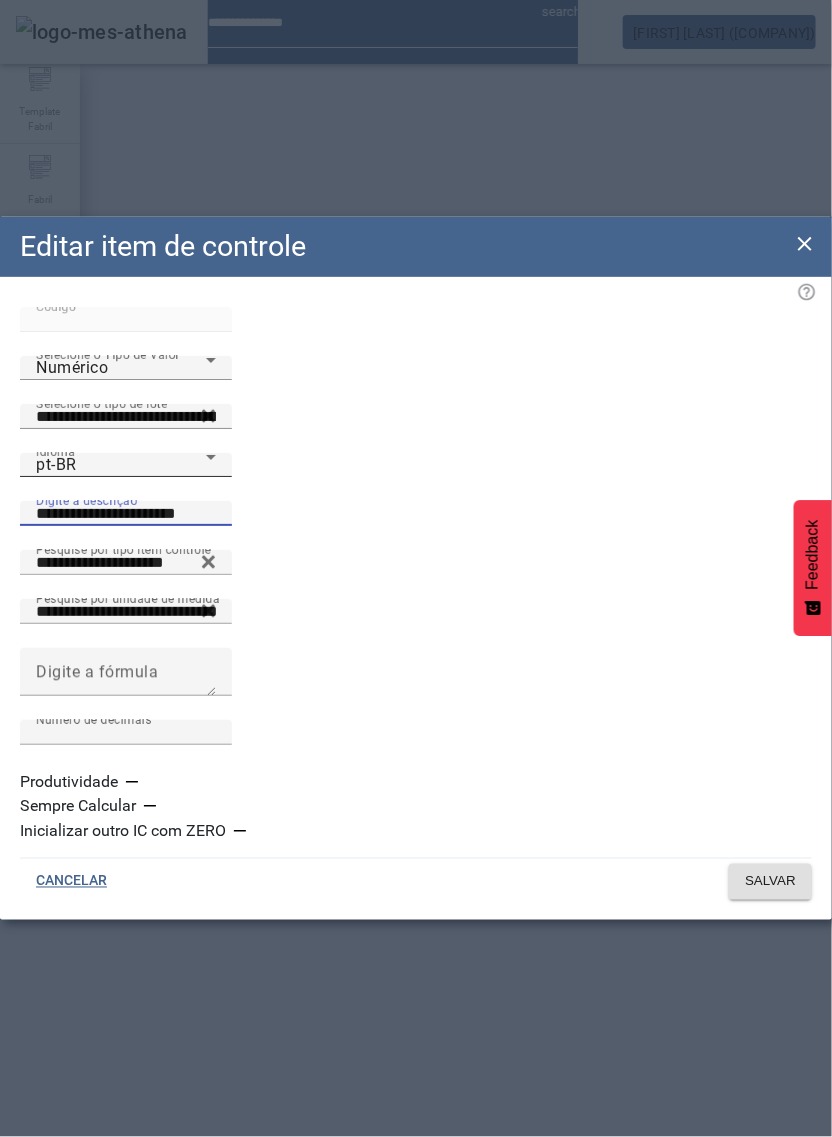 click on "pt-BR" at bounding box center [121, 465] 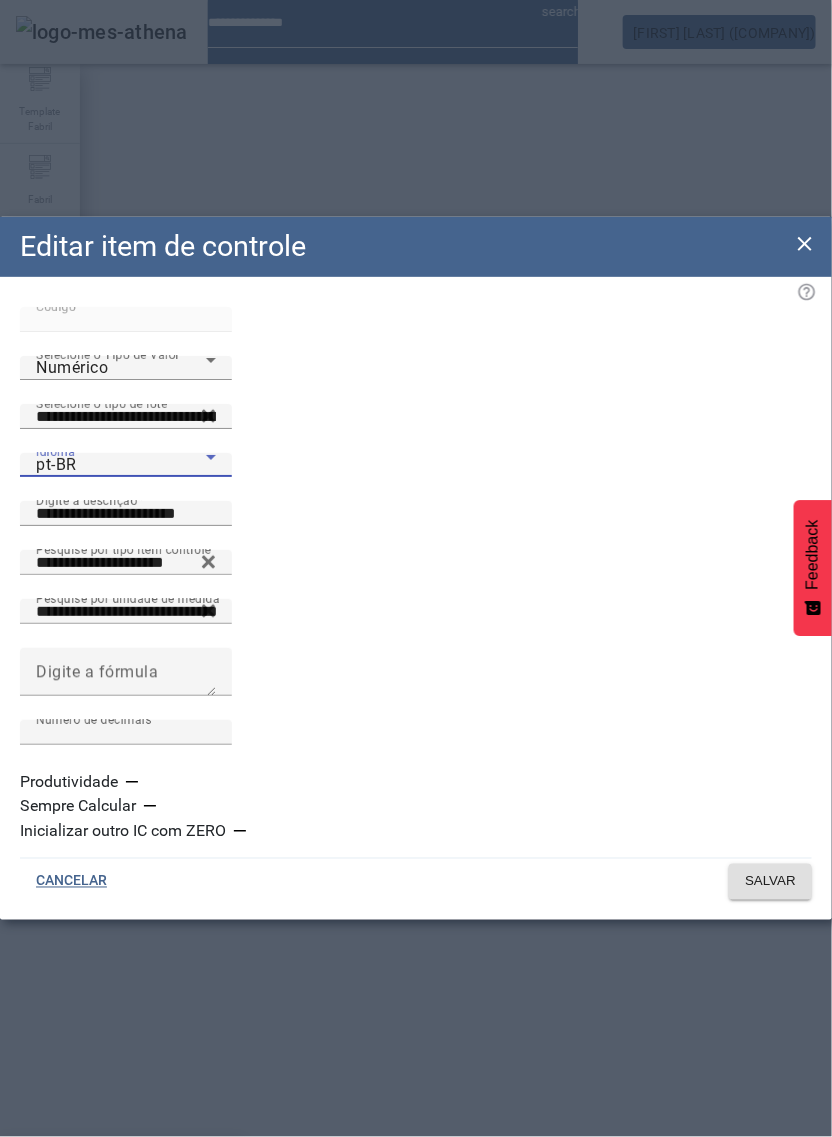 click on "es-ES" at bounding box center (122, 1265) 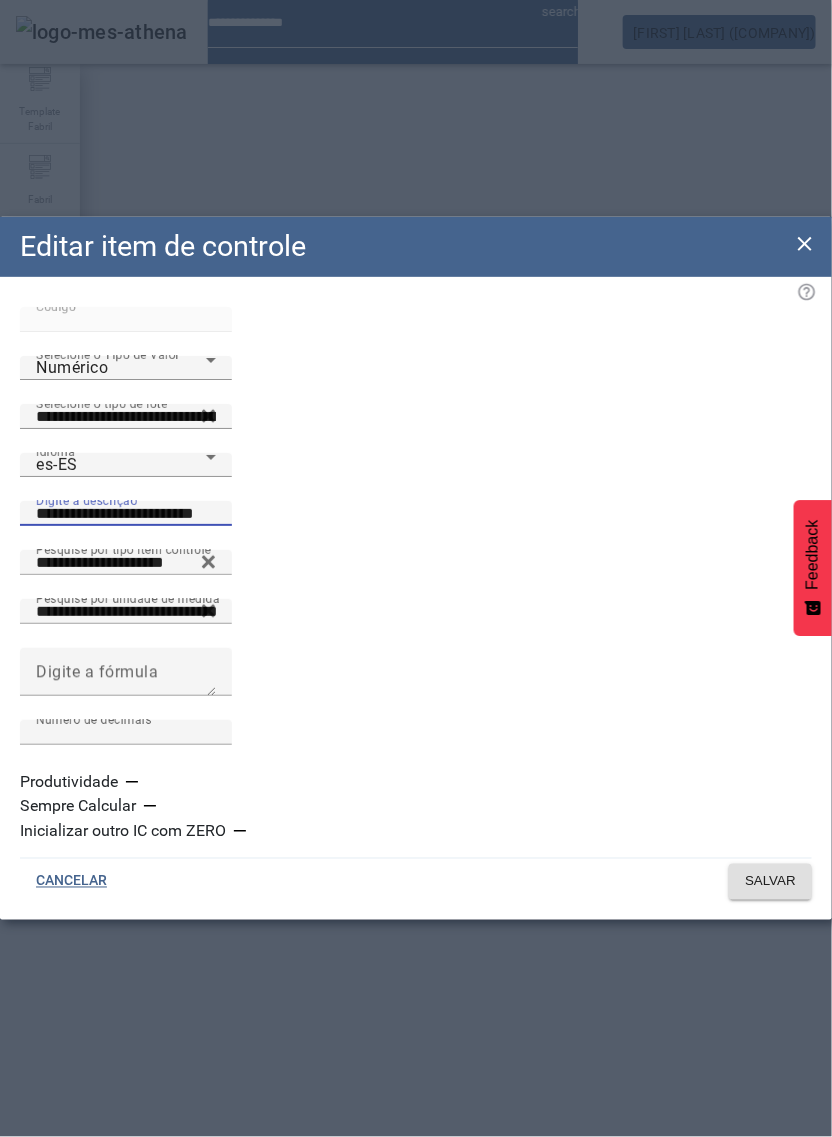 click on "**********" at bounding box center (126, 514) 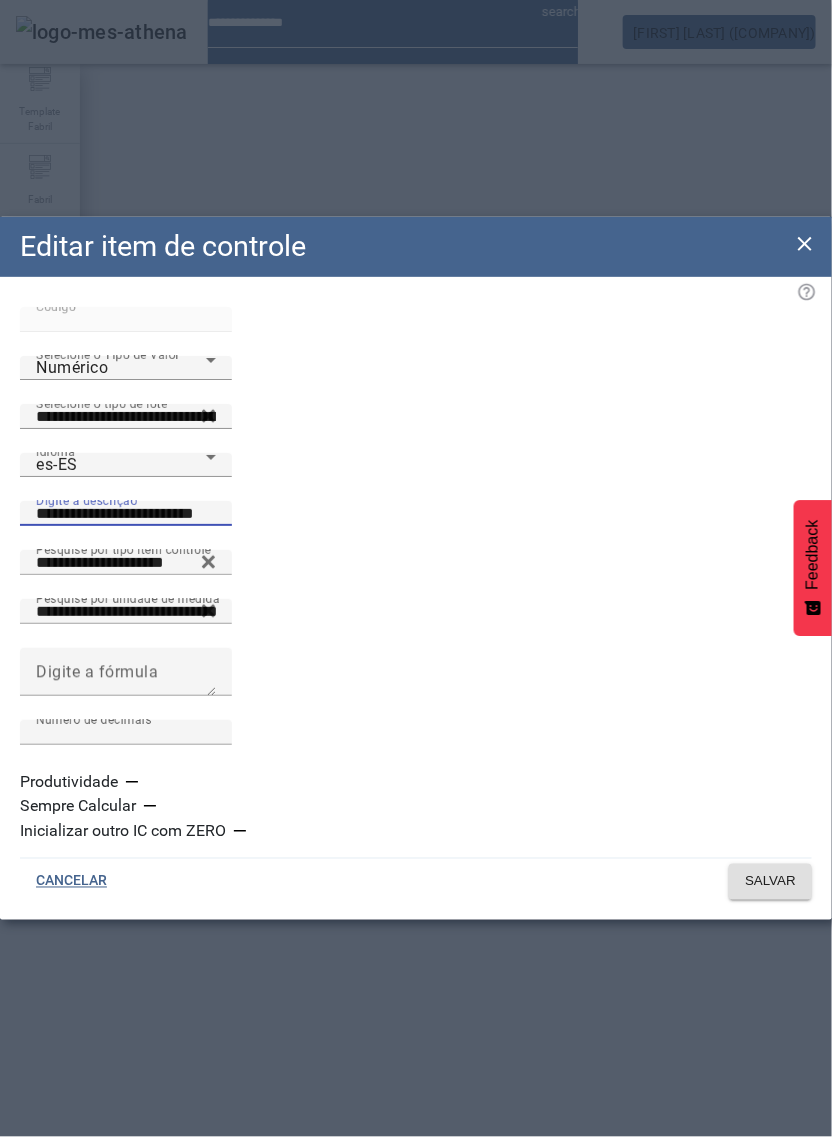 click on "**********" at bounding box center (126, 514) 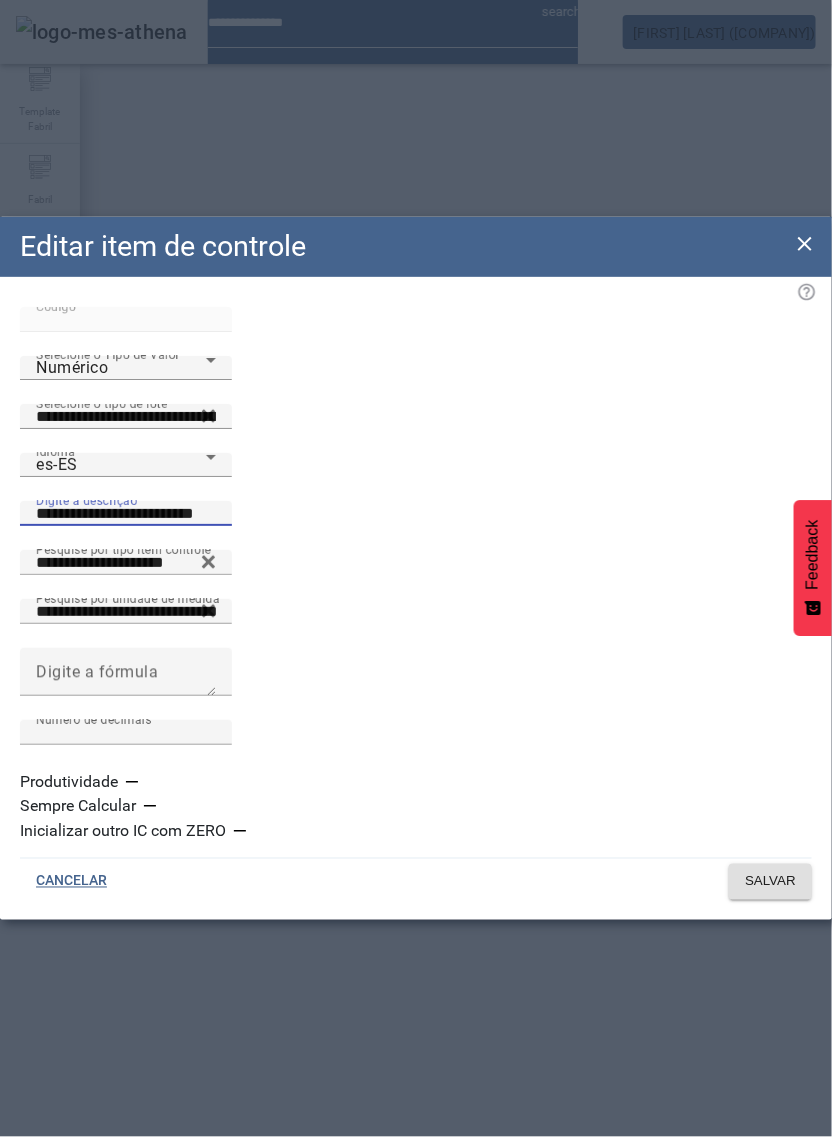 click on "**********" at bounding box center [126, 514] 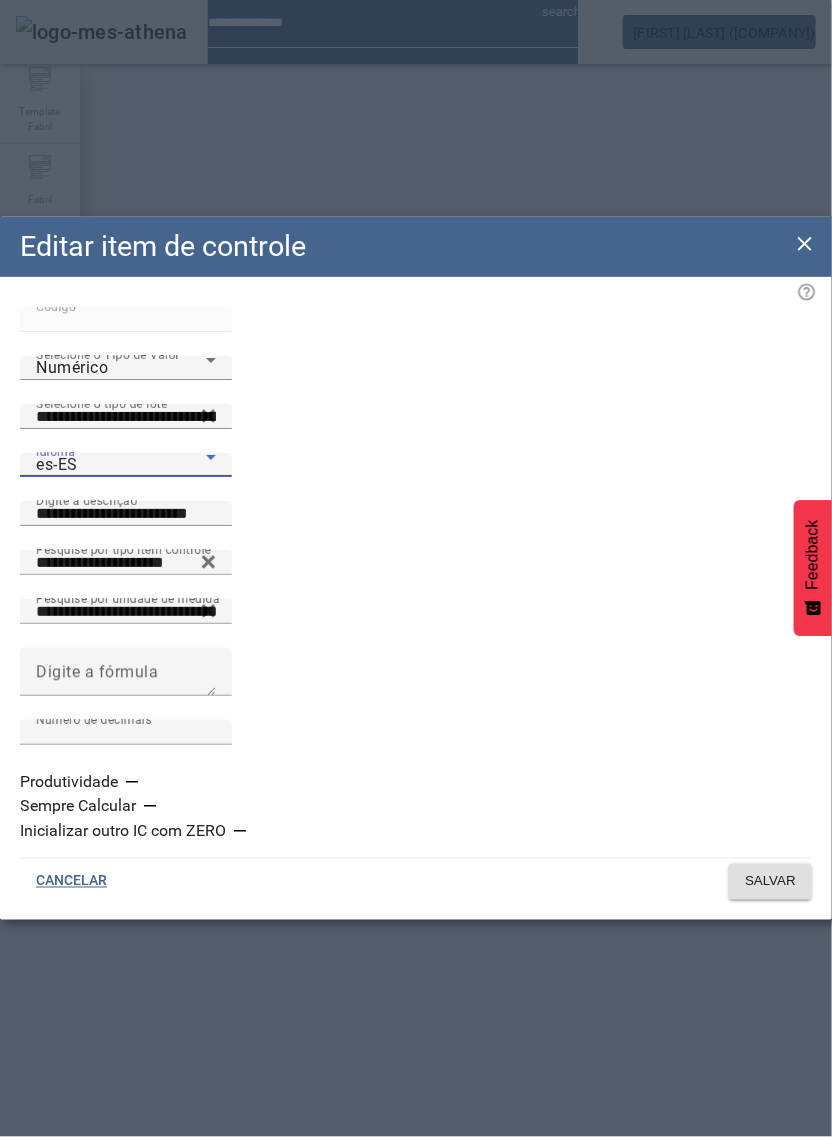 click on "es-ES" at bounding box center [121, 465] 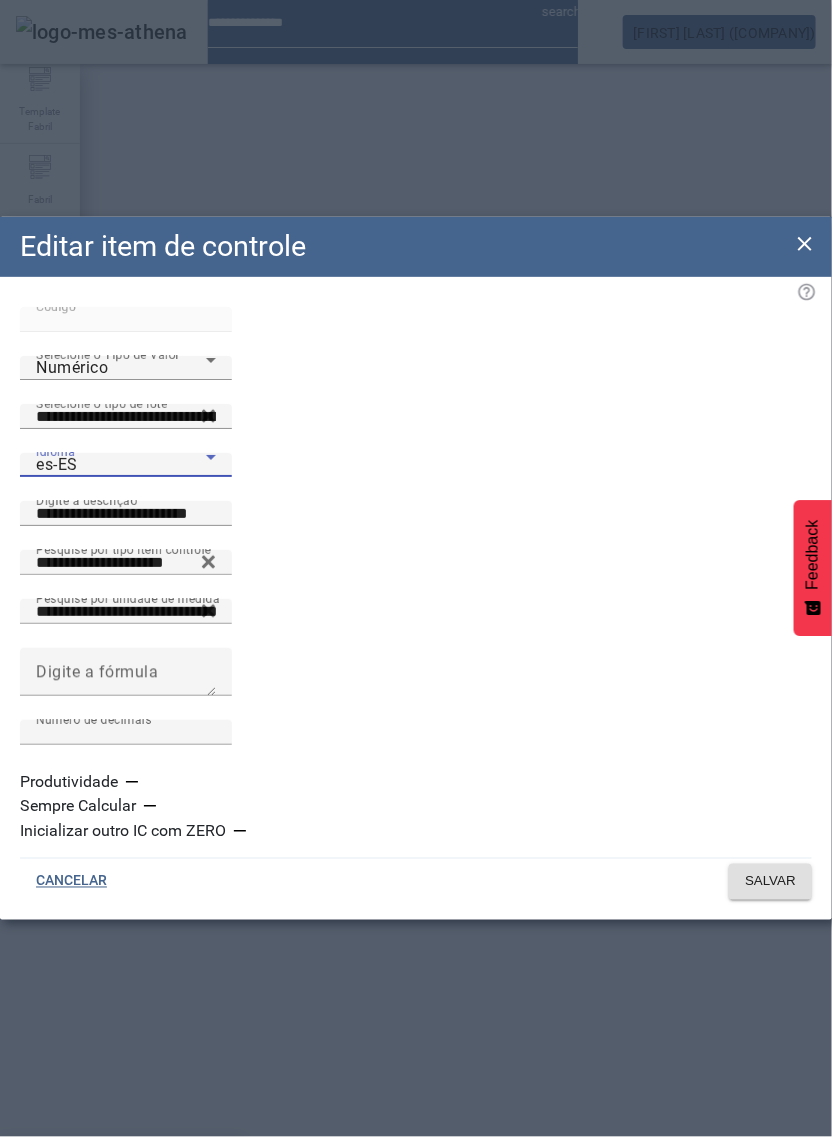click on "pt-BR" at bounding box center (122, 1169) 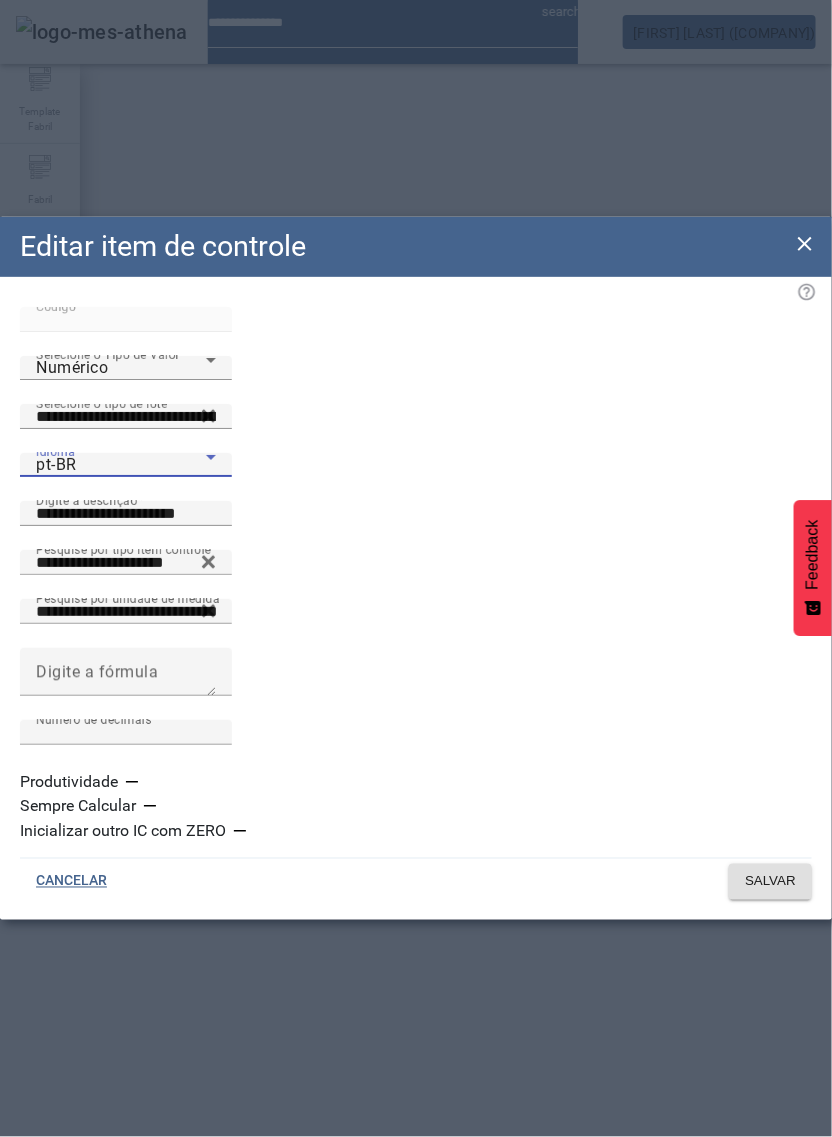 click on "pt-BR" at bounding box center (121, 465) 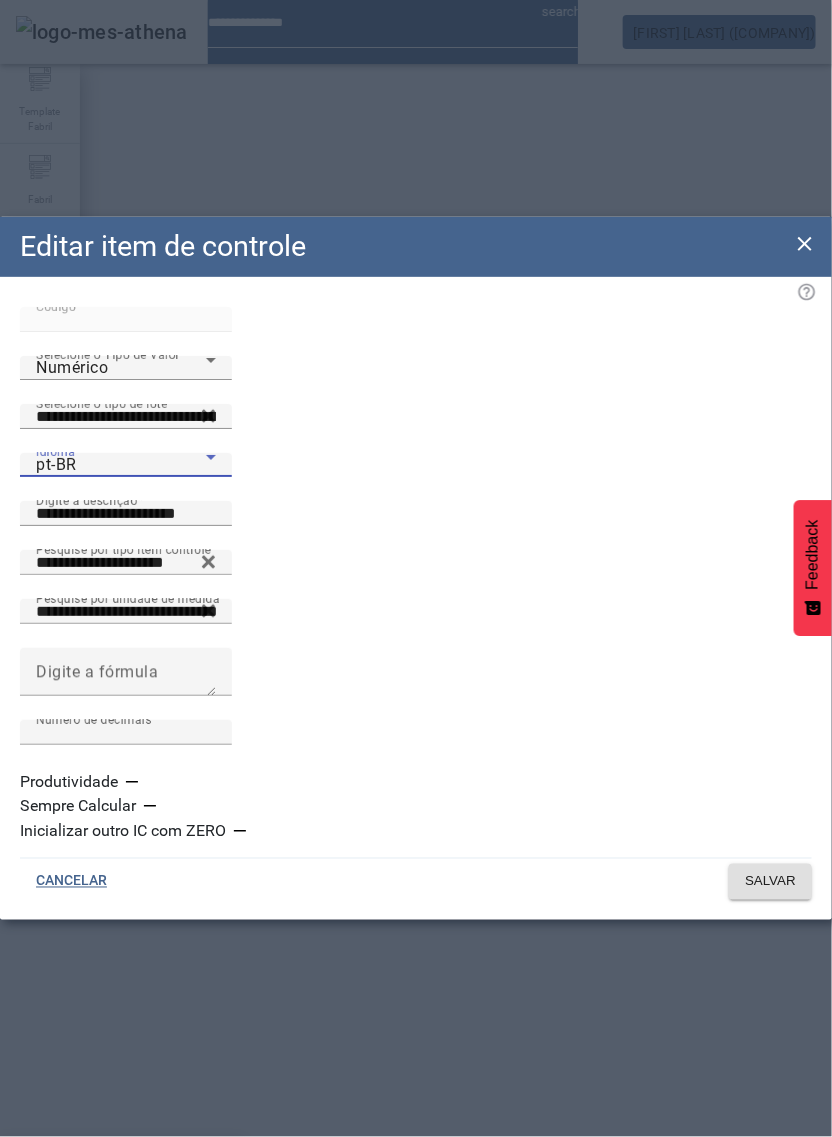 click on "es-ES" at bounding box center (122, 1265) 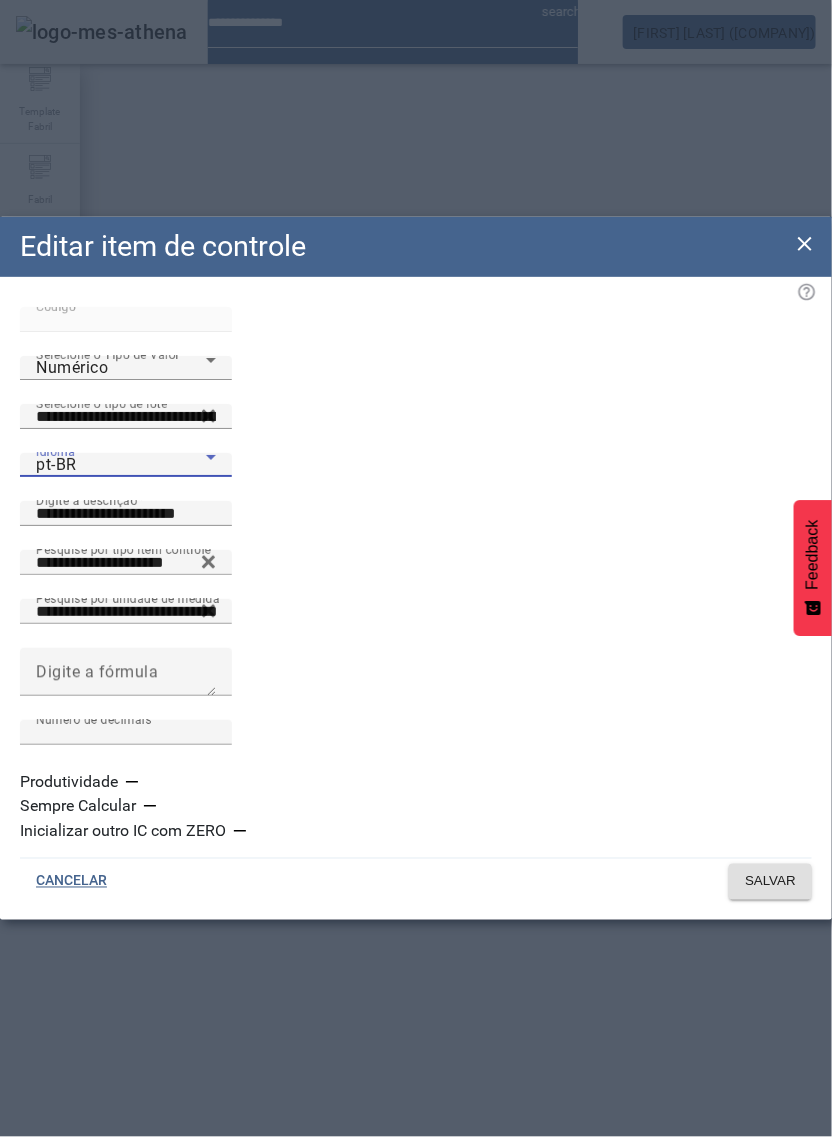 type on "**********" 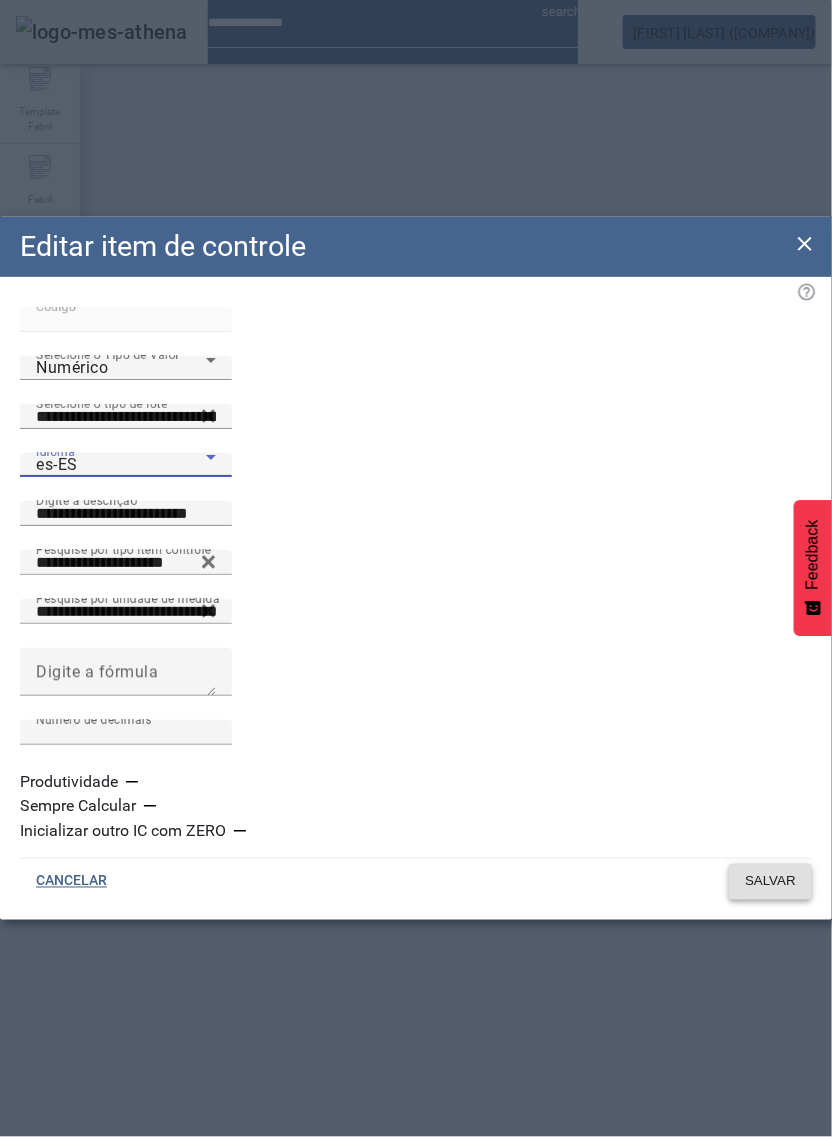 click on "SALVAR" 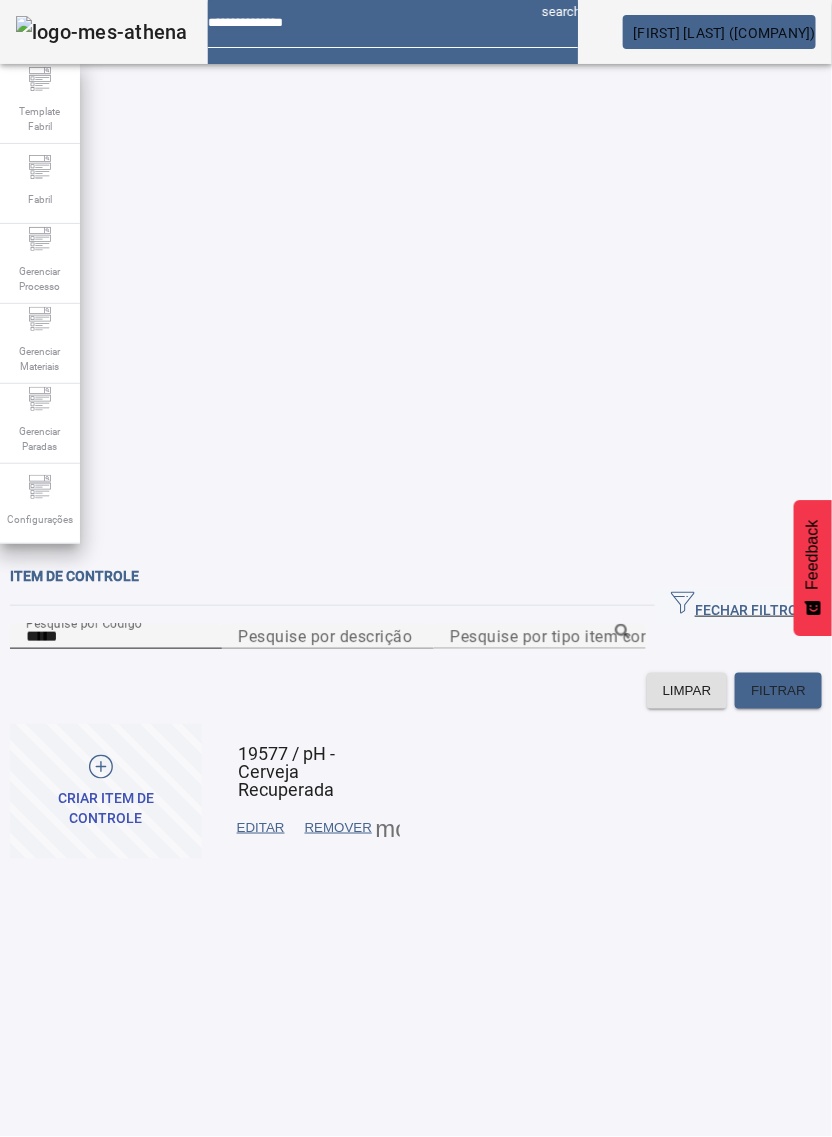 click on "*****" at bounding box center [116, 637] 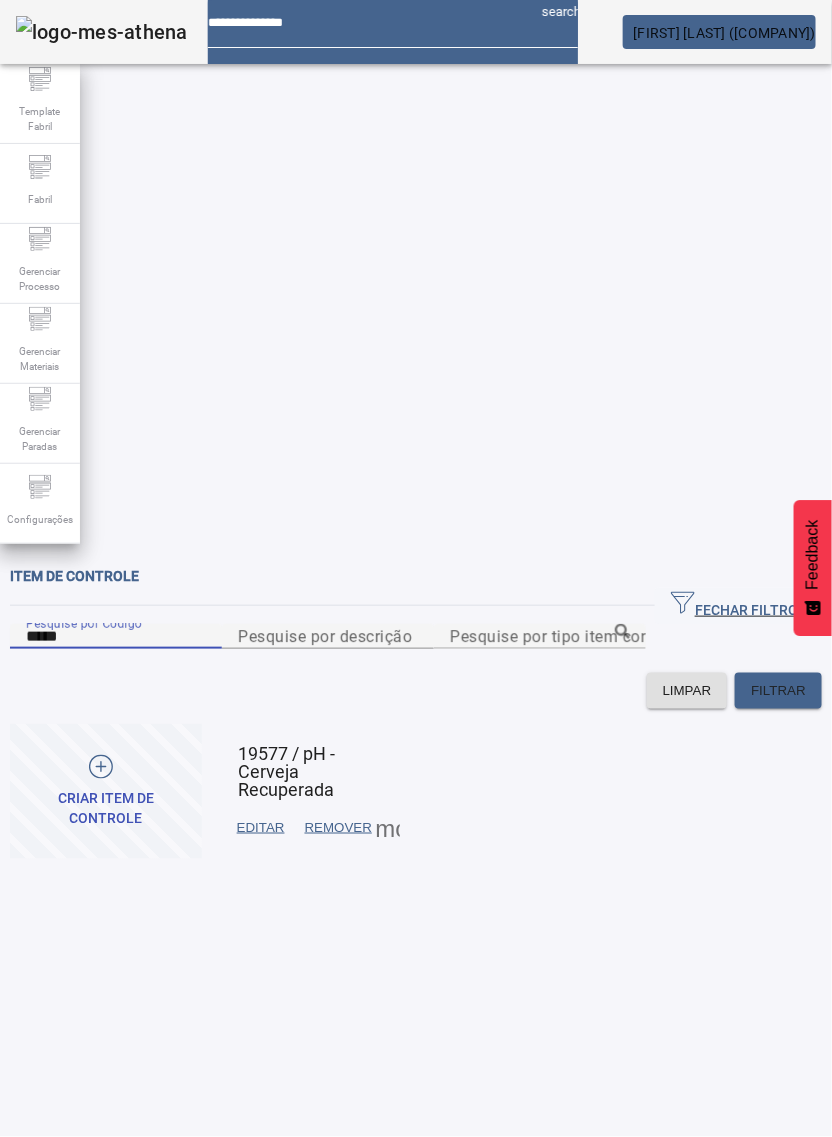 click on "*****" at bounding box center [116, 637] 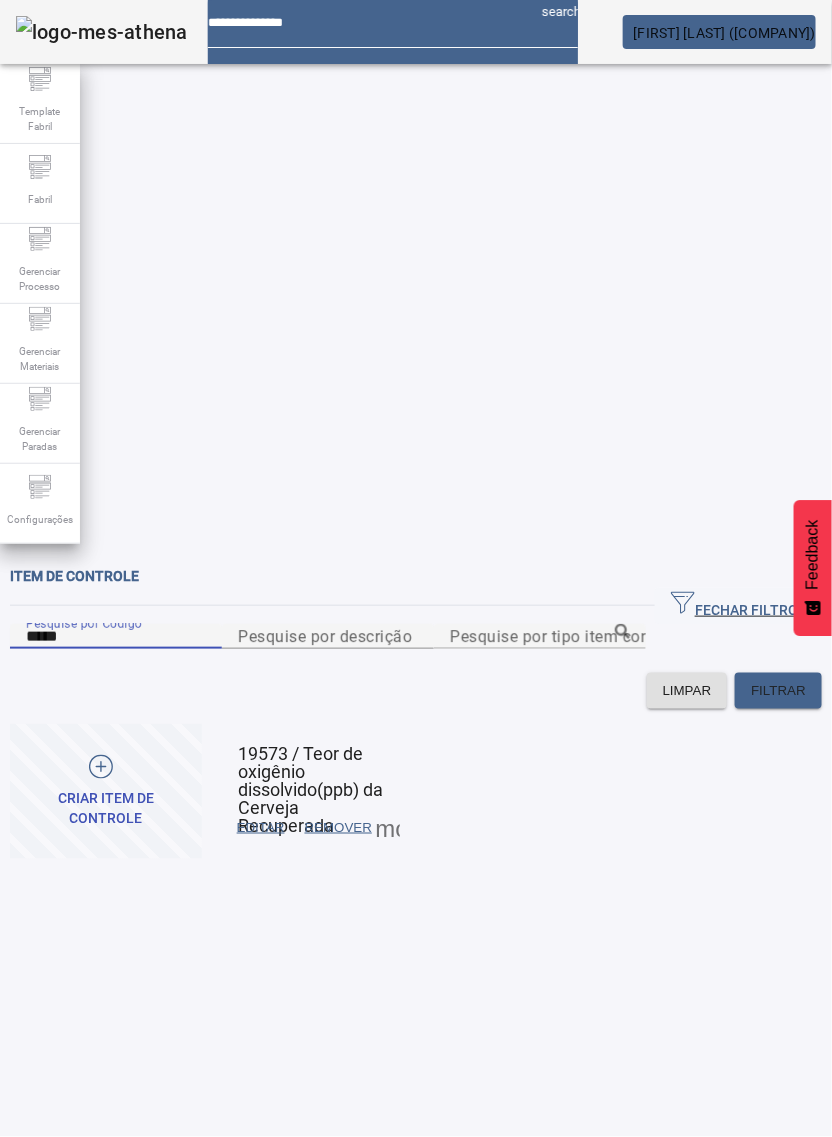 click on "EDITAR" at bounding box center (261, 828) 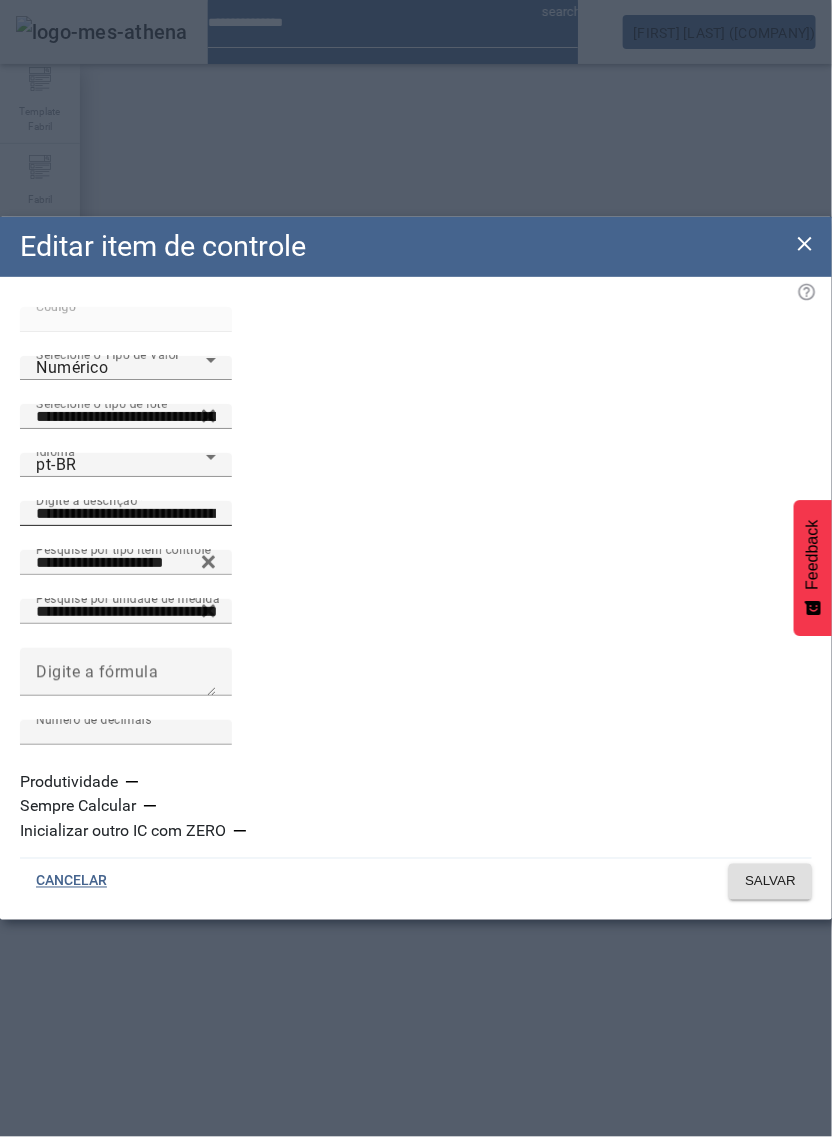 click on "**********" 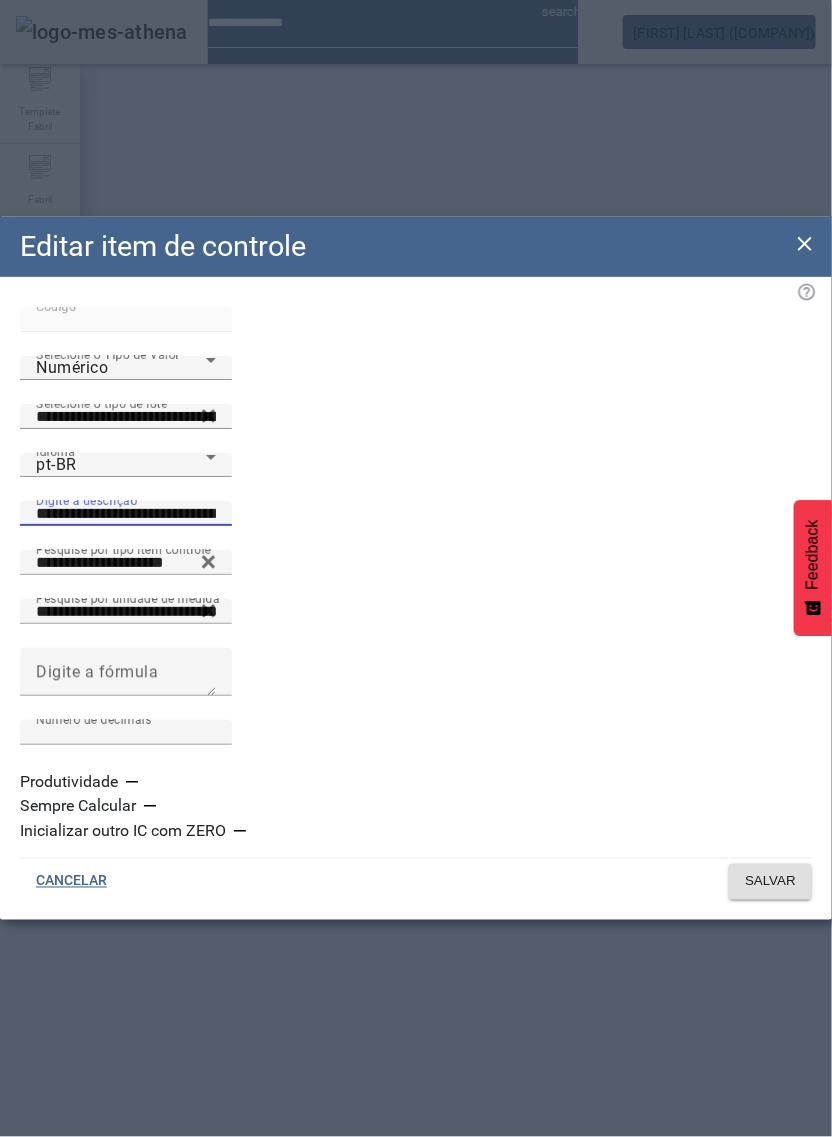 paste 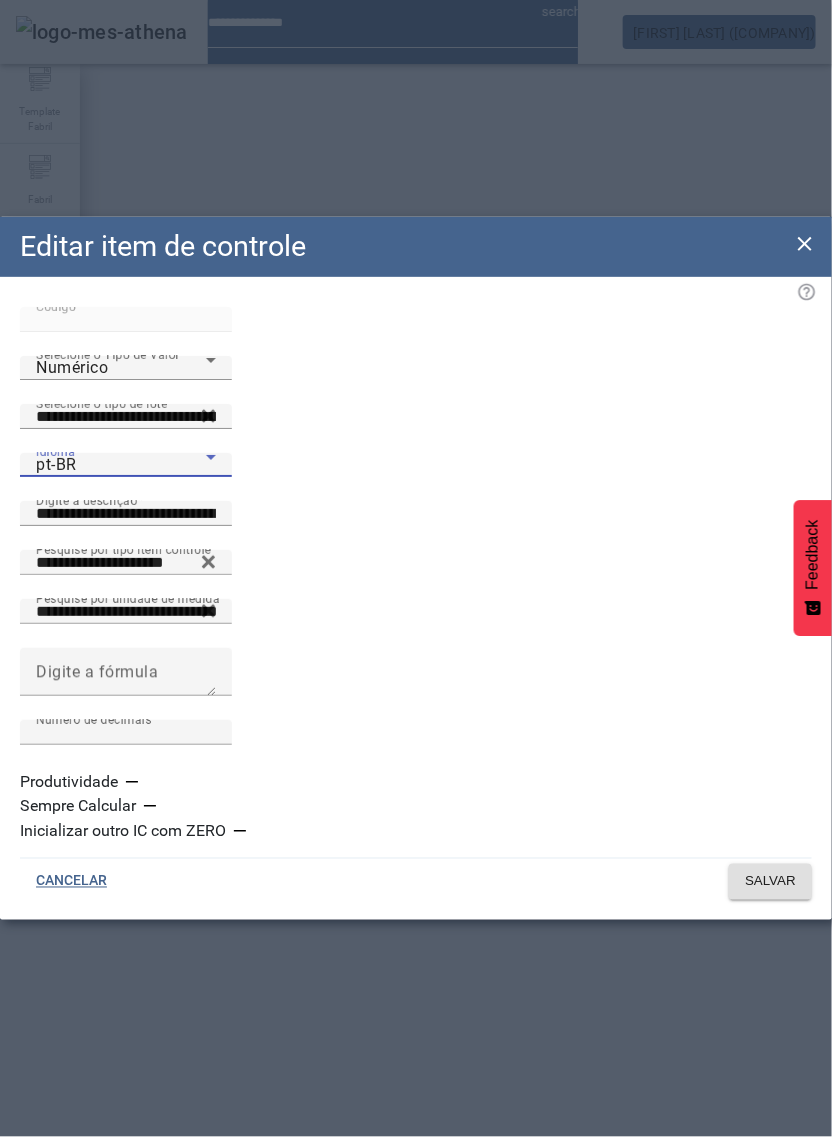 click on "pt-BR" at bounding box center (121, 465) 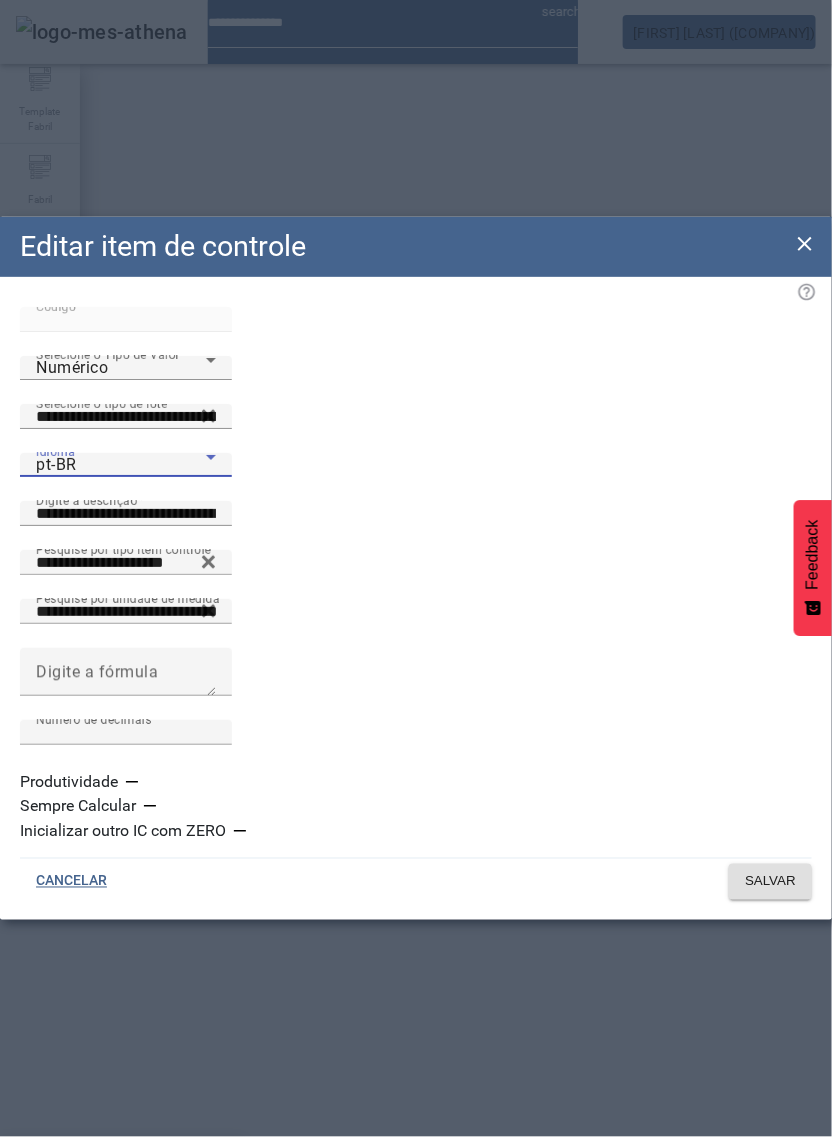click on "es-ES" at bounding box center (122, 1265) 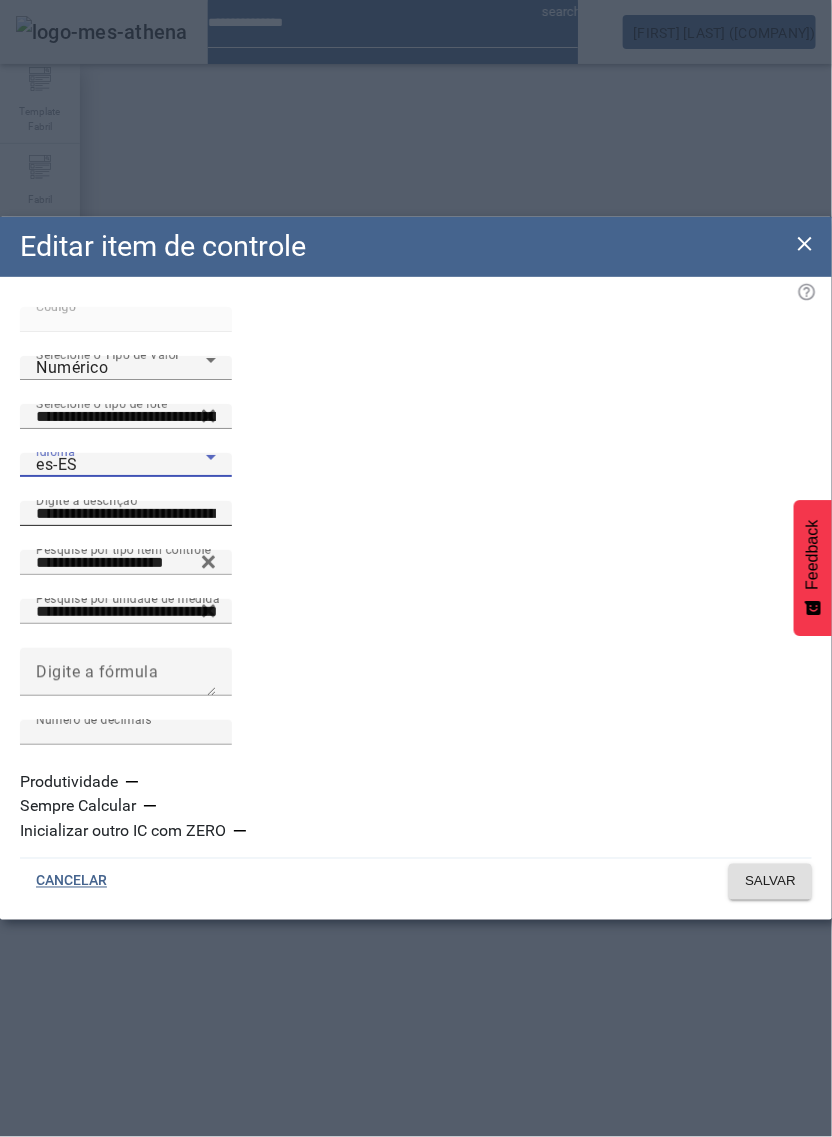 click on "**********" at bounding box center [126, 514] 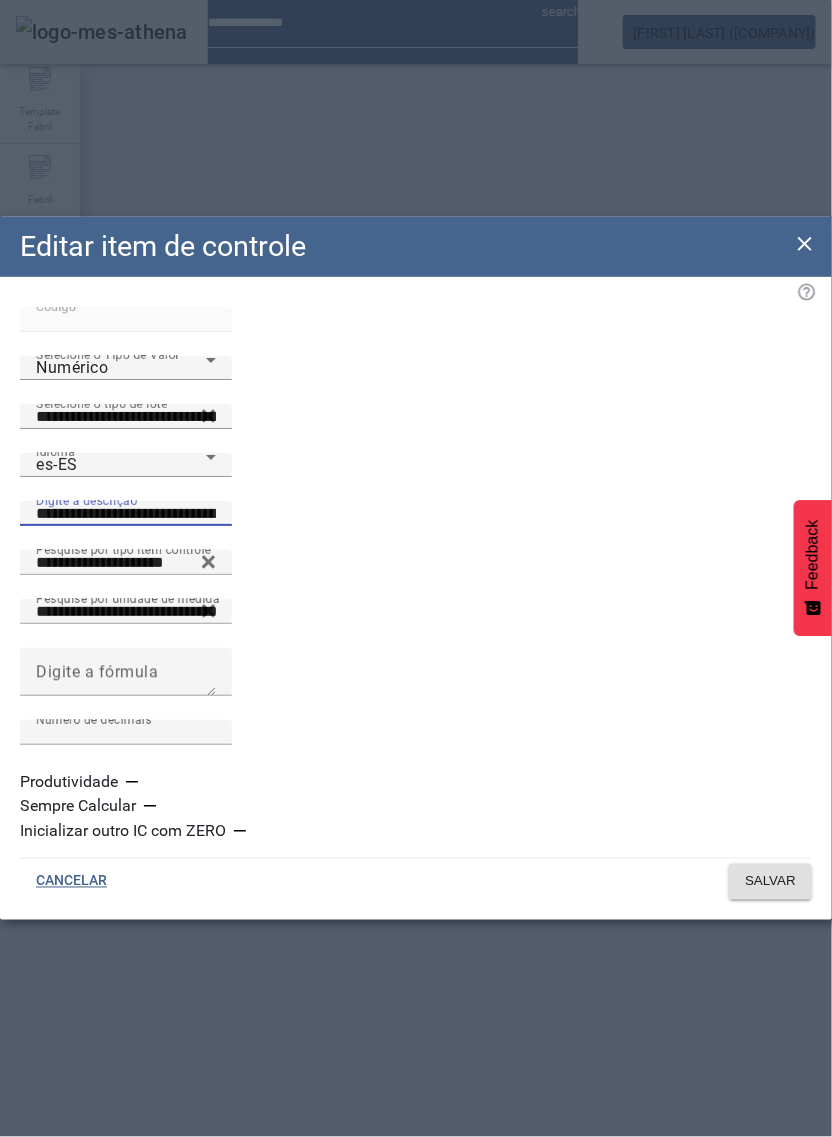 click on "**********" at bounding box center (126, 514) 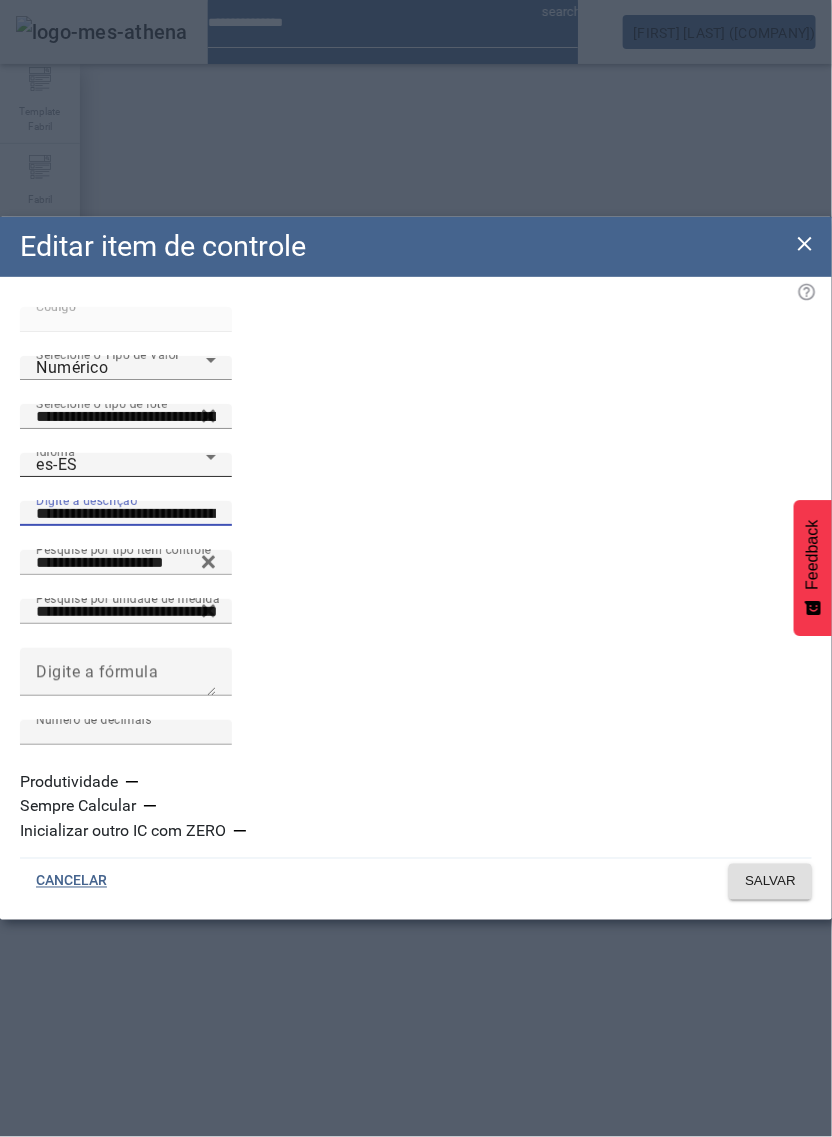 click on "es-ES" at bounding box center [121, 465] 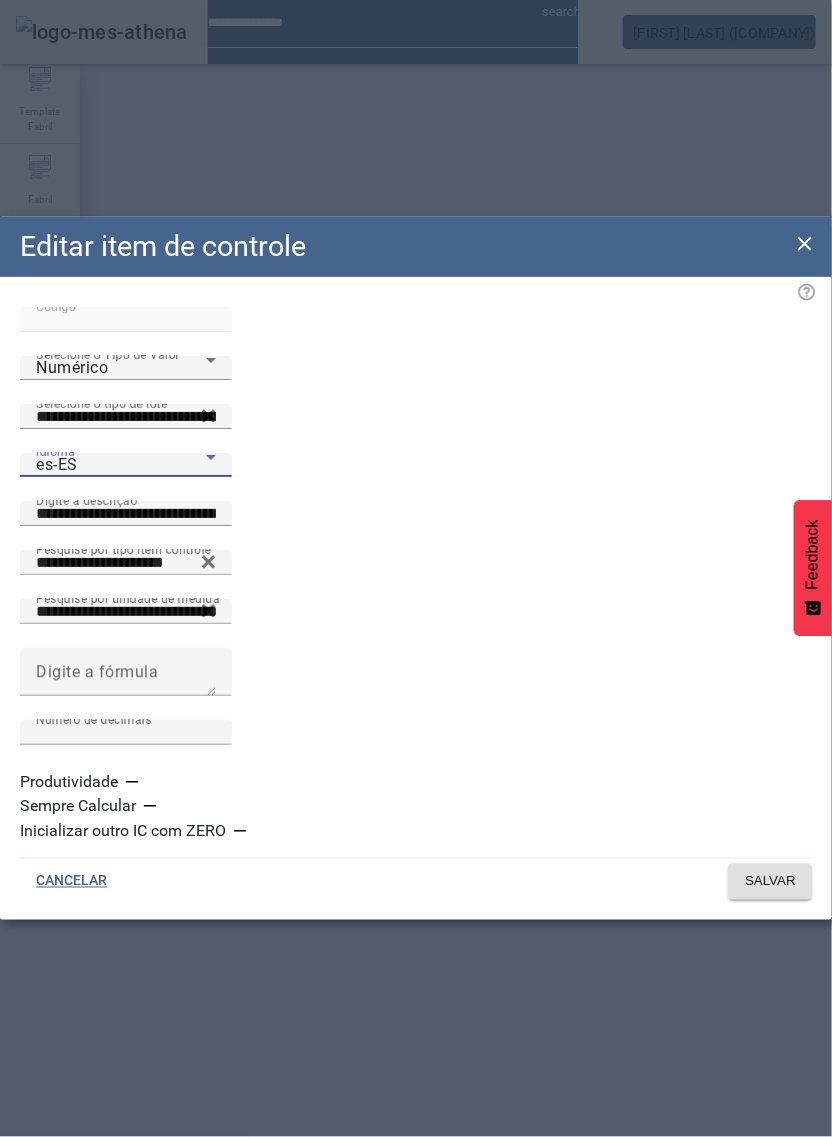 click on "pt-BR" at bounding box center (122, 1169) 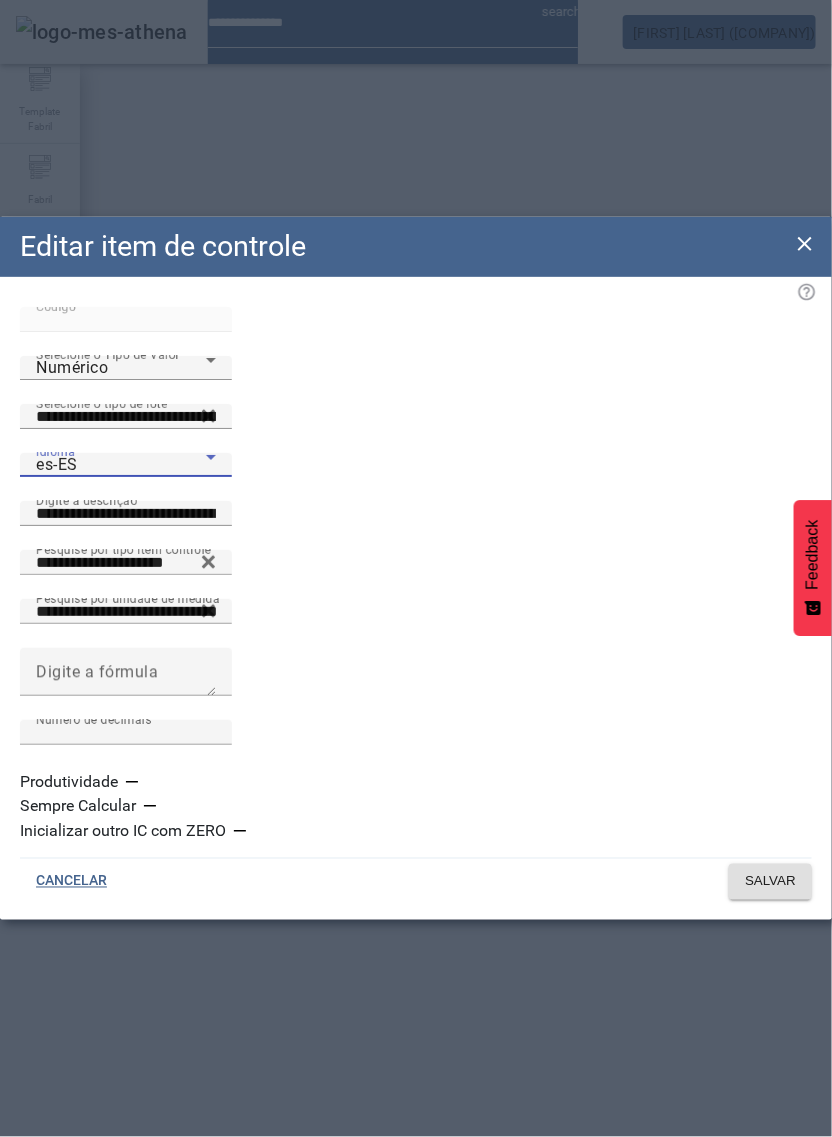 type on "**********" 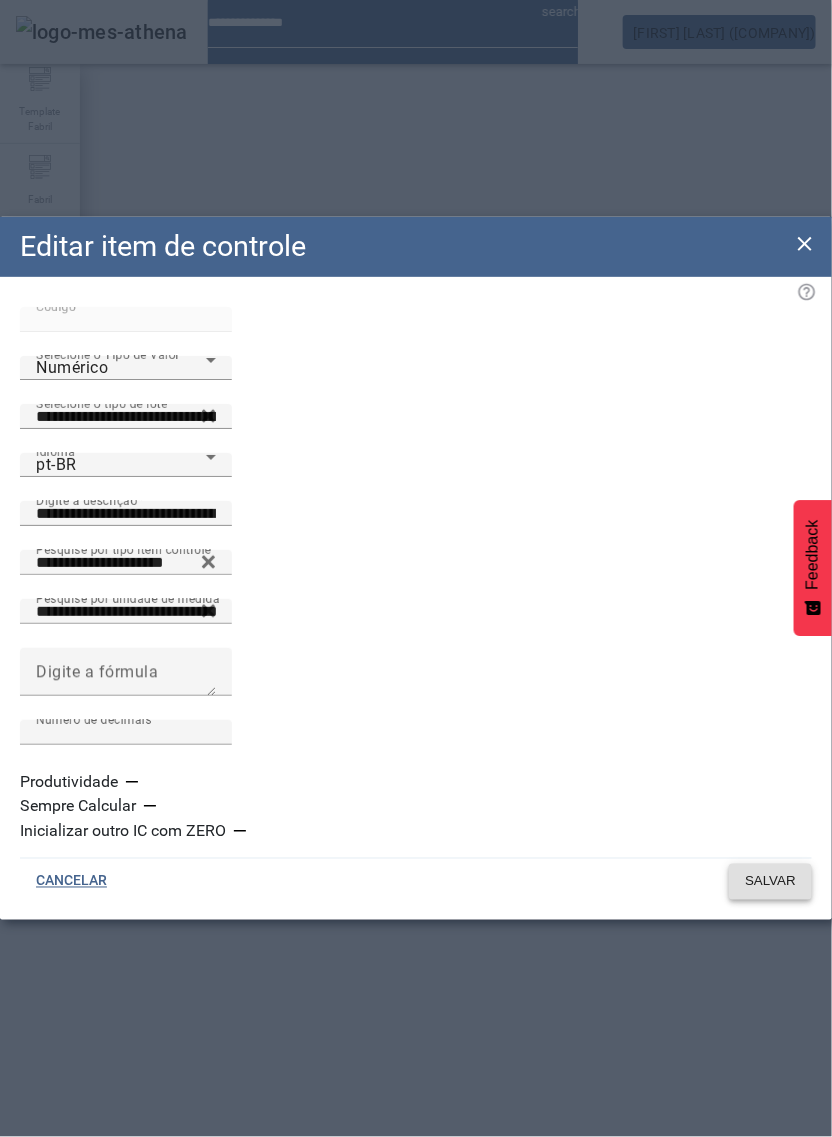 click on "SALVAR" 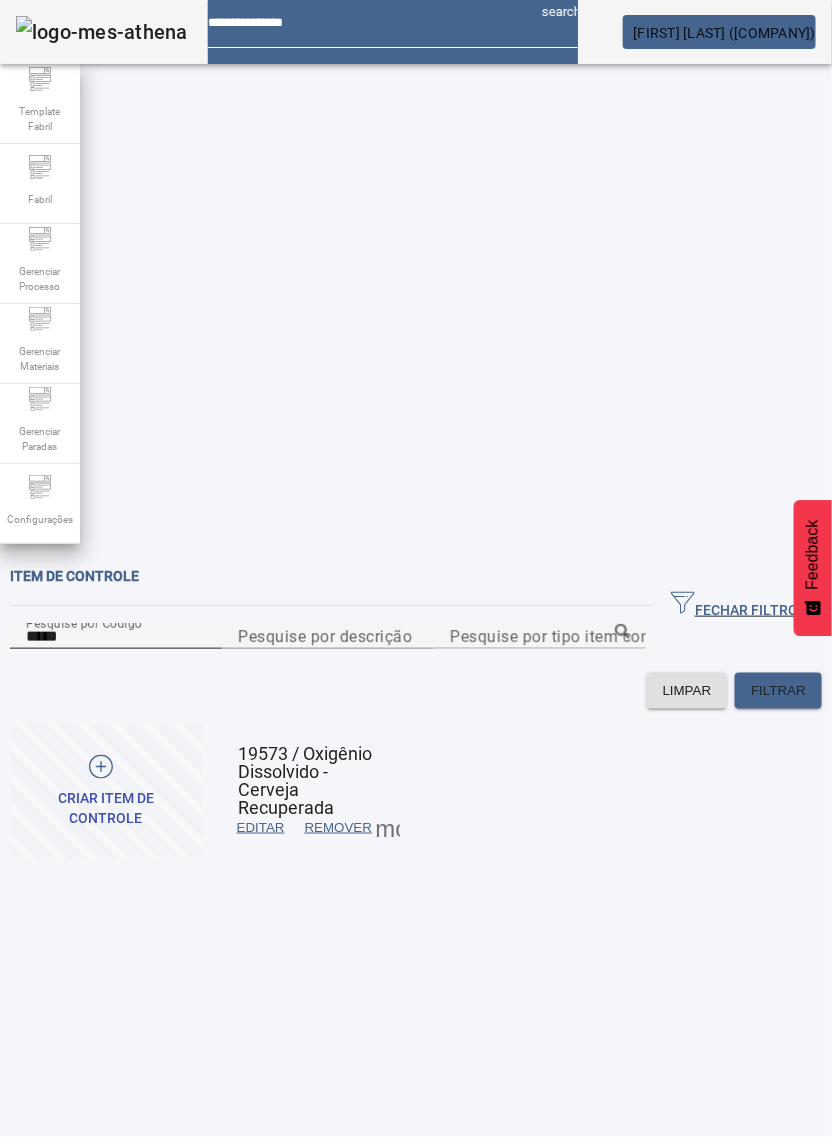 click on "*****" at bounding box center (116, 637) 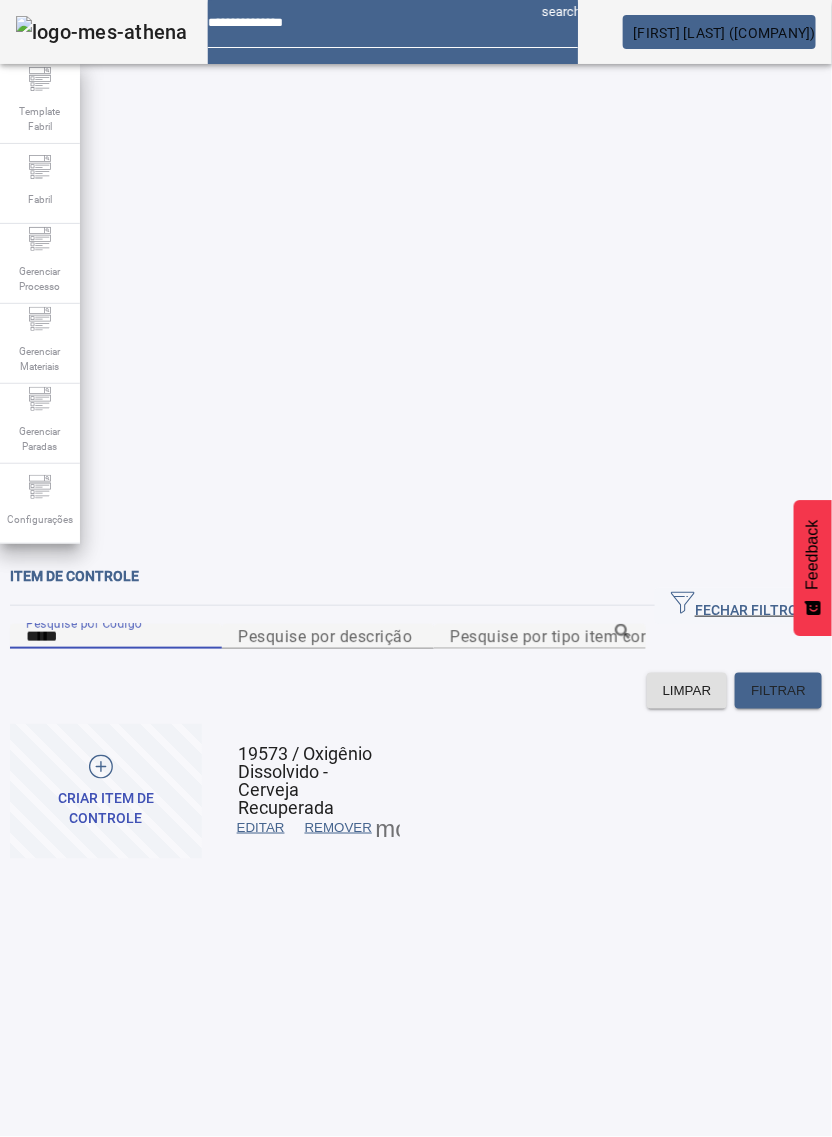 paste 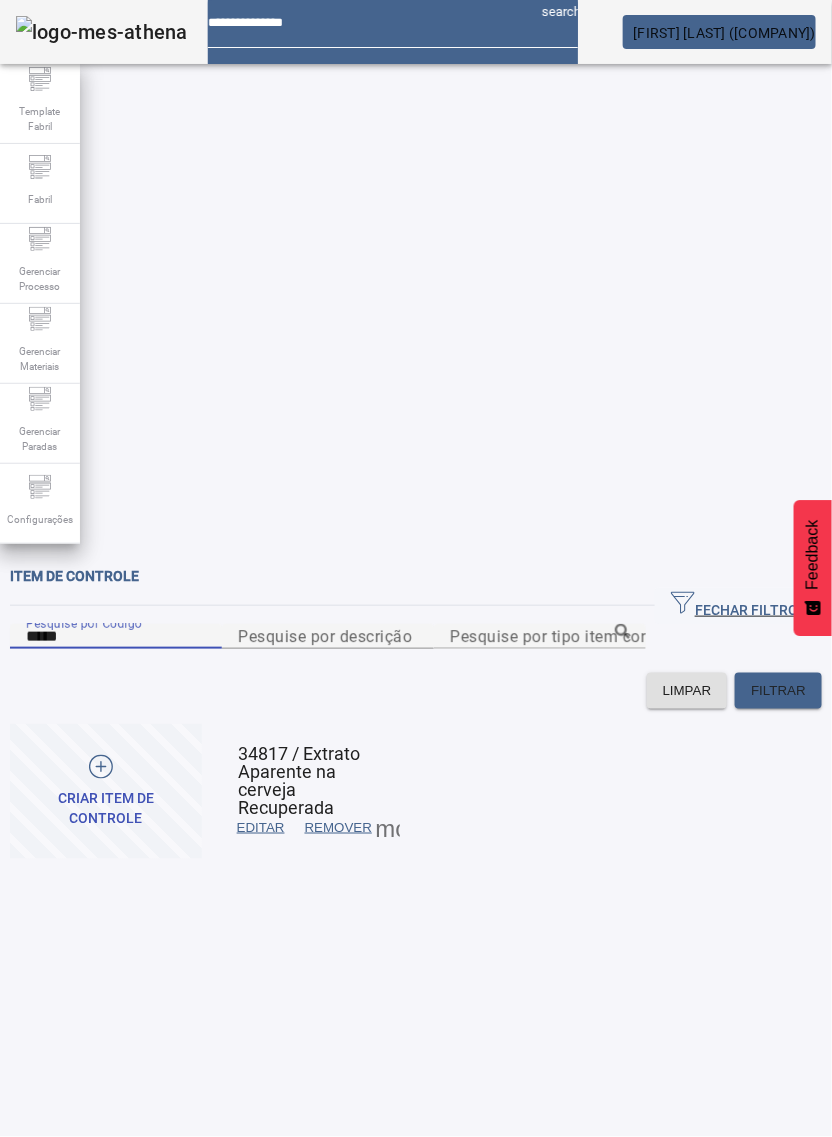 click at bounding box center (261, 828) 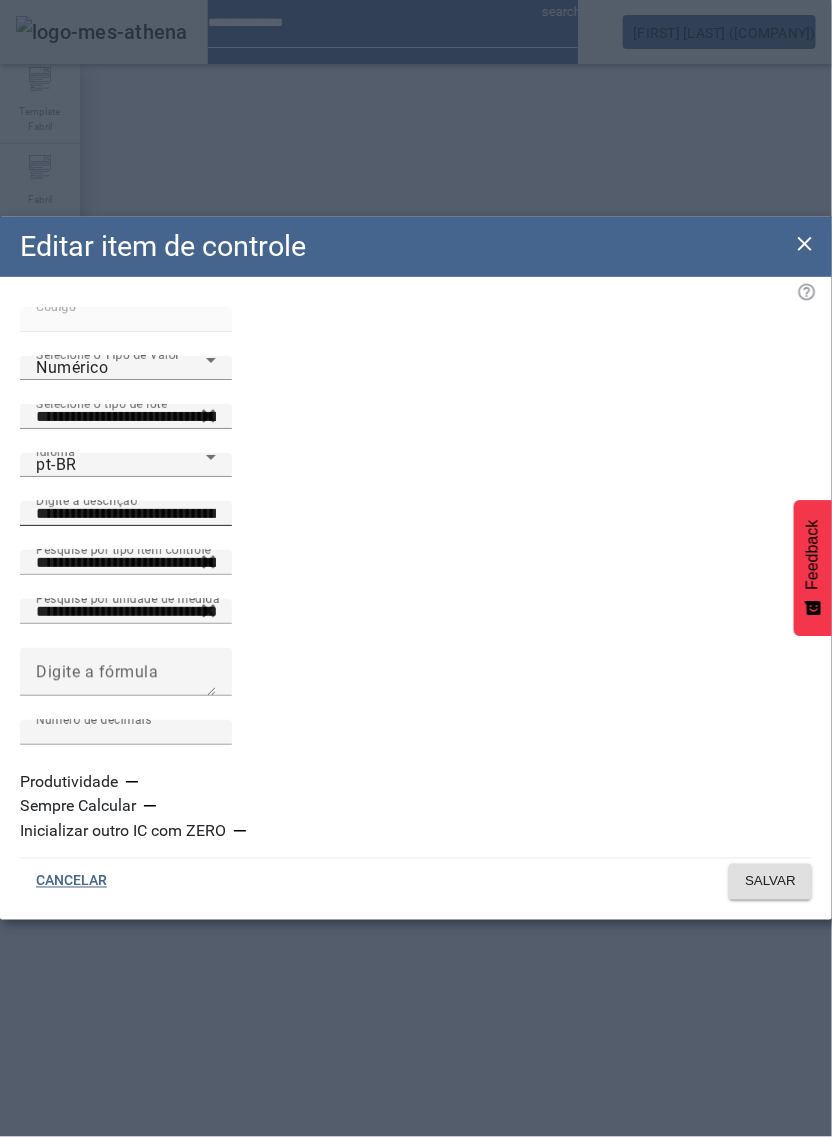 click on "**********" at bounding box center [126, 514] 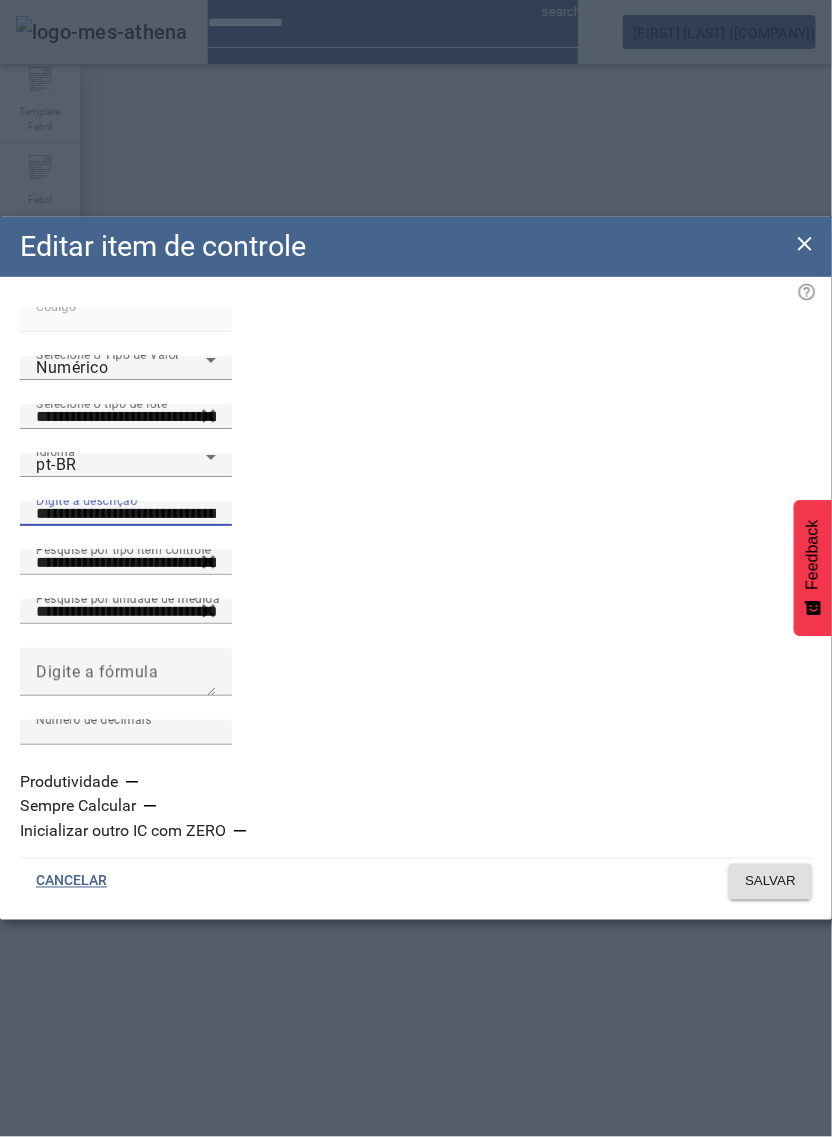 paste 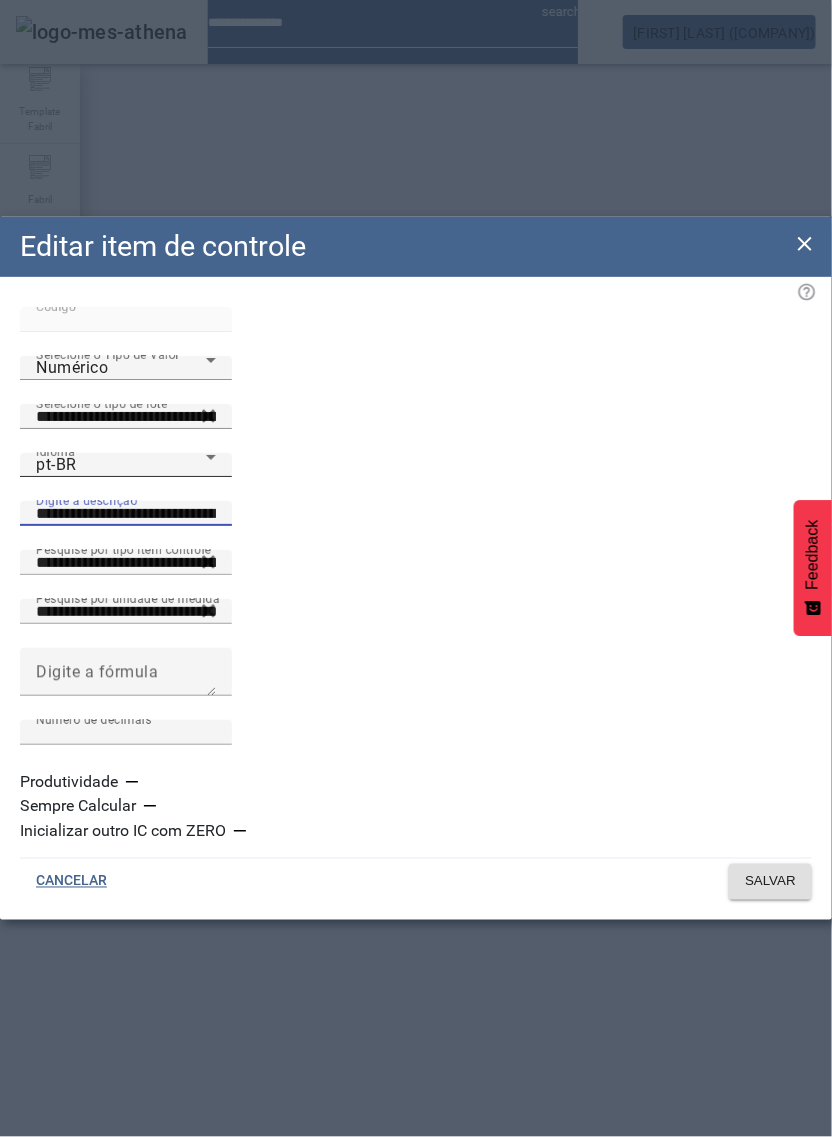 click on "pt-BR" at bounding box center (121, 465) 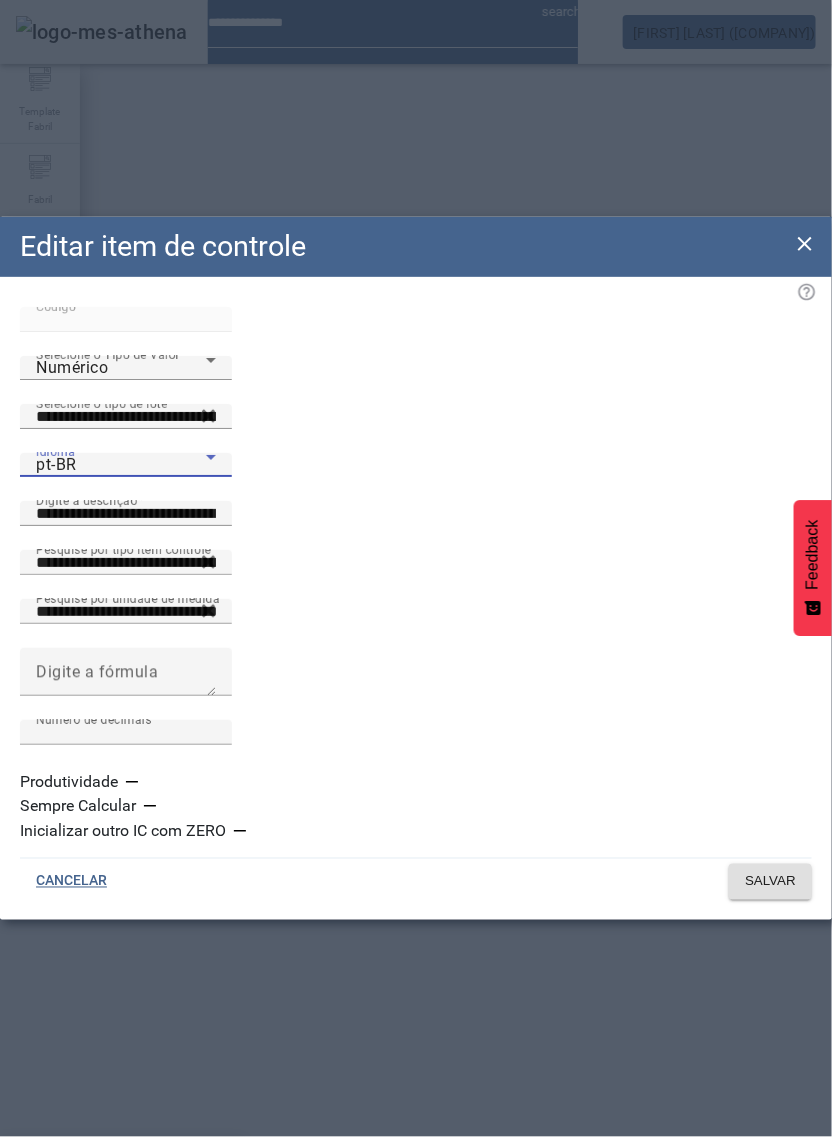 click on "es-ES" at bounding box center [122, 1265] 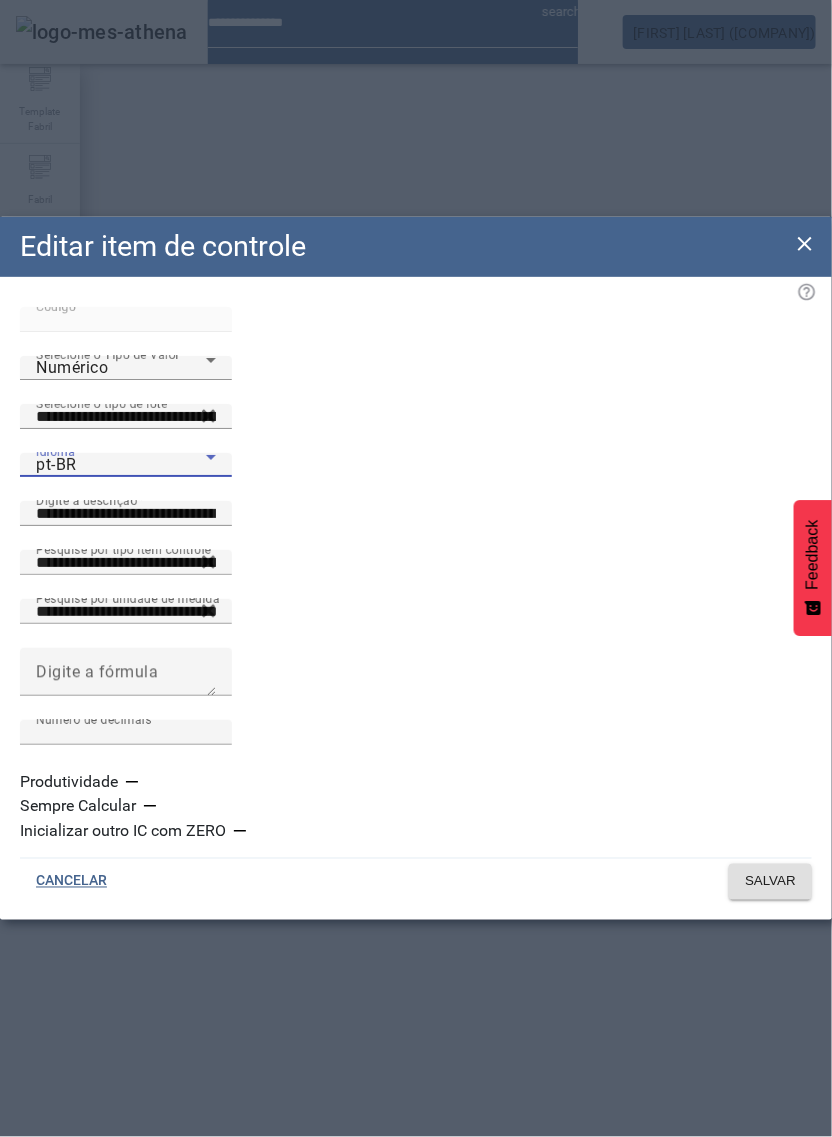 type on "**********" 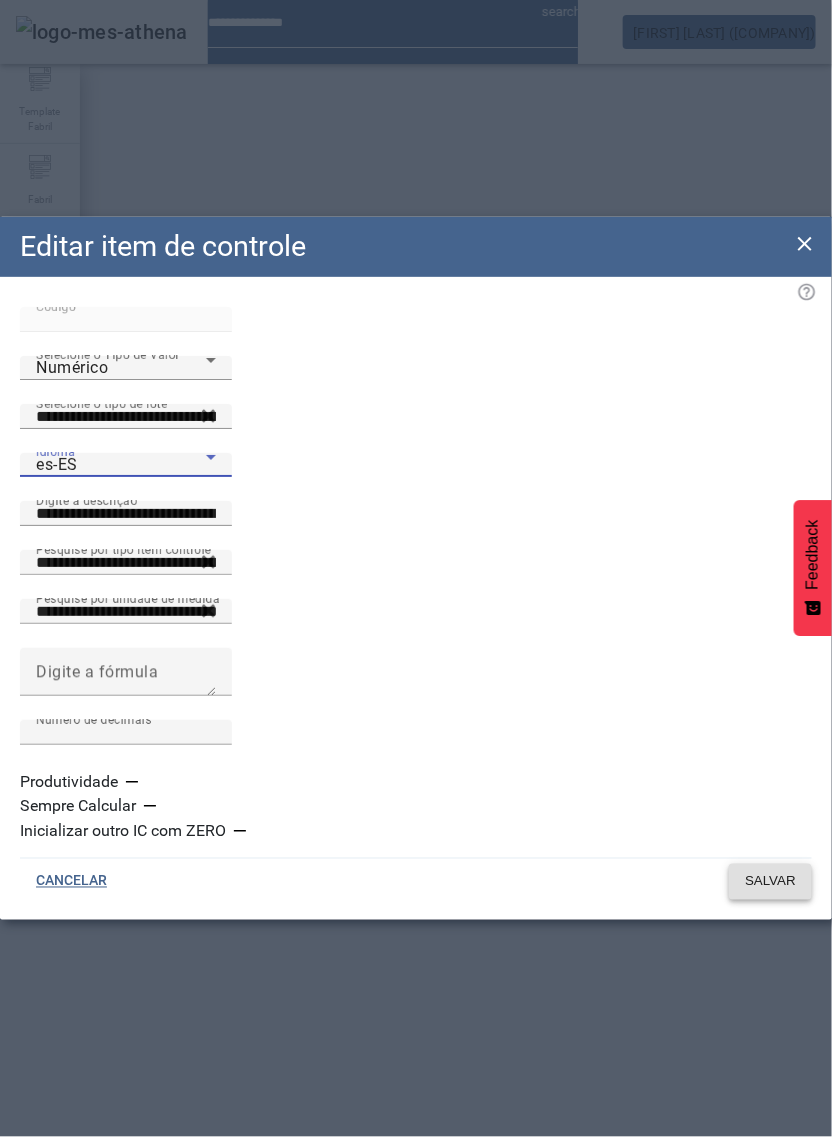 click on "SALVAR" 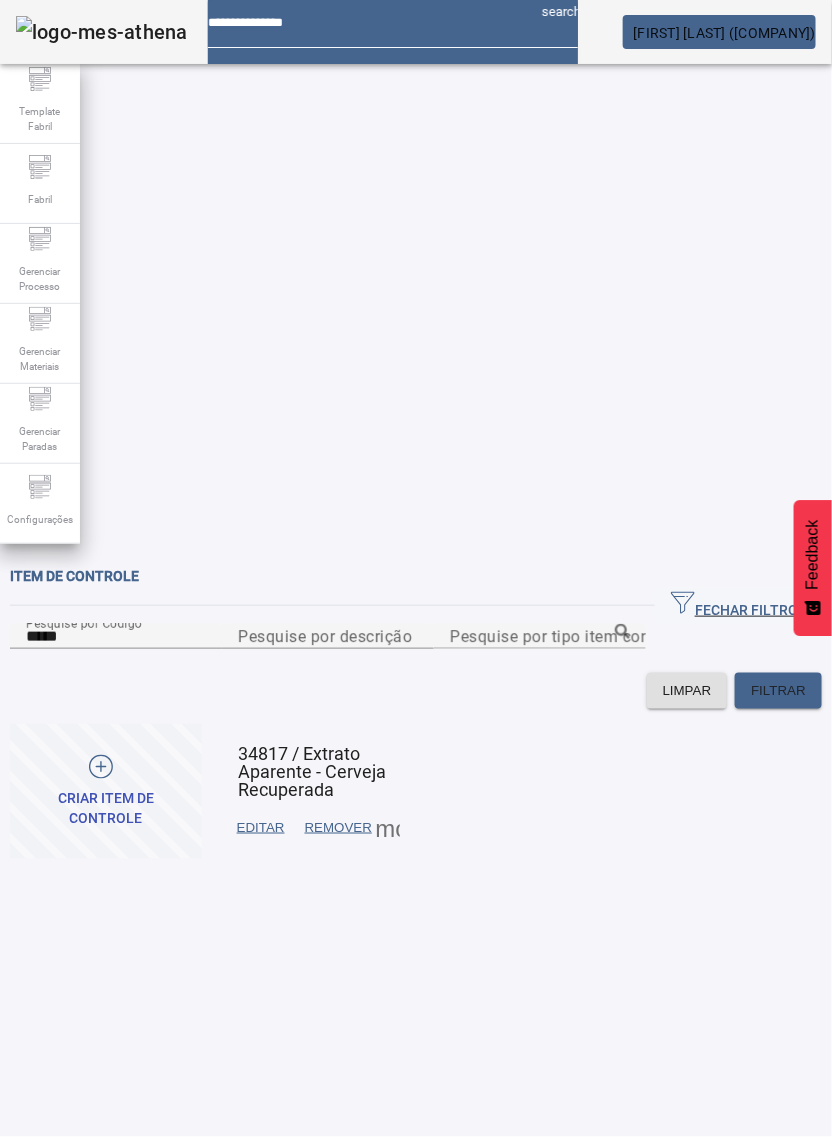 click at bounding box center [261, 828] 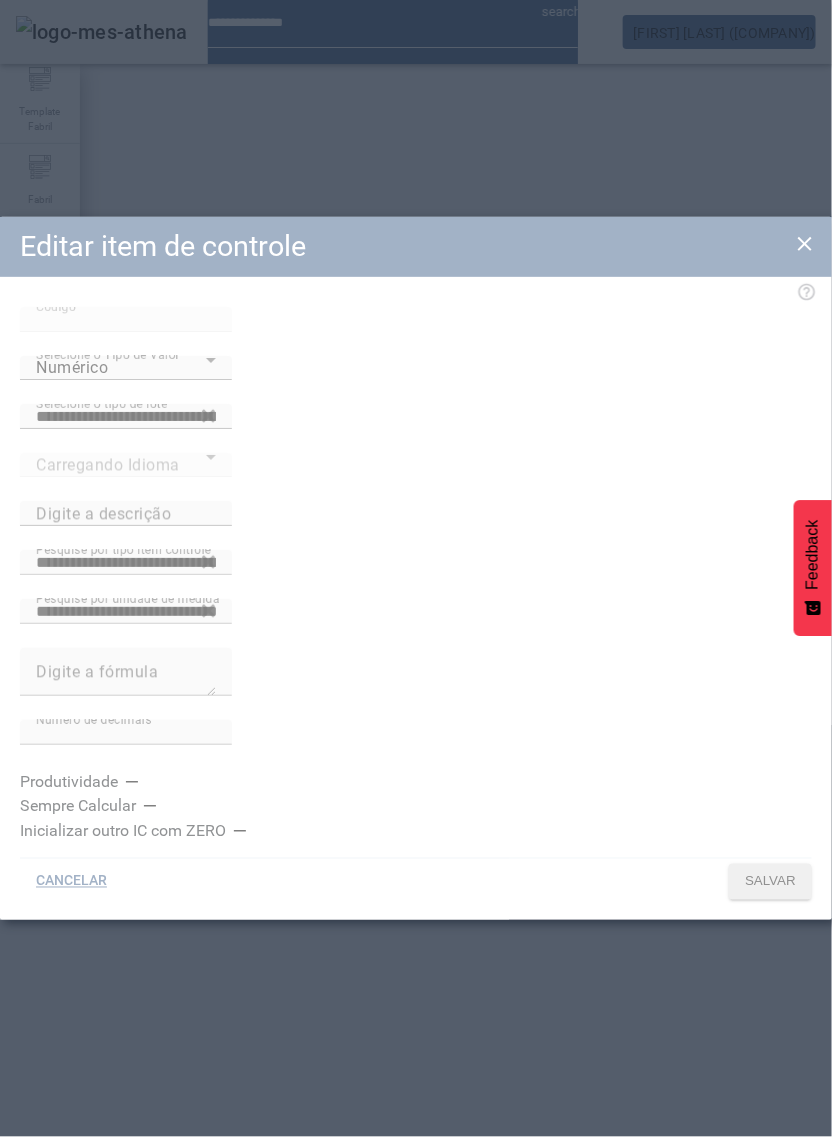 type on "**********" 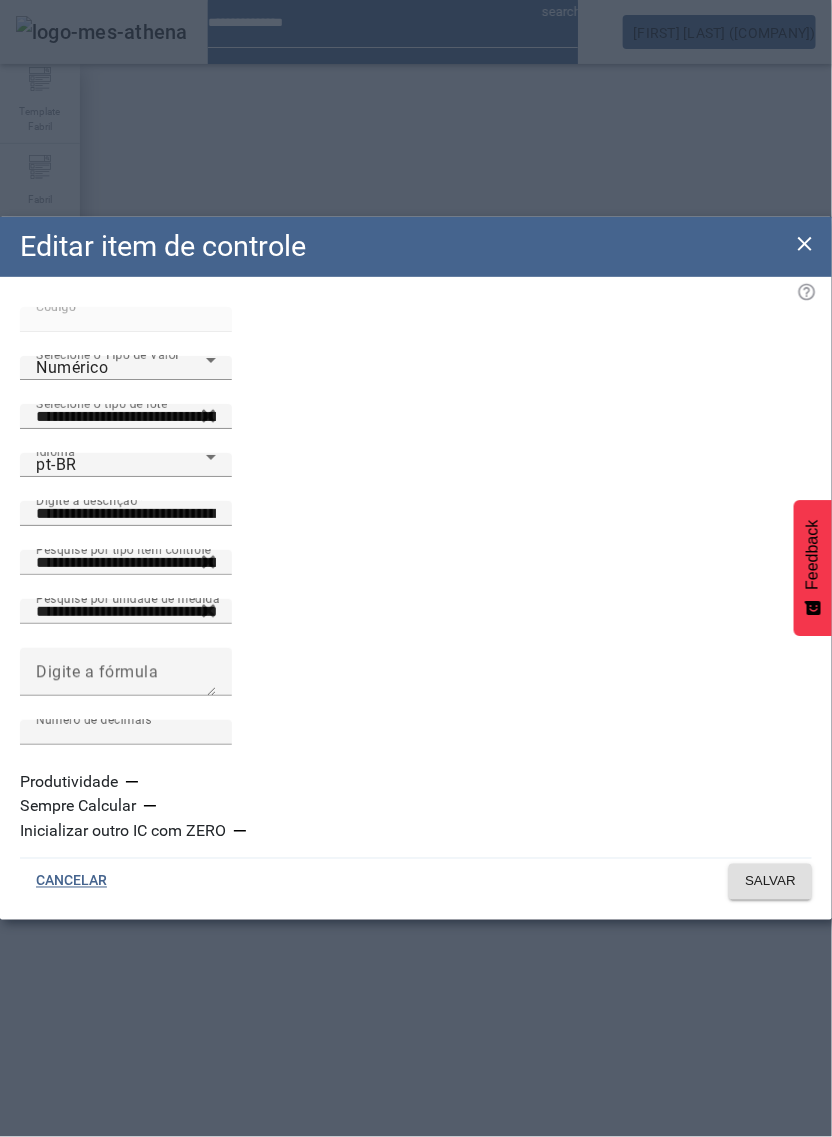 click 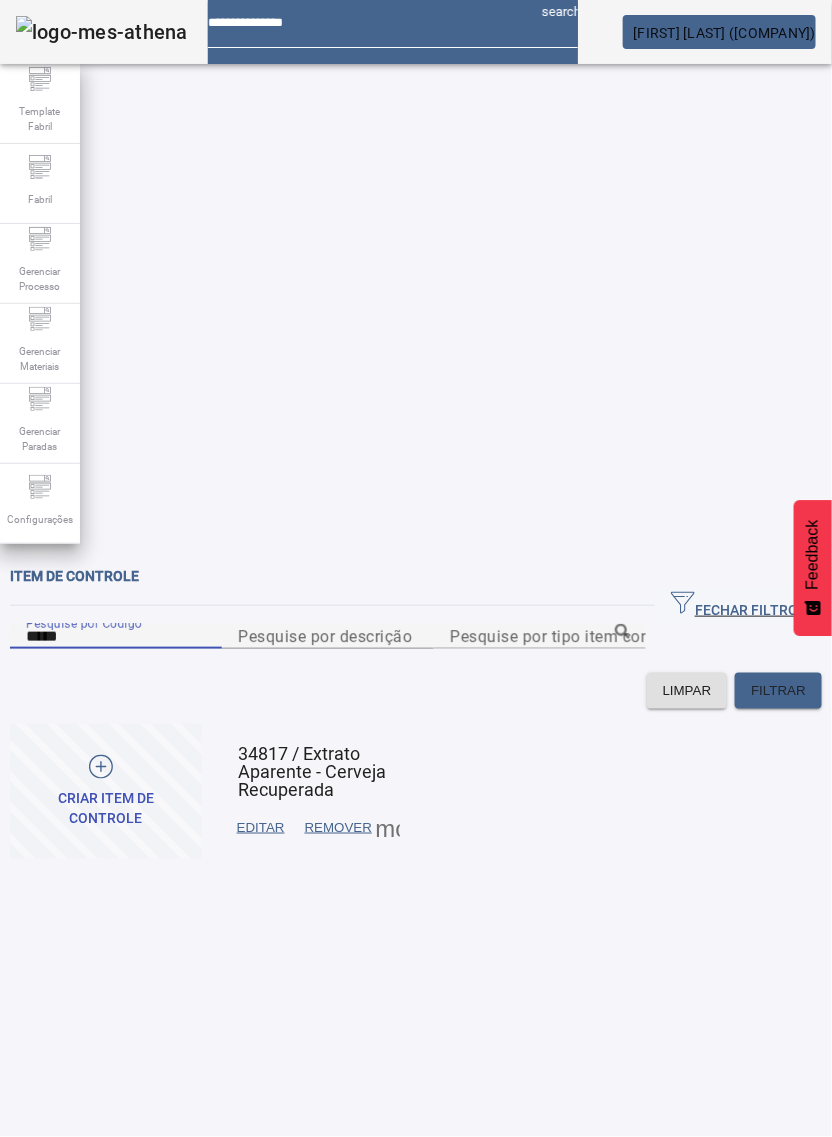 click on "*****" at bounding box center (116, 637) 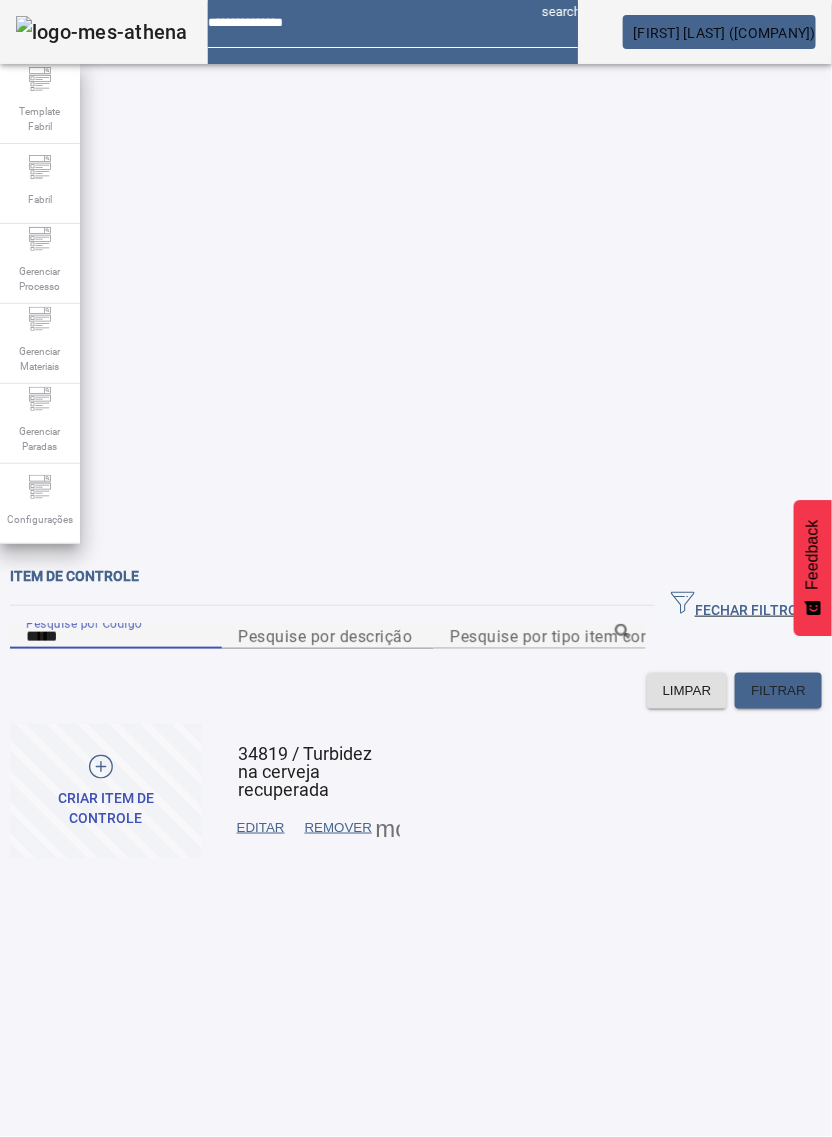 click at bounding box center [261, 828] 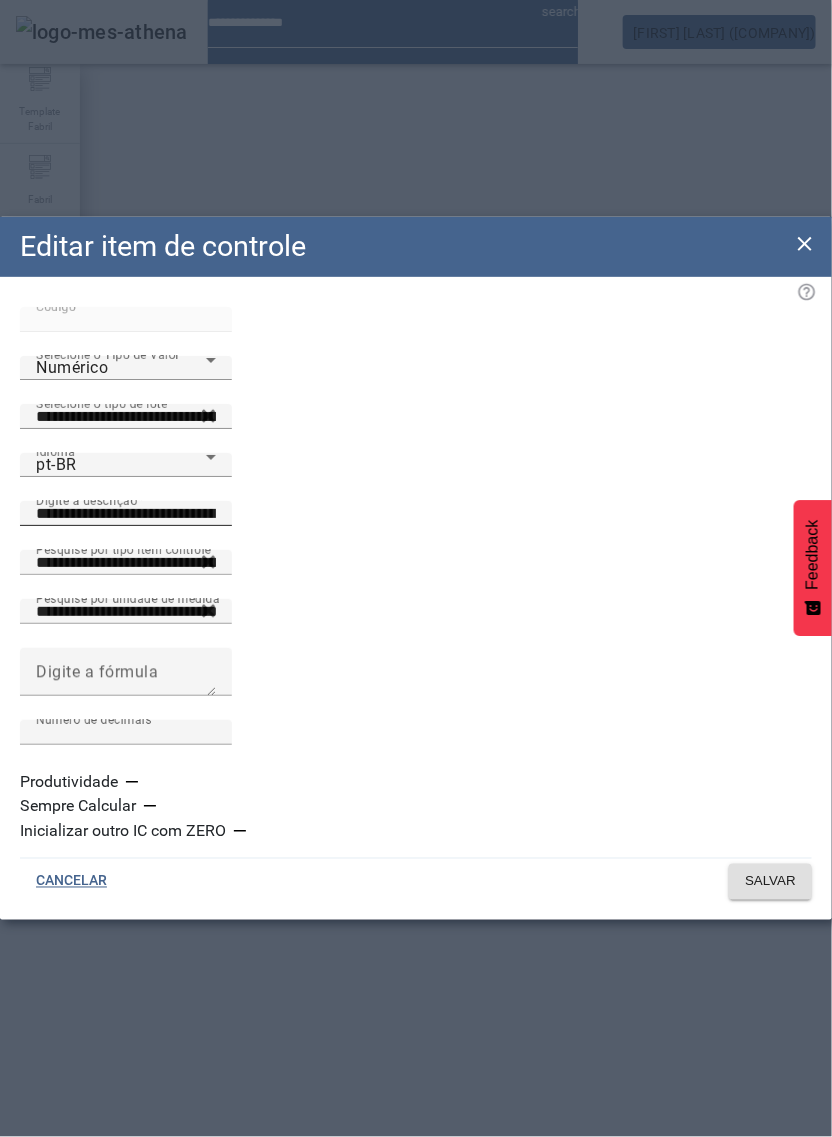 click on "**********" at bounding box center [126, 514] 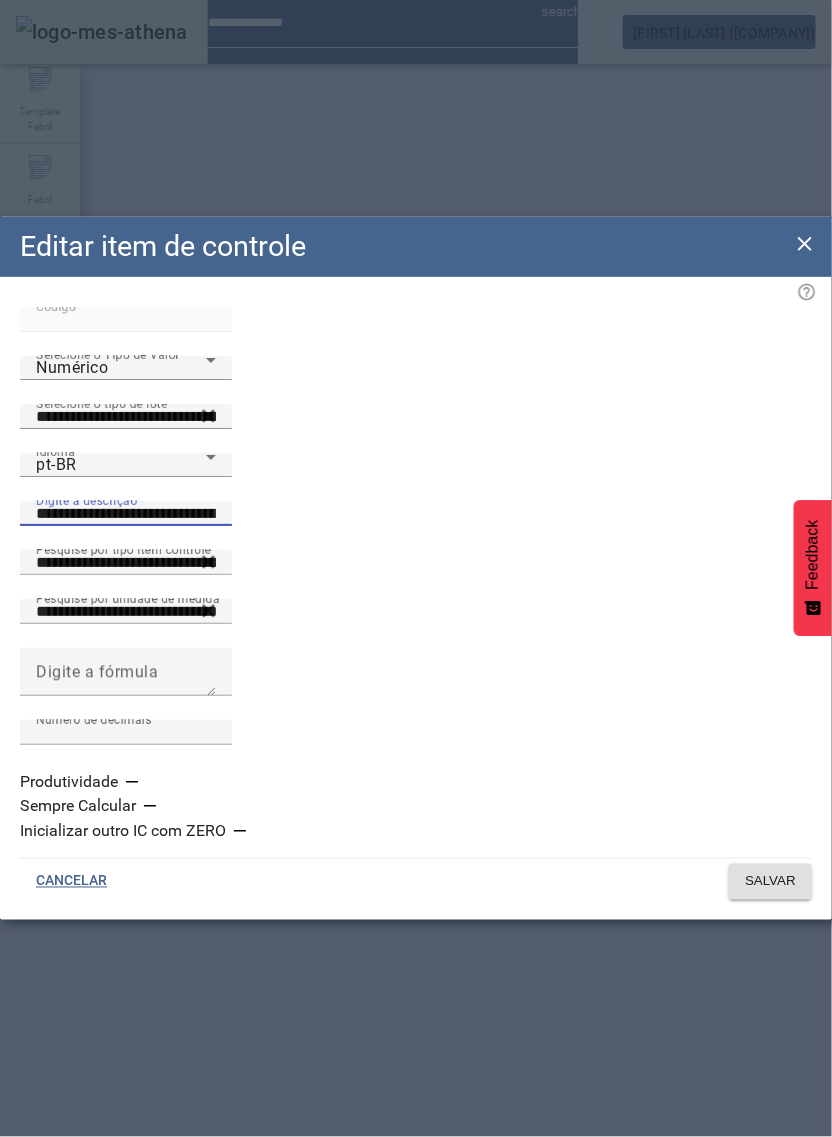paste 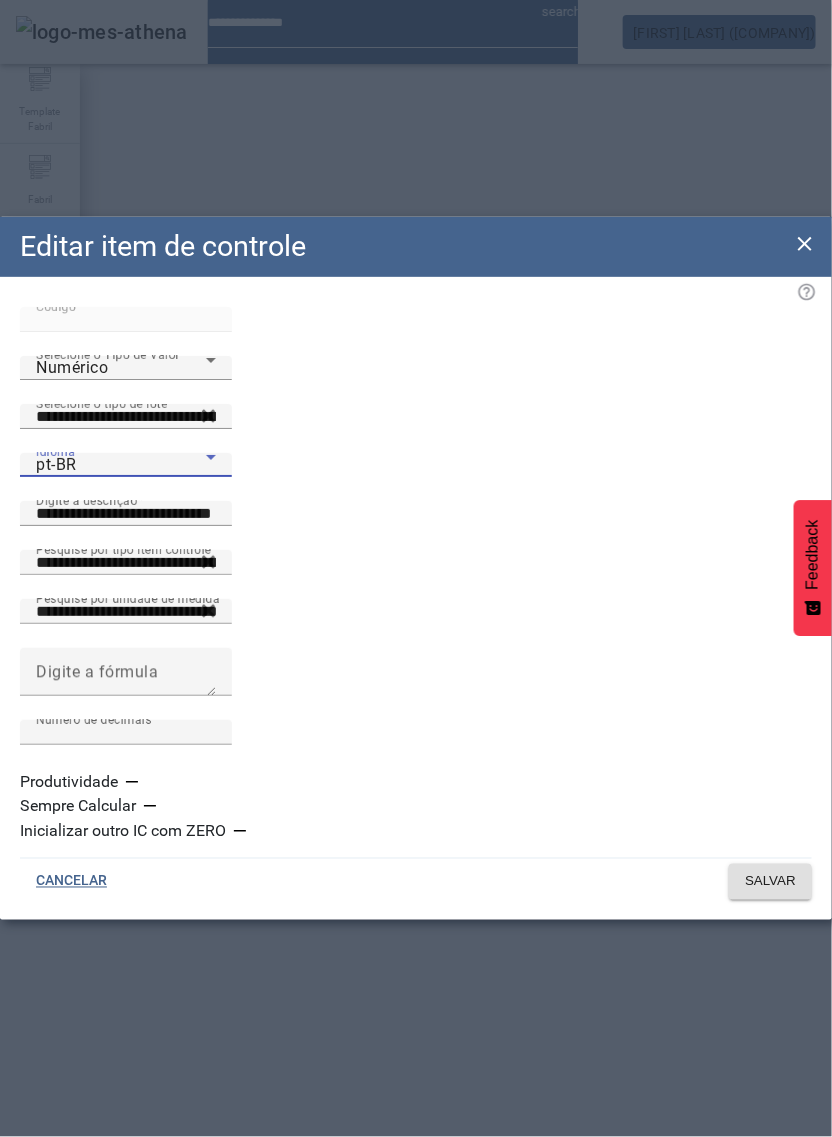 click on "pt-BR" at bounding box center (121, 465) 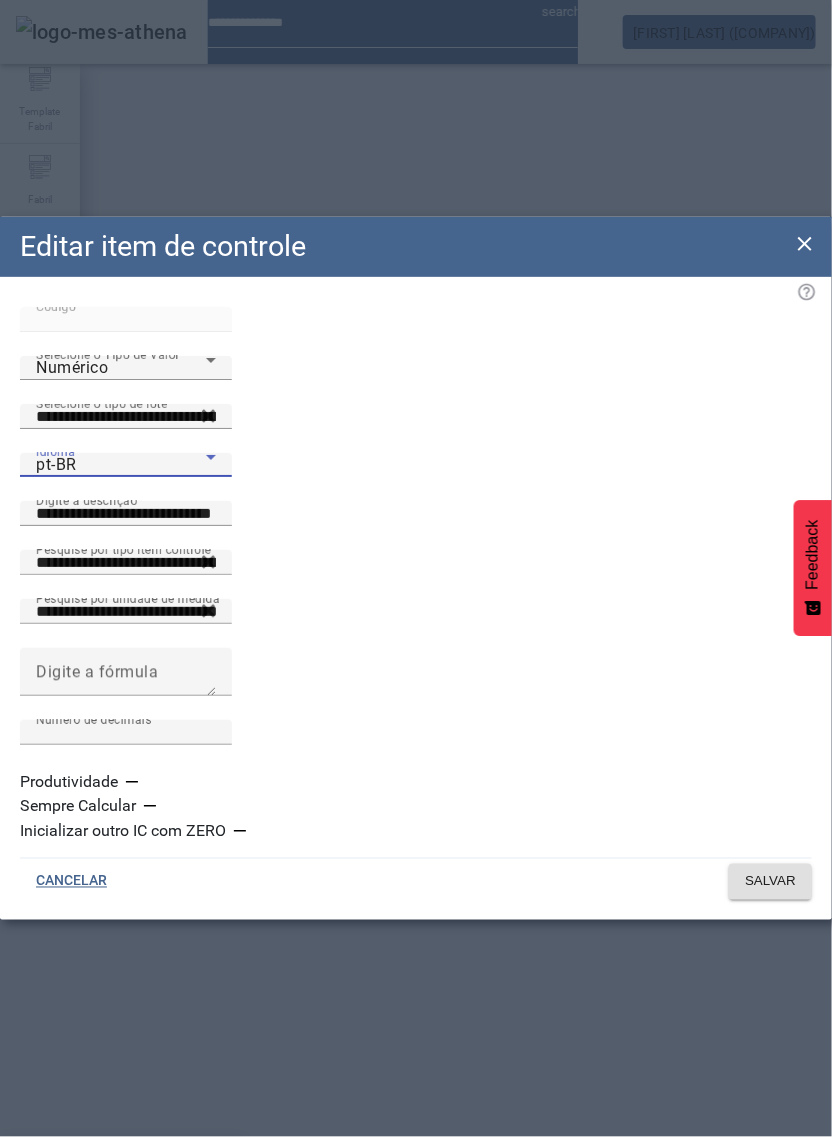click on "es-ES" at bounding box center (122, 1265) 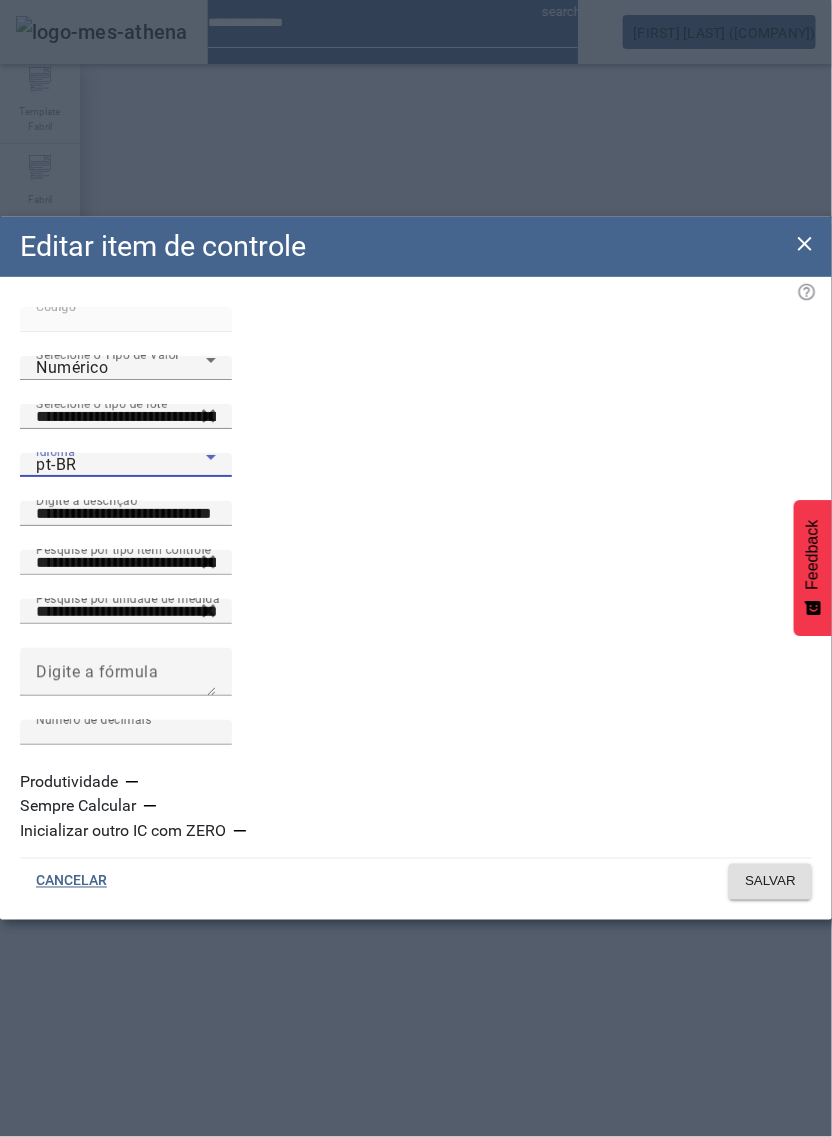 type on "**********" 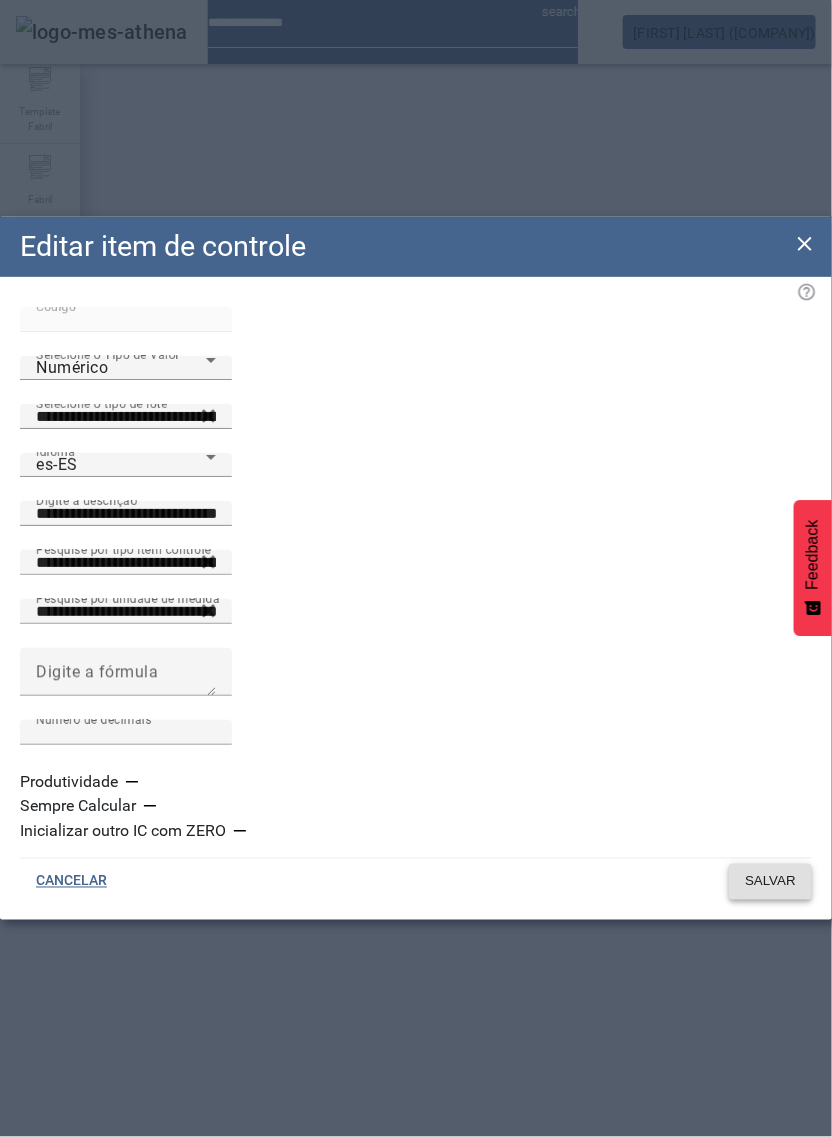 click 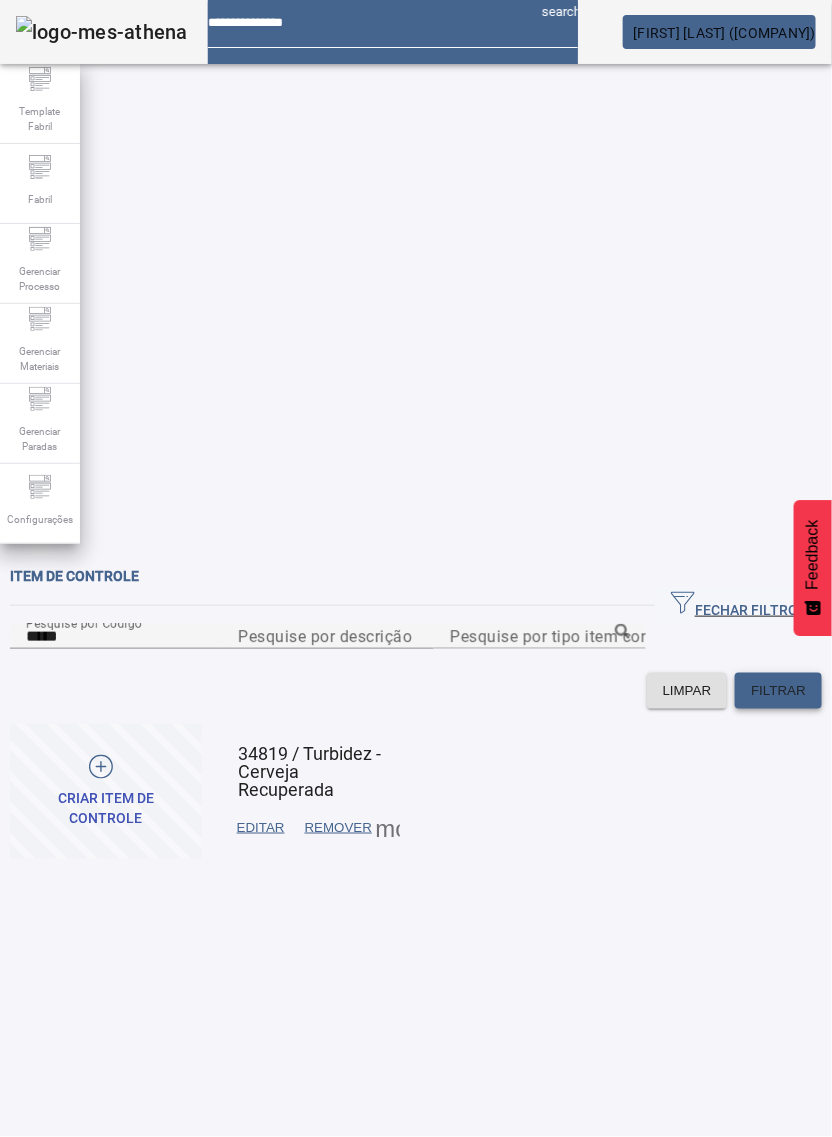click on "FILTRAR" 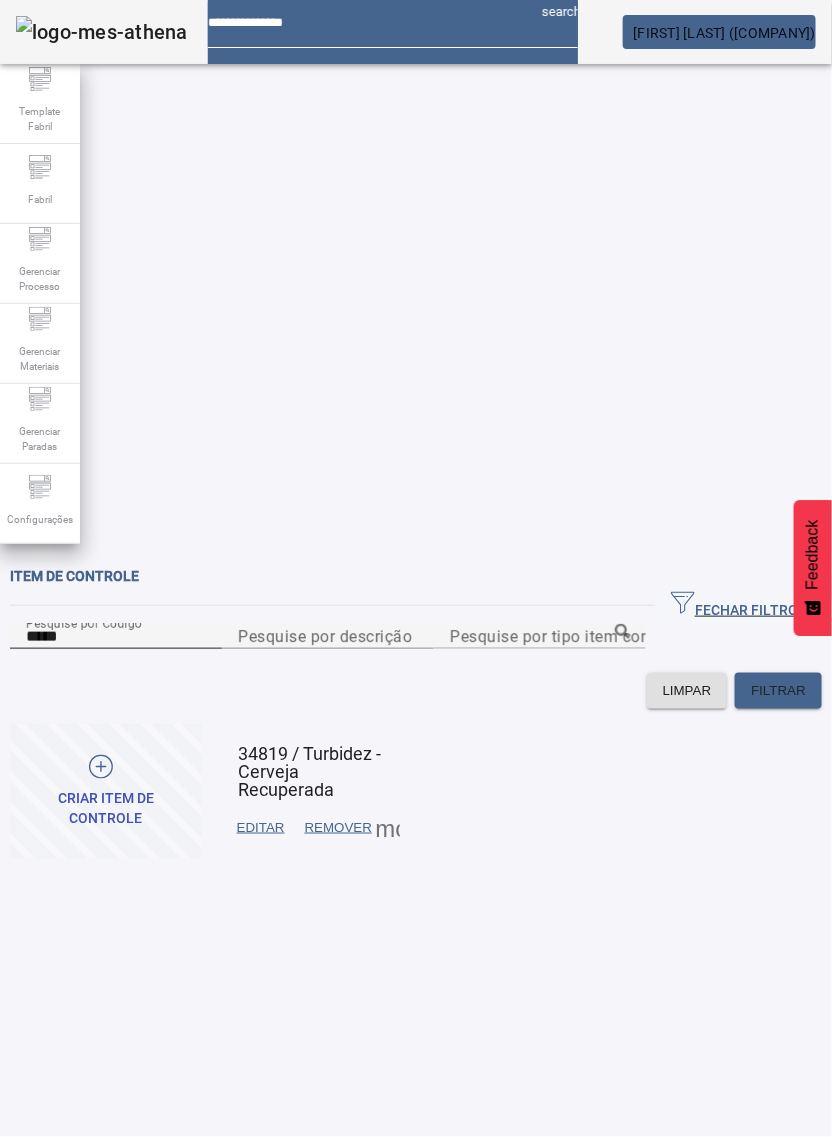 click on "*****" at bounding box center [116, 637] 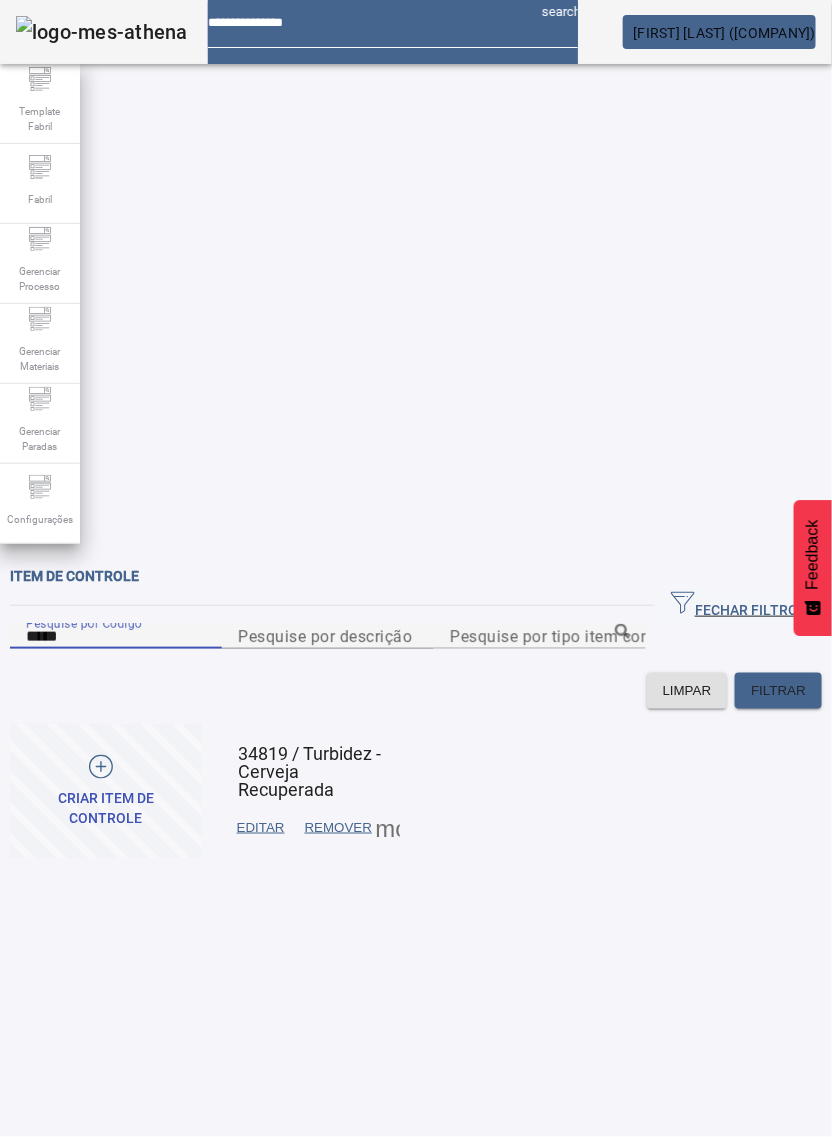 click on "*****" at bounding box center [116, 637] 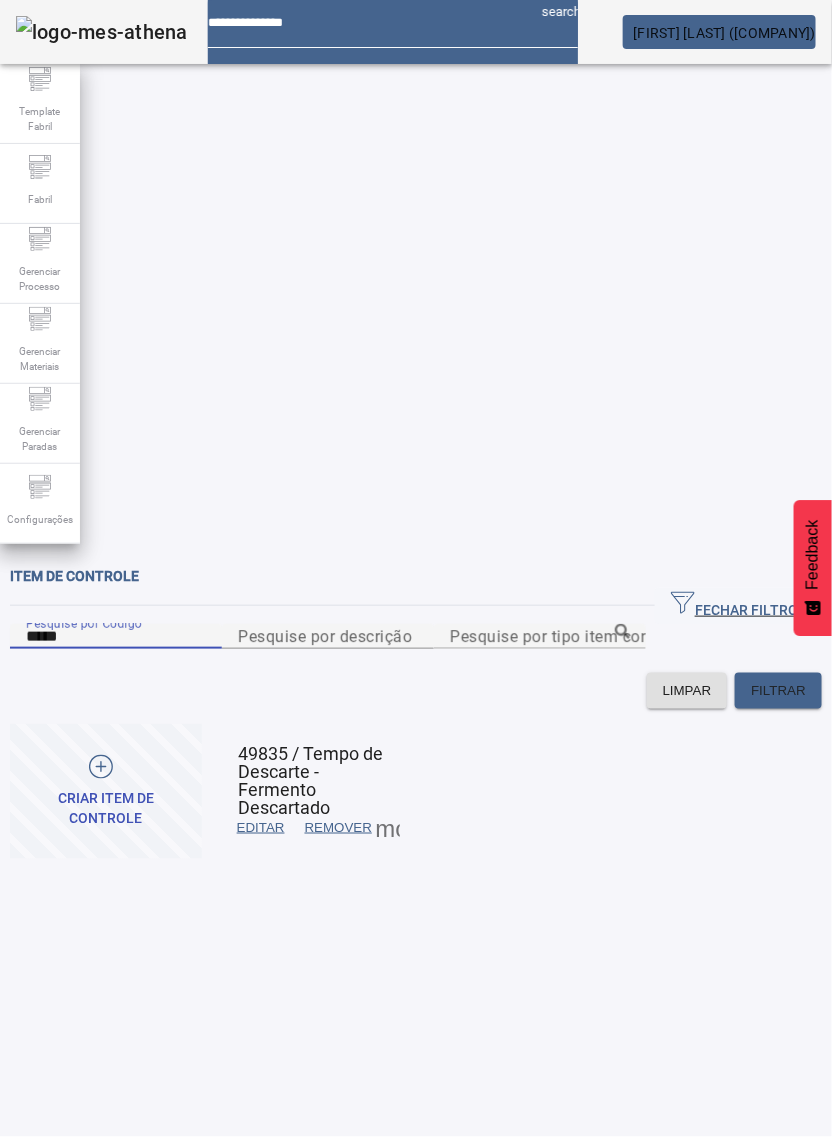 click at bounding box center [261, 828] 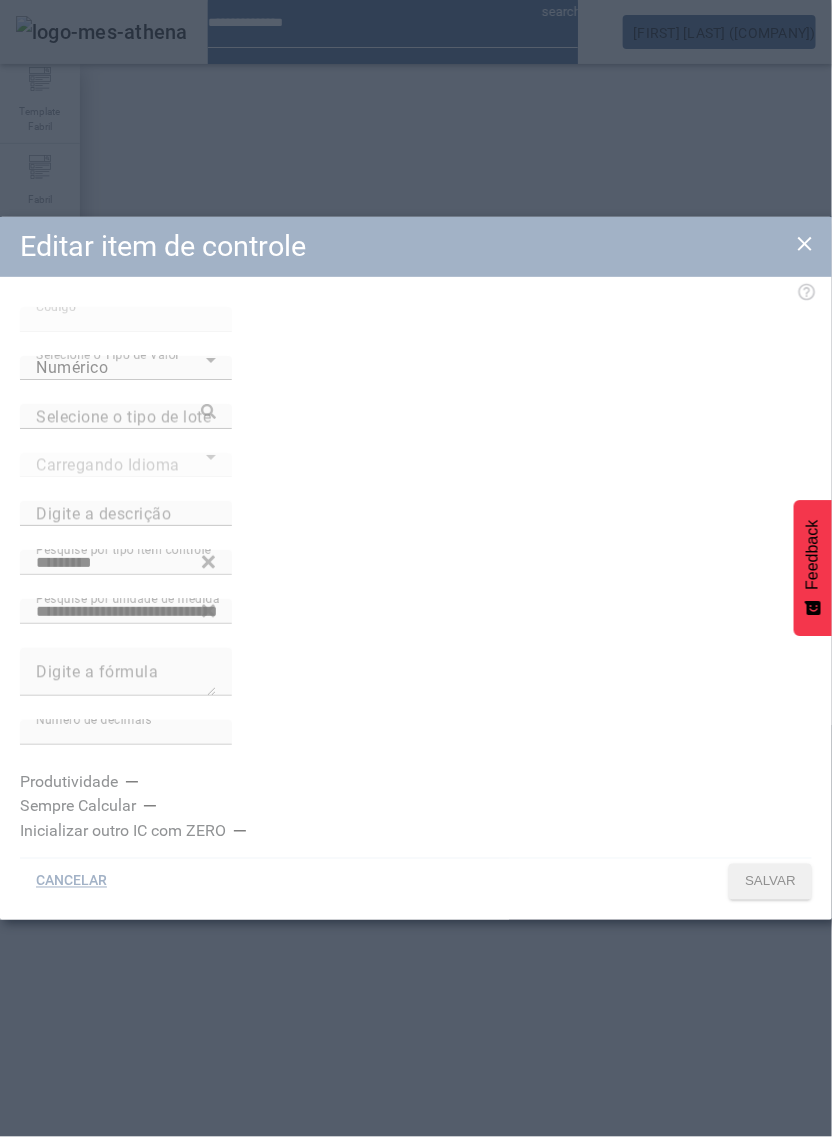 type on "**********" 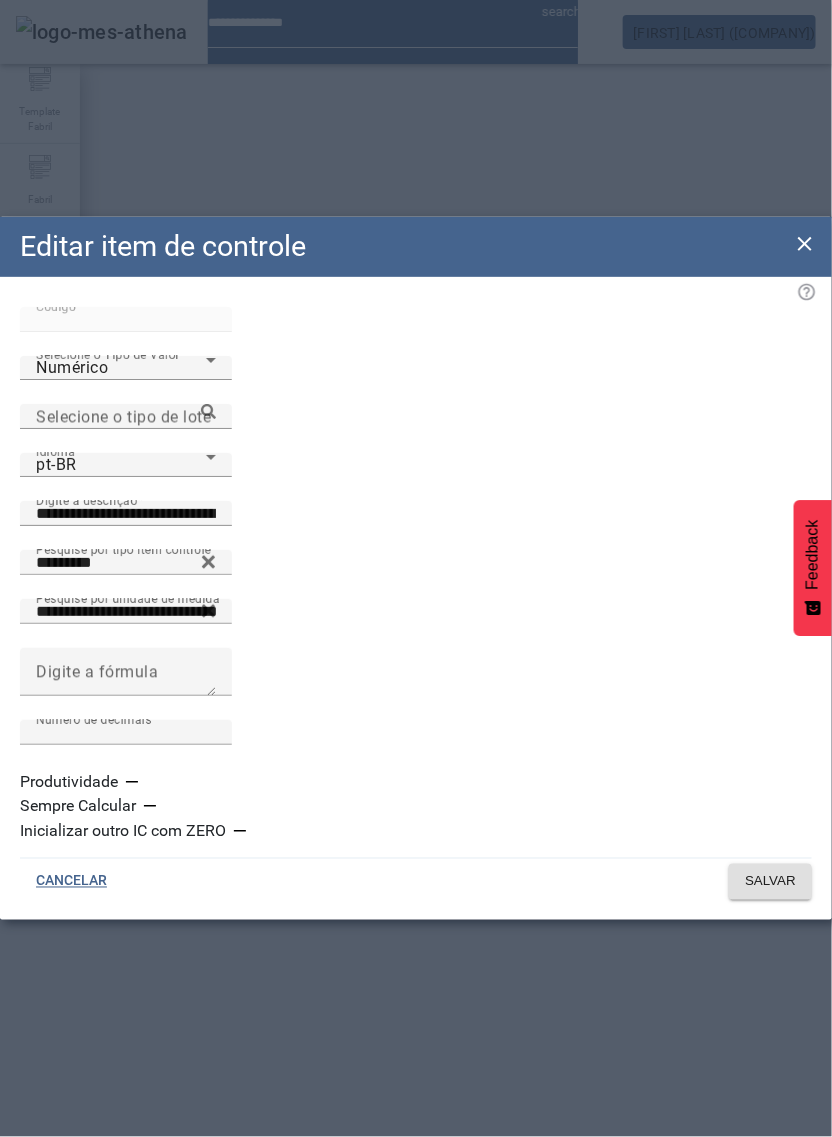 drag, startPoint x: 796, startPoint y: 327, endPoint x: 645, endPoint y: 367, distance: 156.20819 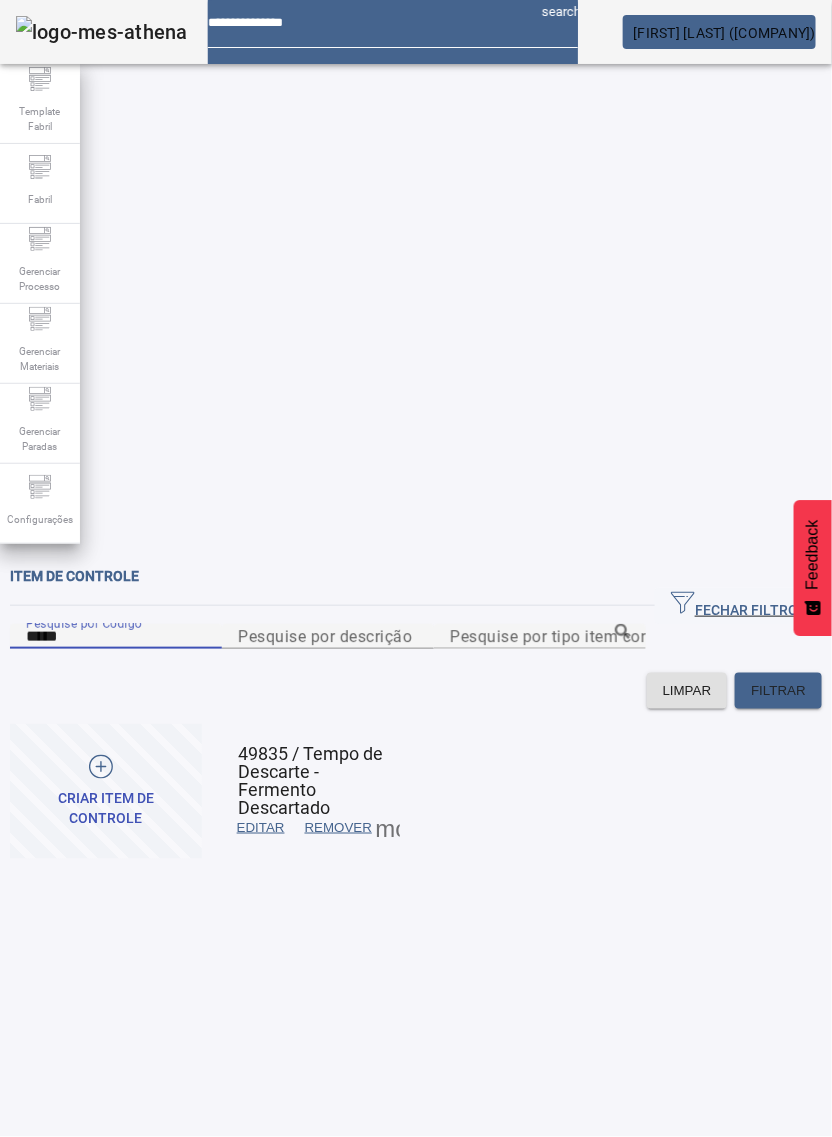 click on "*****" at bounding box center (116, 637) 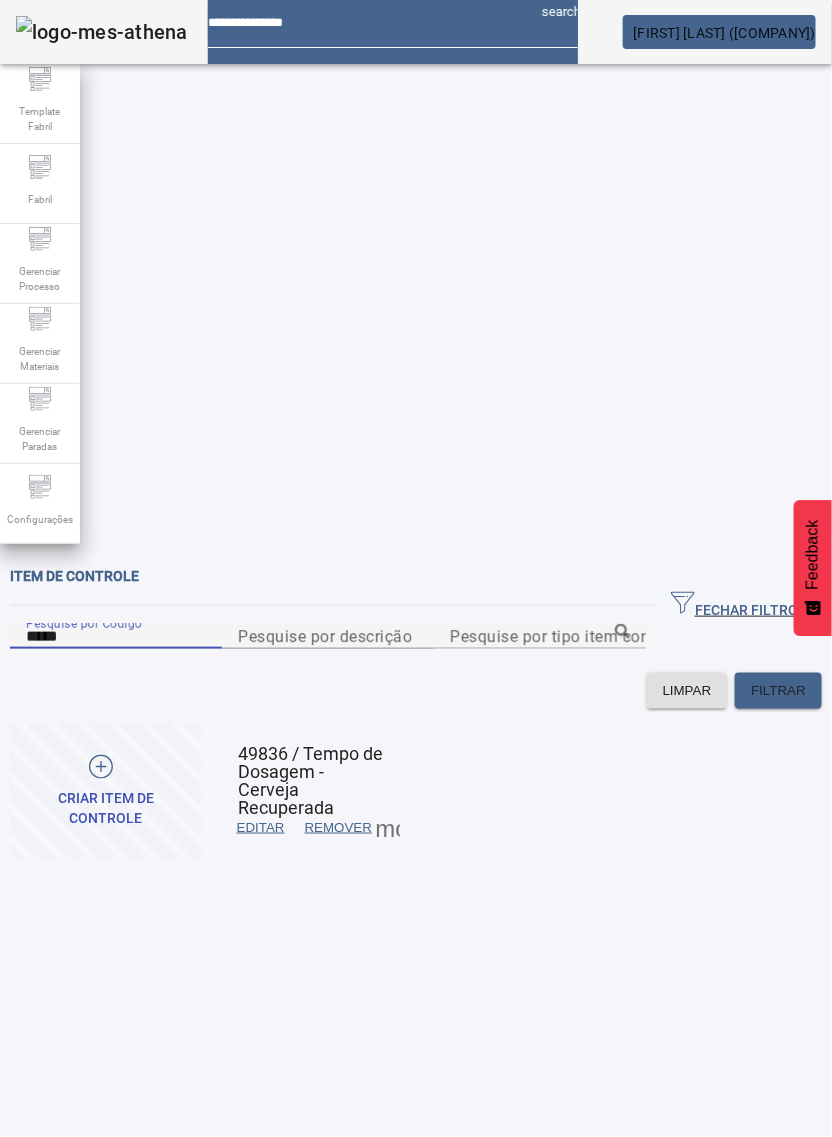 click on "EDITAR" at bounding box center [261, 828] 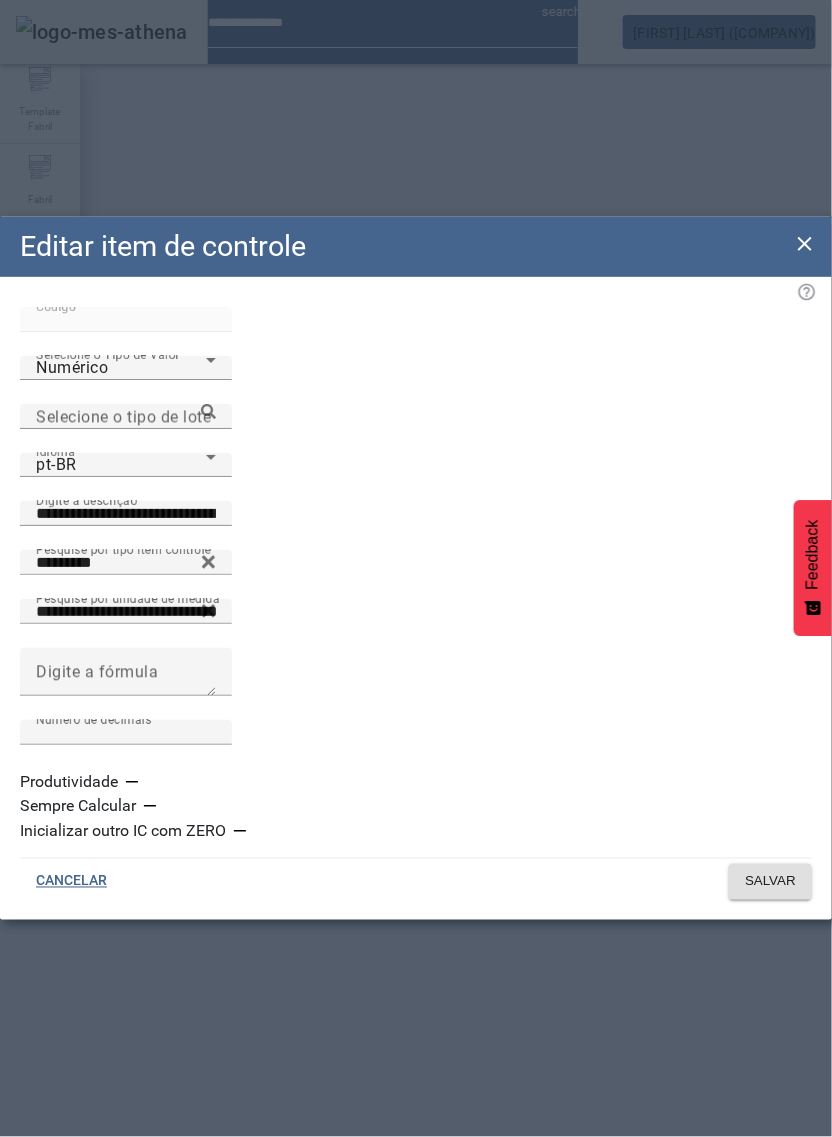 click 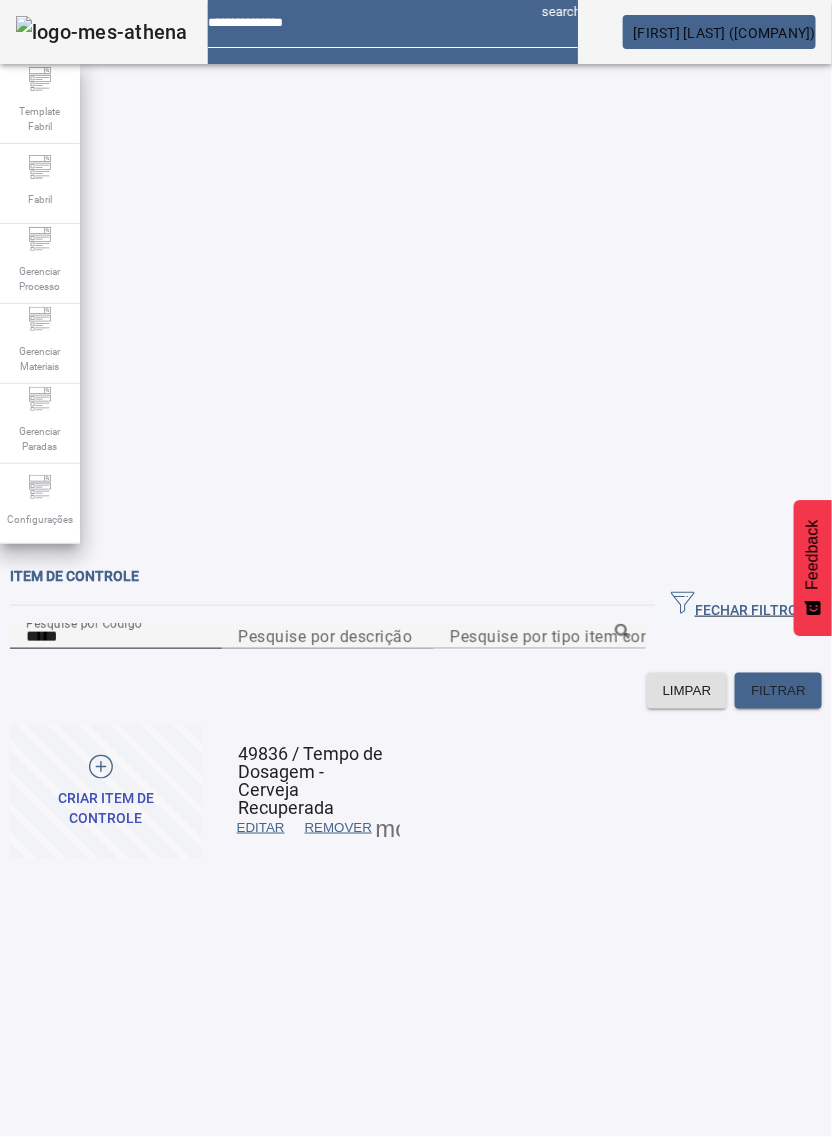 click on "*****" at bounding box center (116, 637) 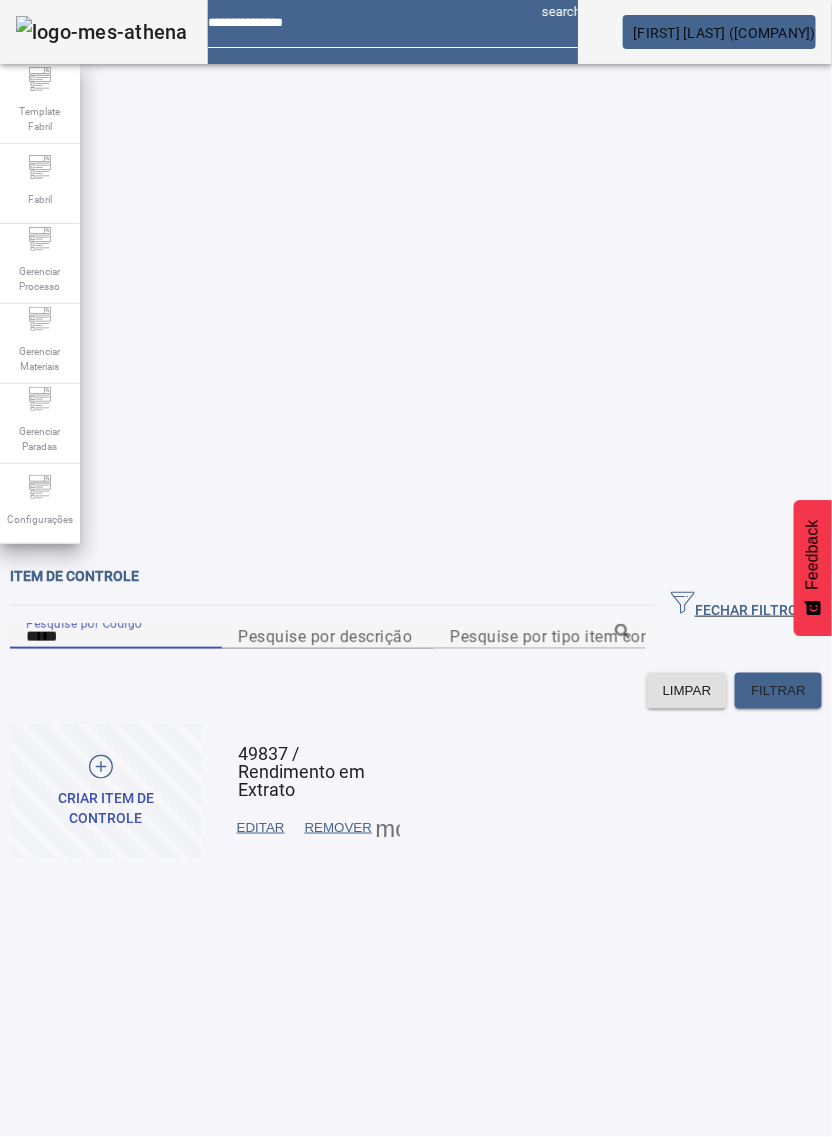click at bounding box center [261, 828] 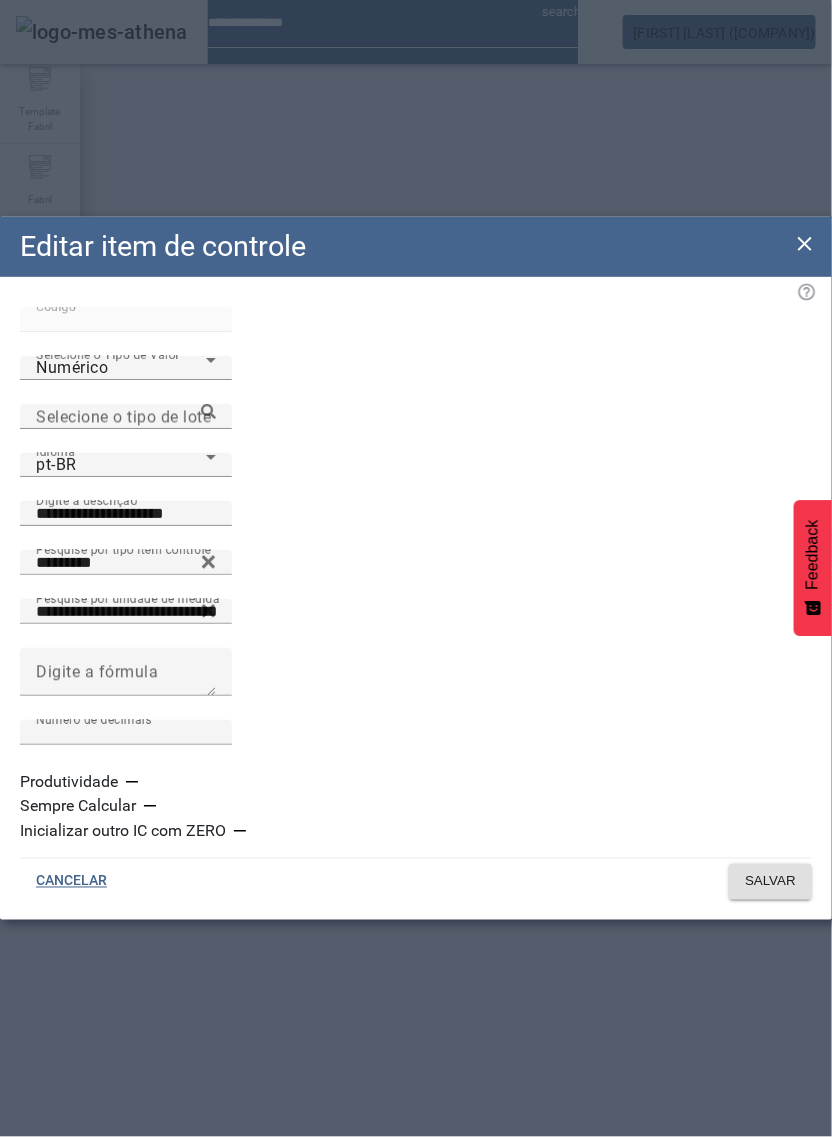 click 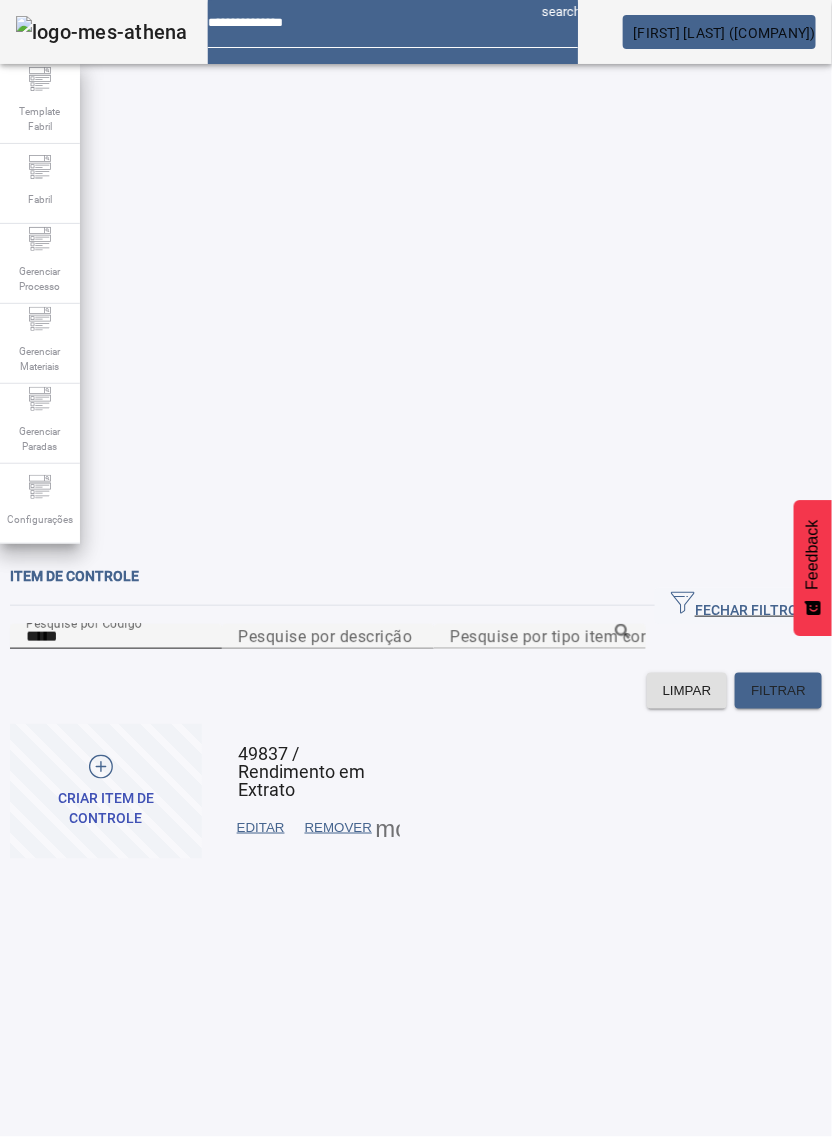 click on "*****" at bounding box center [116, 637] 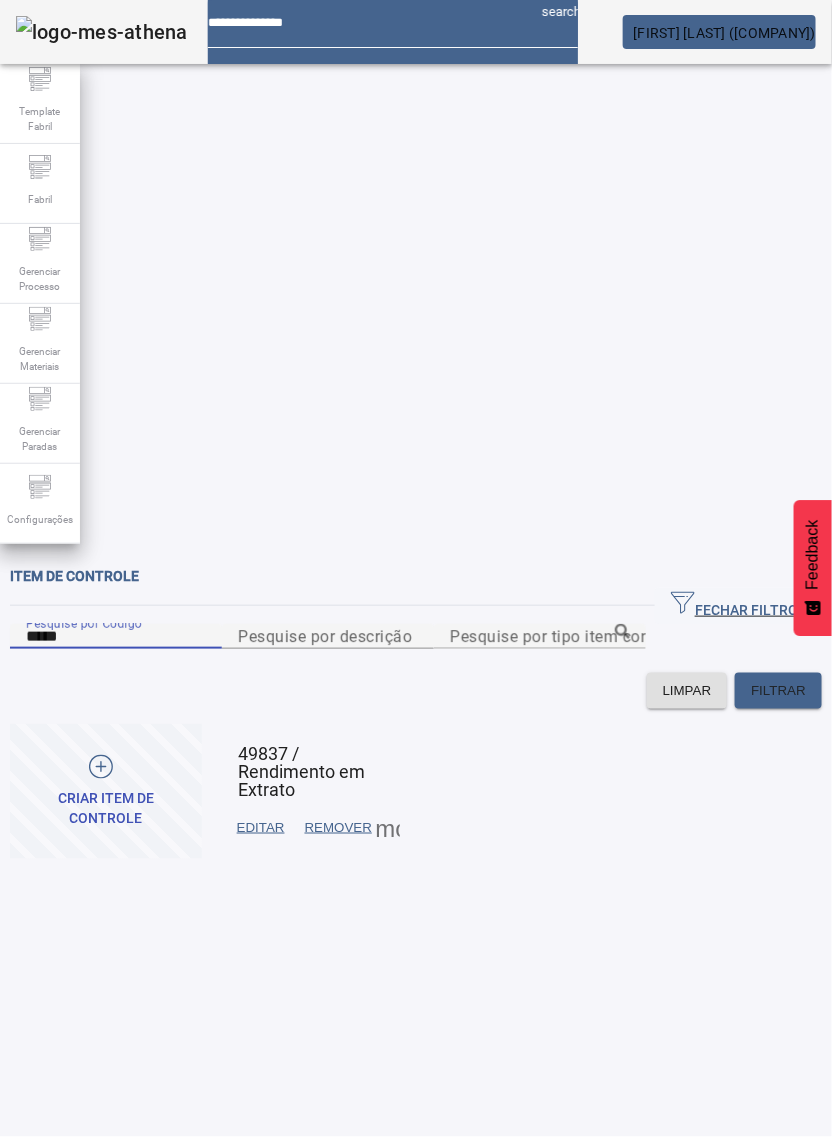 type on "*****" 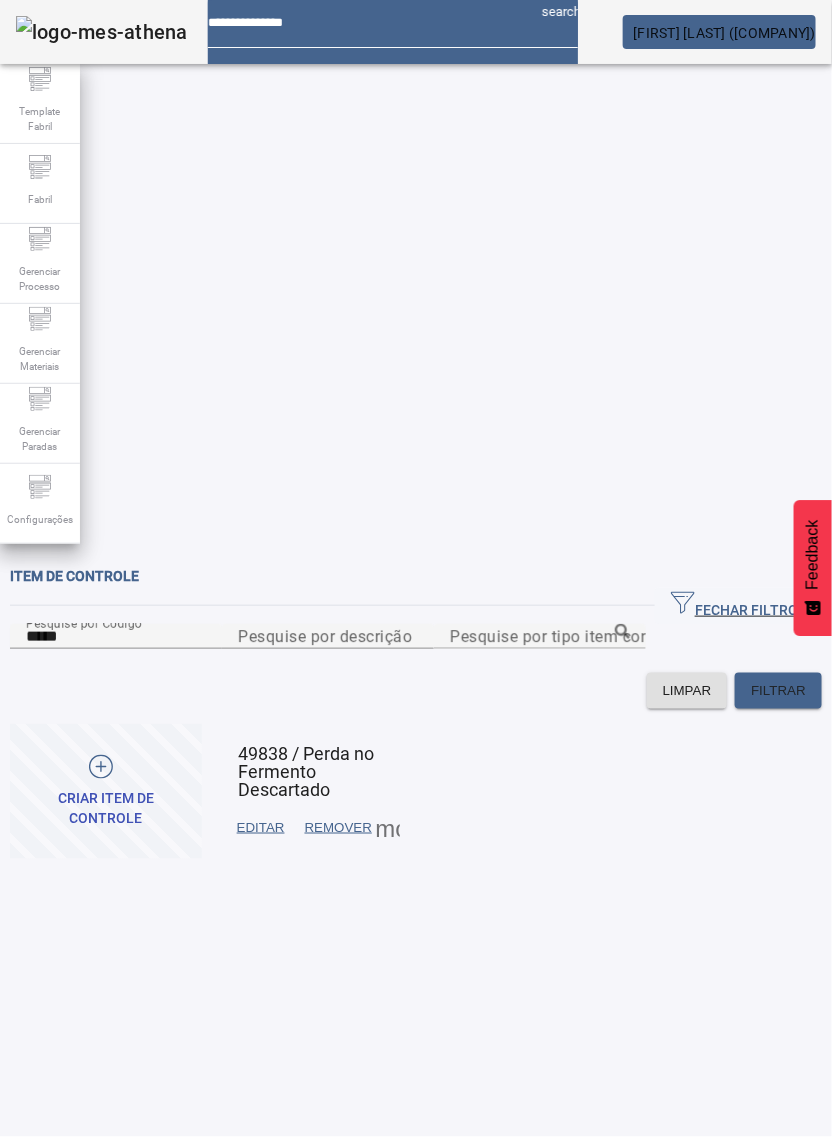 click on "EDITAR" at bounding box center (261, 828) 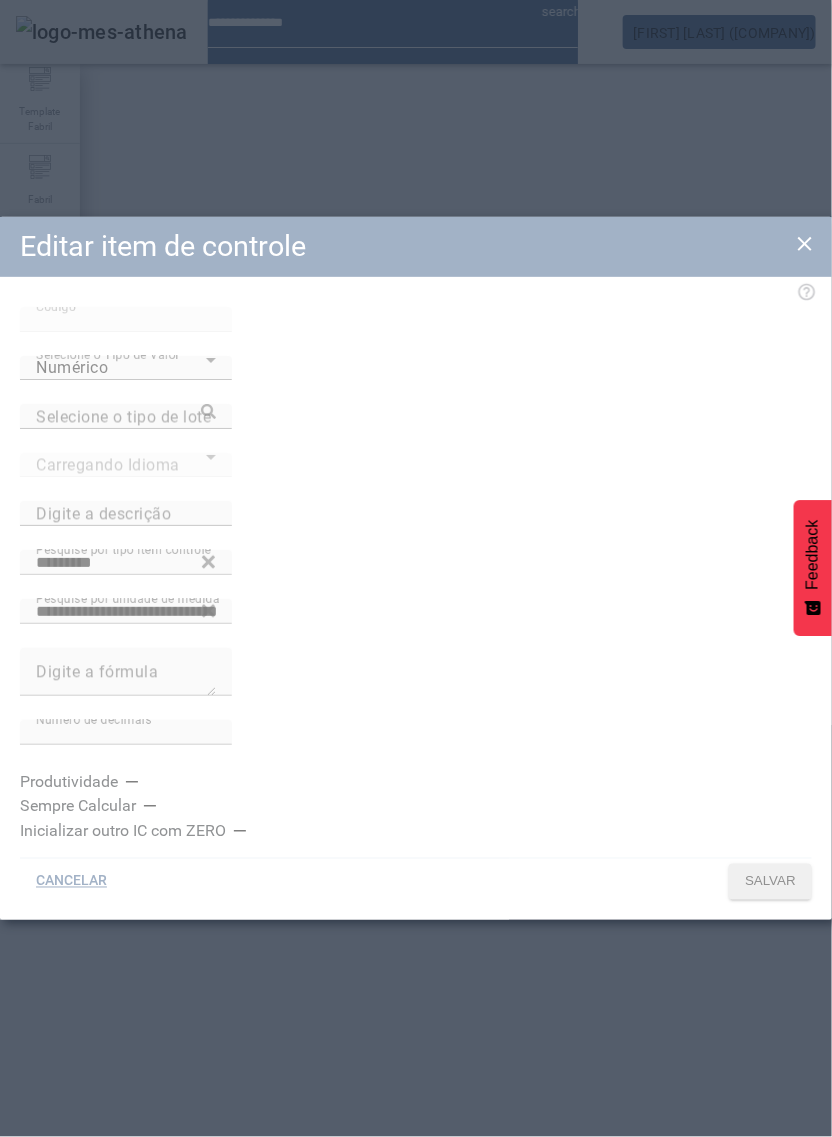 type on "**********" 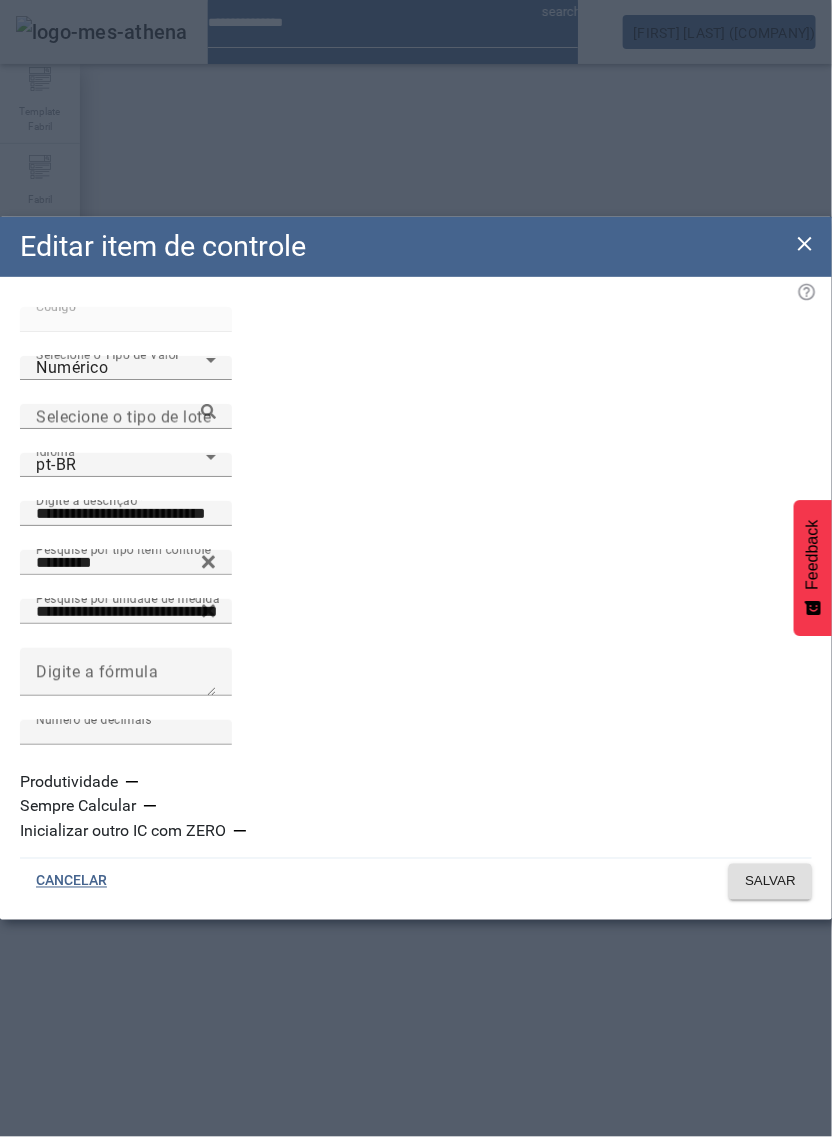 click 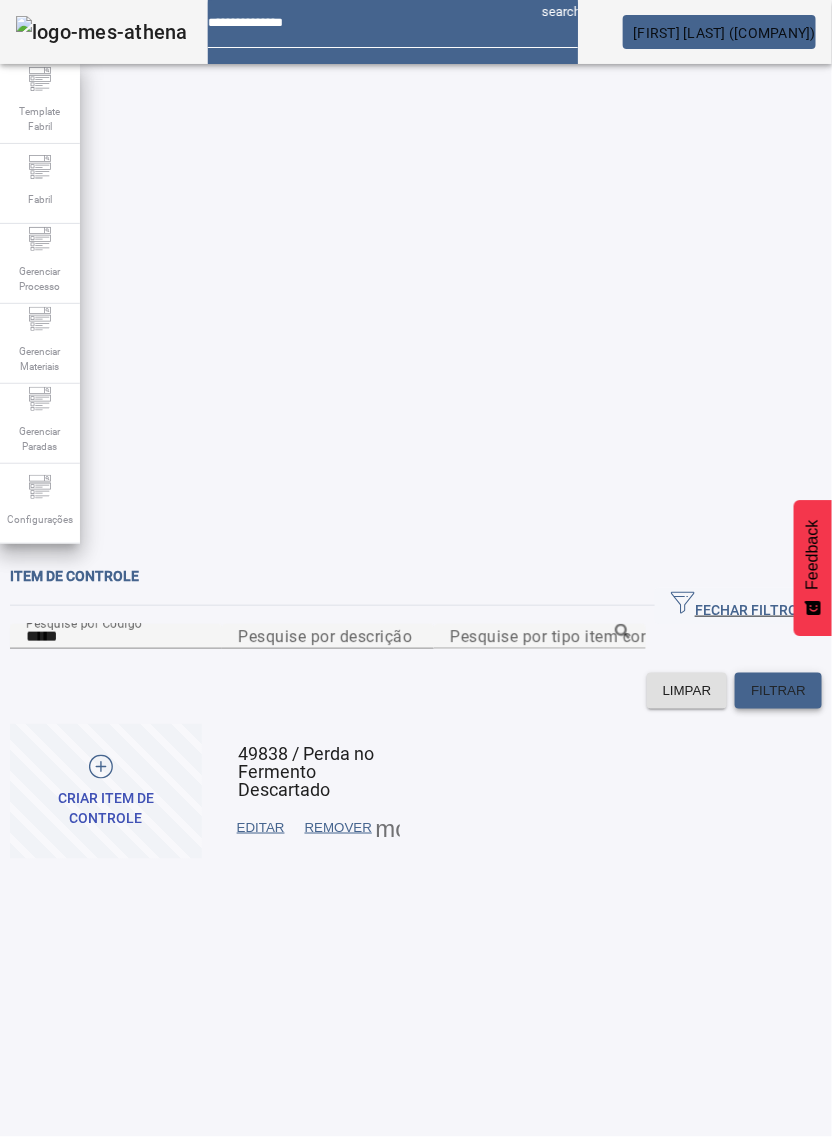 click on "FILTRAR" 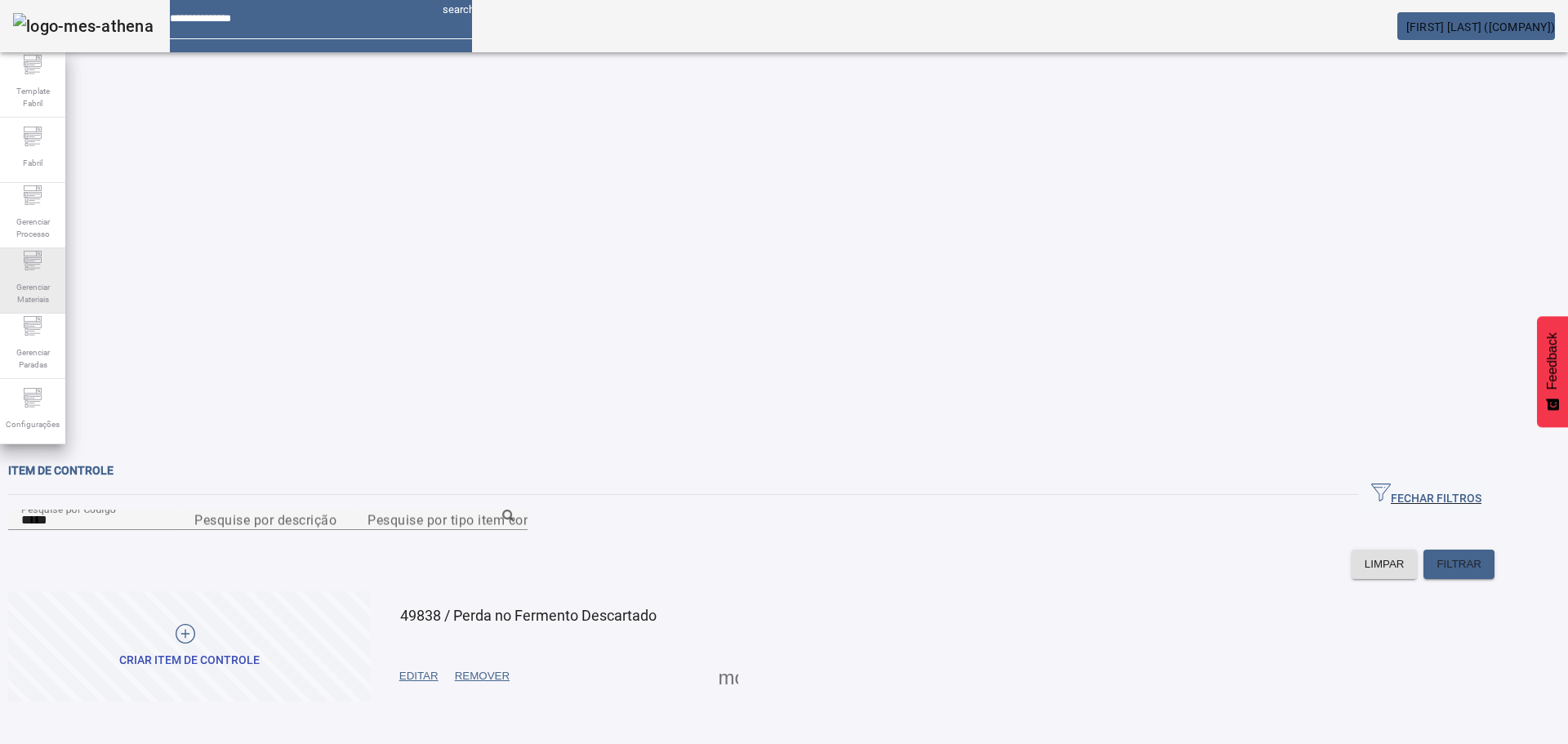 click on "Gerenciar Materiais" 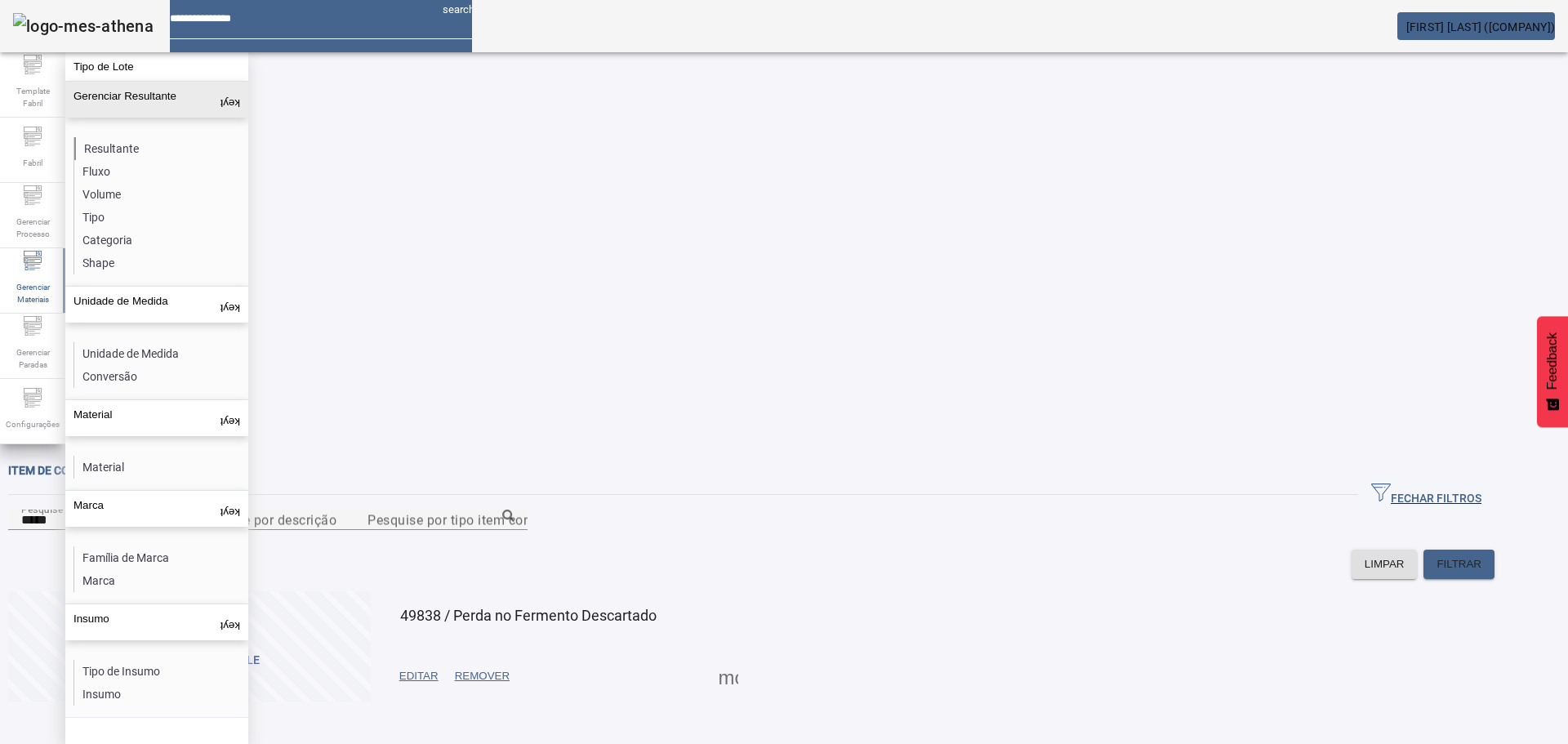 click on "Resultante" 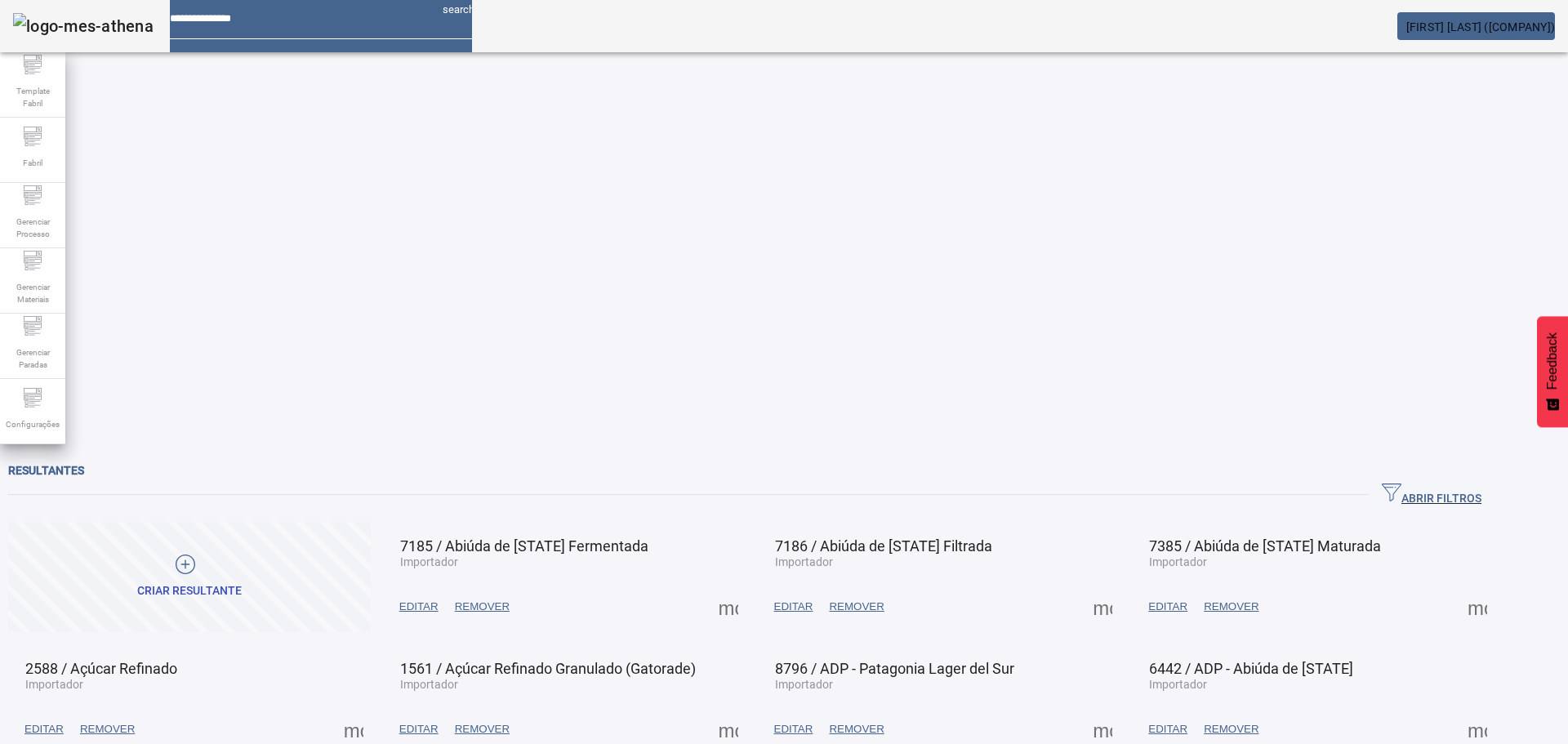 click on "ABRIR FILTROS" 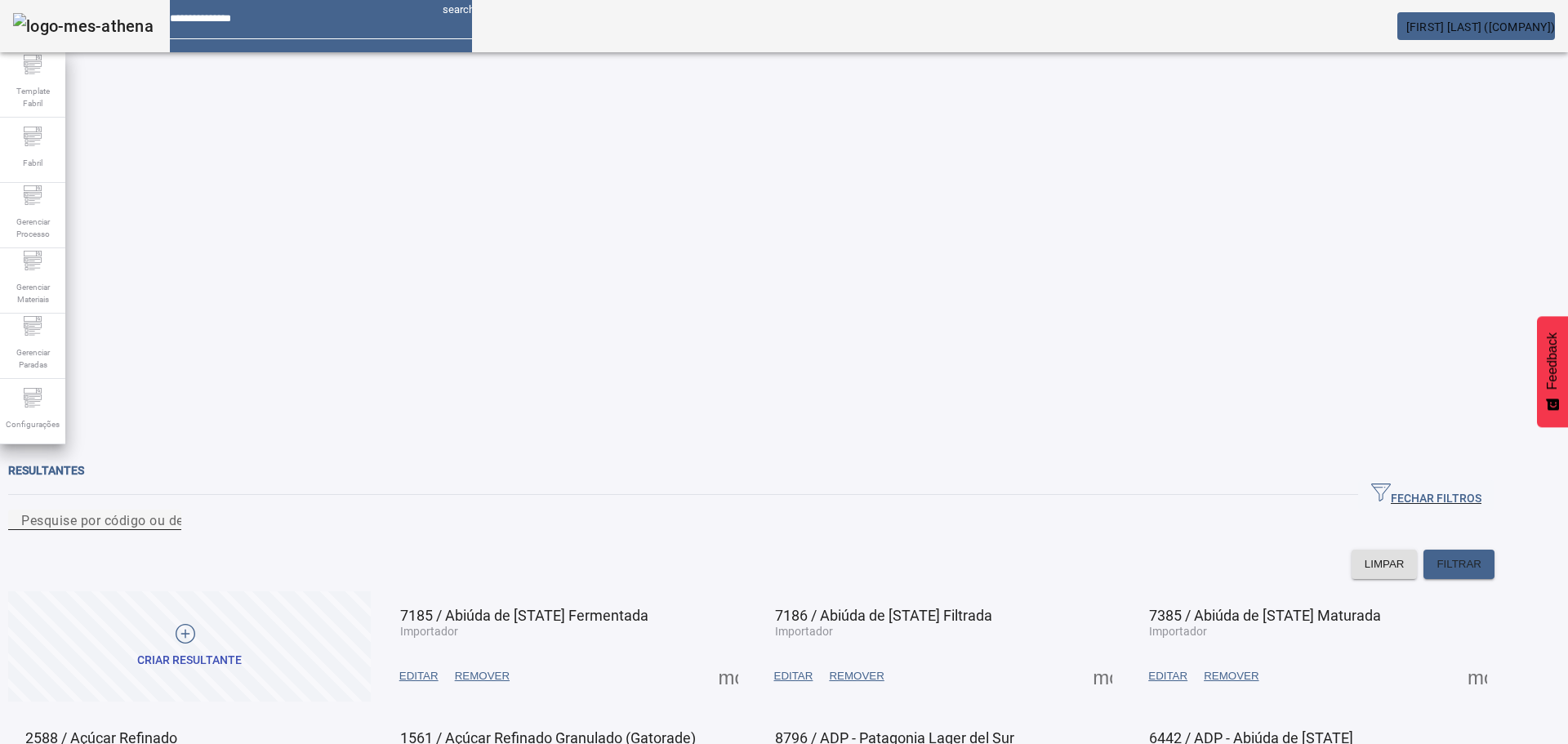click on "Pesquise por código ou descrição" at bounding box center (95, 520) 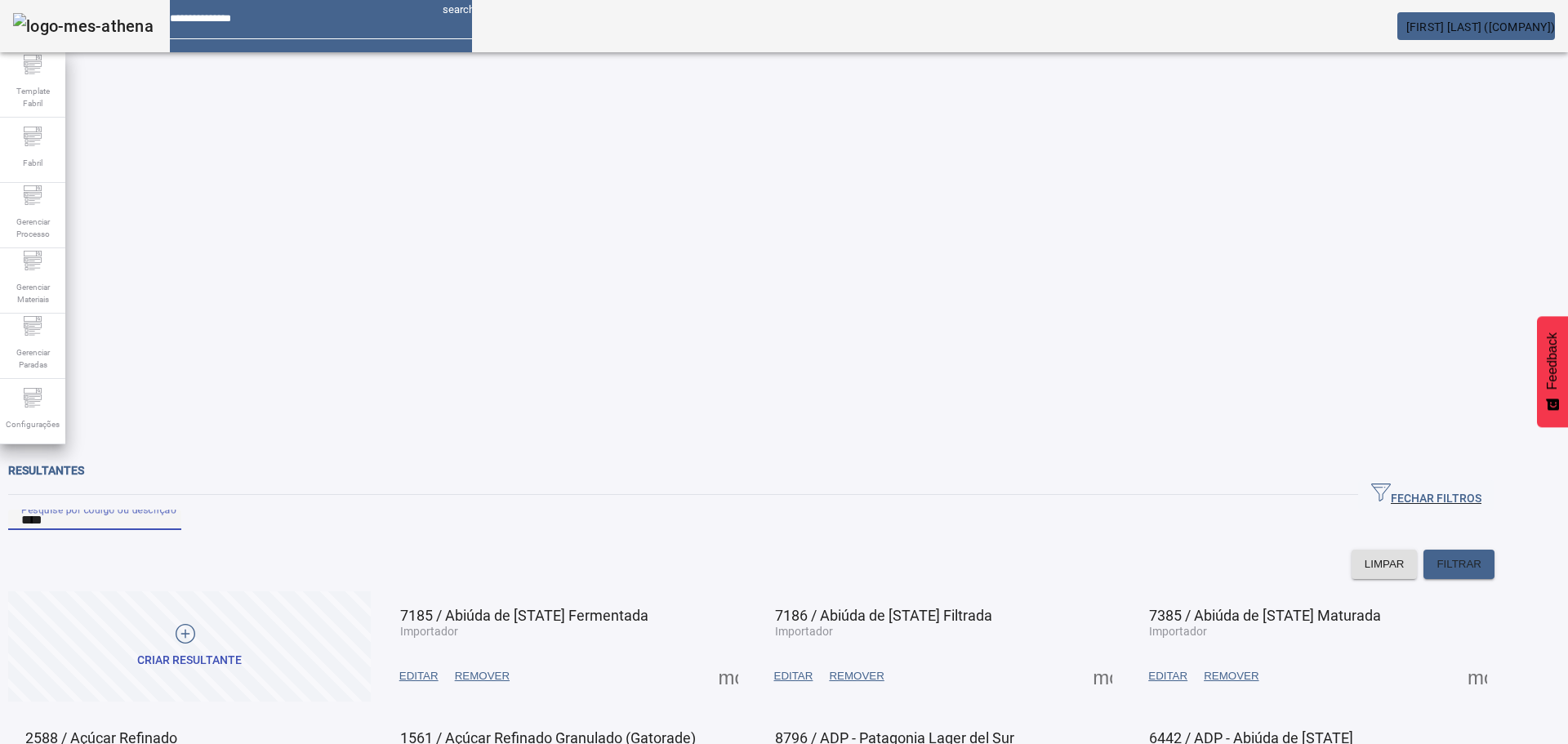 type on "****" 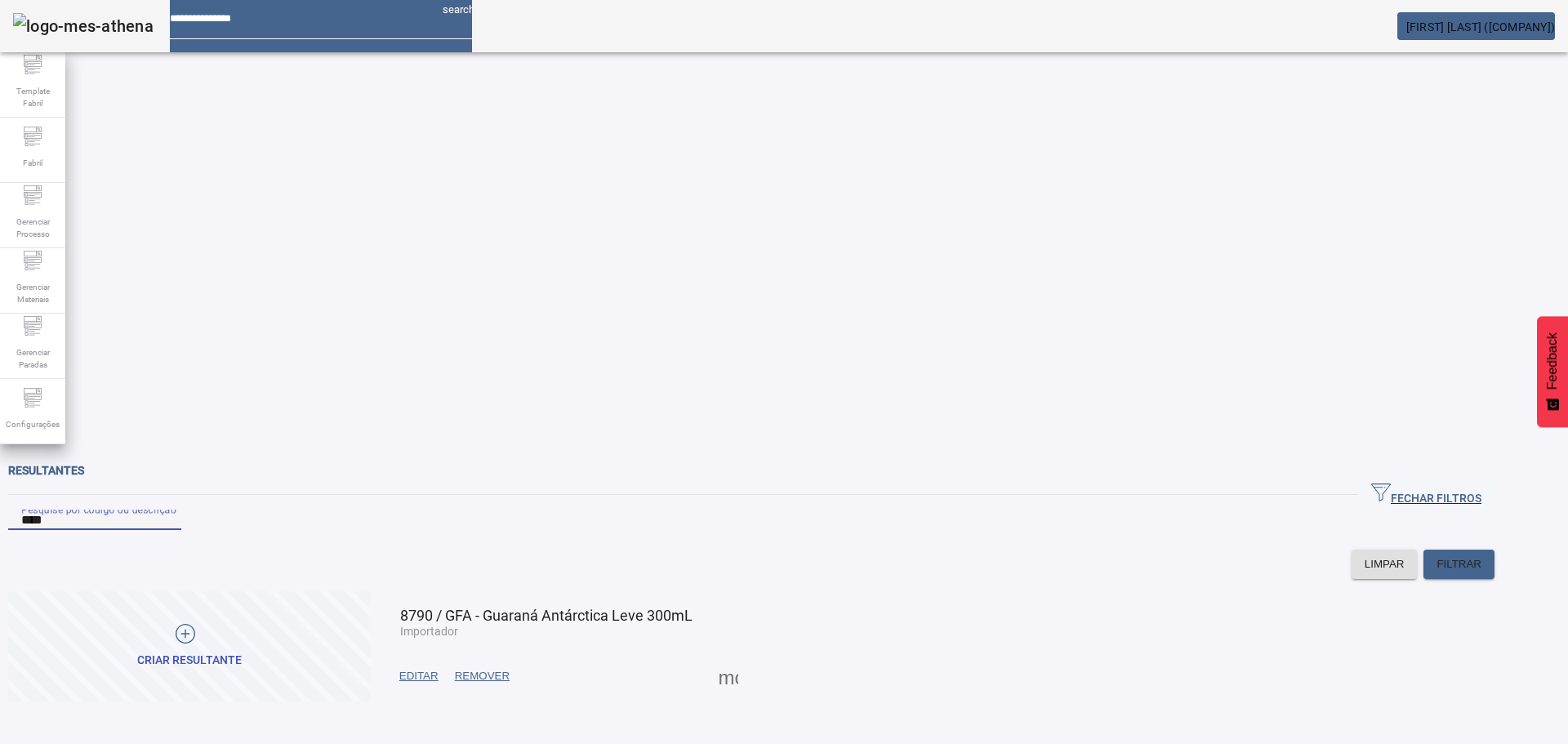 click at bounding box center (728, 676) 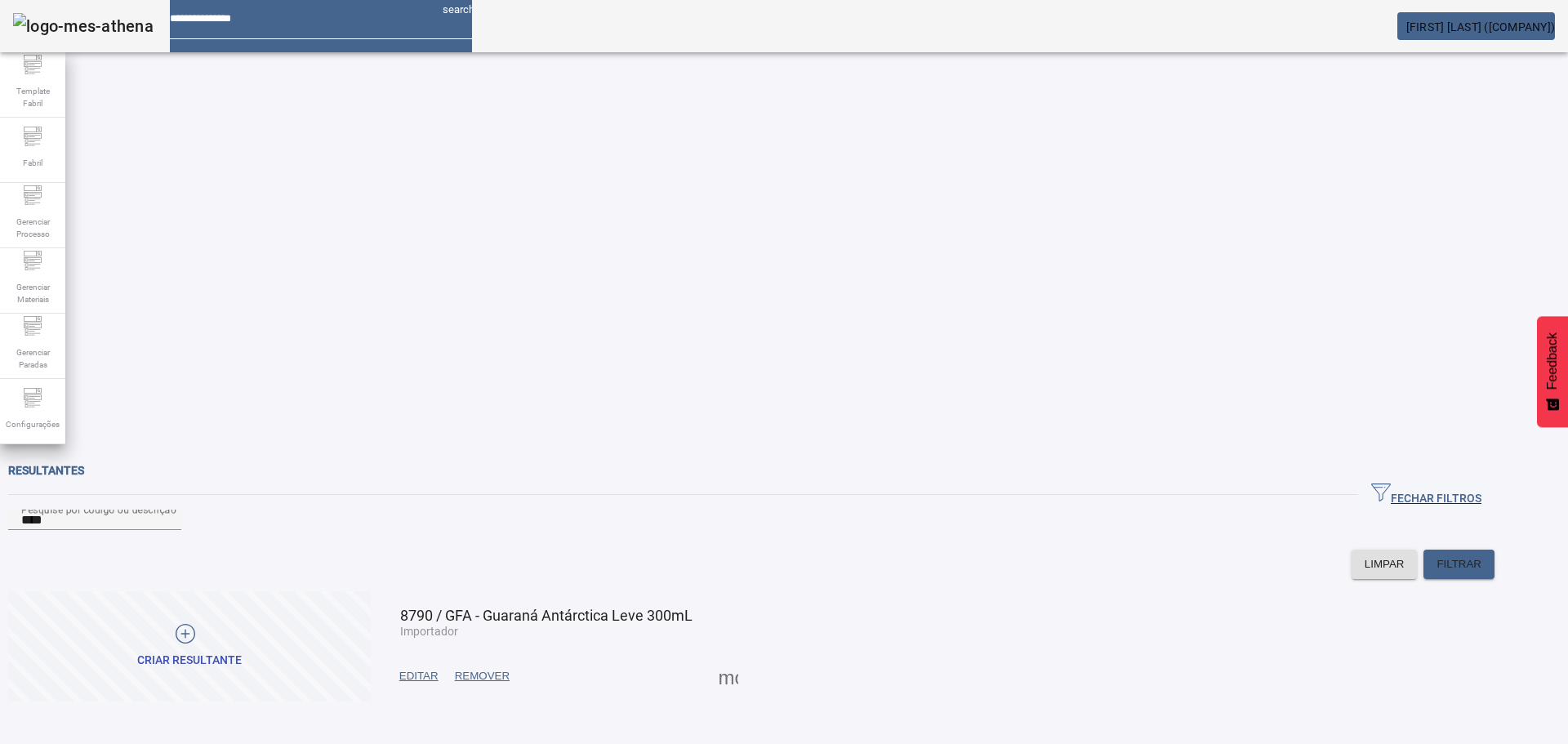 click on "FLUXOS" at bounding box center (39, 770) 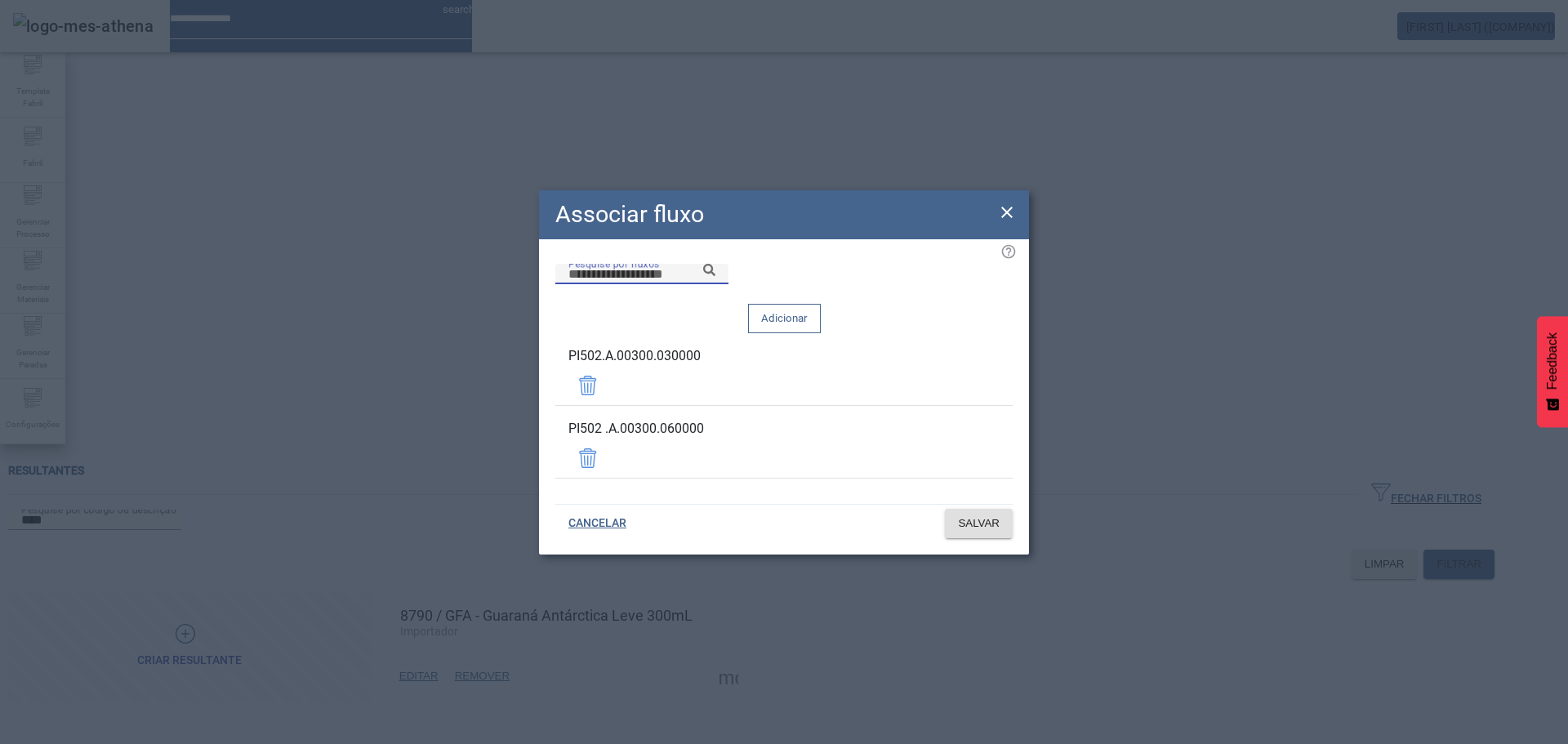 click on "Pesquise por fluxos" at bounding box center [642, 274] 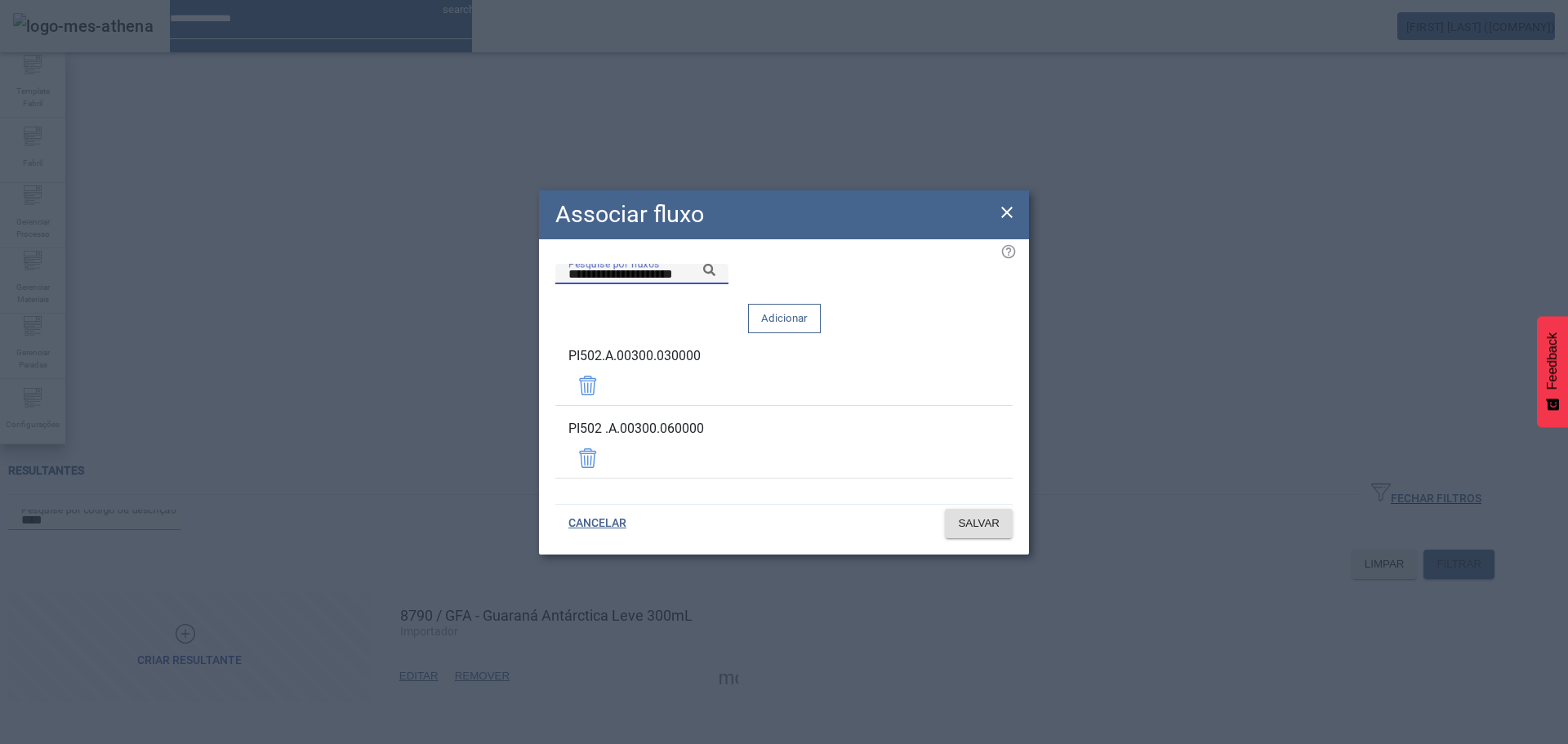 click on "**********" at bounding box center (642, 274) 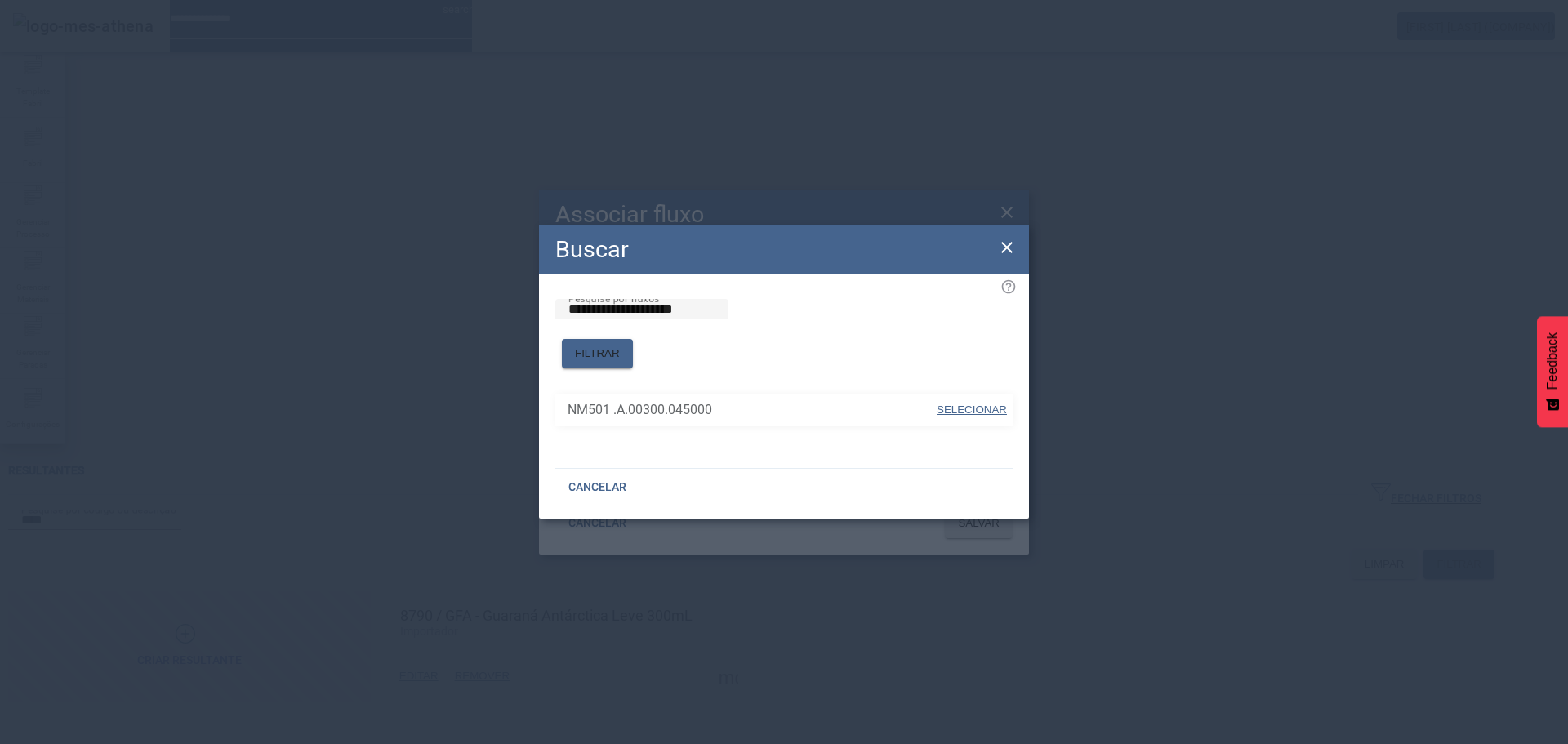 click on "SELECIONAR" at bounding box center [972, 409] 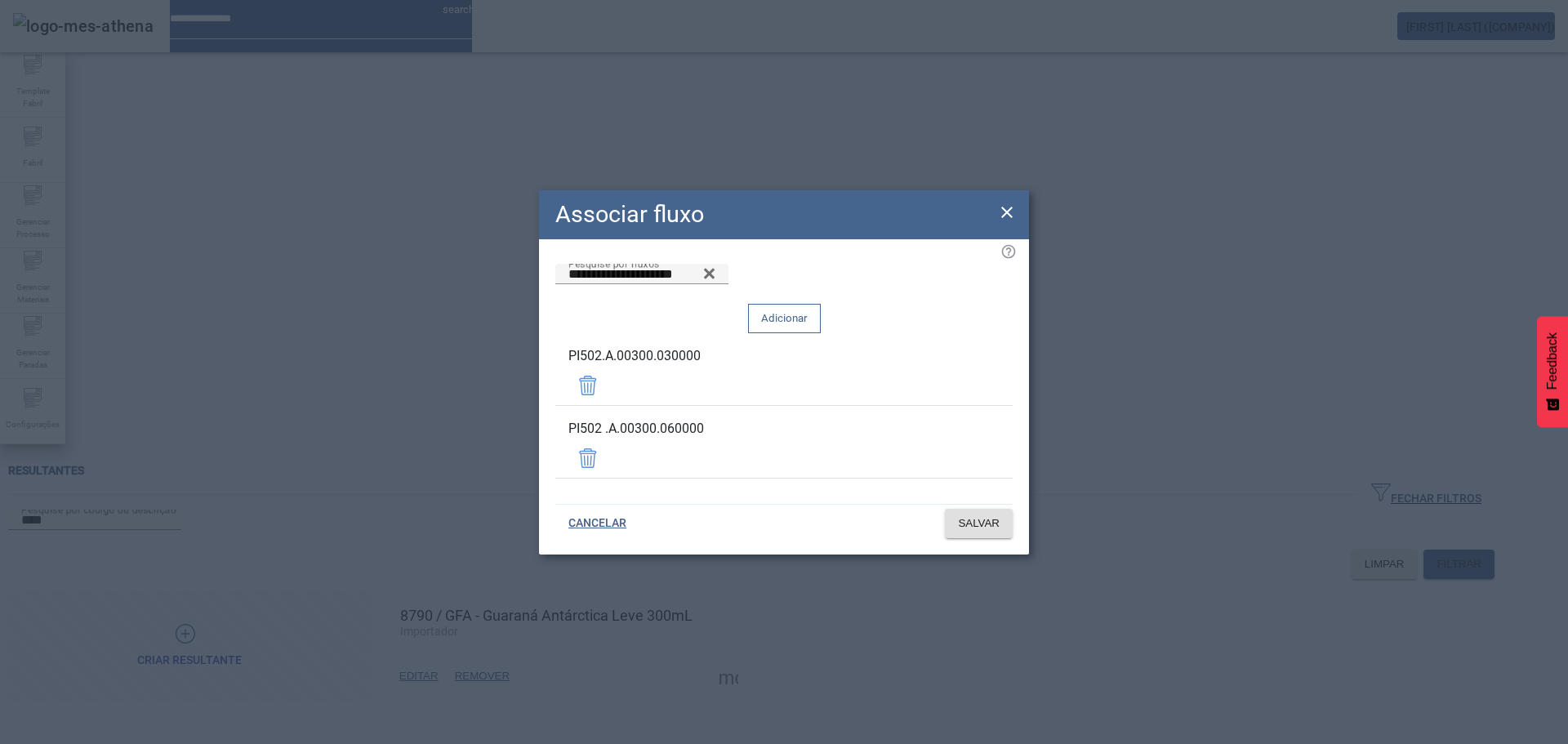 click on "Adicionar" 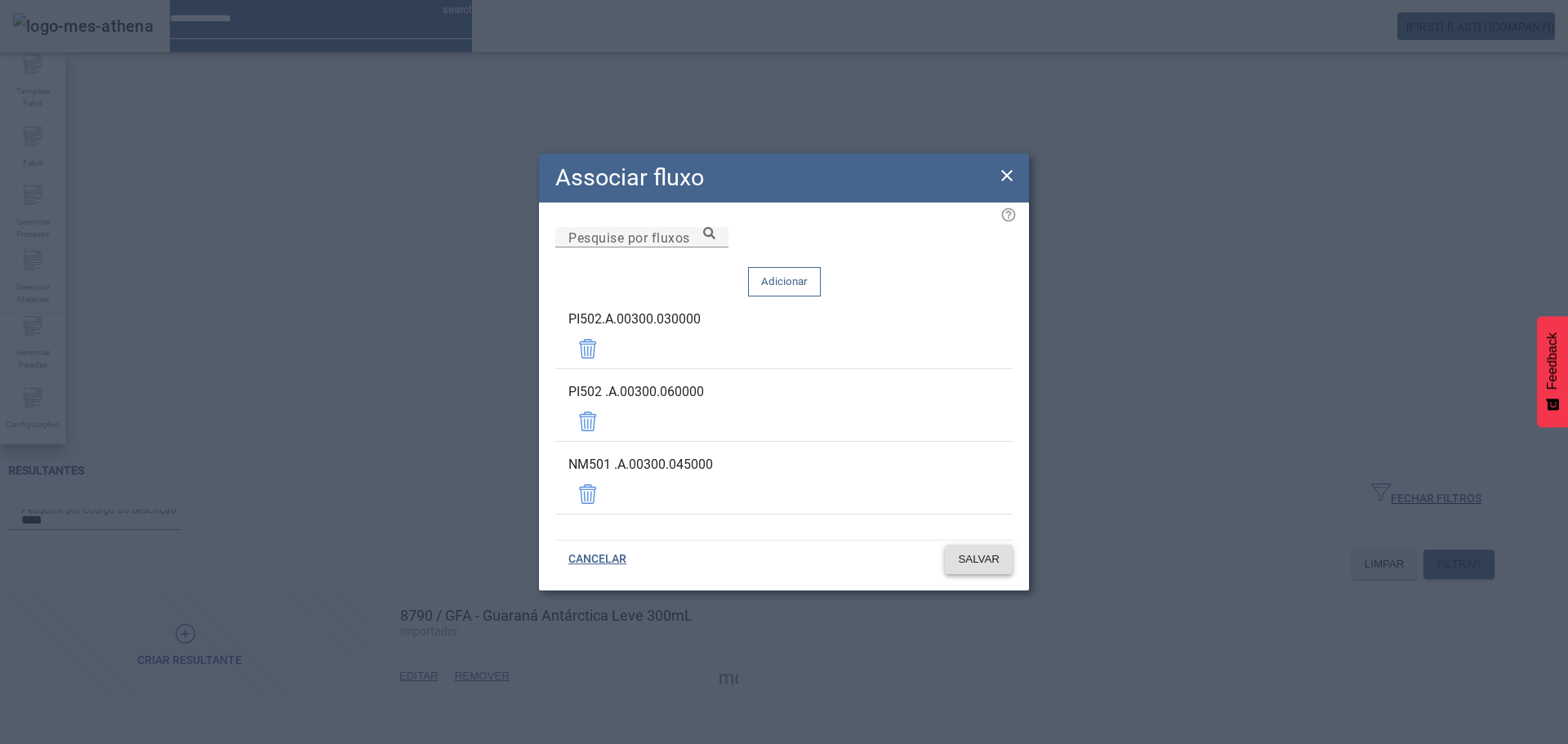 click on "SALVAR" 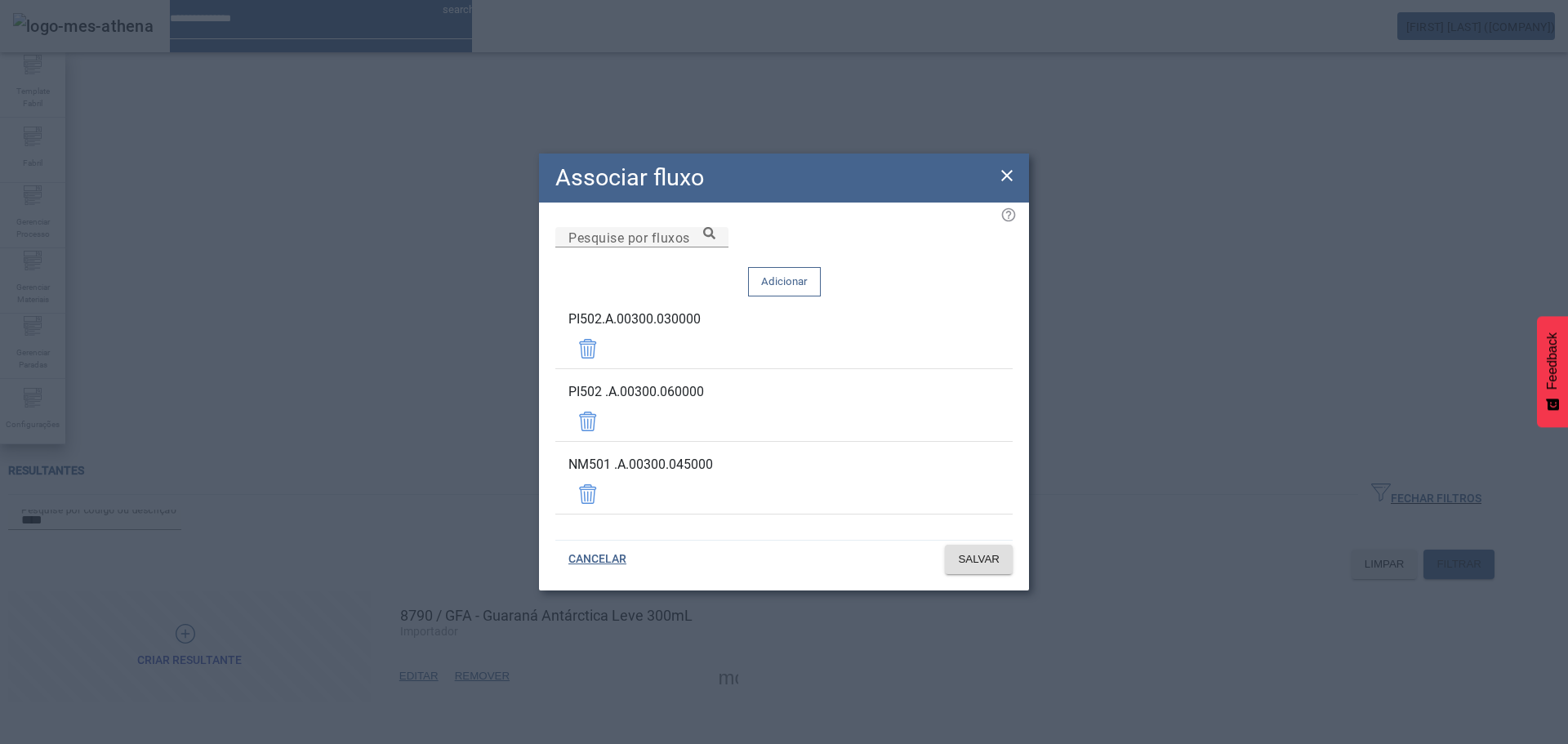 click 